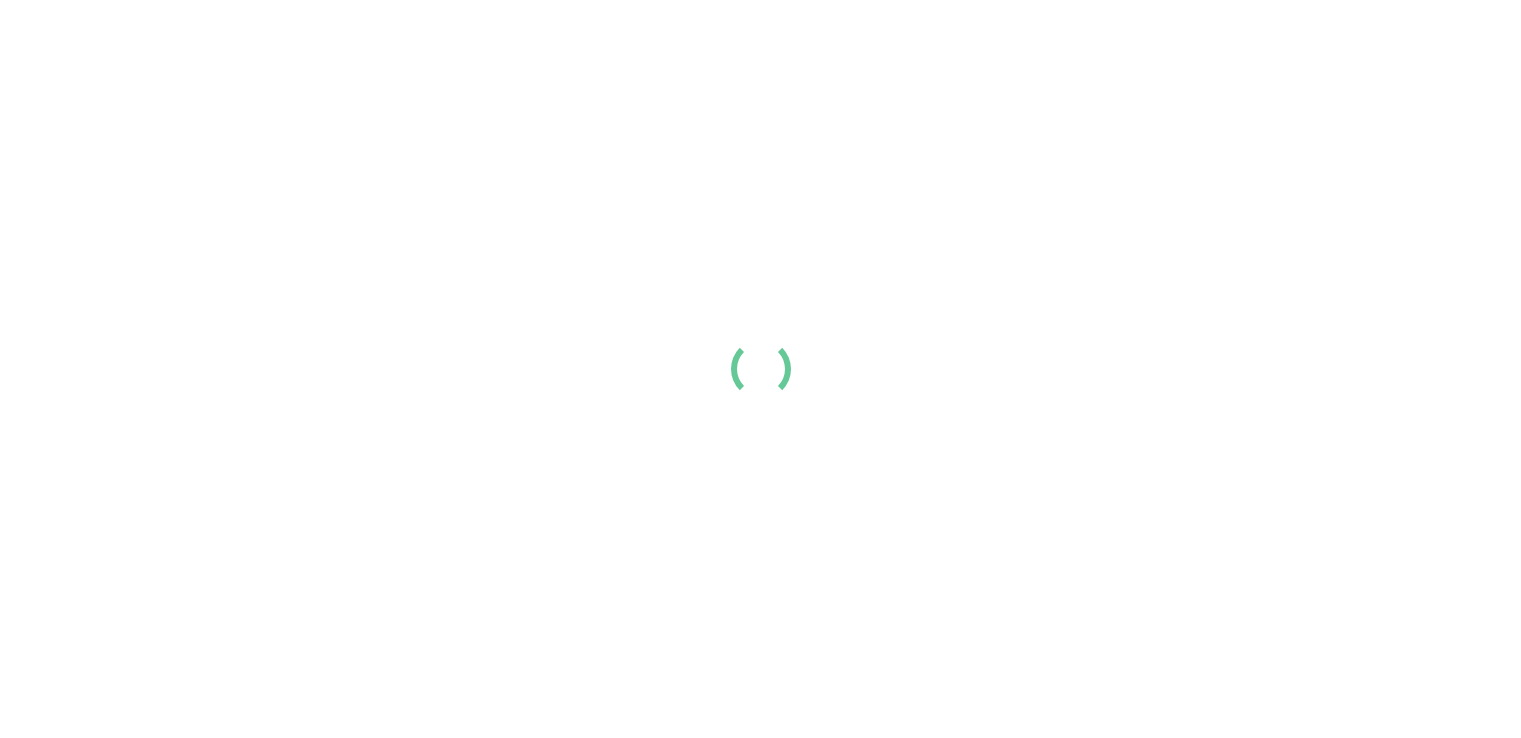 scroll, scrollTop: 0, scrollLeft: 0, axis: both 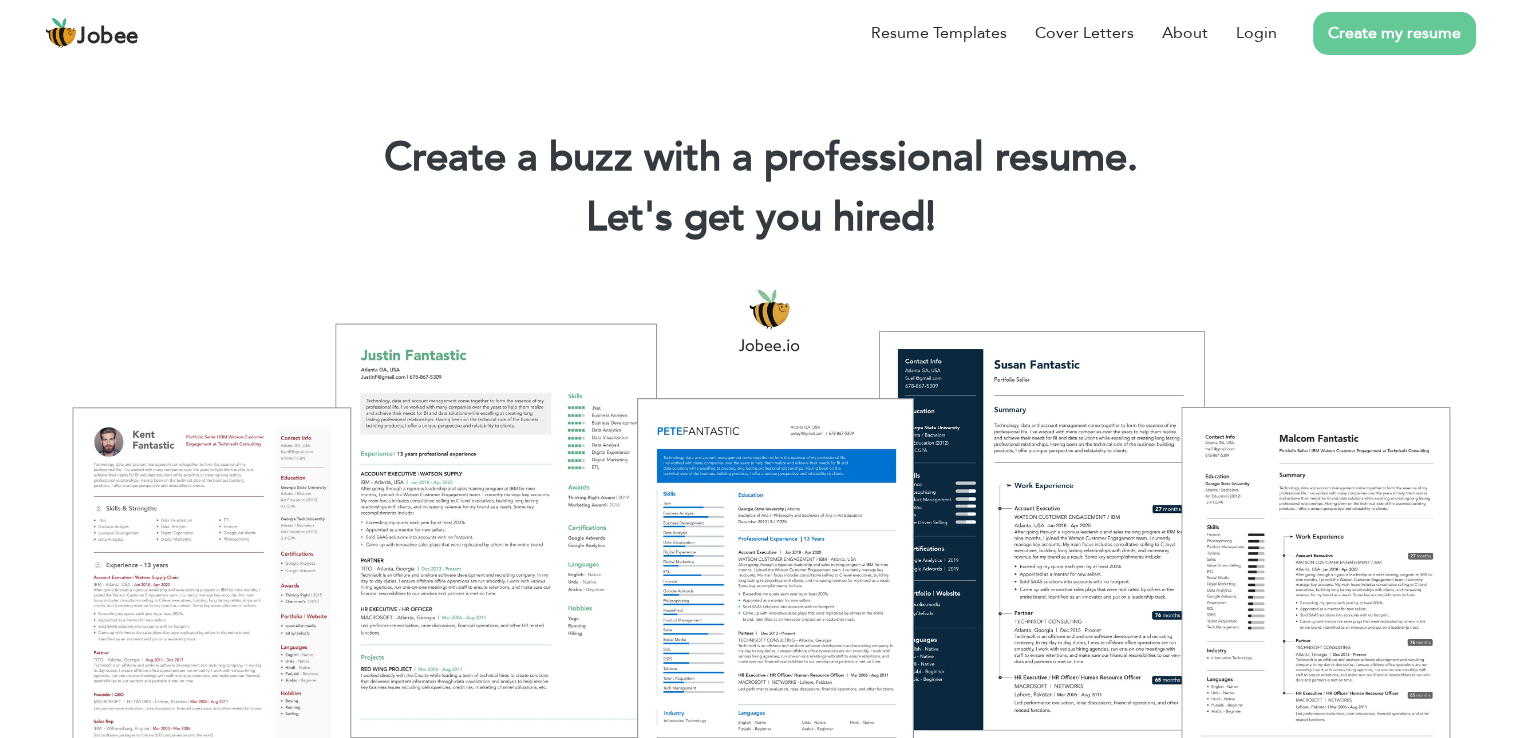 click on "Create my resume" at bounding box center [1394, 33] 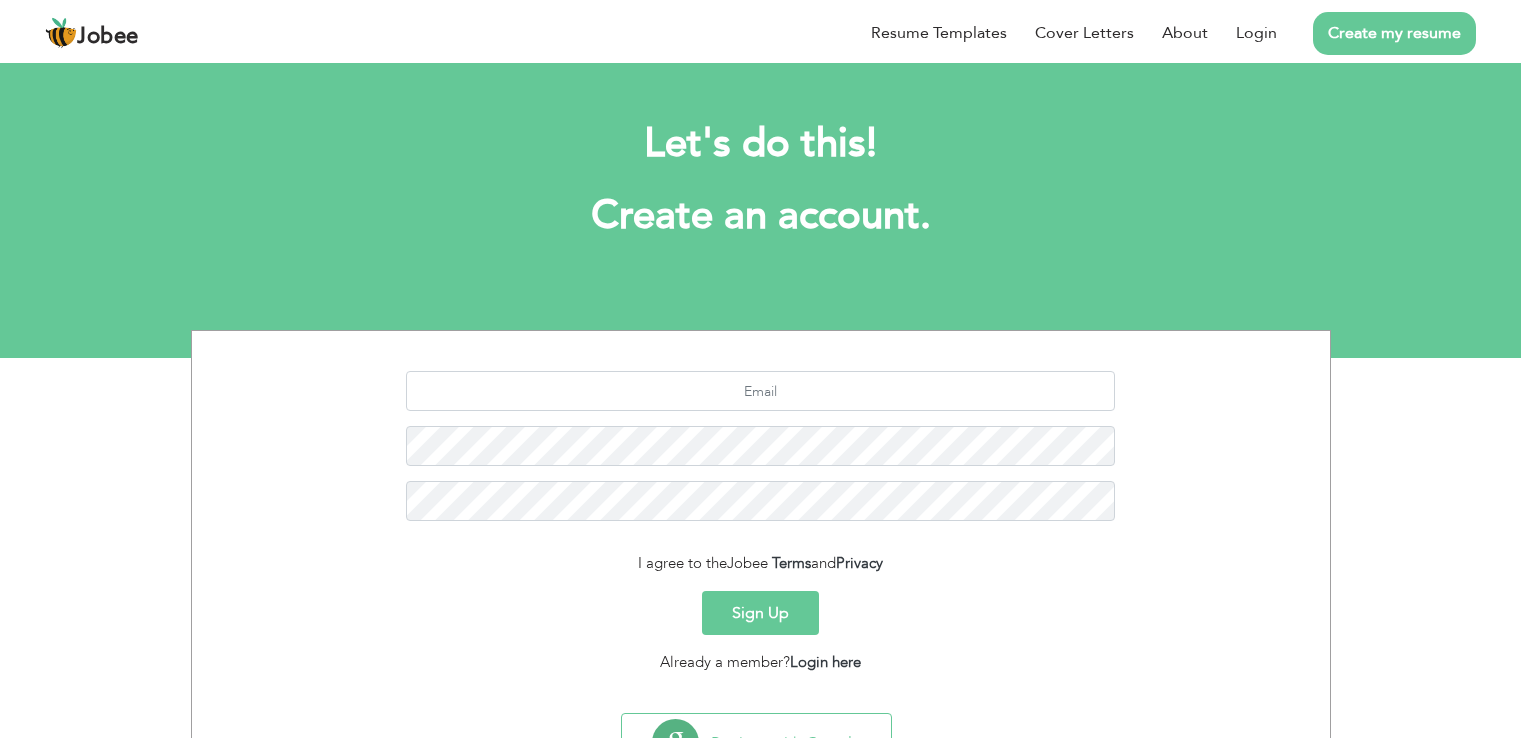 scroll, scrollTop: 0, scrollLeft: 0, axis: both 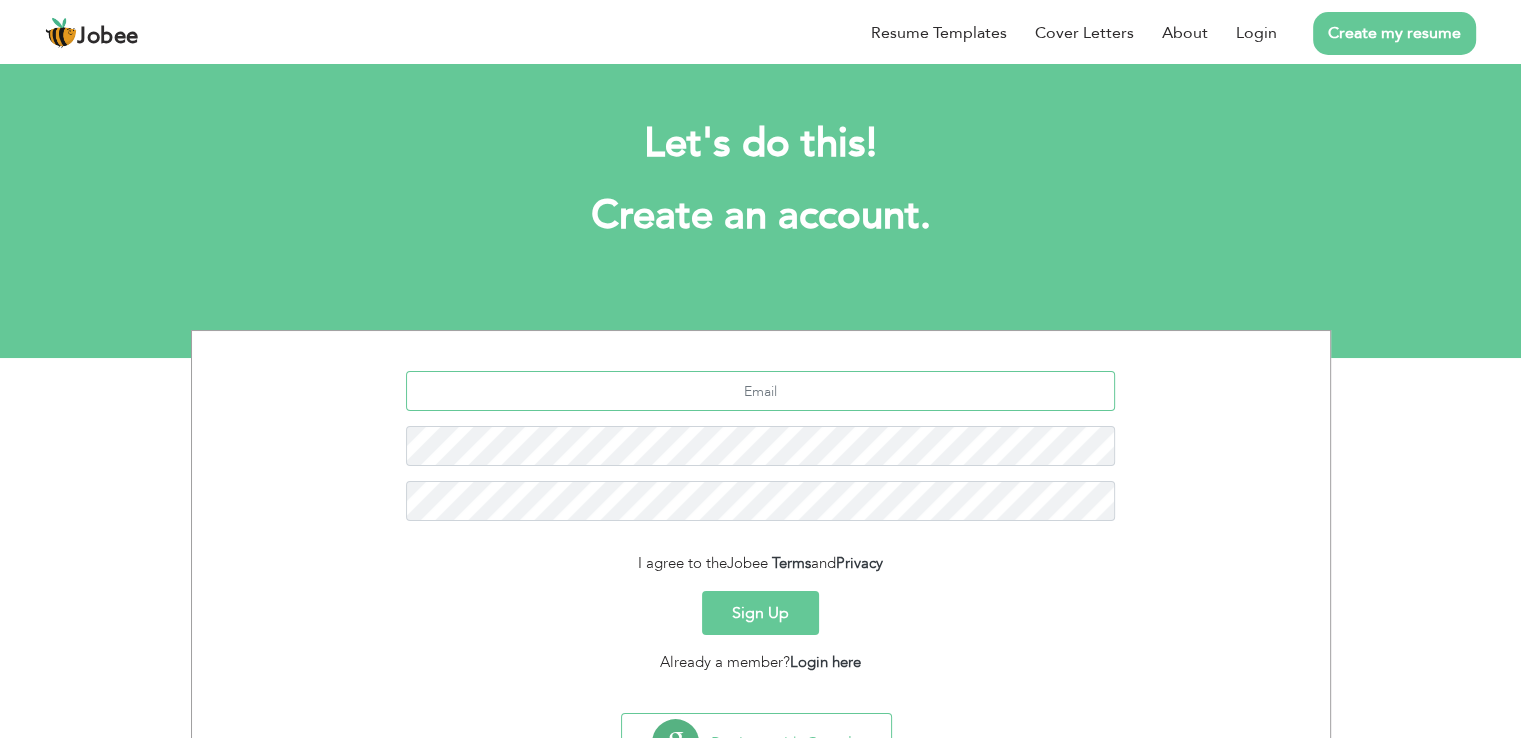 click at bounding box center [760, 391] 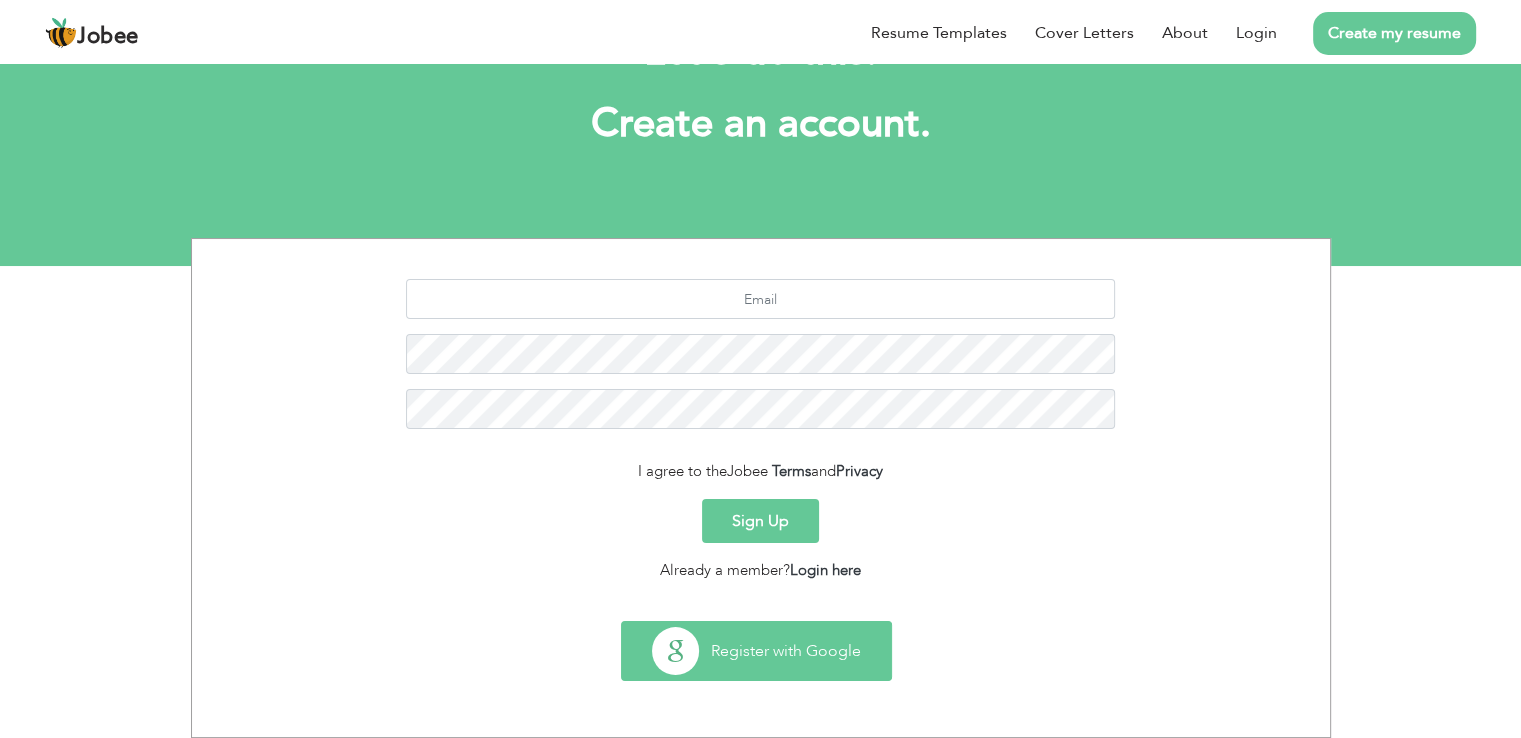 click on "Register with Google" at bounding box center (756, 651) 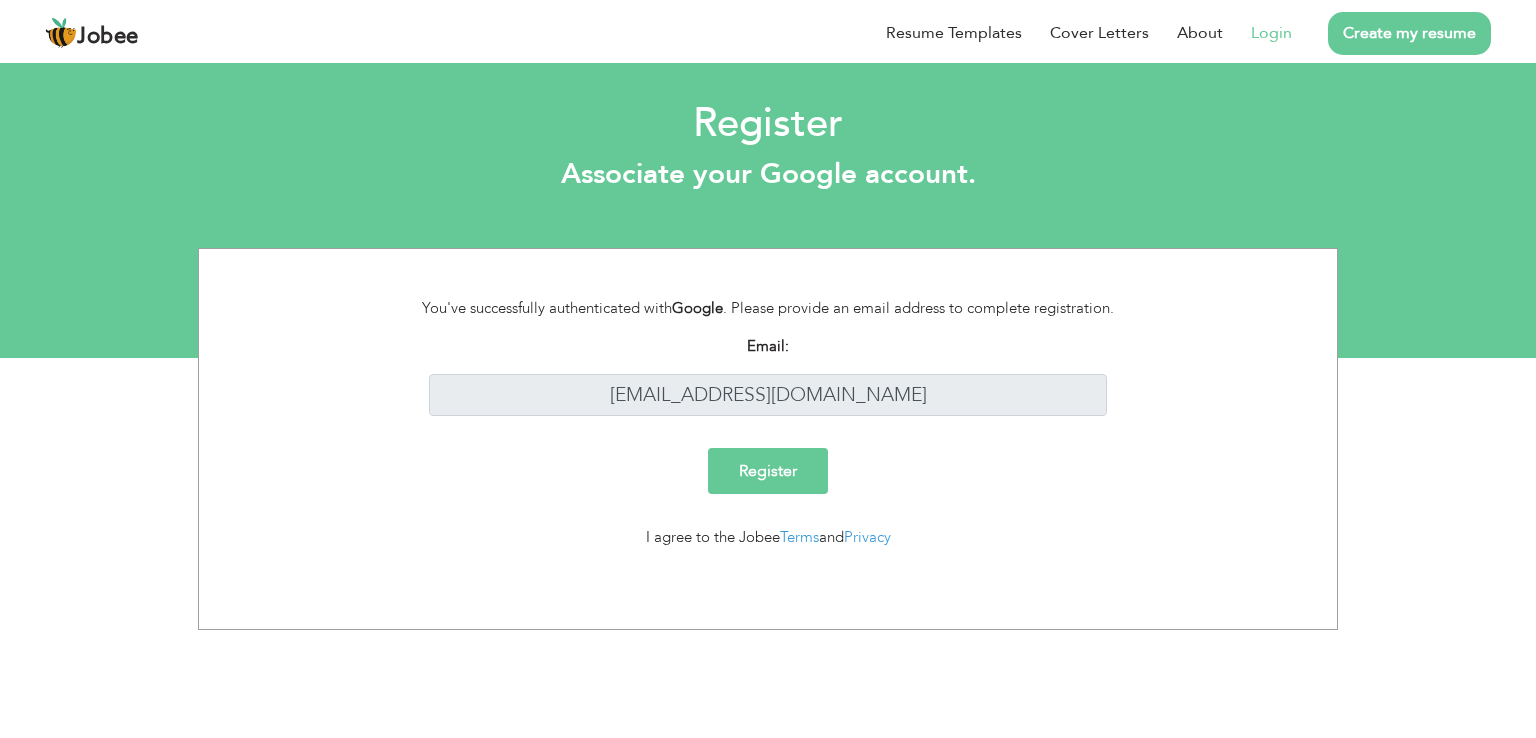 scroll, scrollTop: 0, scrollLeft: 0, axis: both 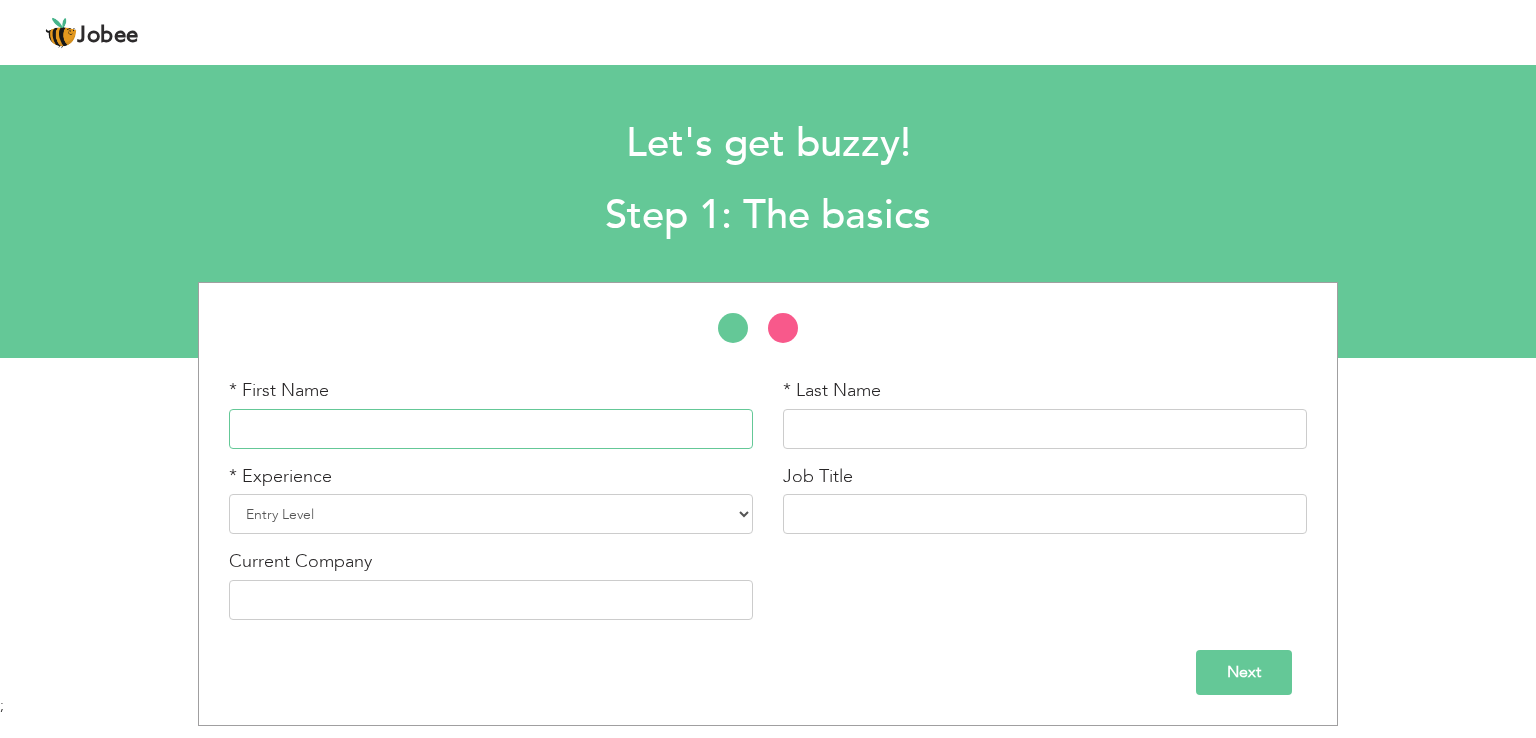 click at bounding box center [491, 429] 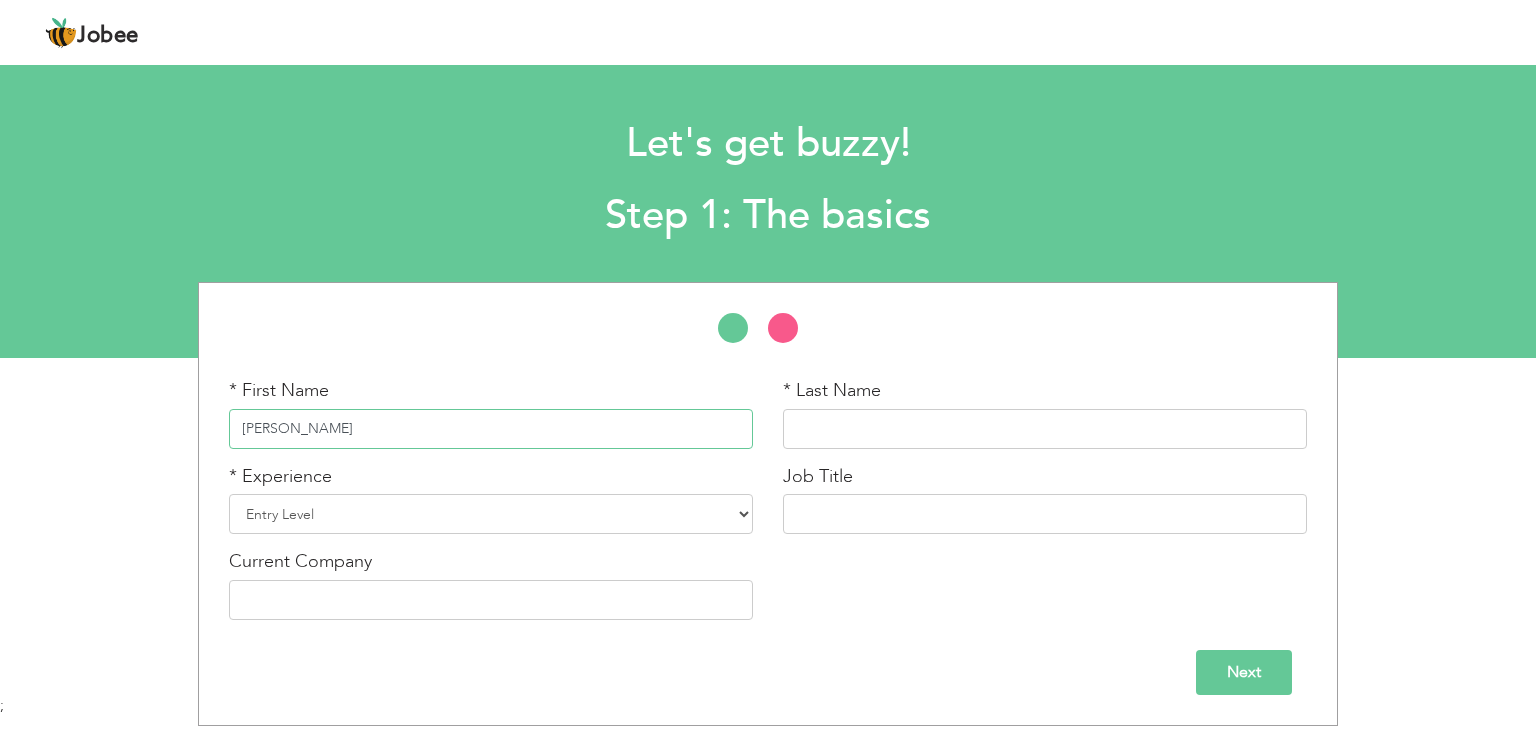 type on "ABDUL REHMAN" 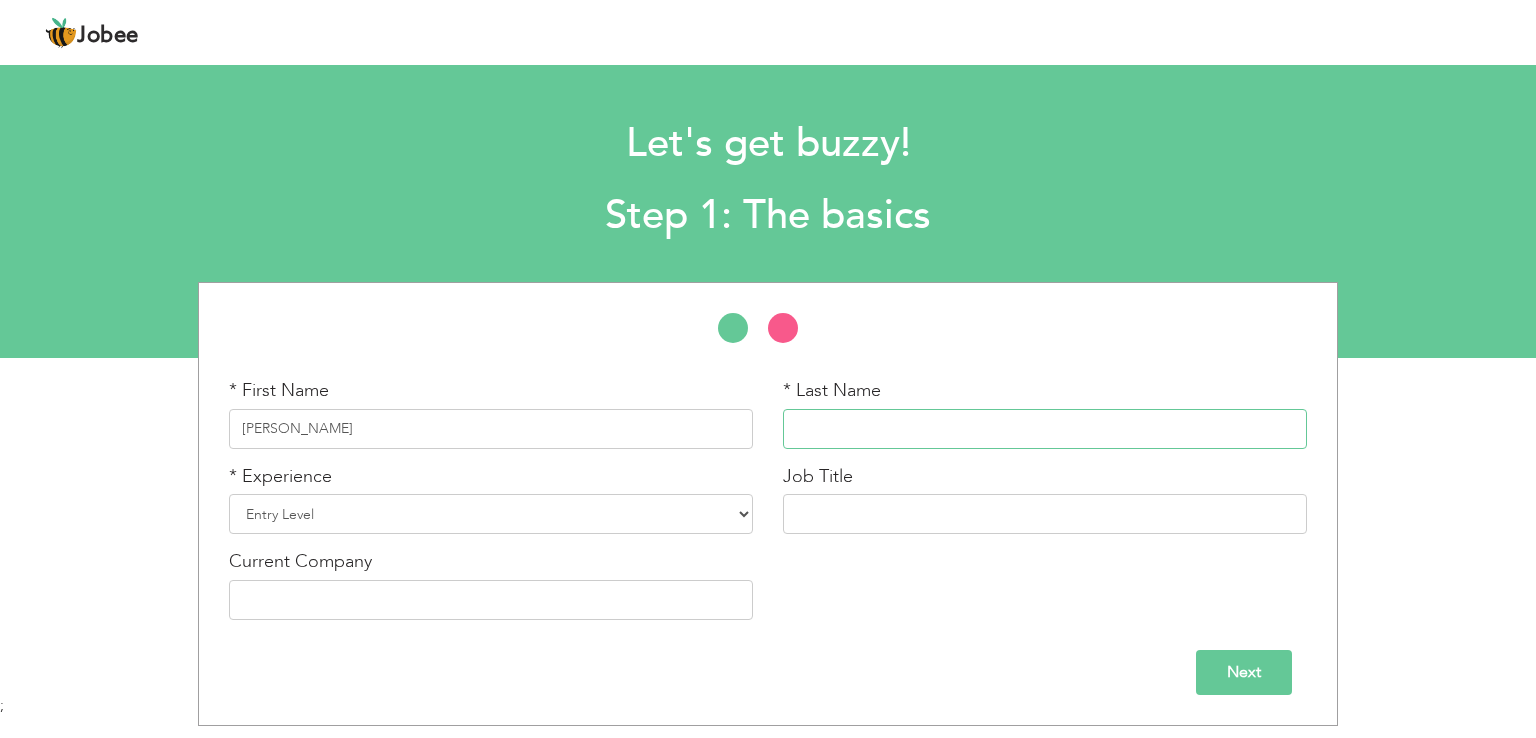 click at bounding box center [1045, 429] 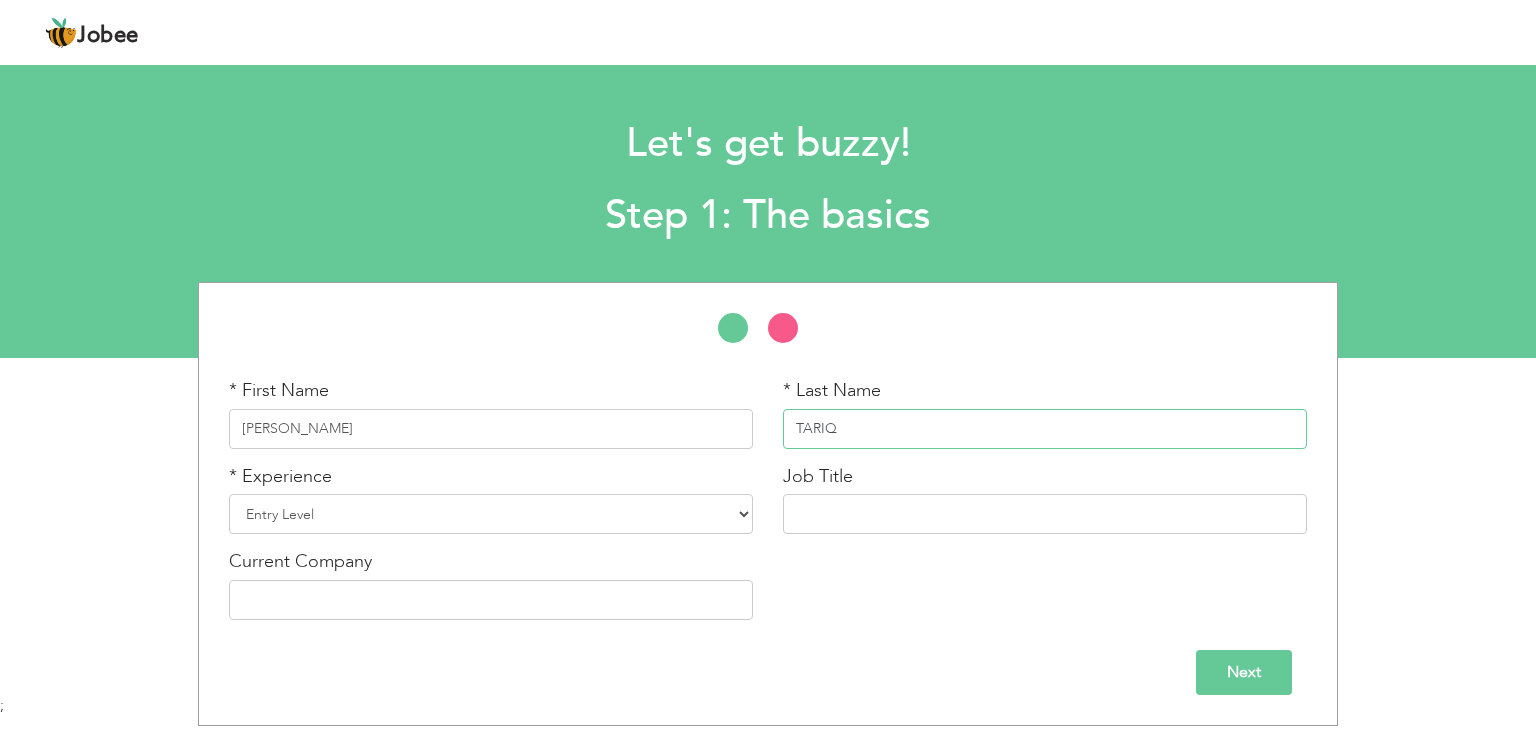 type on "TARIQ" 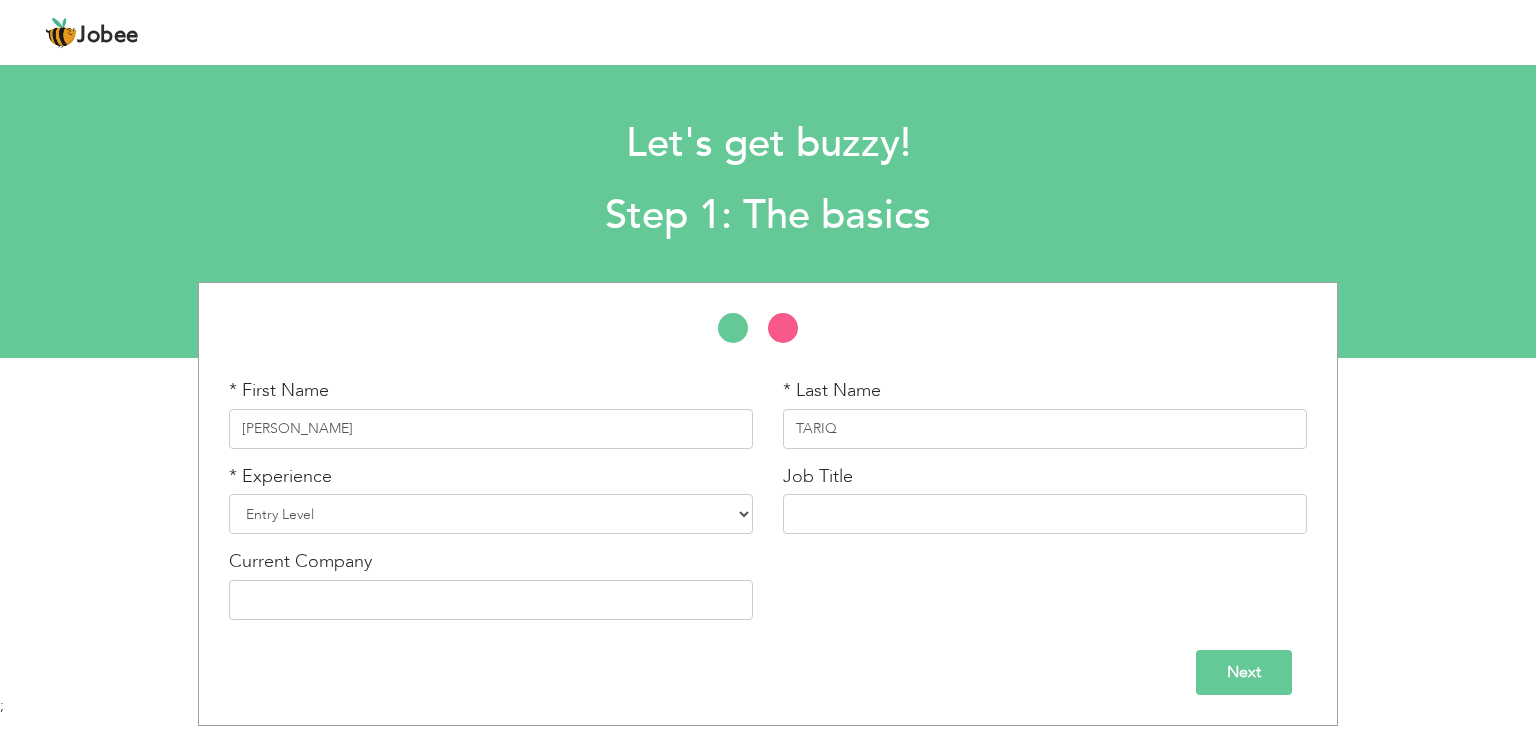 click on "Next" at bounding box center (1244, 672) 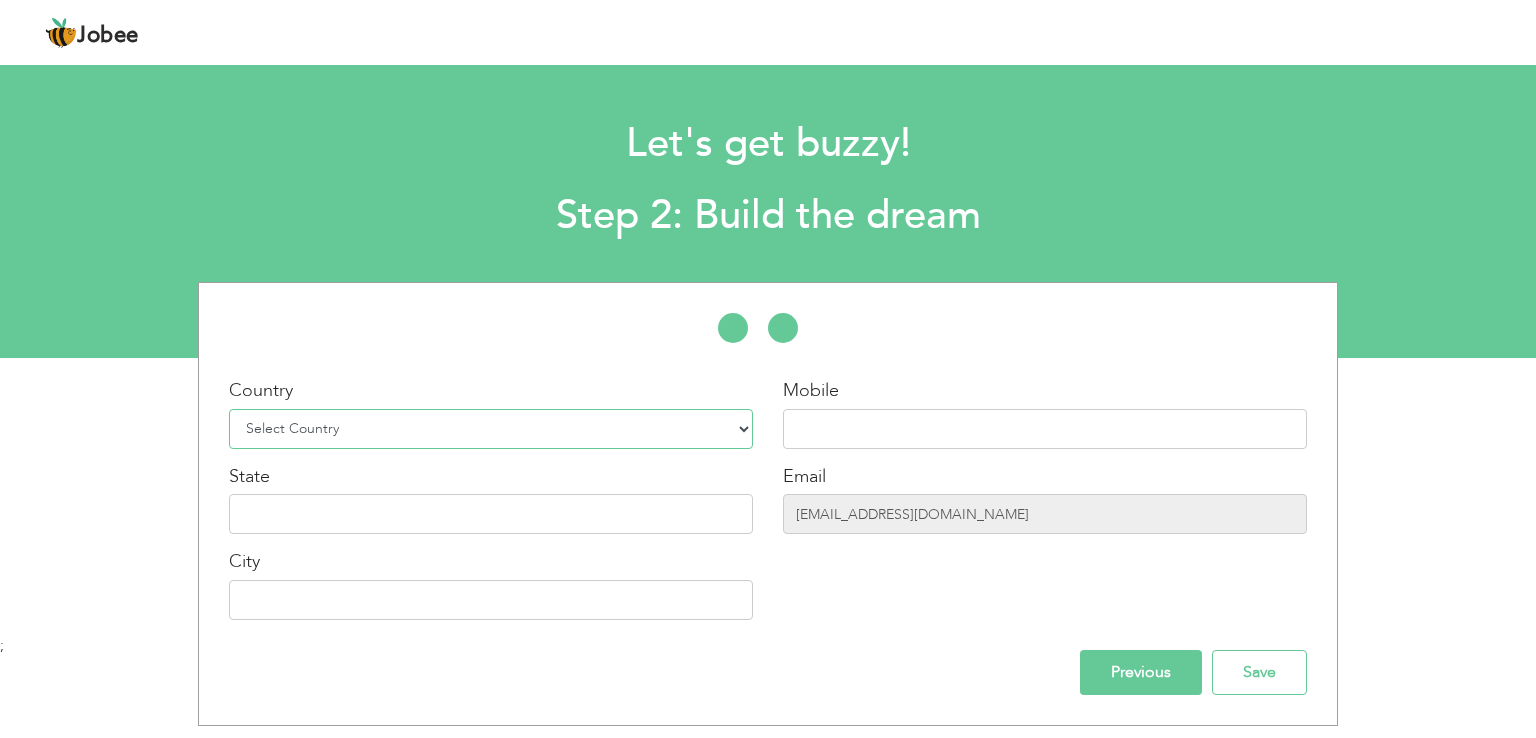 click on "Select Country
Afghanistan
Albania
Algeria
American Samoa
Andorra
Angola
Anguilla
Antarctica
Antigua and Barbuda
Argentina
Armenia
Aruba
Australia
Austria
Azerbaijan
Bahamas
Bahrain
Bangladesh
Barbados
Belarus
Belgium
Belize
Benin
Bermuda
Bhutan
Bolivia
Bosnia-Herzegovina
Botswana
Bouvet Island
Brazil
British Indian Ocean Territory
Brunei Darussalam
Bulgaria
Burkina Faso
Burundi
Cambodia
Cameroon
Canada
Cape Verde
Cayman Islands
Central African Republic
Chad
Chile
China
Christmas Island
Cocos (Keeling) Islands
Colombia
Comoros
Congo
Congo, Dem. Republic
Cook Islands
Costa Rica
Croatia
Cuba
Cyprus
Czech Rep
Denmark
Djibouti
Dominica
Dominican Republic
Ecuador
Egypt
El Salvador
Equatorial Guinea
Eritrea
Estonia
Ethiopia
European Union
Falkland Islands (Malvinas)
Faroe Islands
Fiji
Finland
France
French Guiana
French Southern Territories
Gabon
Gambia
Georgia" at bounding box center (491, 429) 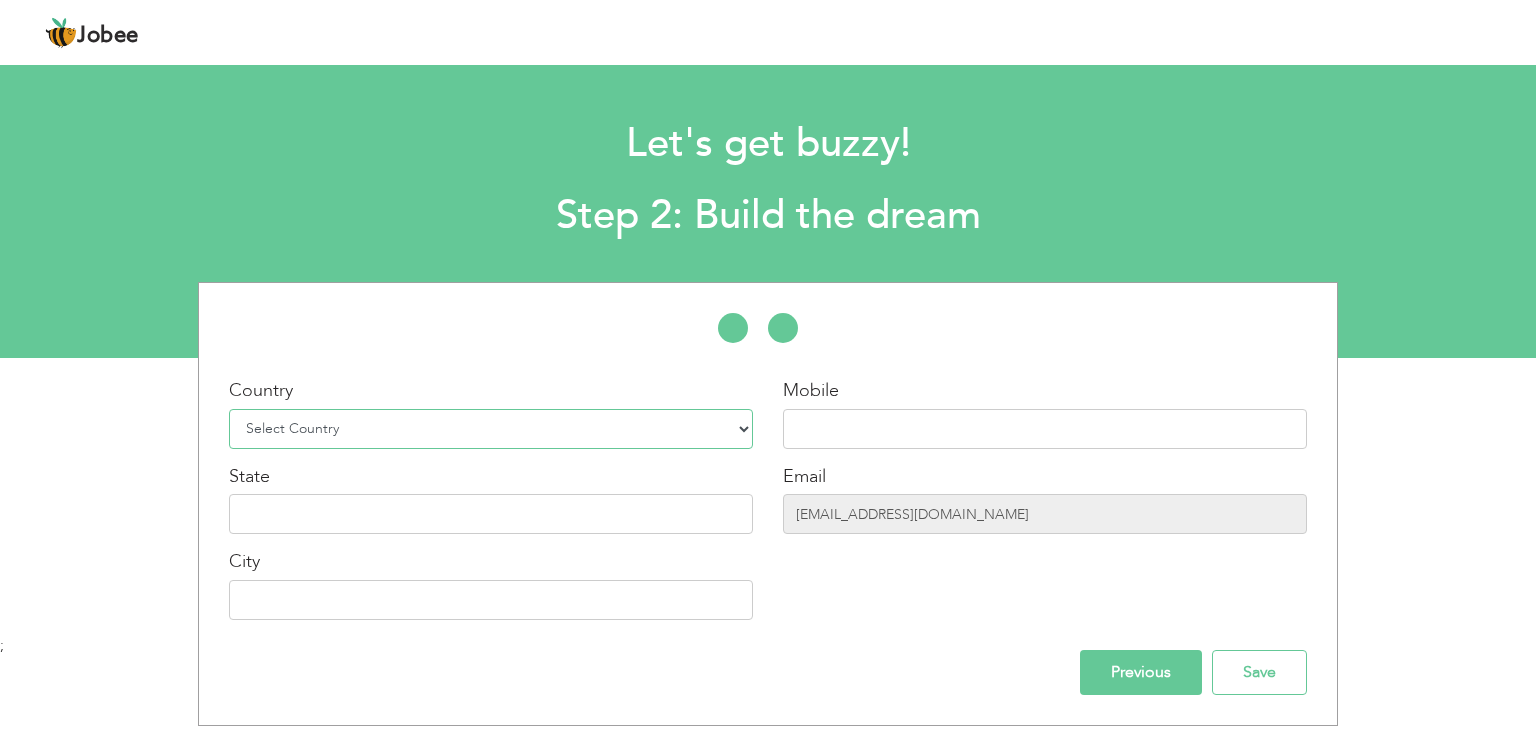 click on "Select Country
Afghanistan
Albania
Algeria
American Samoa
Andorra
Angola
Anguilla
Antarctica
Antigua and Barbuda
Argentina
Armenia
Aruba
Australia
Austria
Azerbaijan
Bahamas
Bahrain
Bangladesh
Barbados
Belarus
Belgium
Belize
Benin
Bermuda
Bhutan
Bolivia
Bosnia-Herzegovina
Botswana
Bouvet Island
Brazil
British Indian Ocean Territory
Brunei Darussalam
Bulgaria
Burkina Faso
Burundi
Cambodia
Cameroon
Canada
Cape Verde
Cayman Islands
Central African Republic
Chad
Chile
China
Christmas Island
Cocos (Keeling) Islands
Colombia
Comoros
Congo
Congo, Dem. Republic
Cook Islands
Costa Rica
Croatia
Cuba
Cyprus
Czech Rep
Denmark
Djibouti
Dominica
Dominican Republic
Ecuador
Egypt
El Salvador
Equatorial Guinea
Eritrea
Estonia
Ethiopia
European Union
Falkland Islands (Malvinas)
Faroe Islands
Fiji
Finland
France
French Guiana
French Southern Territories
Gabon
Gambia
Georgia" at bounding box center [491, 429] 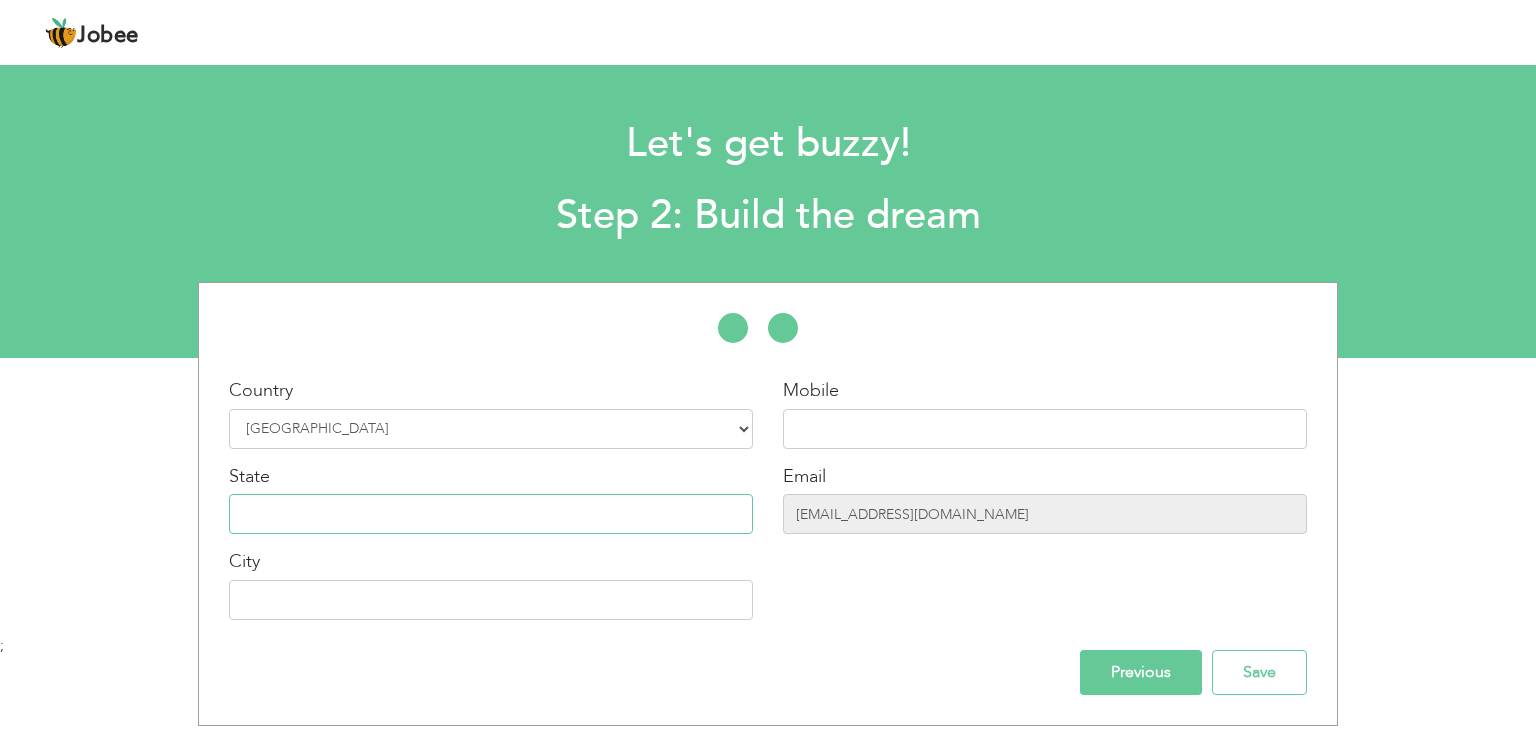 click at bounding box center (491, 514) 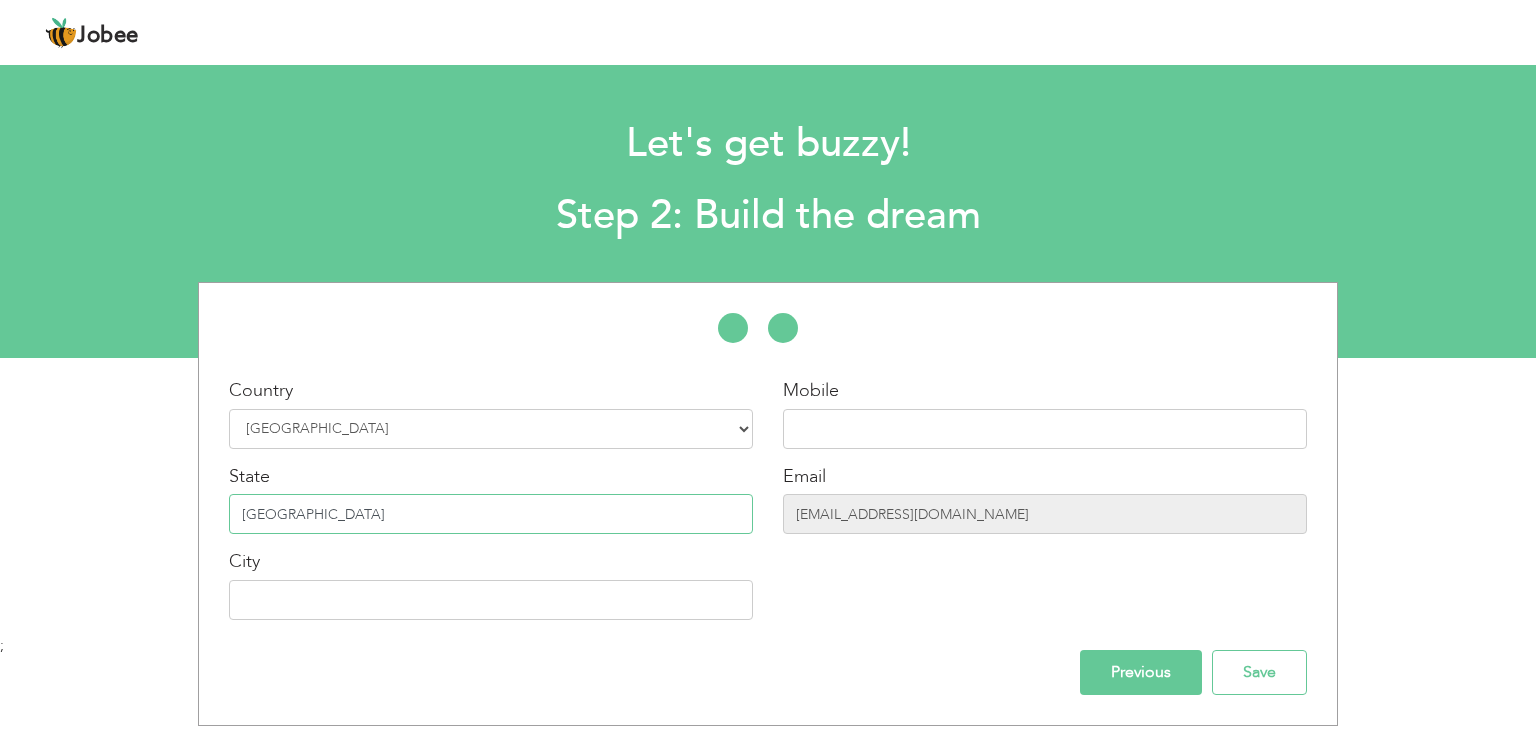 type on "[GEOGRAPHIC_DATA]" 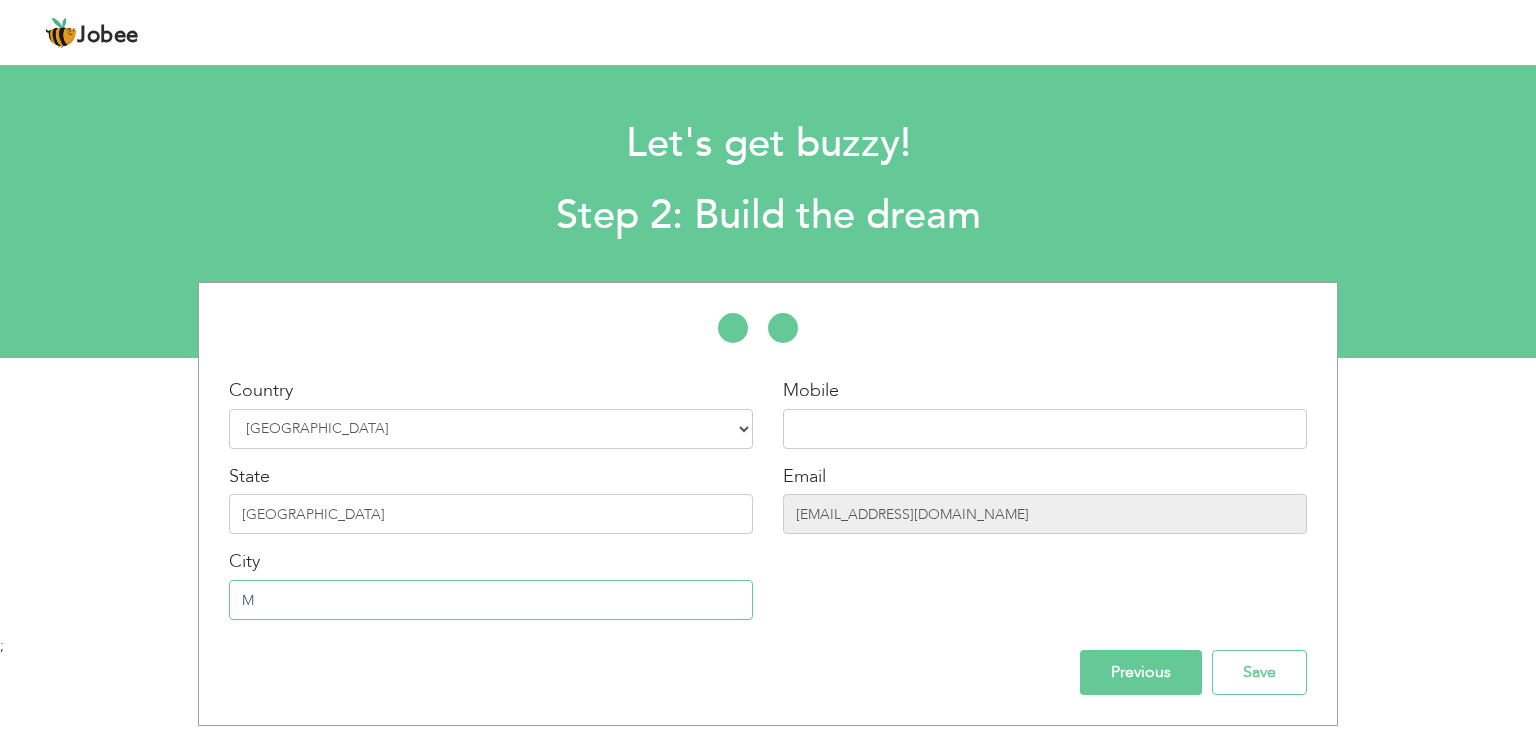 click on "M" at bounding box center [491, 600] 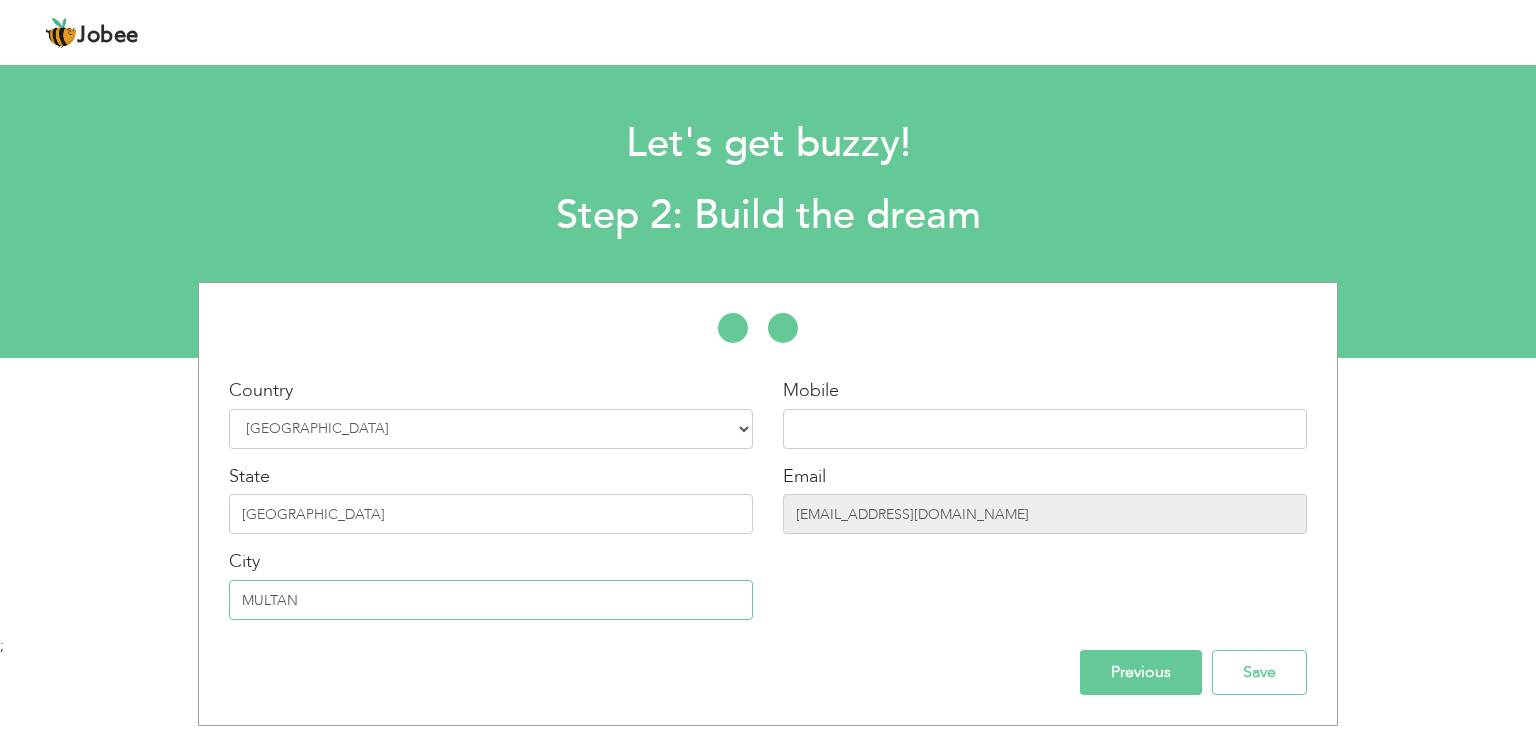 type on "MULTAN" 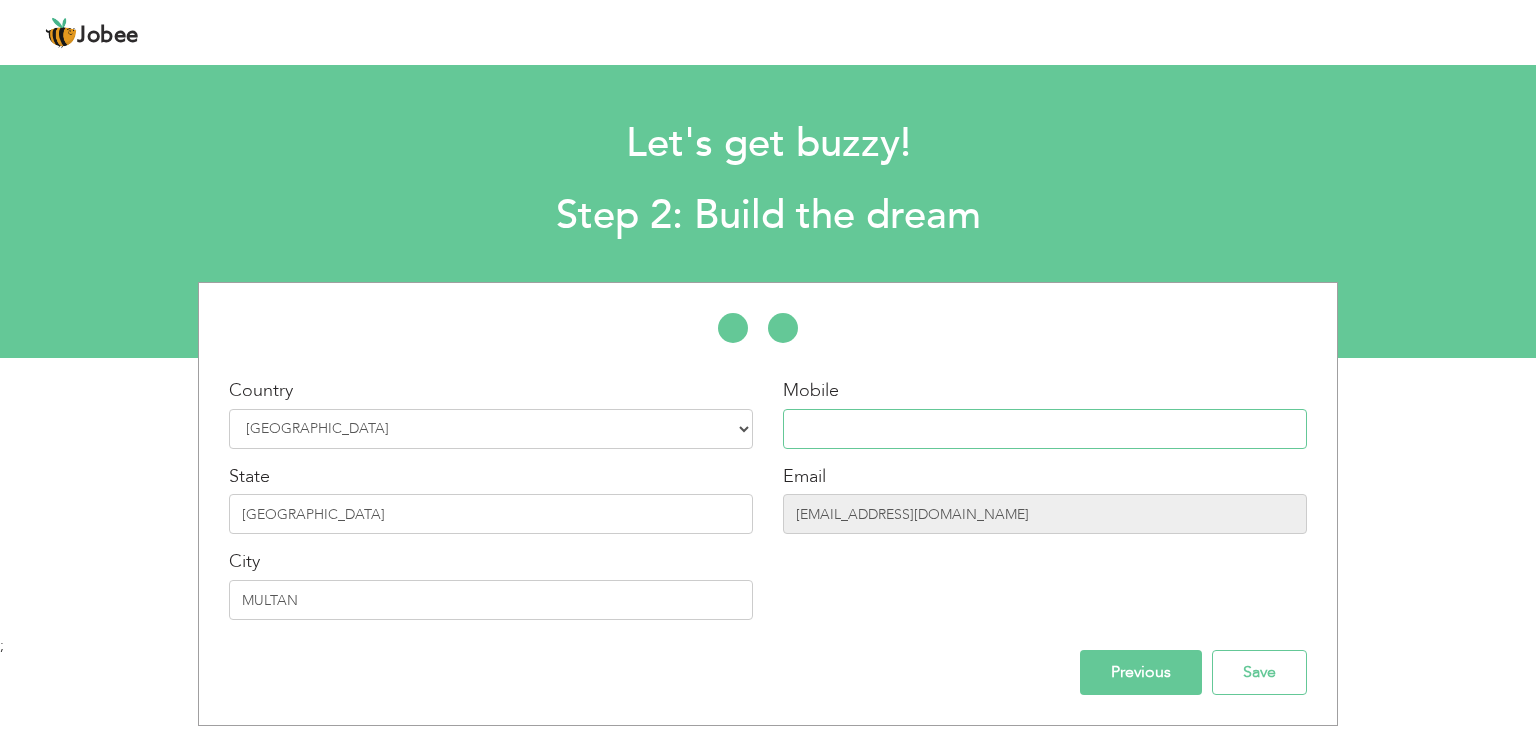click at bounding box center (1045, 429) 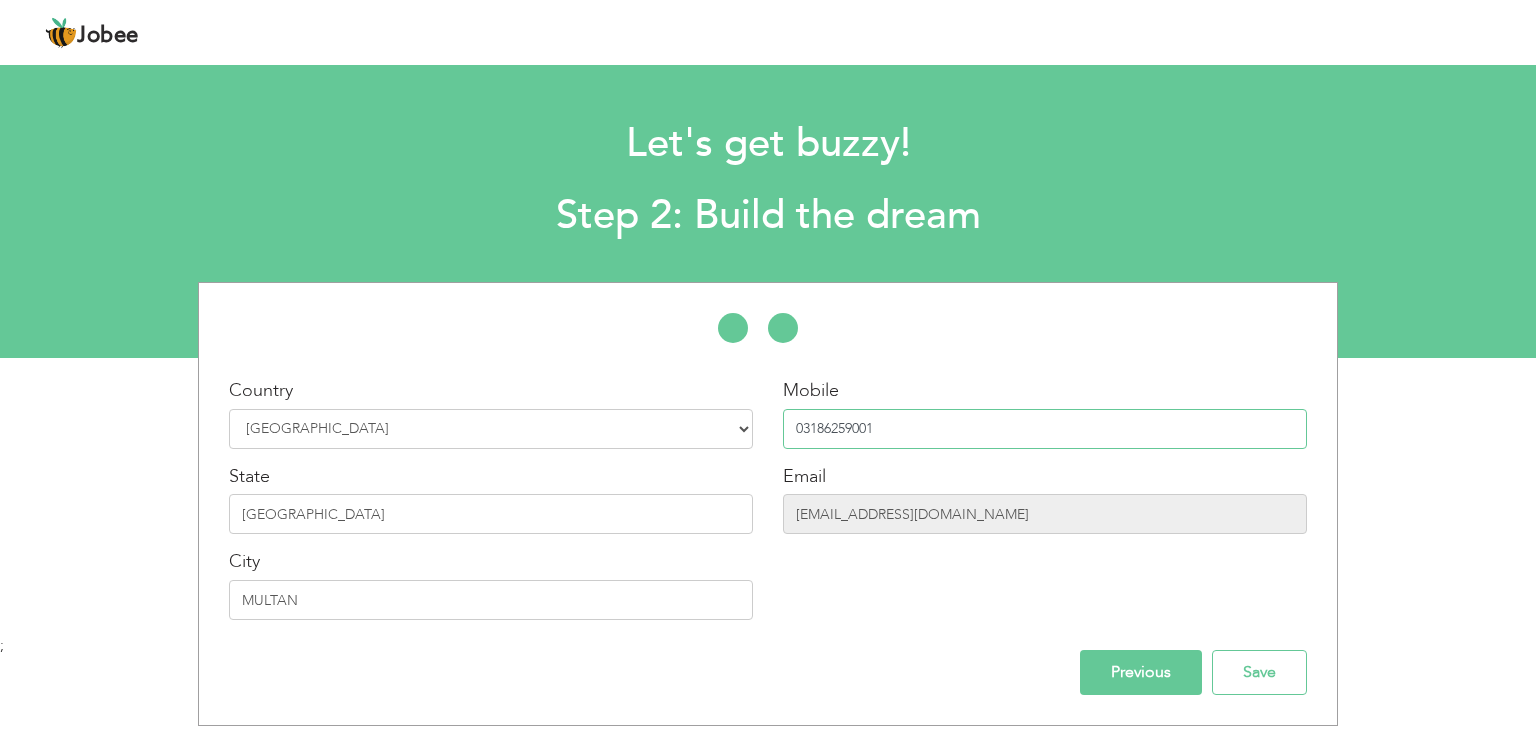type on "03186259001" 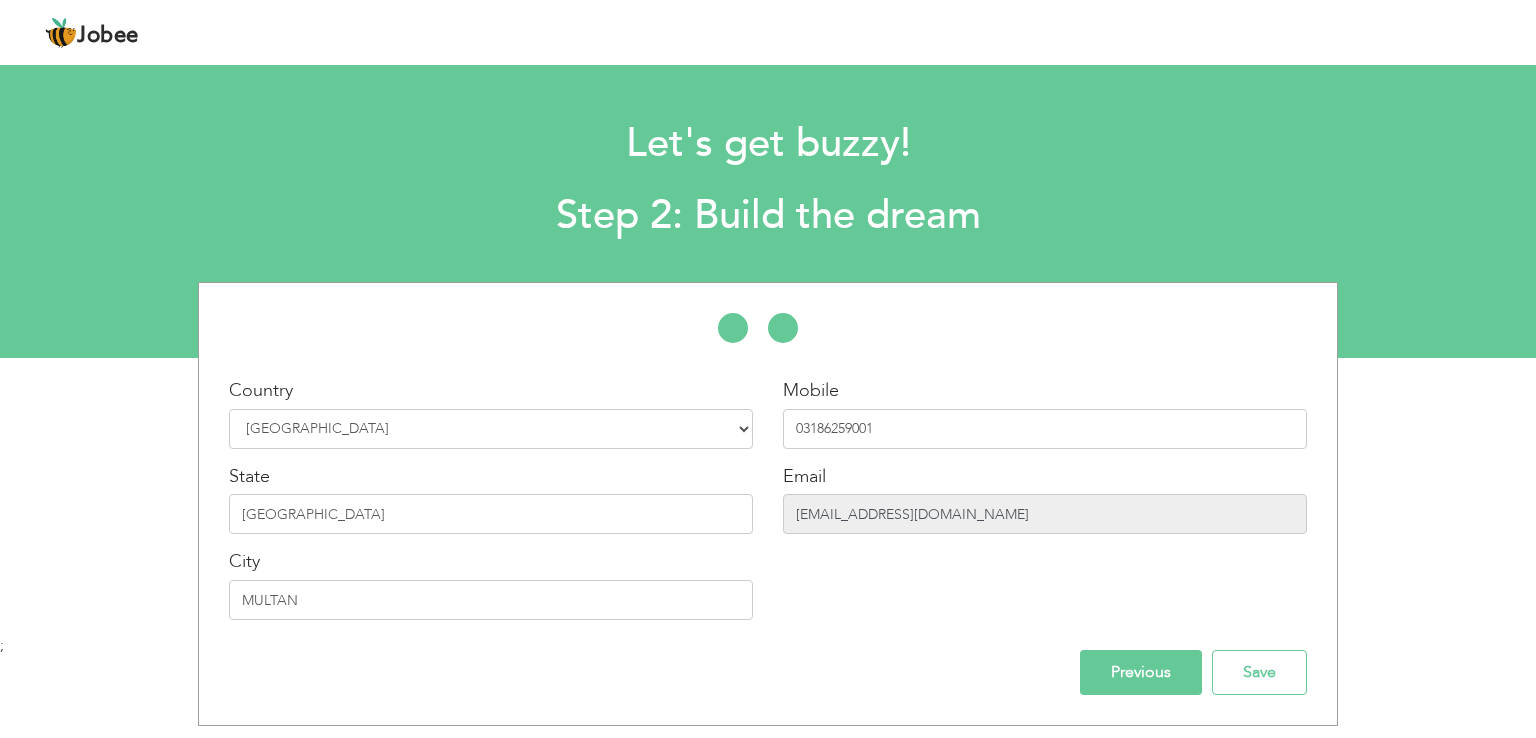 click on "emann2371@gmail.com" at bounding box center [1045, 514] 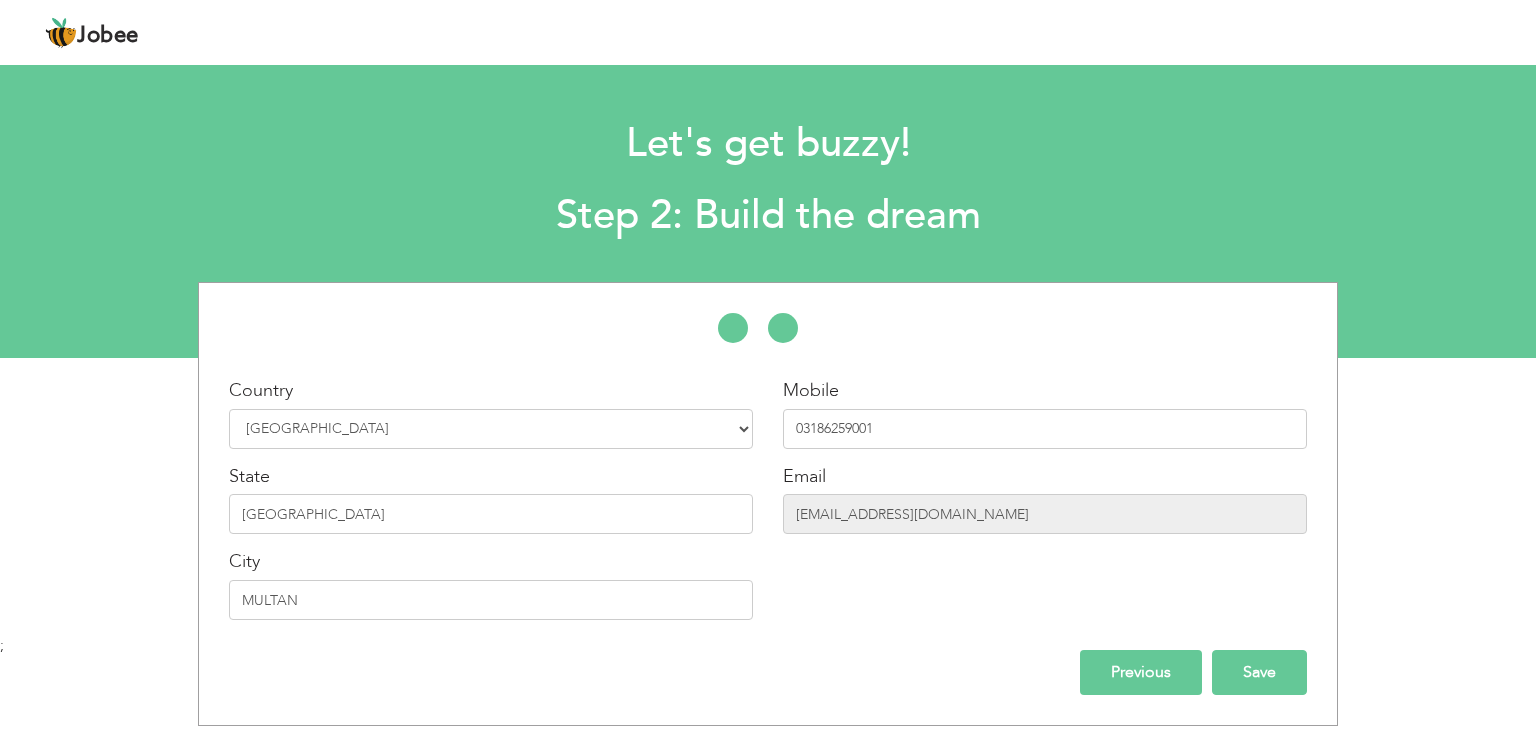 click on "Save" at bounding box center (1259, 672) 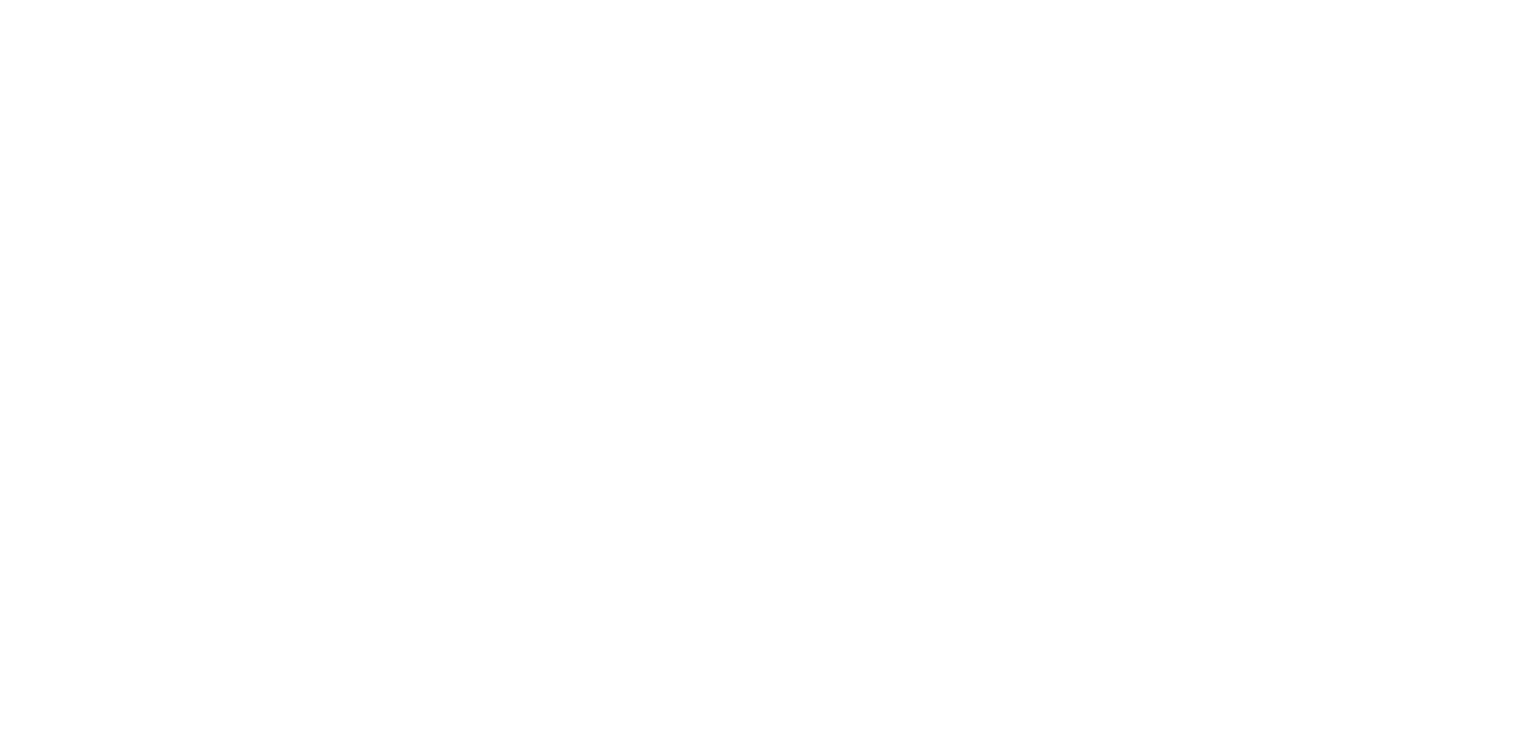 scroll, scrollTop: 0, scrollLeft: 0, axis: both 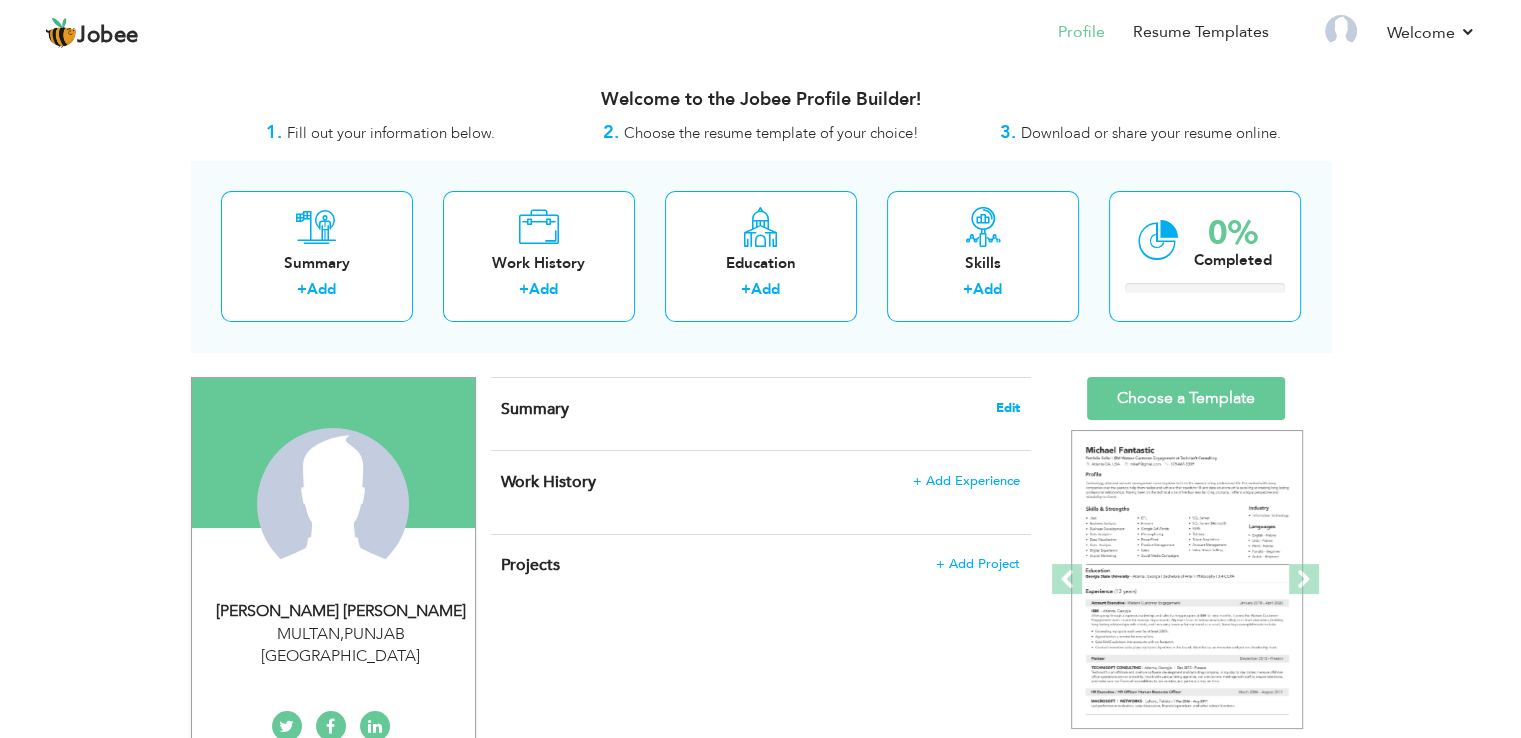 click on "Edit" at bounding box center [1008, 408] 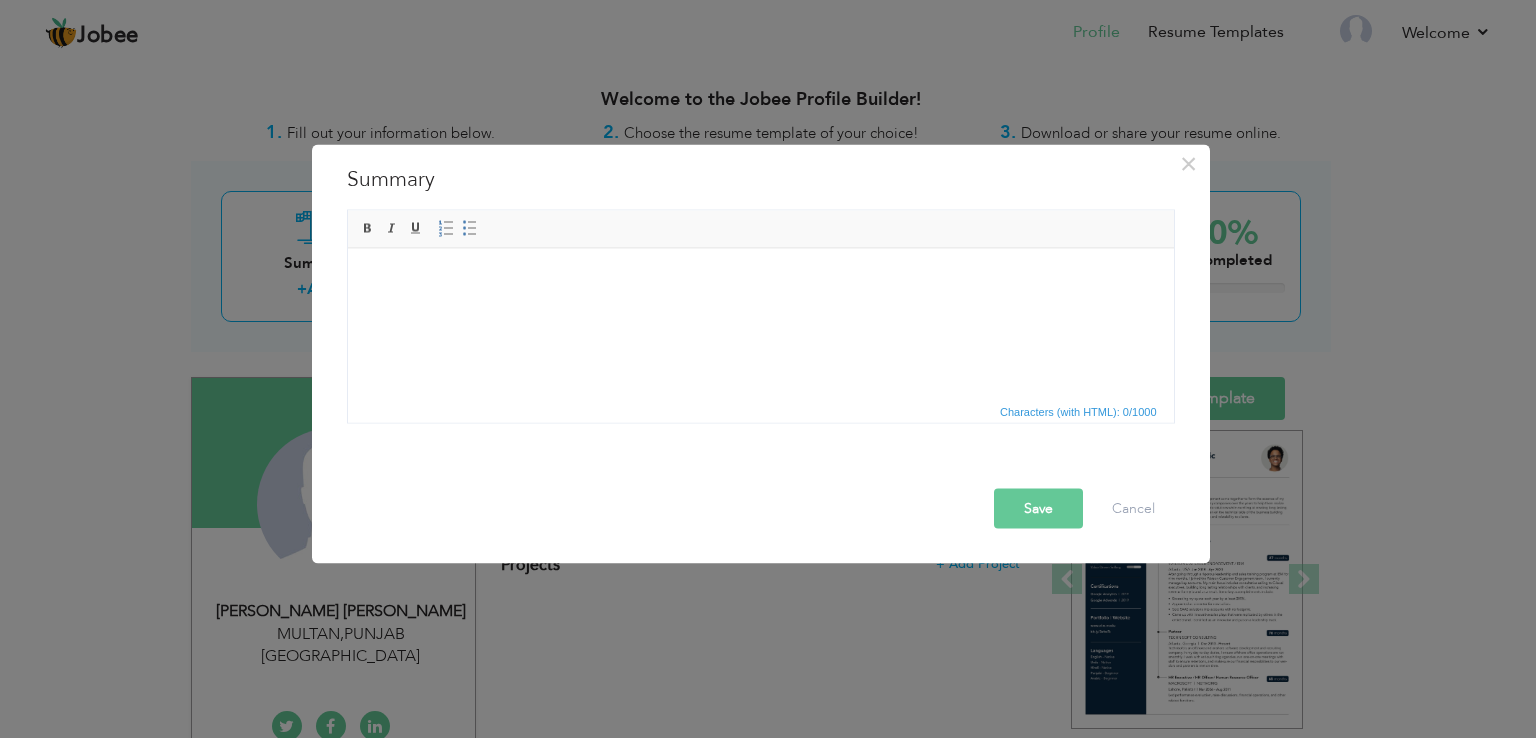 click at bounding box center (760, 278) 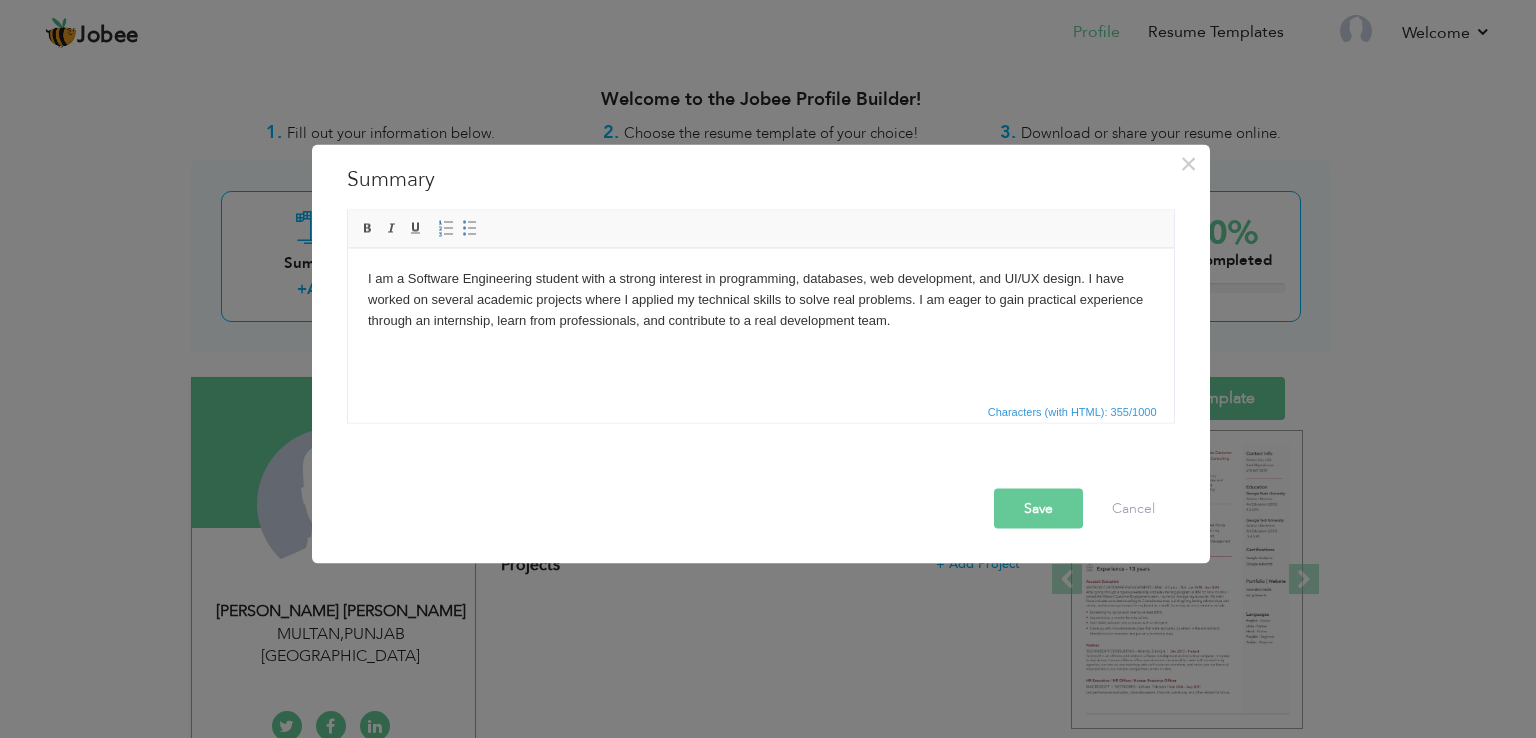 click on "Save" at bounding box center [1038, 509] 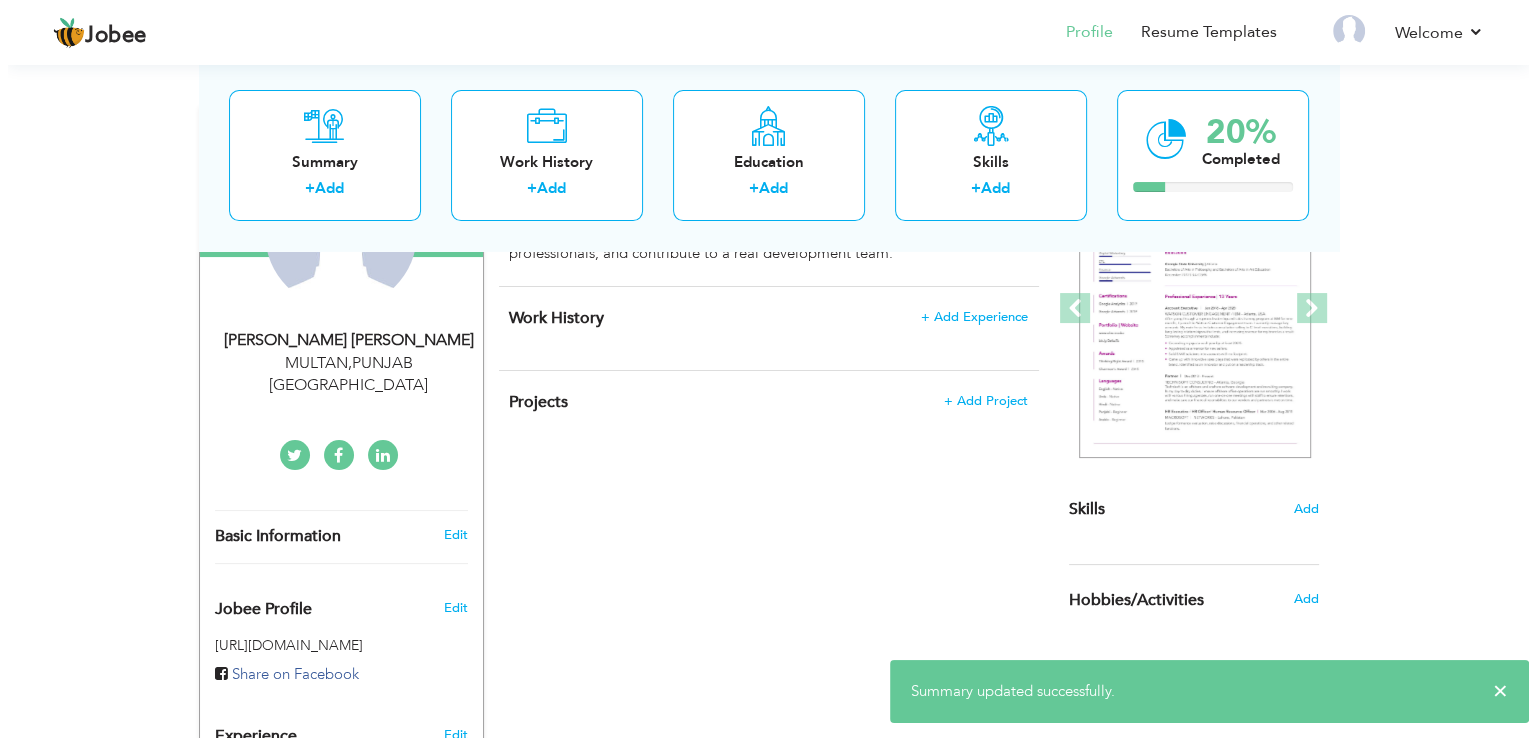 scroll, scrollTop: 276, scrollLeft: 0, axis: vertical 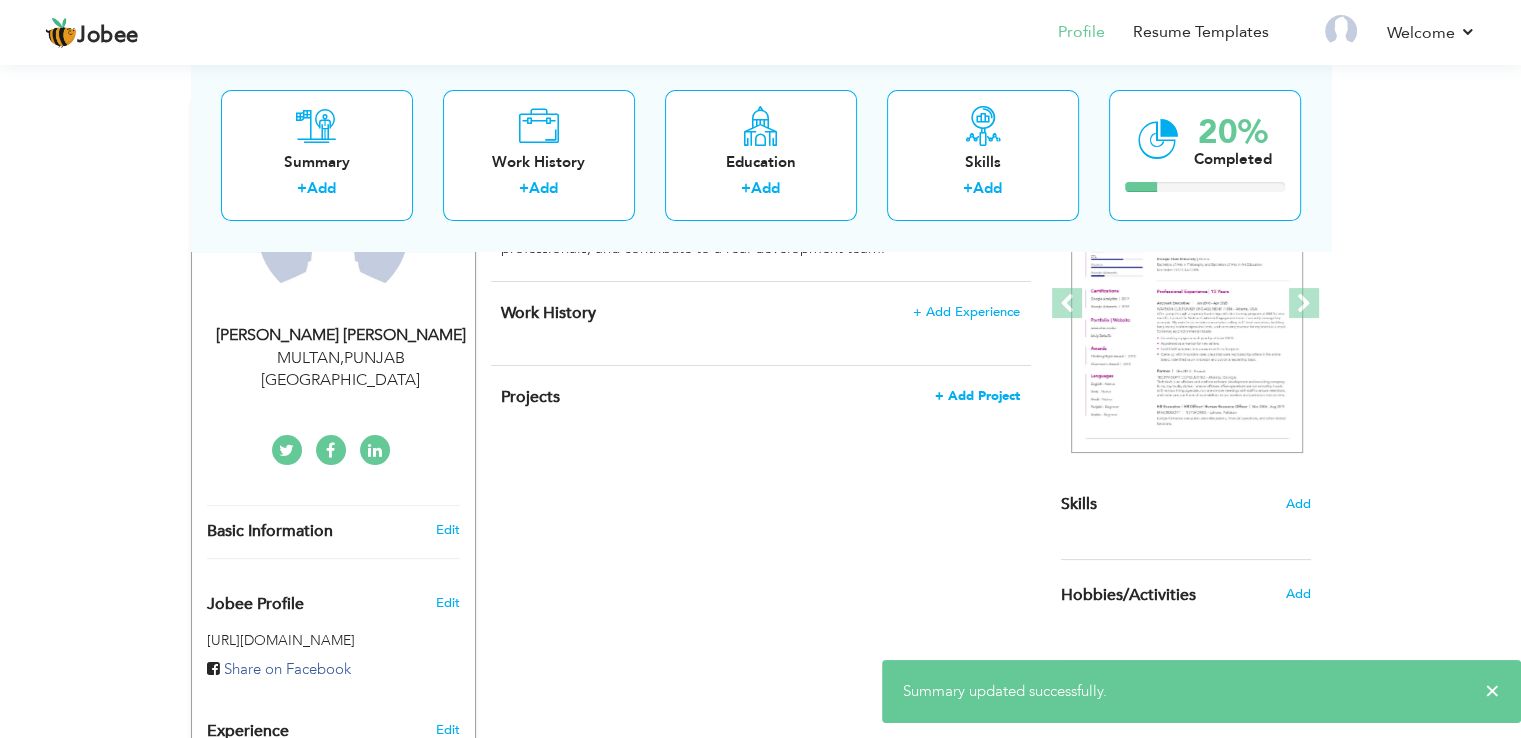 click on "+ Add Project" at bounding box center (977, 396) 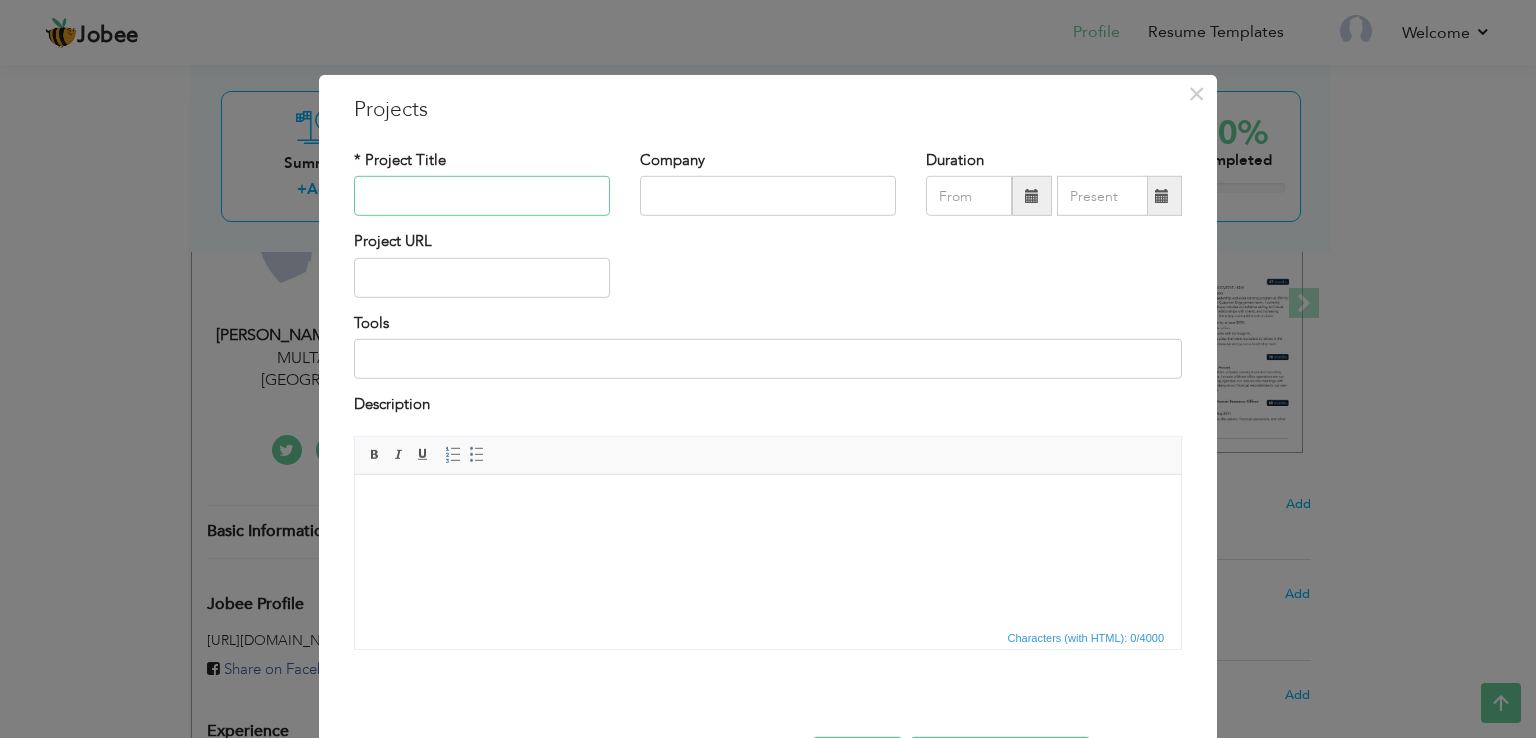 paste on "Student DMC Generator (C++)" 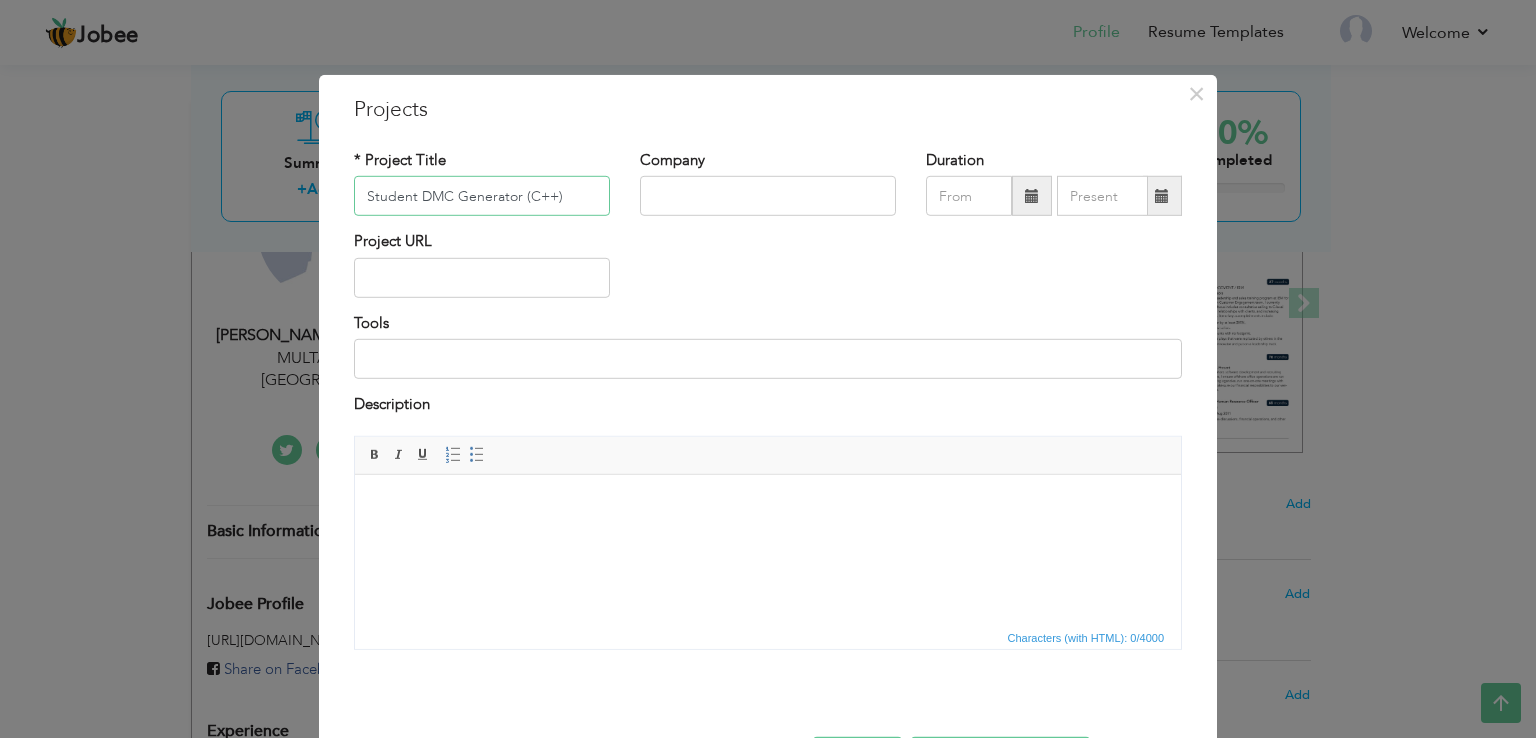 type on "Student DMC Generator (C++)" 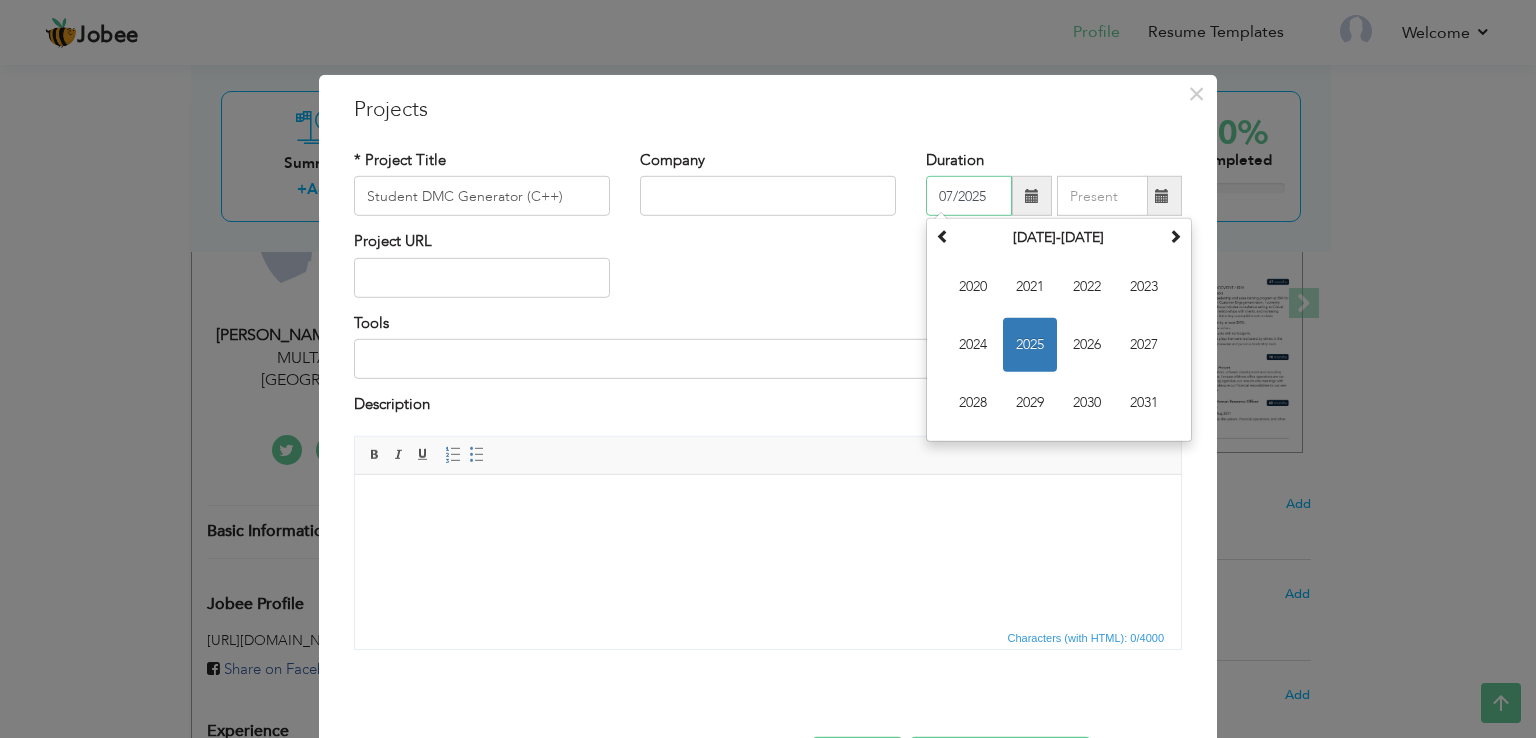 click on "07/2025" at bounding box center (969, 196) 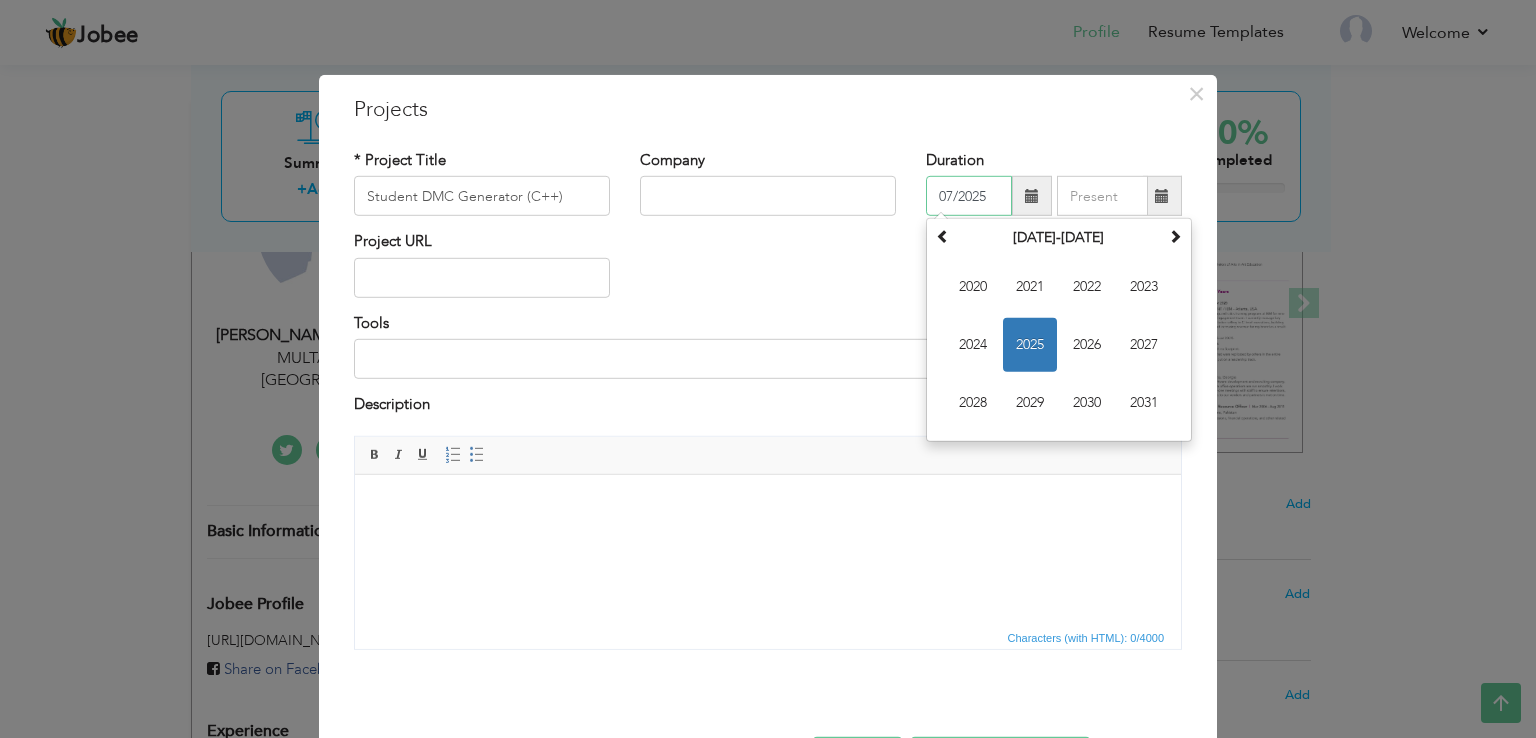 click on "07/2025" at bounding box center [969, 196] 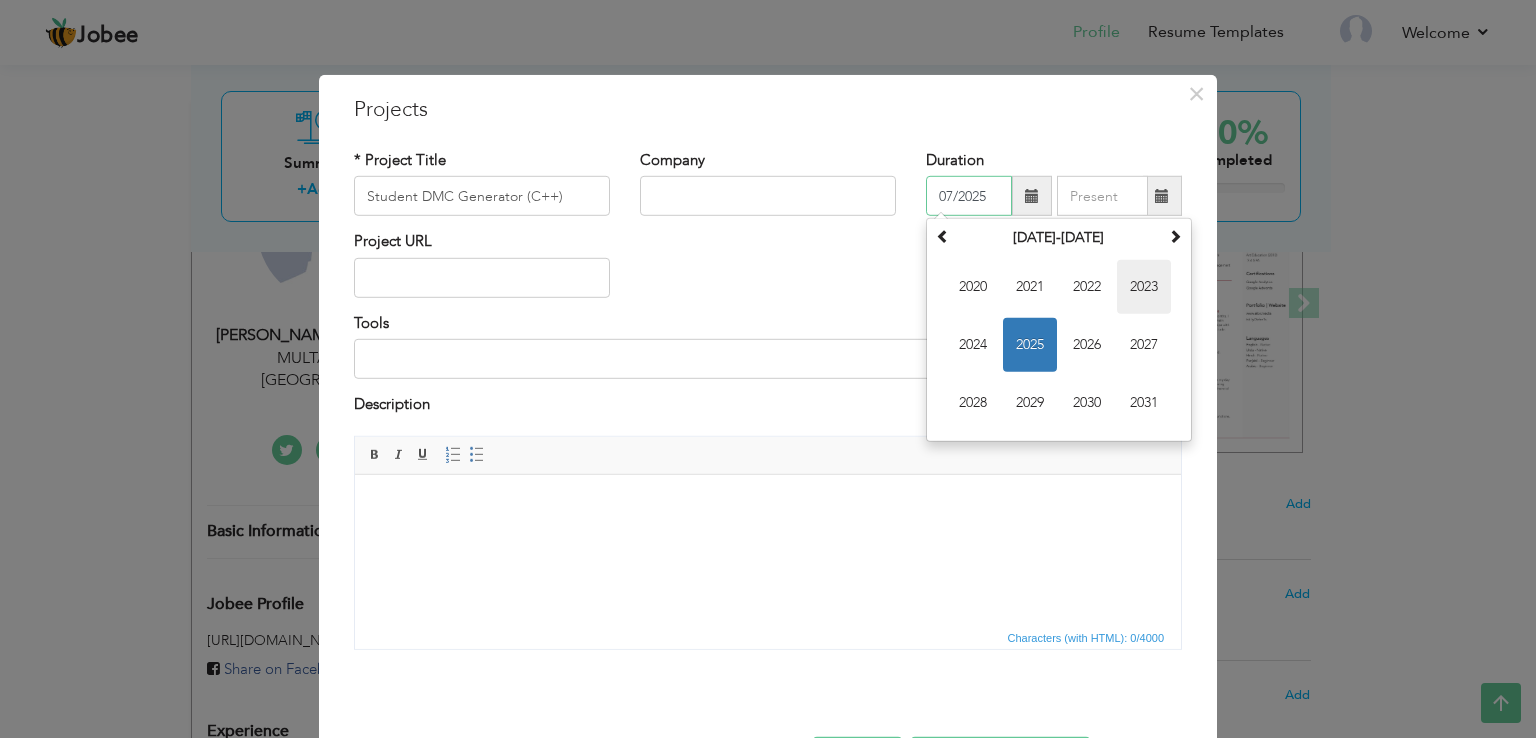 click on "2023" at bounding box center (1144, 287) 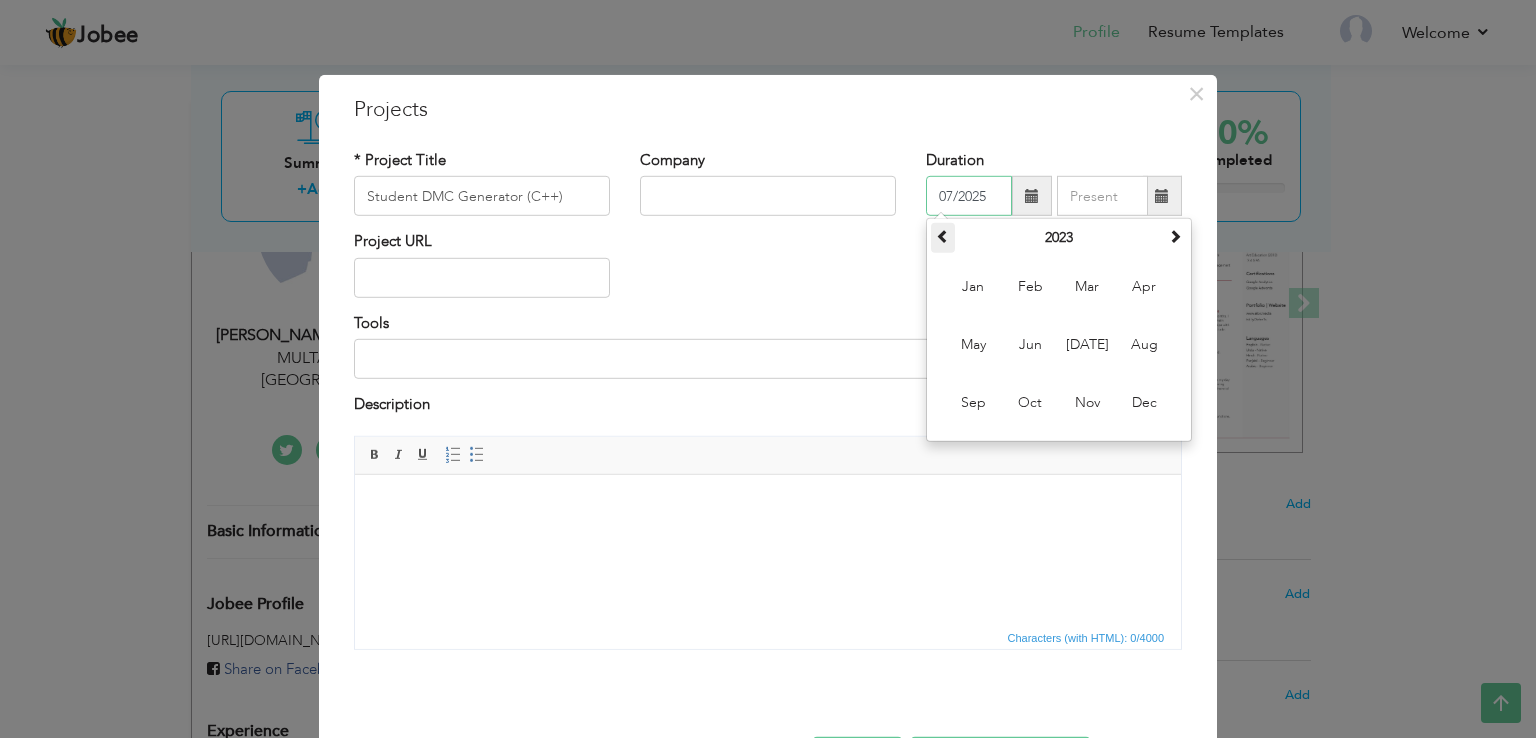 click at bounding box center [943, 236] 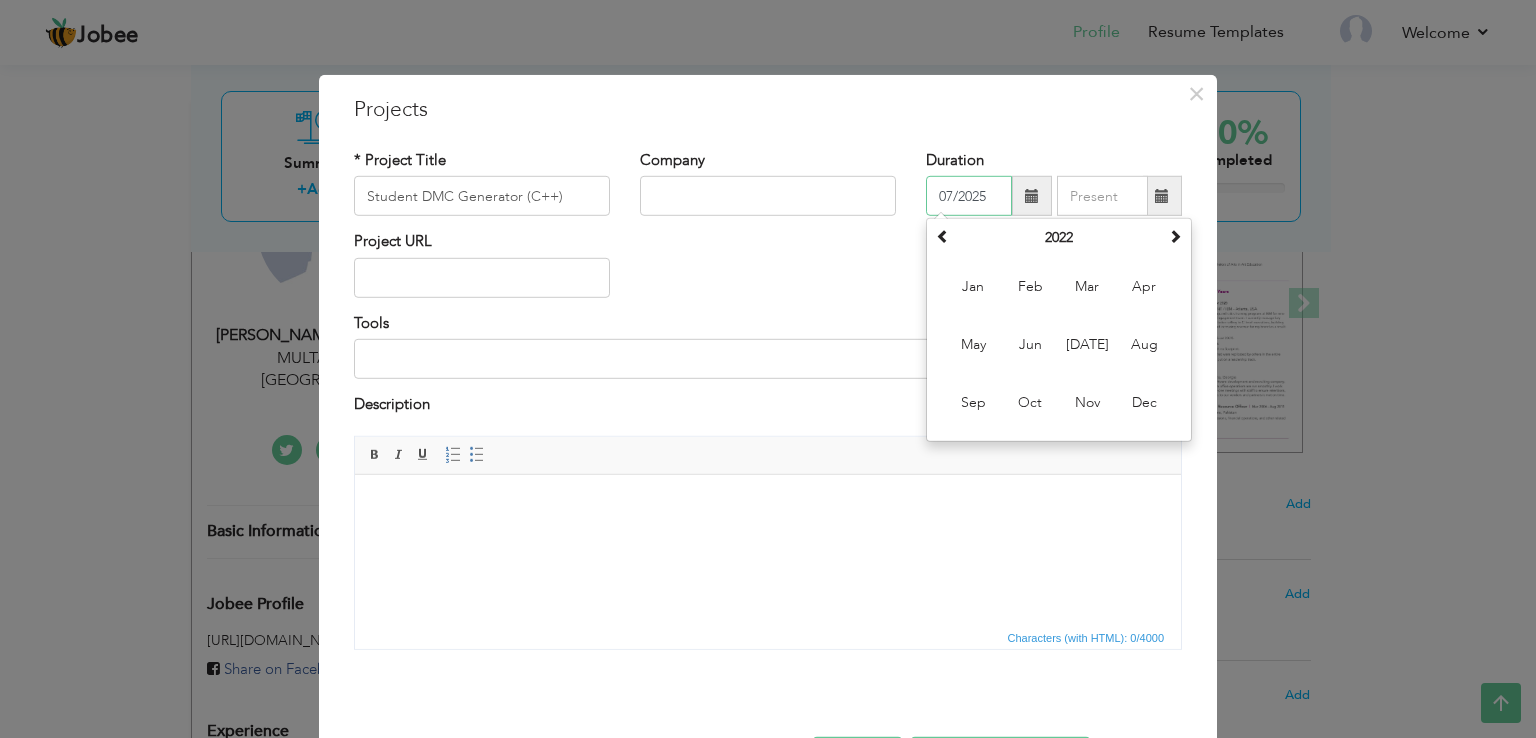 click on "07/2025" at bounding box center (969, 196) 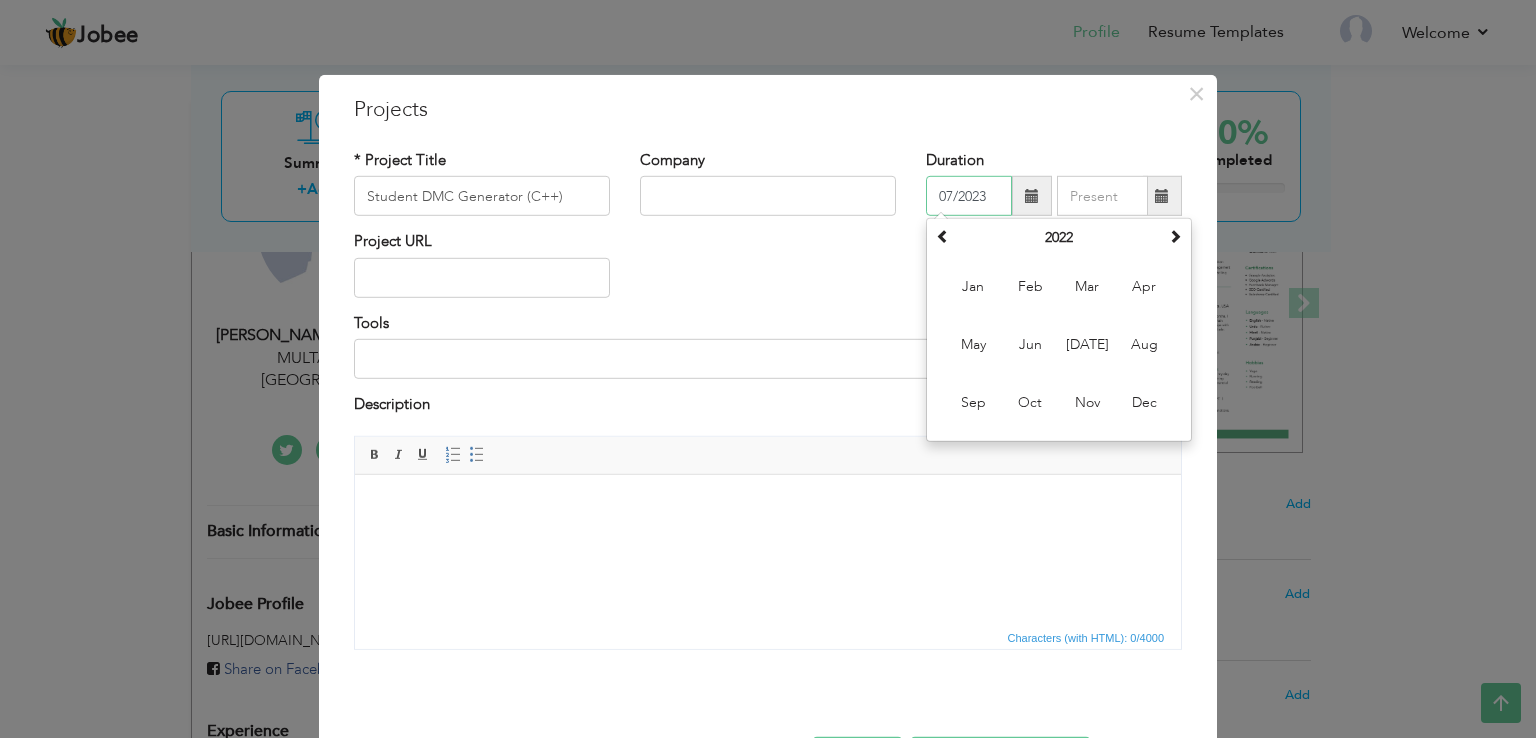 click on "07/2023" at bounding box center (969, 196) 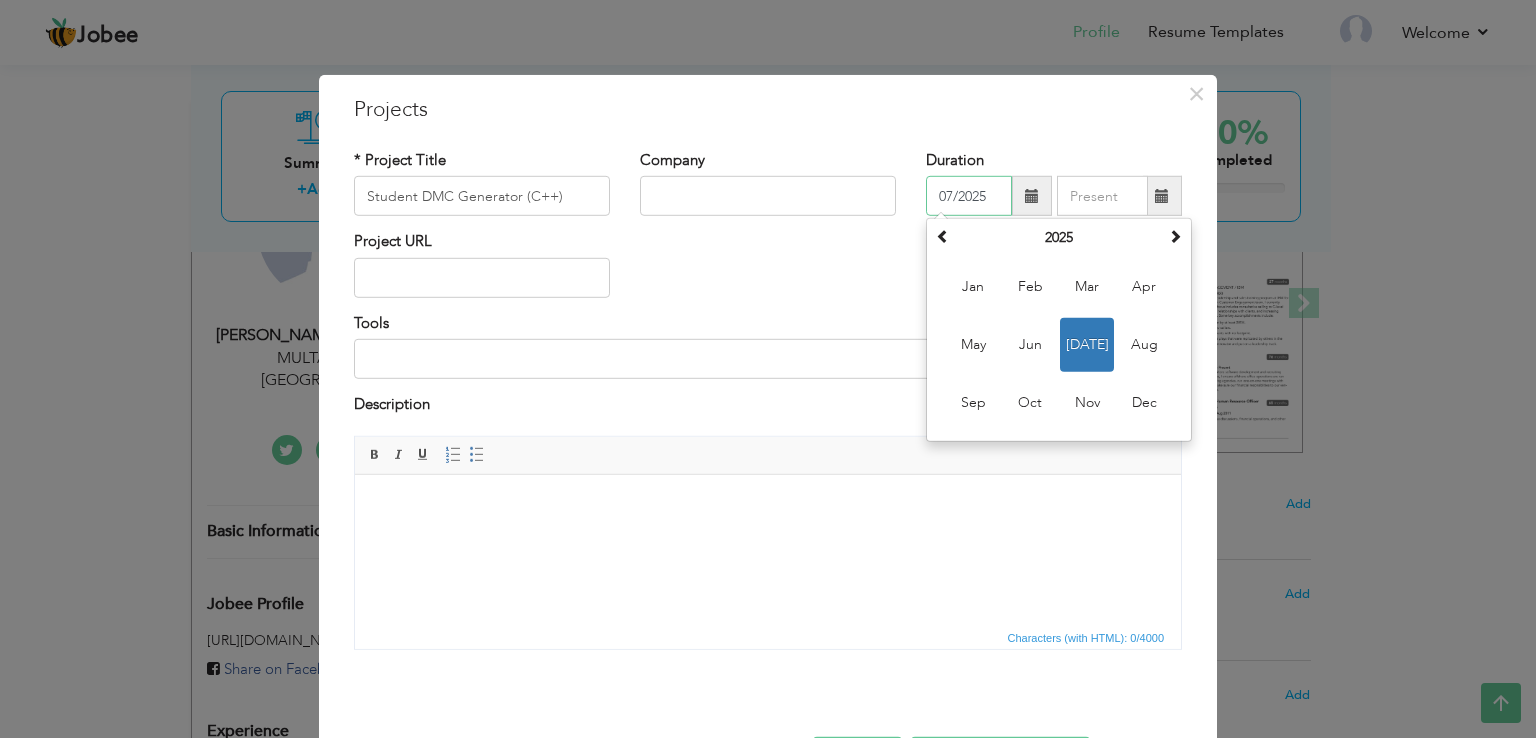 click on "07/2025" at bounding box center (969, 196) 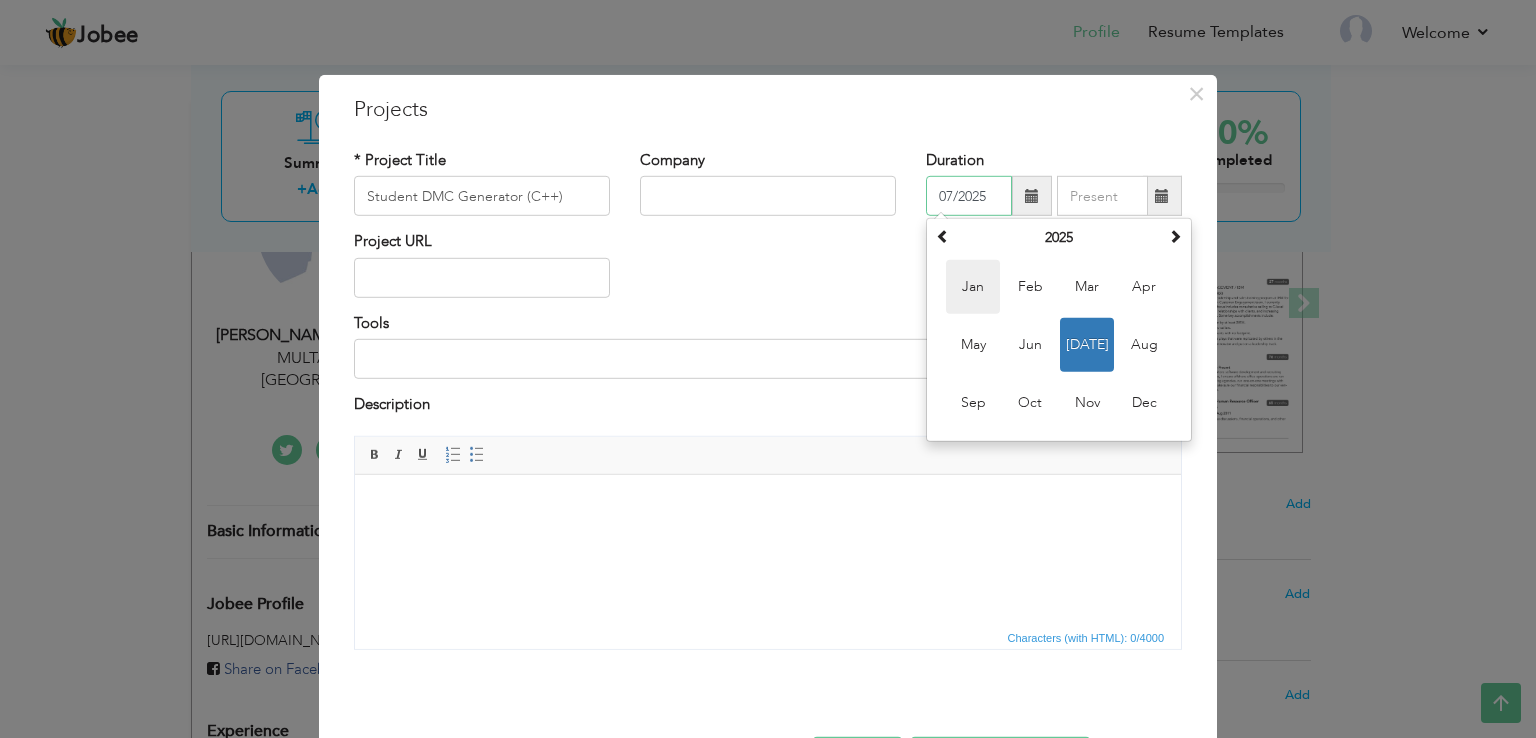 click on "Jan" at bounding box center [973, 287] 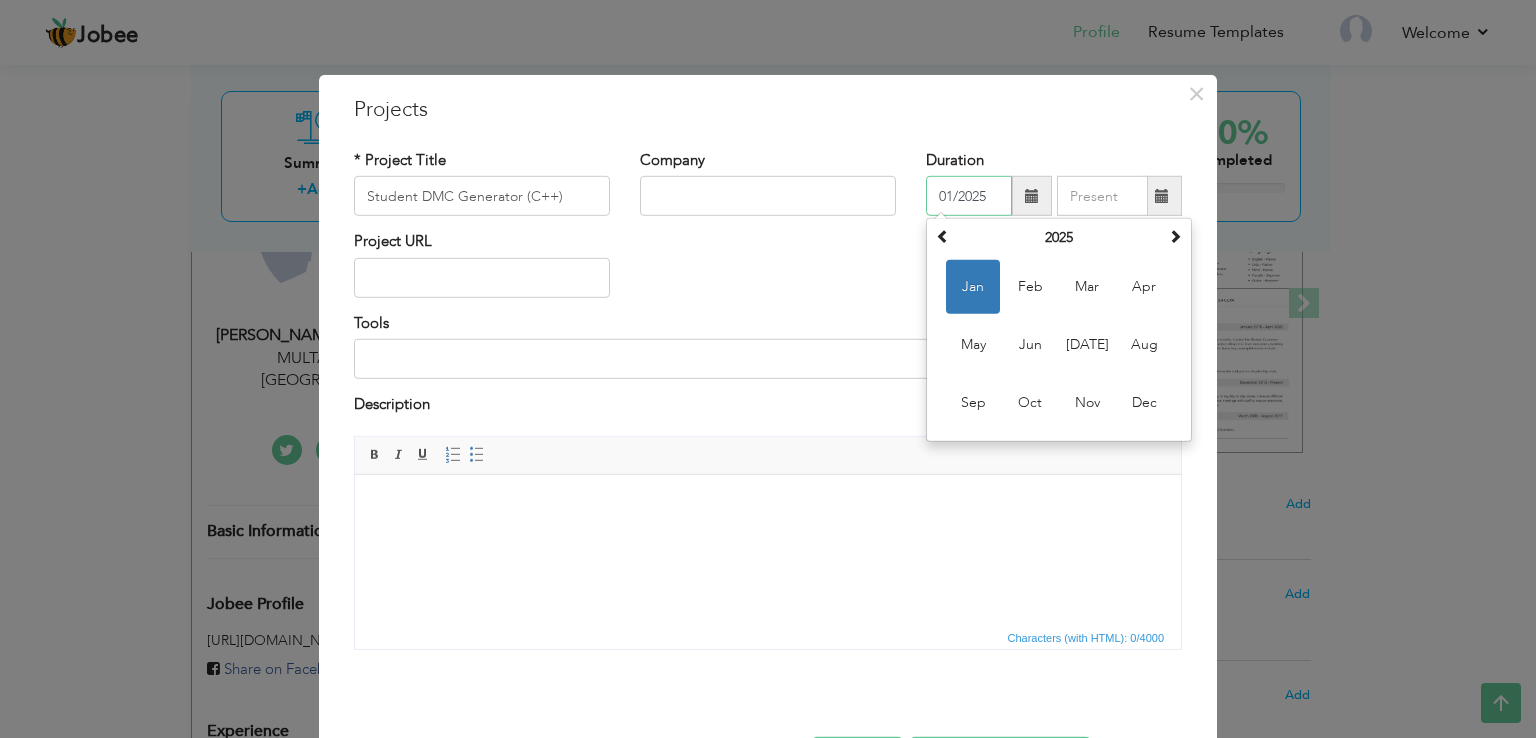 click on "01/2025" at bounding box center (969, 196) 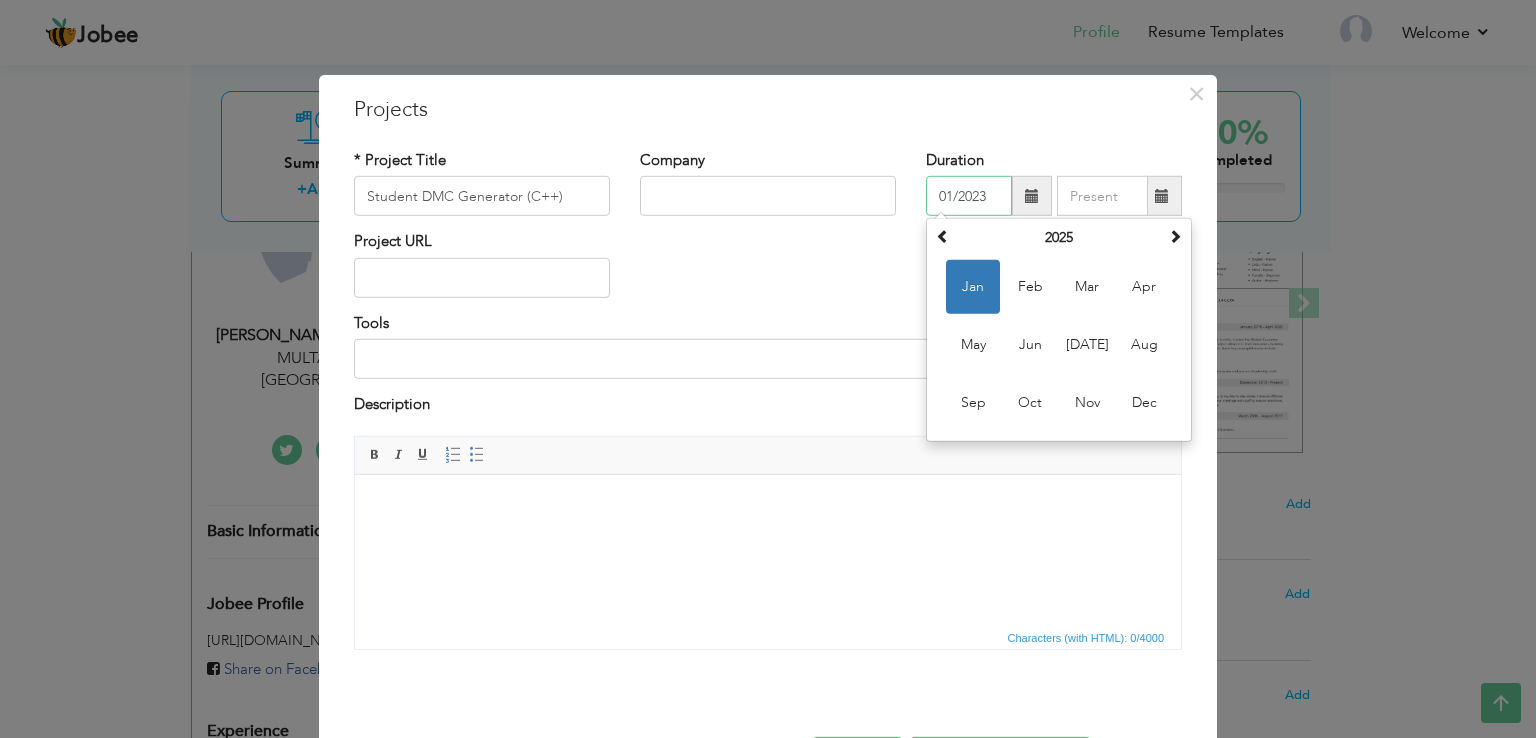 type on "01/2023" 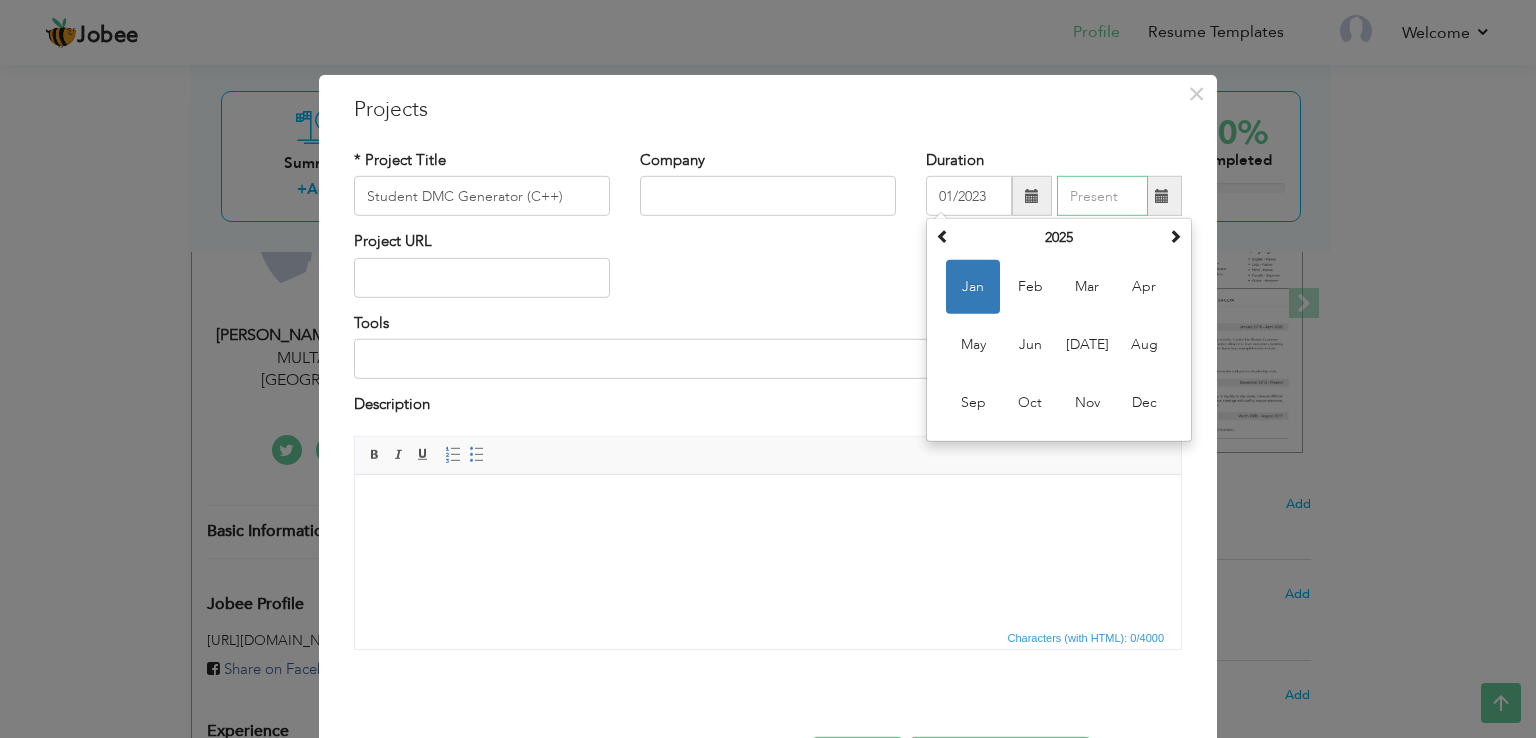 type on "07/2025" 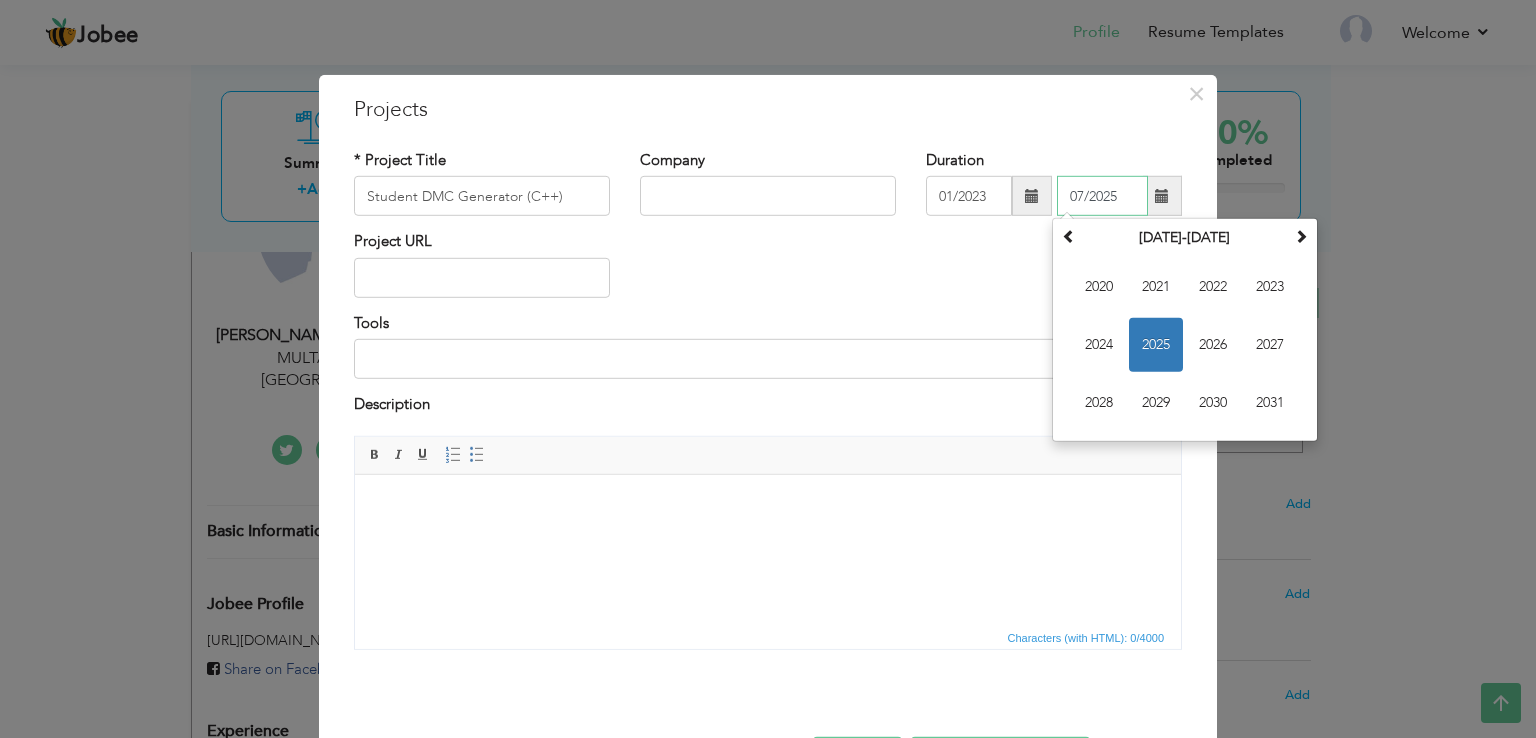 click on "07/2025" at bounding box center (1102, 196) 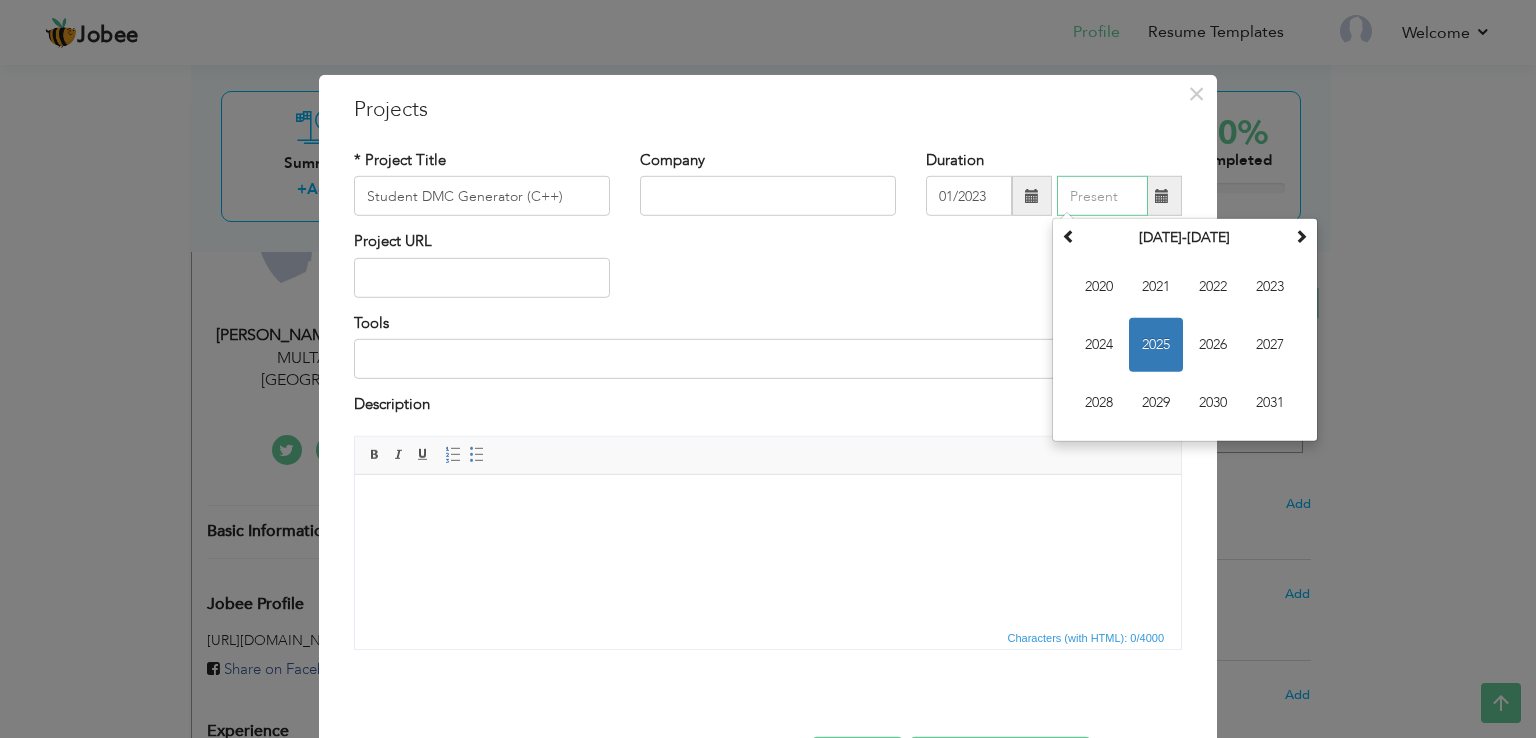 type 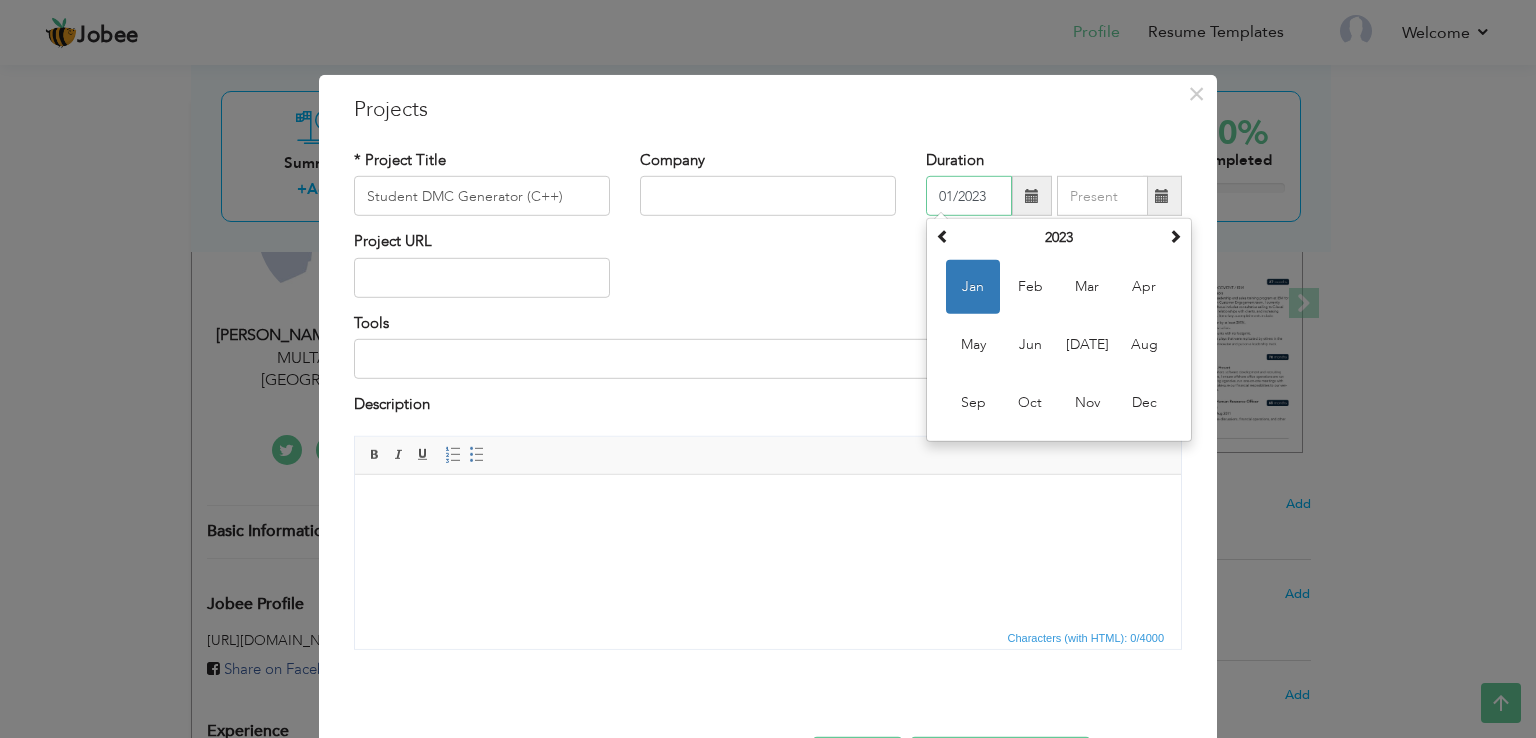 click on "01/2023" at bounding box center [969, 196] 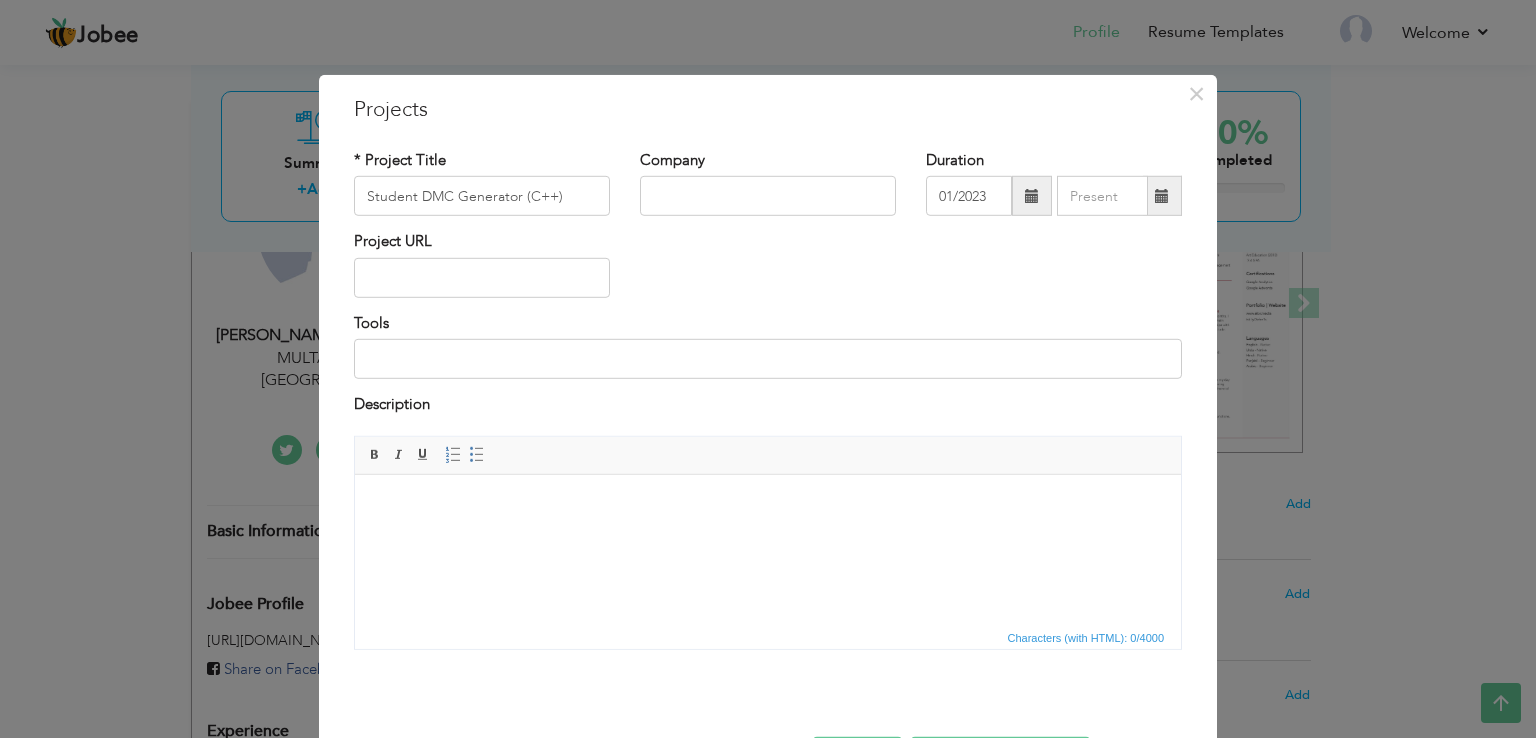 click on "×
Projects
* Project Title
Student DMC Generator (C++)
Company
Duration" at bounding box center (768, 369) 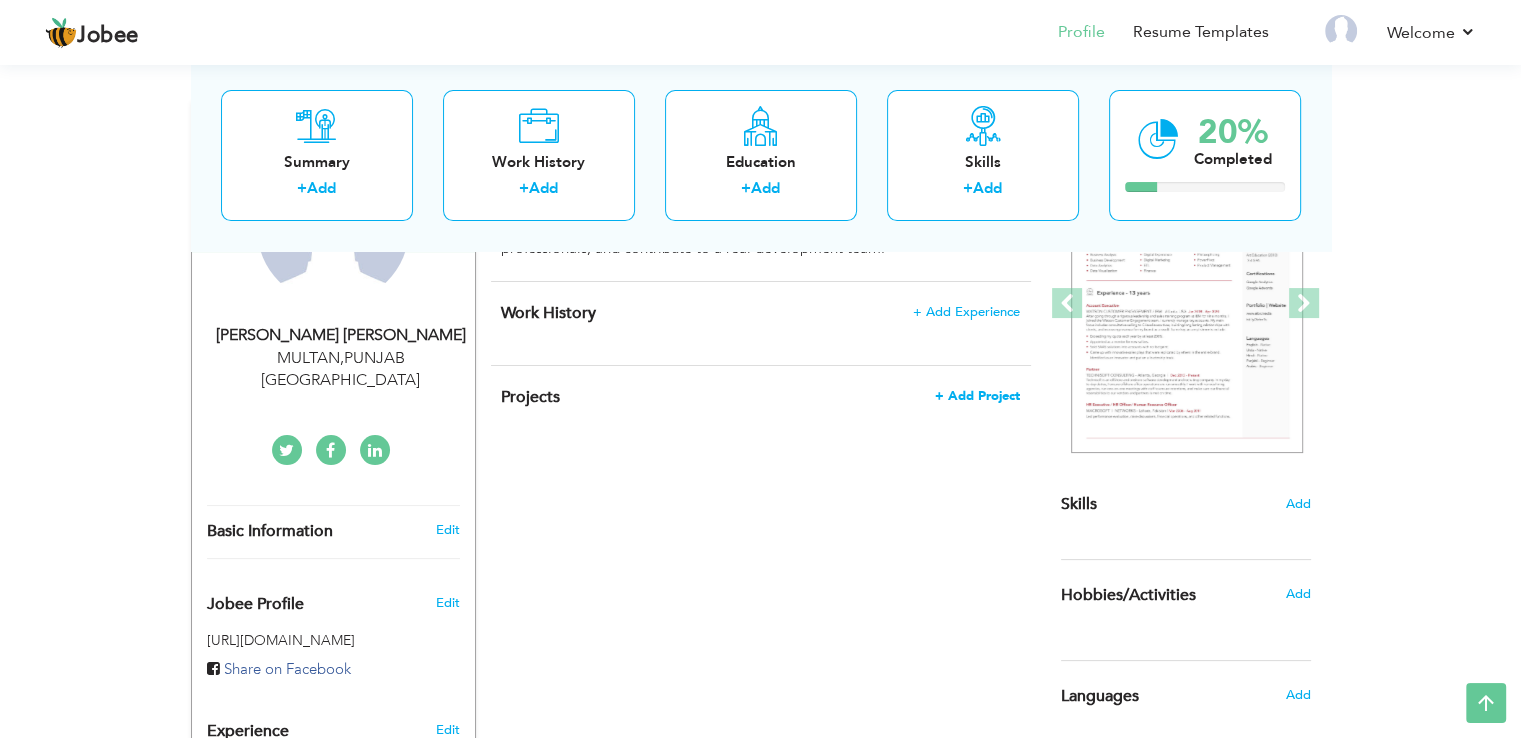 click on "+ Add Project" at bounding box center [977, 396] 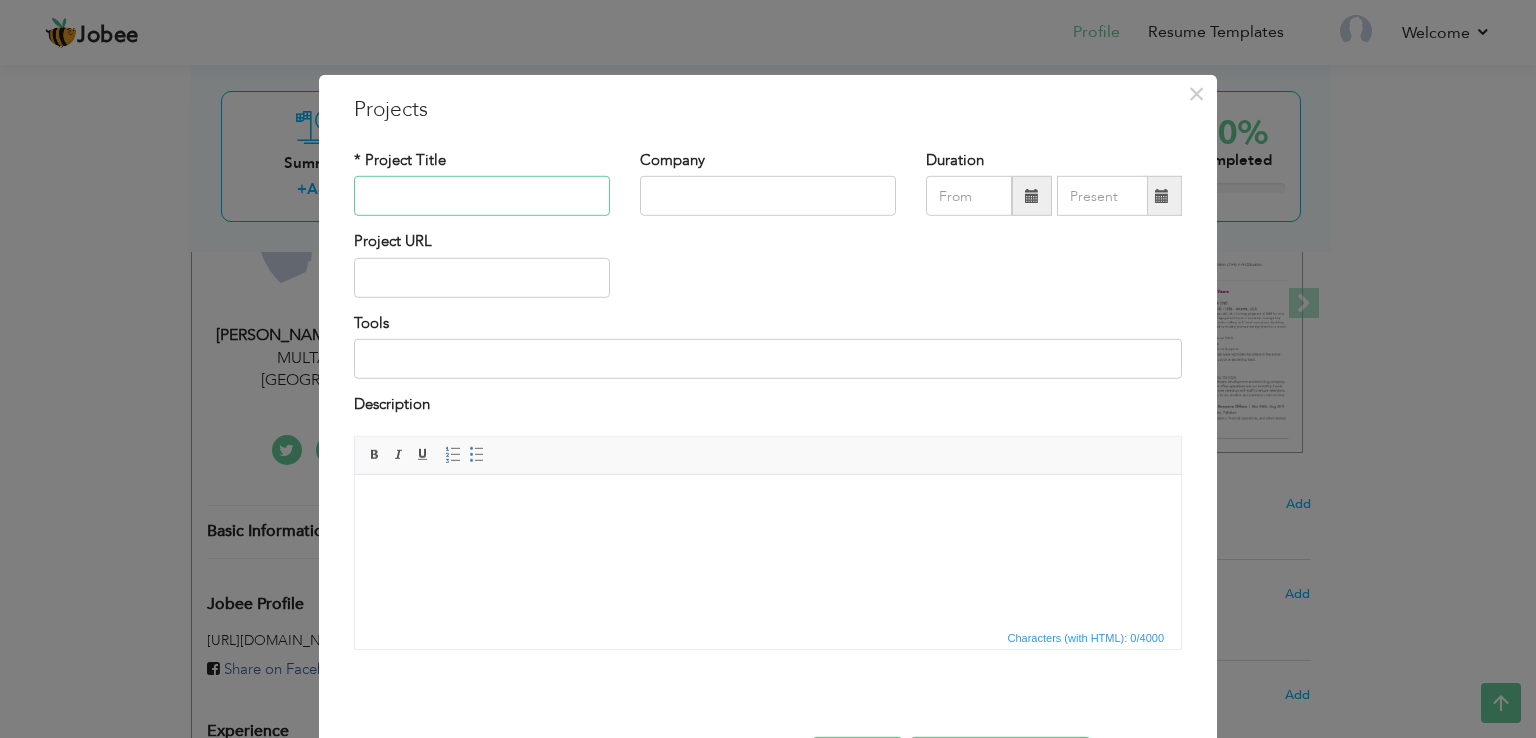 click at bounding box center [482, 196] 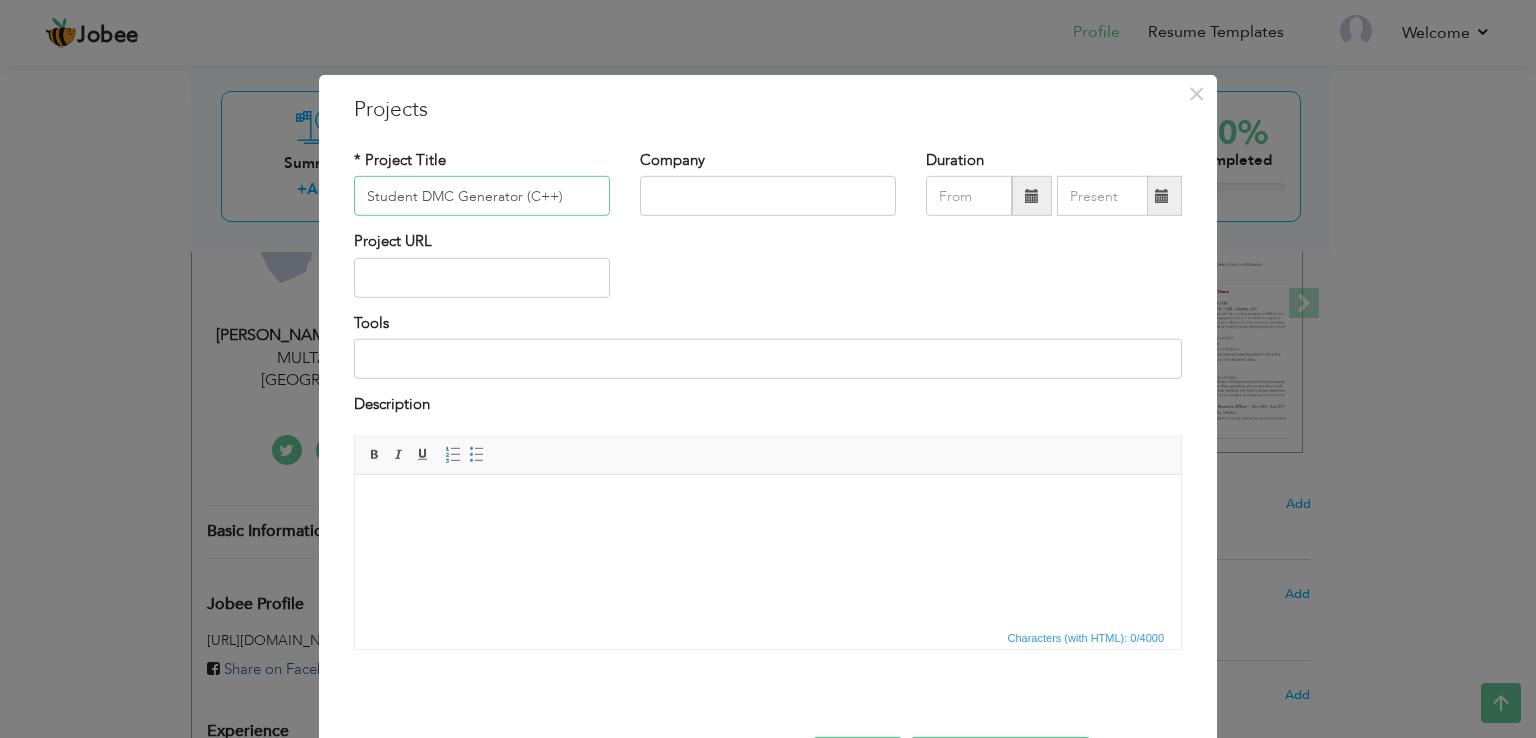 type on "Student DMC Generator (C++)" 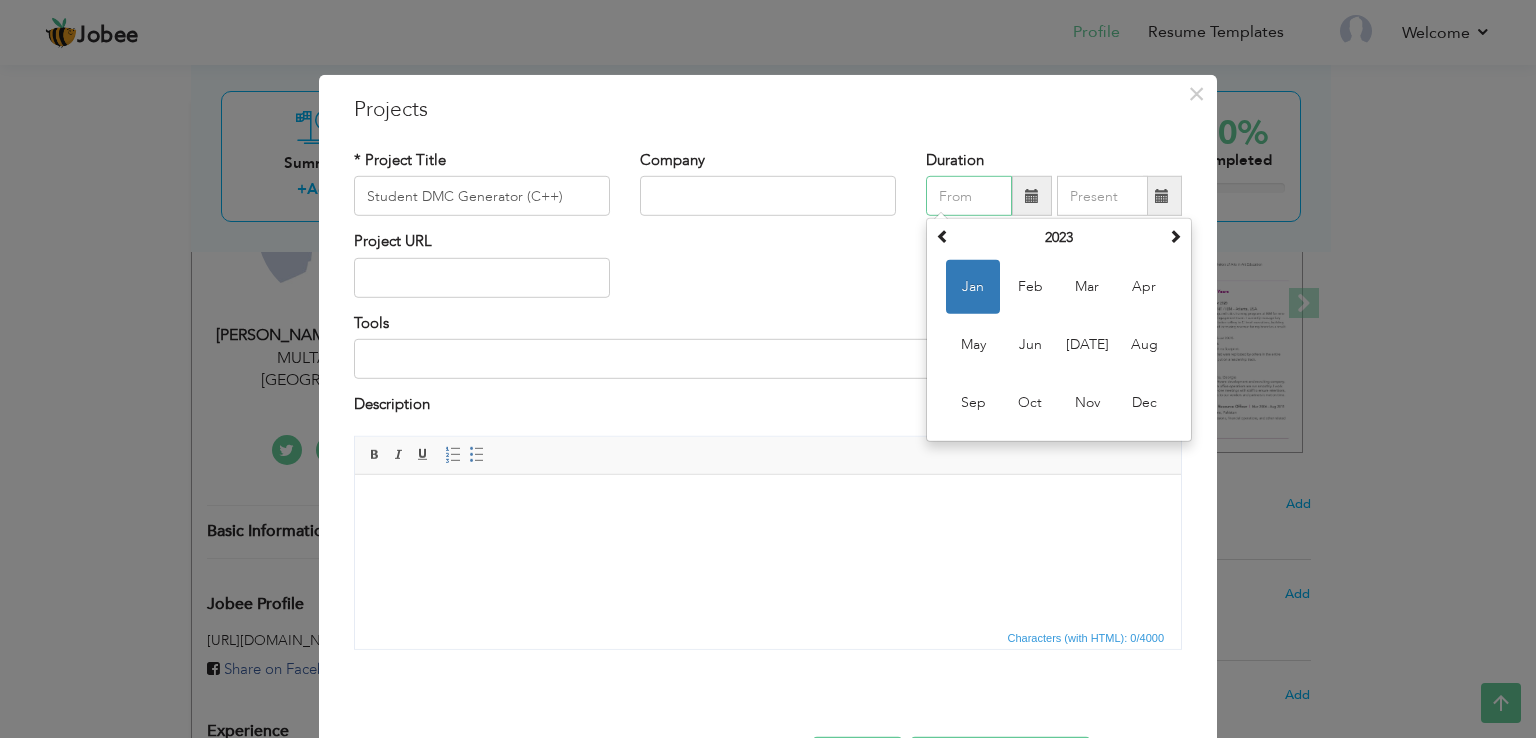 click at bounding box center [969, 196] 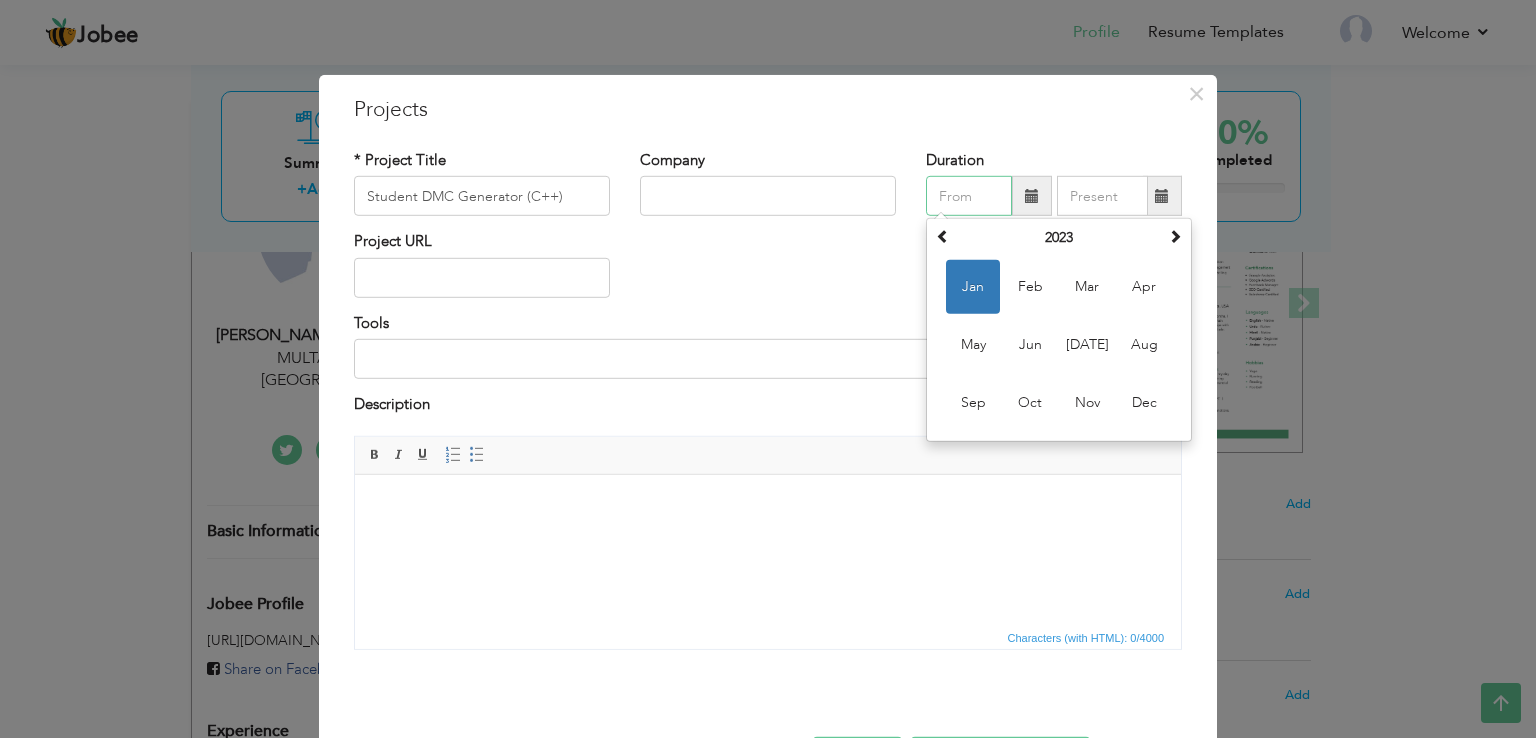 type on "01/2023" 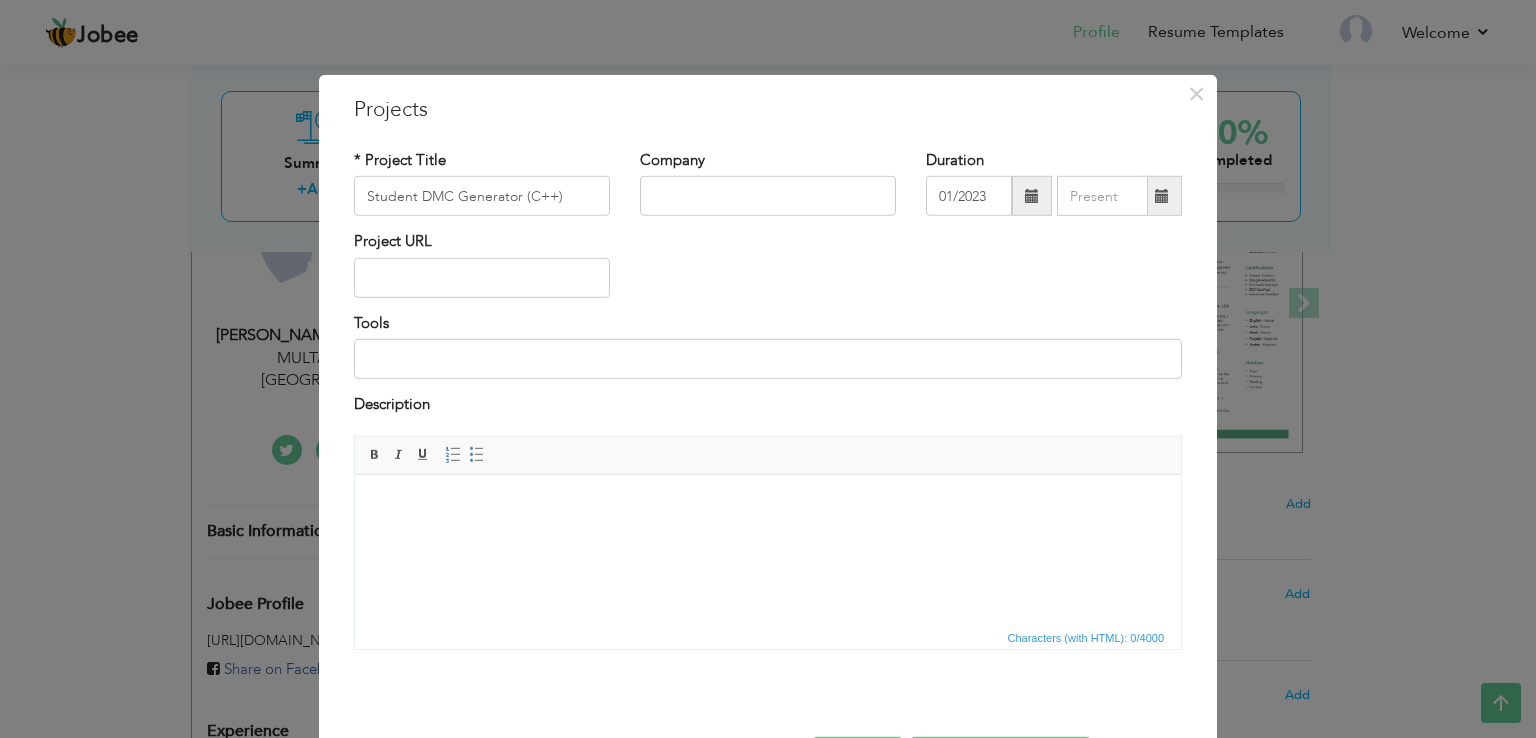 click at bounding box center (768, 504) 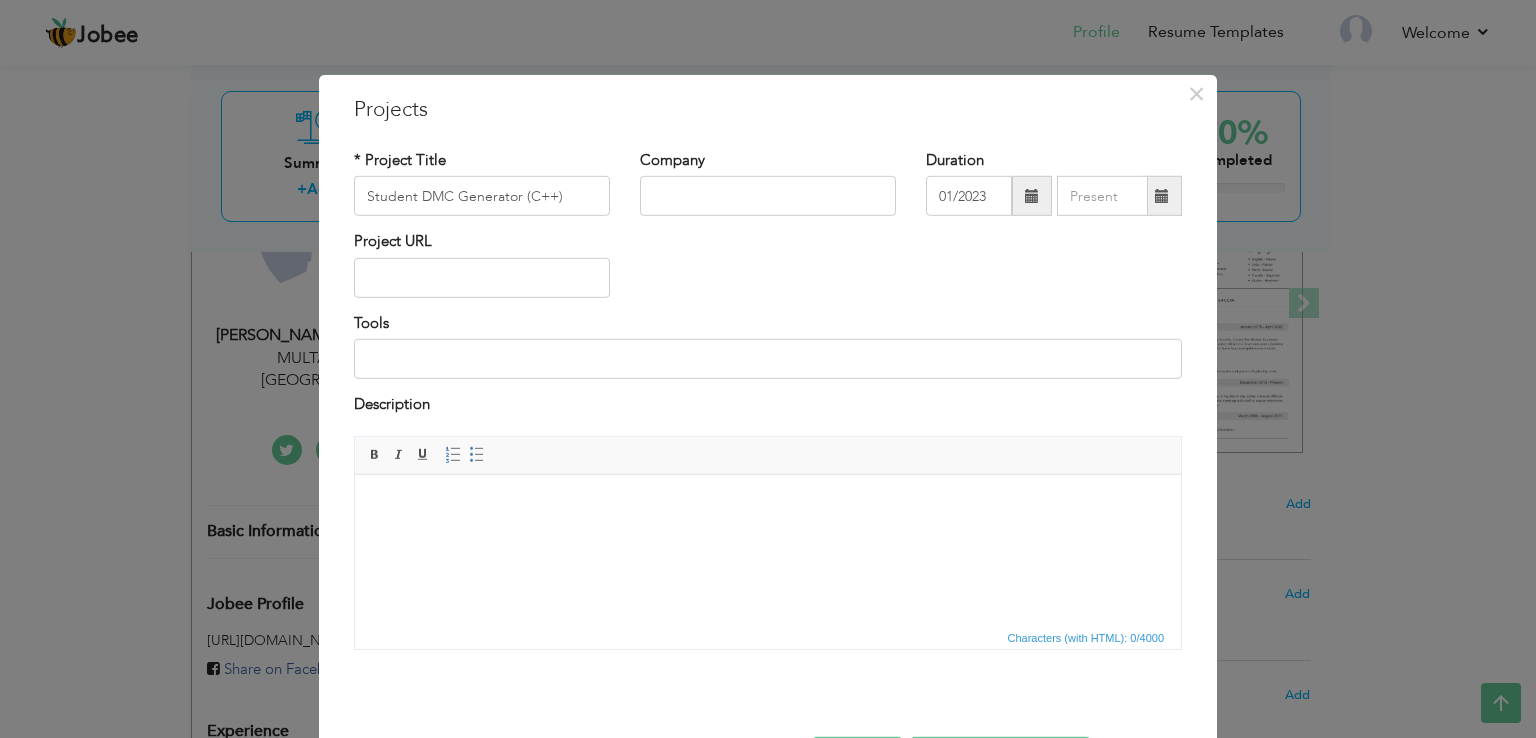 click at bounding box center [768, 504] 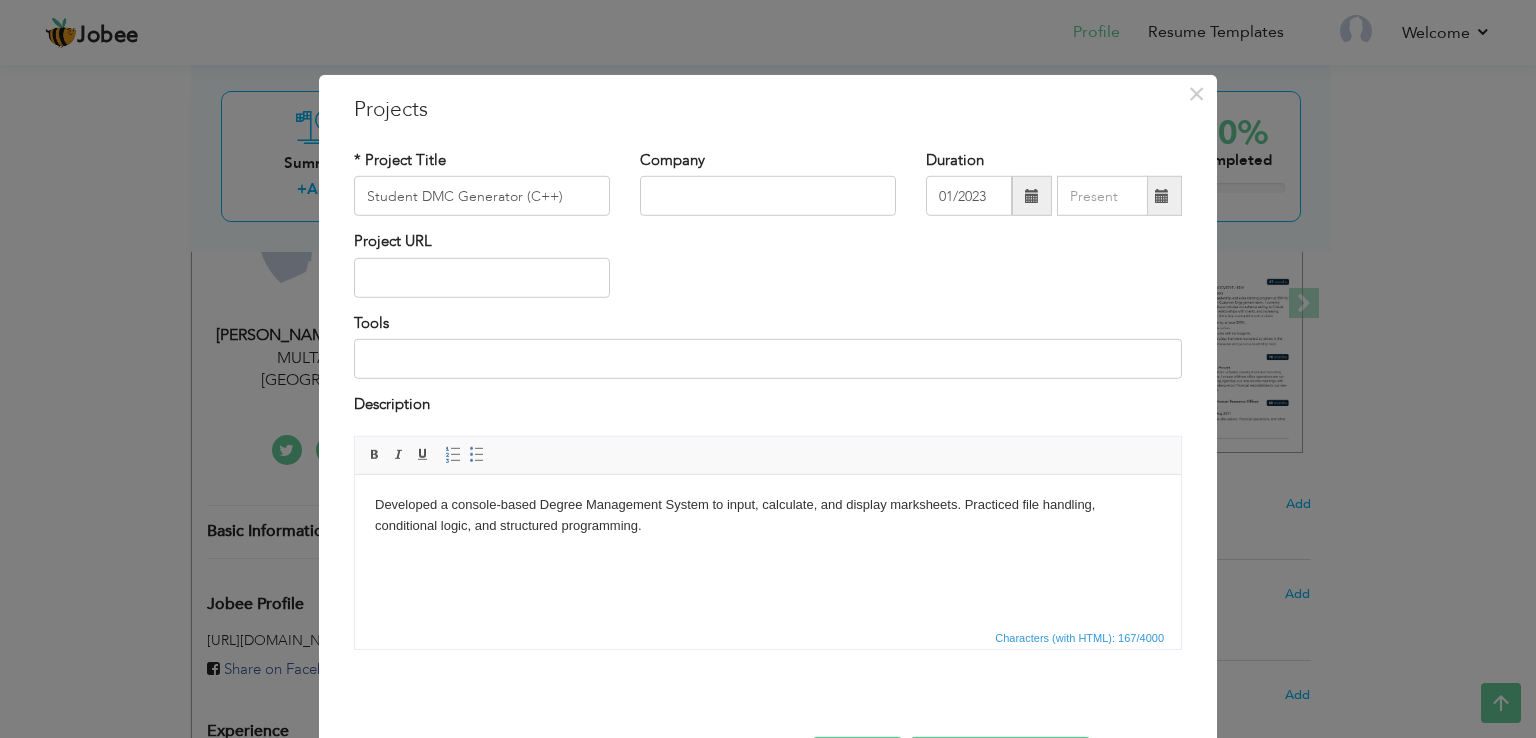 scroll, scrollTop: 72, scrollLeft: 0, axis: vertical 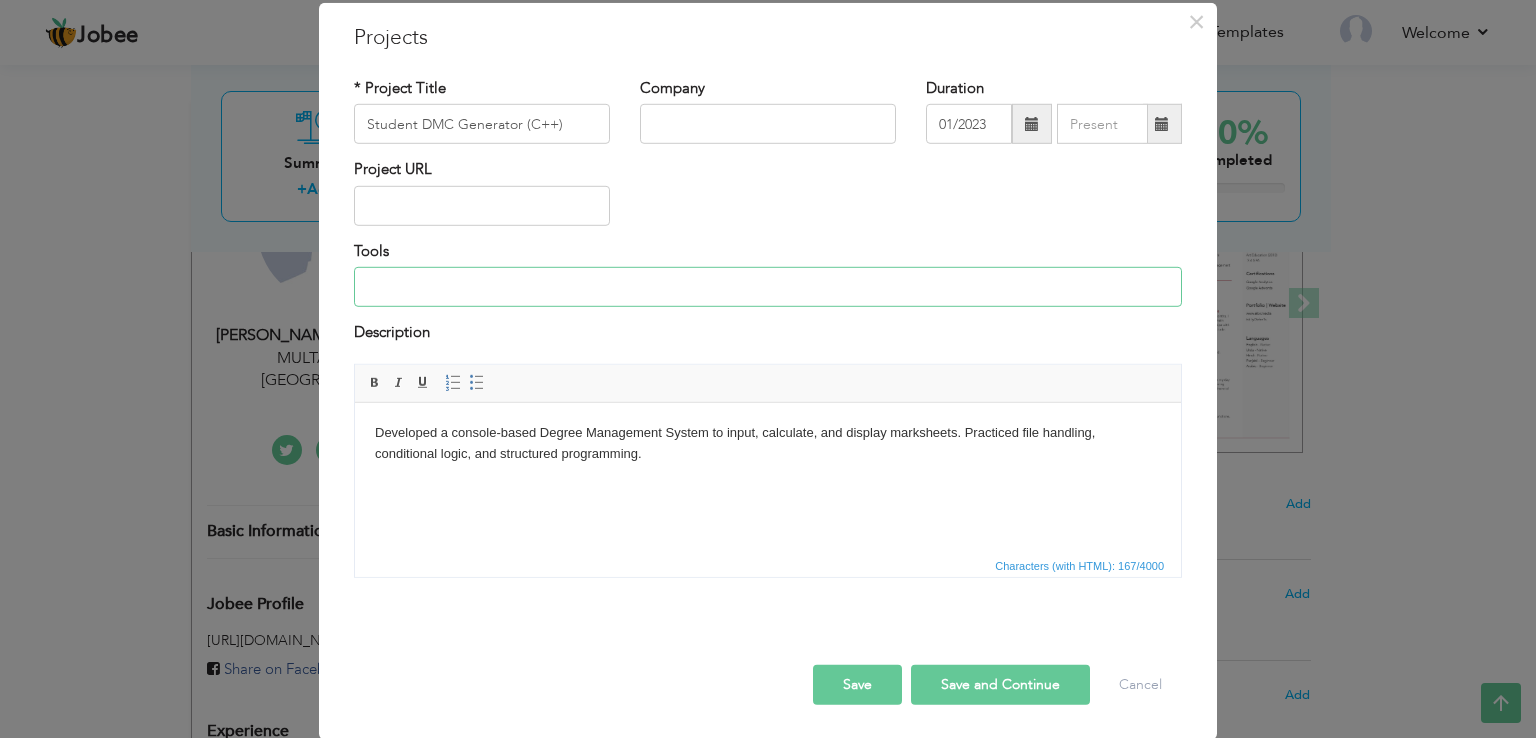 click at bounding box center (768, 287) 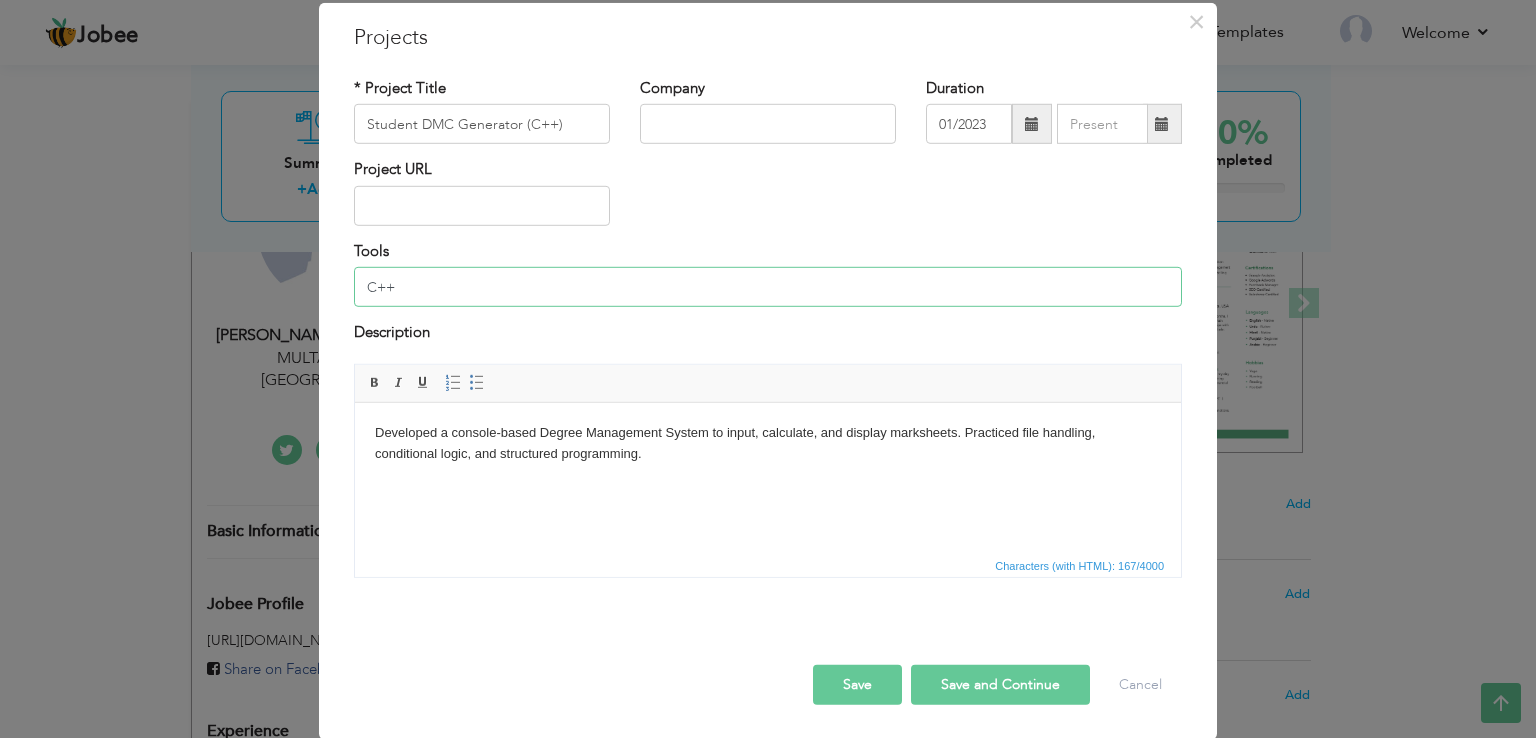 type on "C++" 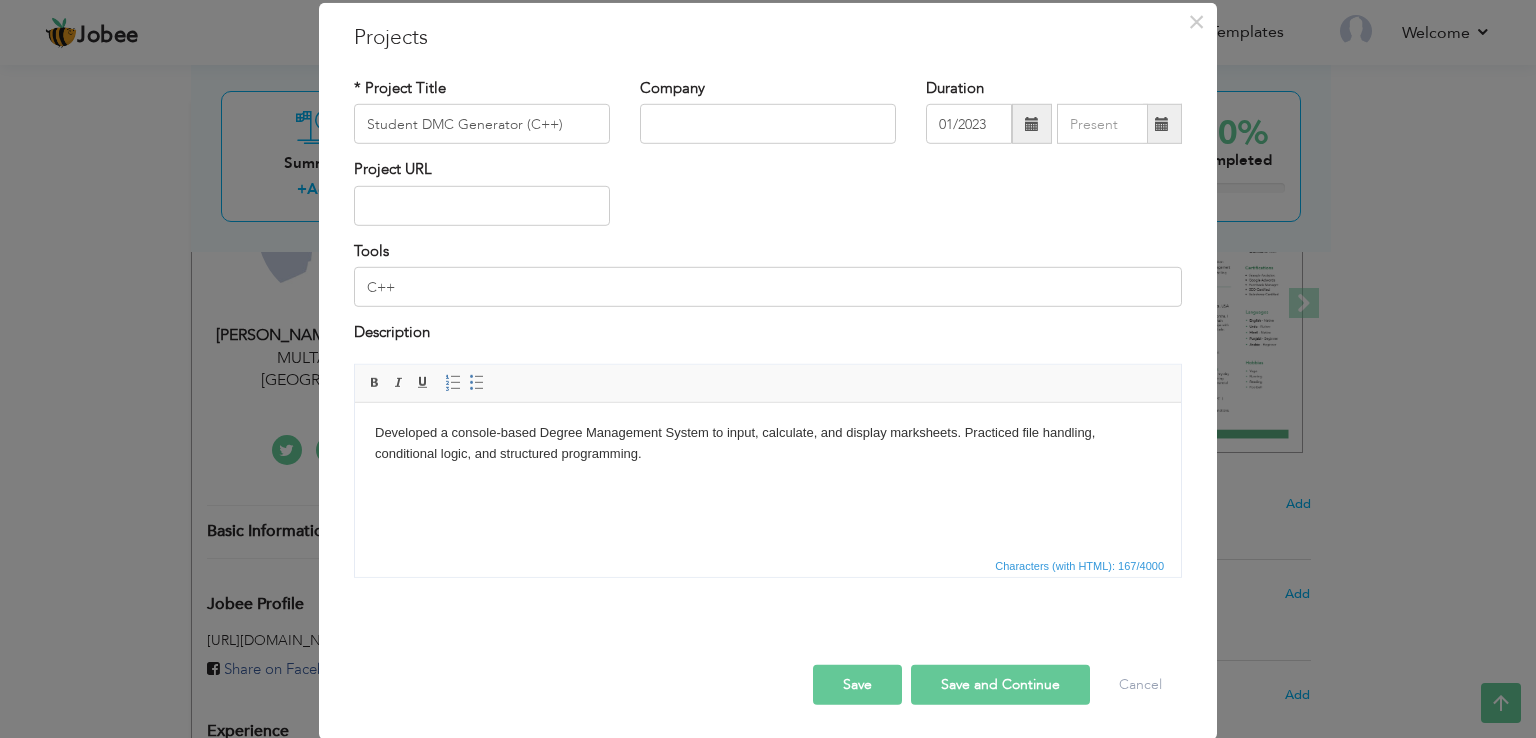 click on "Save and Continue" at bounding box center [1000, 684] 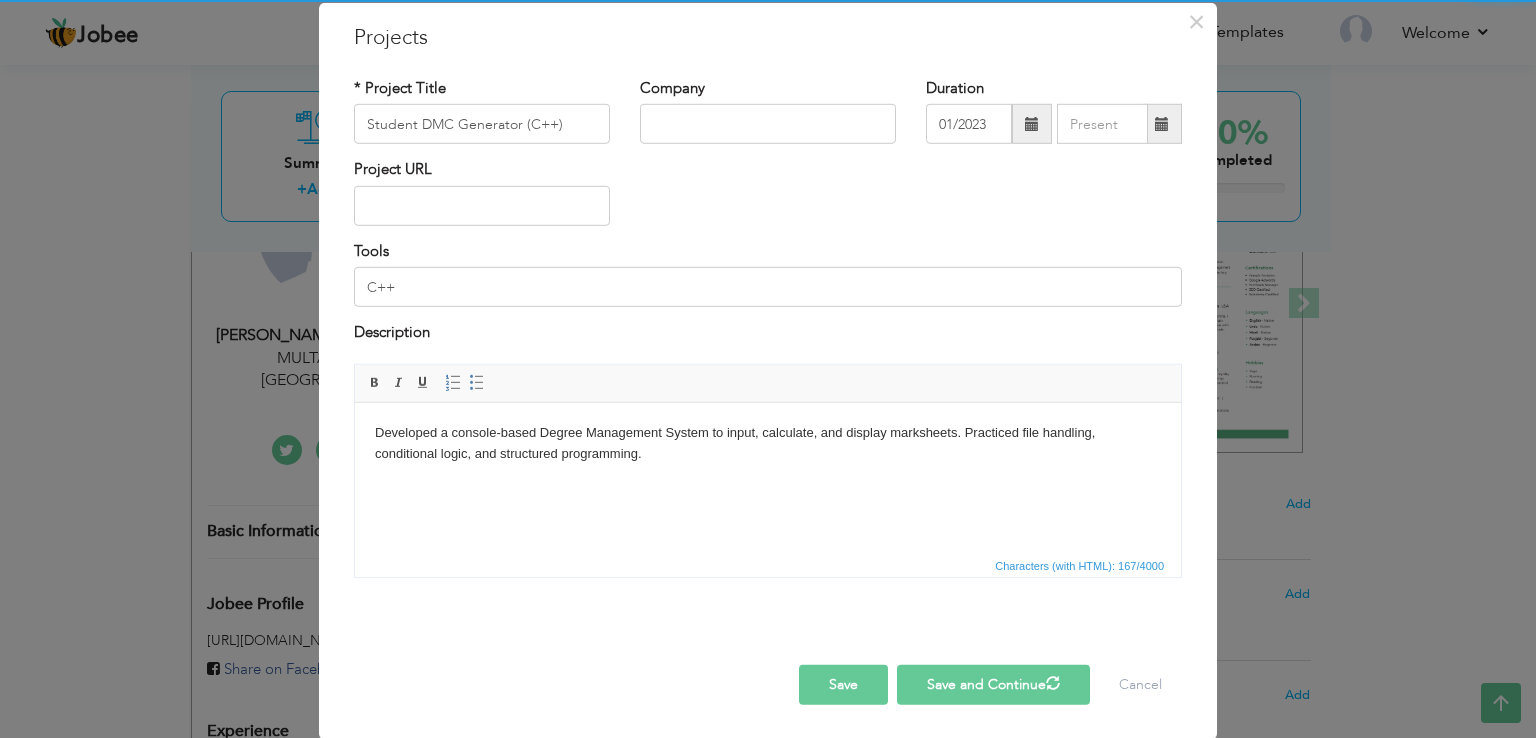 type 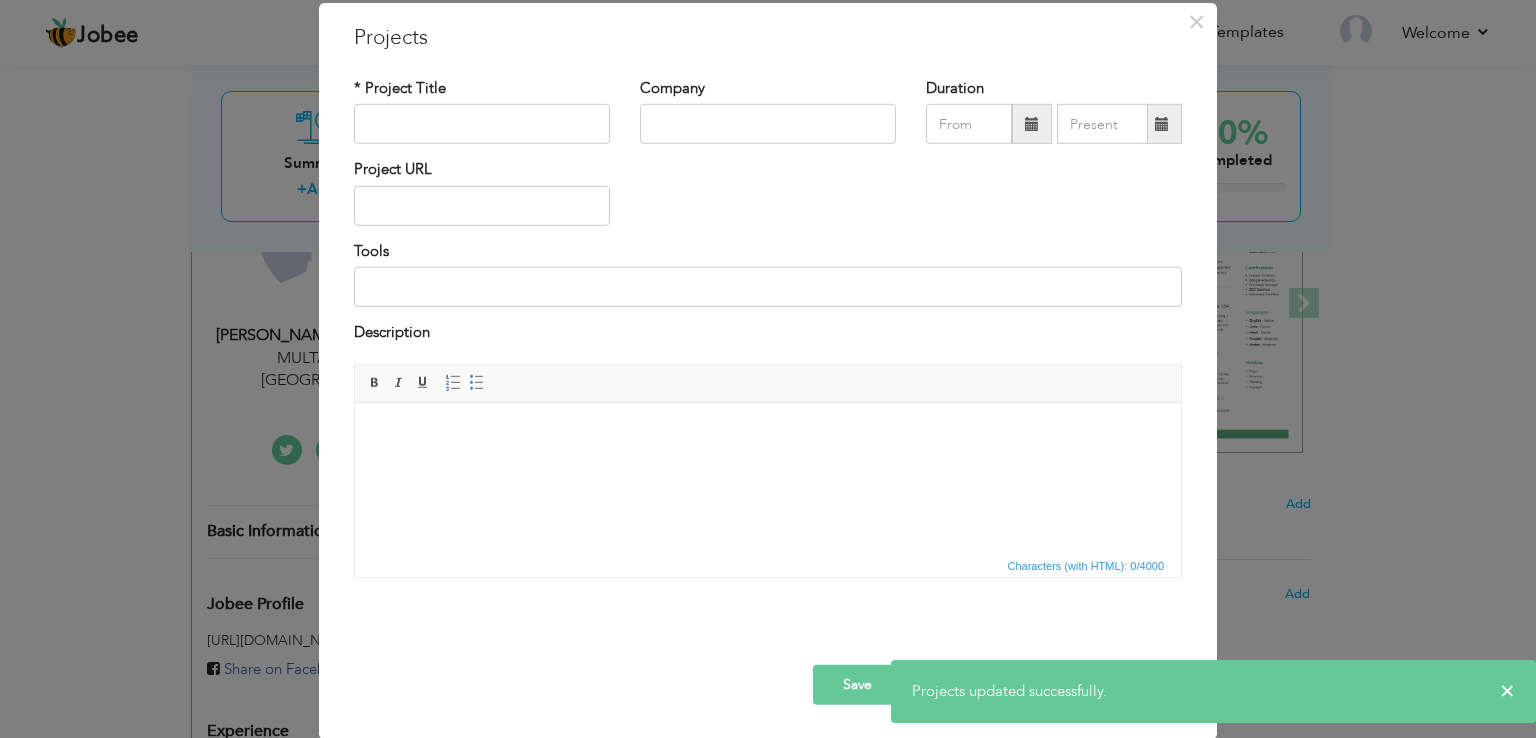 click on "Save" at bounding box center [857, 684] 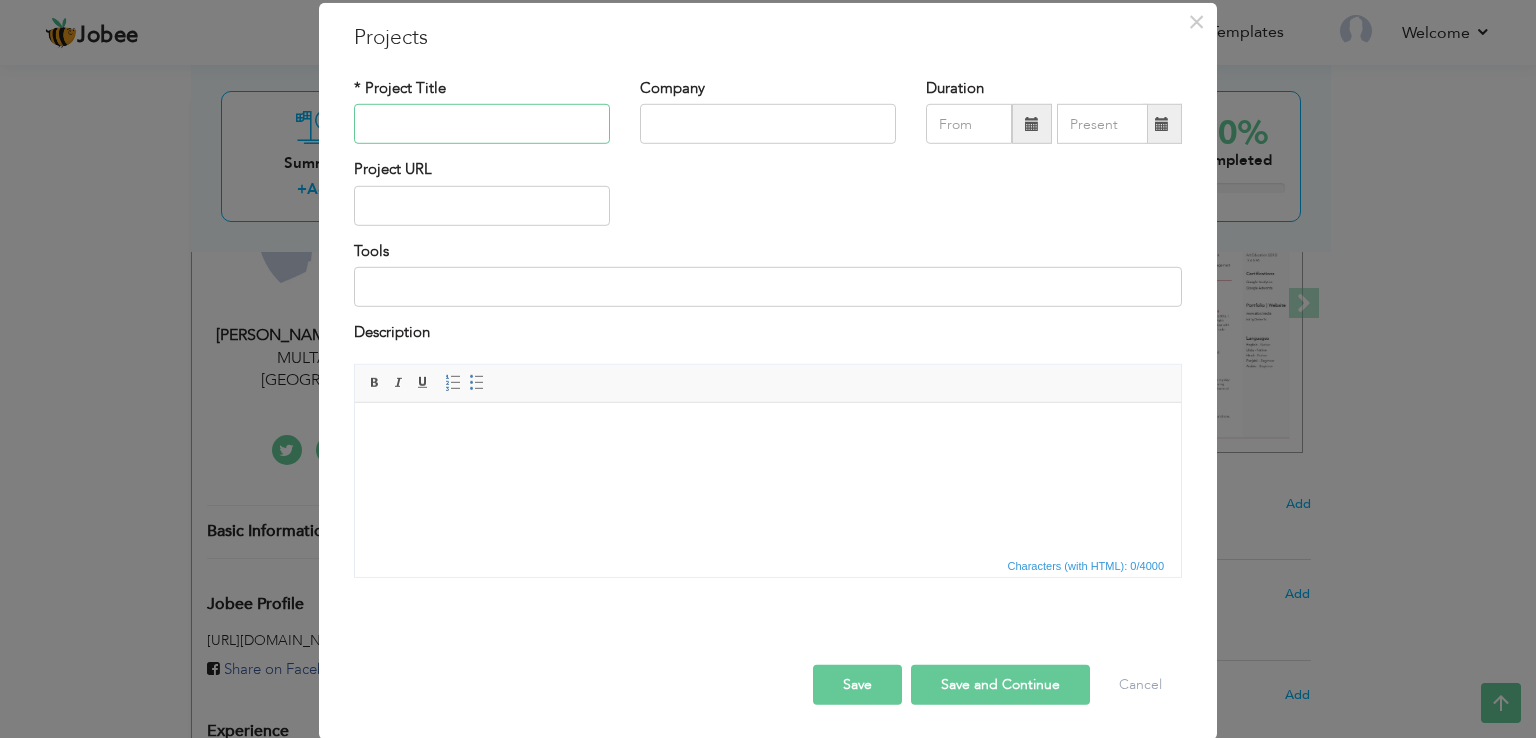 click at bounding box center [482, 124] 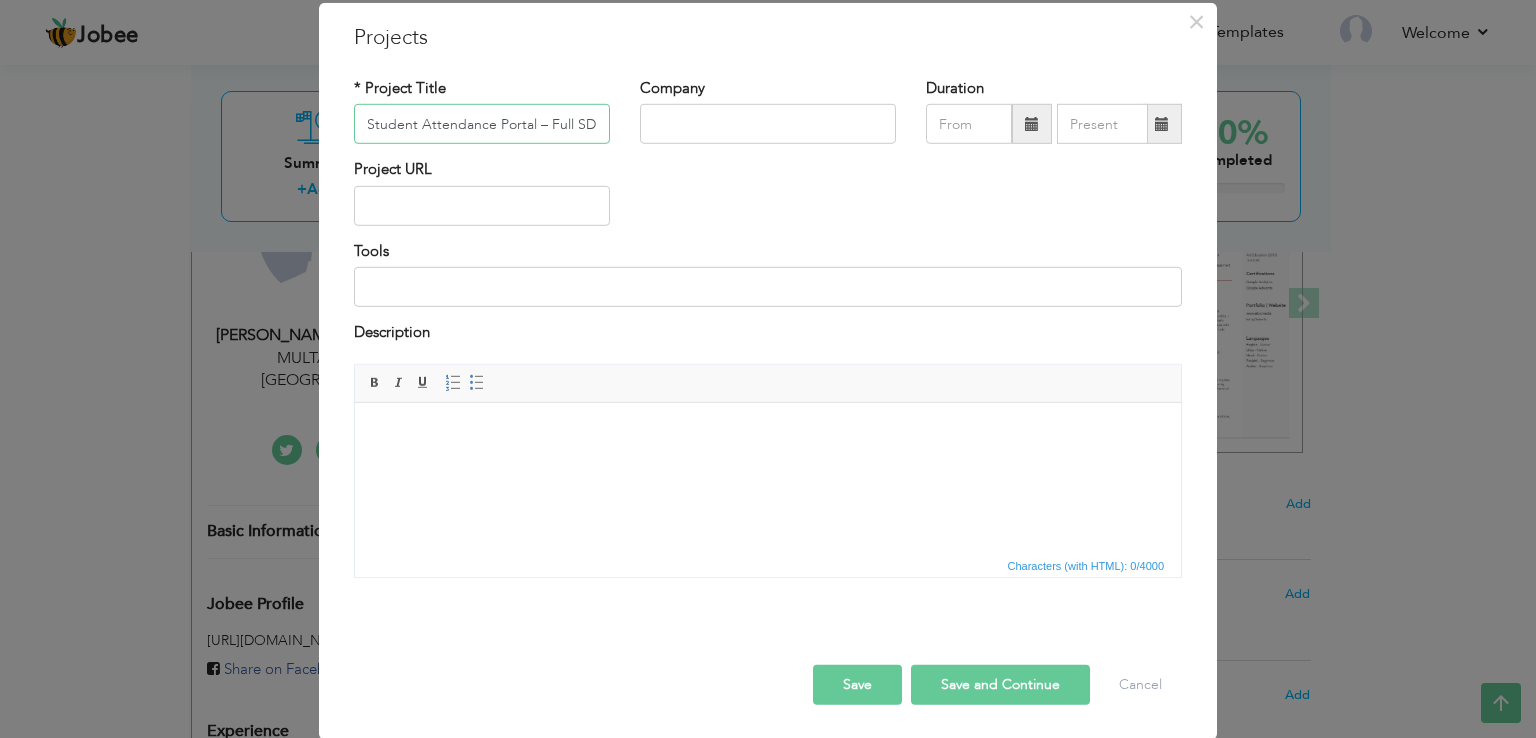 scroll, scrollTop: 0, scrollLeft: 171, axis: horizontal 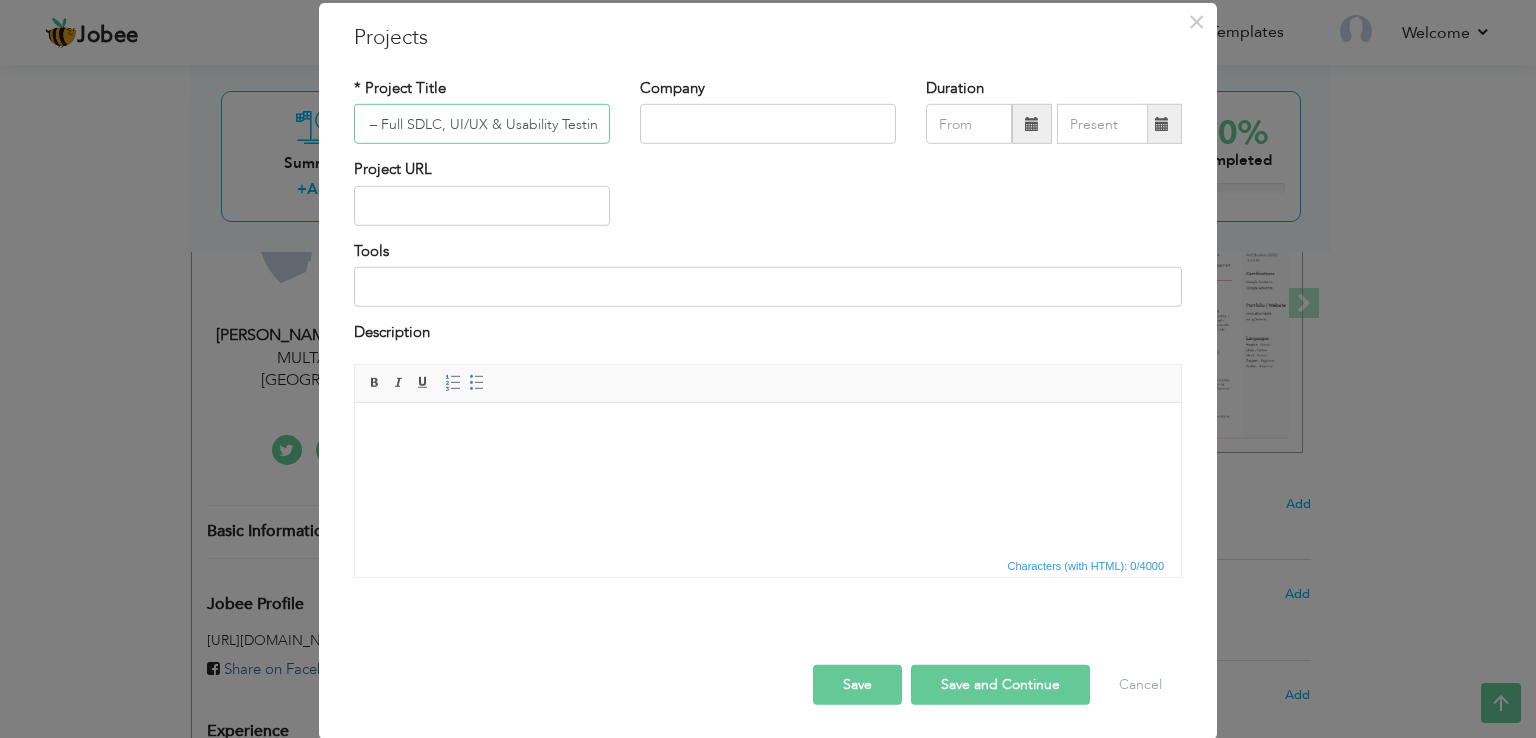 type on "Student Attendance Portal – Full SDLC, UI/UX & Usability Testing" 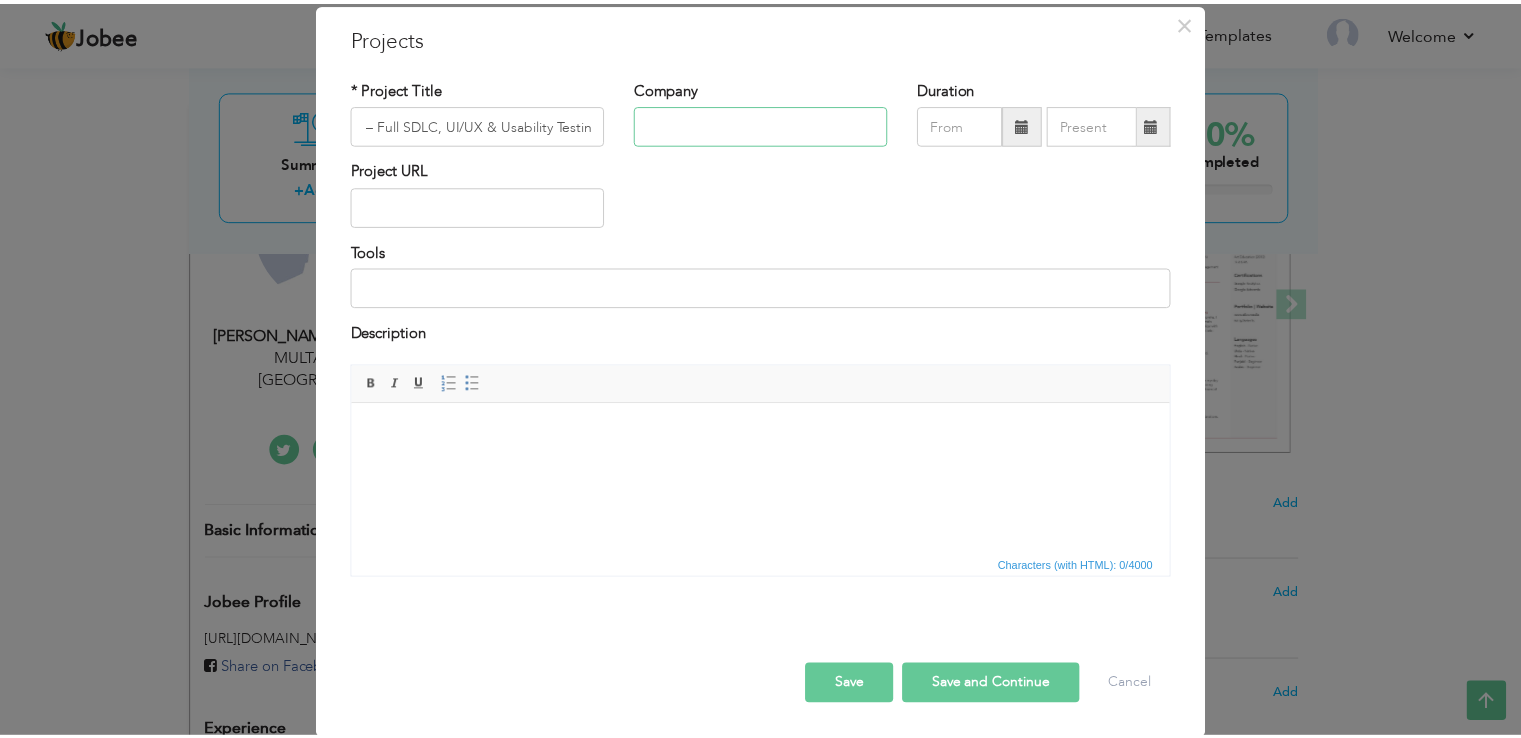 scroll, scrollTop: 0, scrollLeft: 0, axis: both 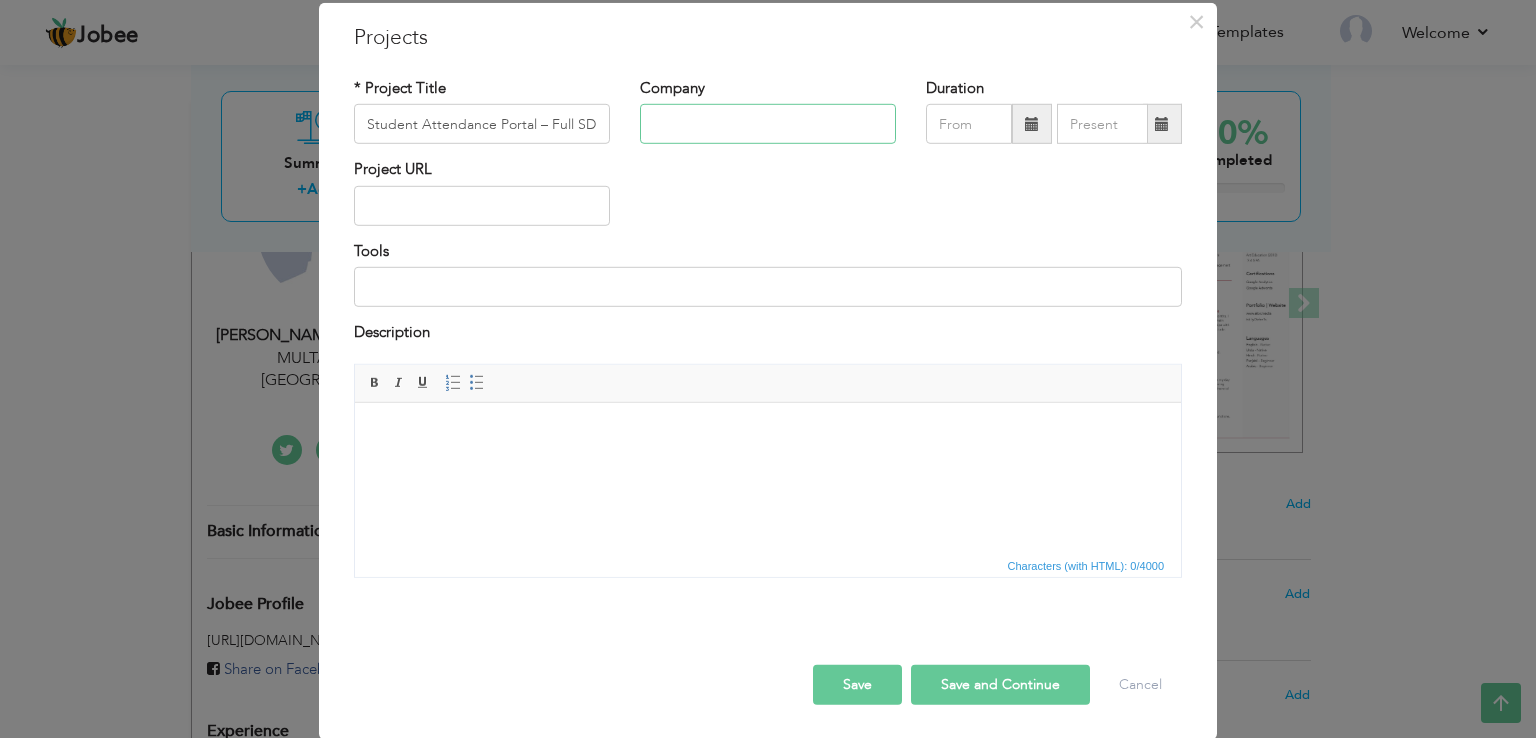 click at bounding box center (768, 124) 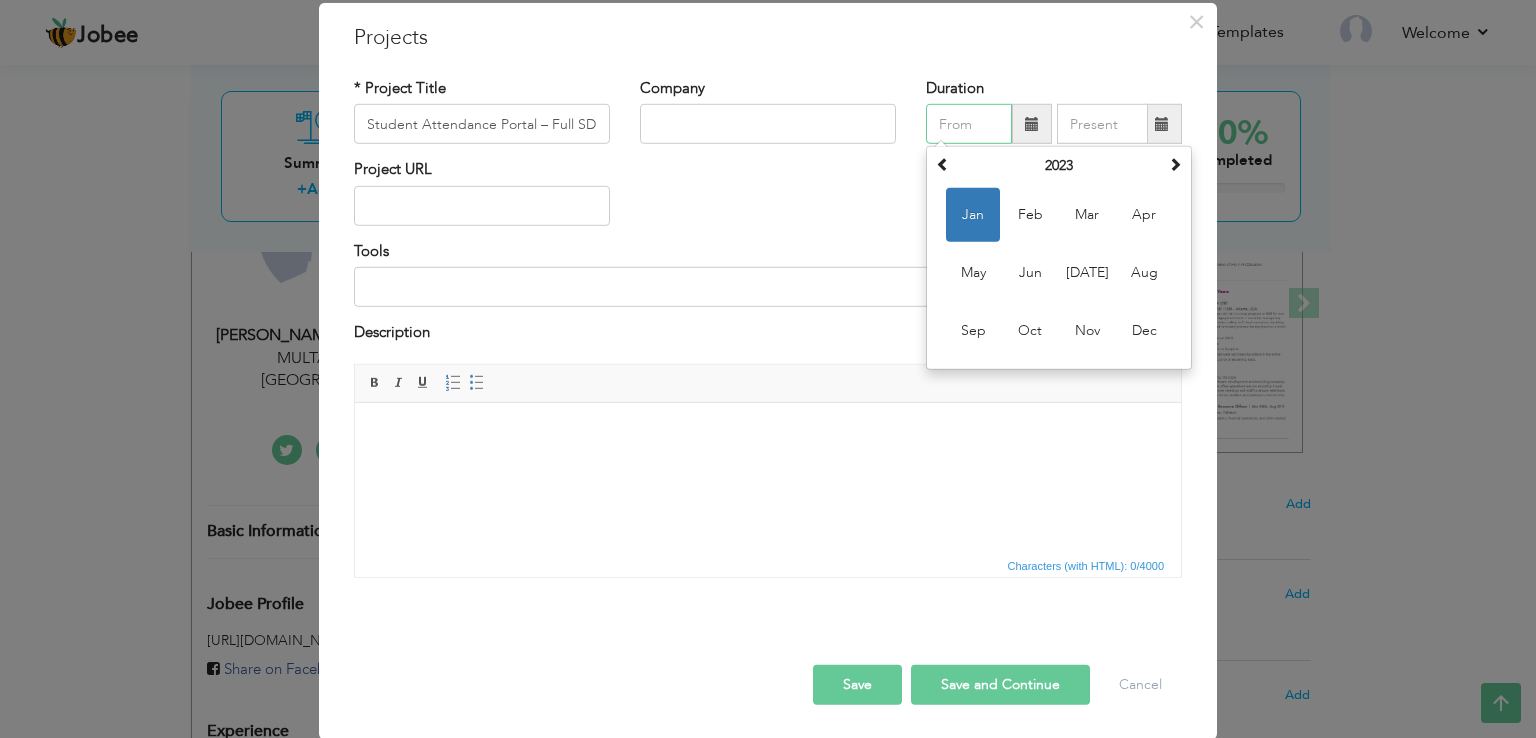 click at bounding box center [969, 124] 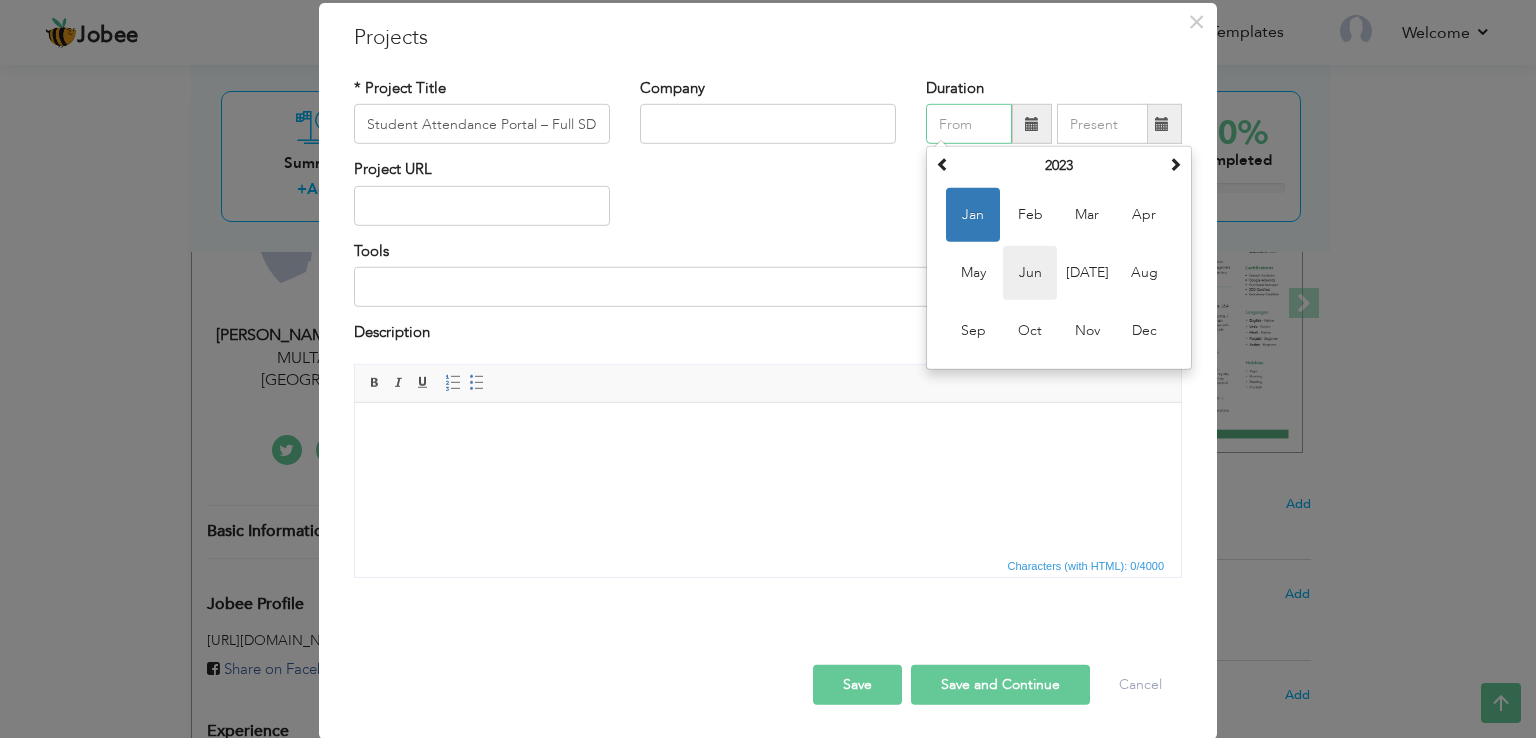 click on "Jun" at bounding box center [1030, 273] 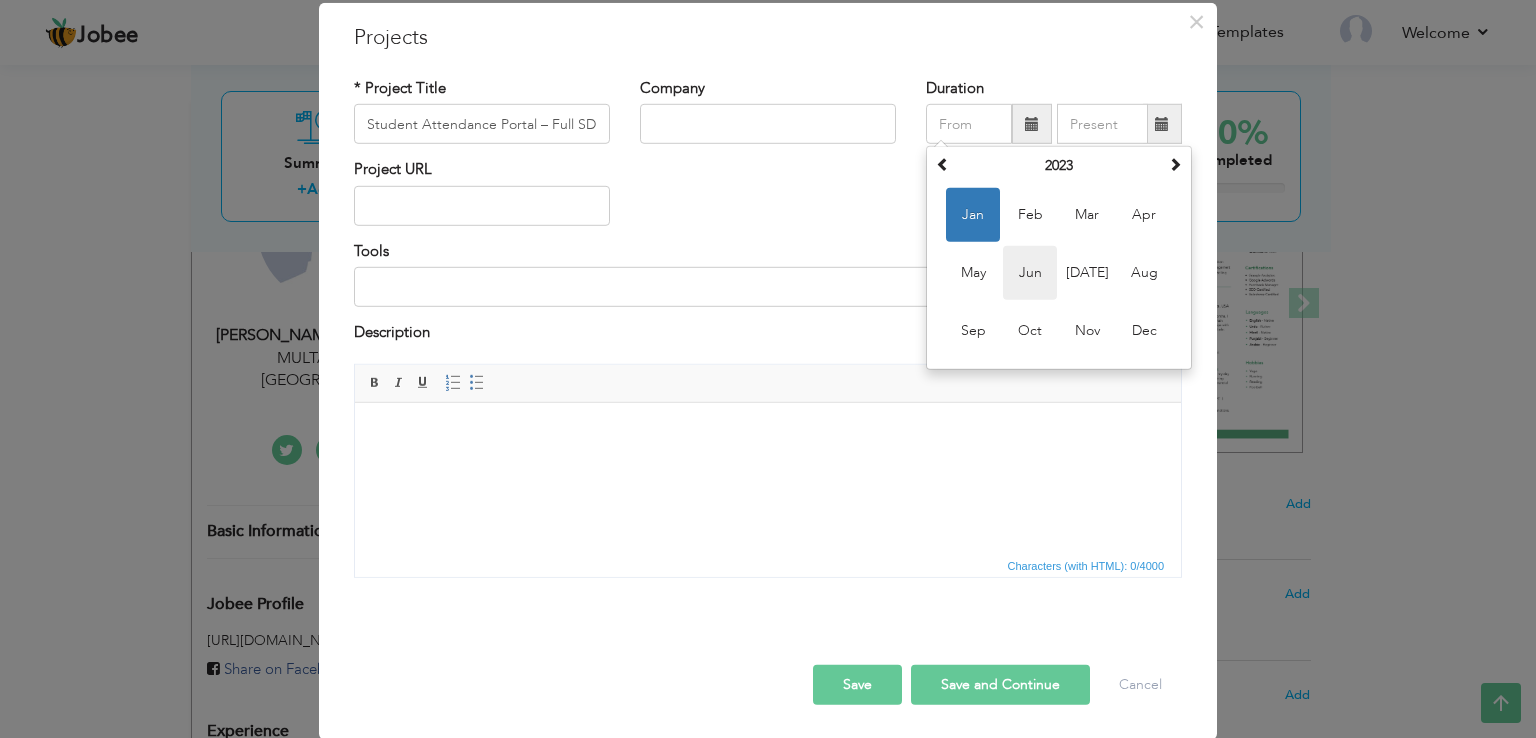 type on "06/2023" 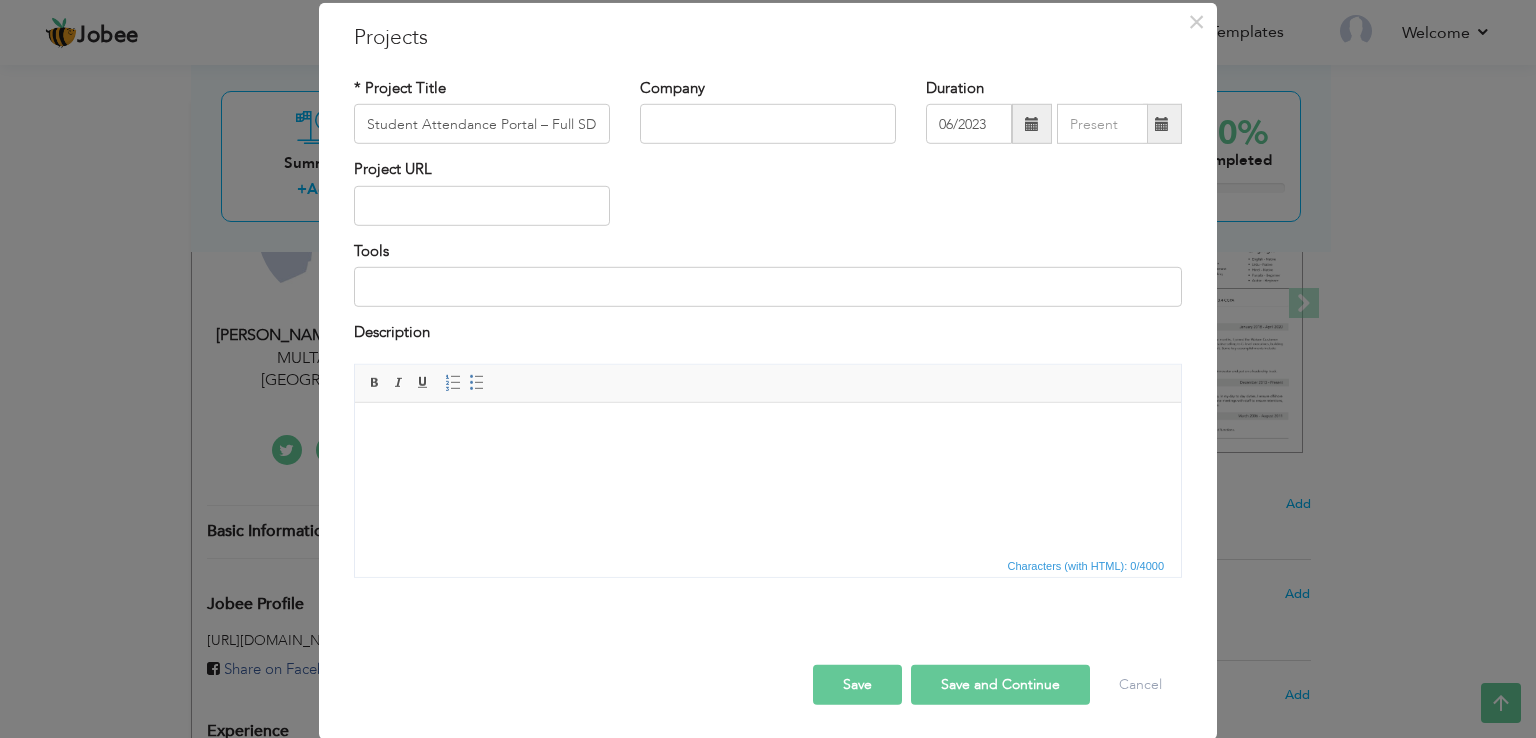 click at bounding box center [768, 432] 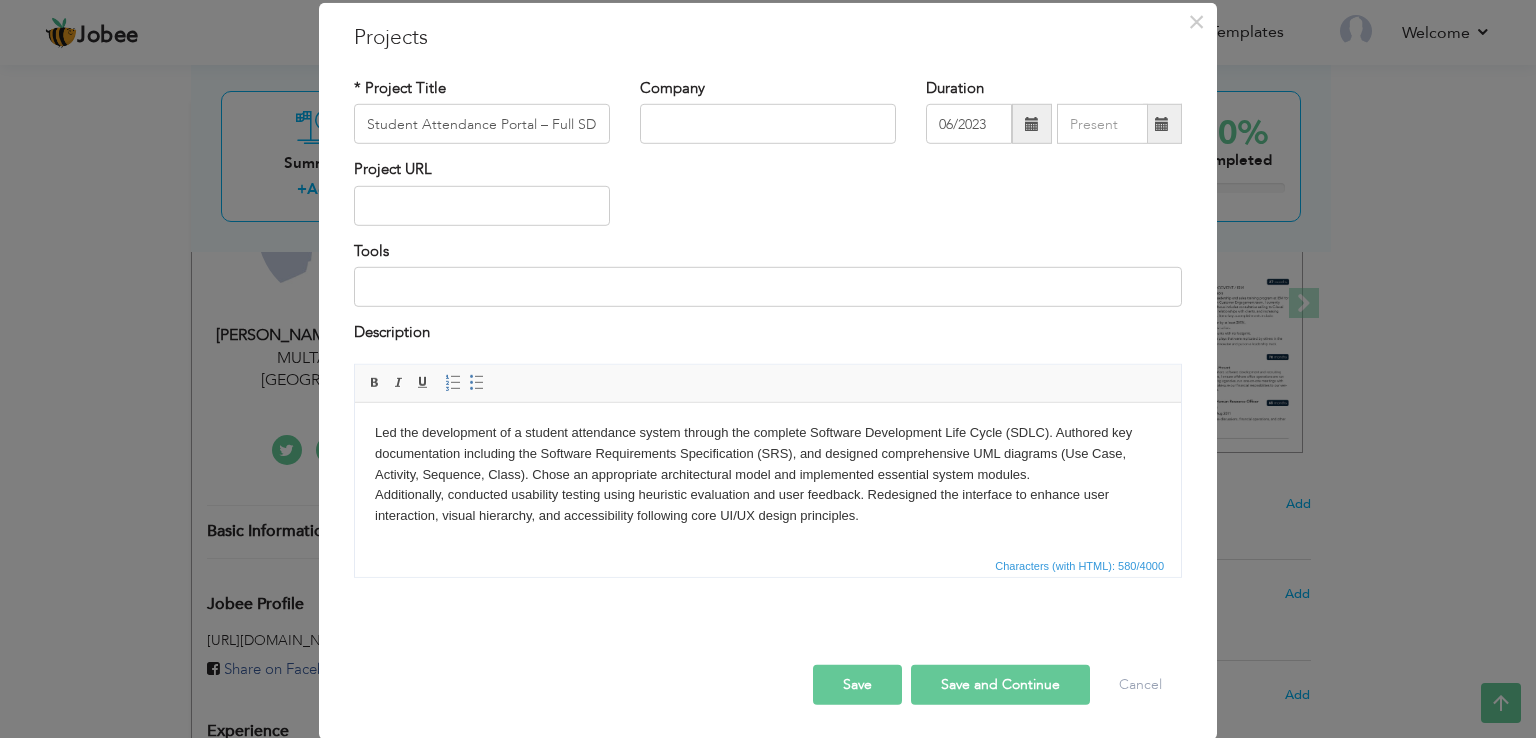 click on "Save" at bounding box center [857, 684] 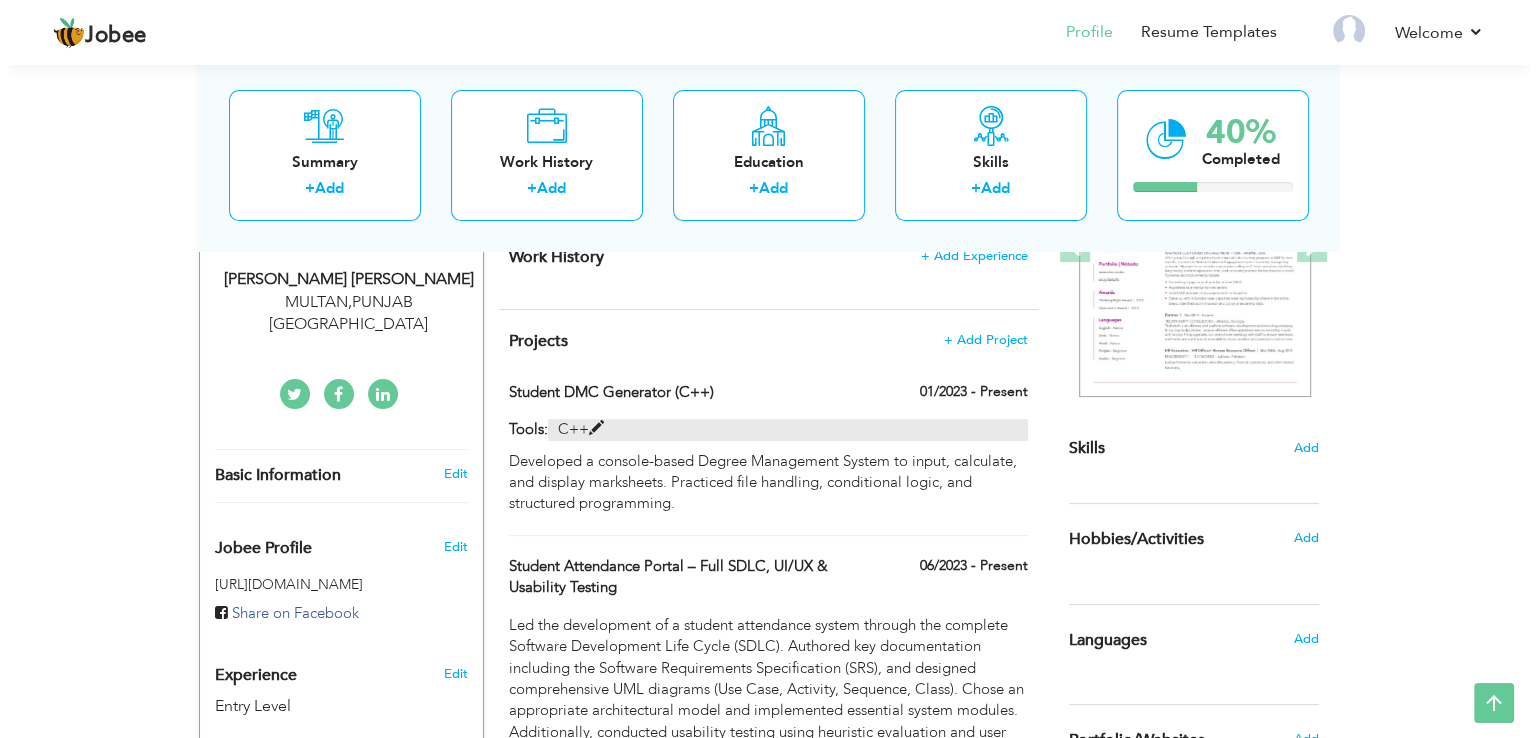 scroll, scrollTop: 326, scrollLeft: 0, axis: vertical 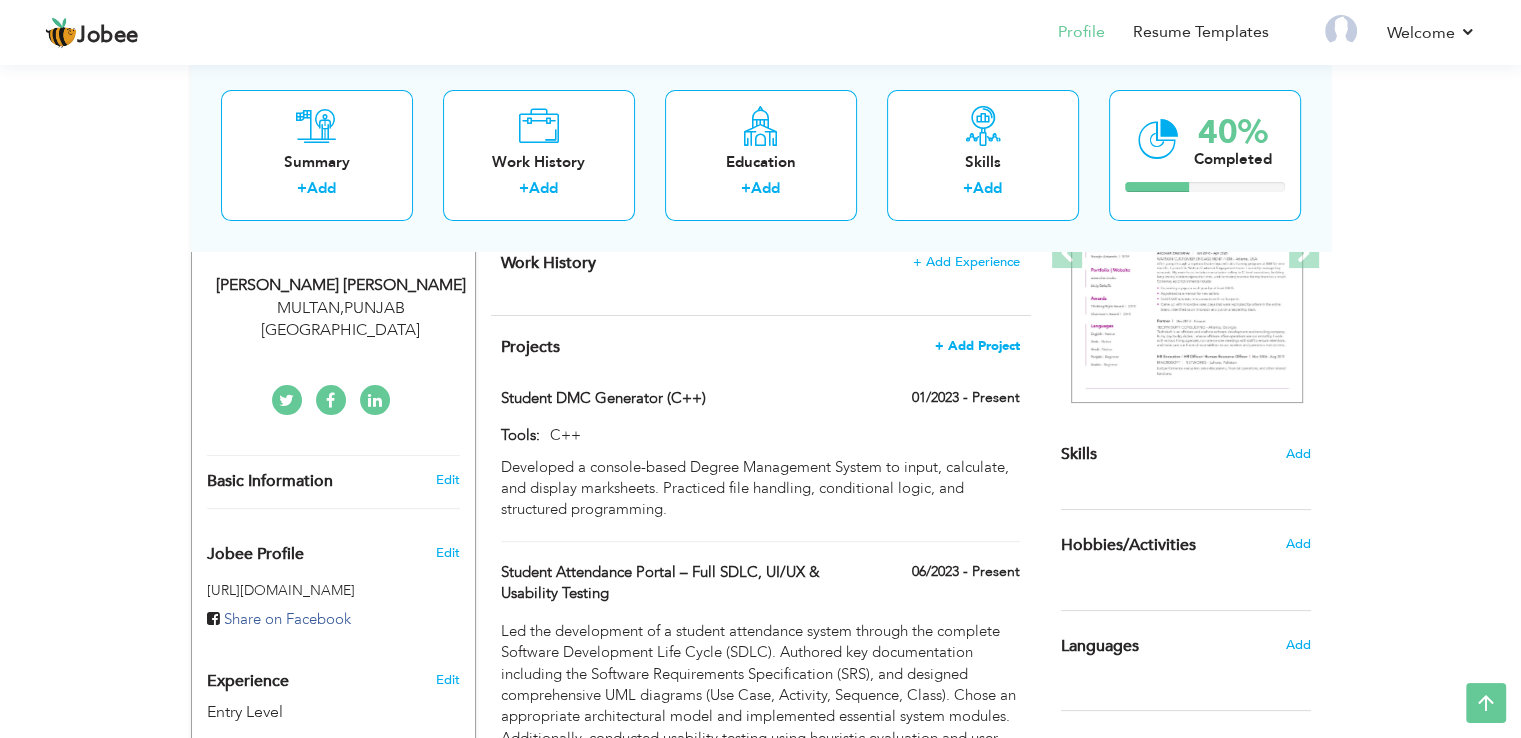 click on "+ Add Project" at bounding box center (977, 346) 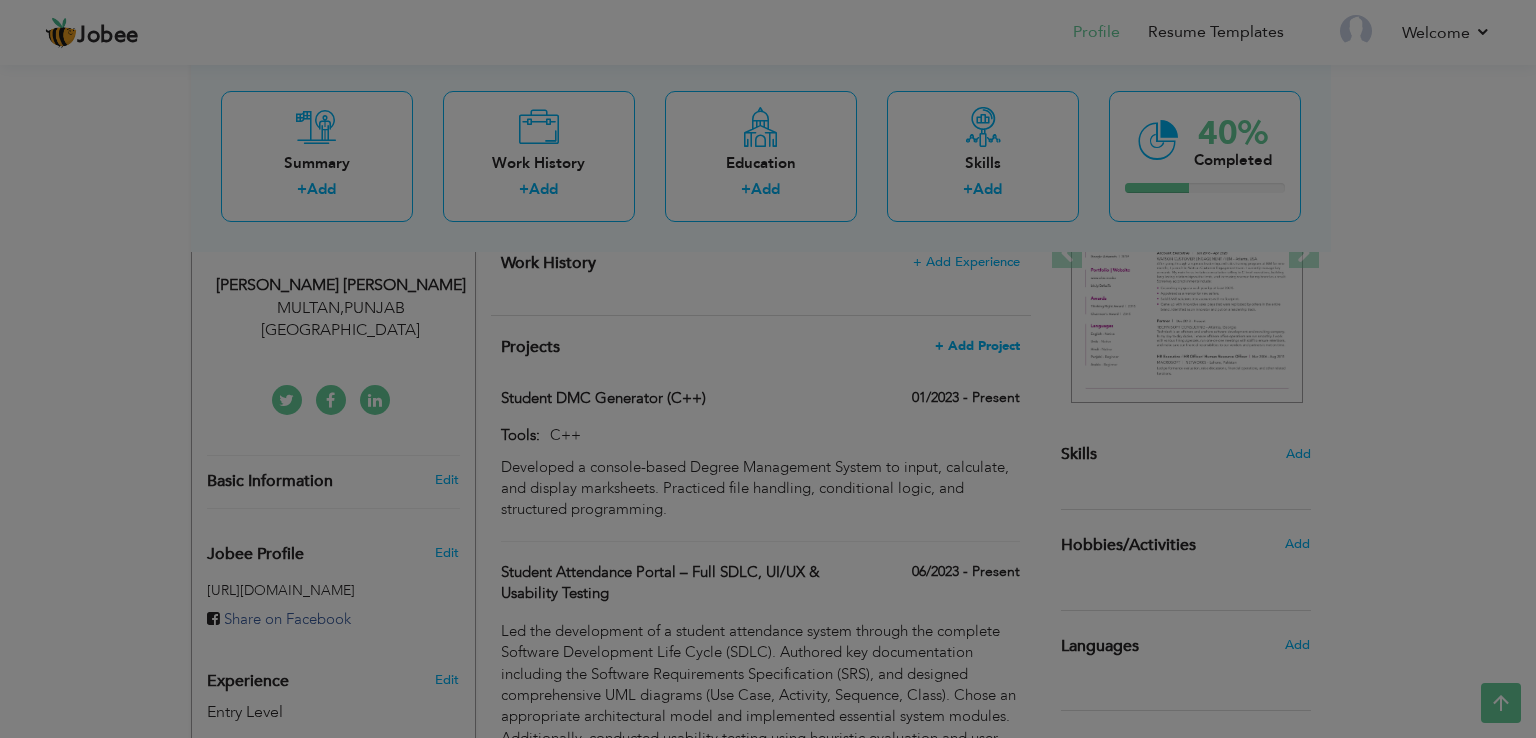 scroll, scrollTop: 0, scrollLeft: 0, axis: both 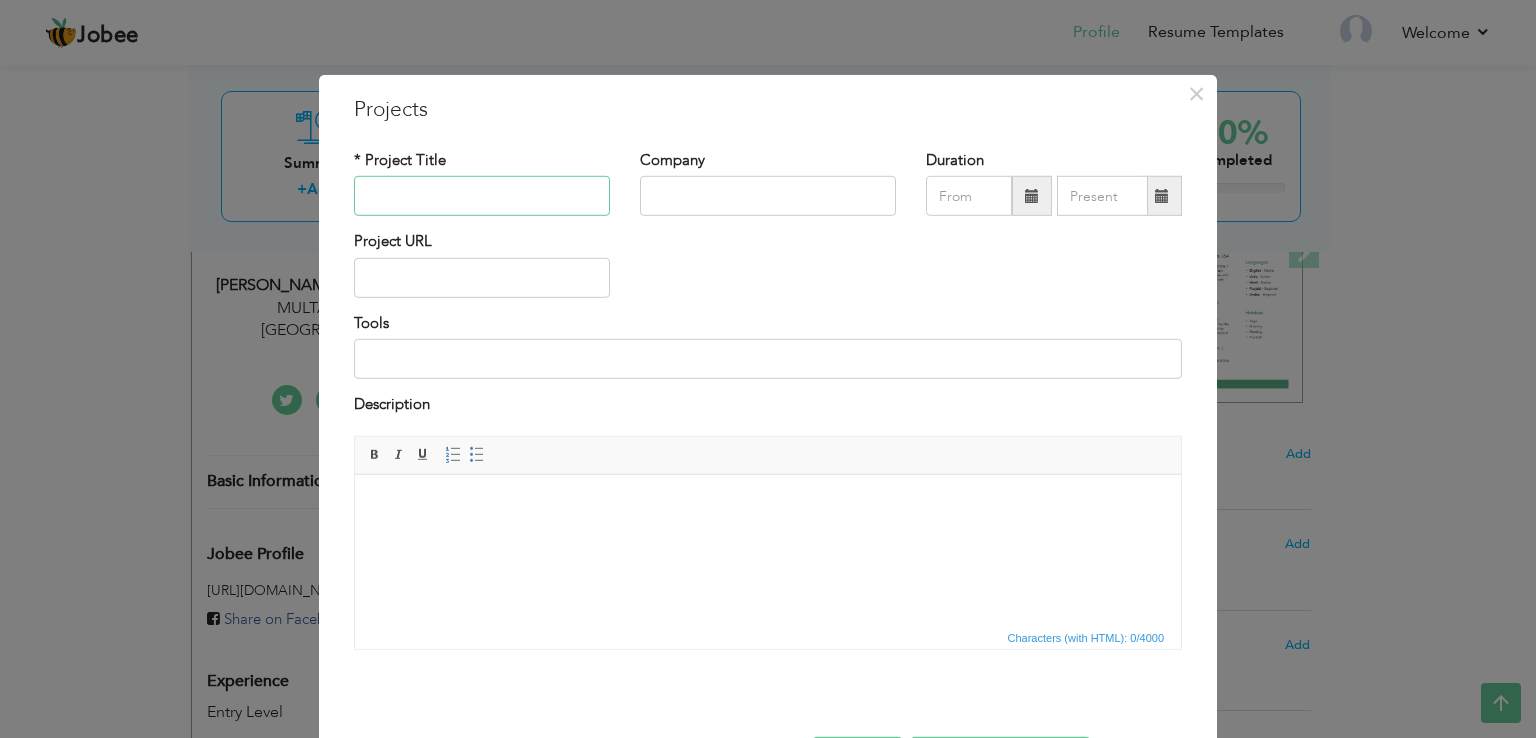 click at bounding box center [482, 196] 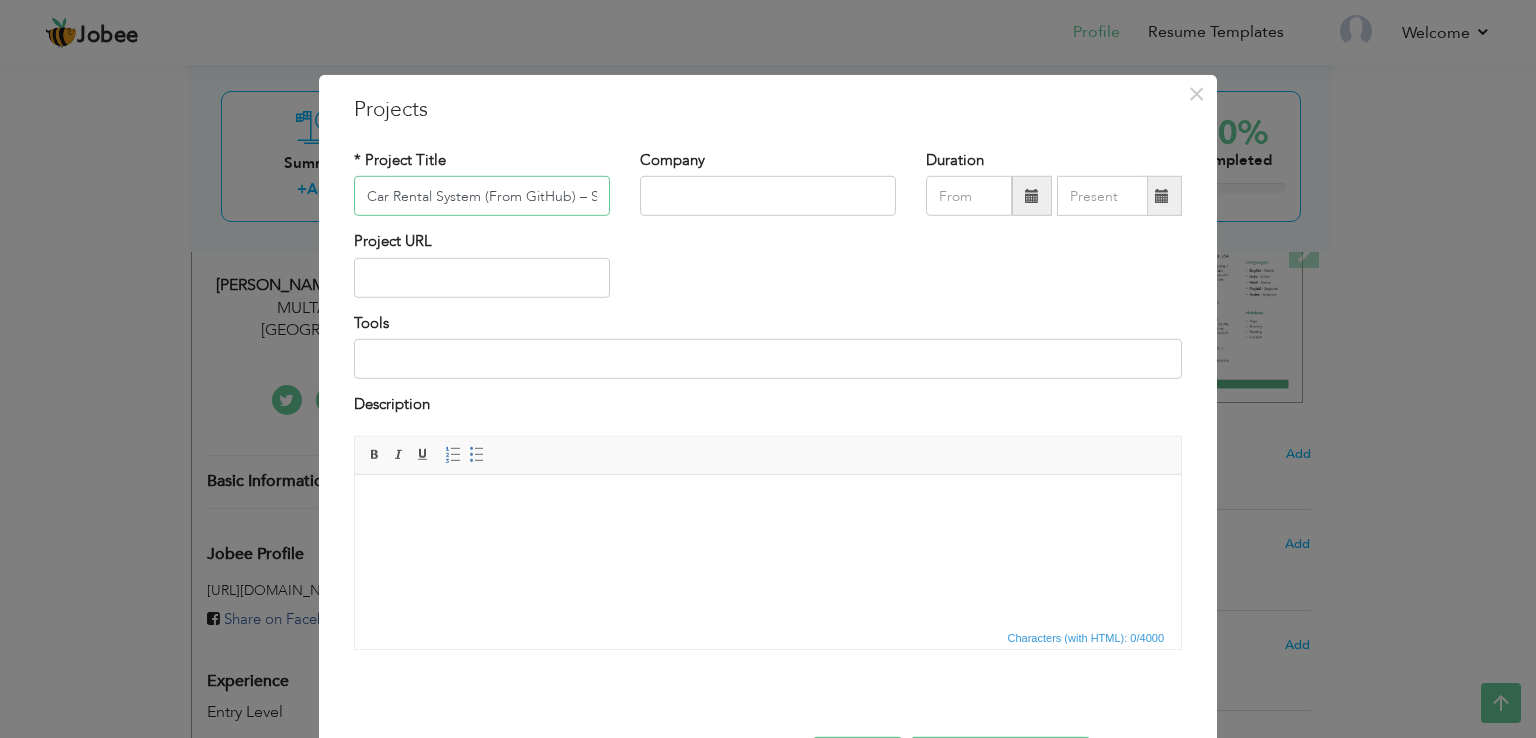 scroll, scrollTop: 0, scrollLeft: 145, axis: horizontal 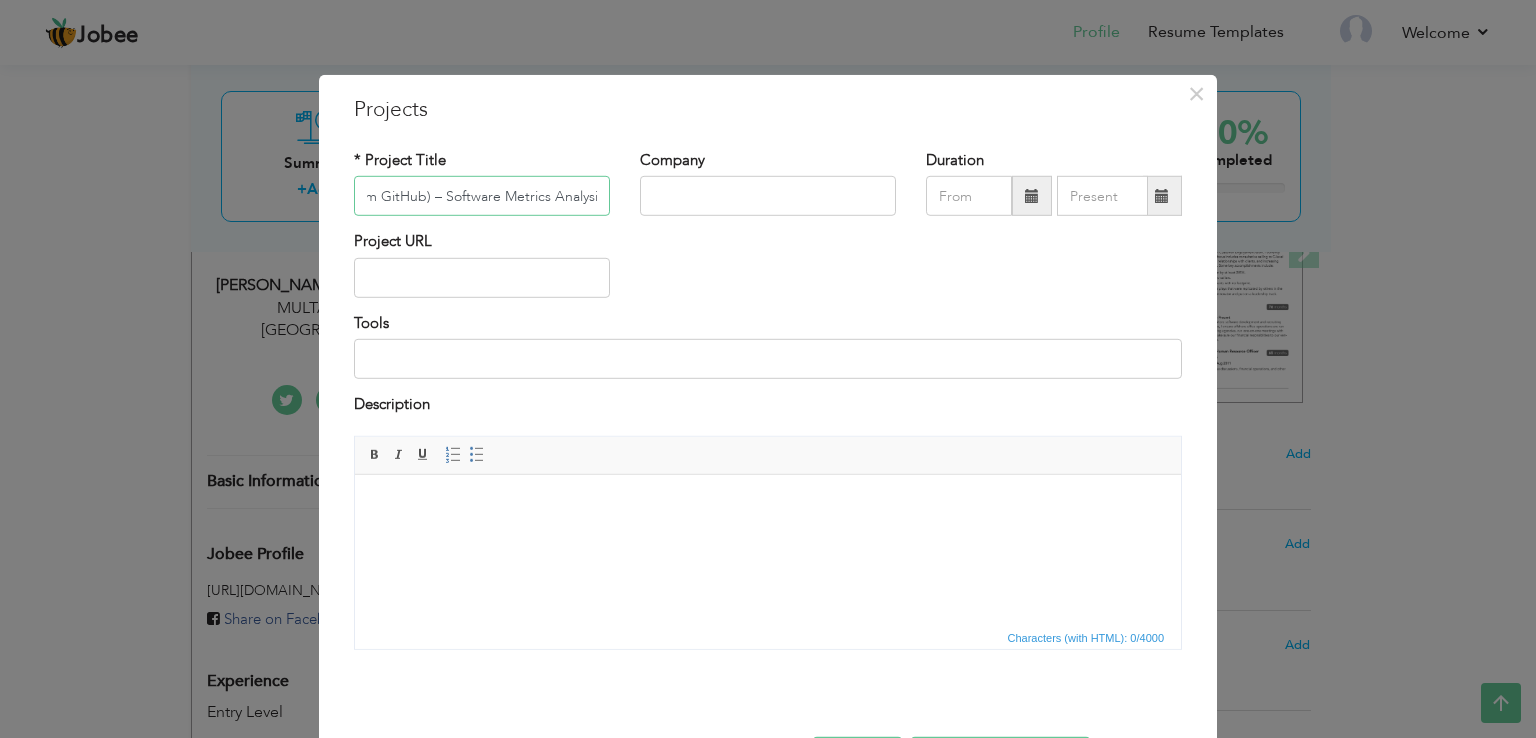 type on "Car Rental System (From GitHub) – Software Metrics Analysis" 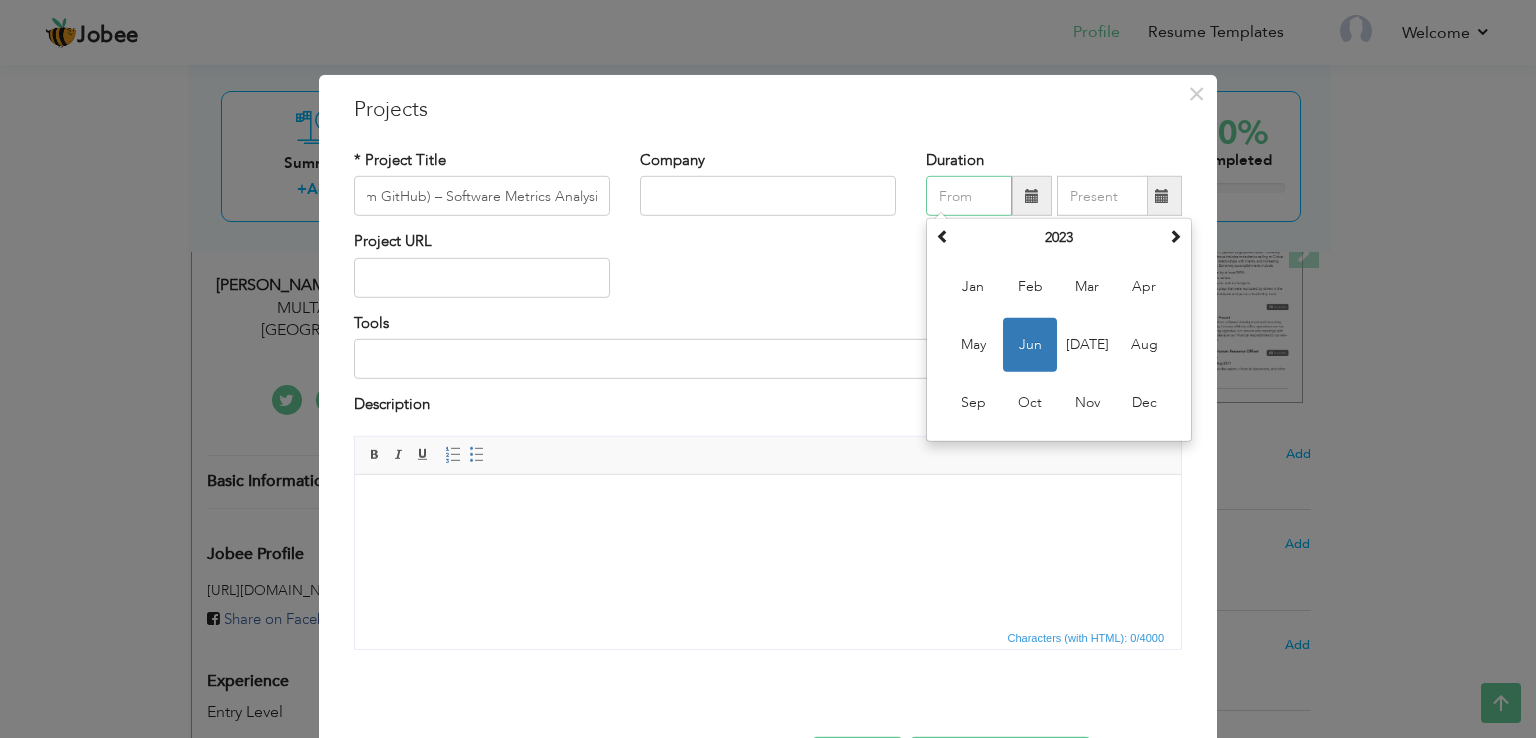 scroll, scrollTop: 0, scrollLeft: 0, axis: both 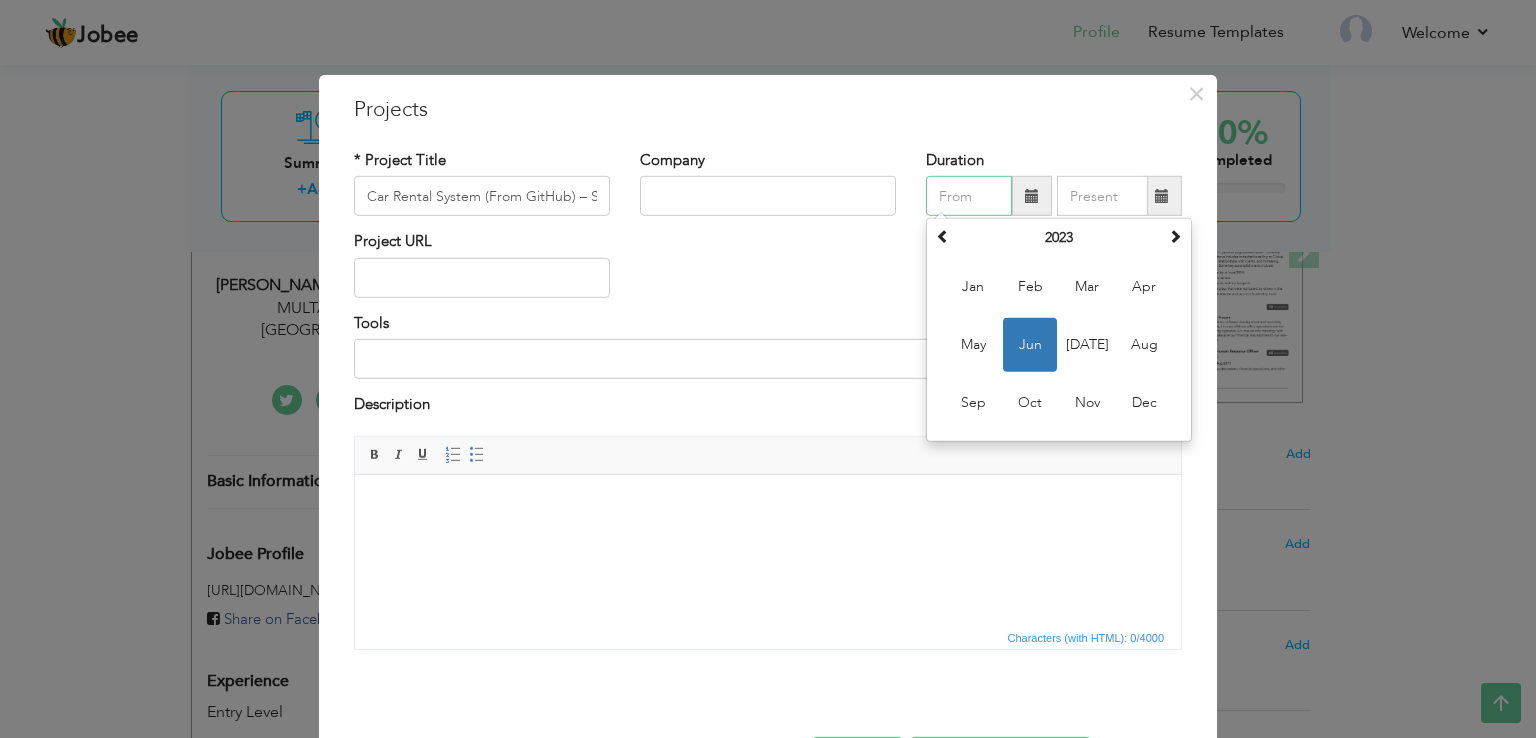 click at bounding box center [969, 196] 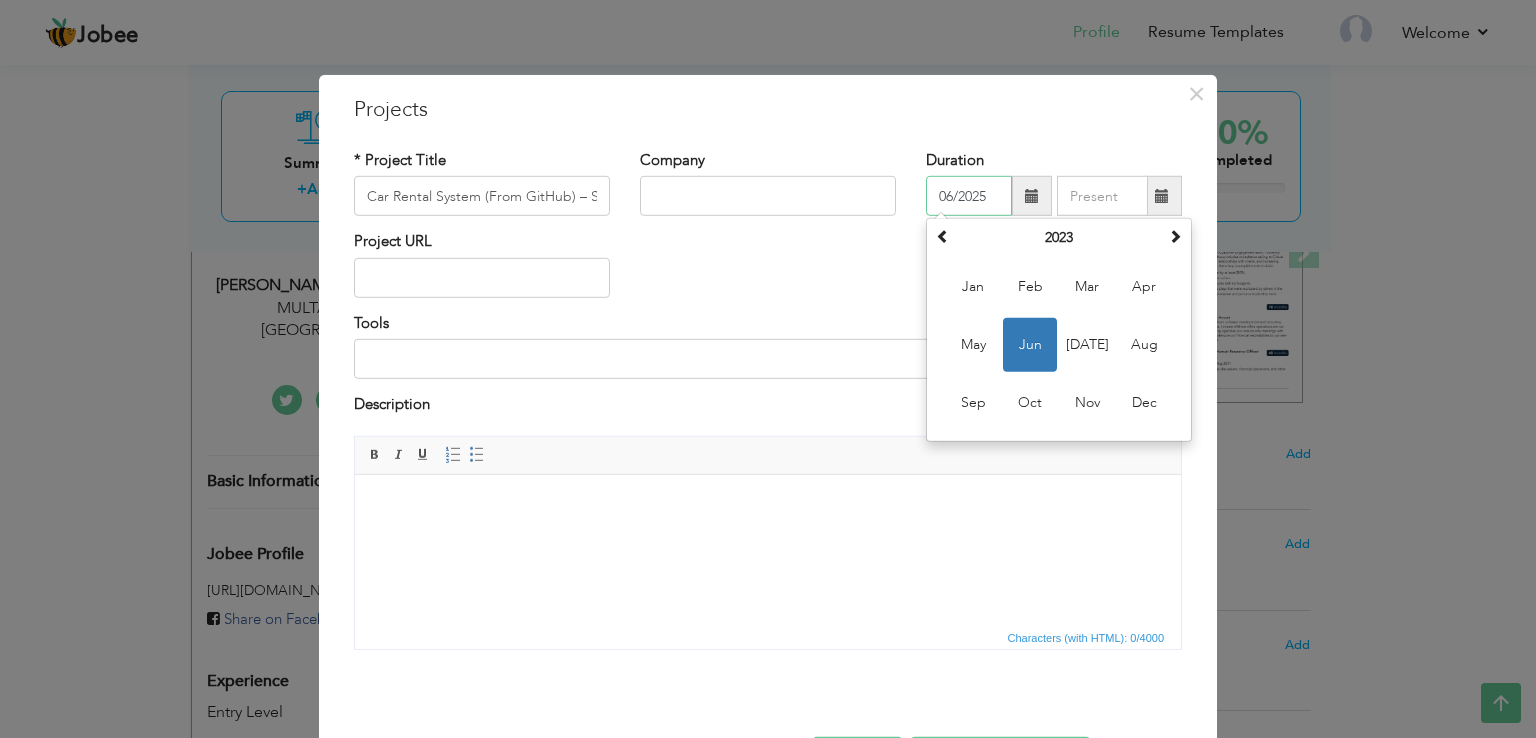 click on "06/2025" at bounding box center [969, 196] 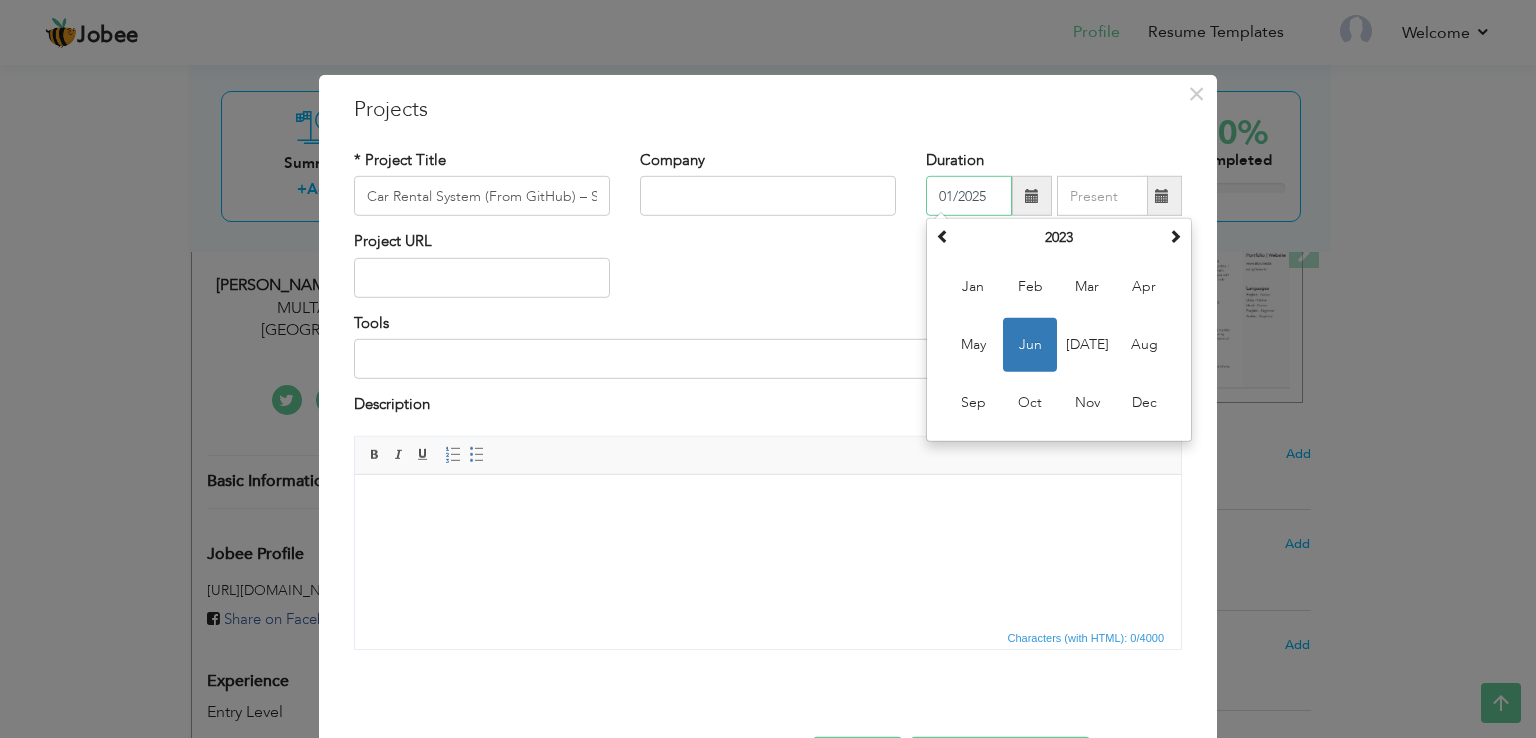 type on "01/2025" 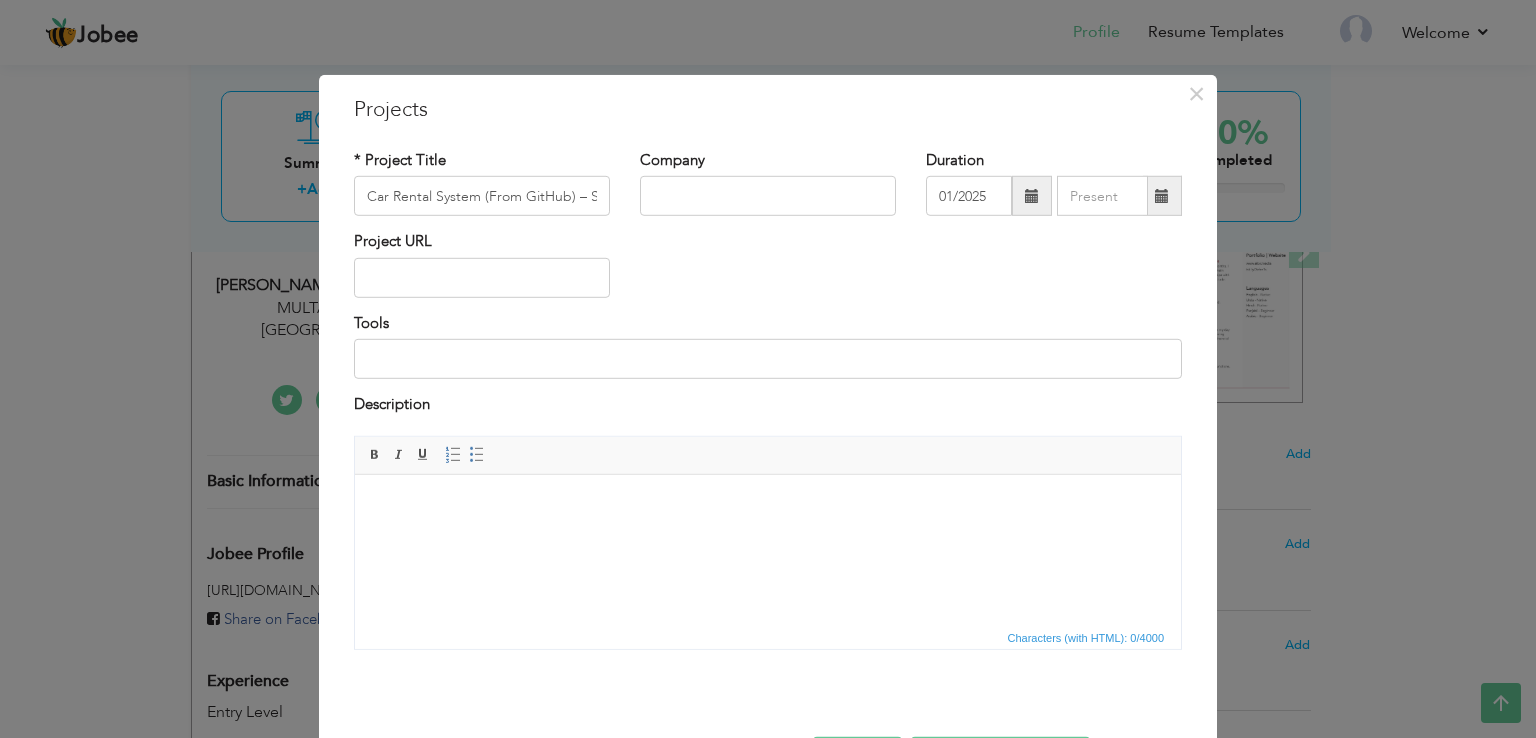 click at bounding box center (768, 504) 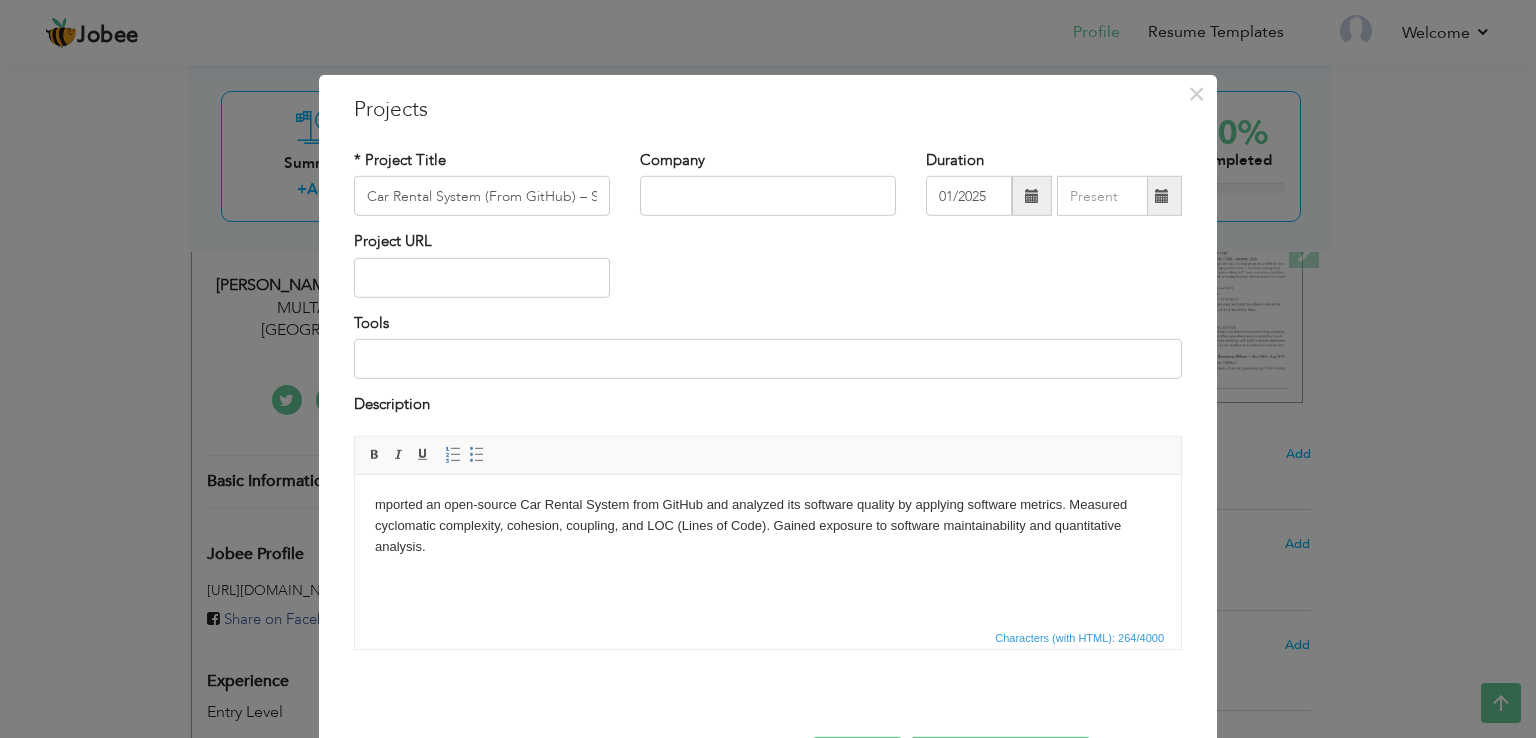 click on "mported an open-source Car Rental System from GitHub and analyzed its software quality by applying software metrics. Measured cyclomatic complexity, cohesion, coupling, and LOC (Lines of Code). Gained exposure to software maintainability and quantitative analysis." at bounding box center [768, 525] 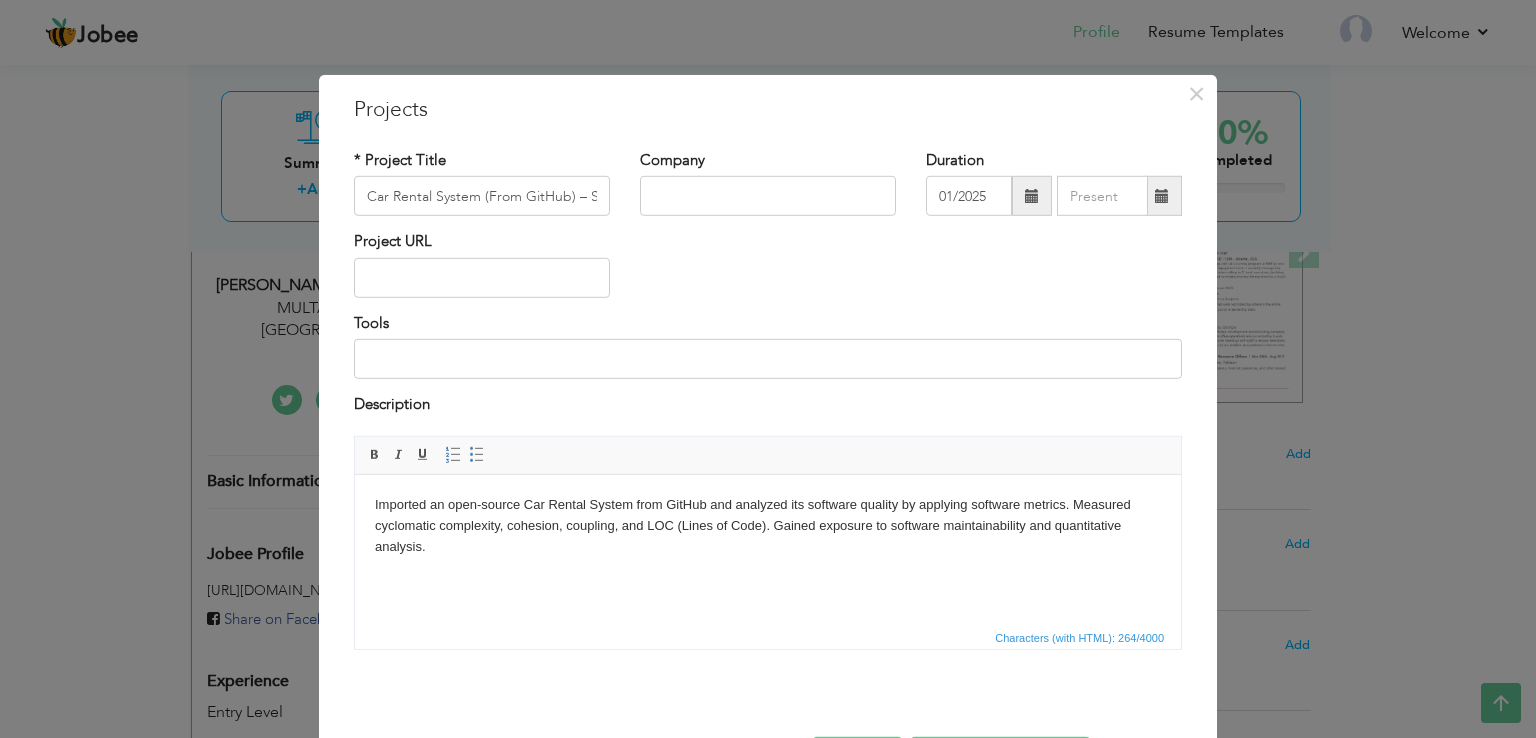 scroll, scrollTop: 72, scrollLeft: 0, axis: vertical 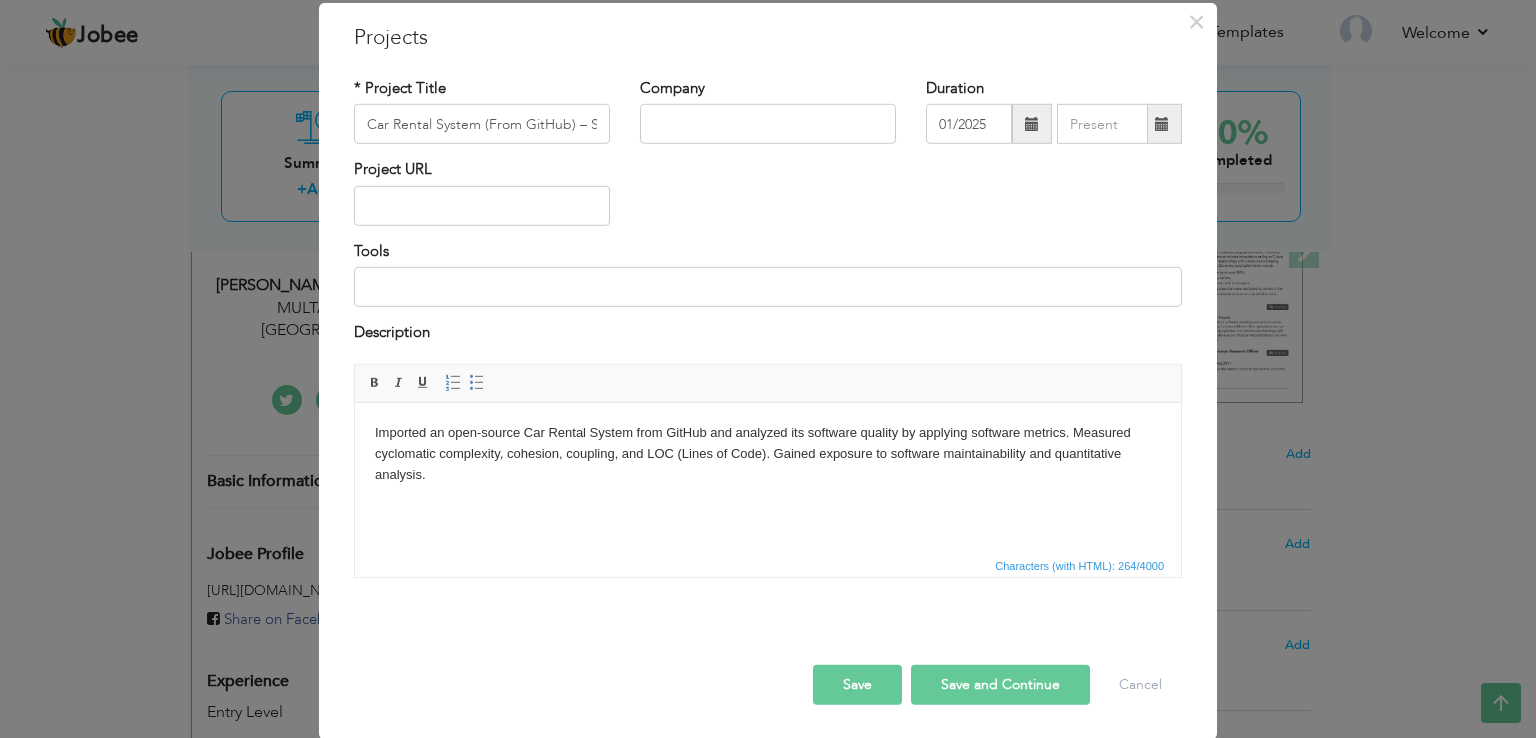 click on "Save and Continue" at bounding box center (1000, 684) 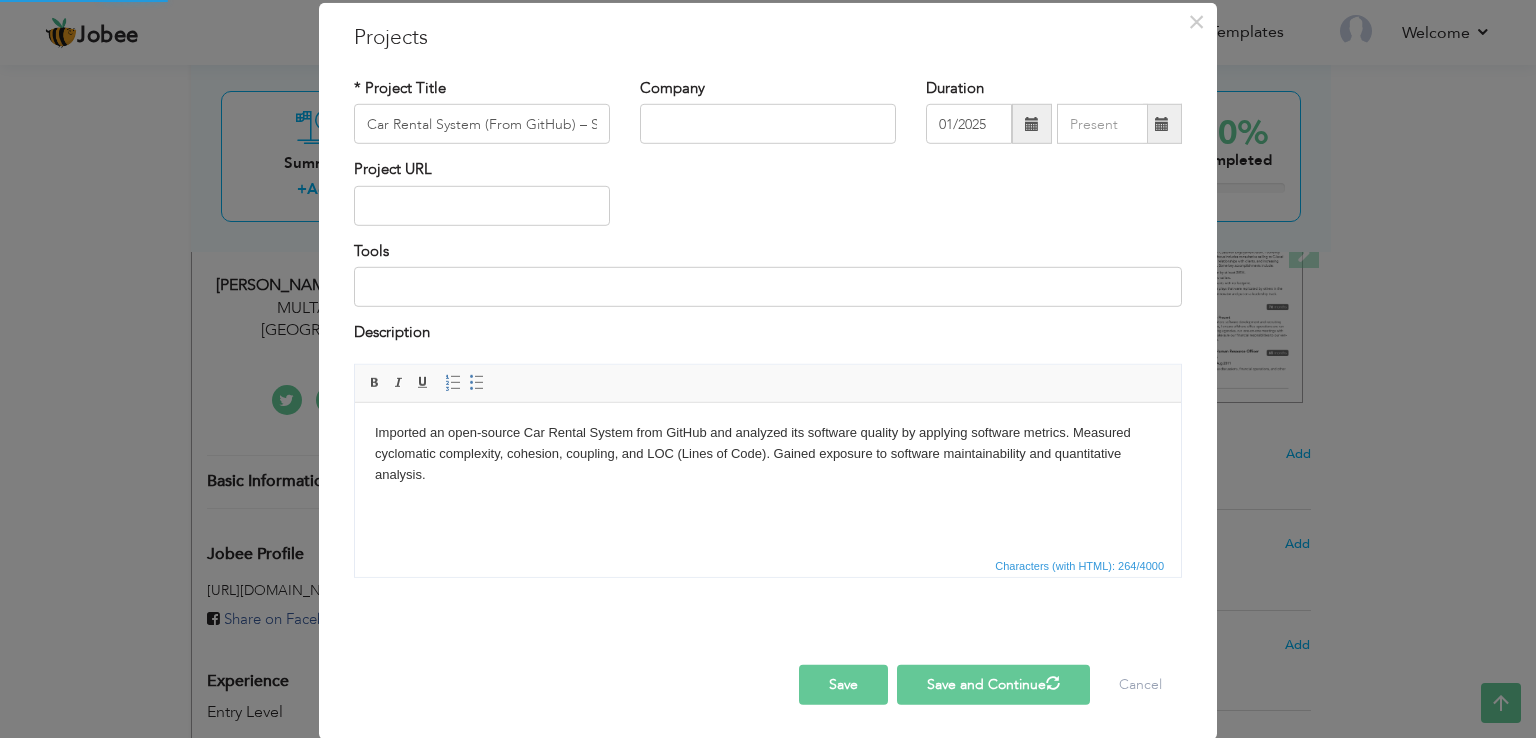 type 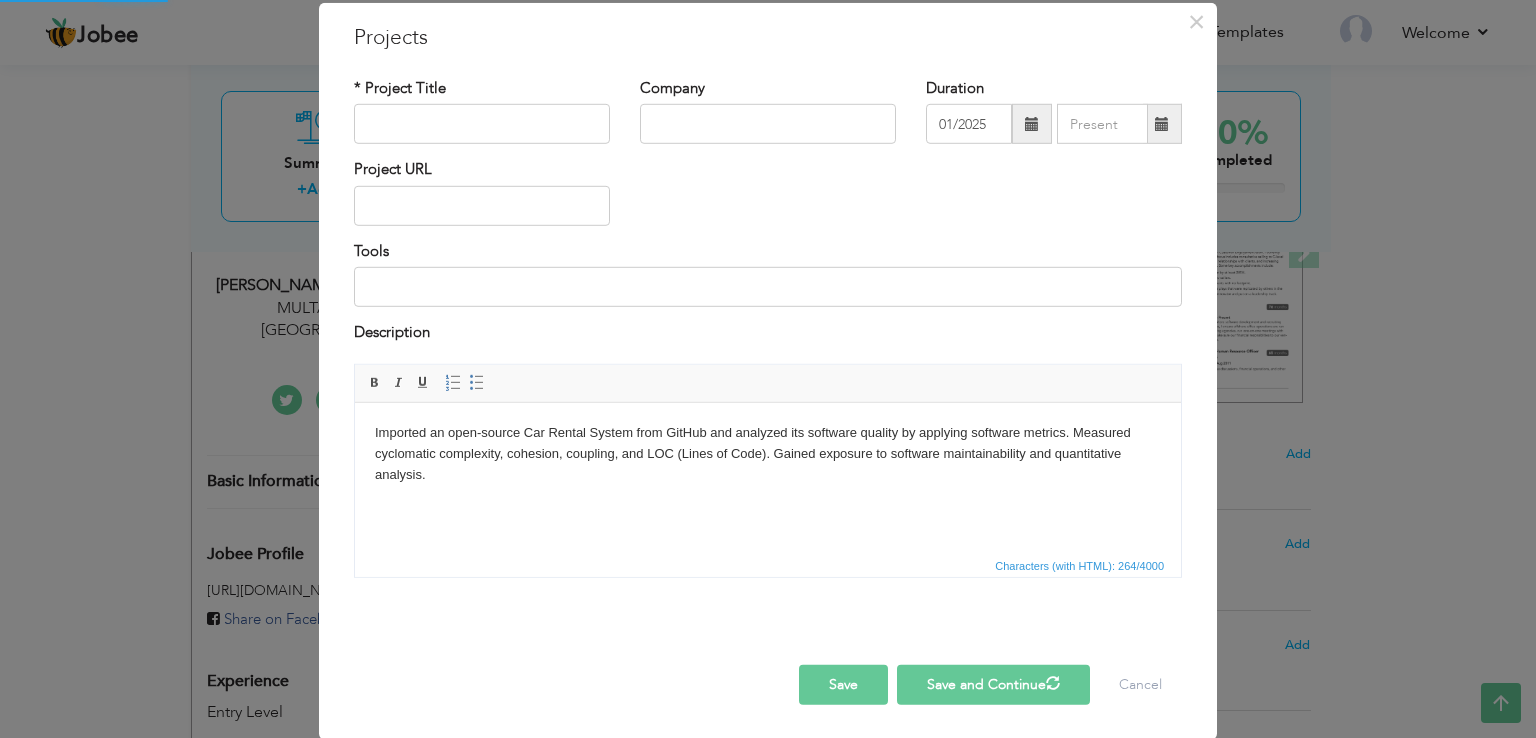 type 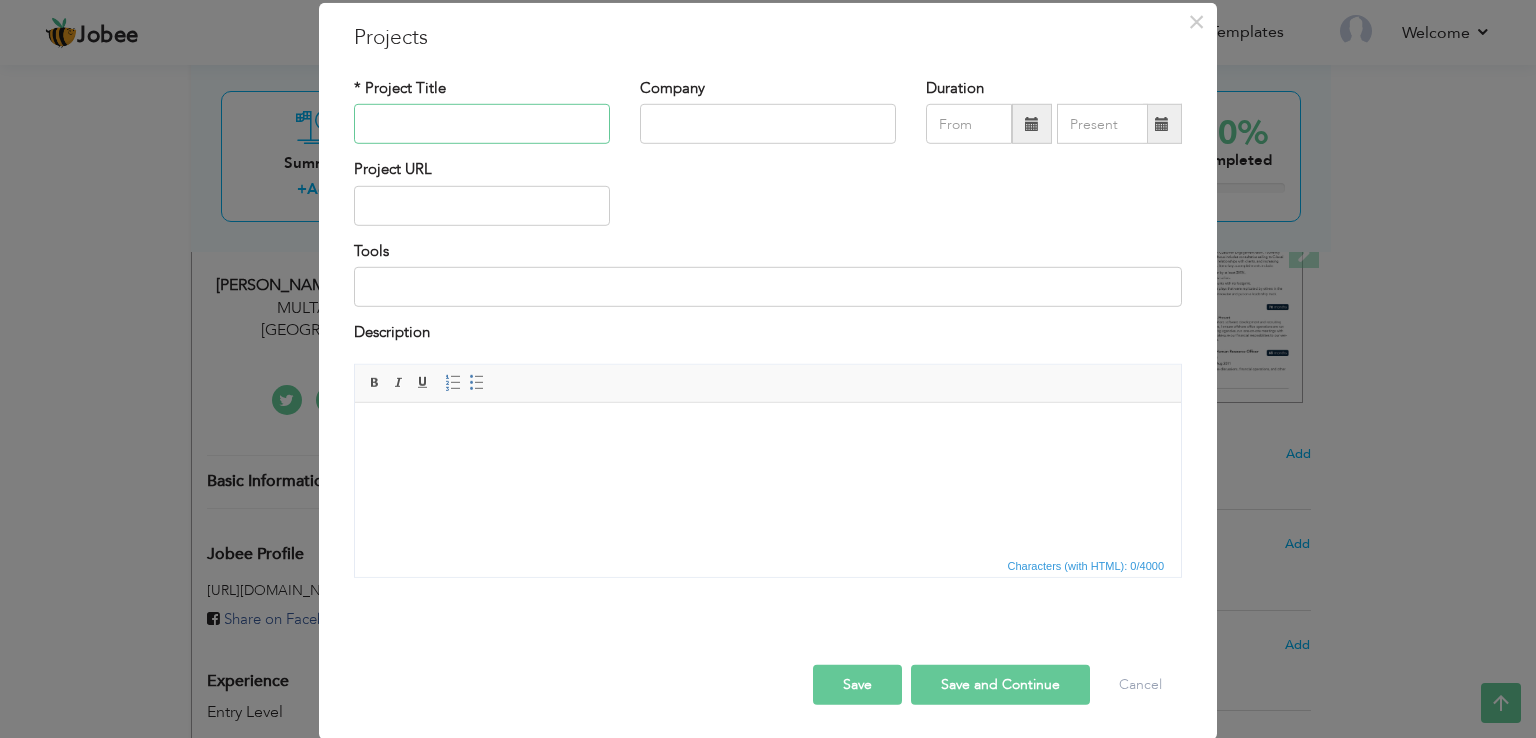 click at bounding box center (482, 124) 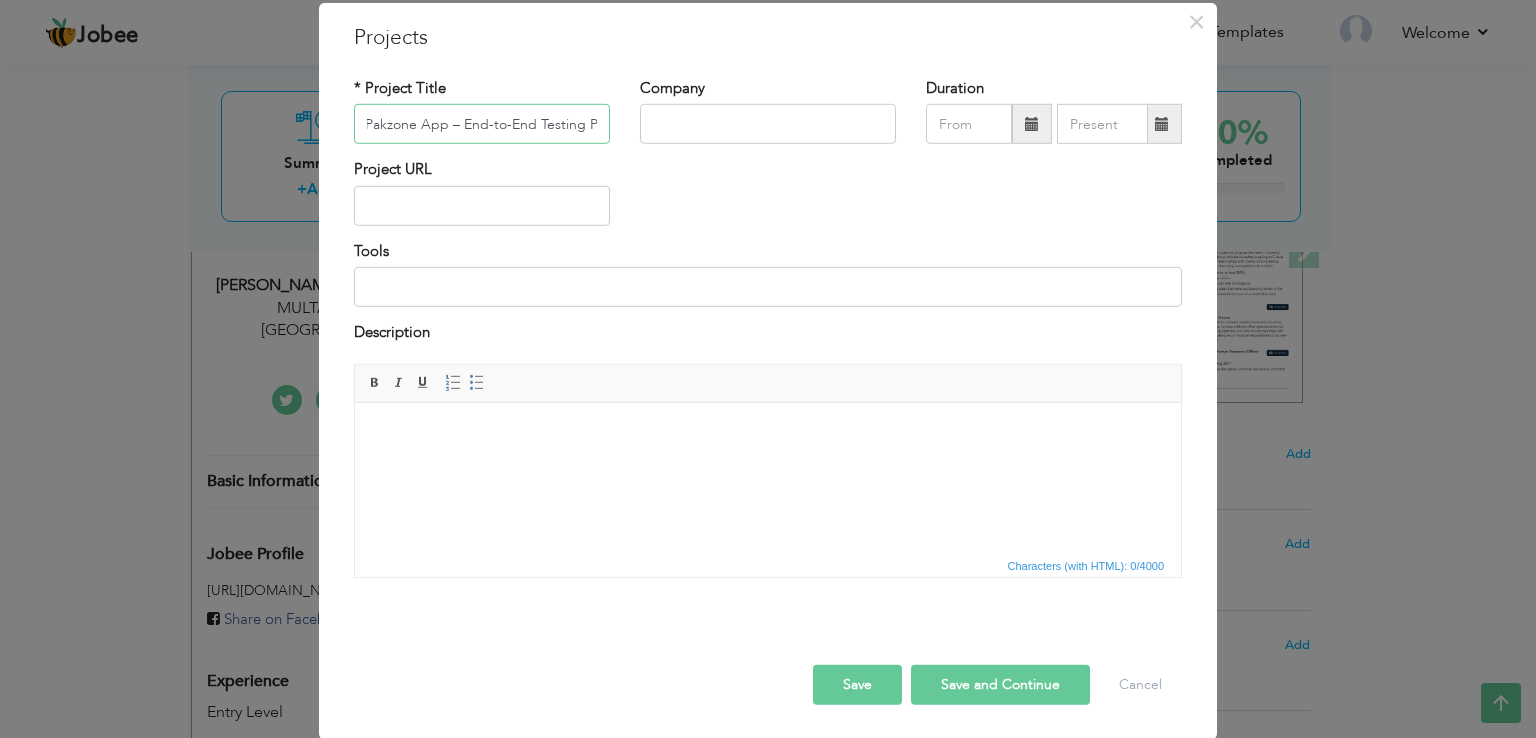 scroll, scrollTop: 0, scrollLeft: 0, axis: both 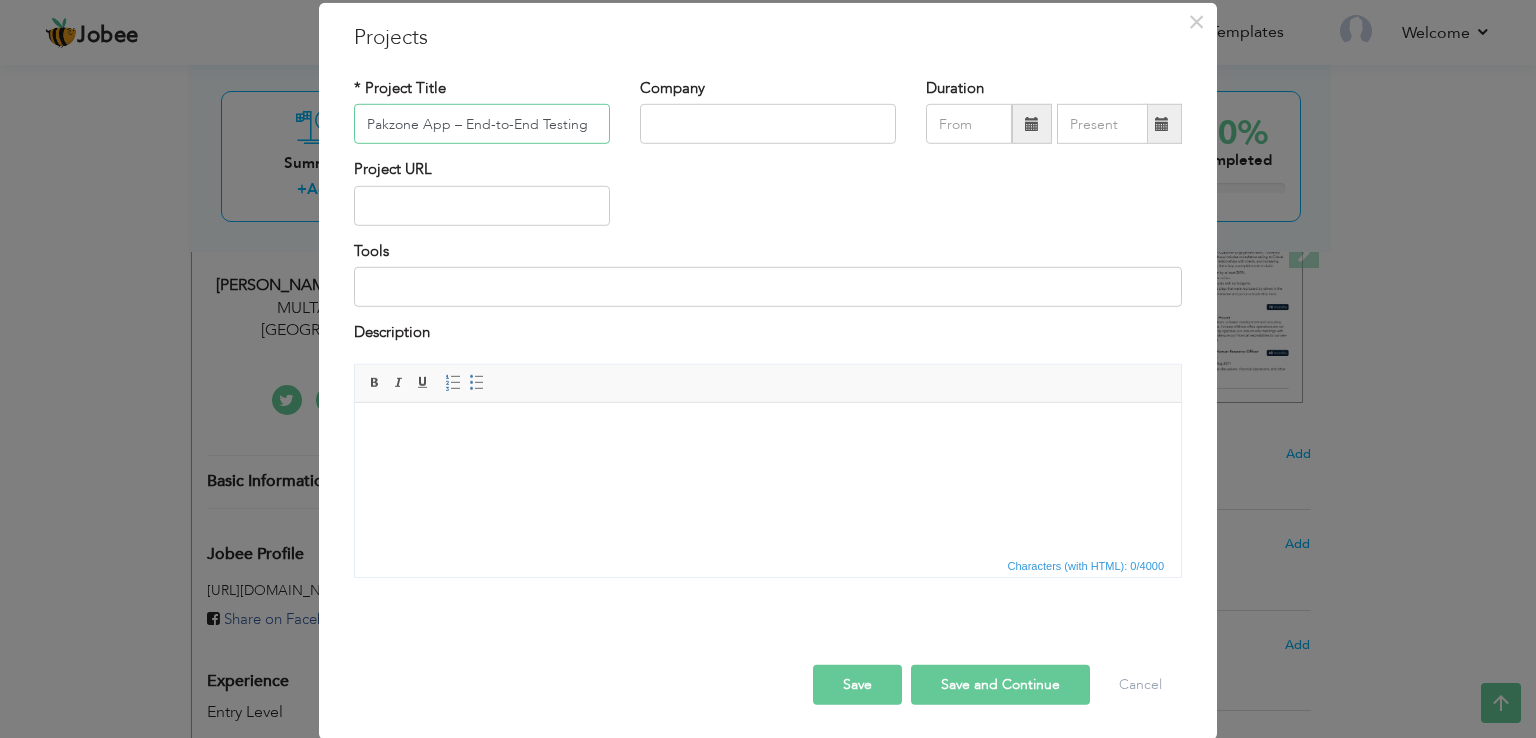 type on "Pakzone App – End-to-End Testing" 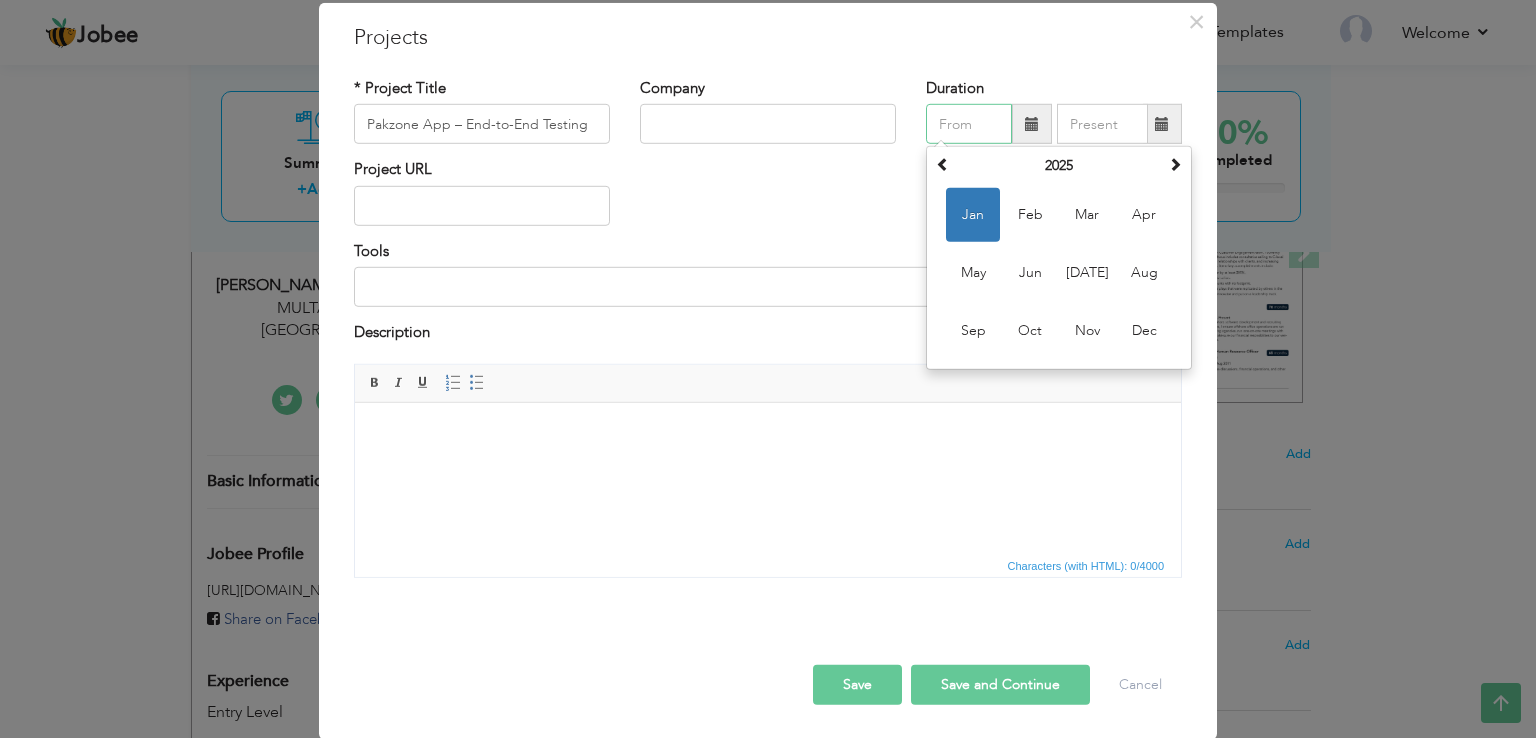 click at bounding box center (969, 124) 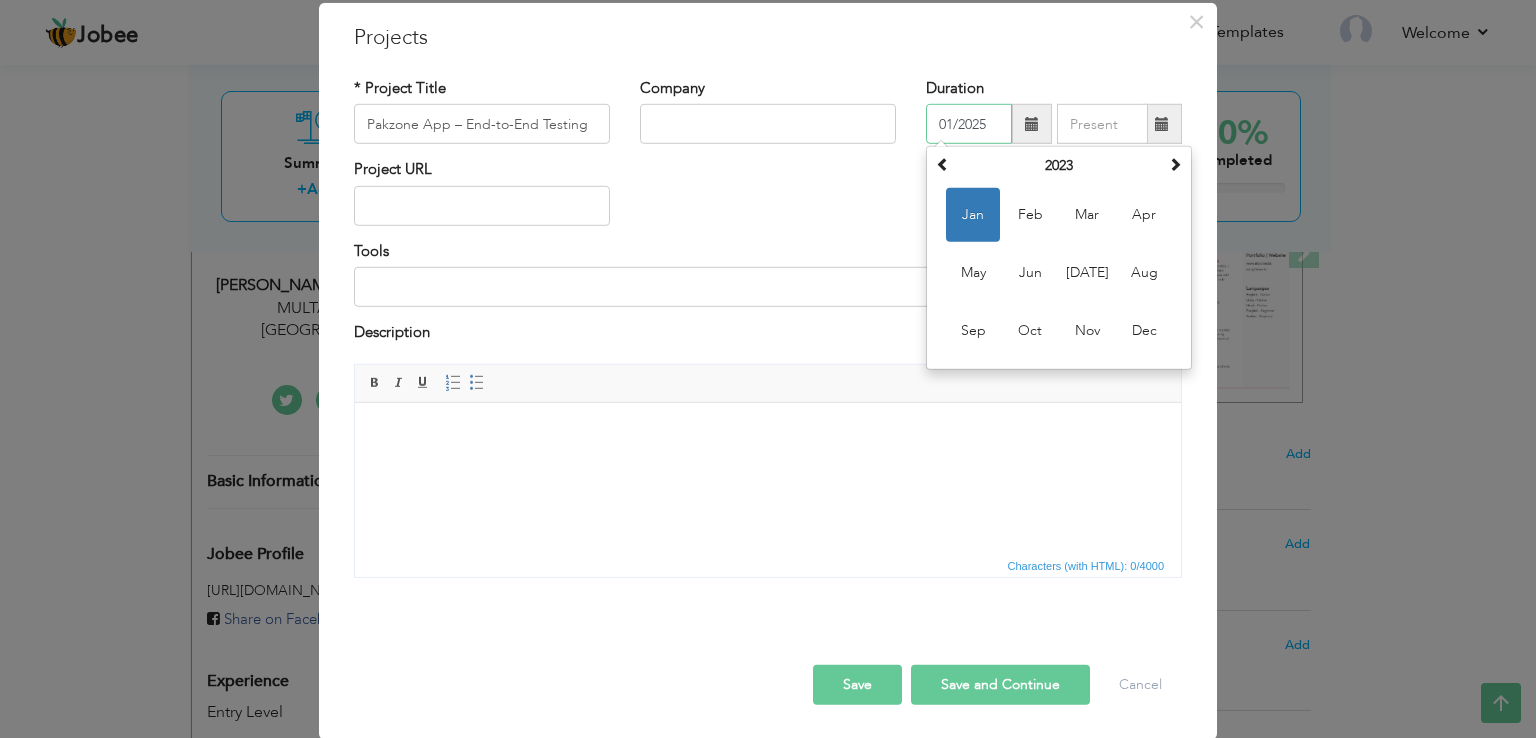 click on "01/2025" at bounding box center [969, 124] 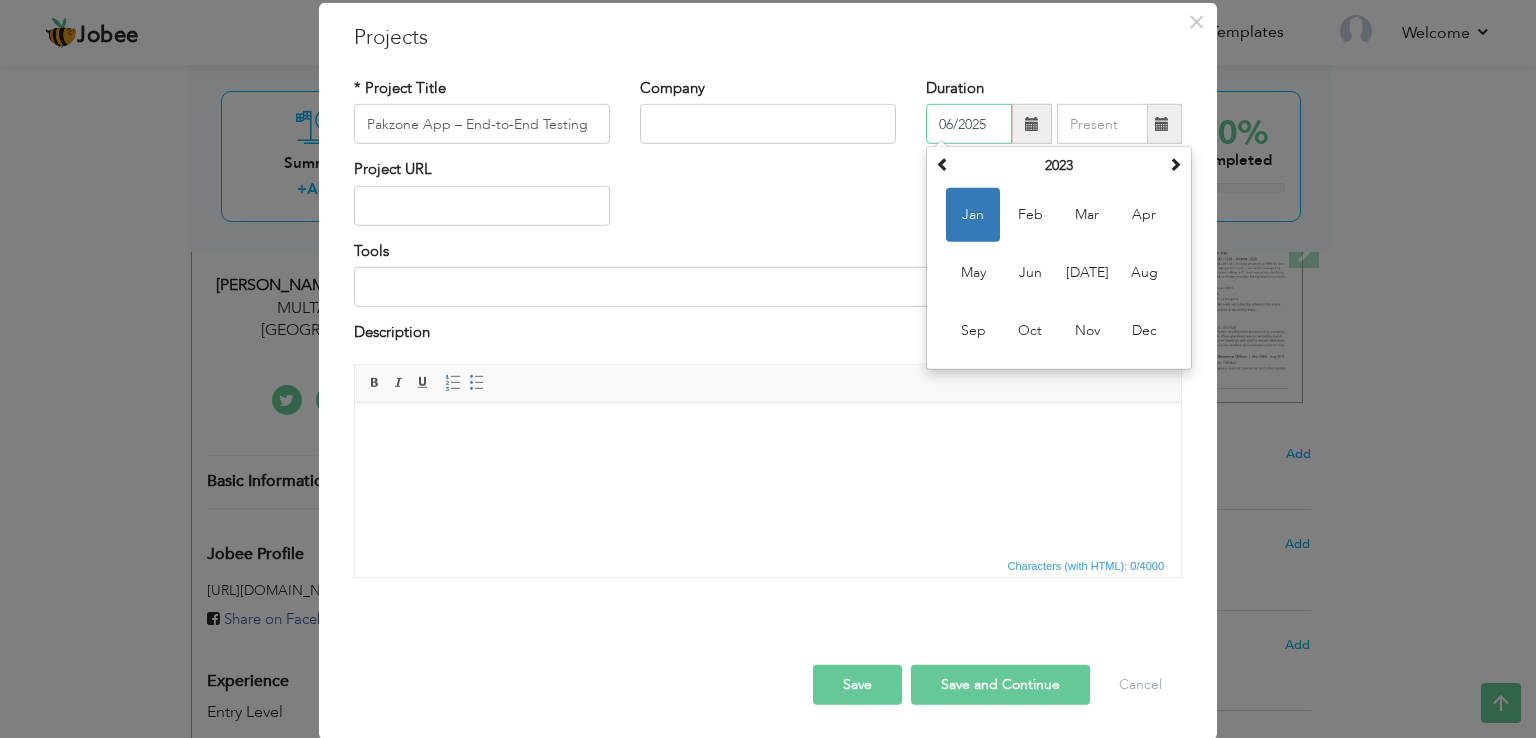 type on "06/2025" 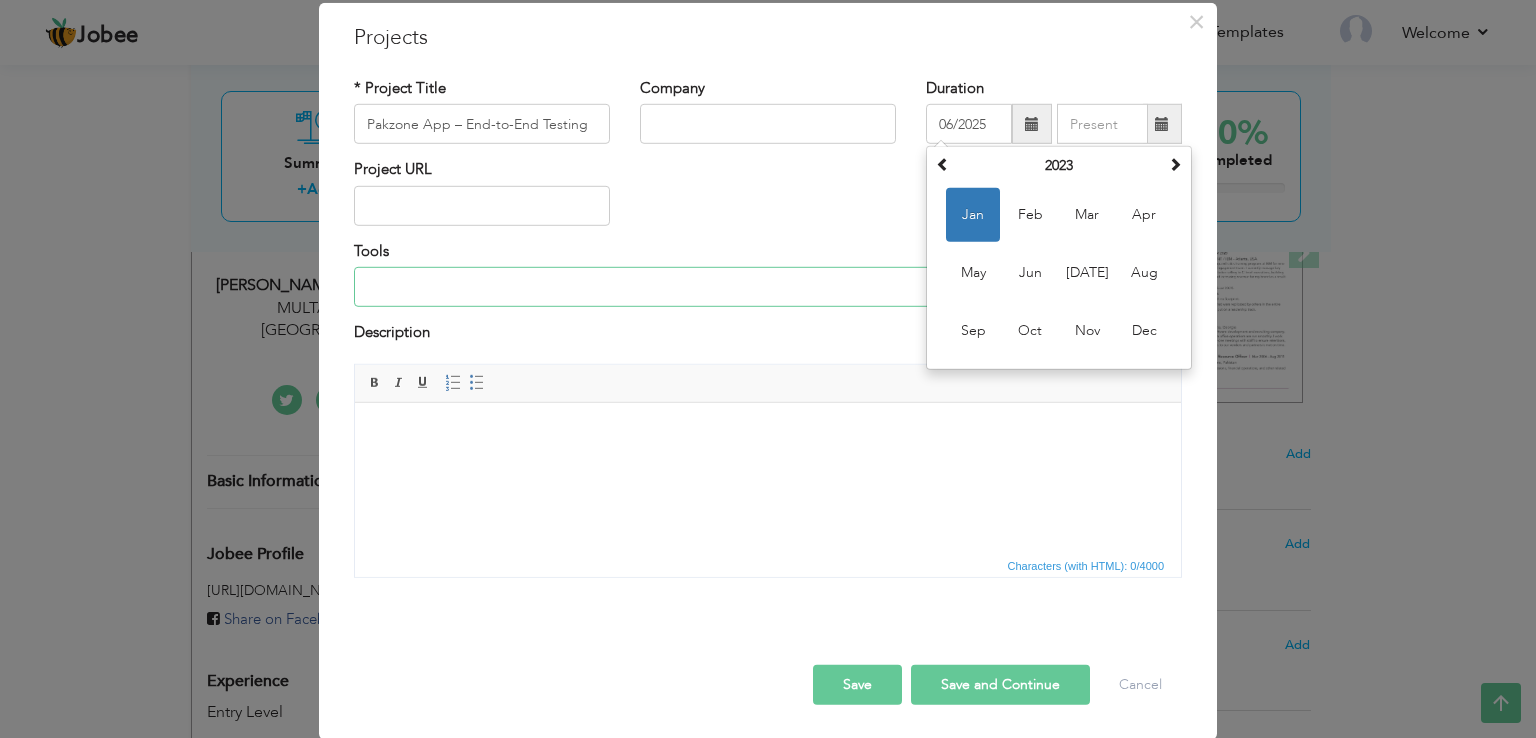 click at bounding box center (768, 287) 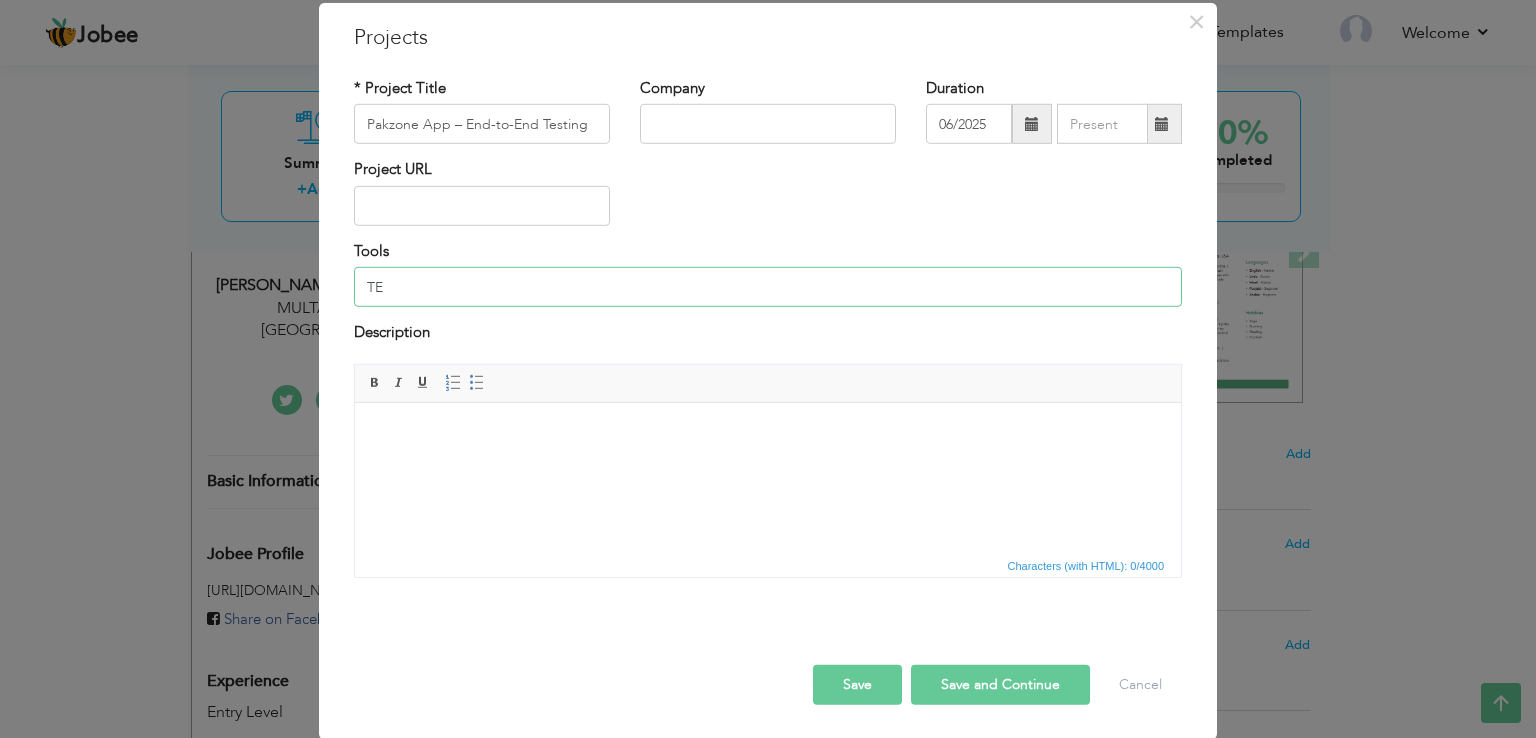 type on "T" 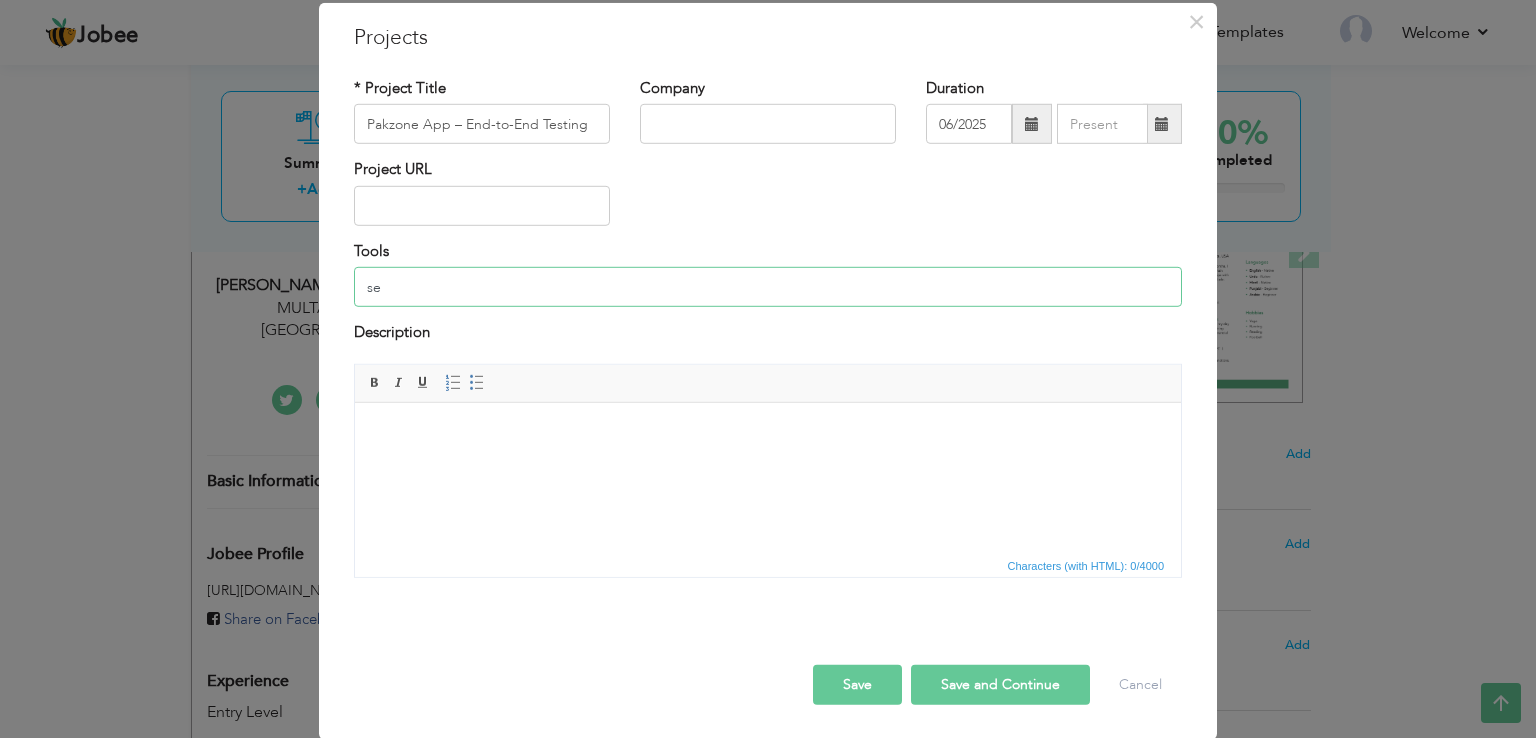 type on "s" 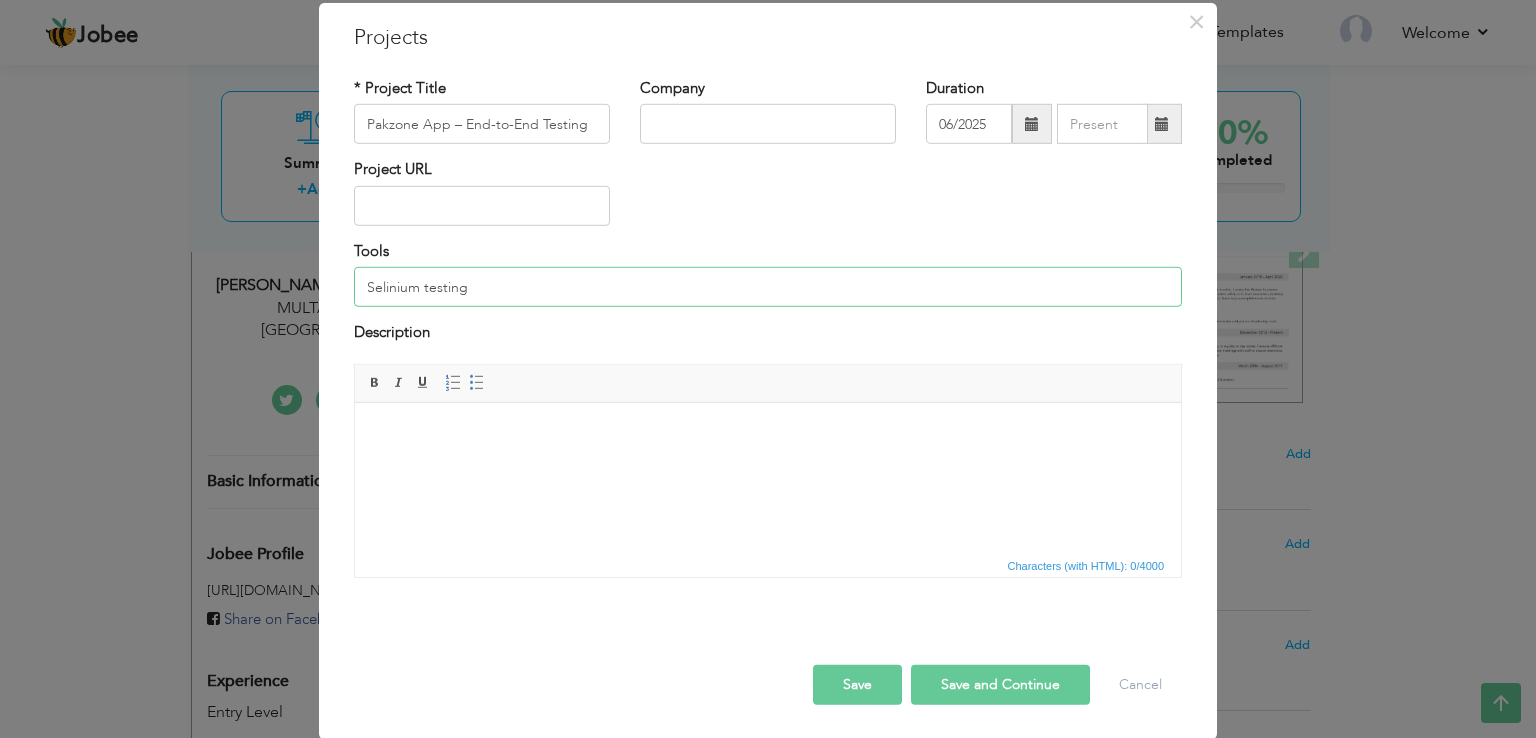 type on "Selinium testing" 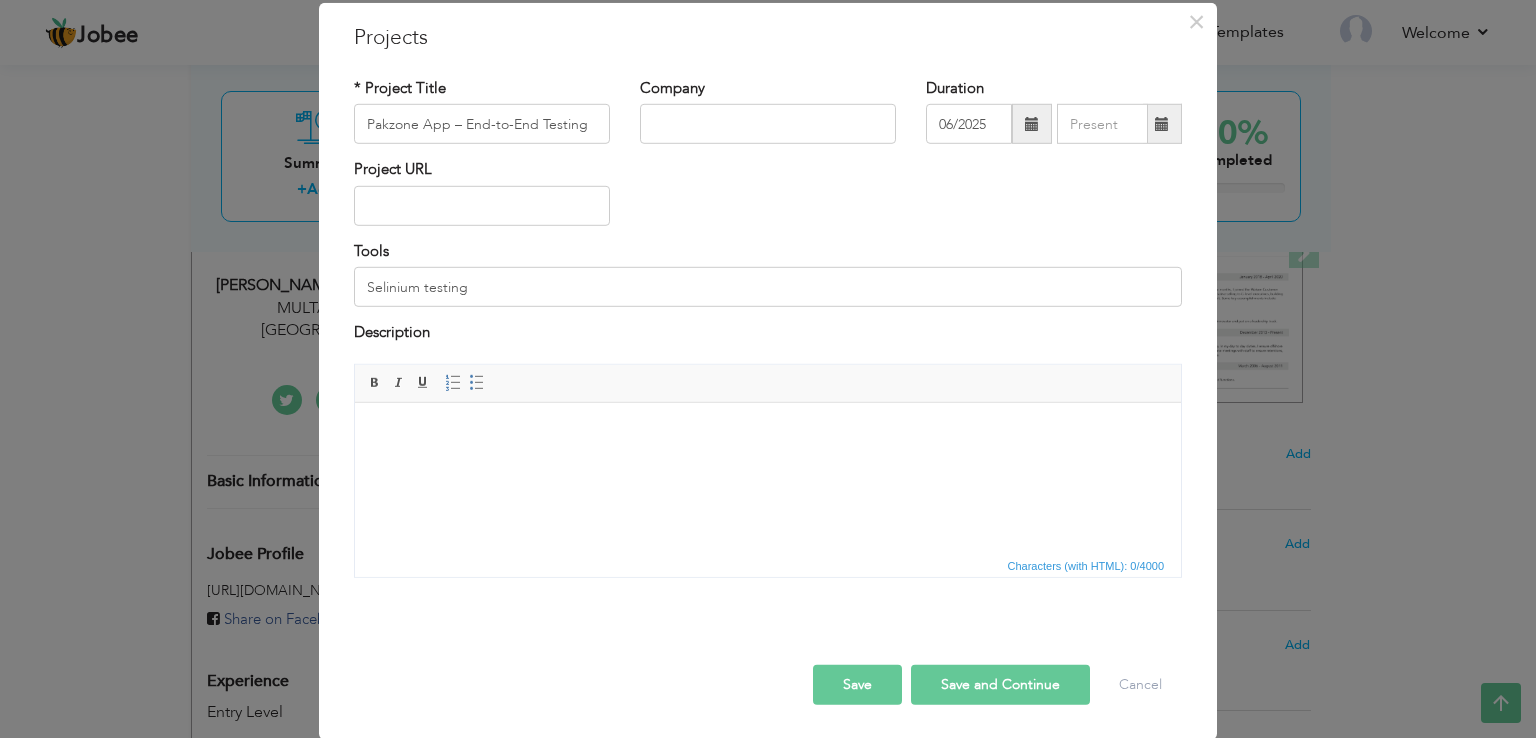 click at bounding box center (768, 432) 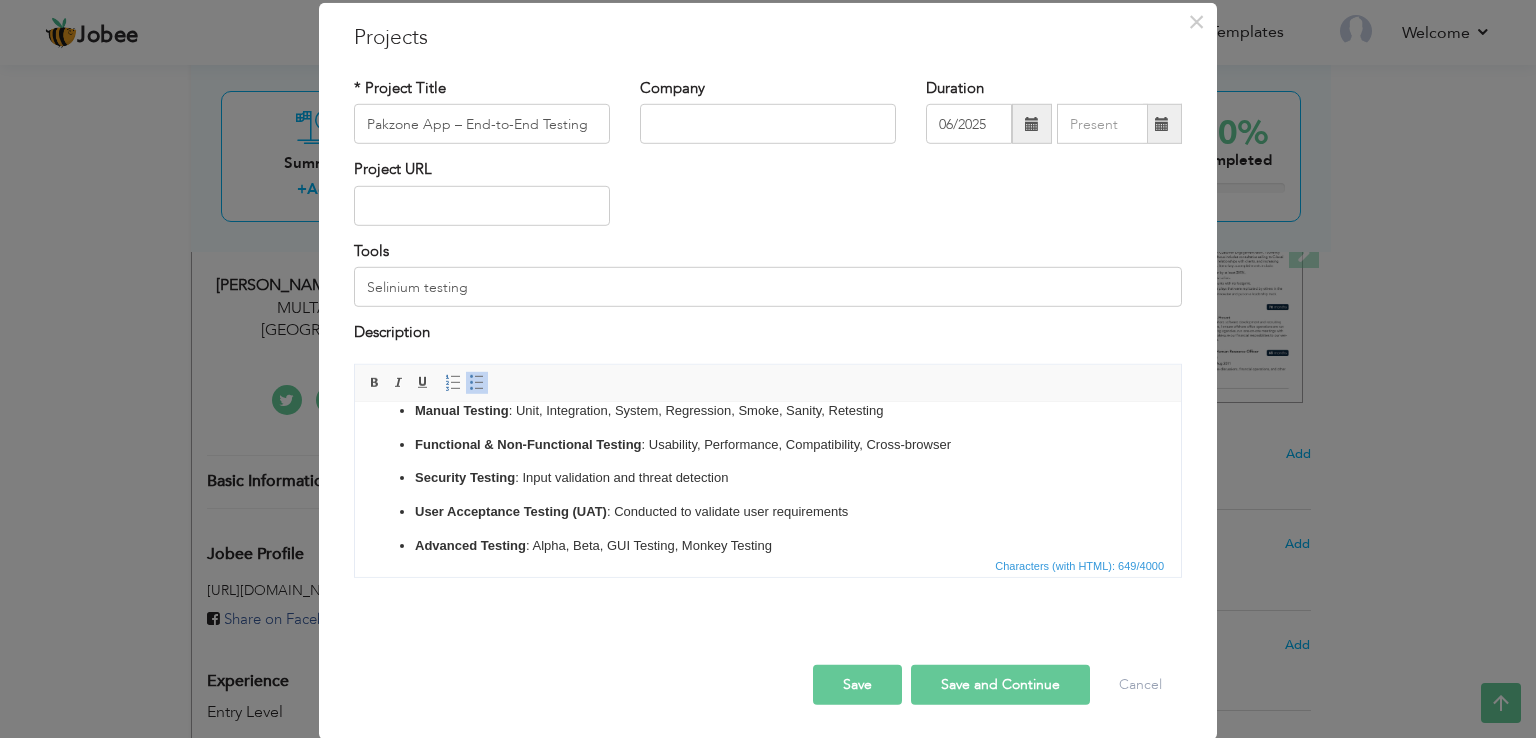 scroll, scrollTop: 0, scrollLeft: 0, axis: both 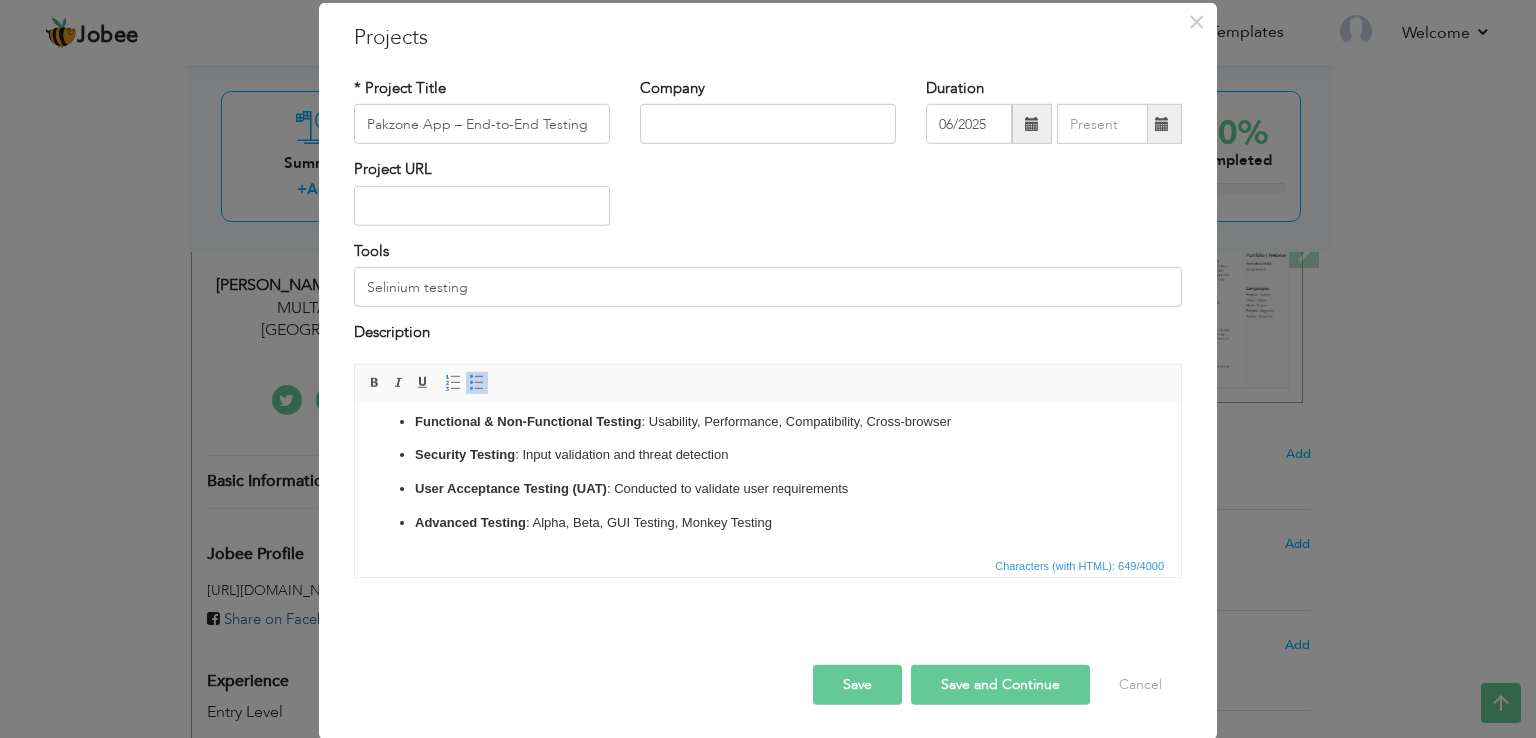 click on "Save and Continue" at bounding box center [1000, 684] 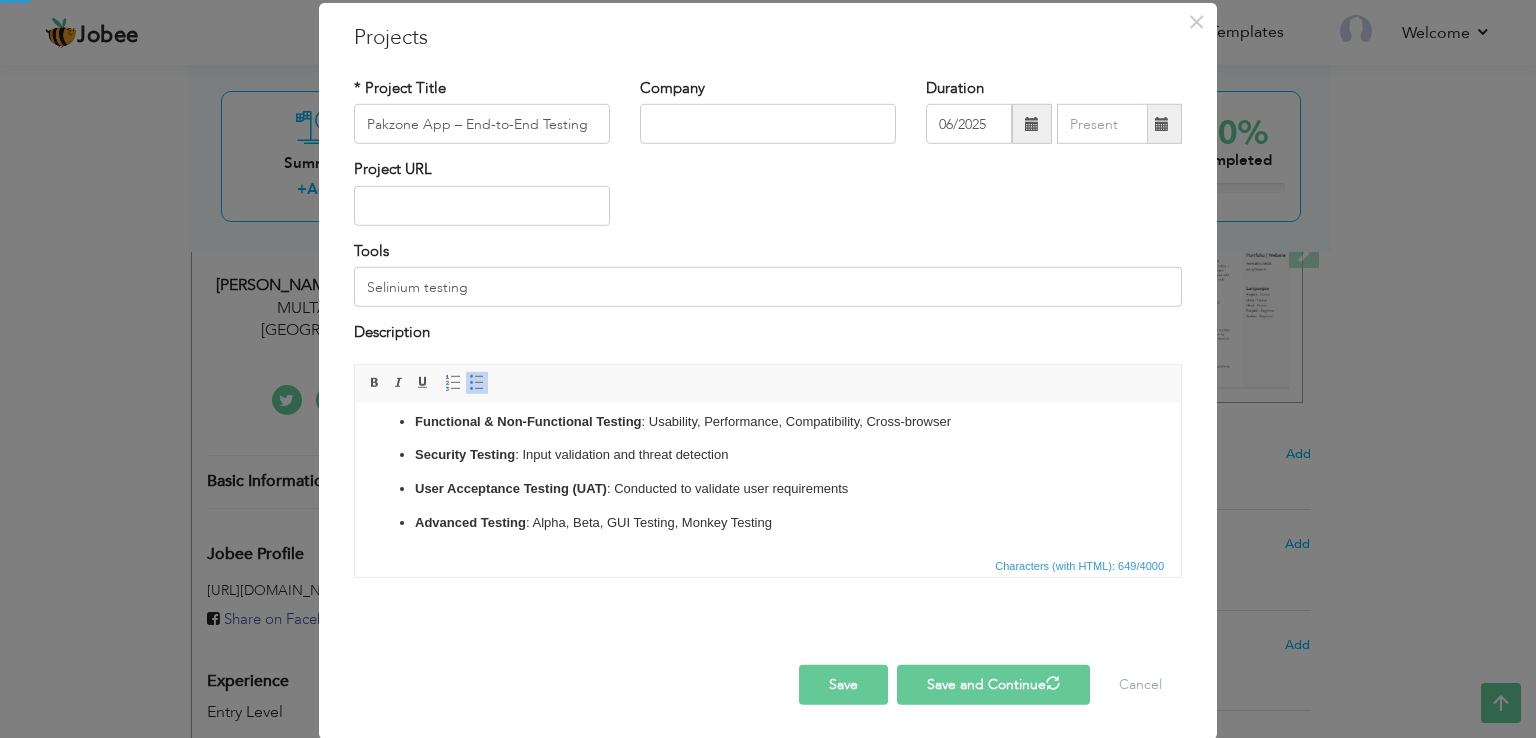 type 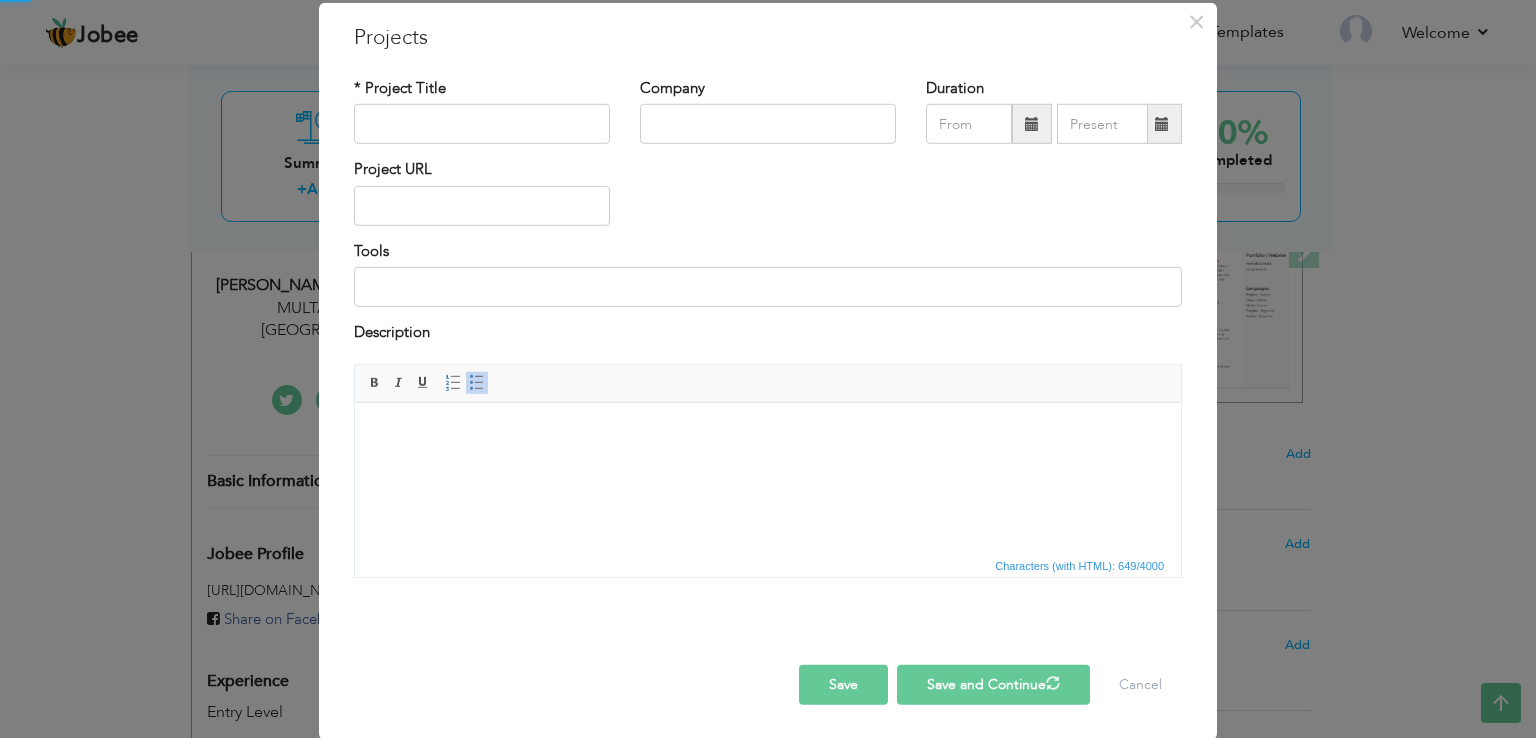 scroll, scrollTop: 0, scrollLeft: 0, axis: both 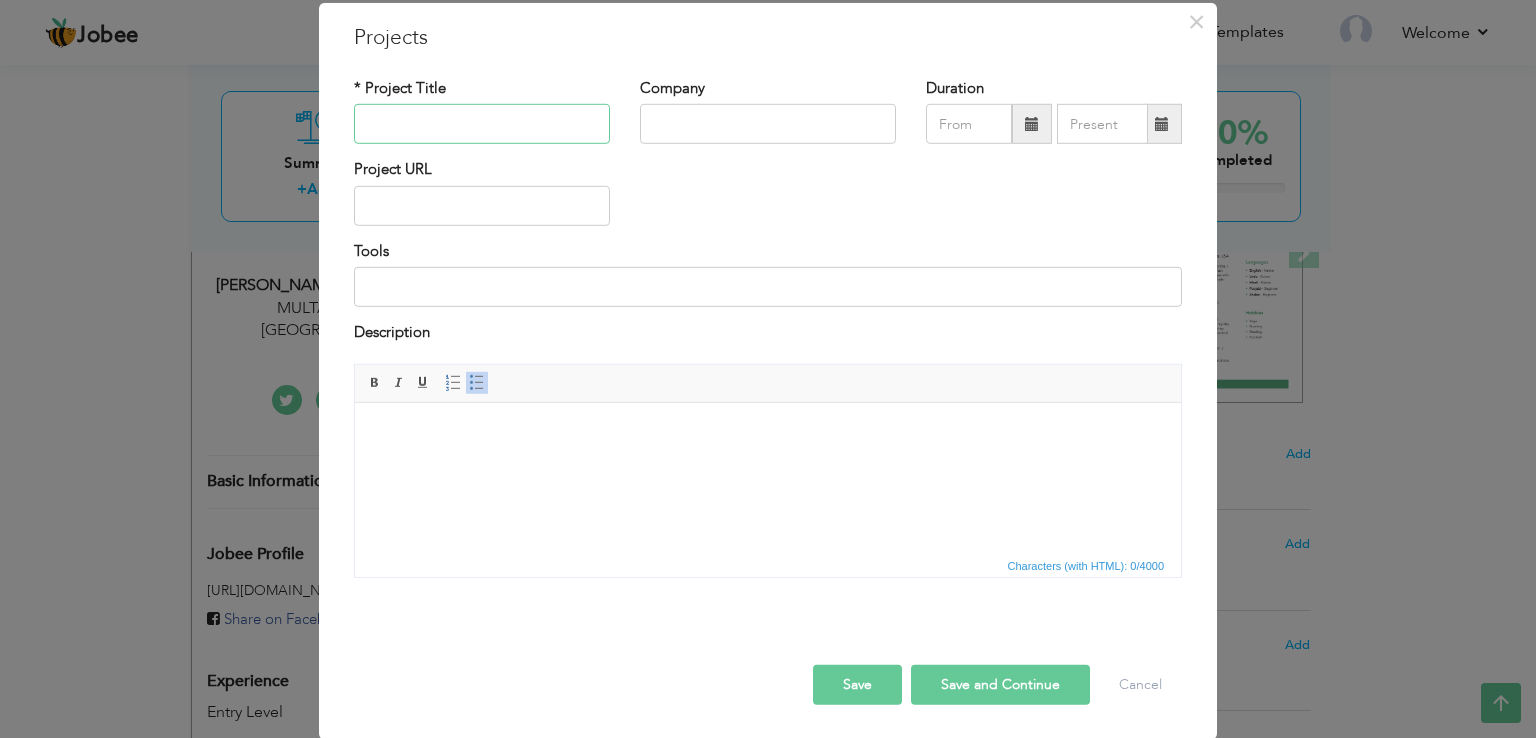 click at bounding box center (482, 124) 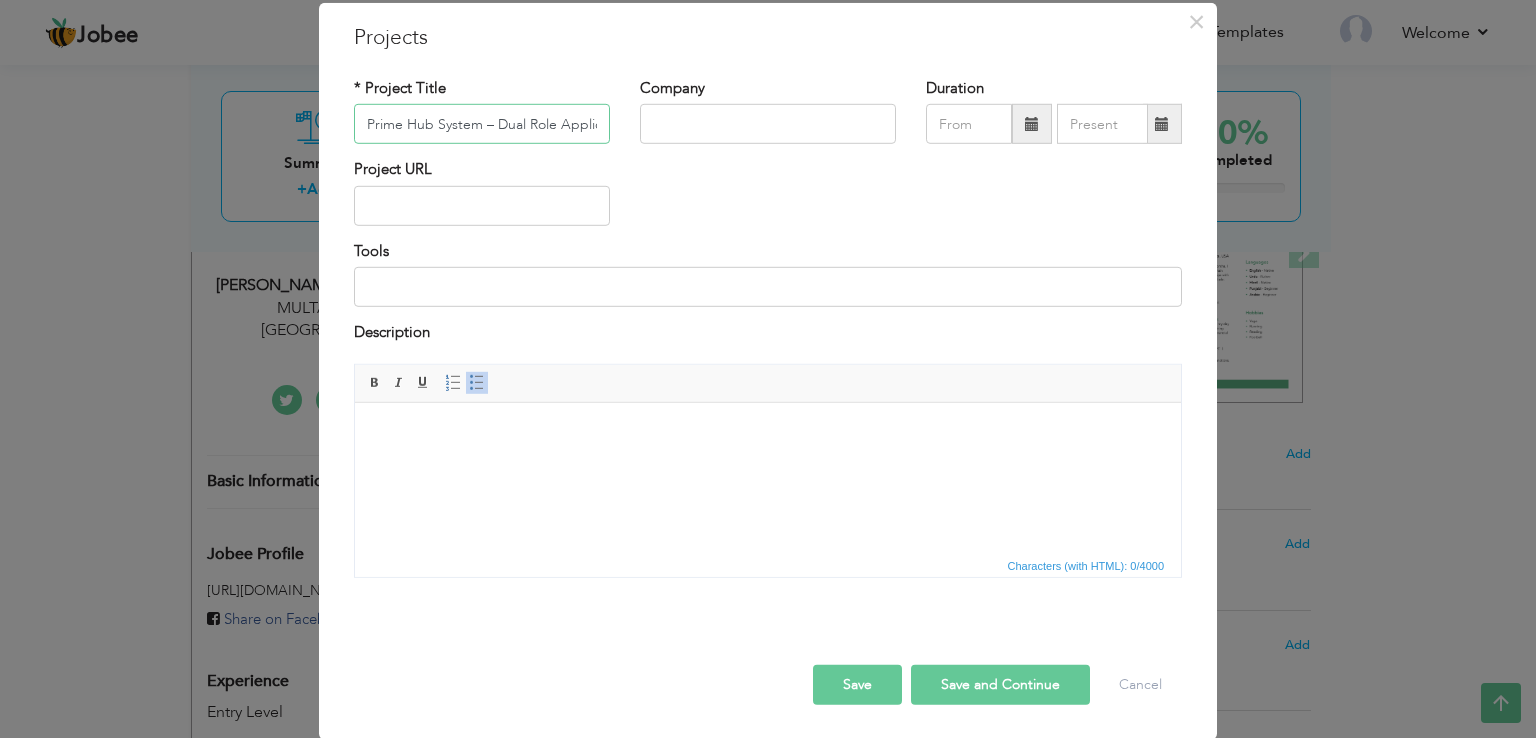 scroll, scrollTop: 0, scrollLeft: 193, axis: horizontal 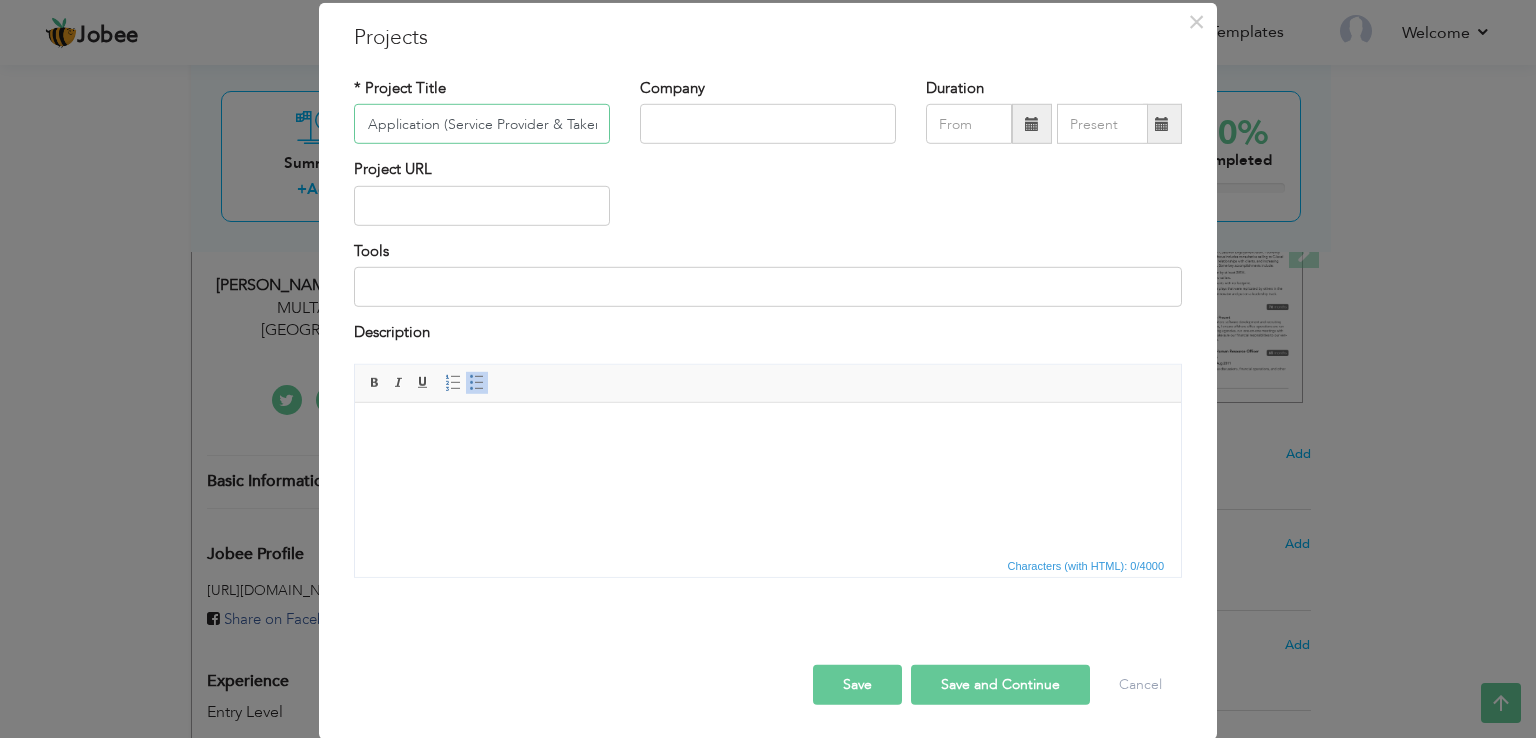type on "Prime Hub System – Dual Role Application (Service Provider & Taker)" 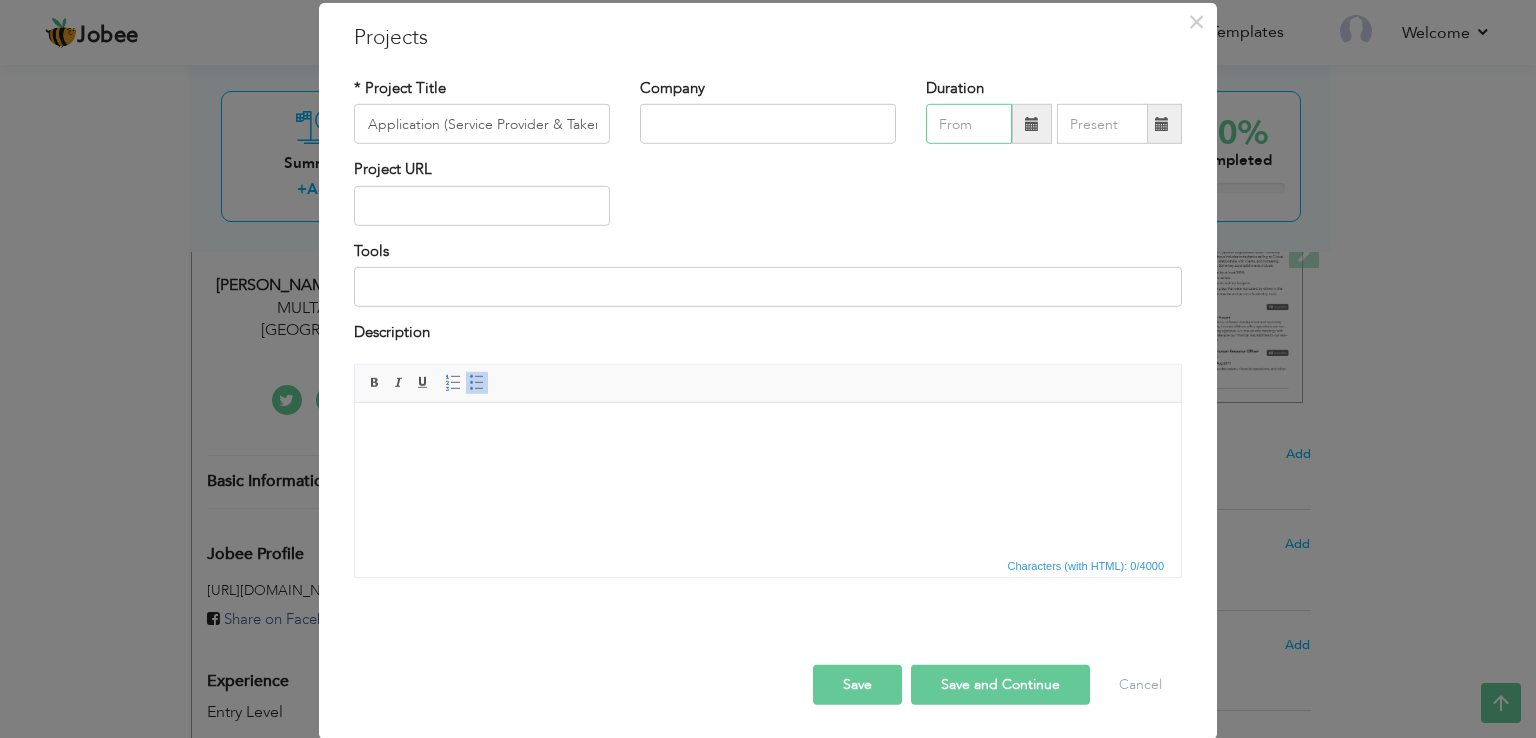 scroll, scrollTop: 0, scrollLeft: 0, axis: both 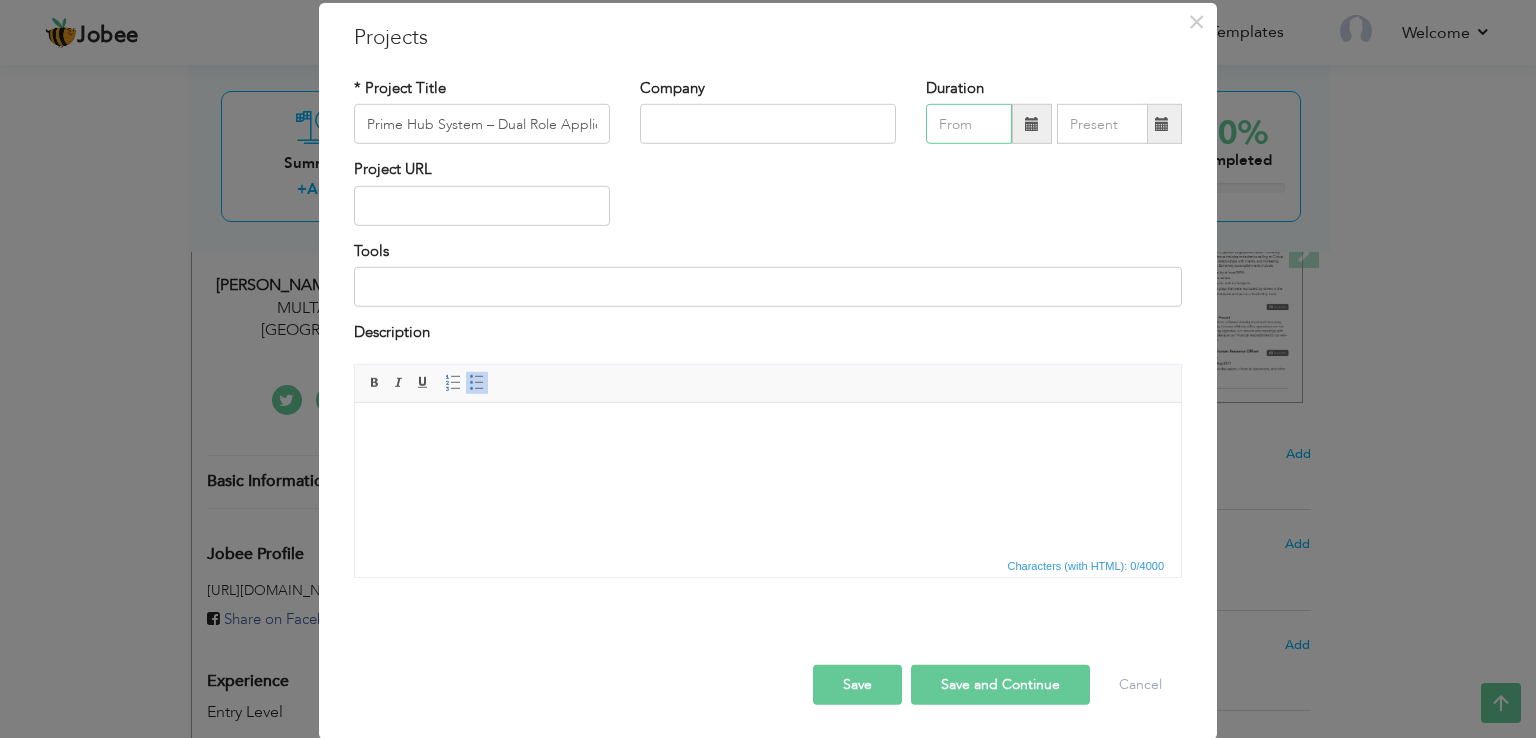 click at bounding box center [969, 124] 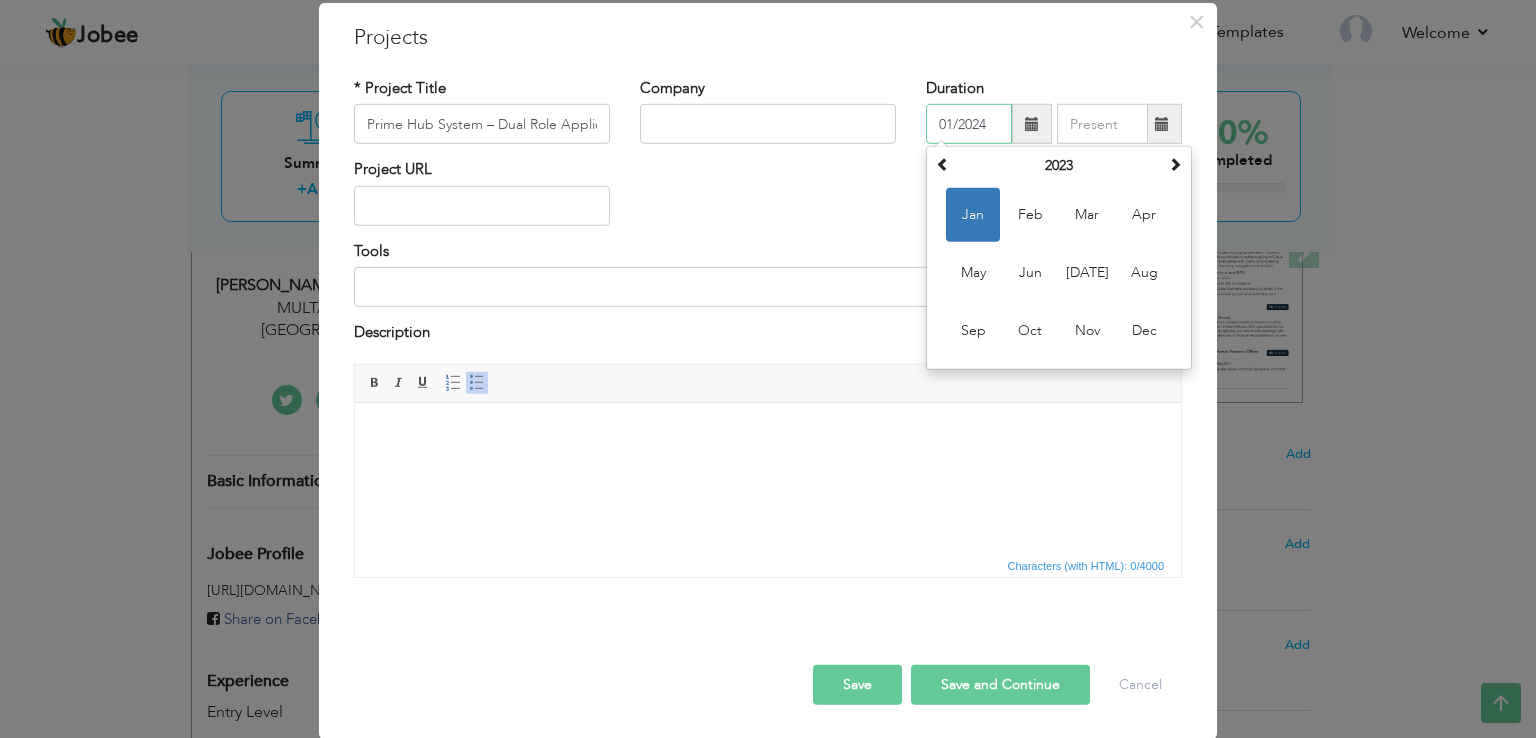 click on "01/2024" at bounding box center [969, 124] 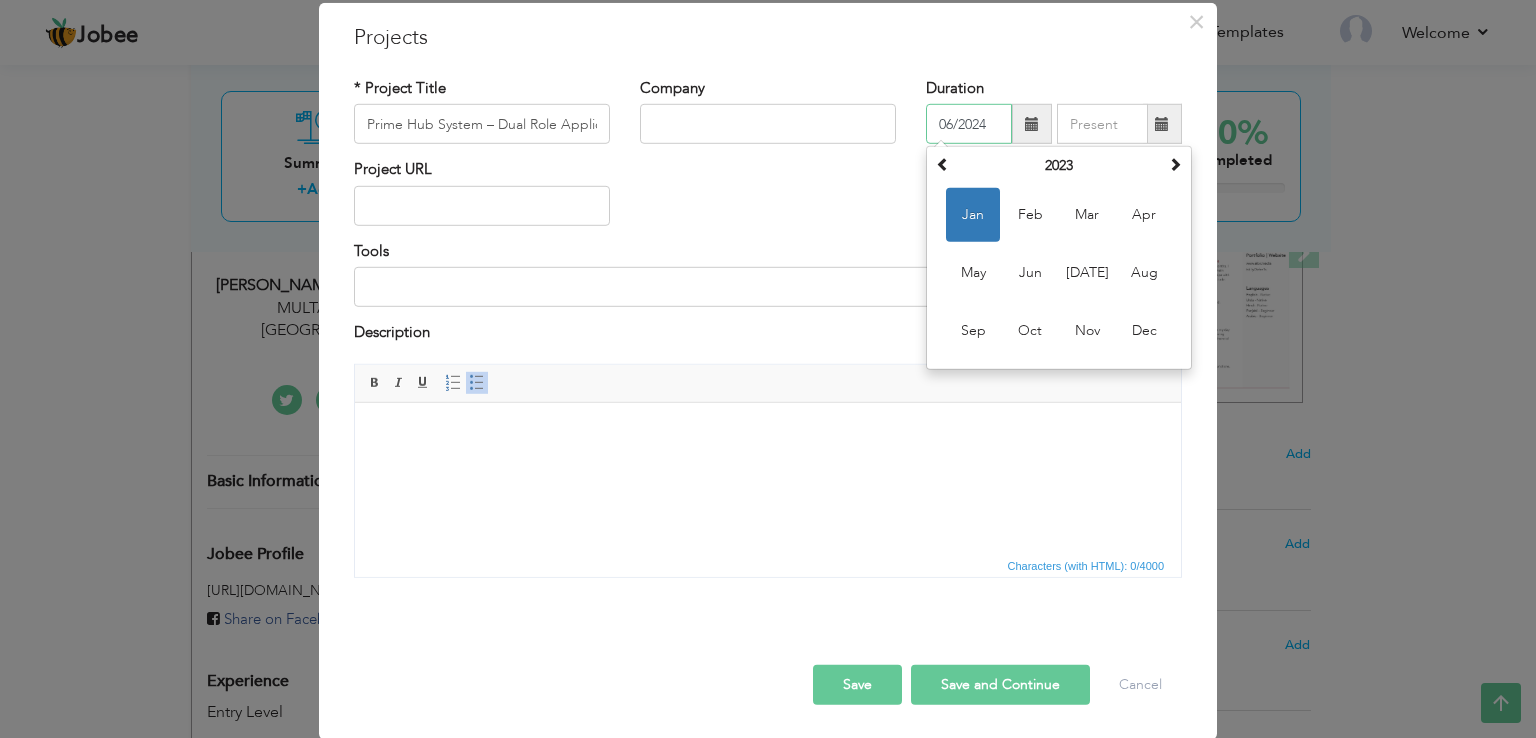 type on "06/2024" 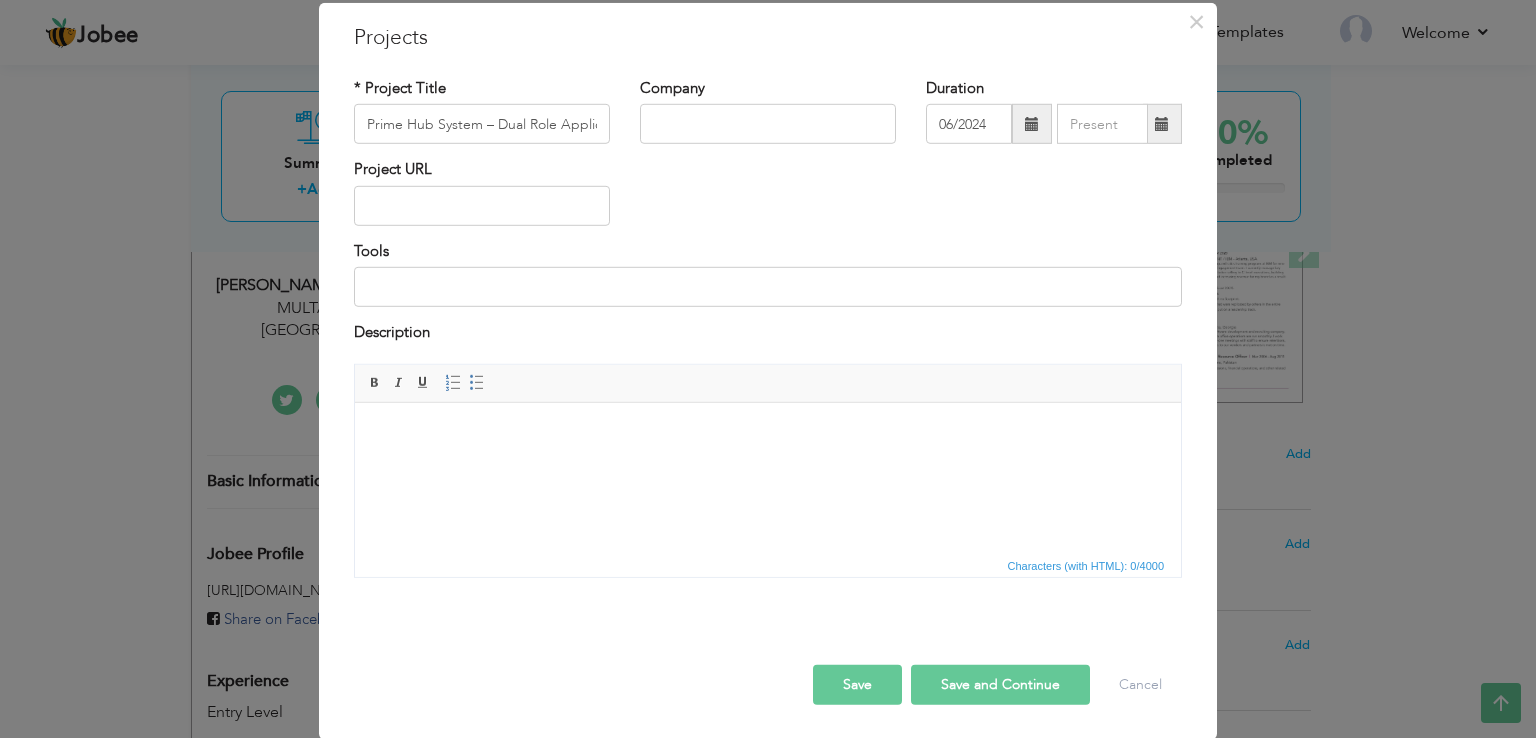 click at bounding box center [768, 432] 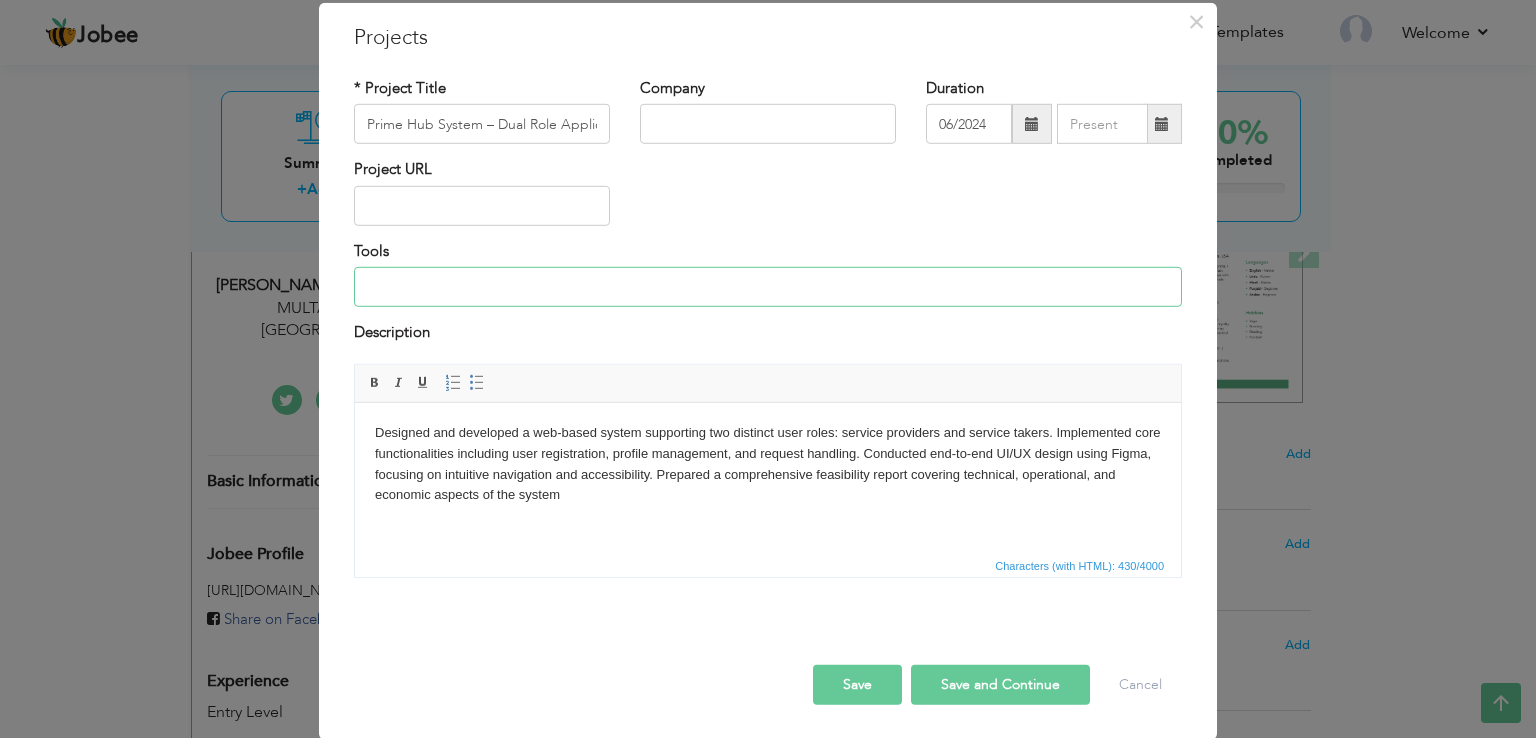click at bounding box center (768, 287) 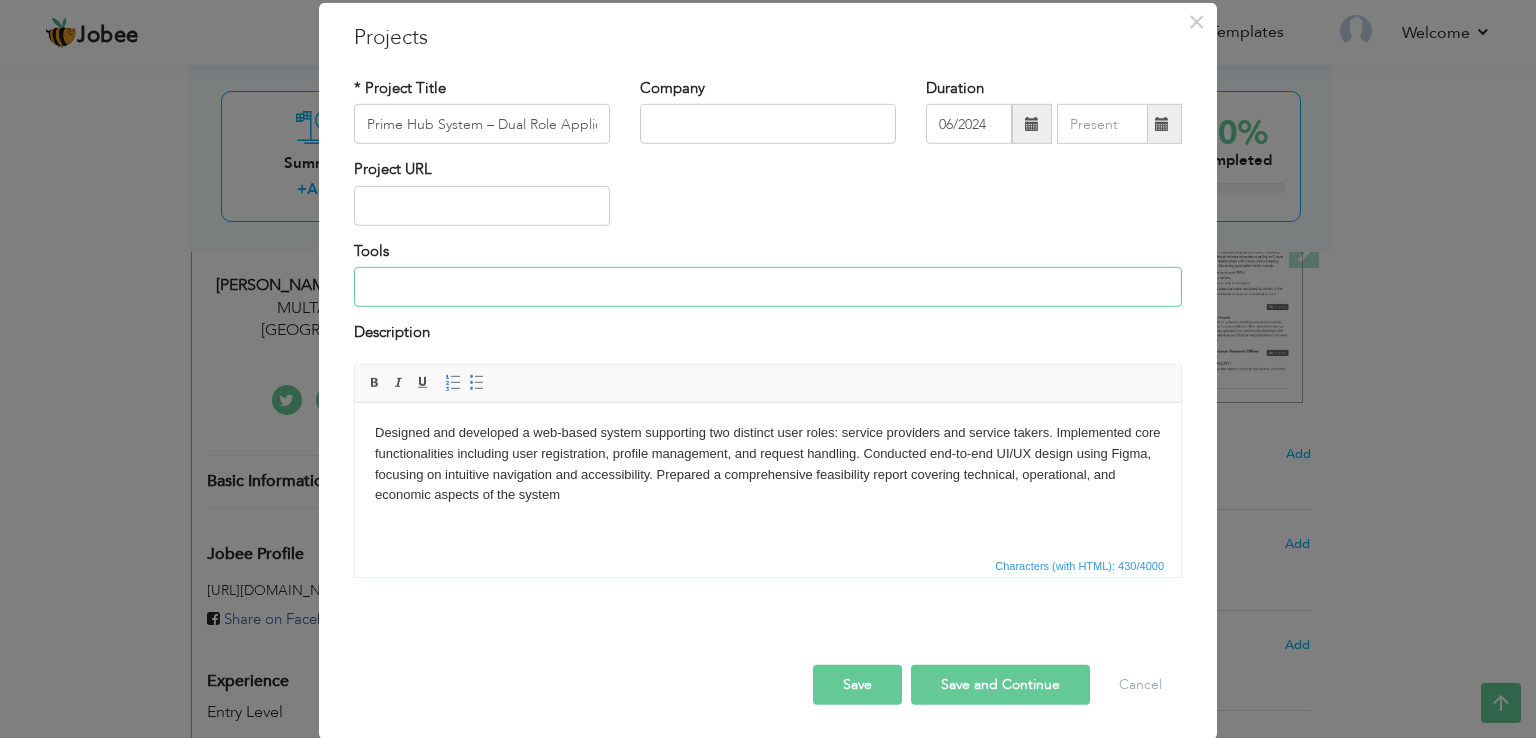 paste on "Figma – For wireframing, prototyping, and creating high-fidelity mockups." 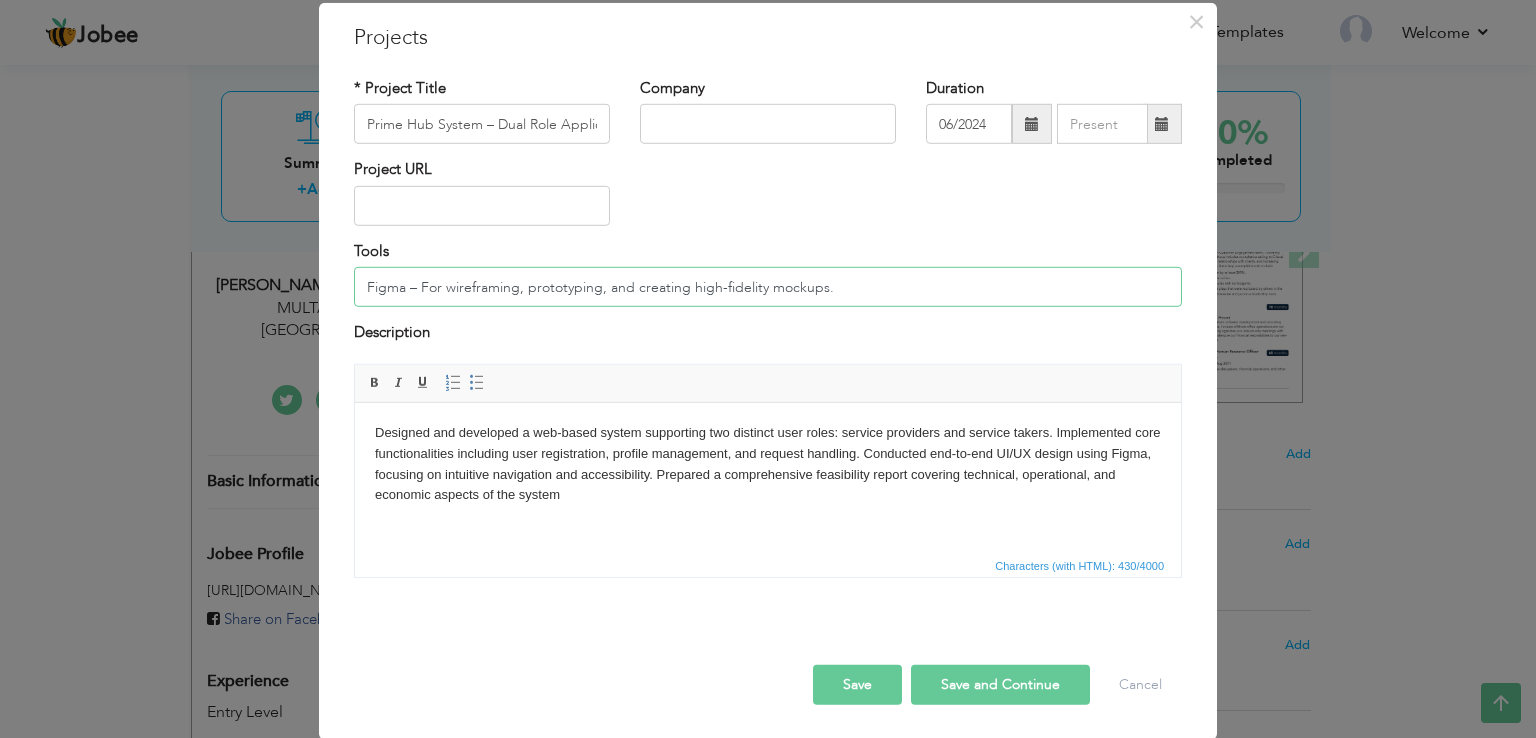 type on "Figma – For wireframing, prototyping, and creating high-fidelity mockups." 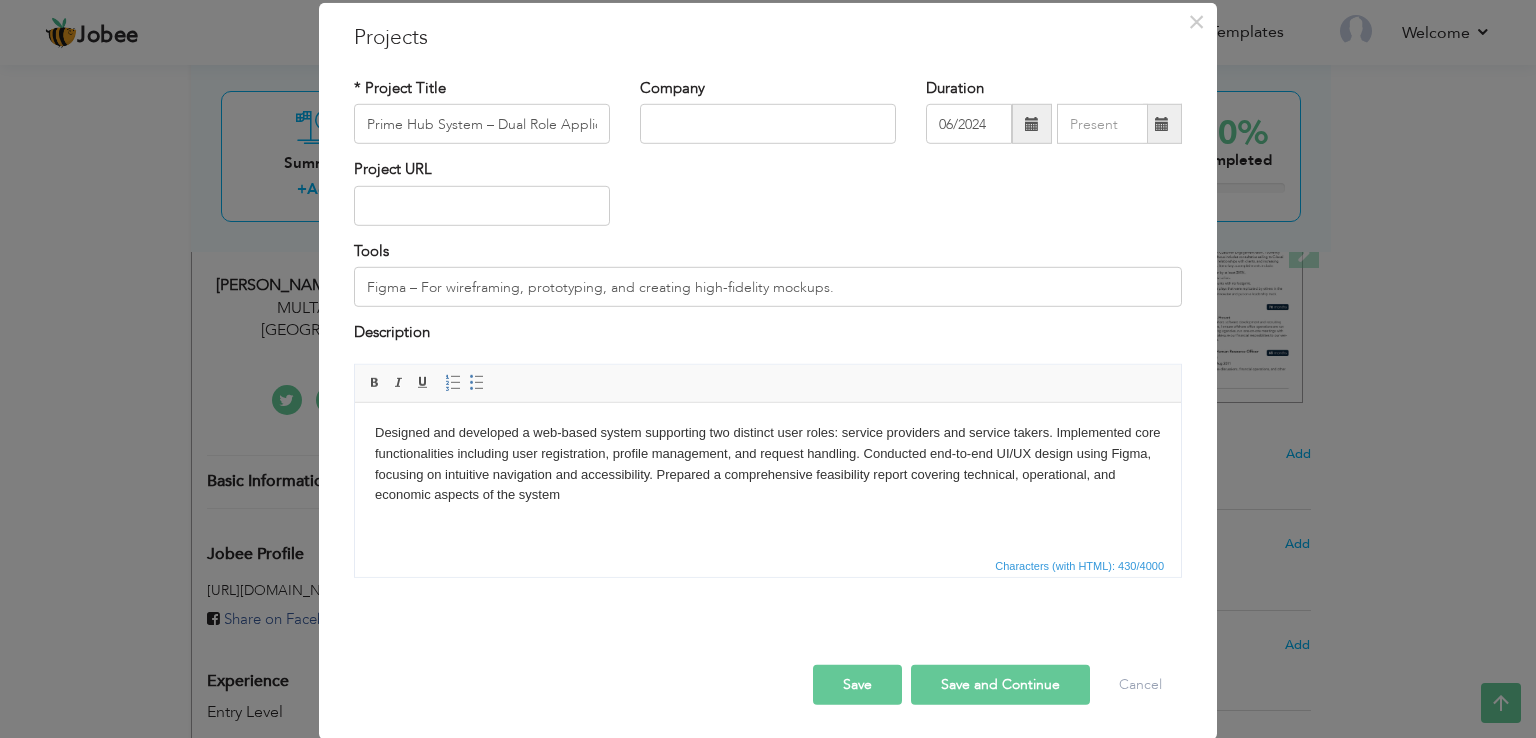 click on "Save and Continue" at bounding box center [1000, 684] 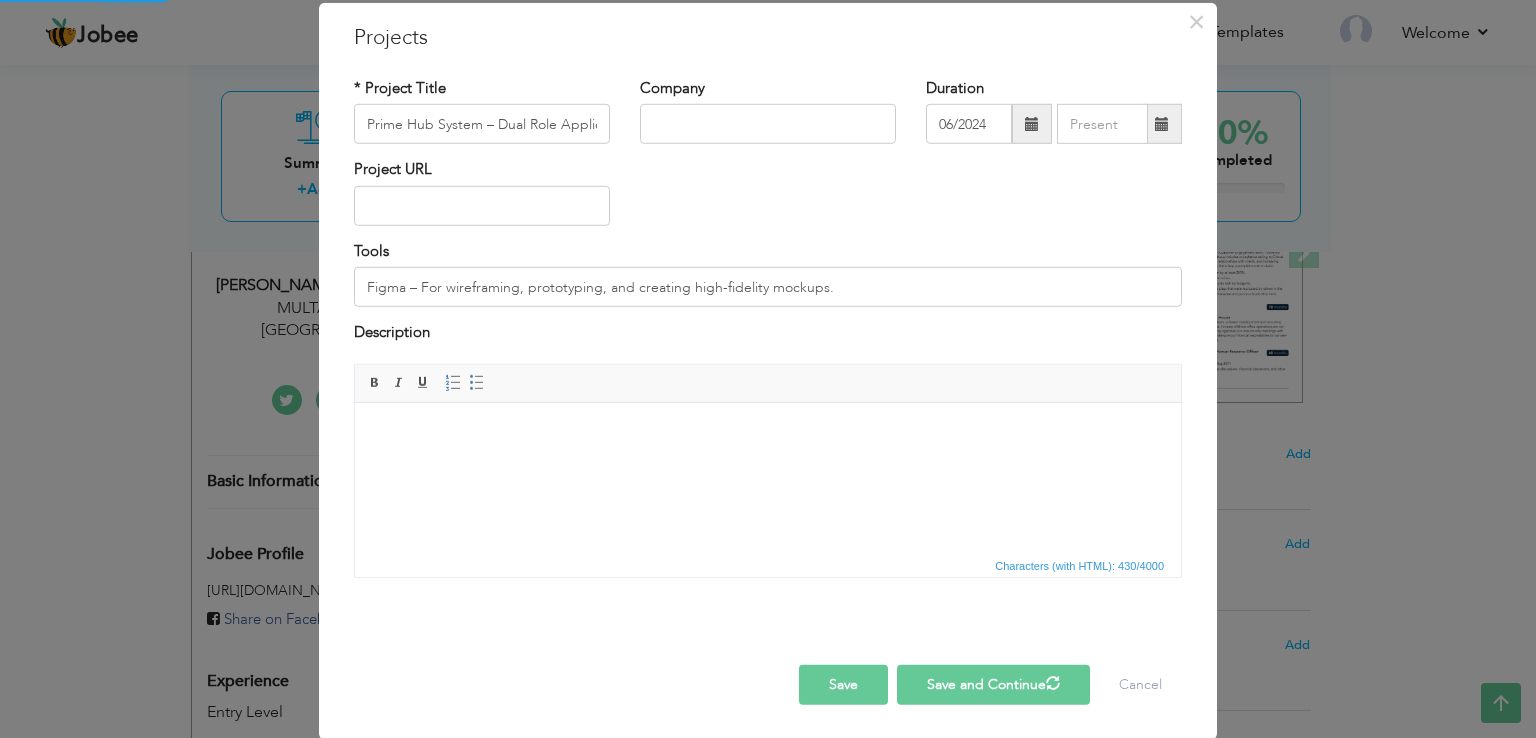 type 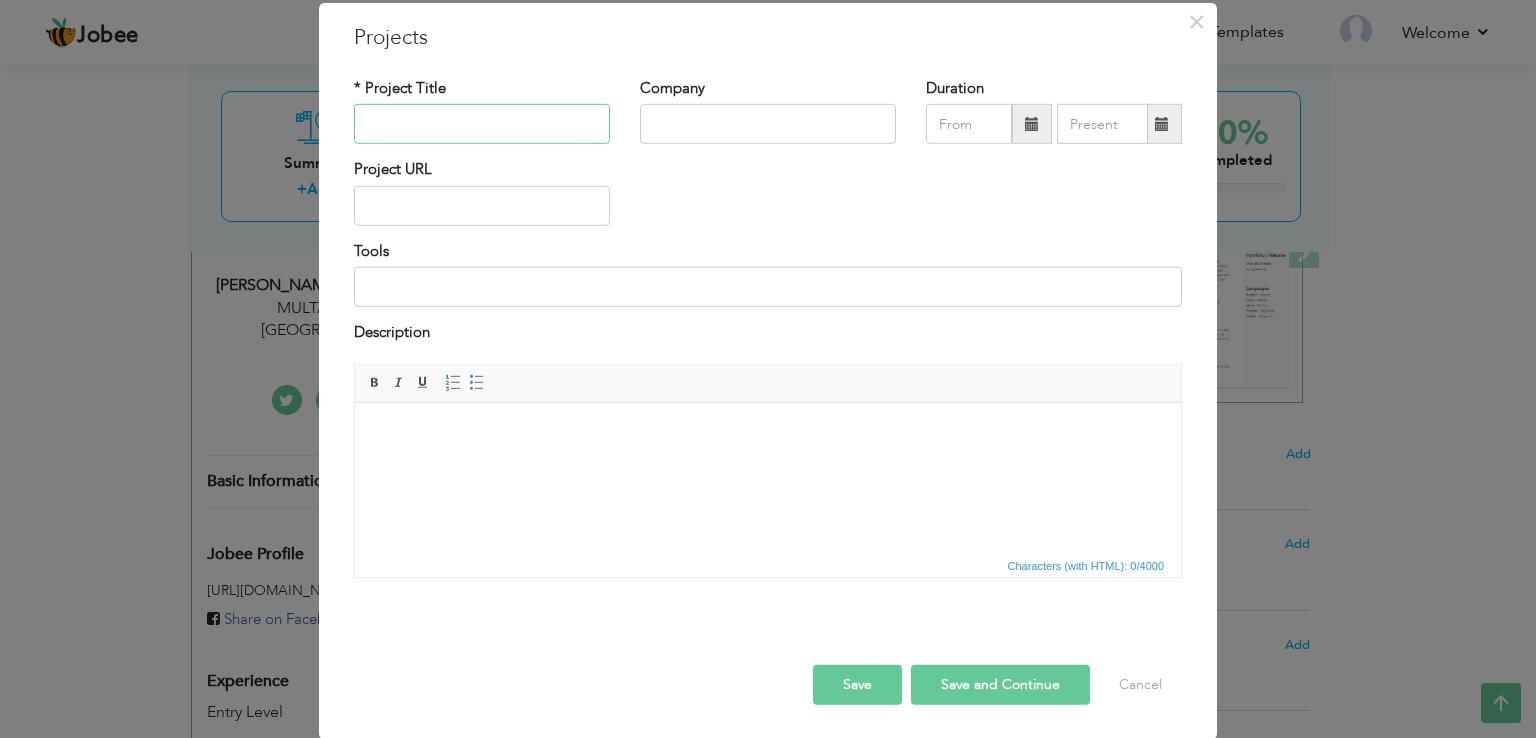 click at bounding box center [482, 124] 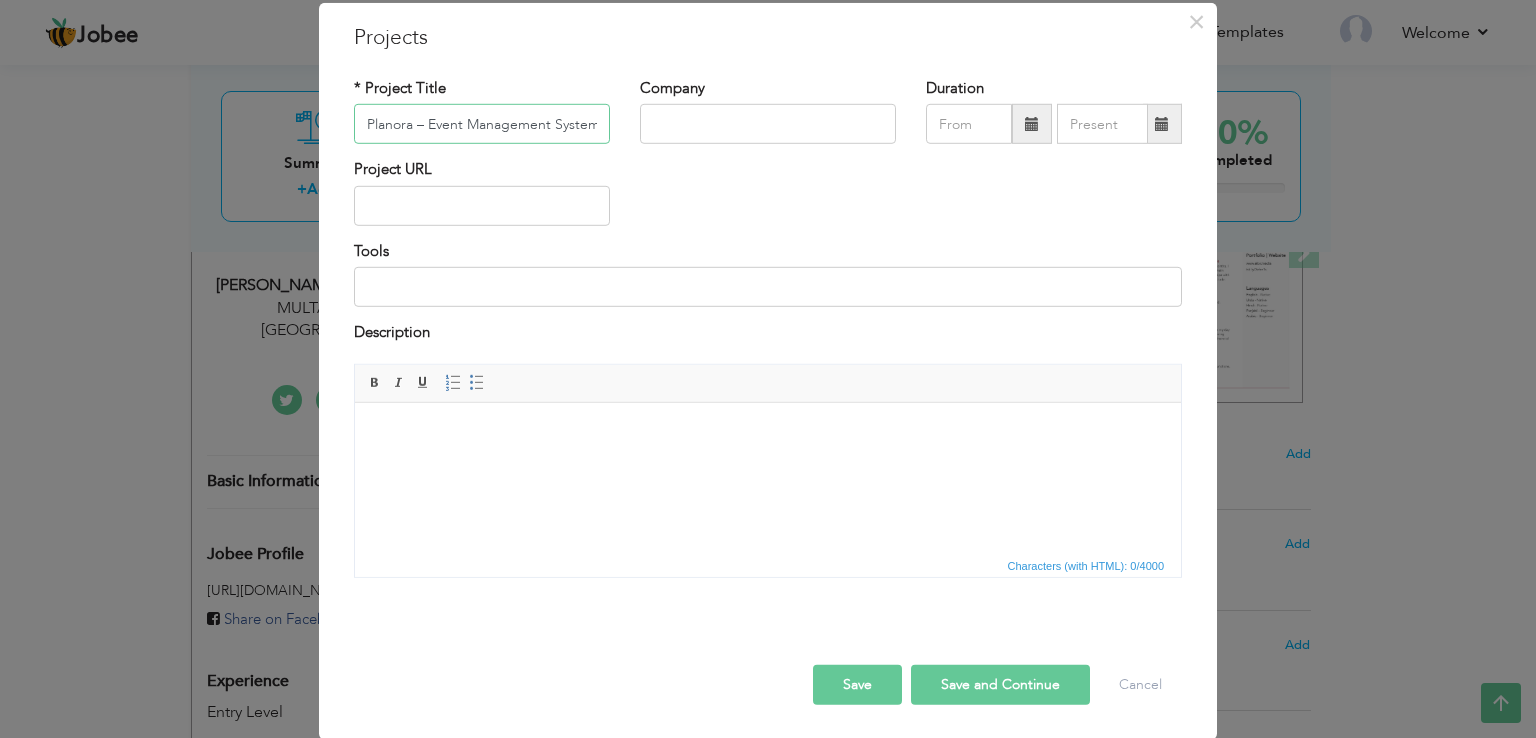 scroll, scrollTop: 0, scrollLeft: 110, axis: horizontal 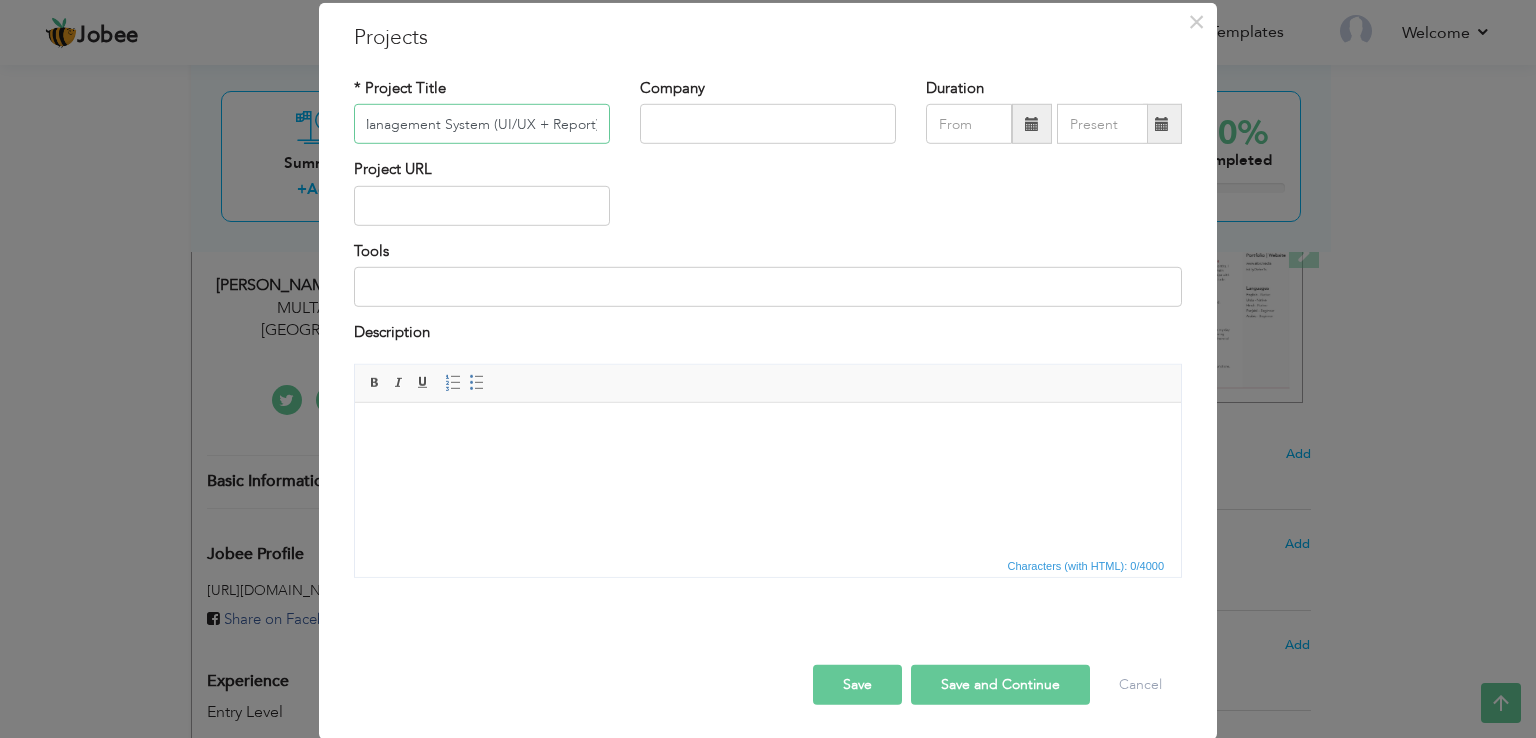 type on "Planora – Event Management System (UI/UX + Report)" 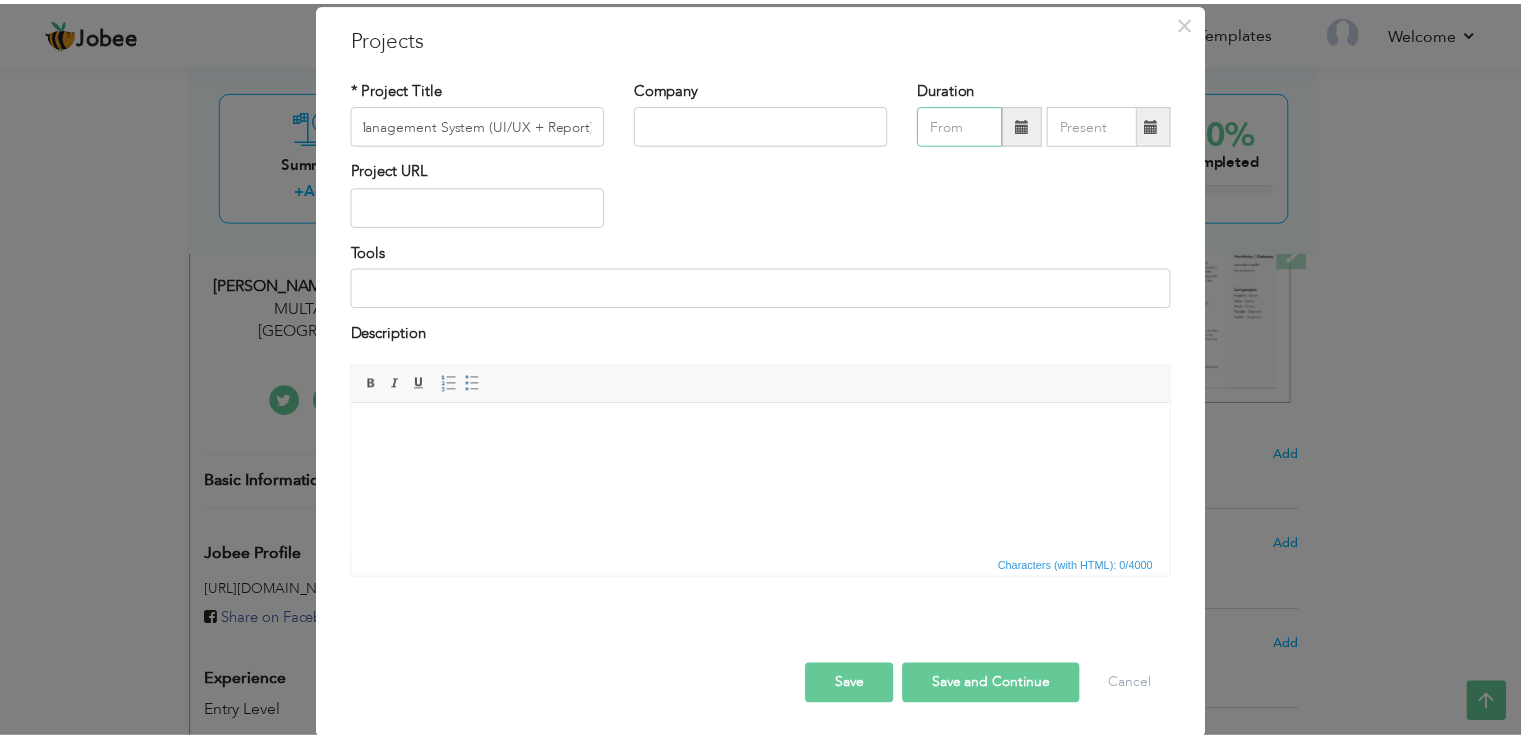 scroll, scrollTop: 0, scrollLeft: 0, axis: both 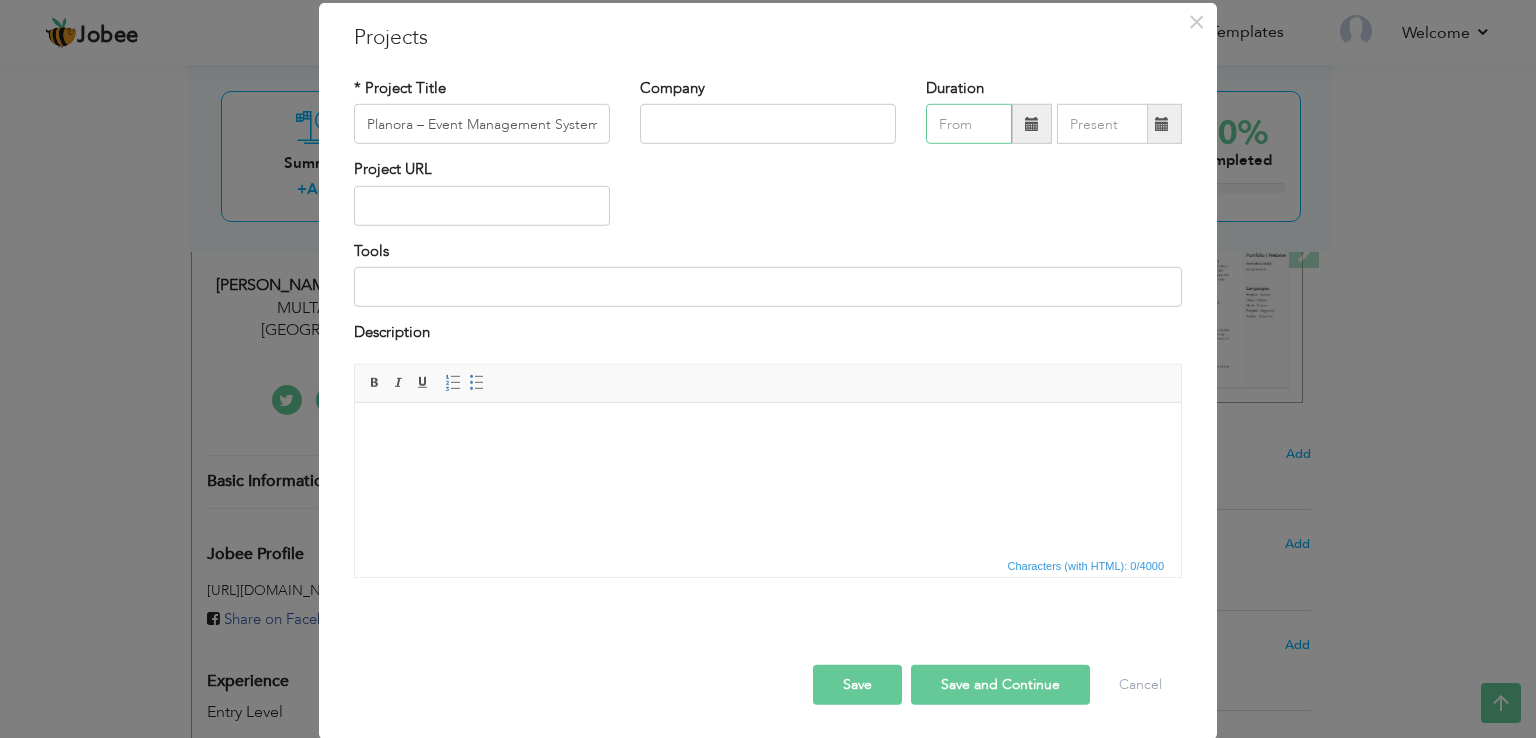 click at bounding box center (969, 124) 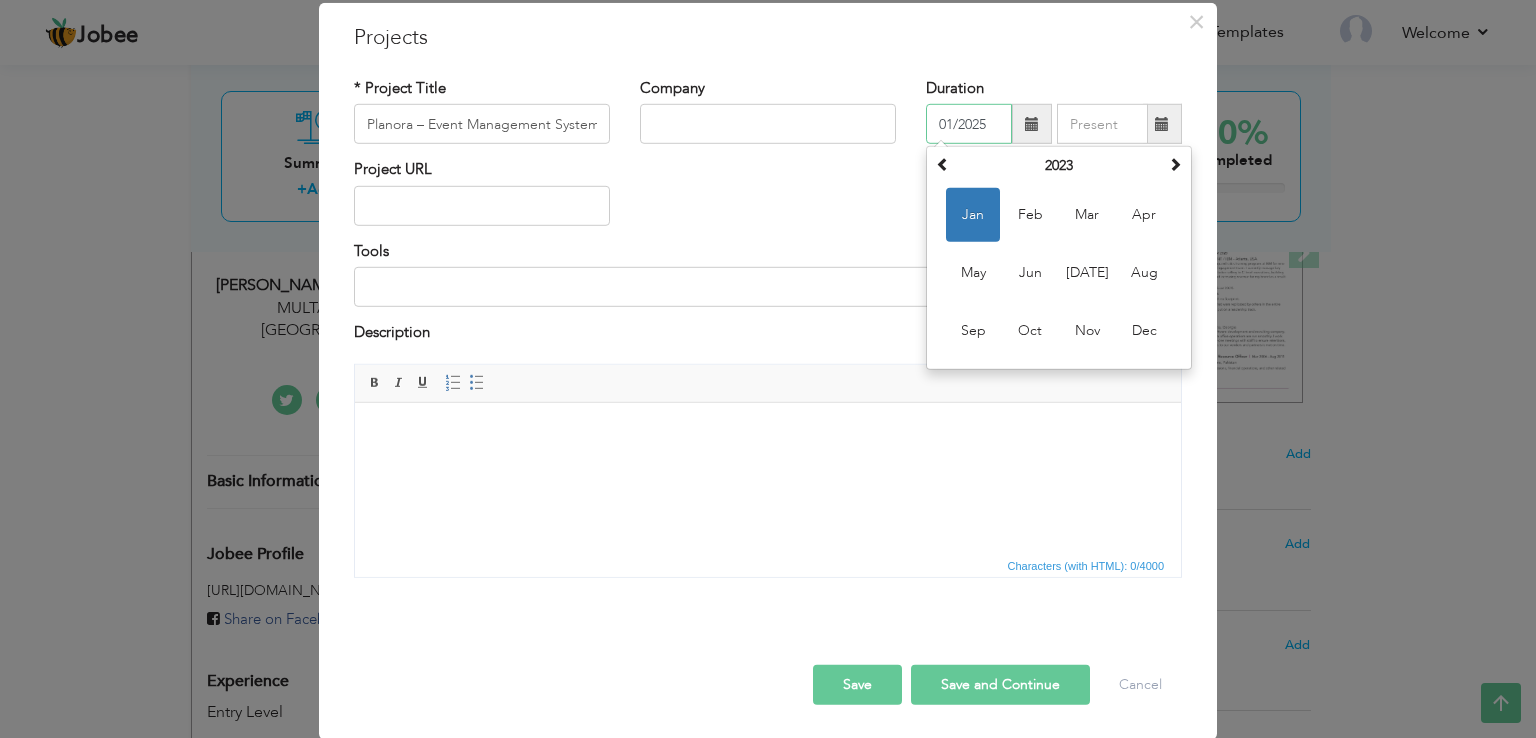 click on "01/2025" at bounding box center (969, 124) 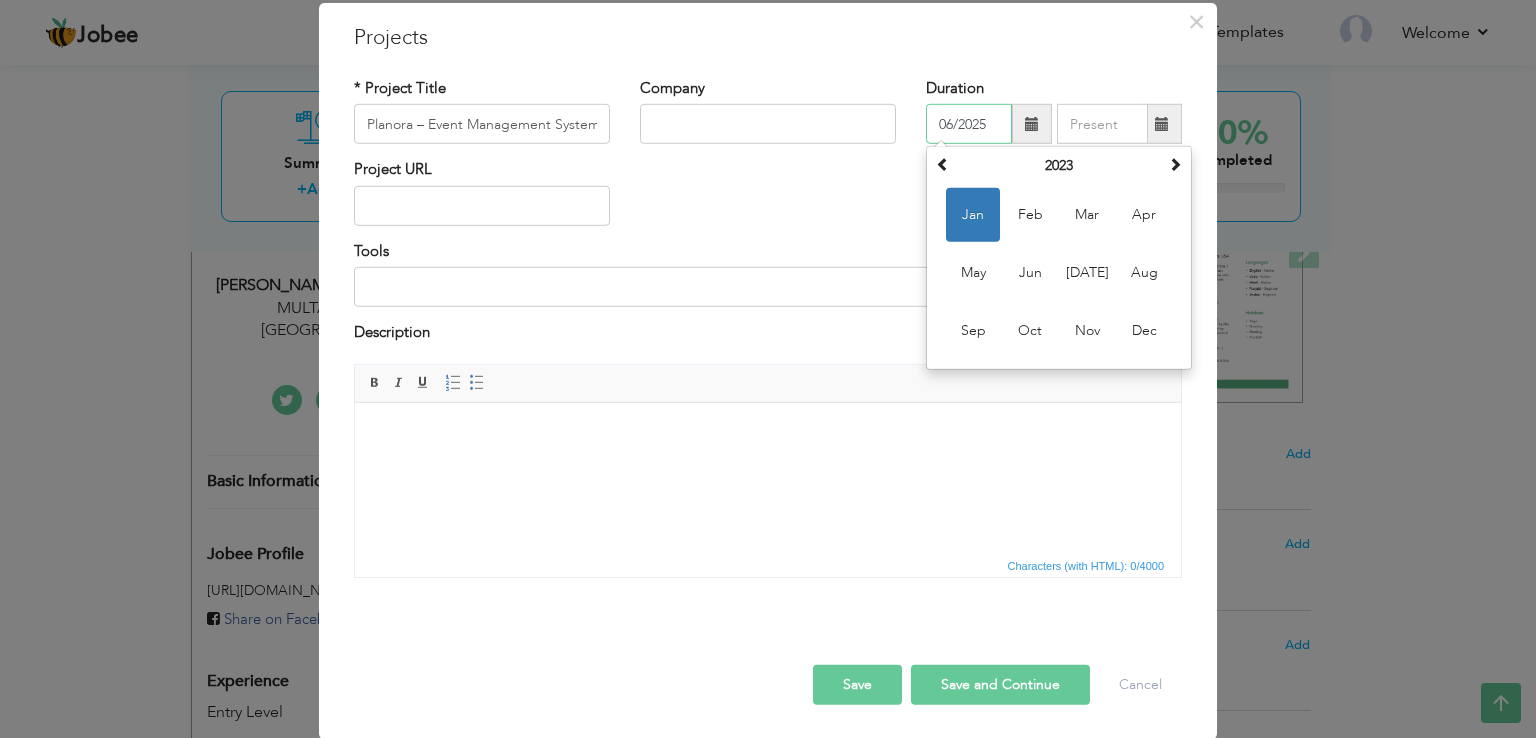 type on "06/2025" 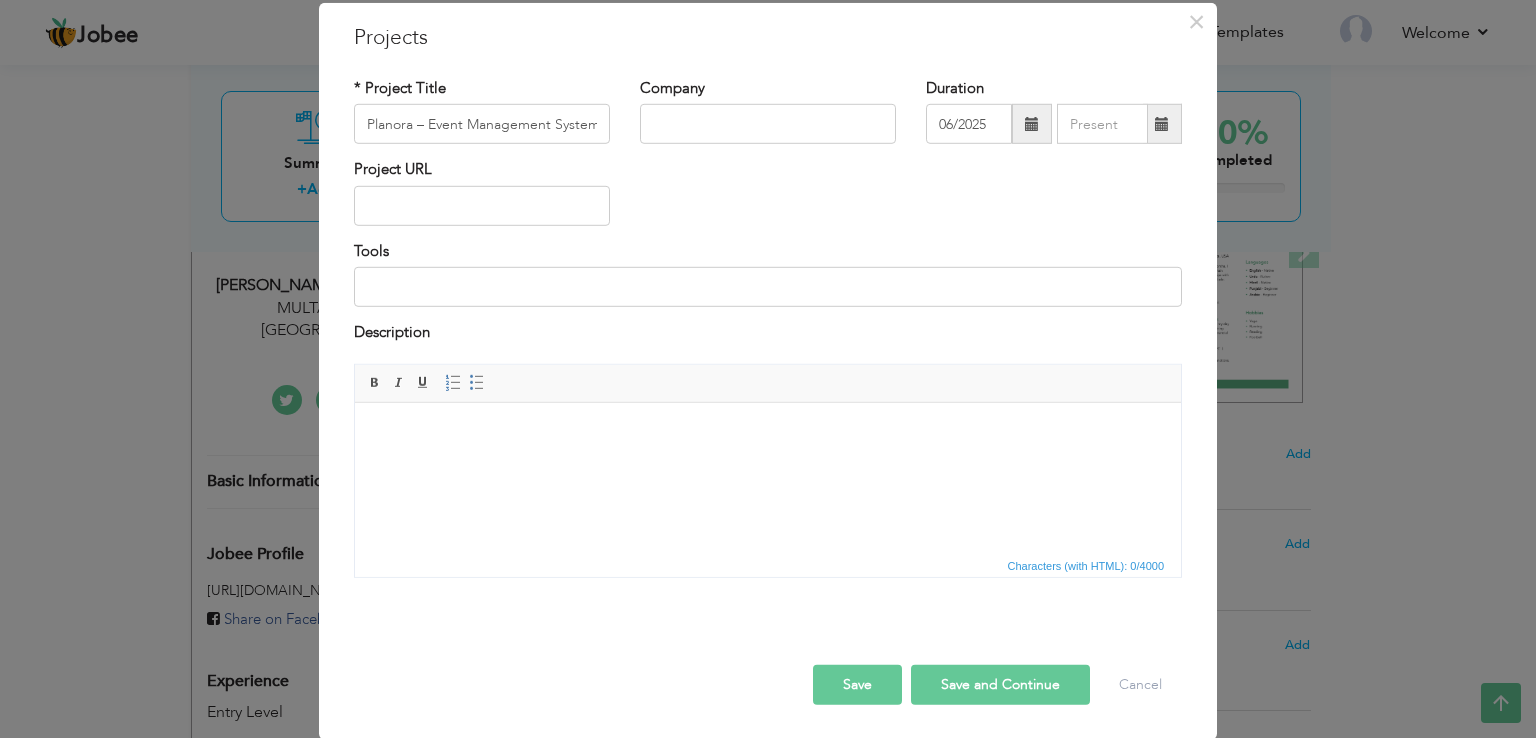 click at bounding box center (768, 432) 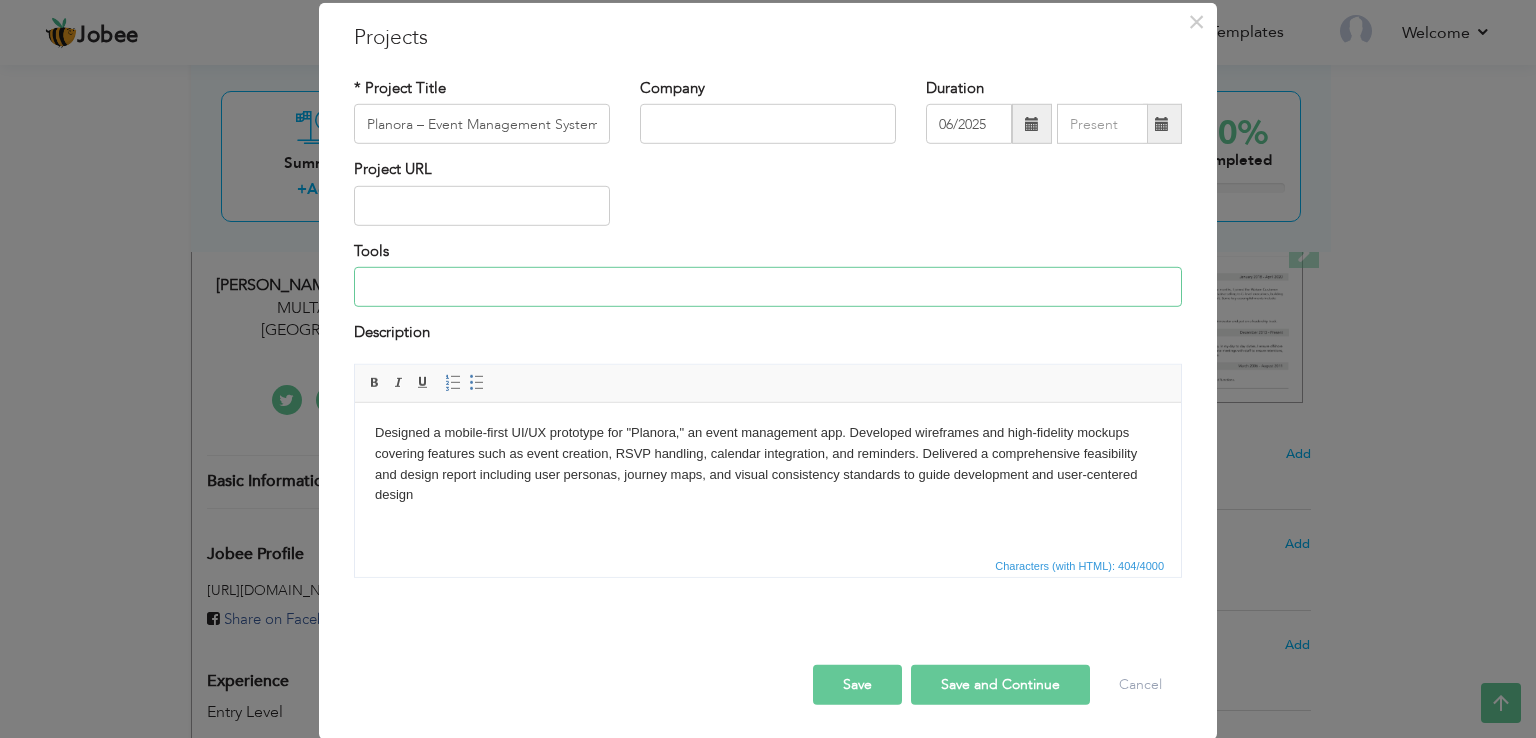 click at bounding box center (768, 287) 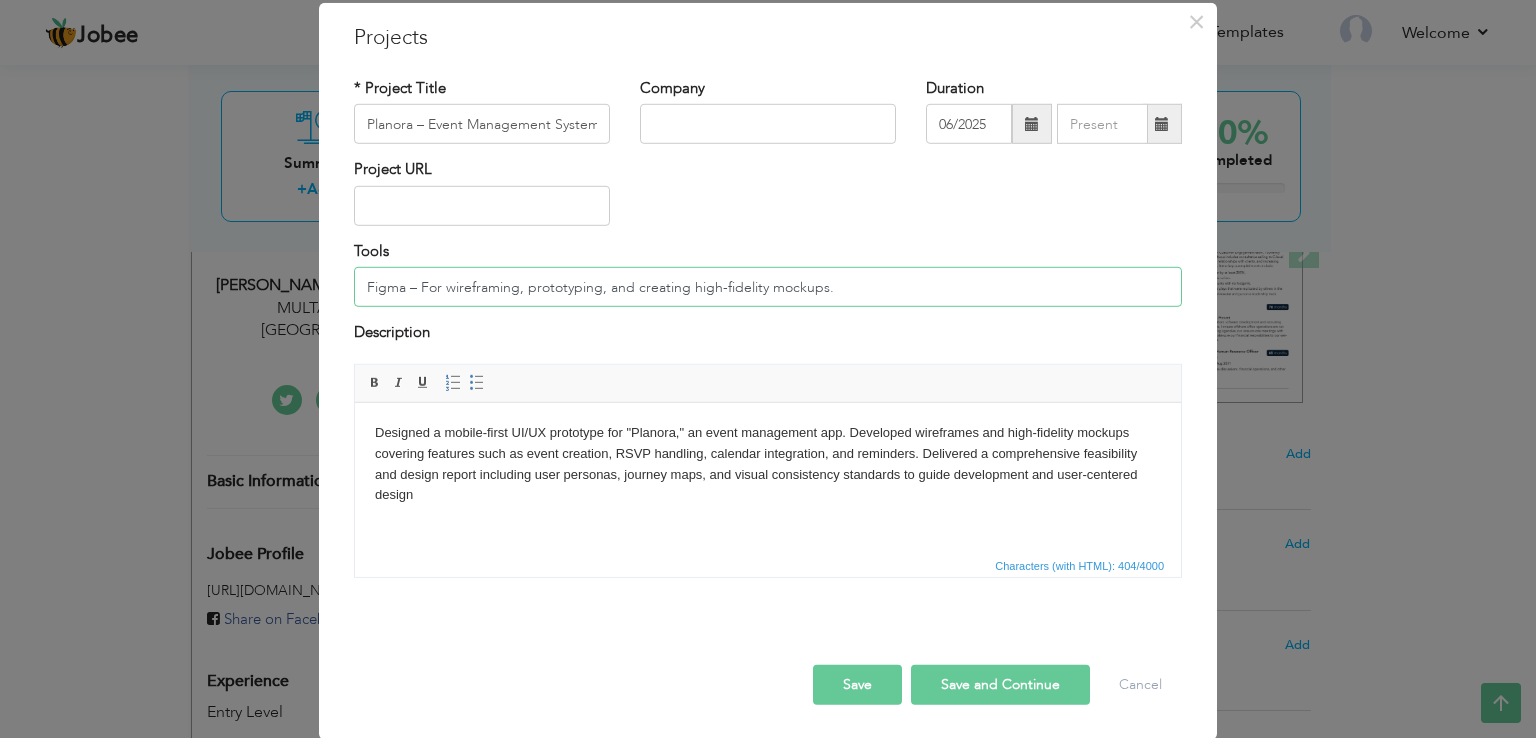 type on "Figma – For wireframing, prototyping, and creating high-fidelity mockups." 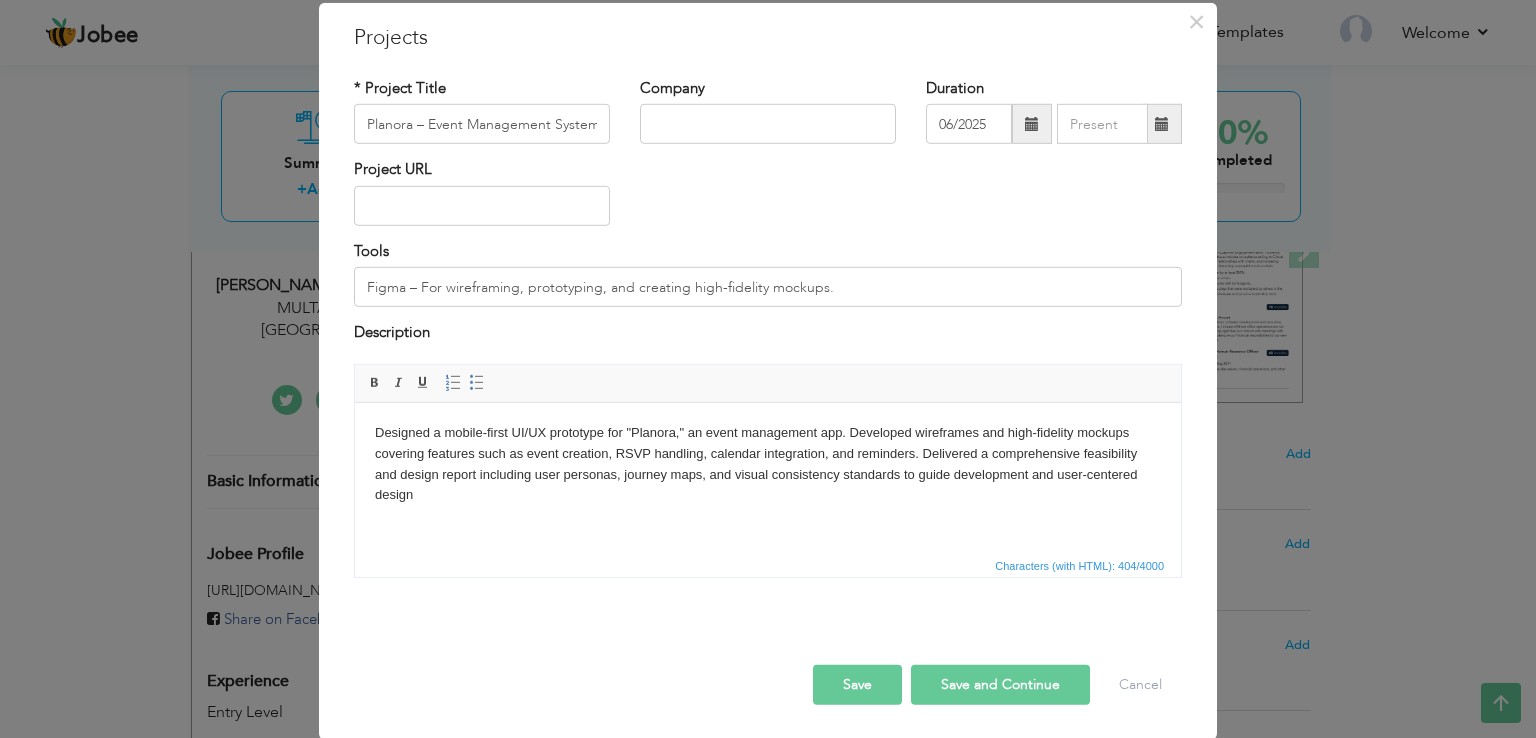 click on "Save and Continue" at bounding box center [1000, 684] 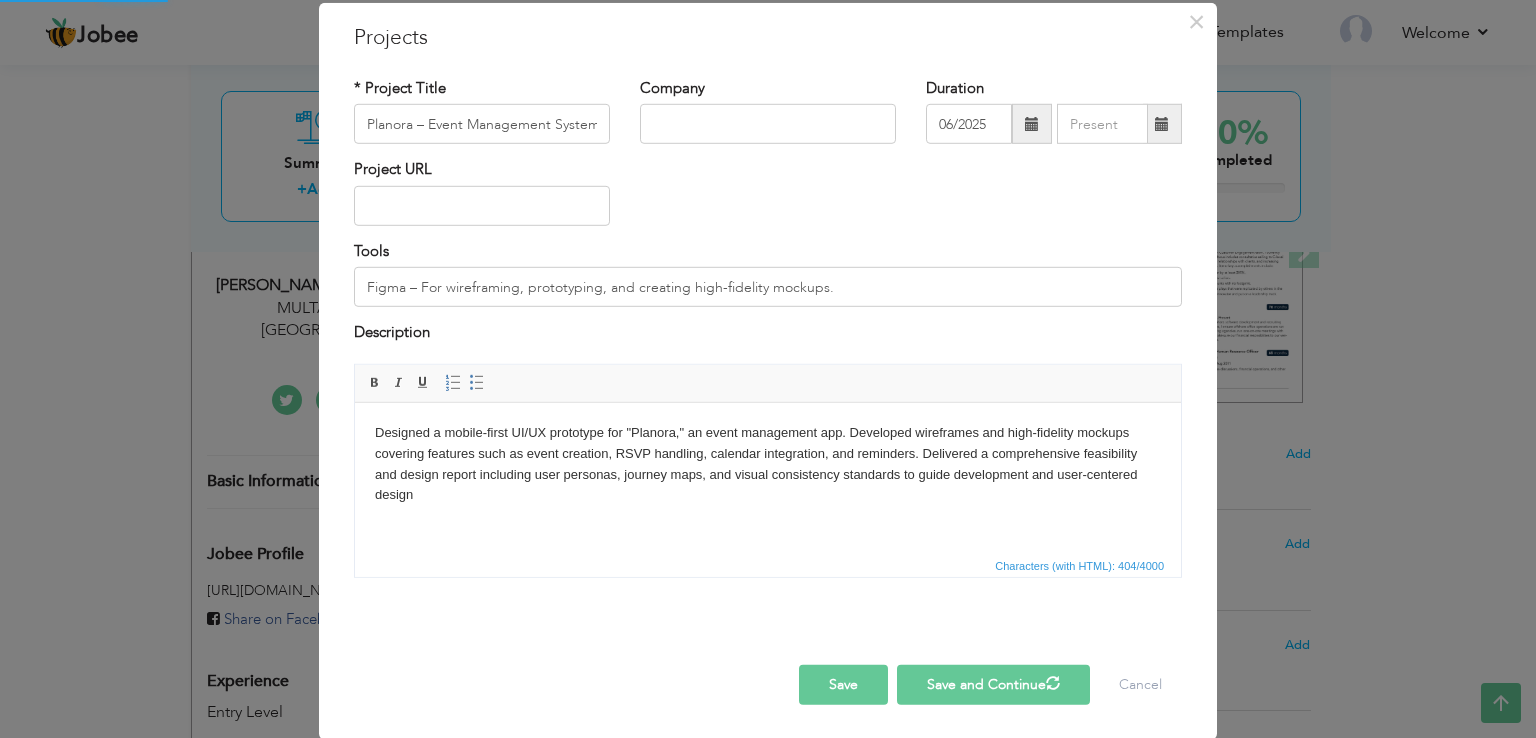 type 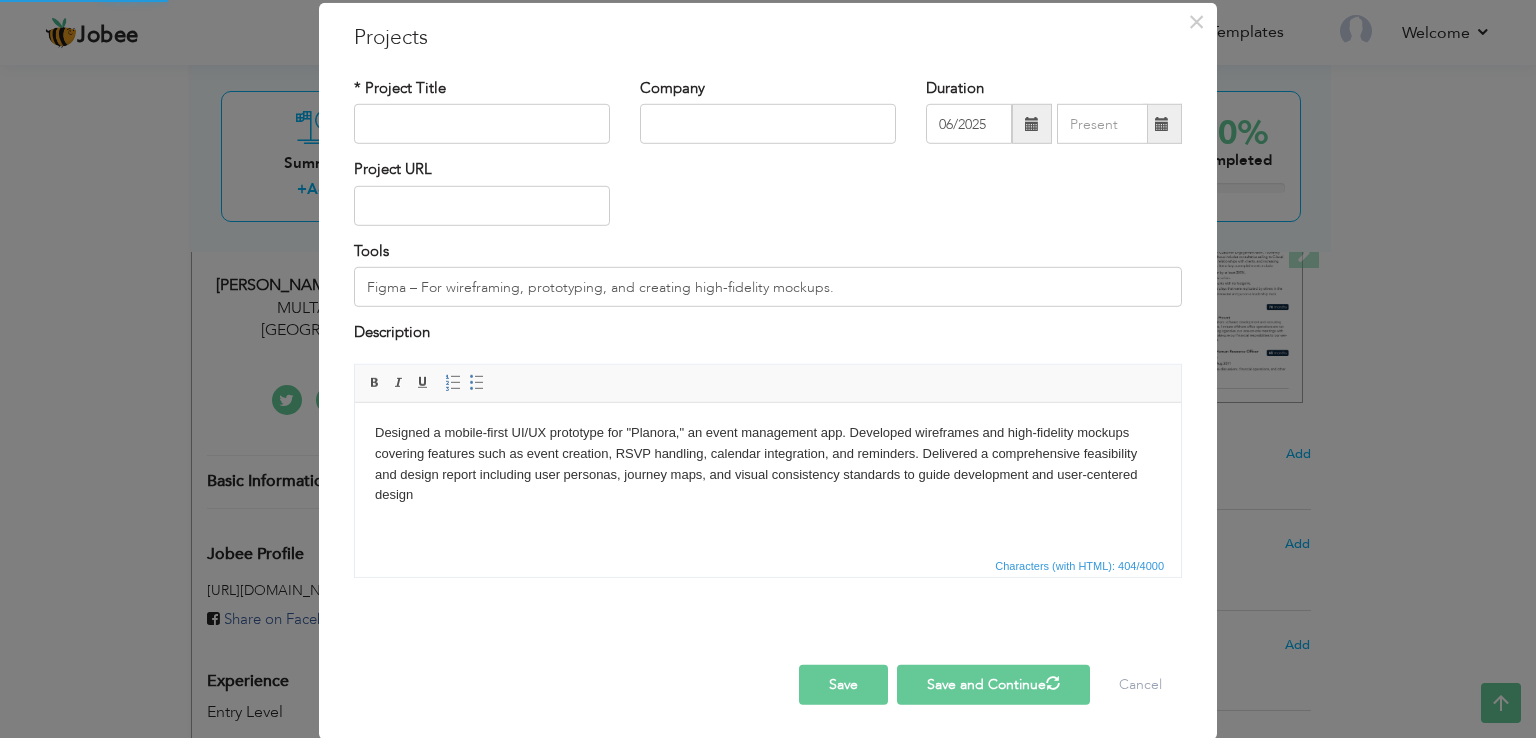 type 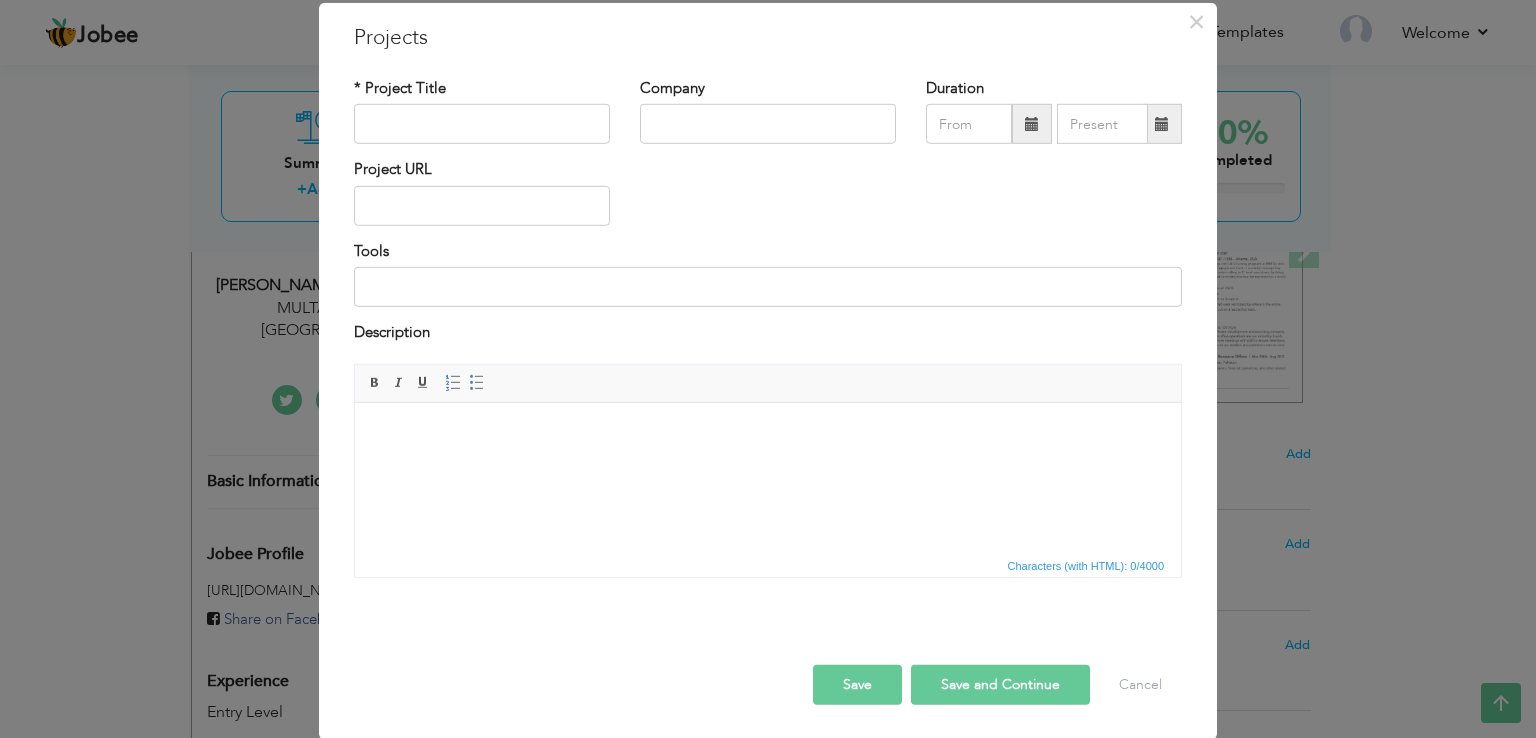 click on "Save" at bounding box center [857, 684] 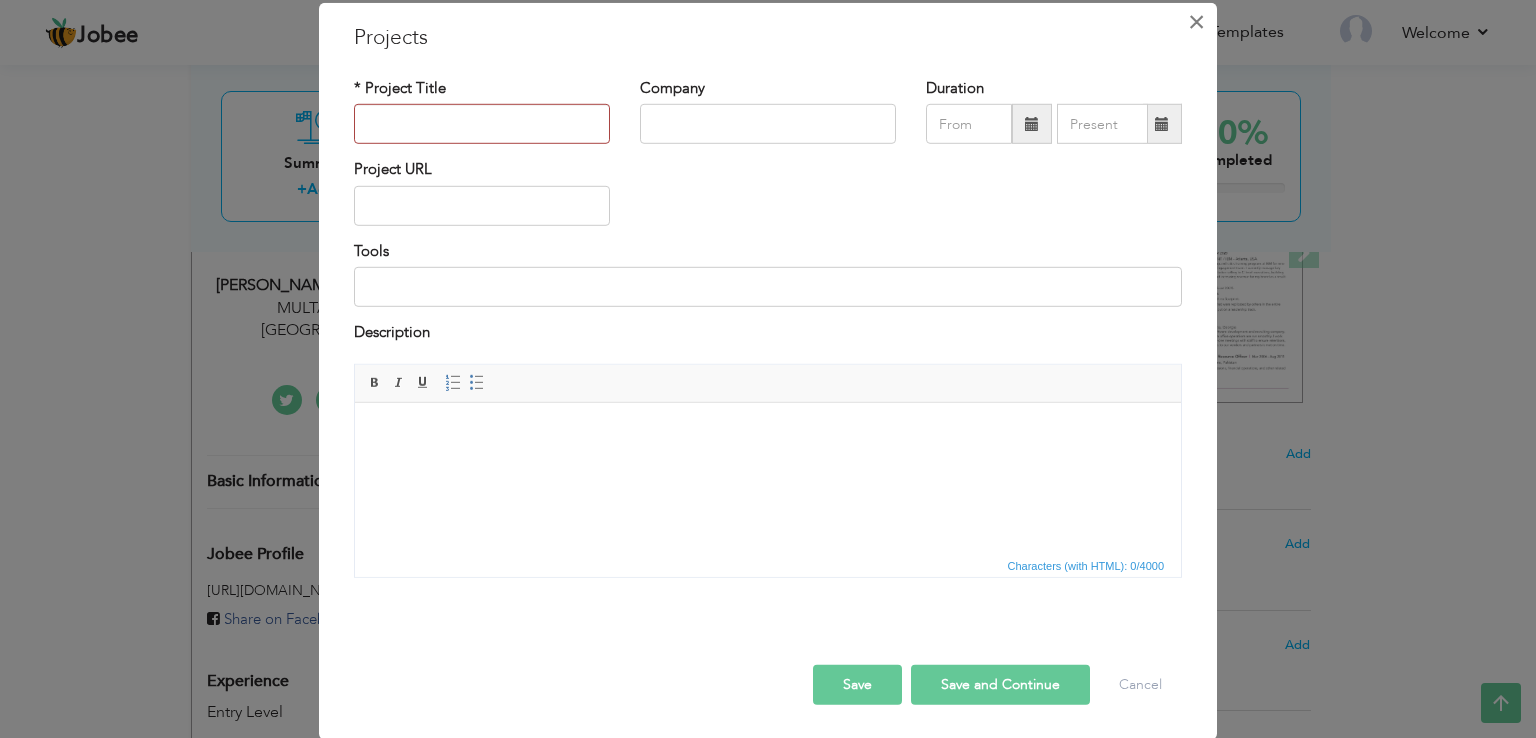 click on "×" at bounding box center [1196, 22] 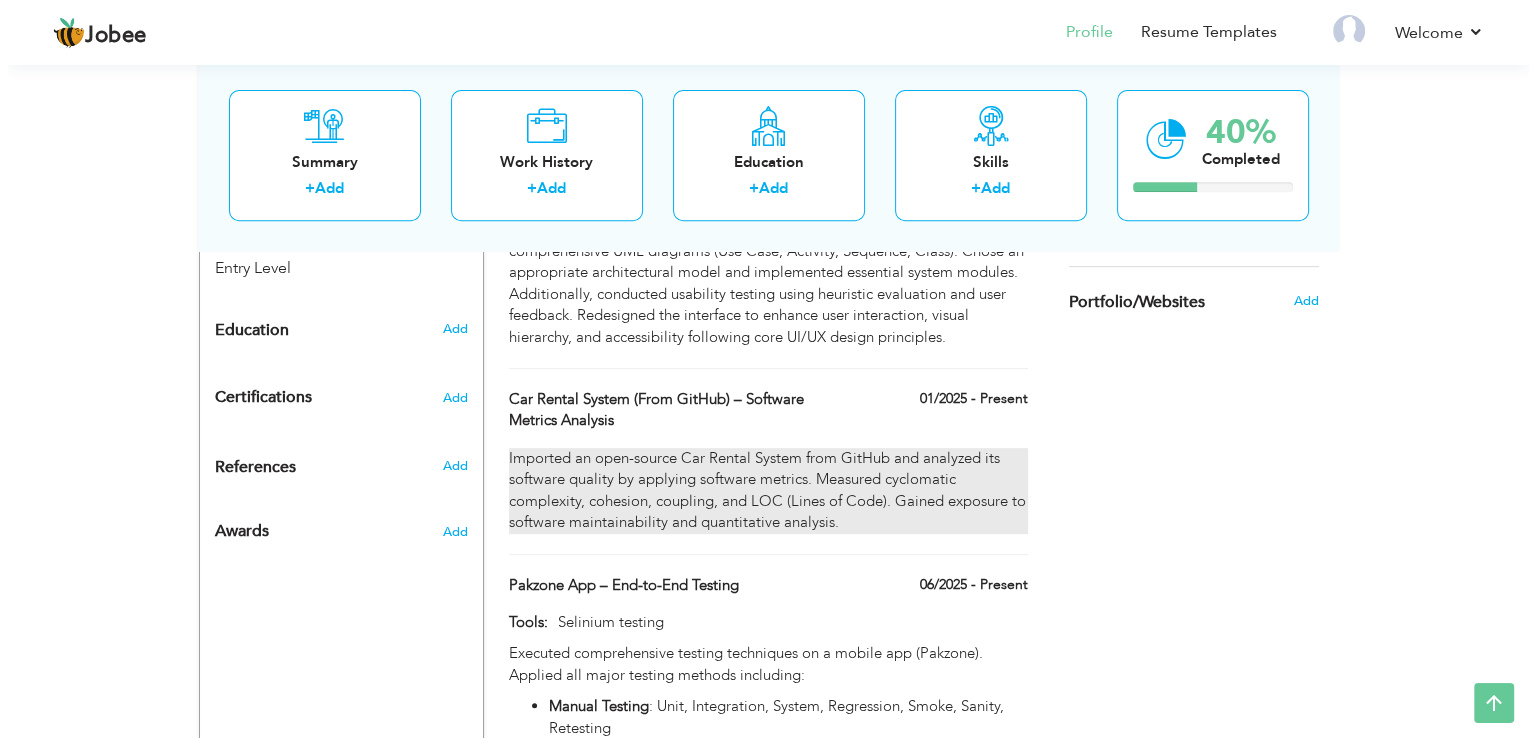 scroll, scrollTop: 769, scrollLeft: 0, axis: vertical 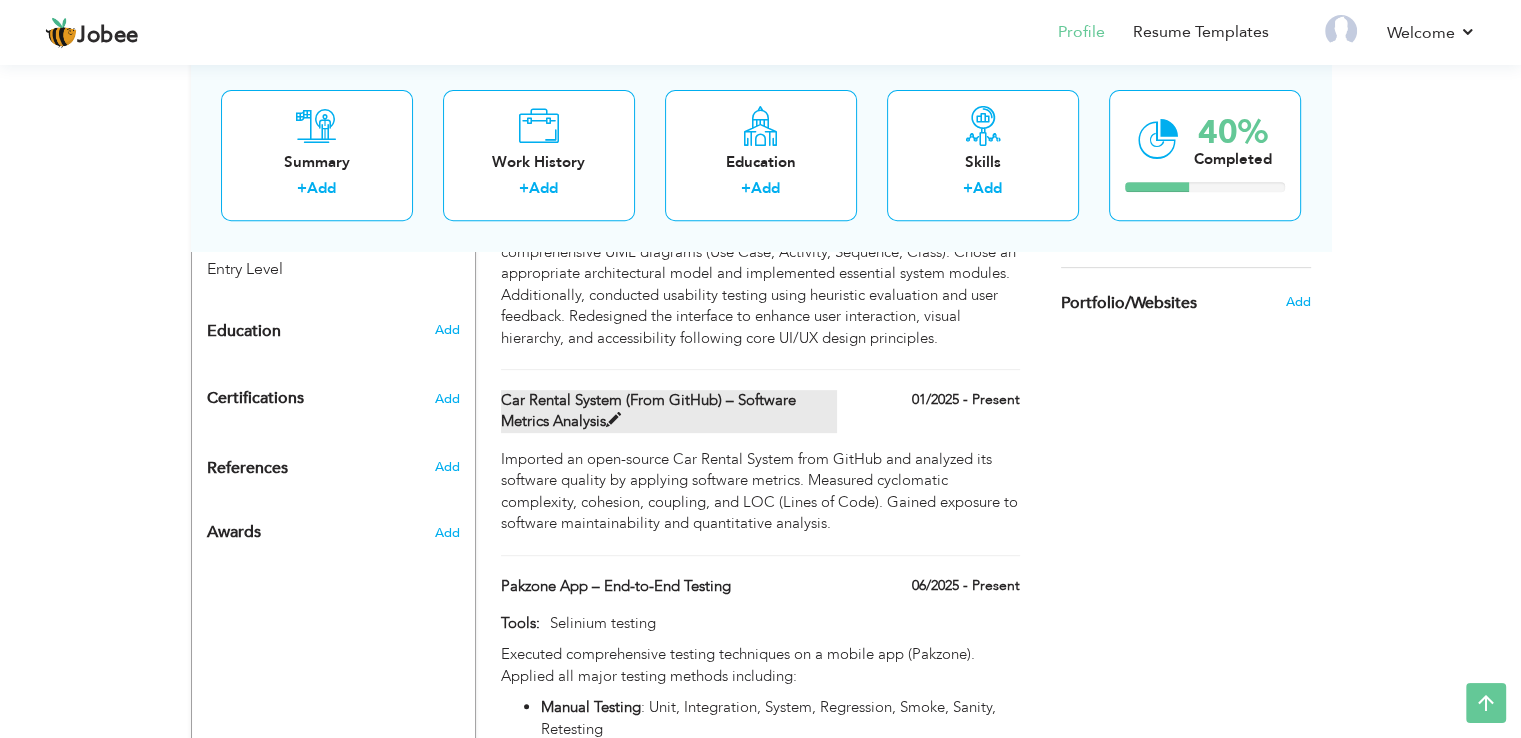 click at bounding box center (613, 420) 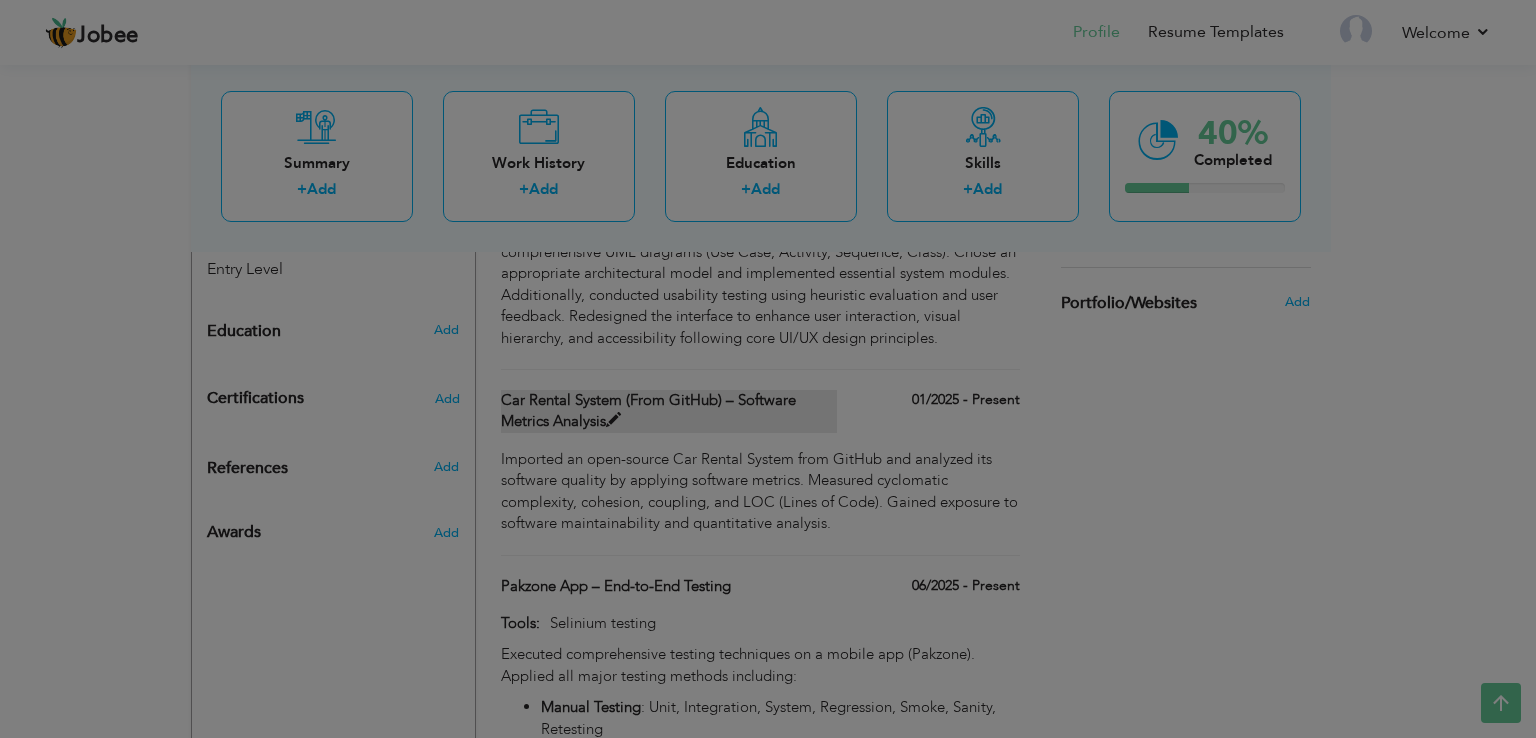 scroll, scrollTop: 0, scrollLeft: 0, axis: both 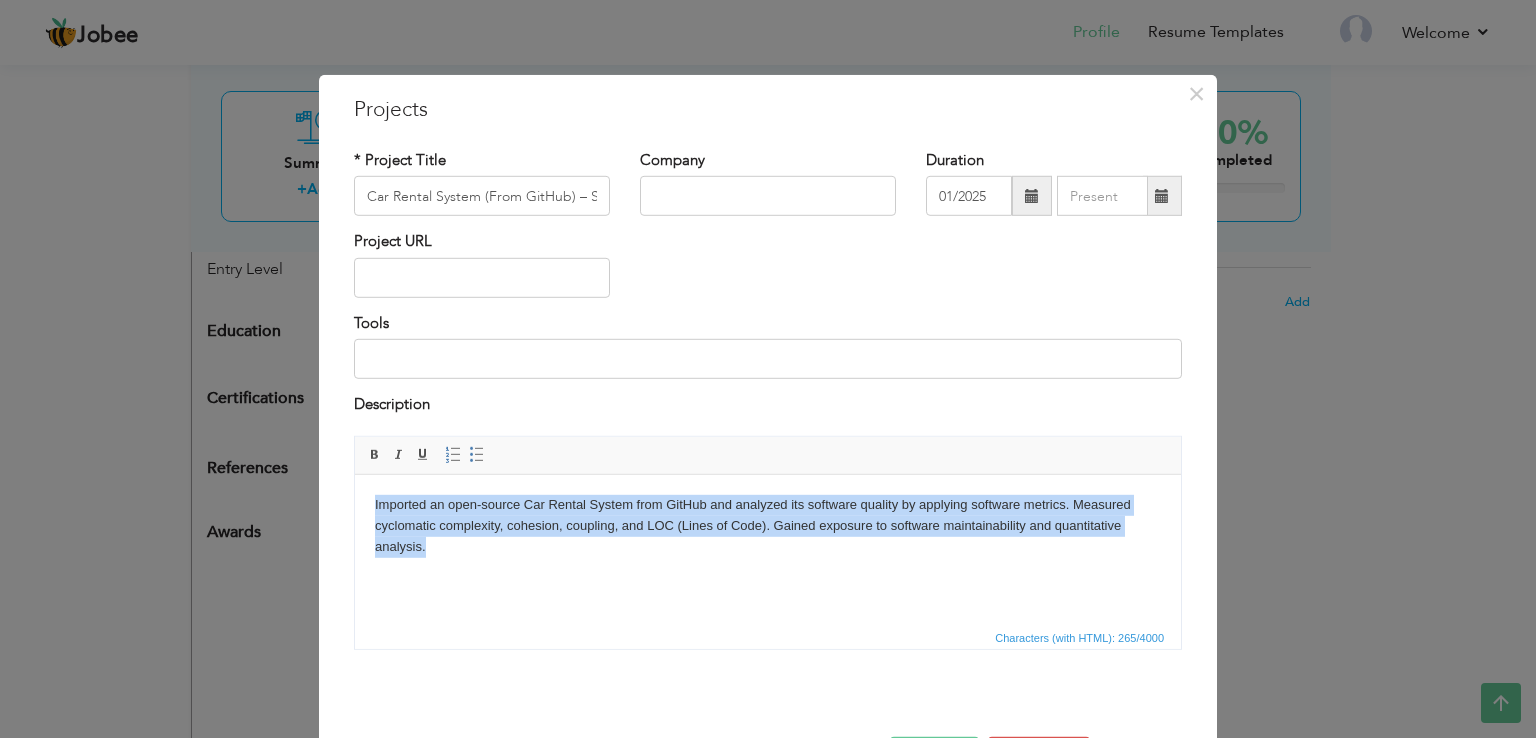 drag, startPoint x: 373, startPoint y: 499, endPoint x: 436, endPoint y: 553, distance: 82.9759 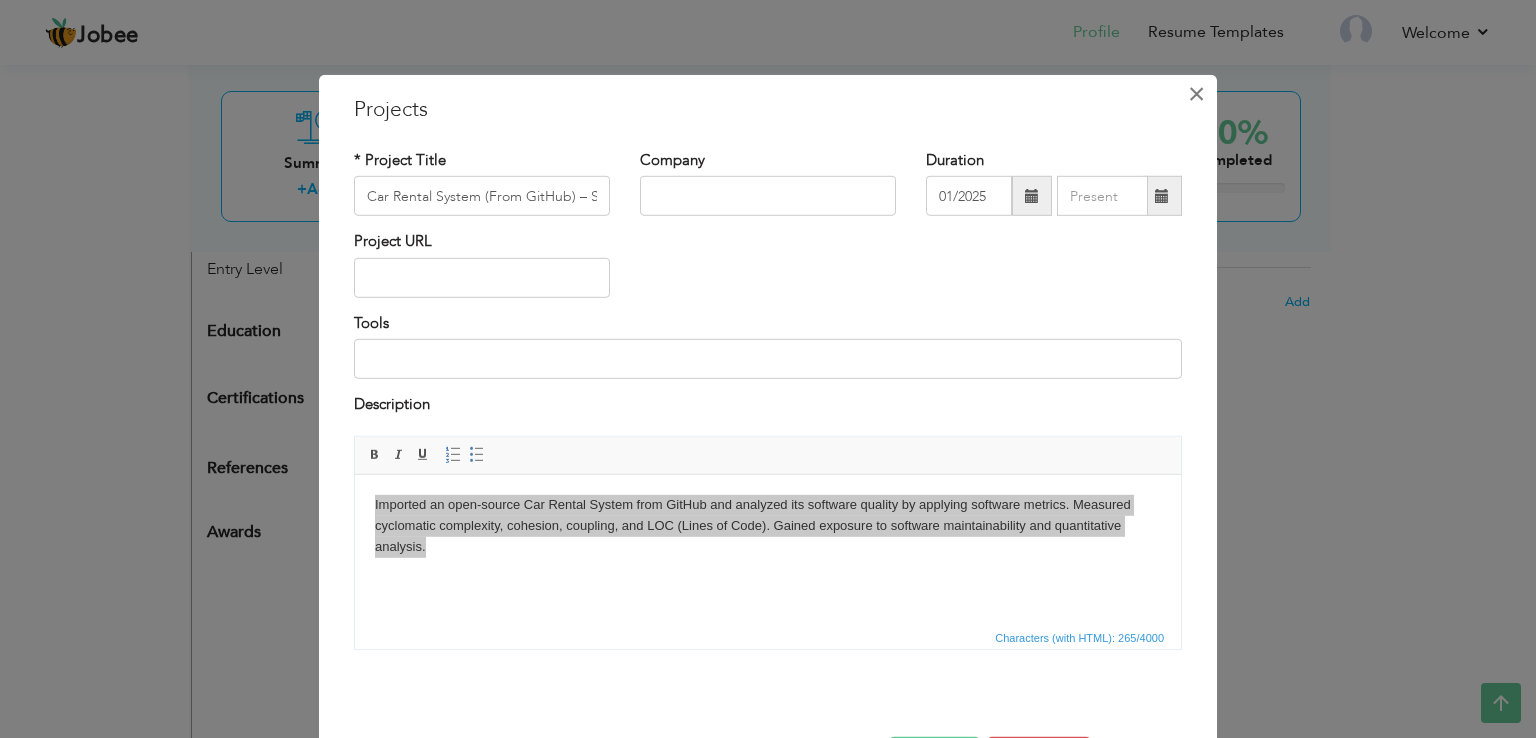 click on "×" at bounding box center [1196, 94] 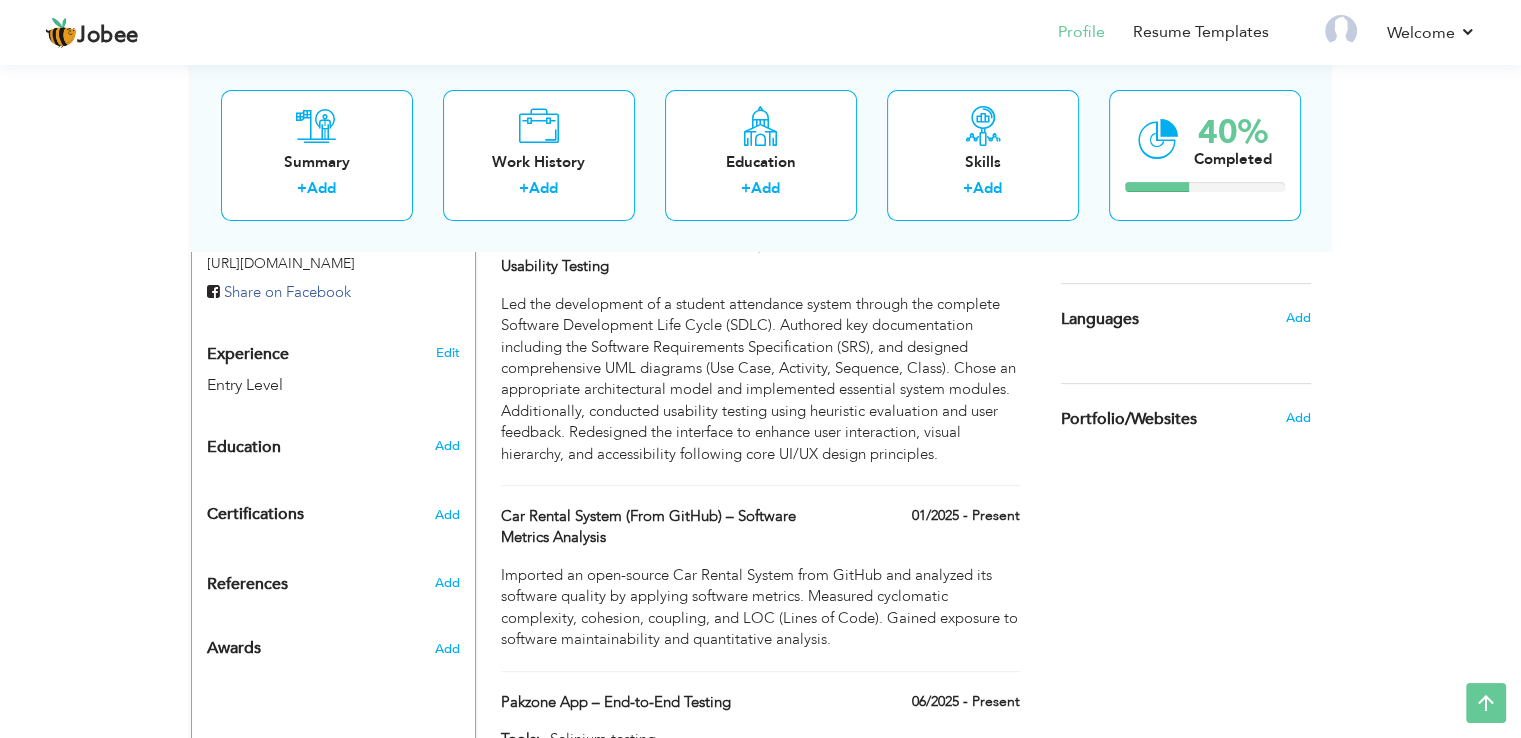 scroll, scrollTop: 643, scrollLeft: 0, axis: vertical 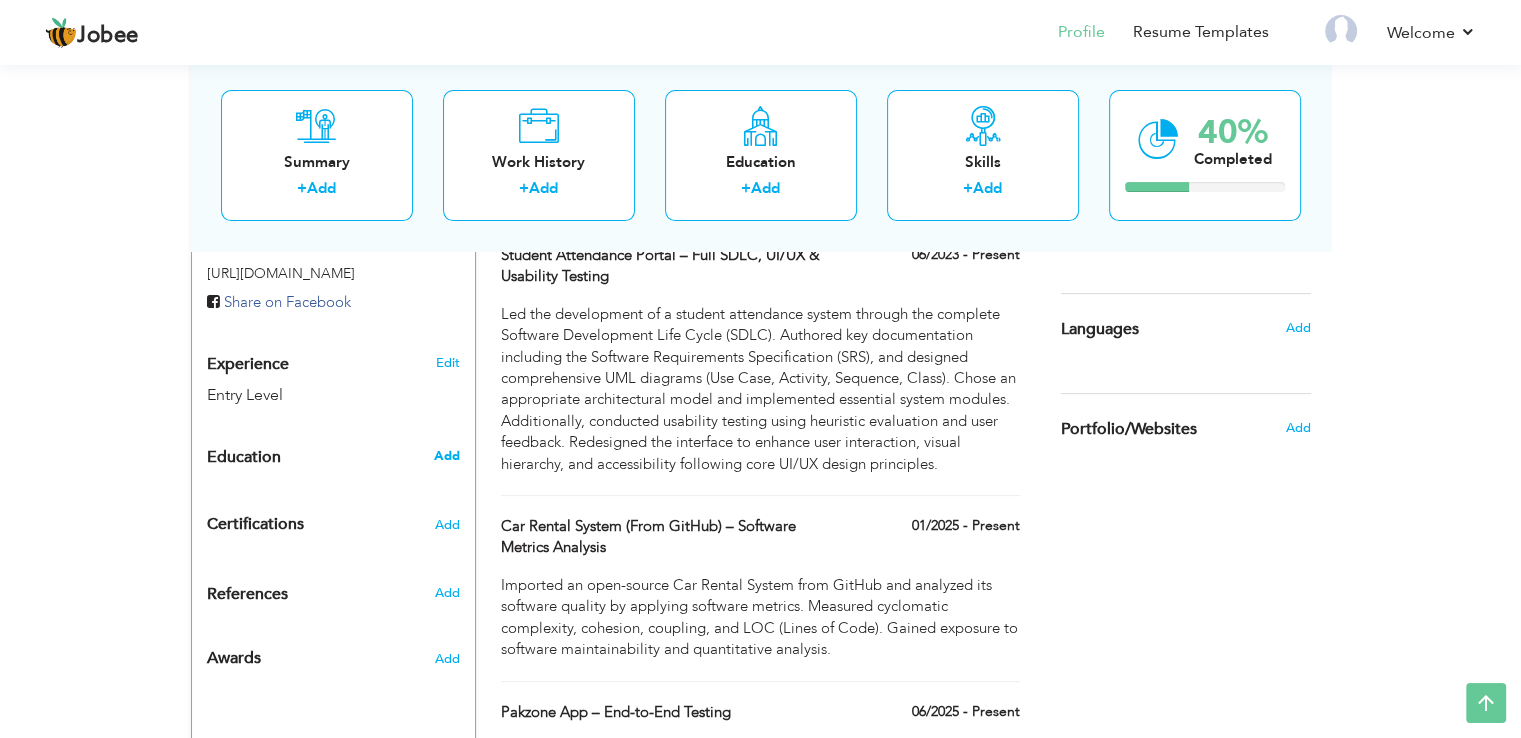 click on "Add" at bounding box center [446, 456] 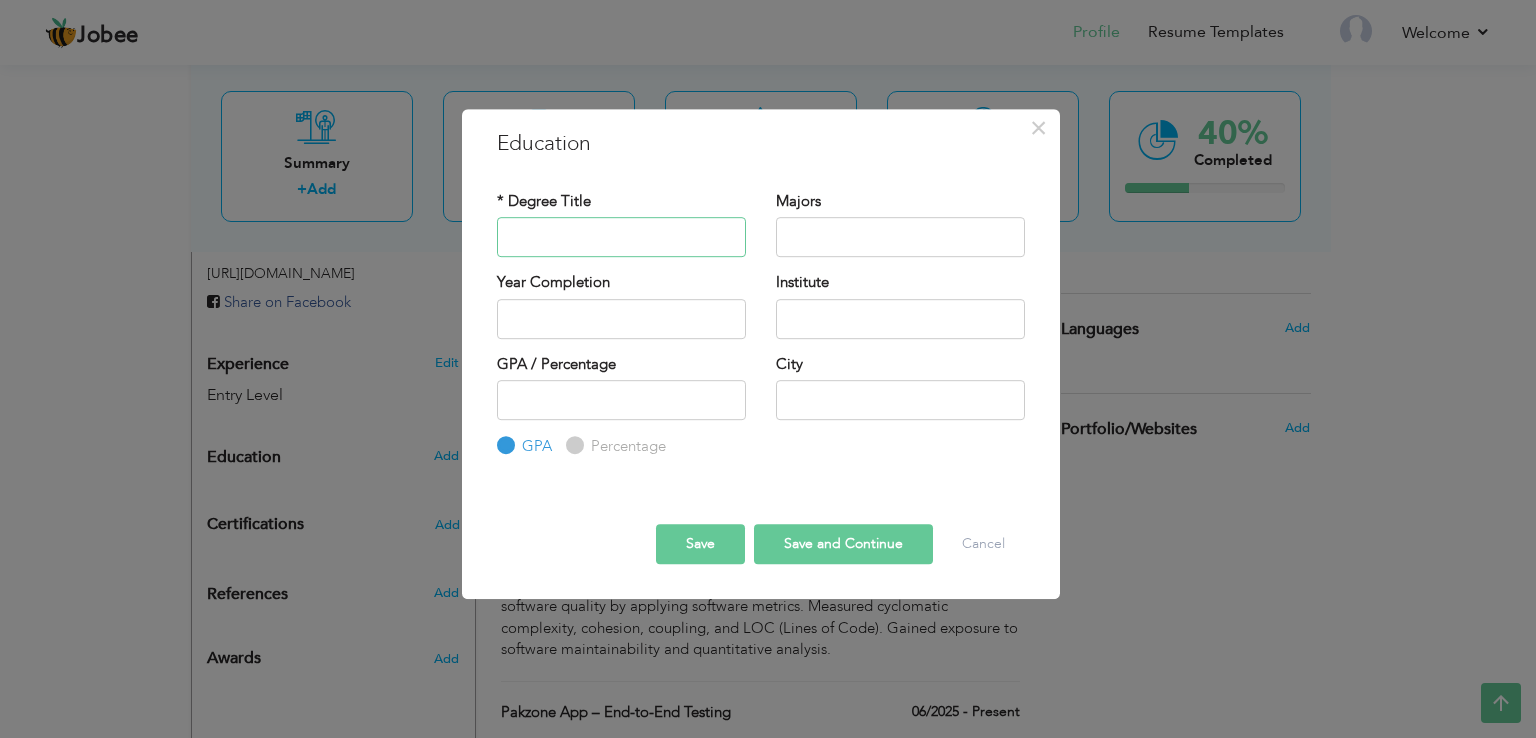 click at bounding box center (621, 237) 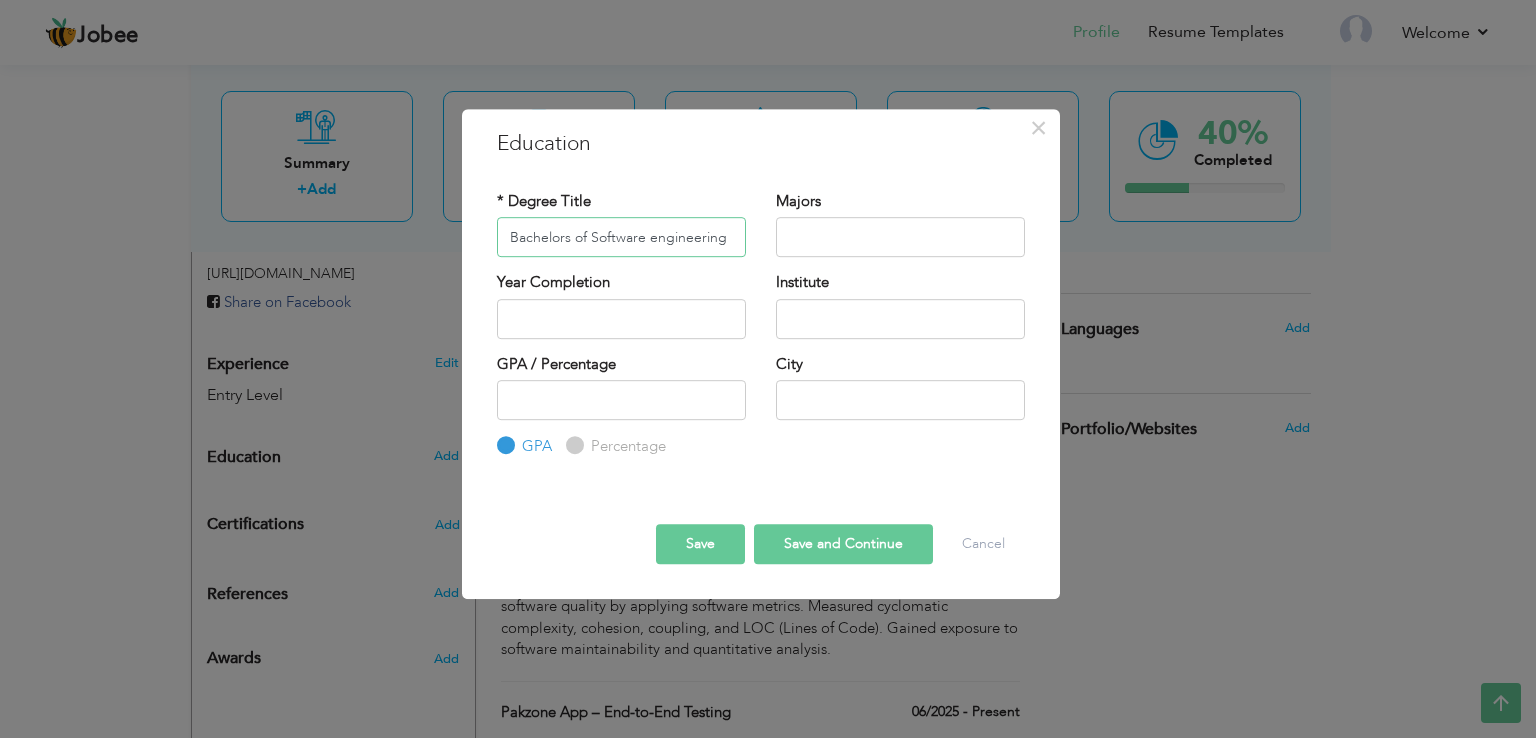 type on "Bachelors of Software engineering" 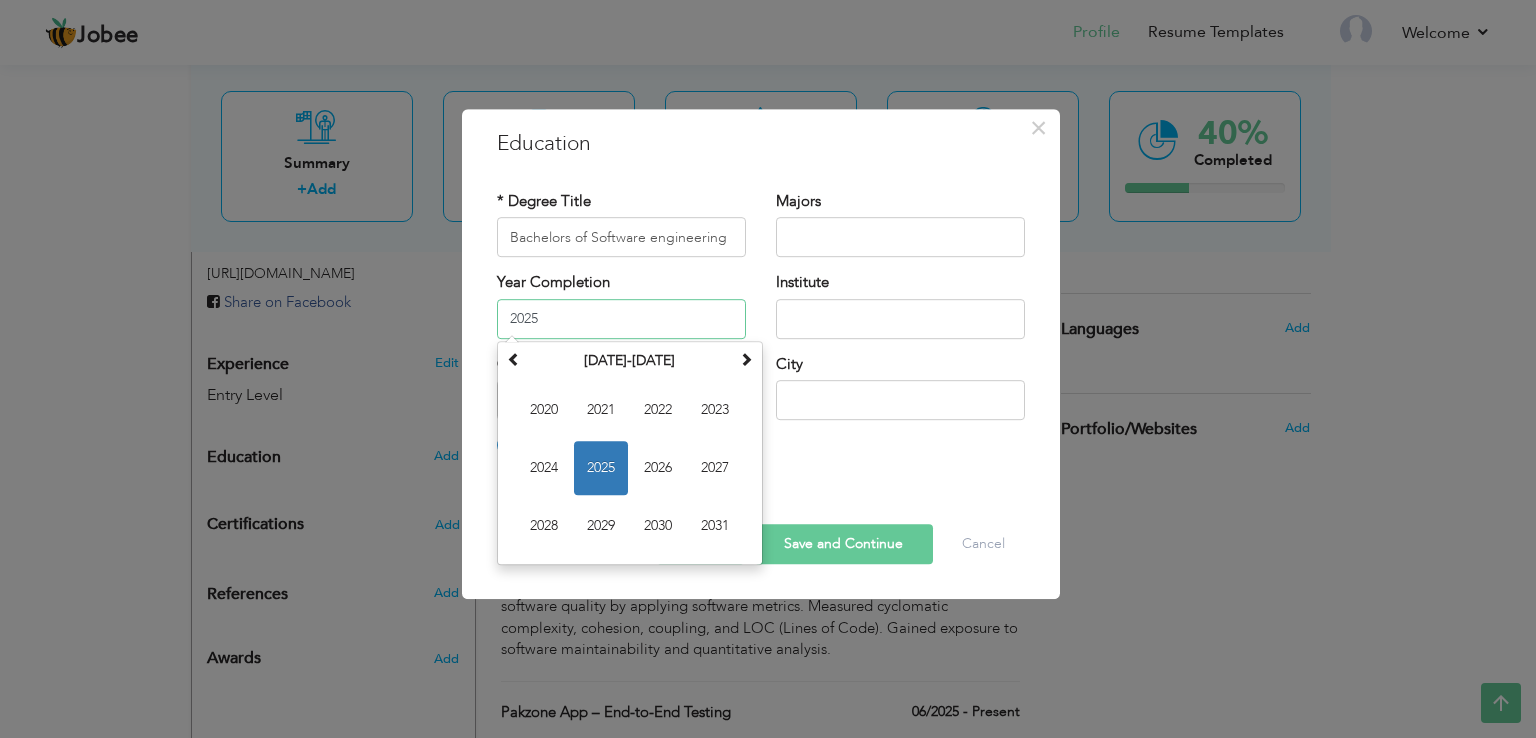 click on "2025" at bounding box center (621, 319) 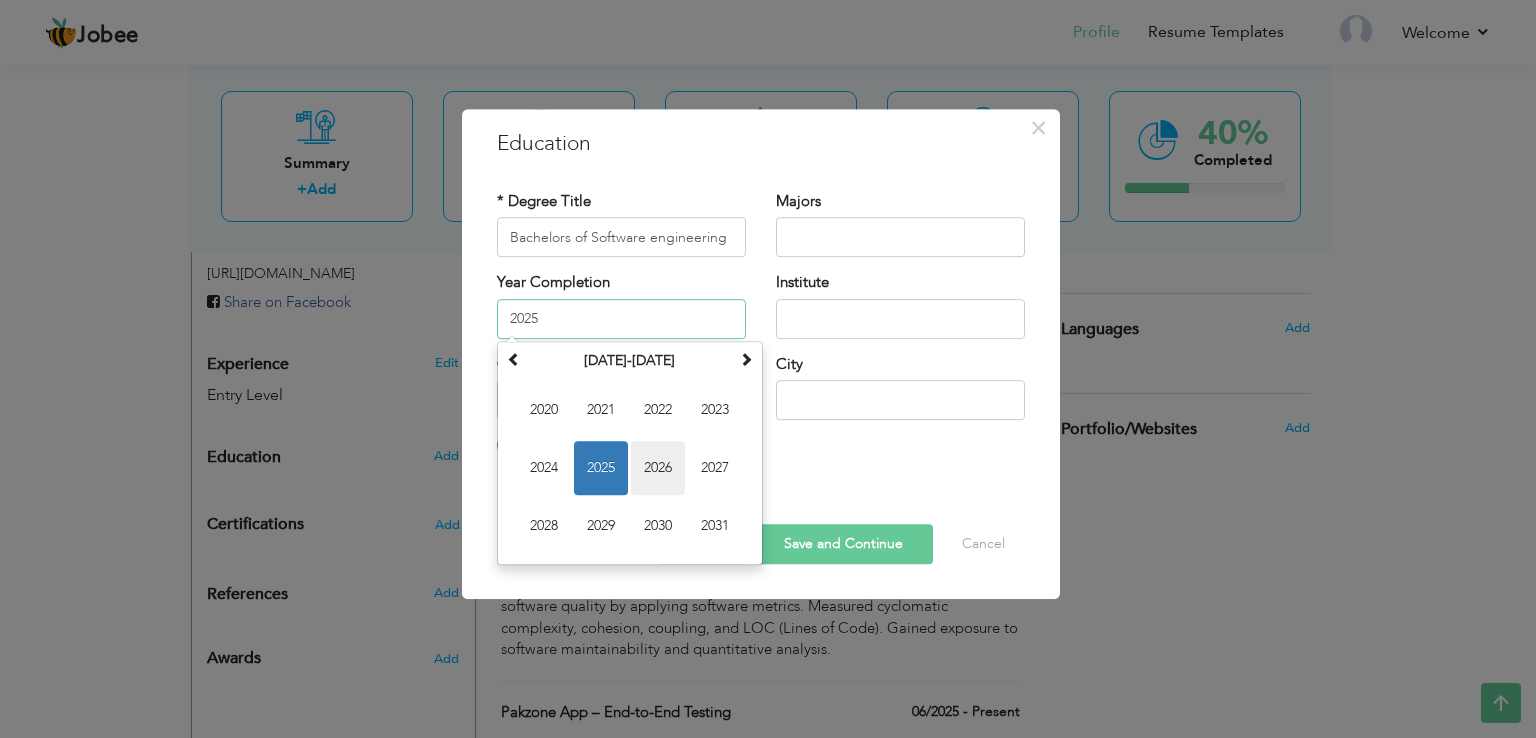 click on "2026" at bounding box center [658, 468] 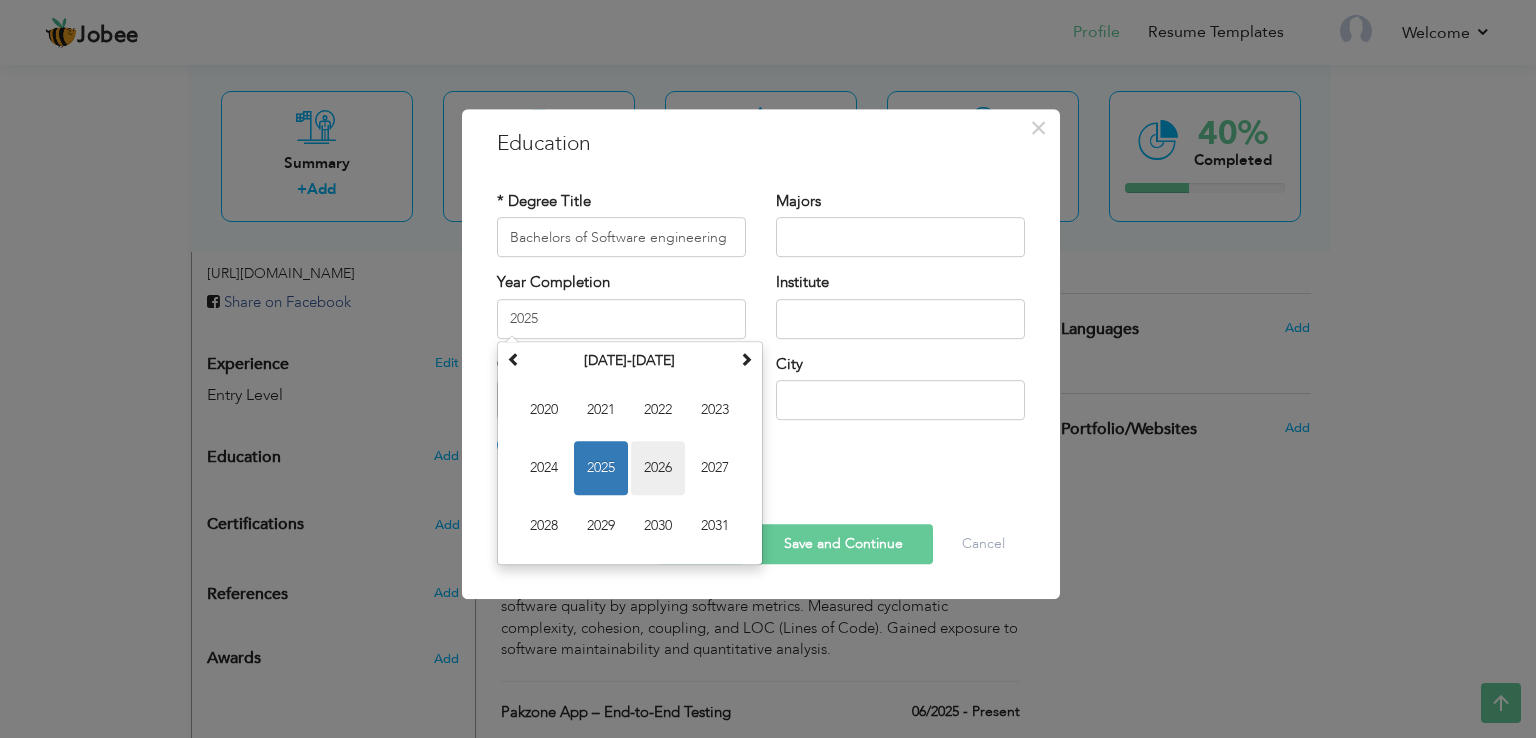 type on "2026" 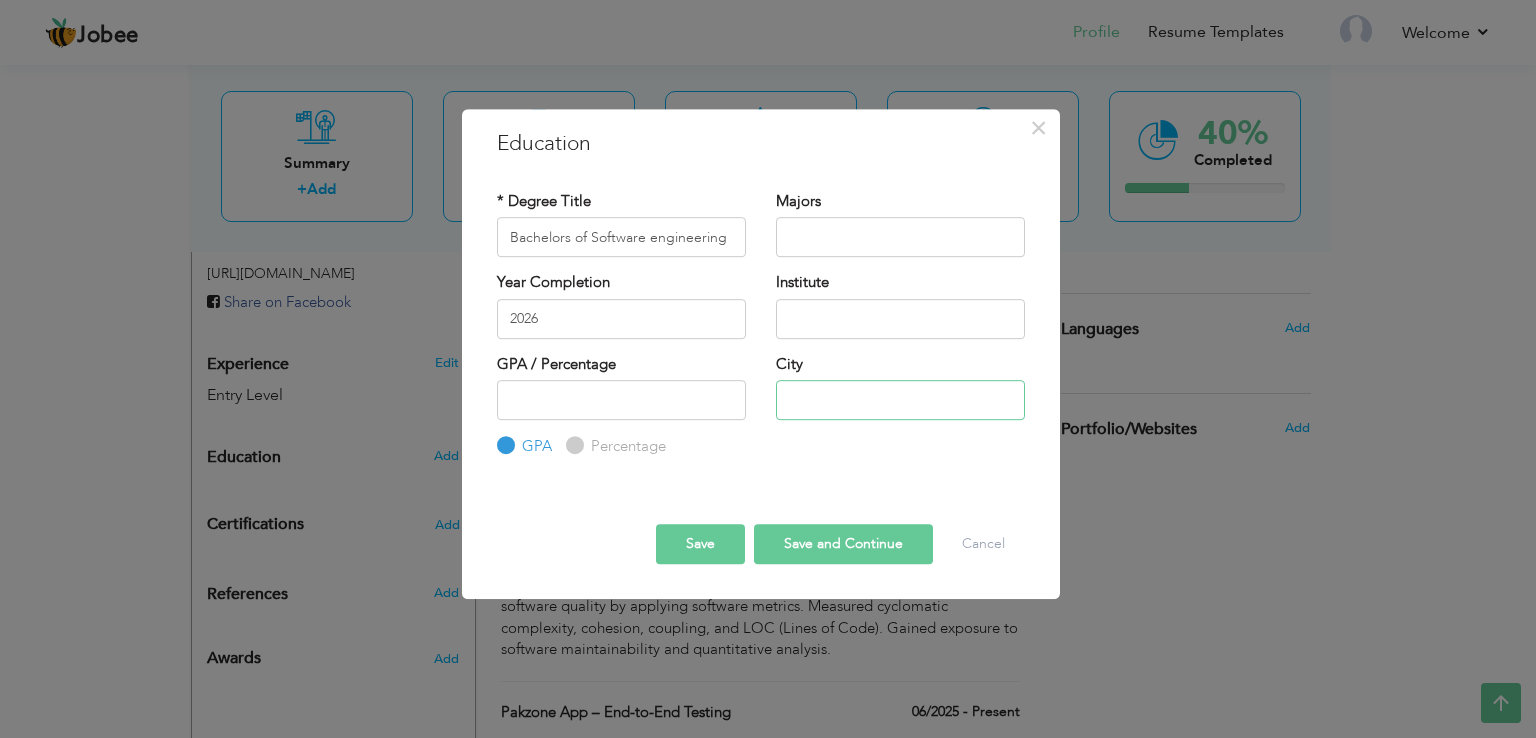 click at bounding box center (900, 400) 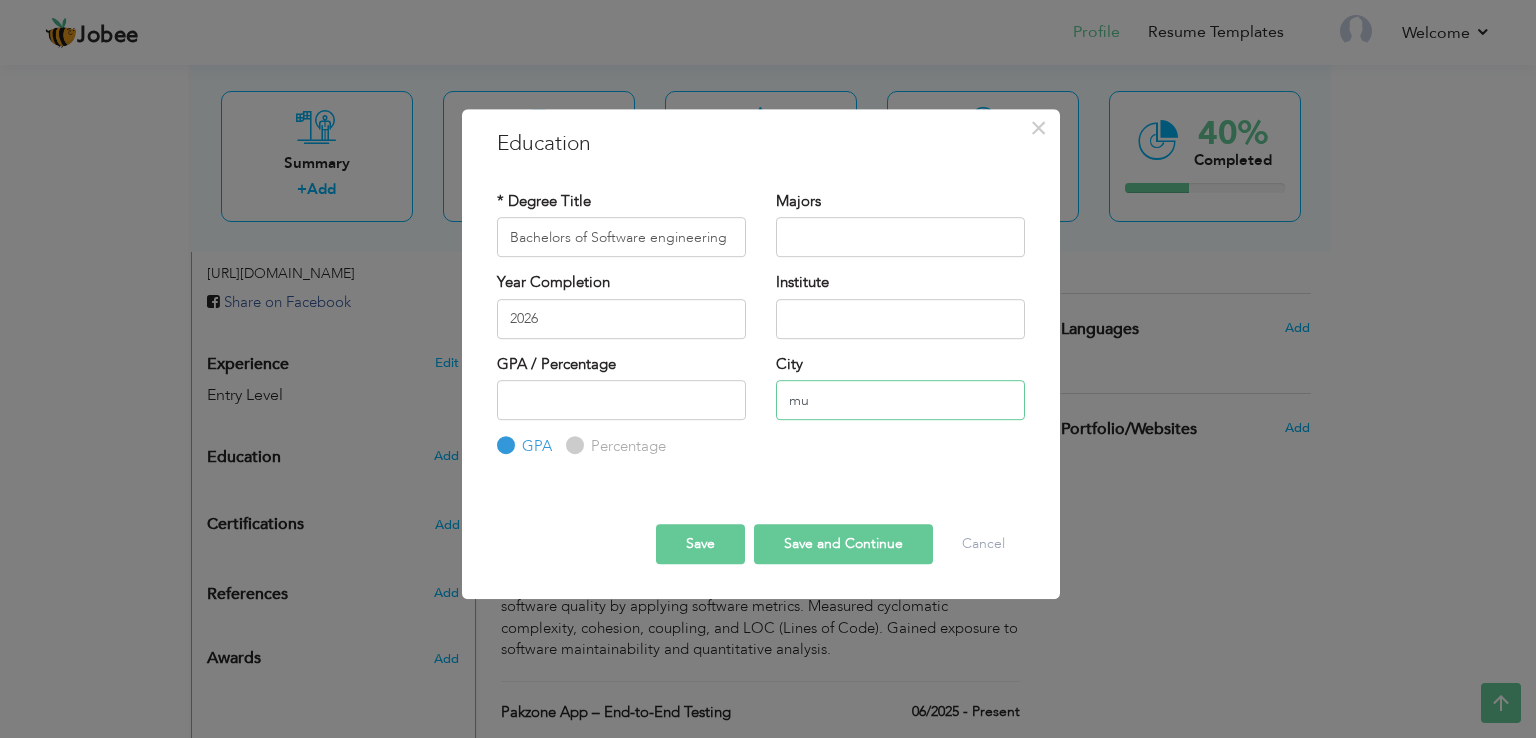 type on "m" 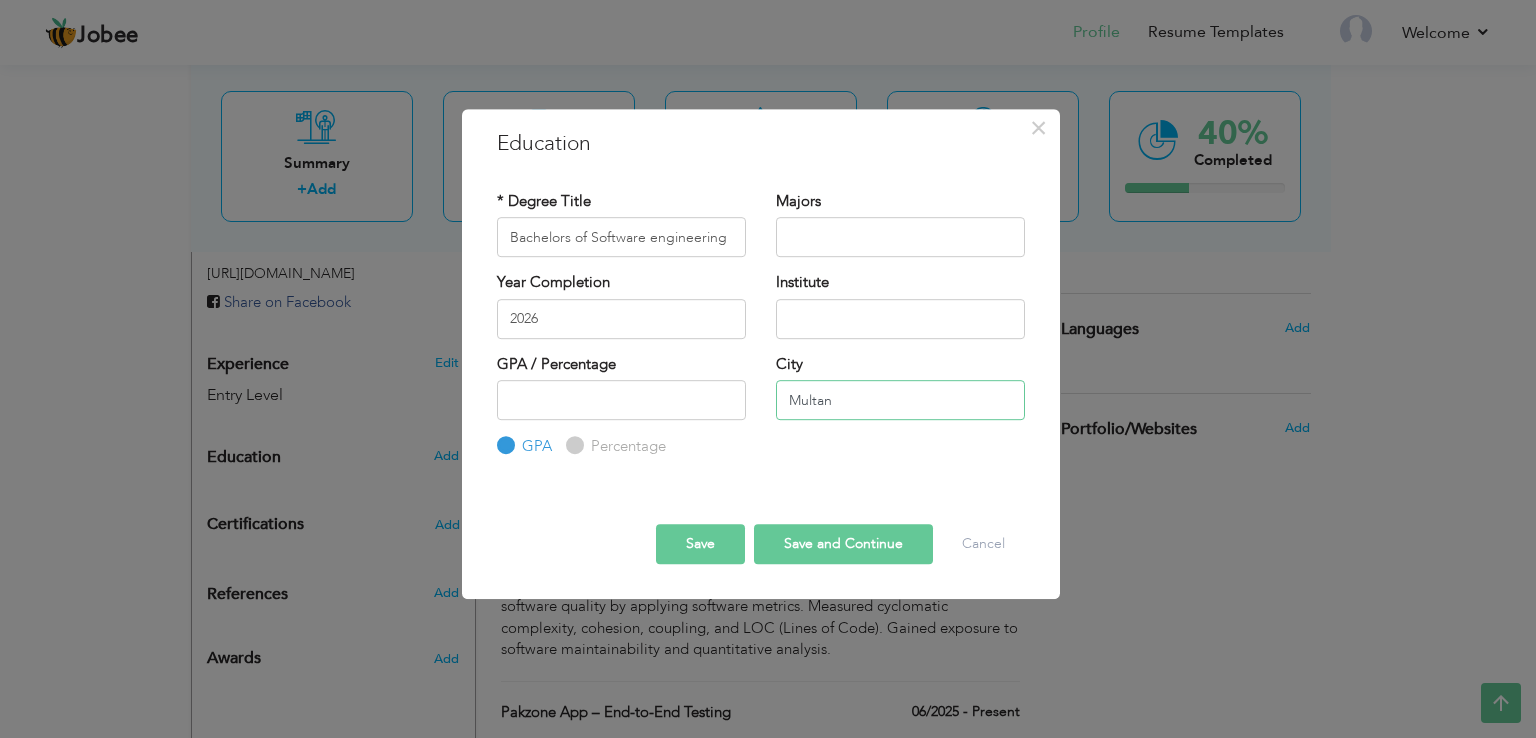 type on "Multan" 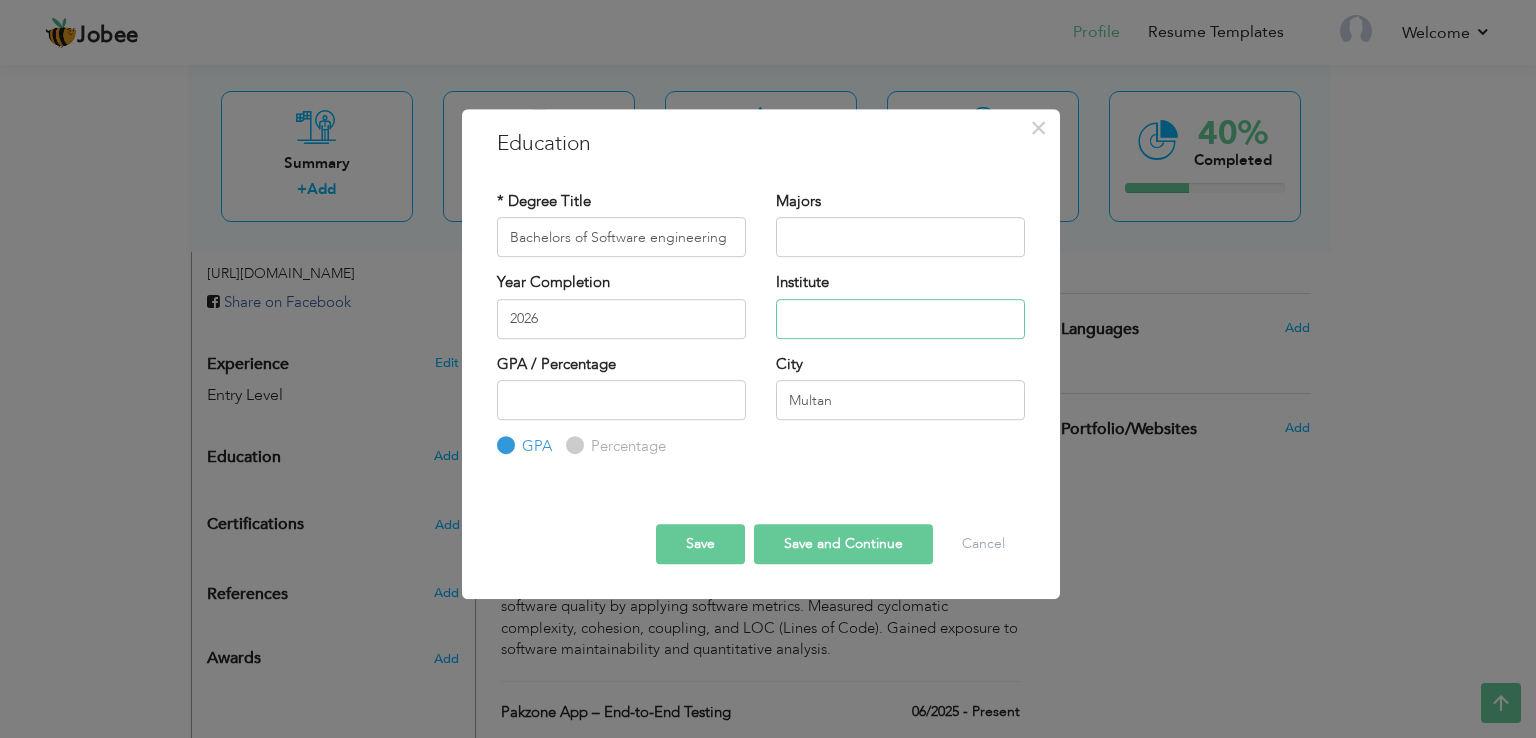 click at bounding box center (900, 319) 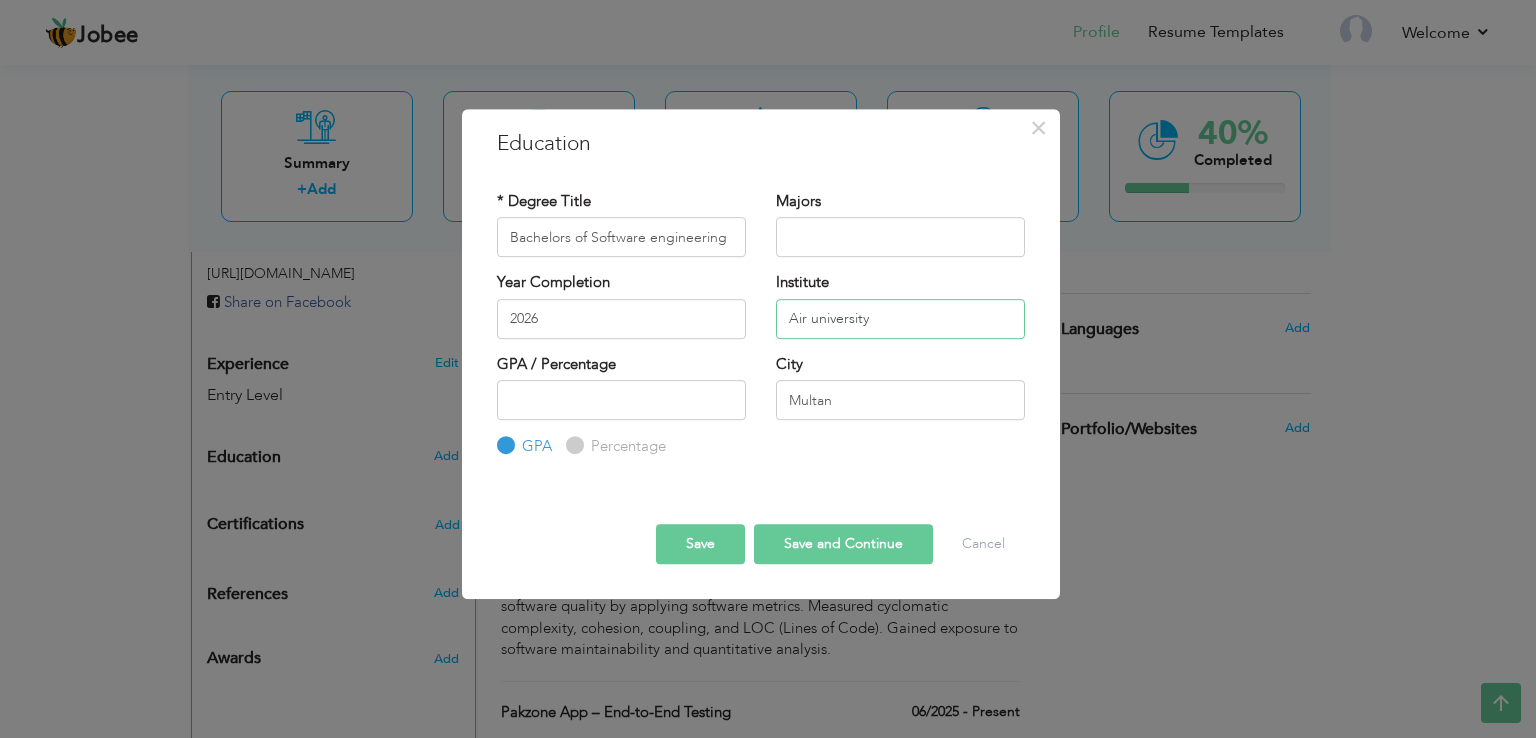 type on "Air university" 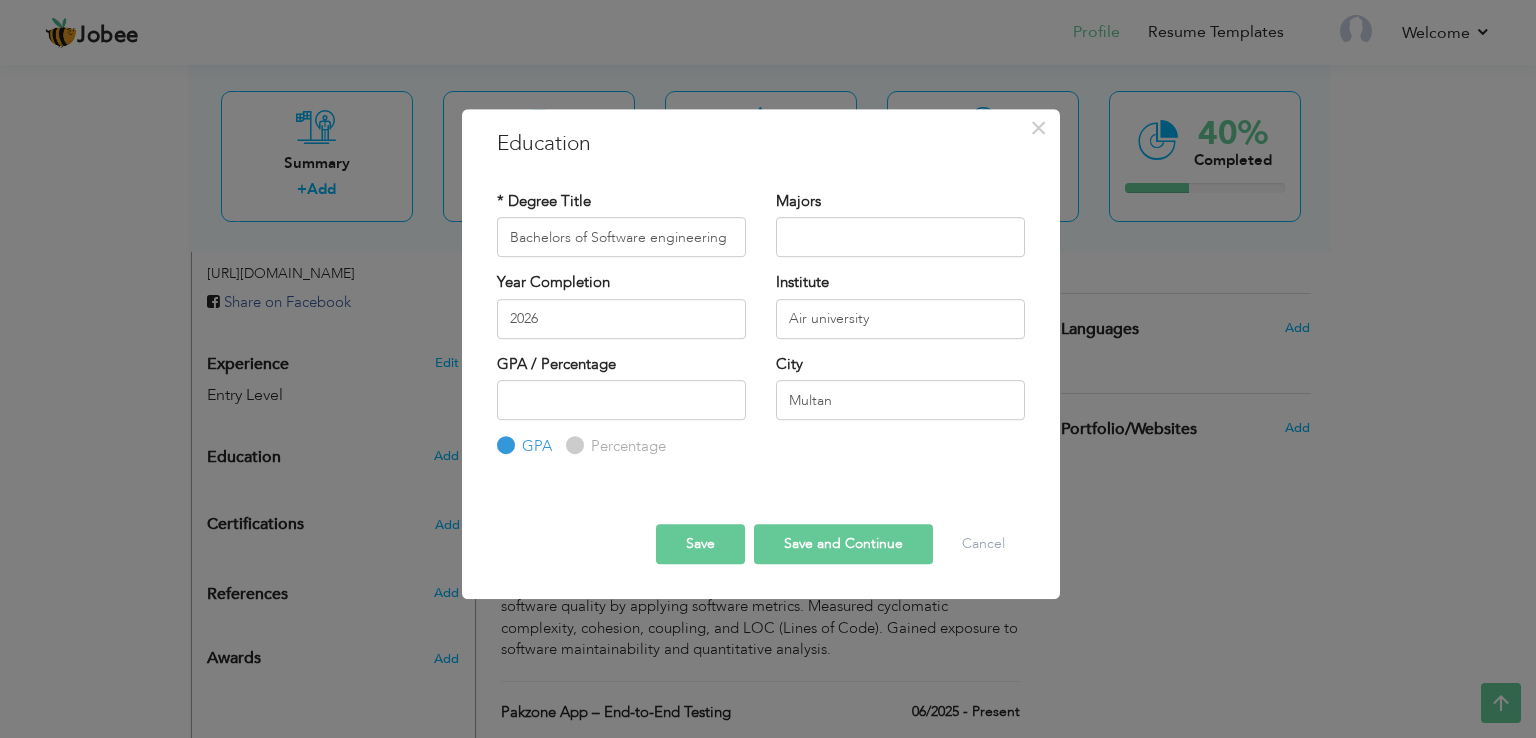 click on "Save" at bounding box center [700, 544] 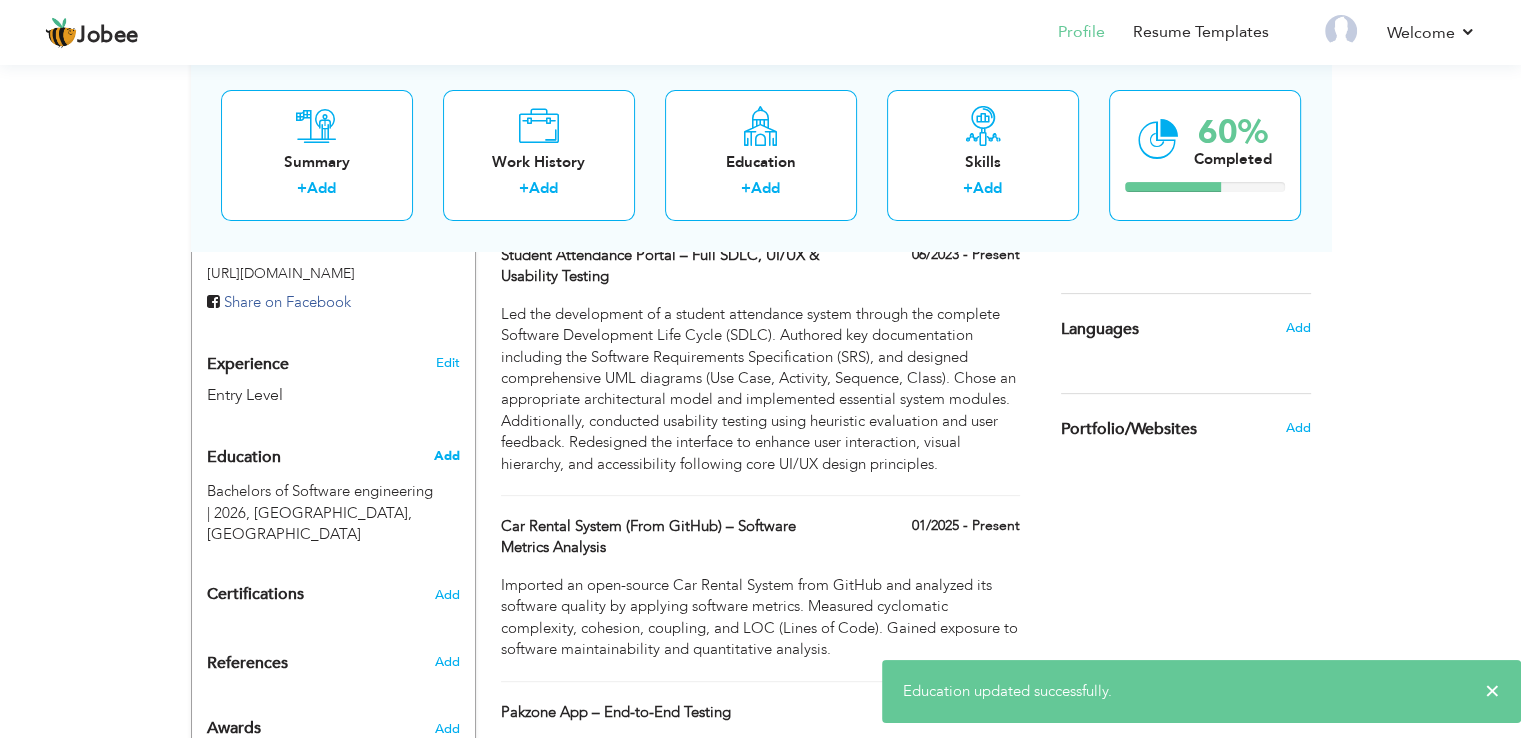 click on "Add" at bounding box center [446, 456] 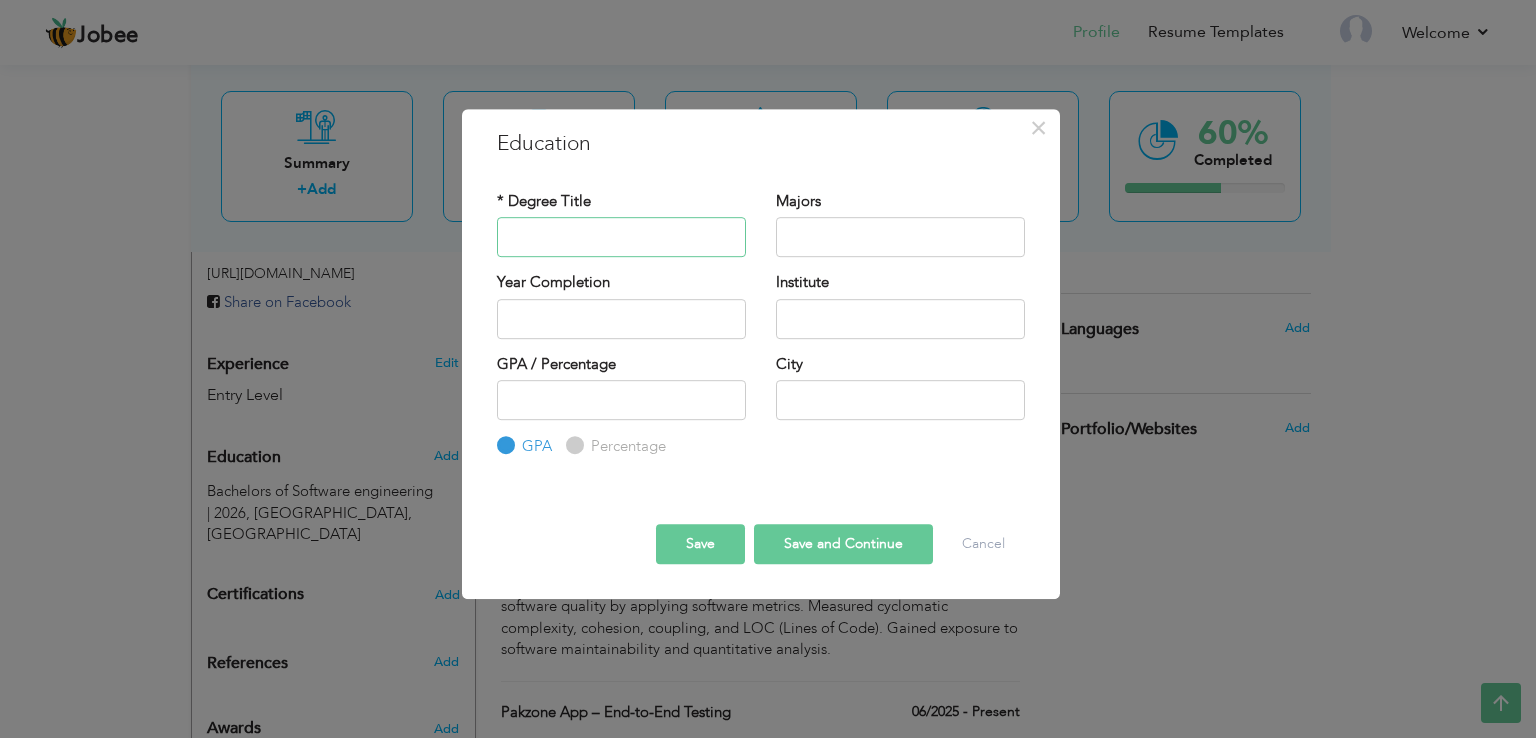 click at bounding box center (621, 237) 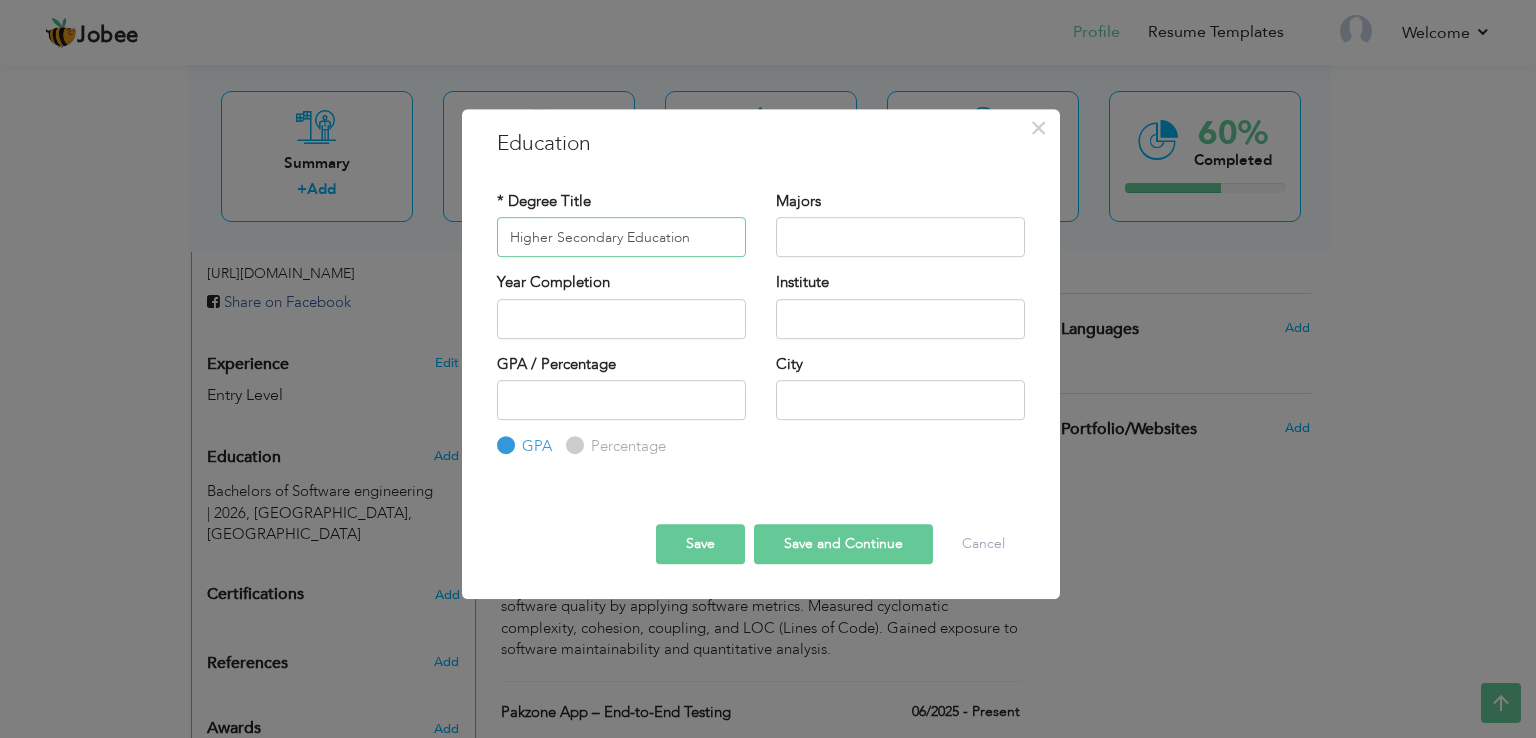 type on "Higher Secondary Education" 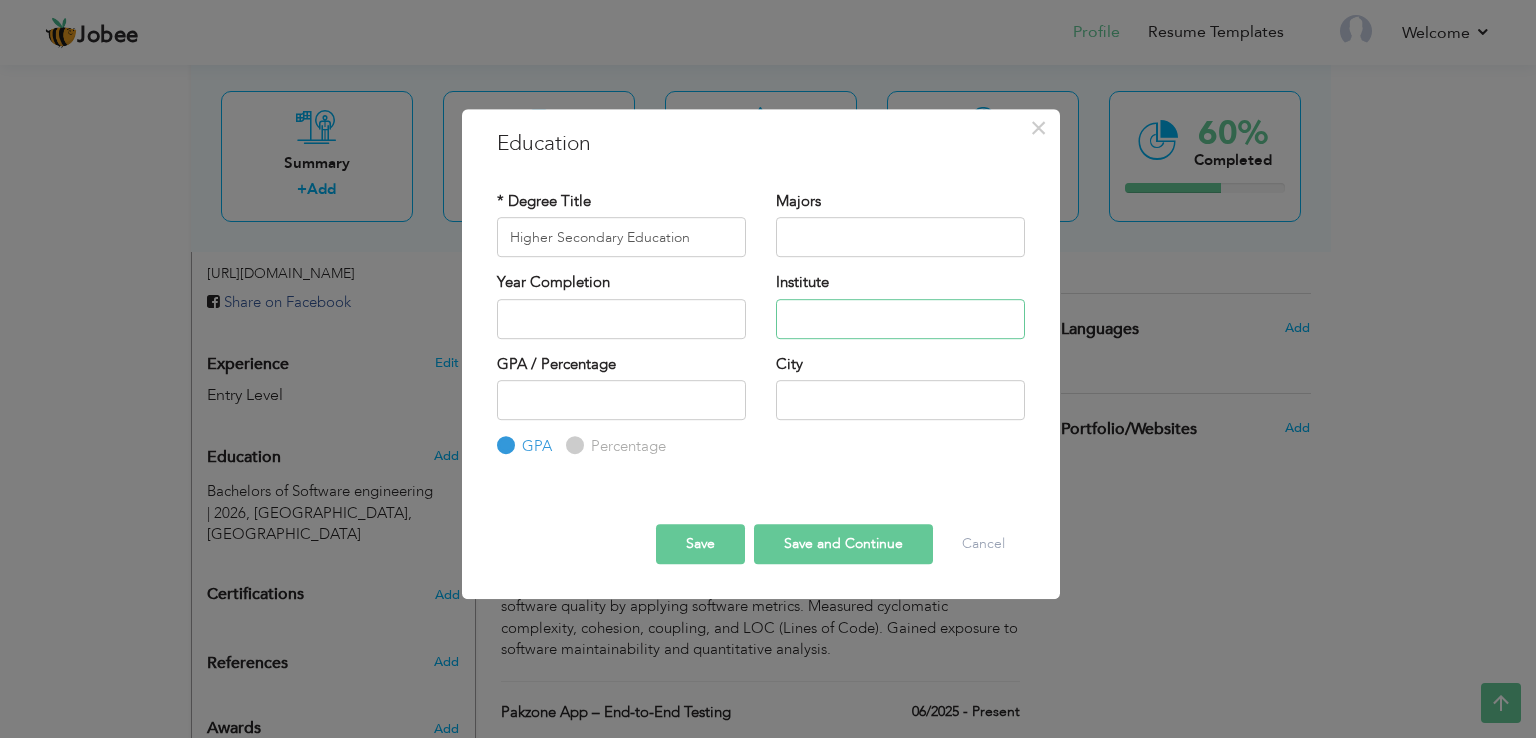 click at bounding box center (900, 319) 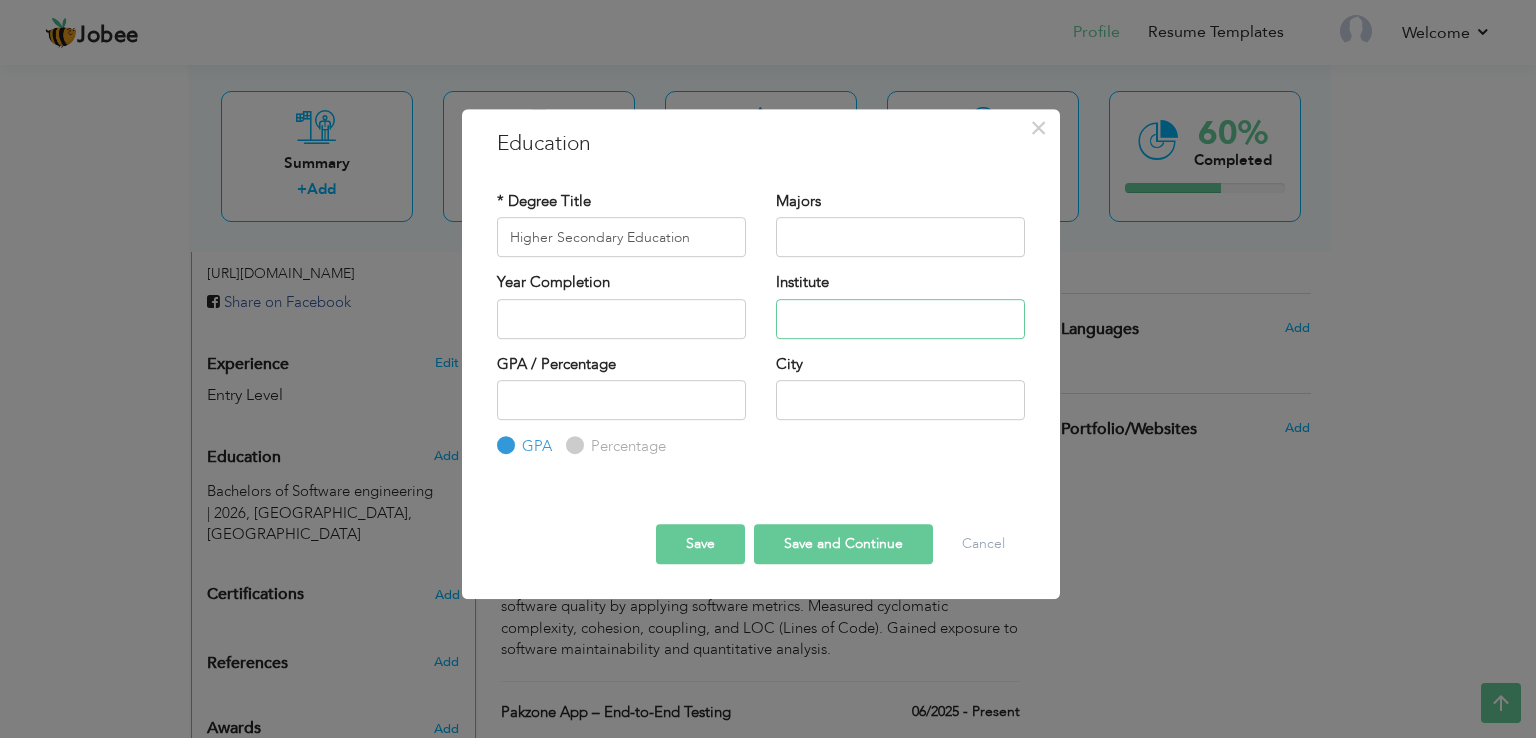 paste on "Kips College" 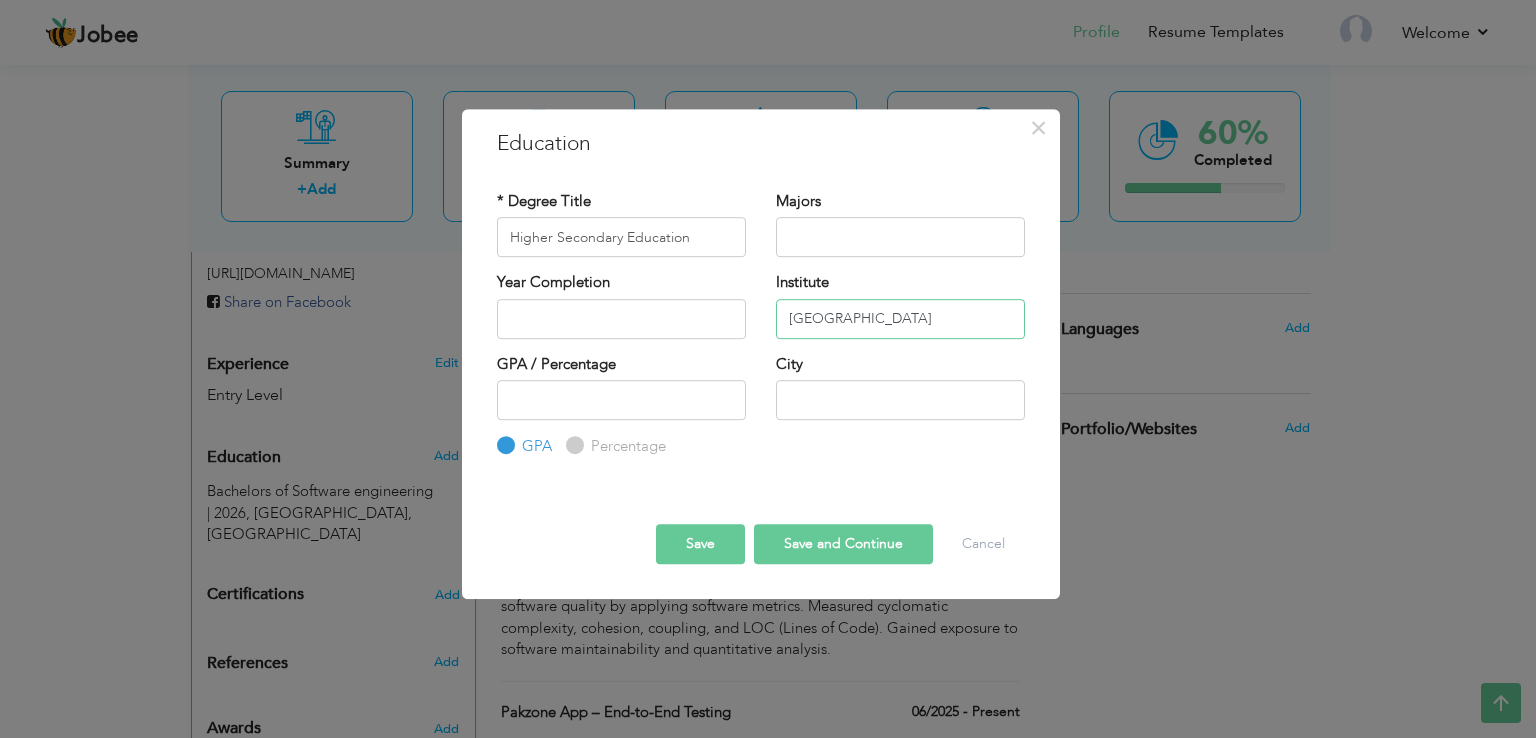 type on "Kips College" 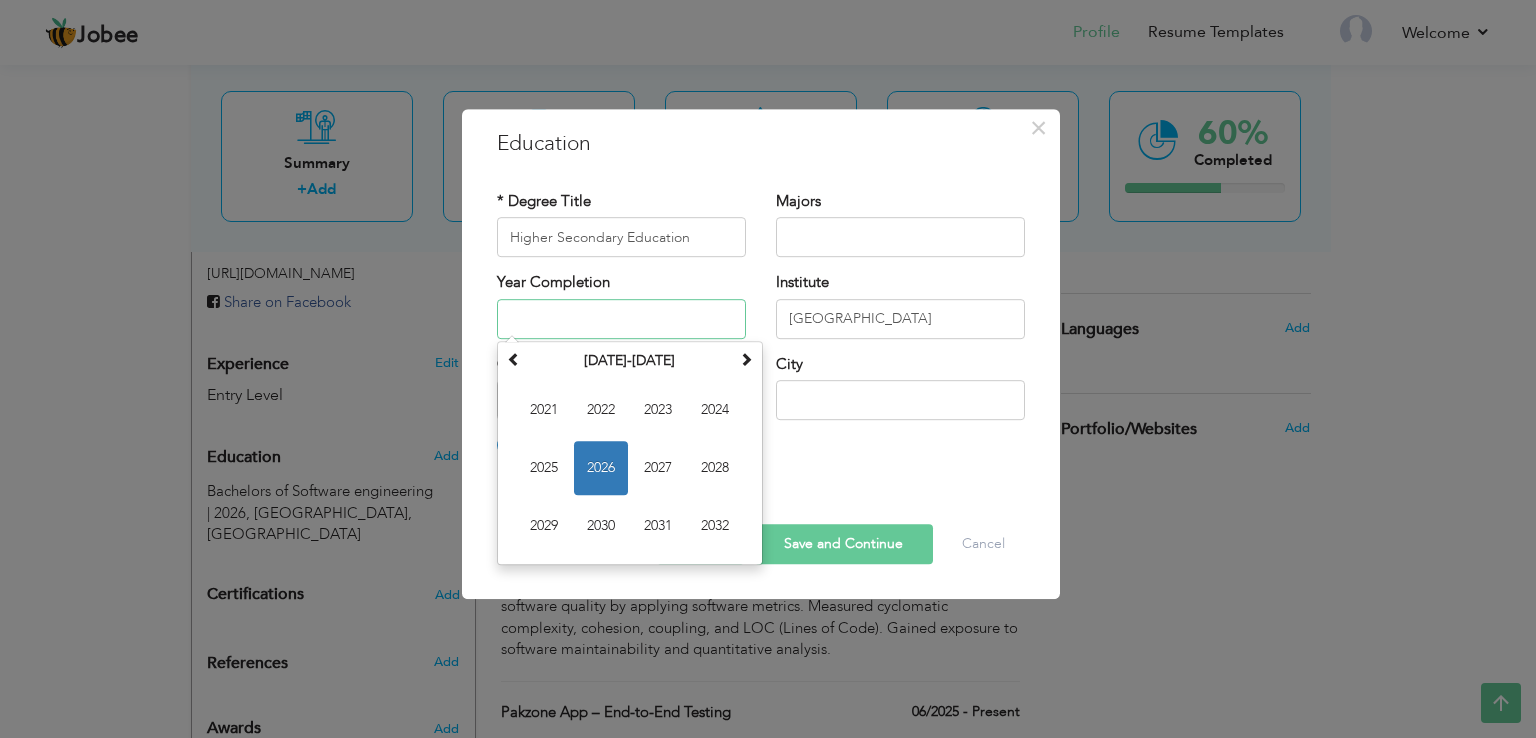 click at bounding box center [621, 319] 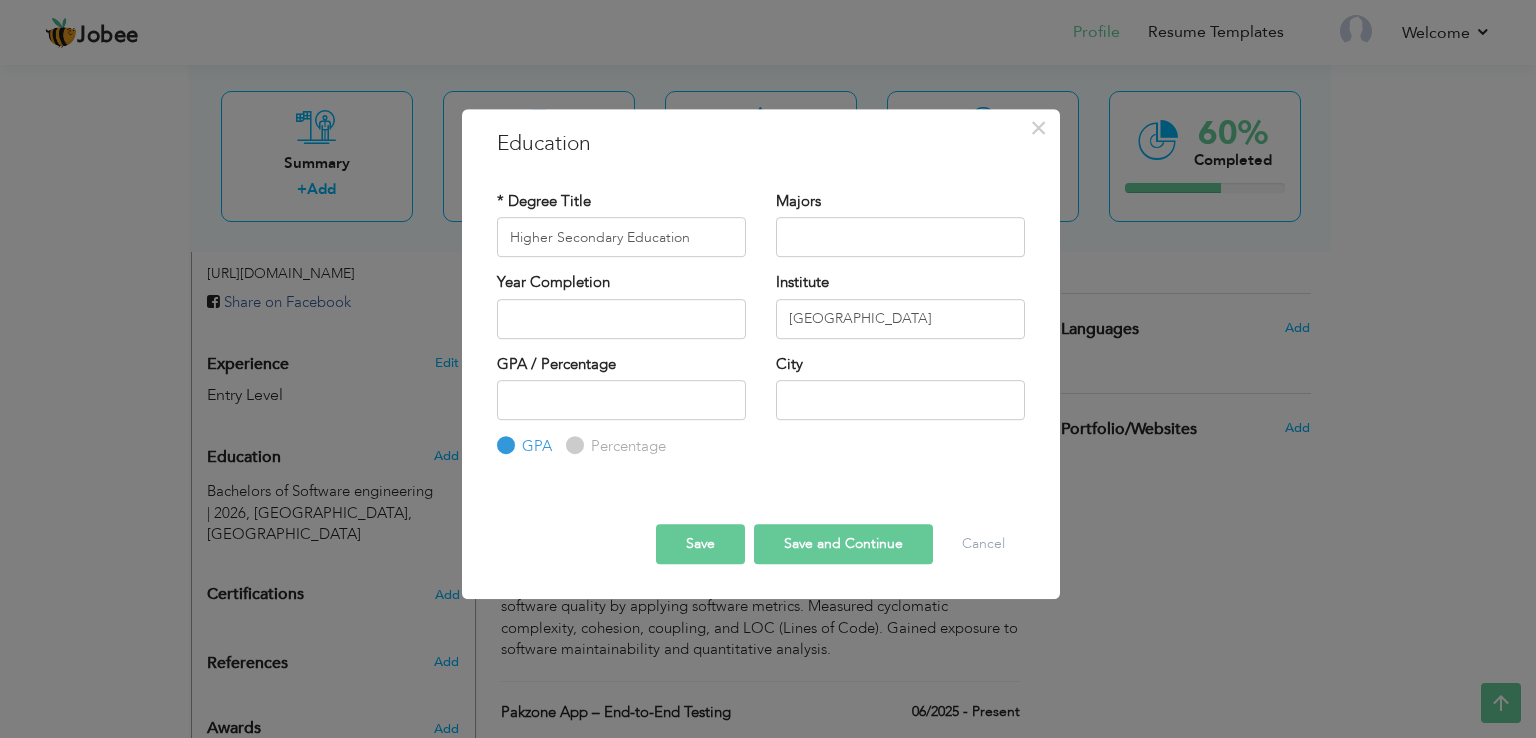 drag, startPoint x: 660, startPoint y: 286, endPoint x: 656, endPoint y: 333, distance: 47.169907 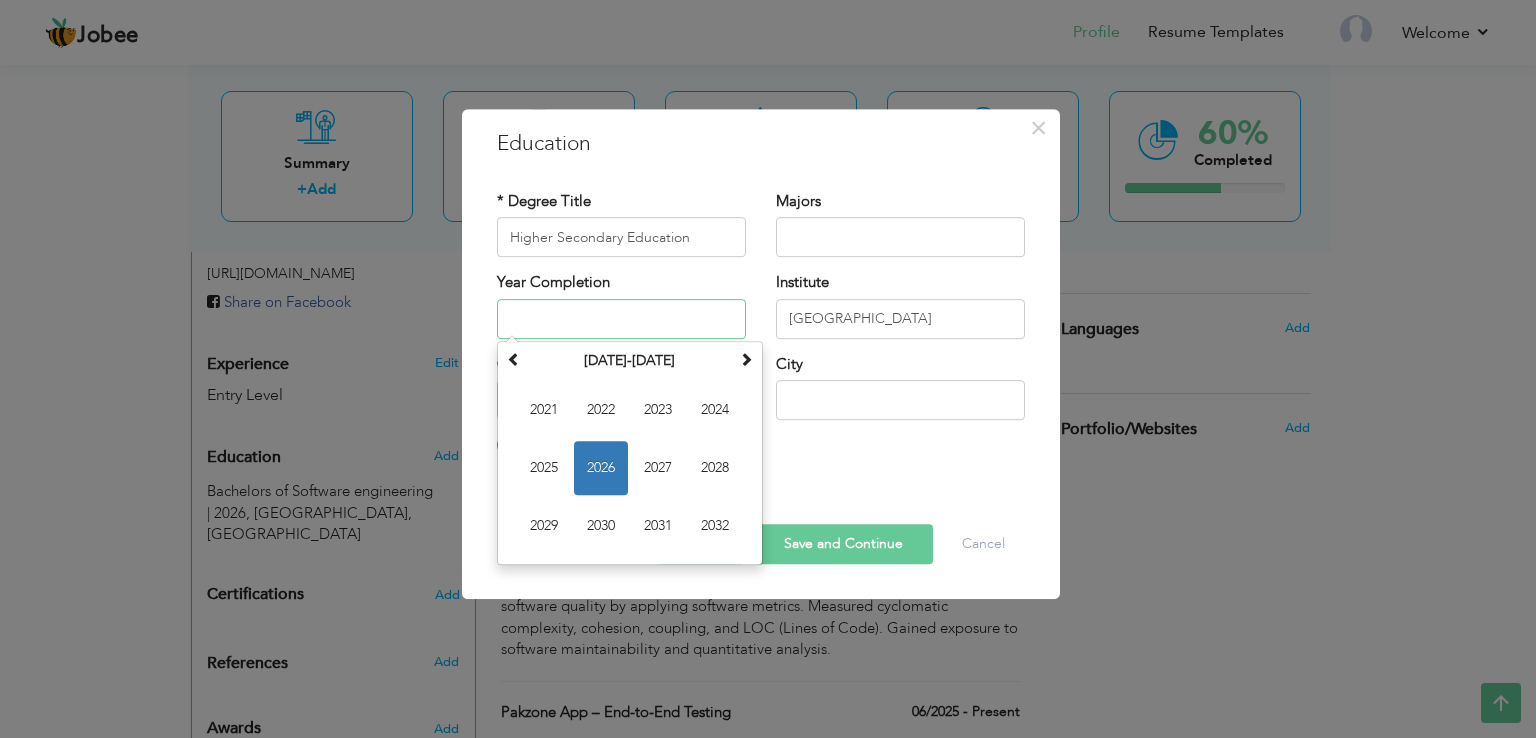click at bounding box center (621, 319) 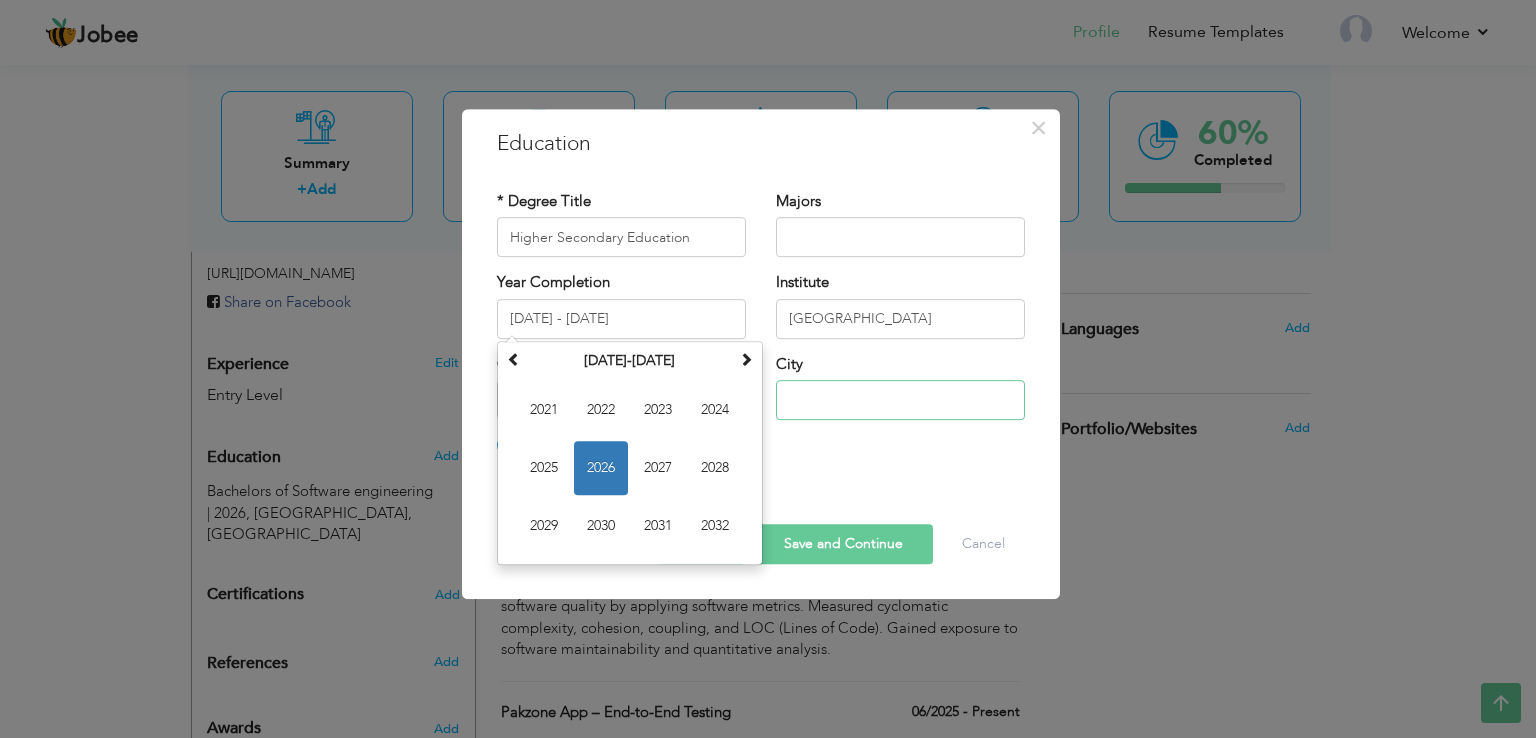 type on "2019" 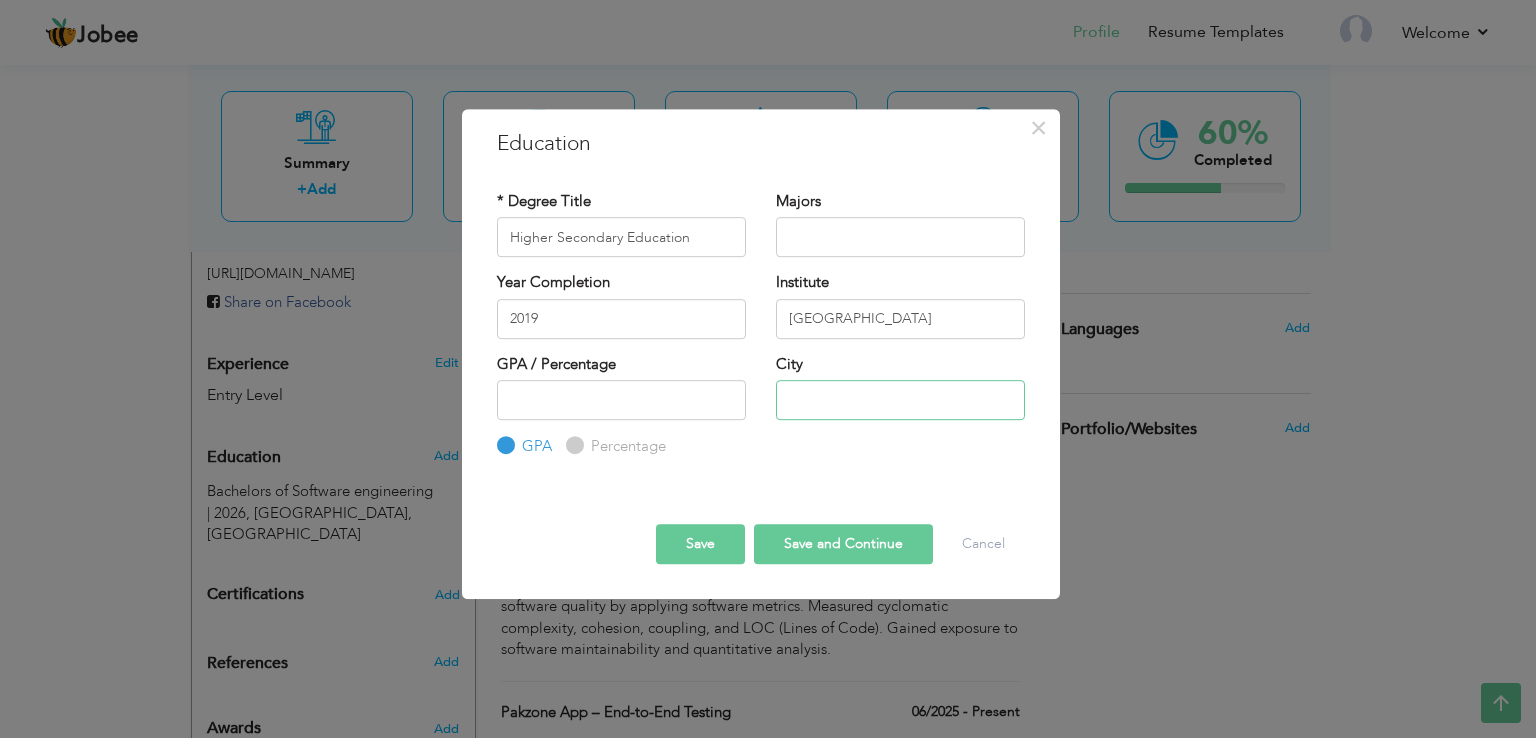 click at bounding box center [900, 400] 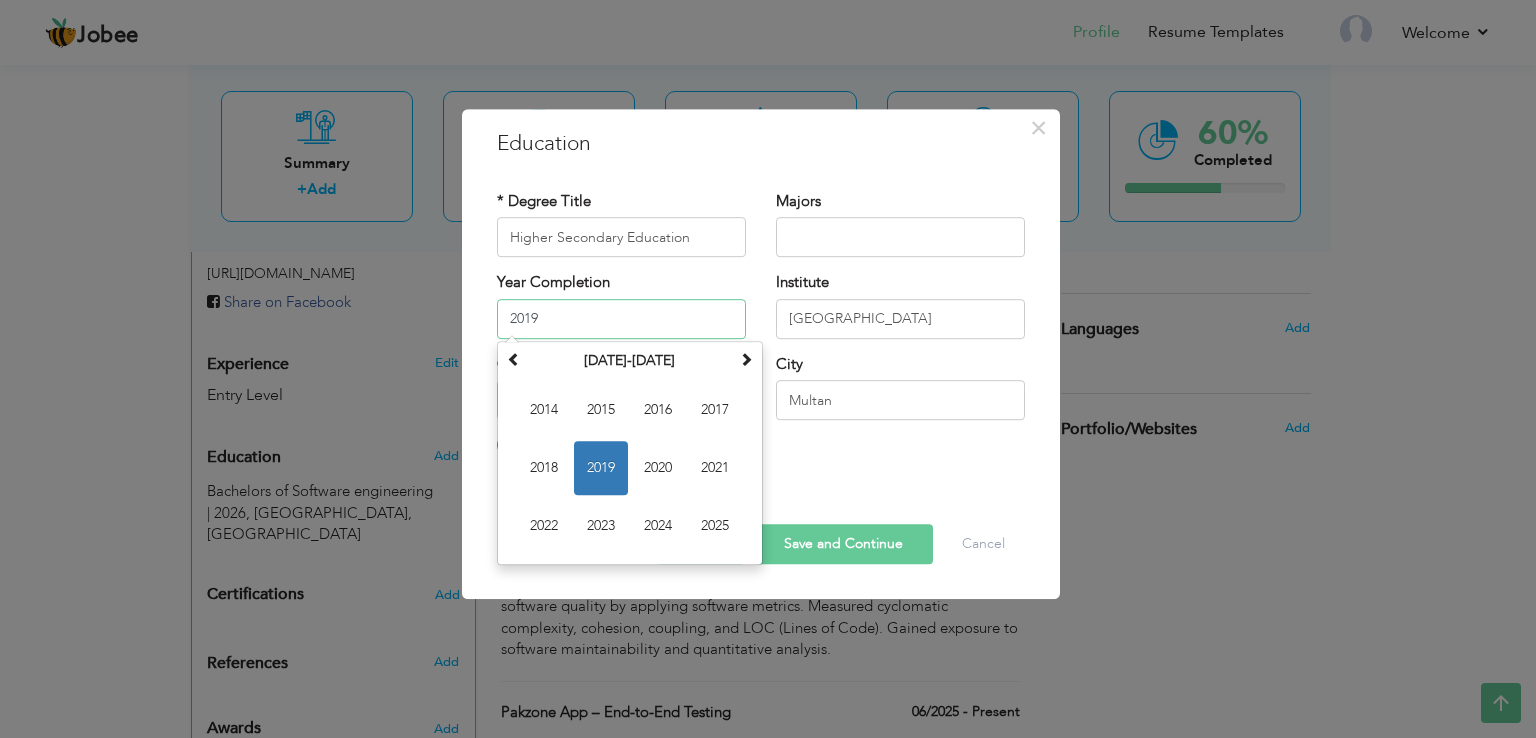 click on "2019" at bounding box center (621, 319) 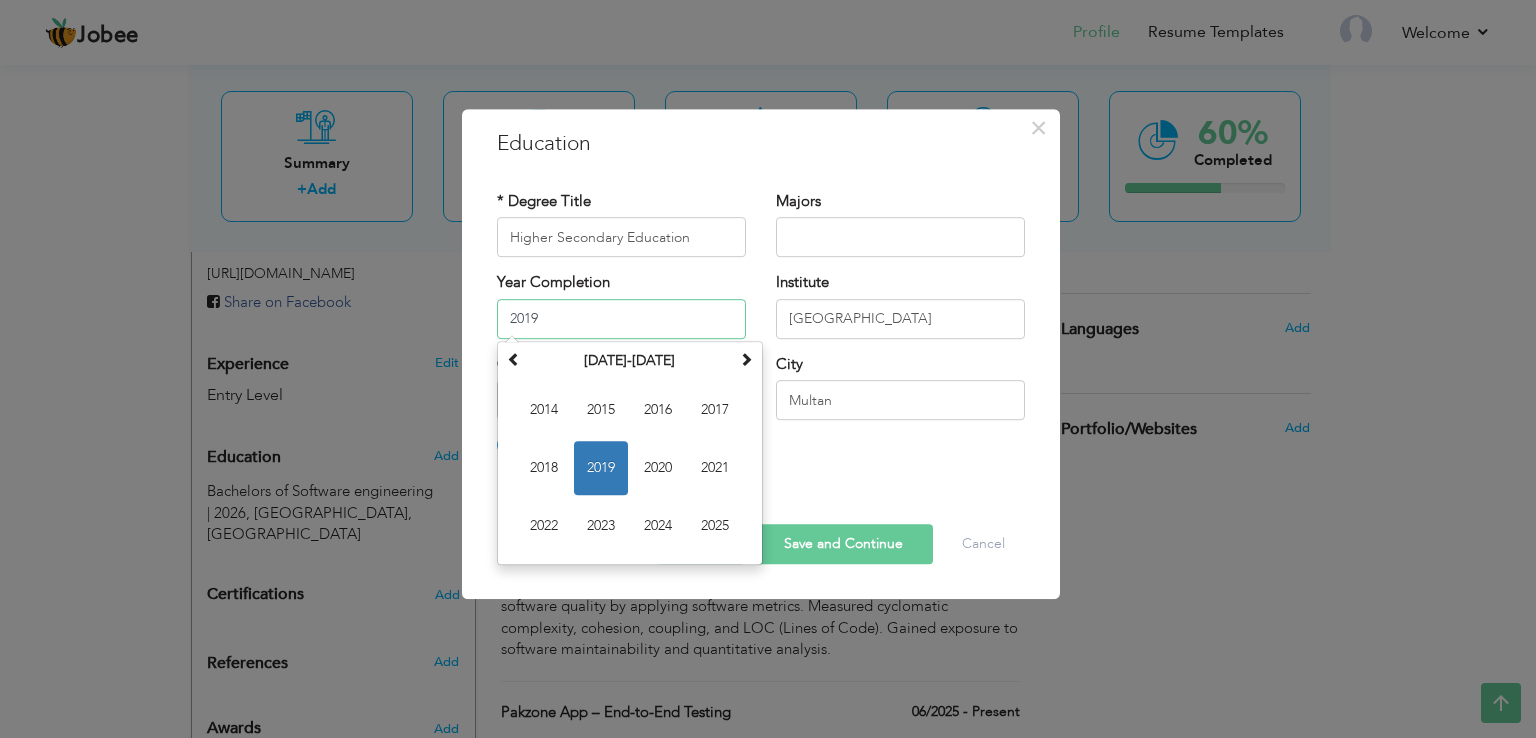 click on "2019" at bounding box center (621, 319) 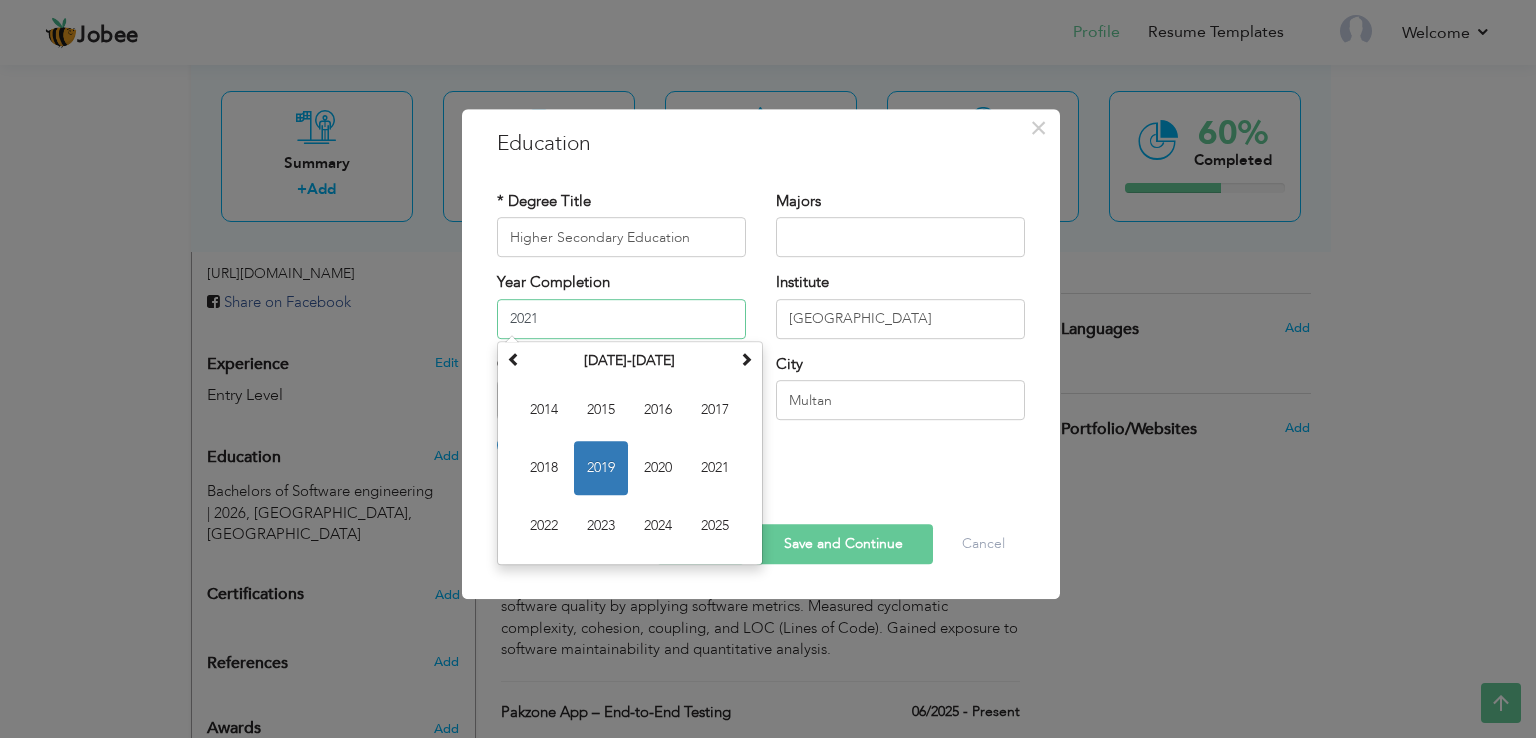 type on "2021" 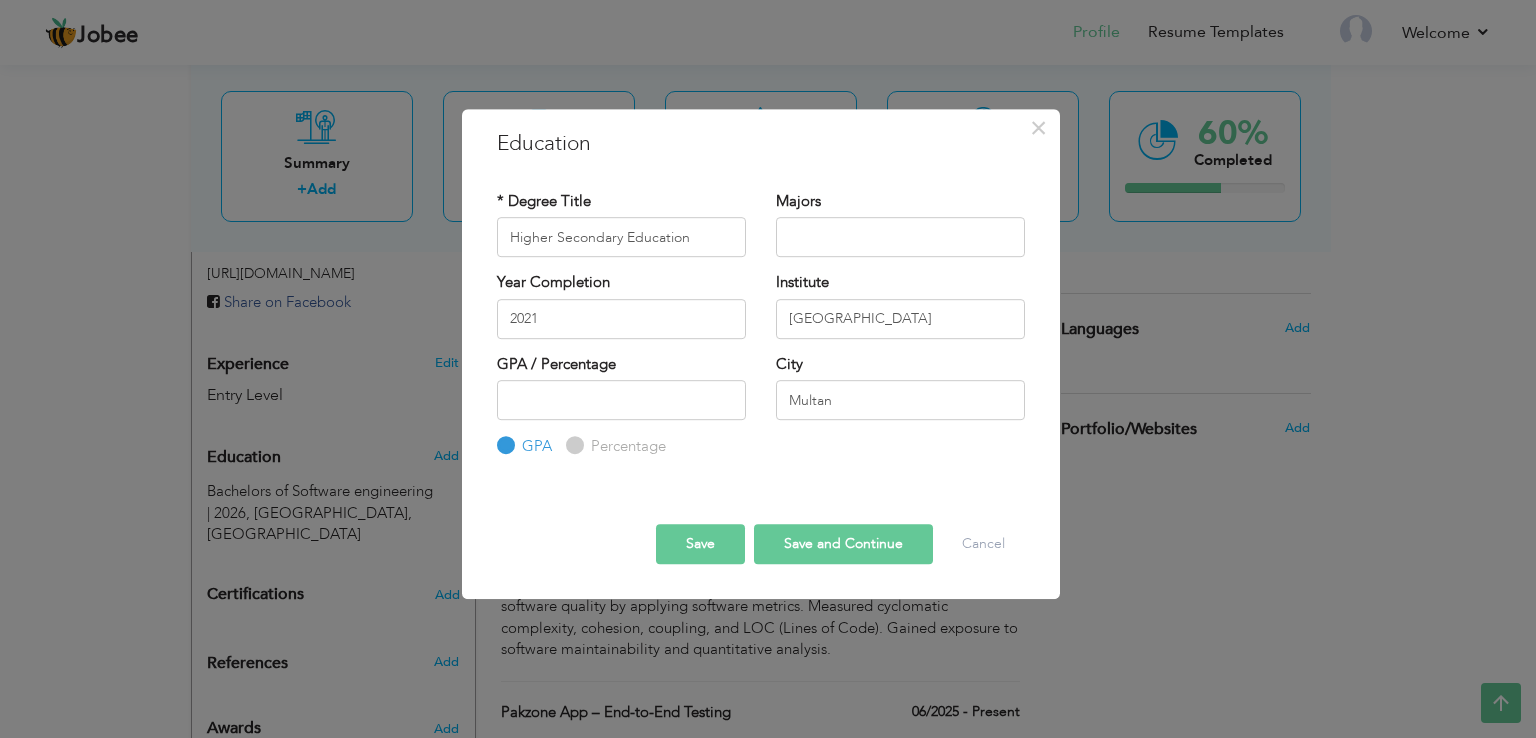 click on "Save and Continue" at bounding box center [843, 544] 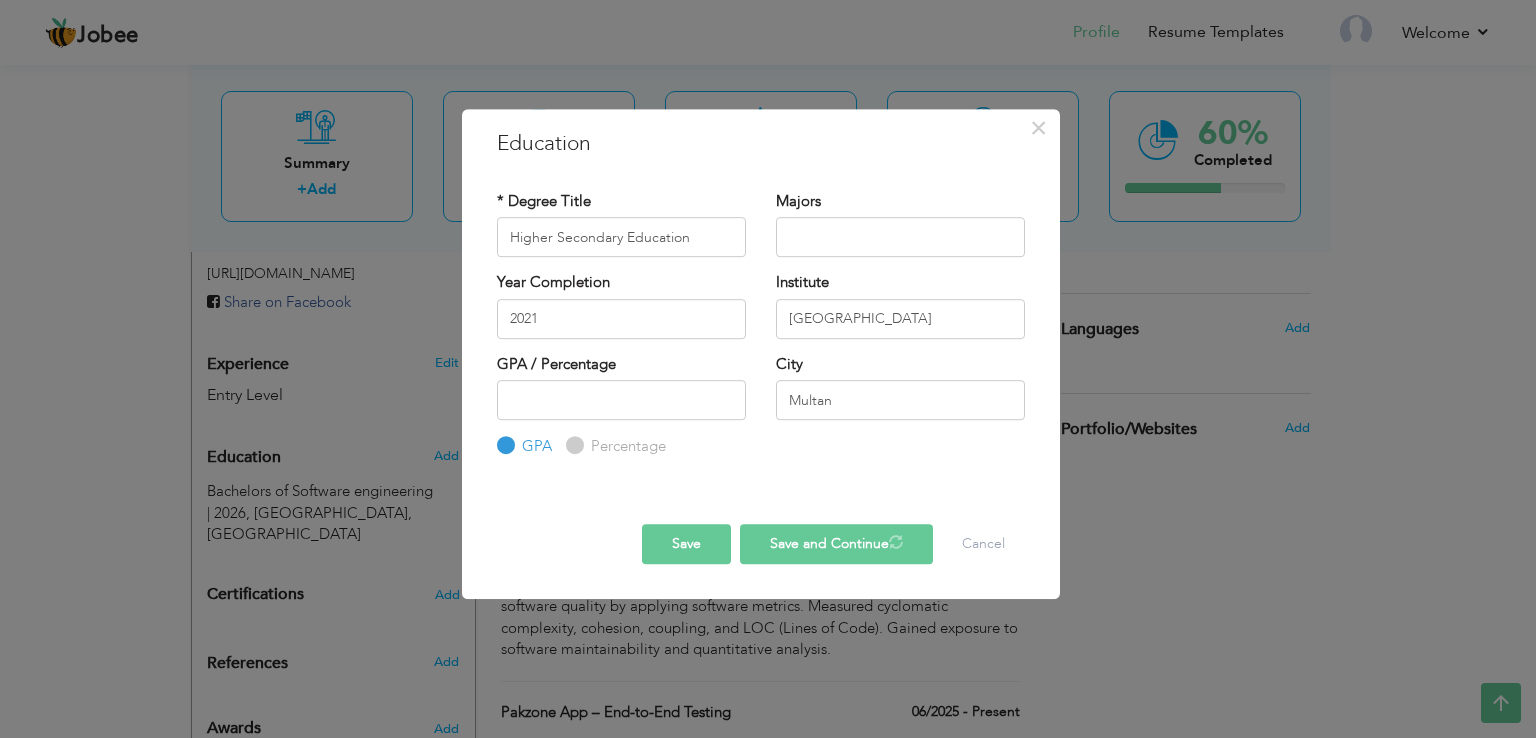 type 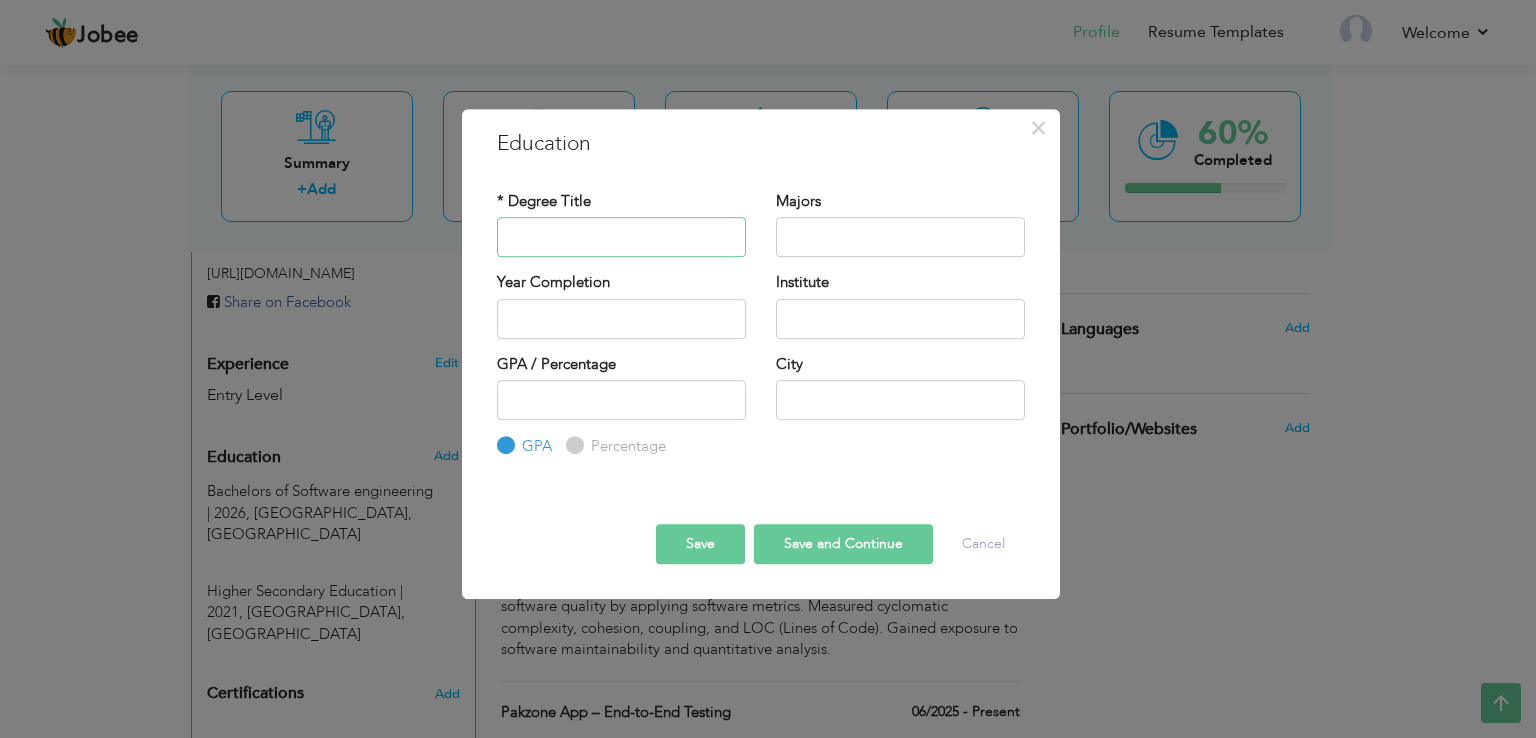 click at bounding box center (621, 237) 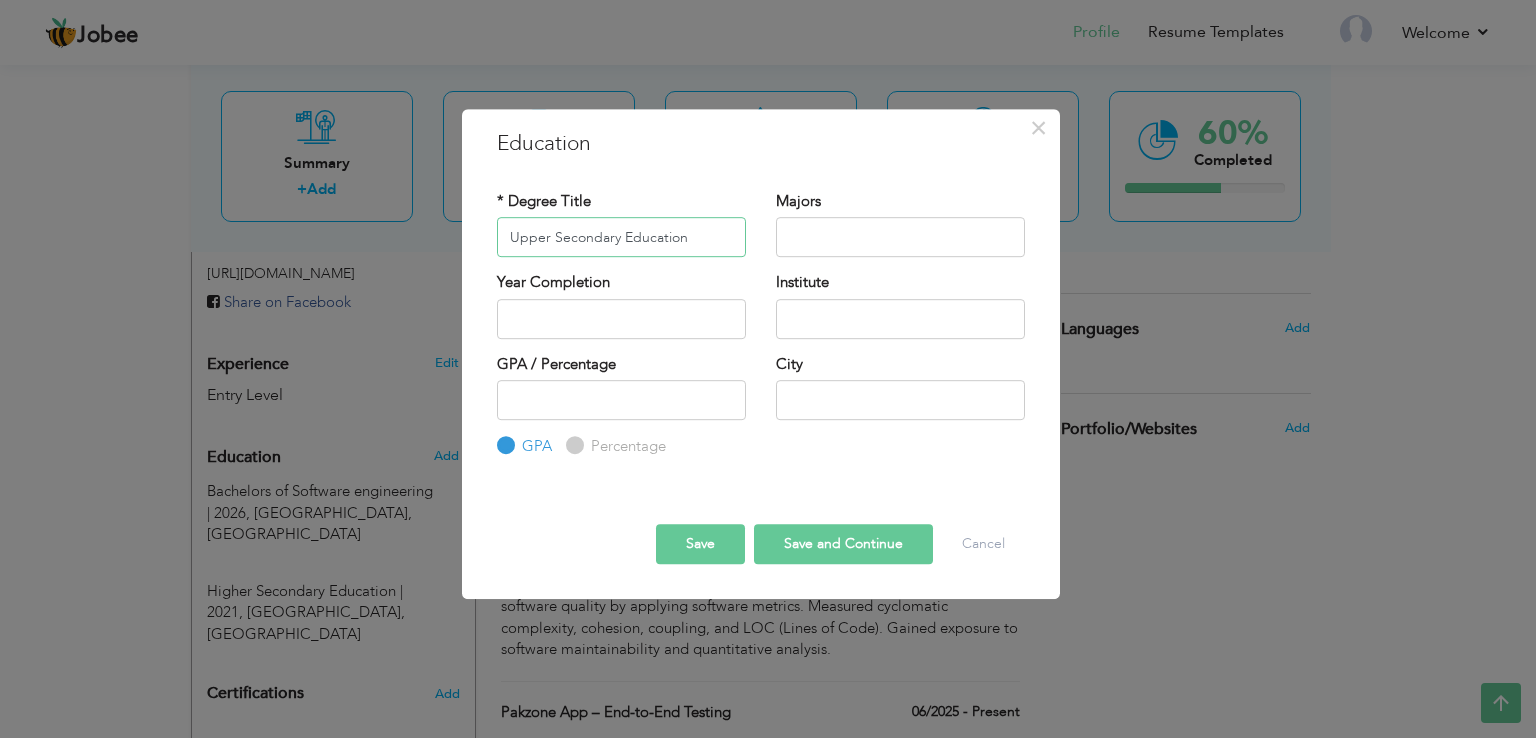type on "Upper Secondary Education" 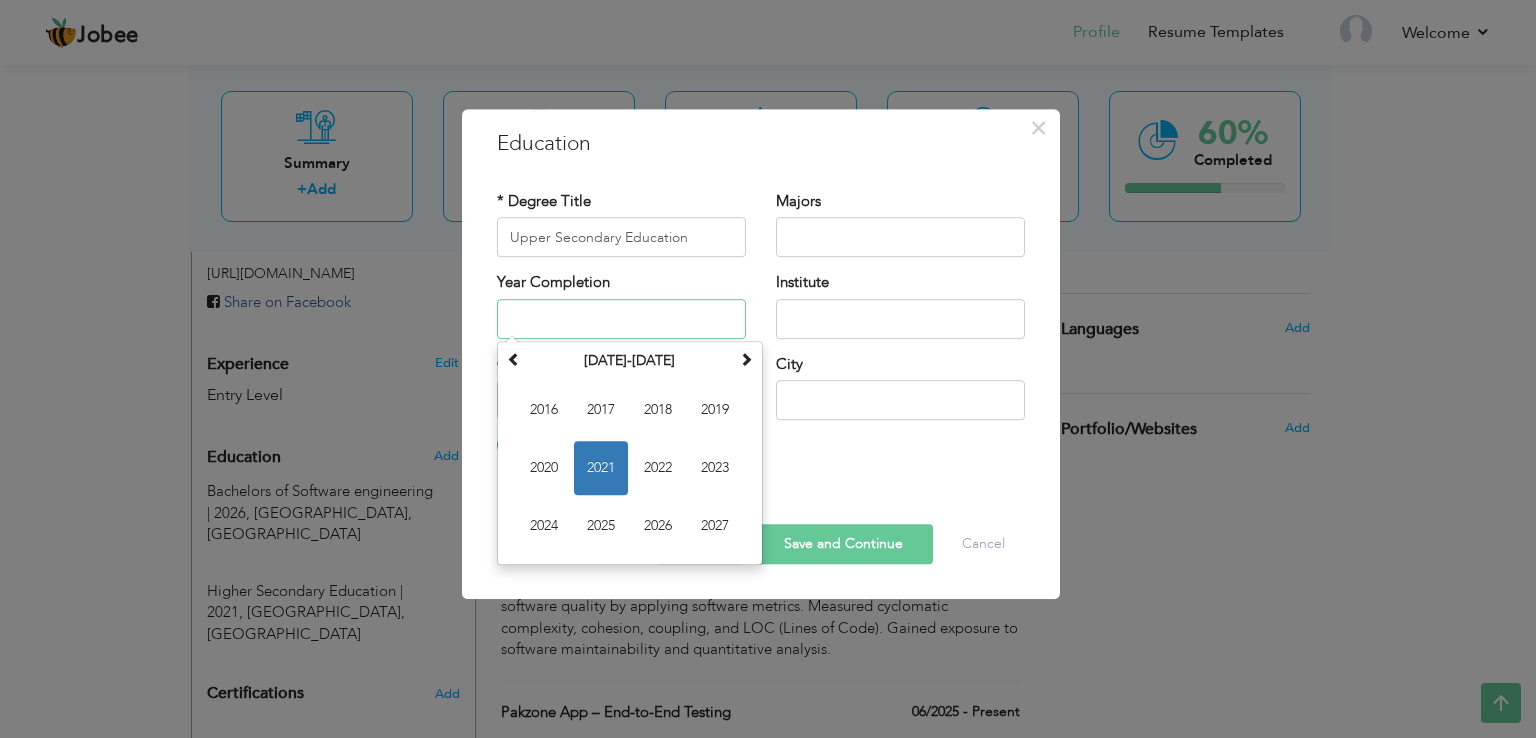 click at bounding box center (621, 319) 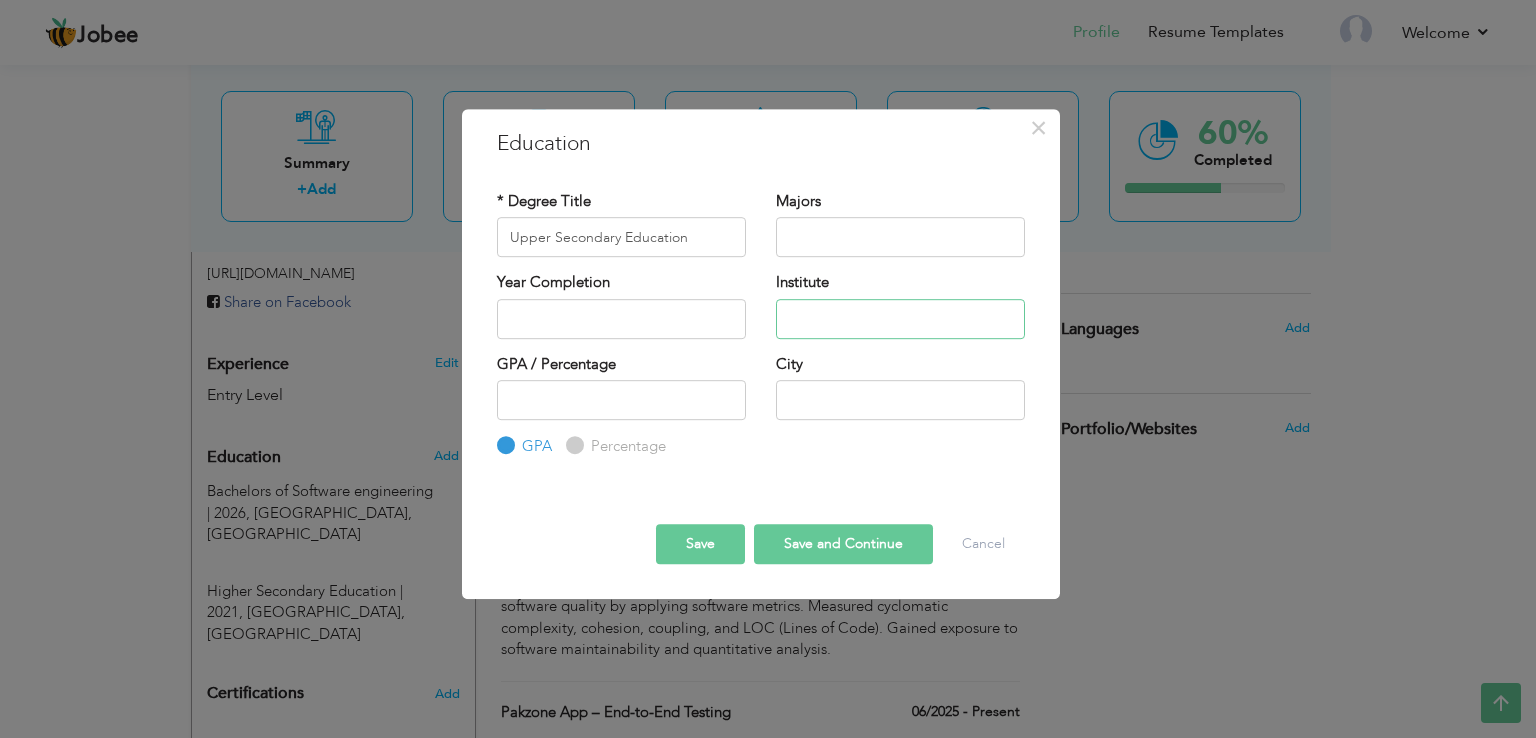 click at bounding box center [900, 319] 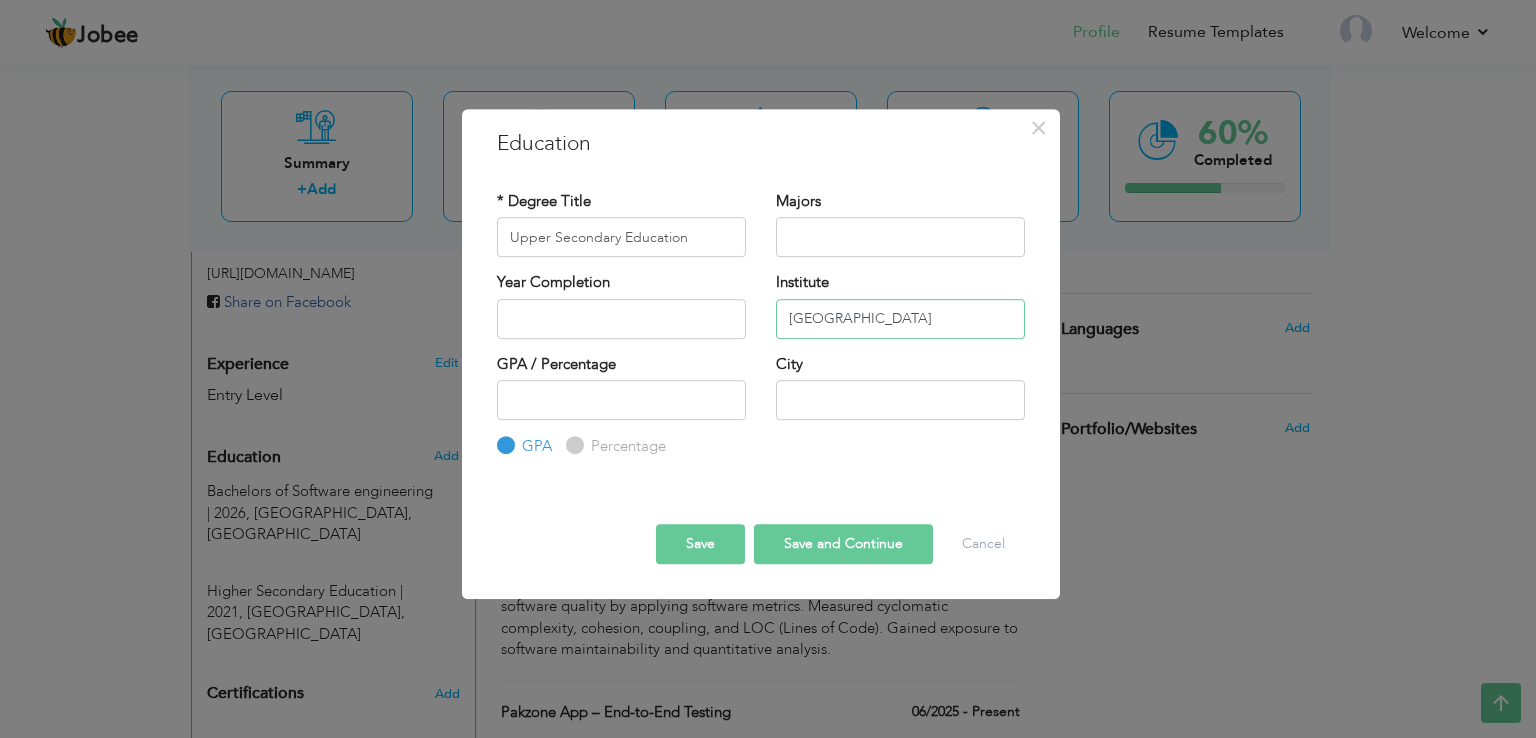 type on "Kips School" 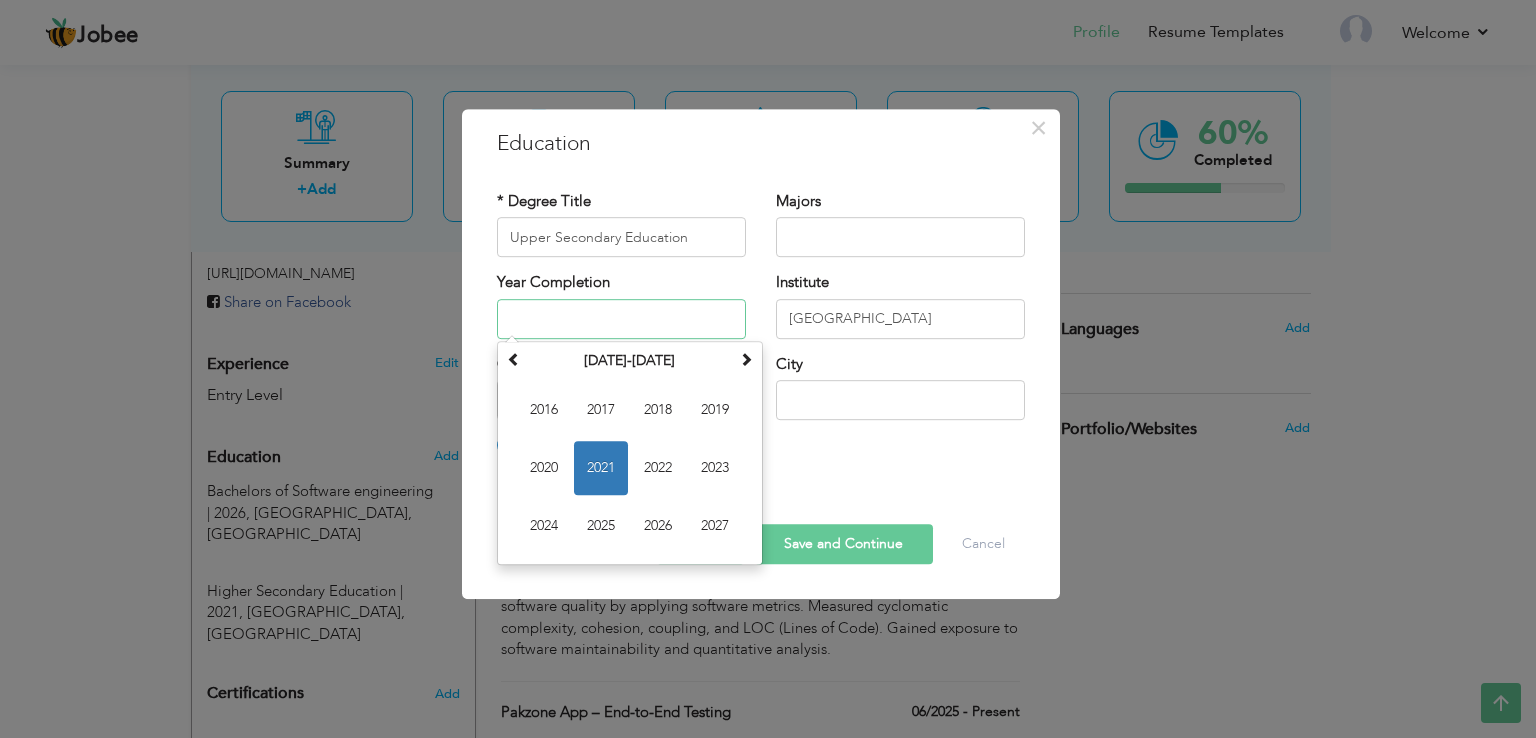 click at bounding box center [621, 319] 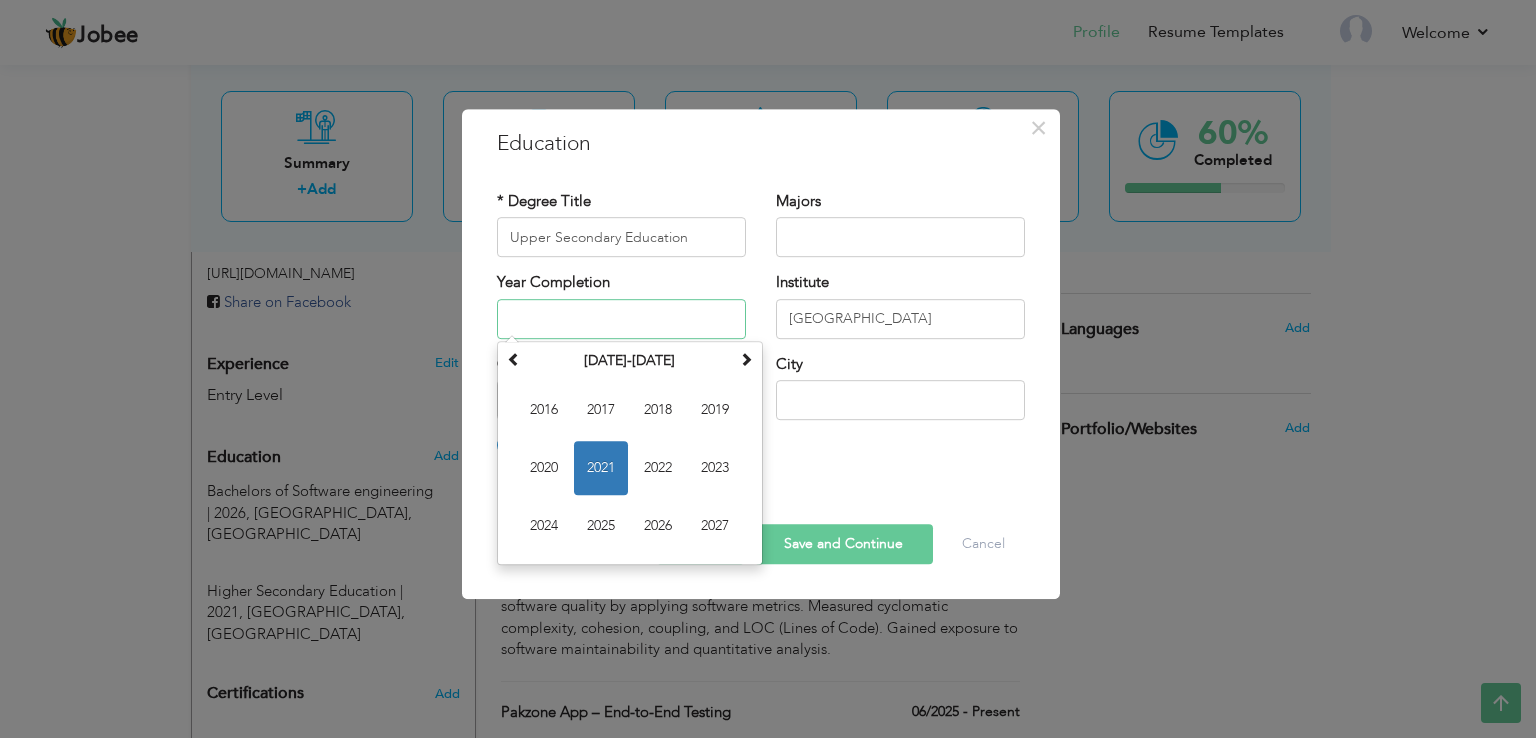 click at bounding box center (621, 319) 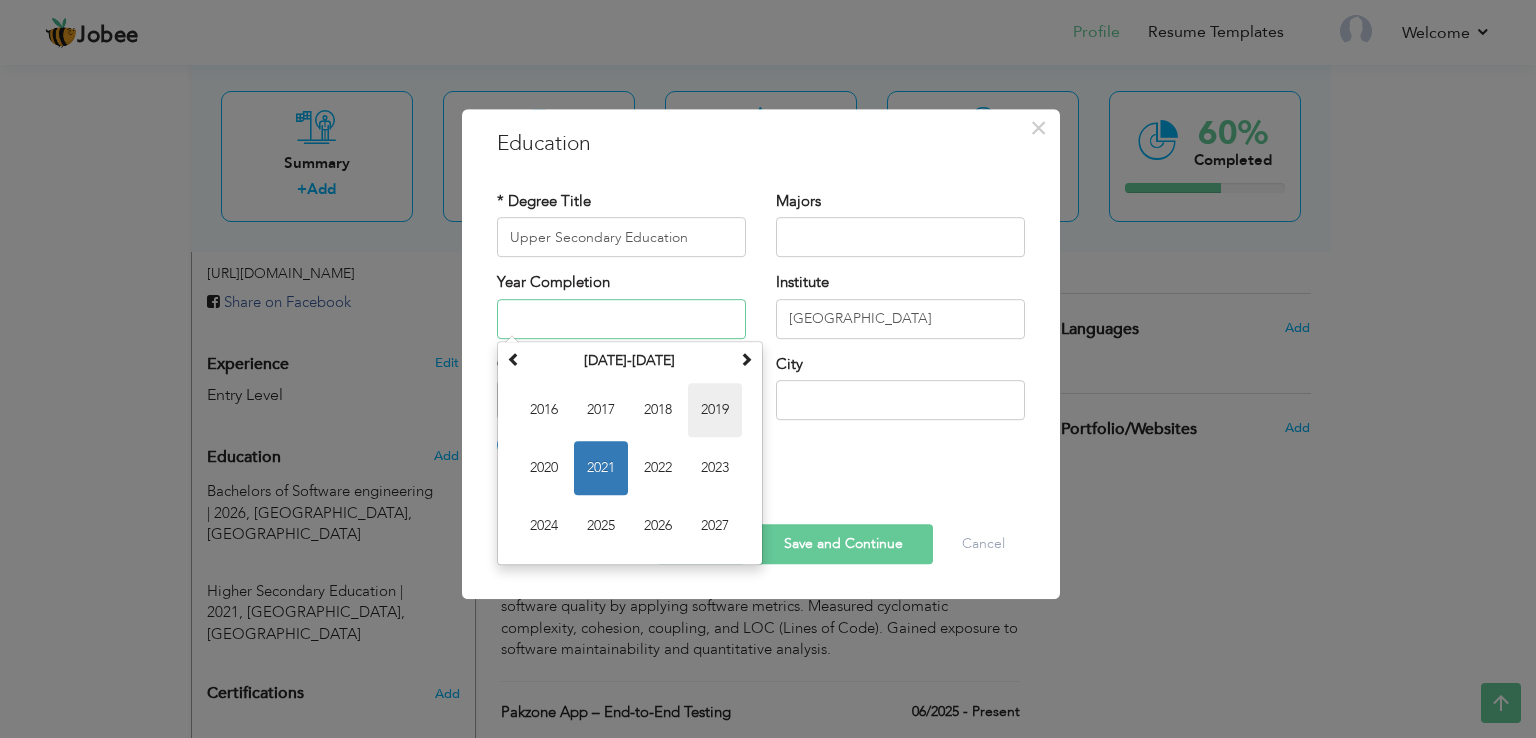 click on "2019" at bounding box center [715, 410] 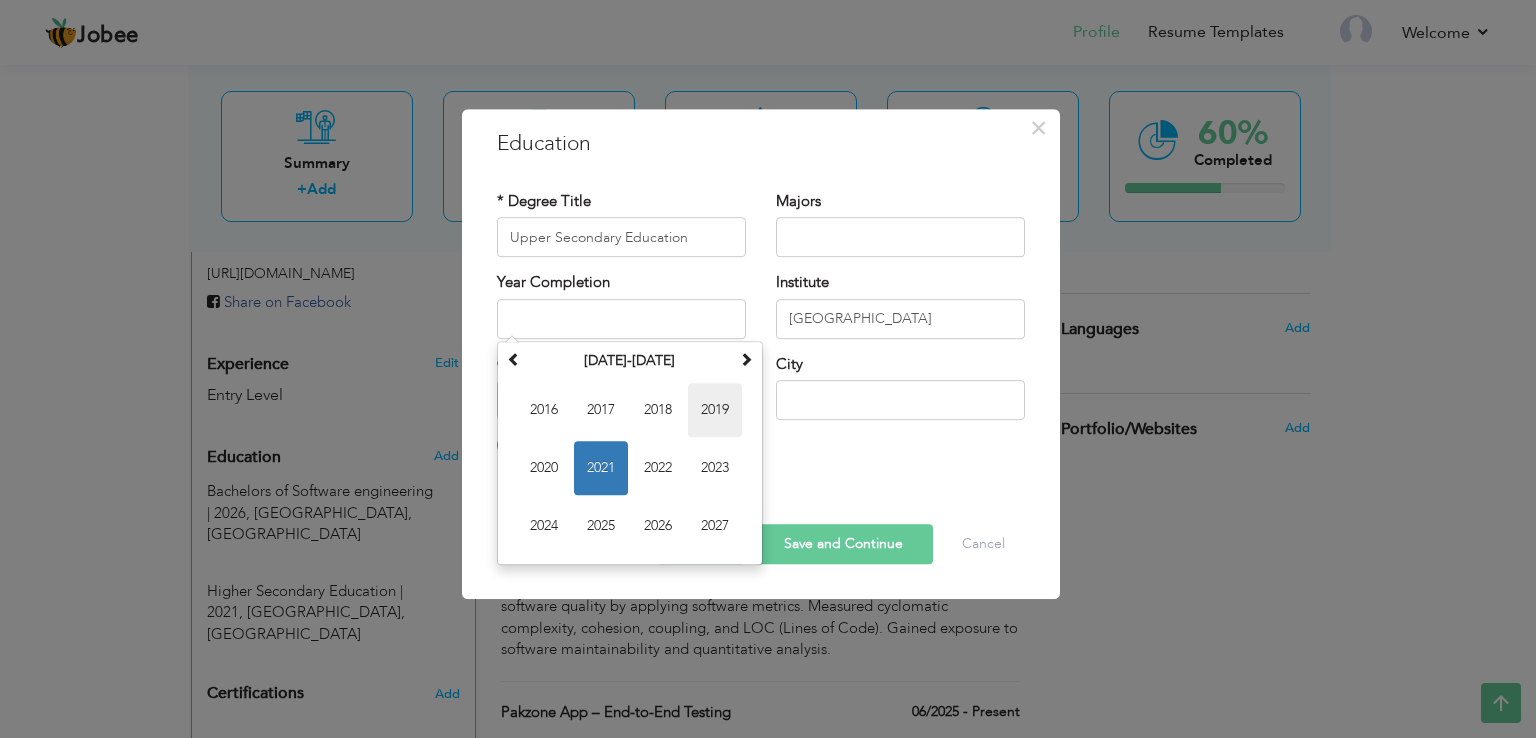 type on "2019" 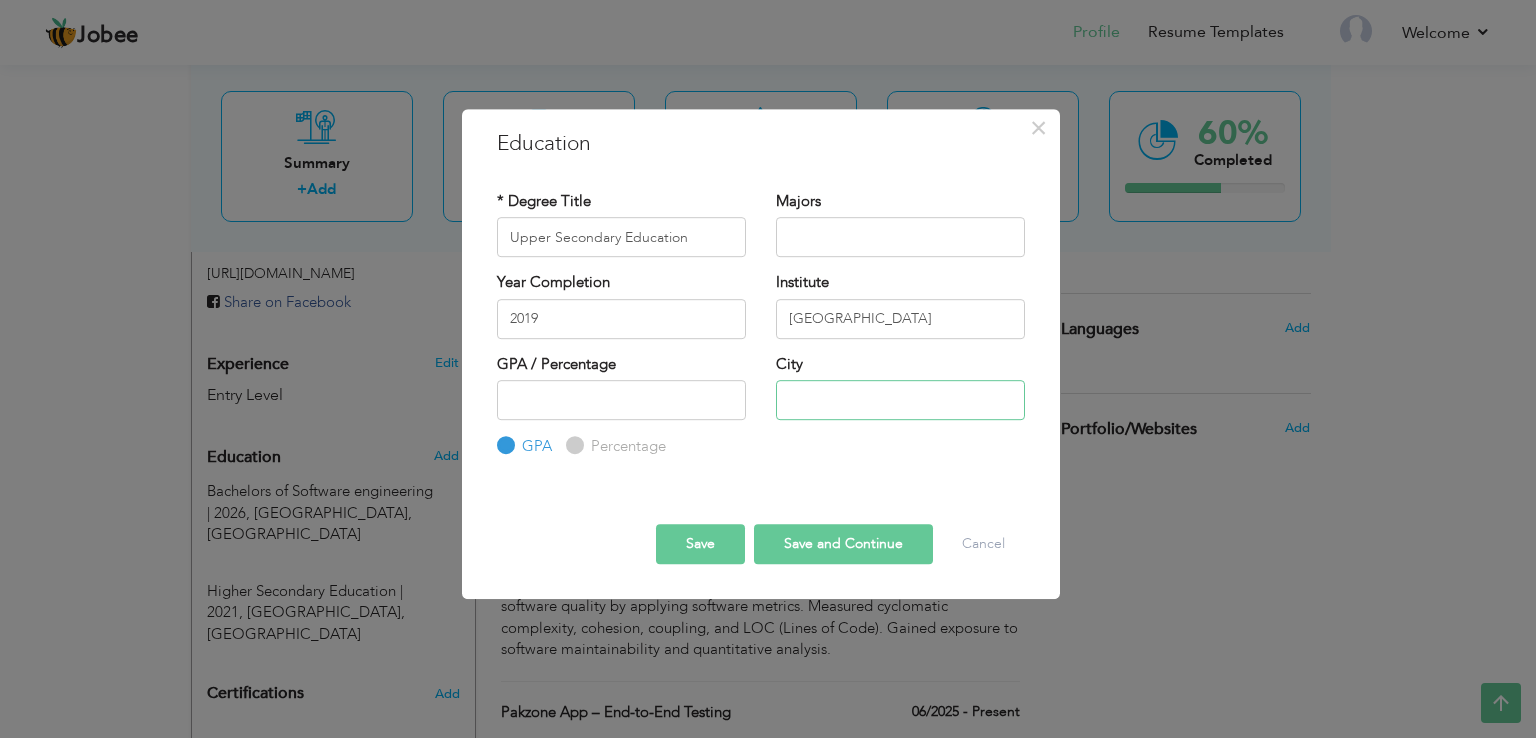 click at bounding box center (900, 400) 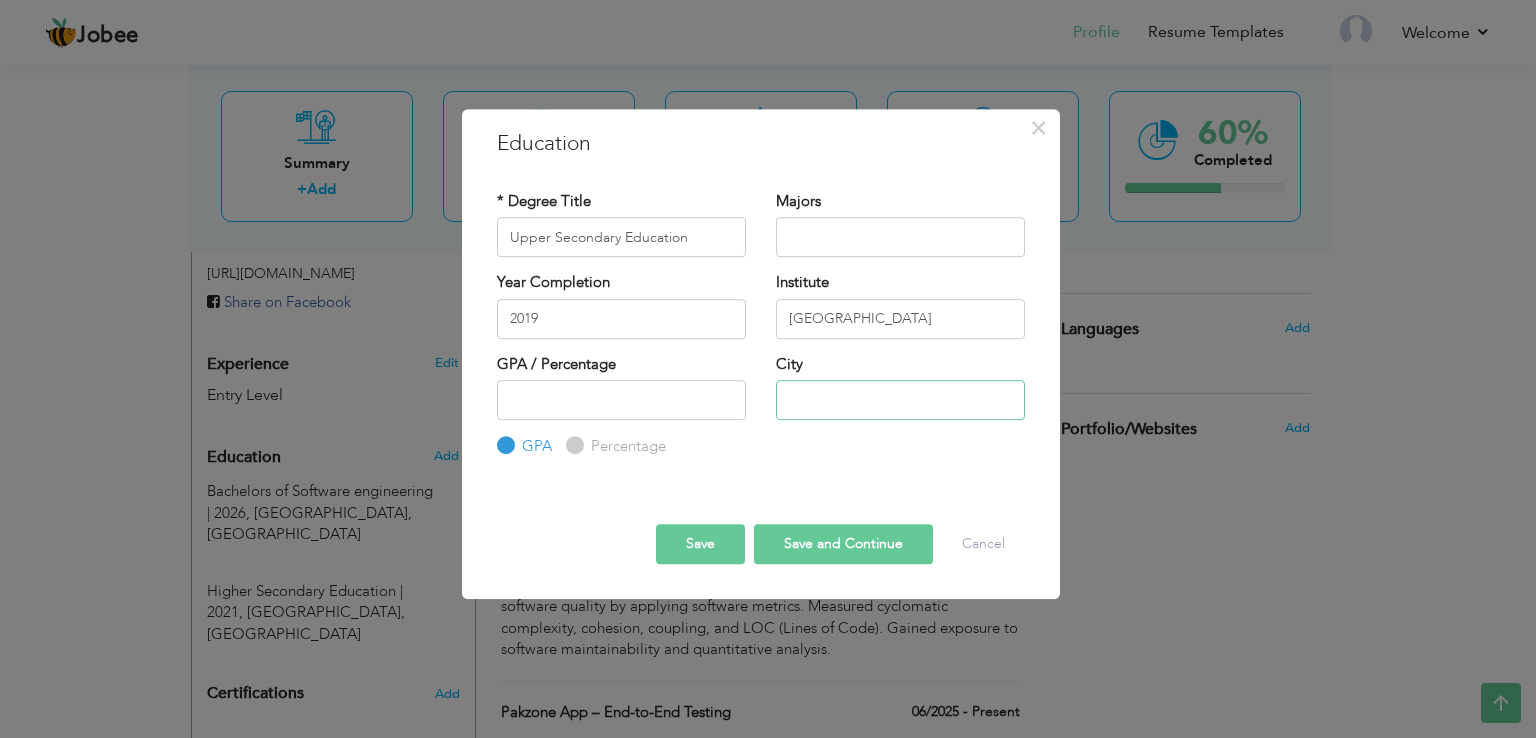 type on "Multan" 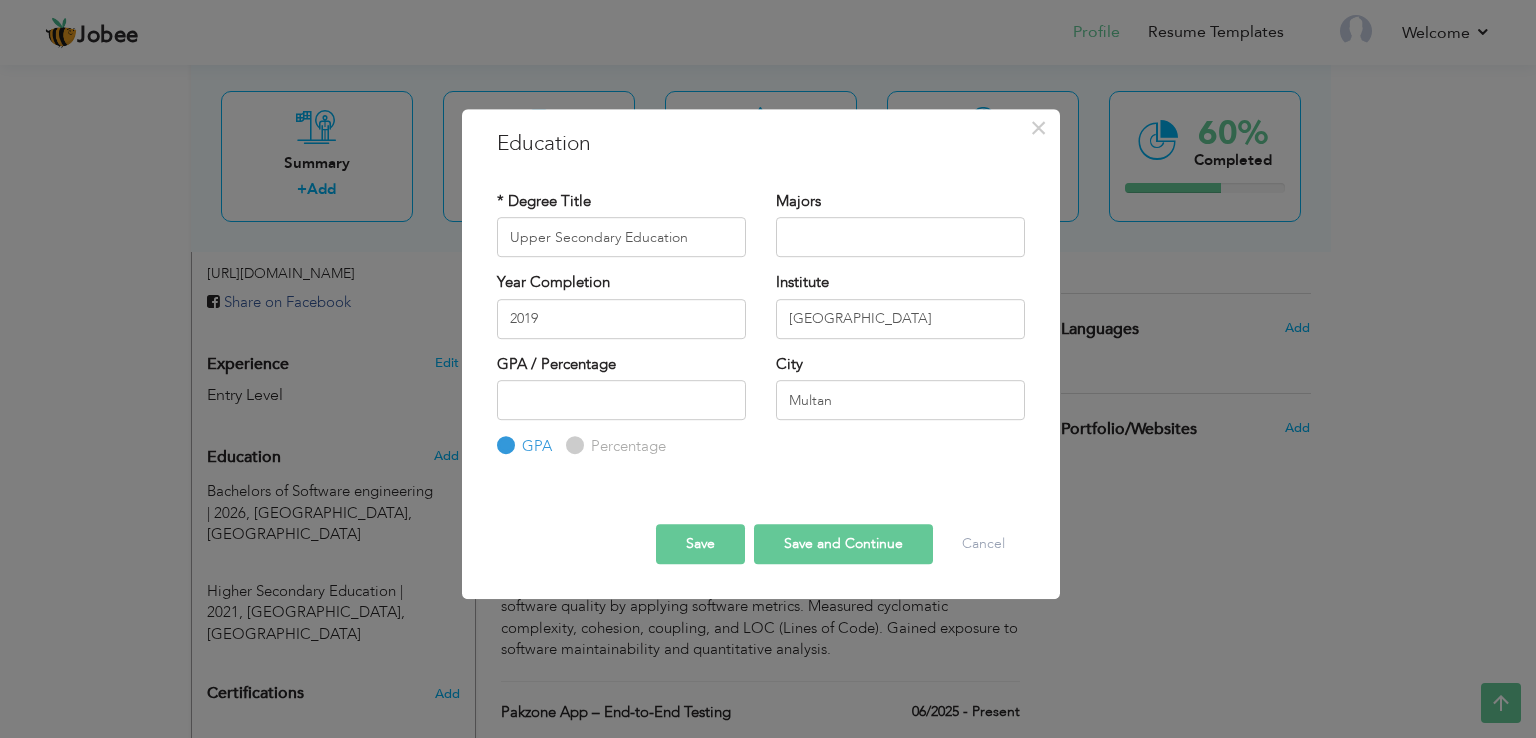 click on "Save" at bounding box center (700, 544) 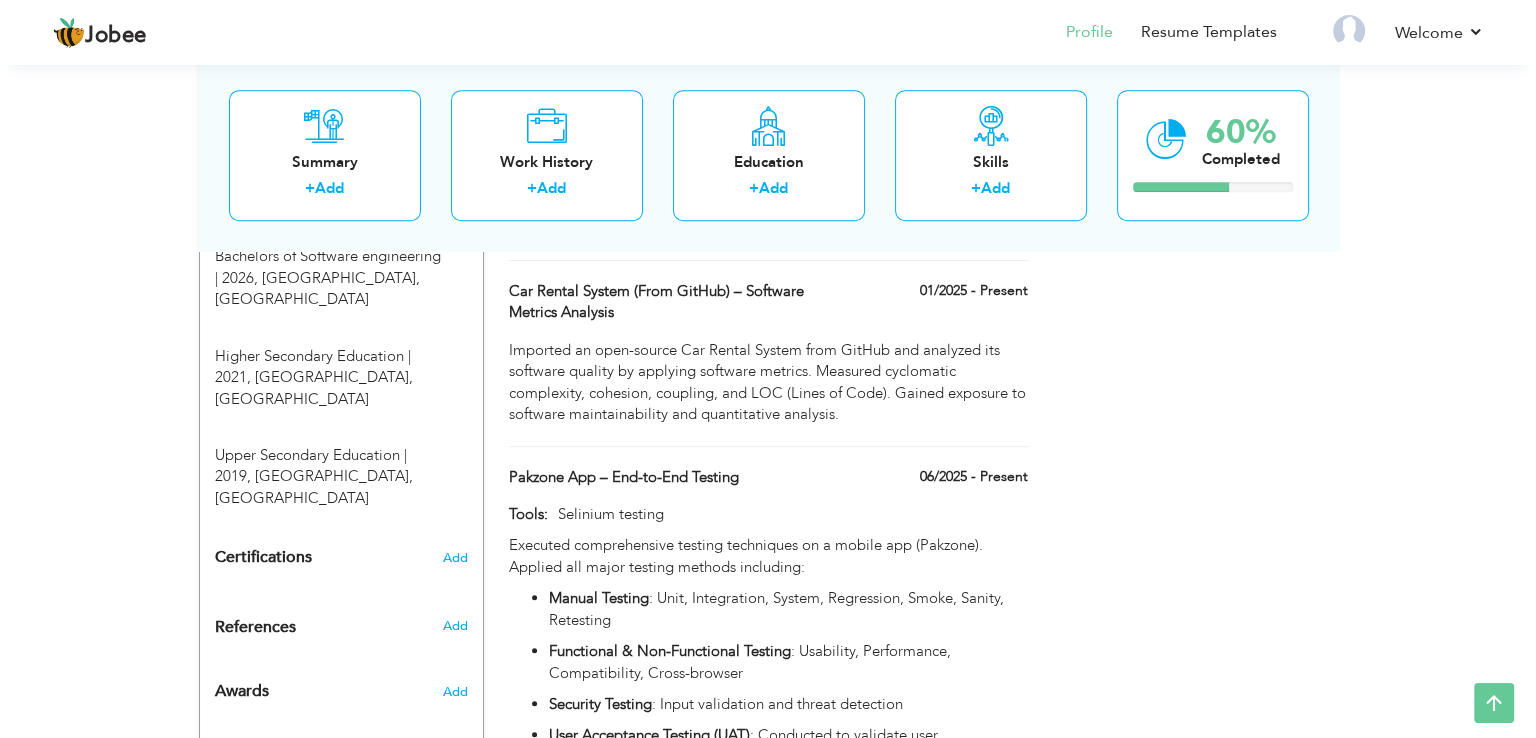 scroll, scrollTop: 883, scrollLeft: 0, axis: vertical 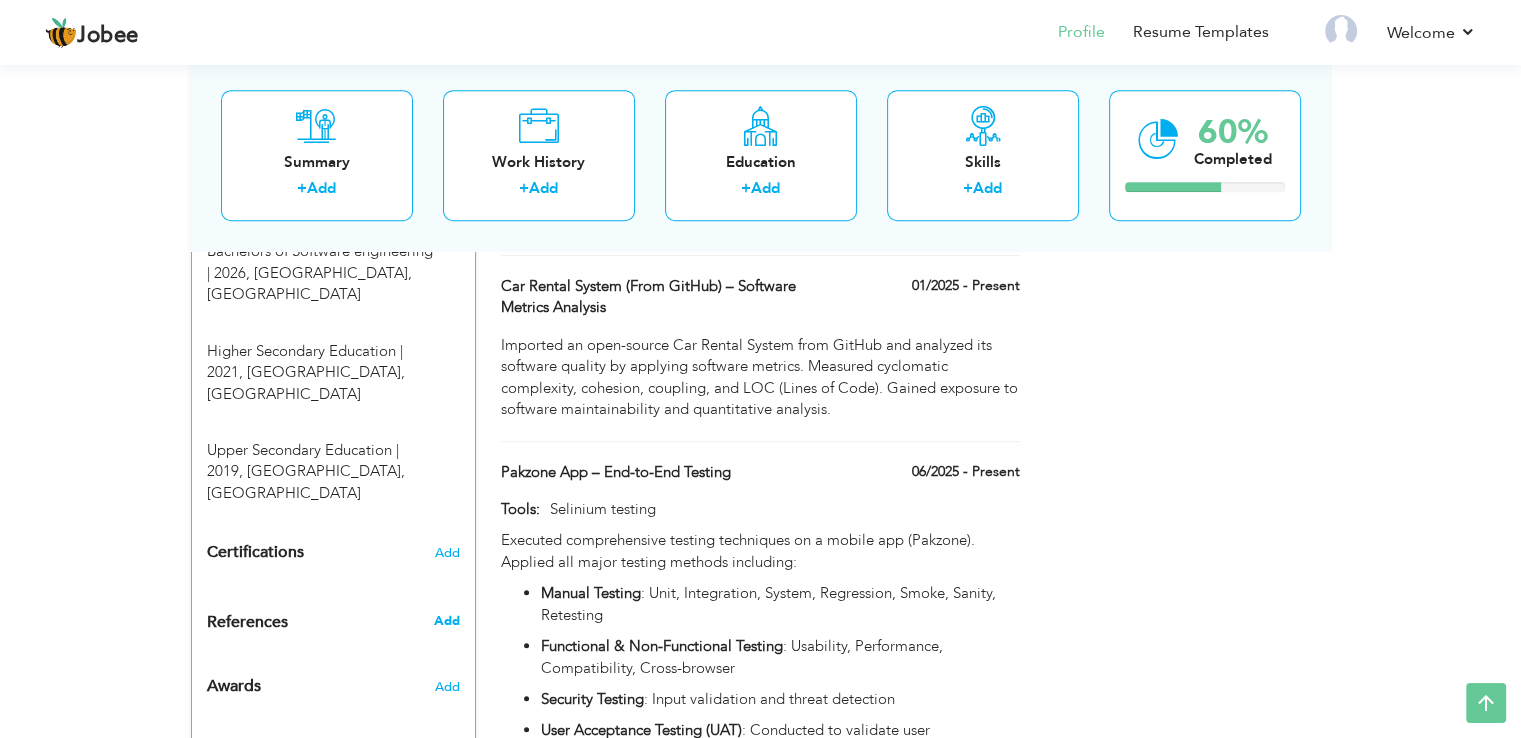 click on "Add" at bounding box center (446, 621) 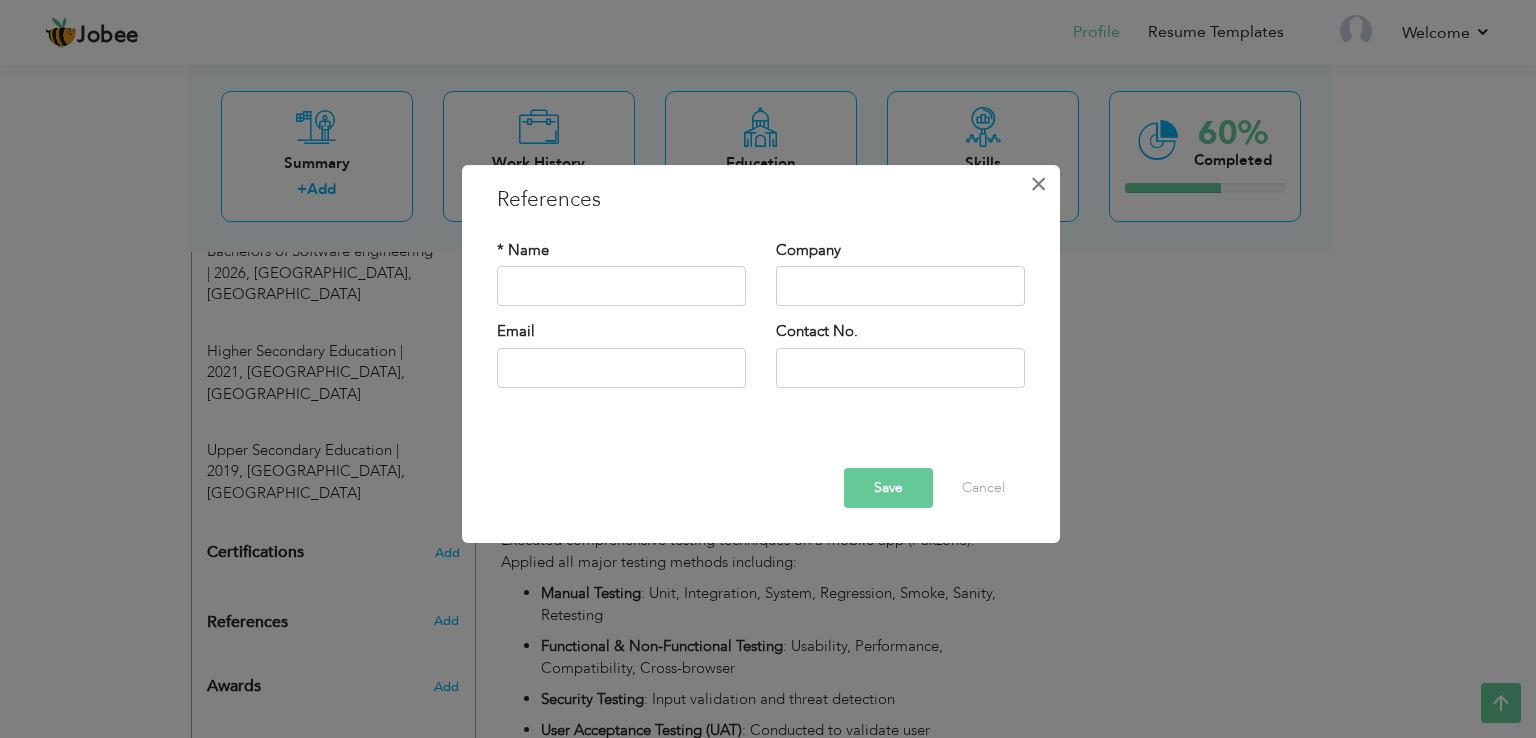 click on "×" at bounding box center (1038, 184) 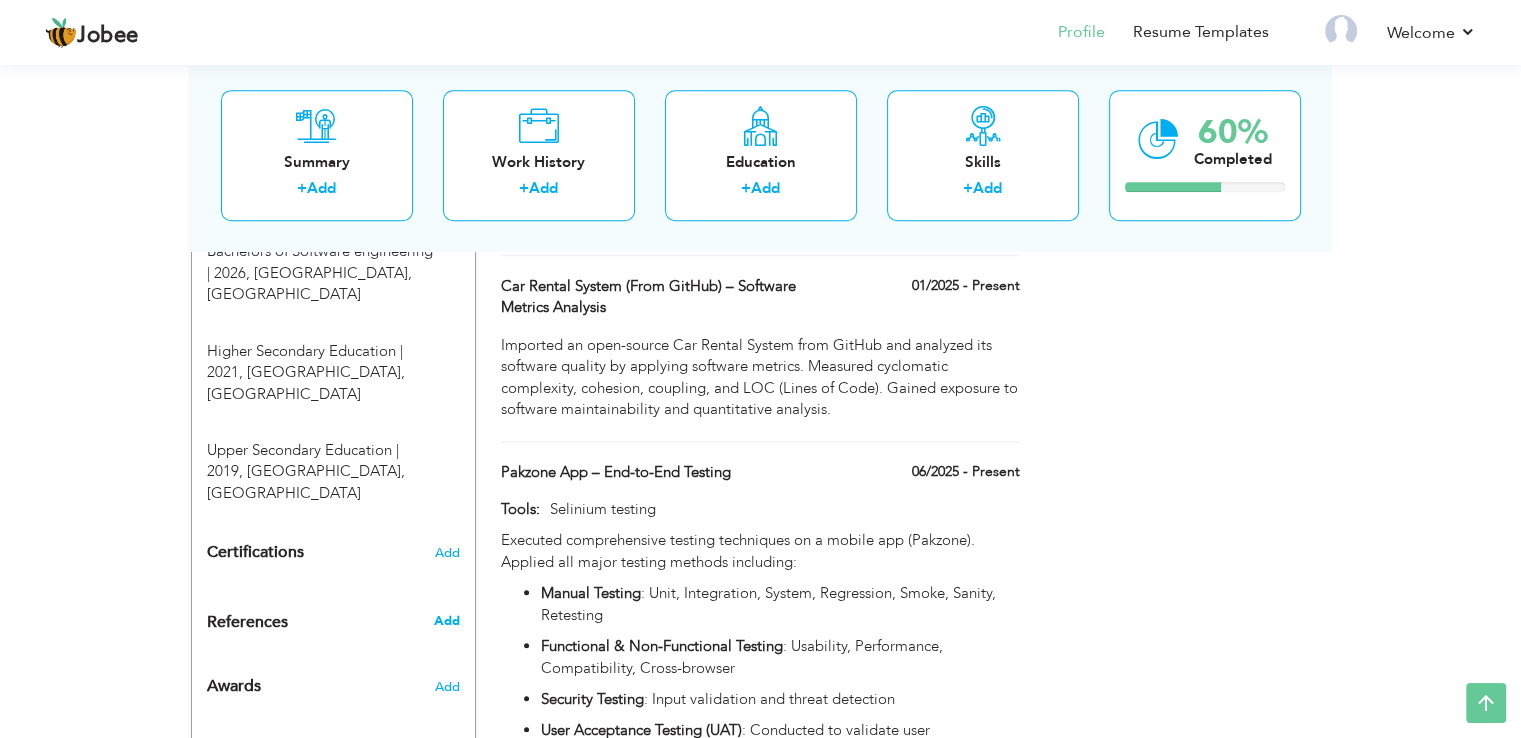 click on "Add" at bounding box center (446, 621) 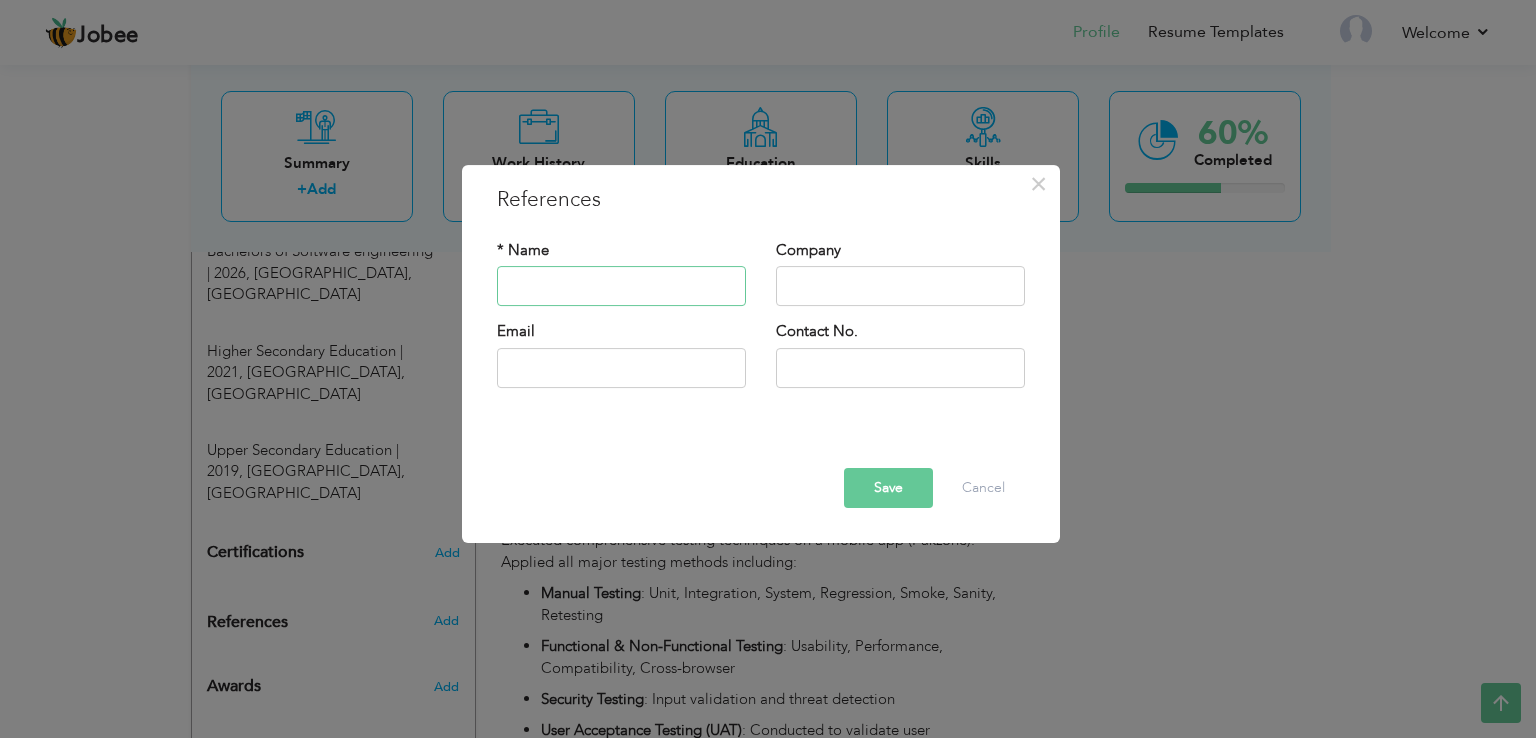 click at bounding box center [621, 287] 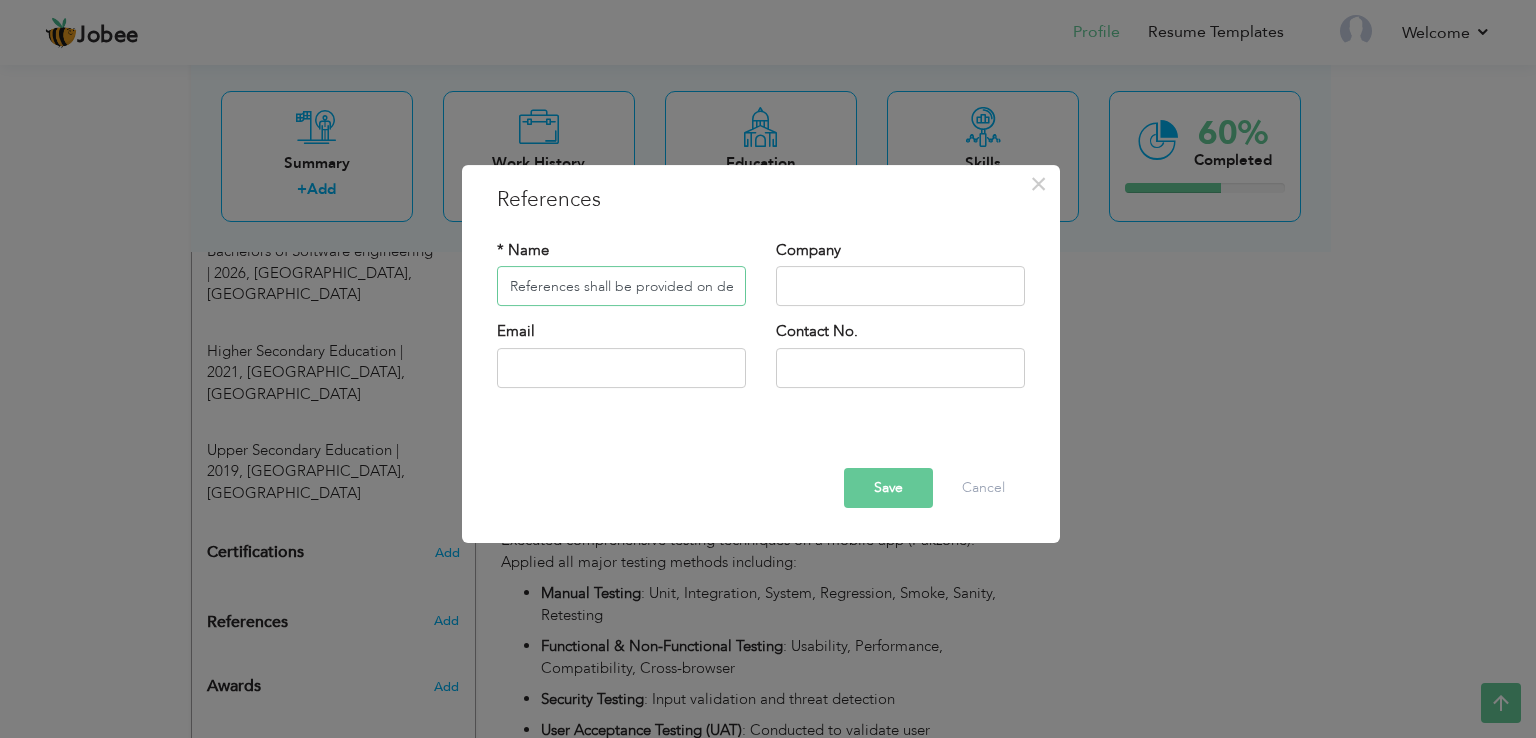 scroll, scrollTop: 0, scrollLeft: 34, axis: horizontal 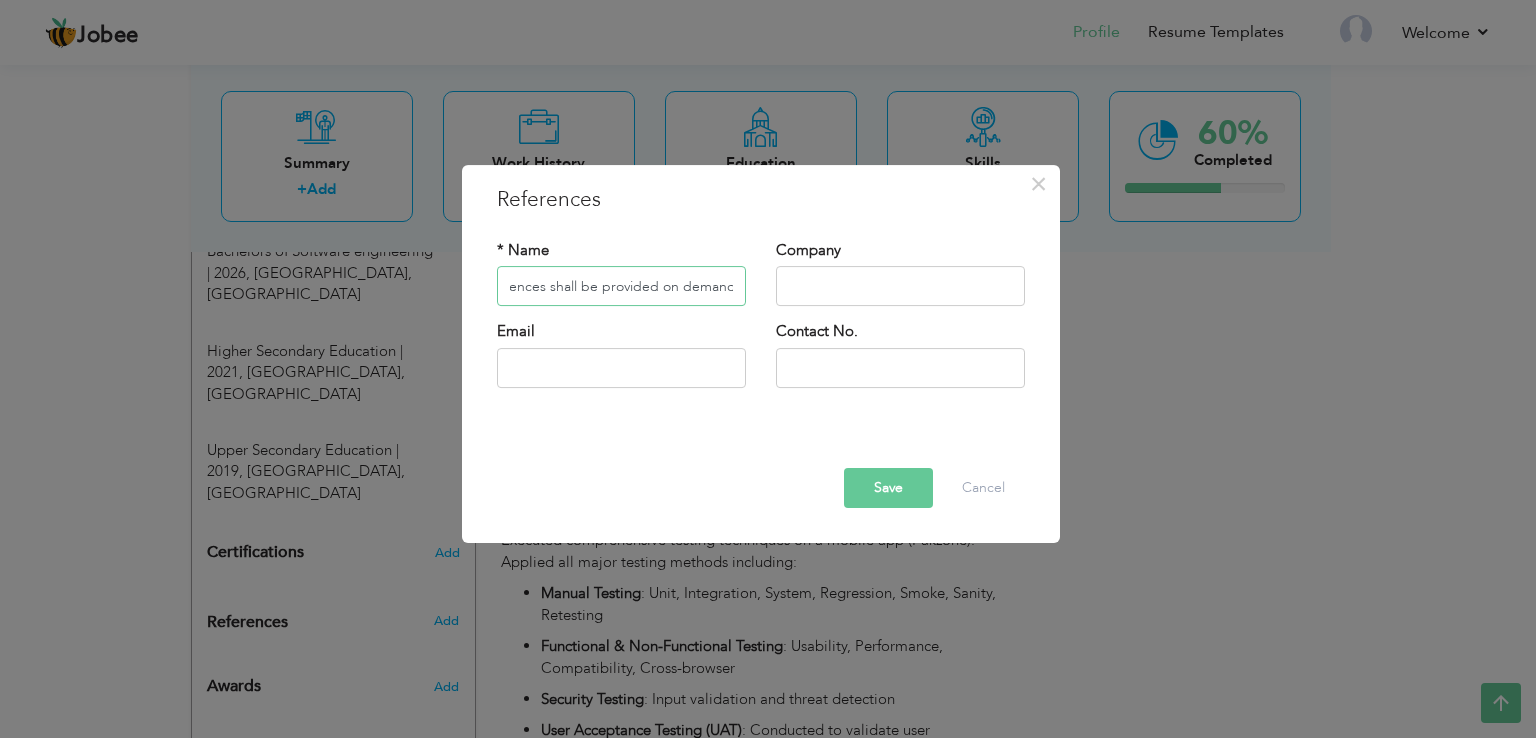 type on "References shall be provided on demand" 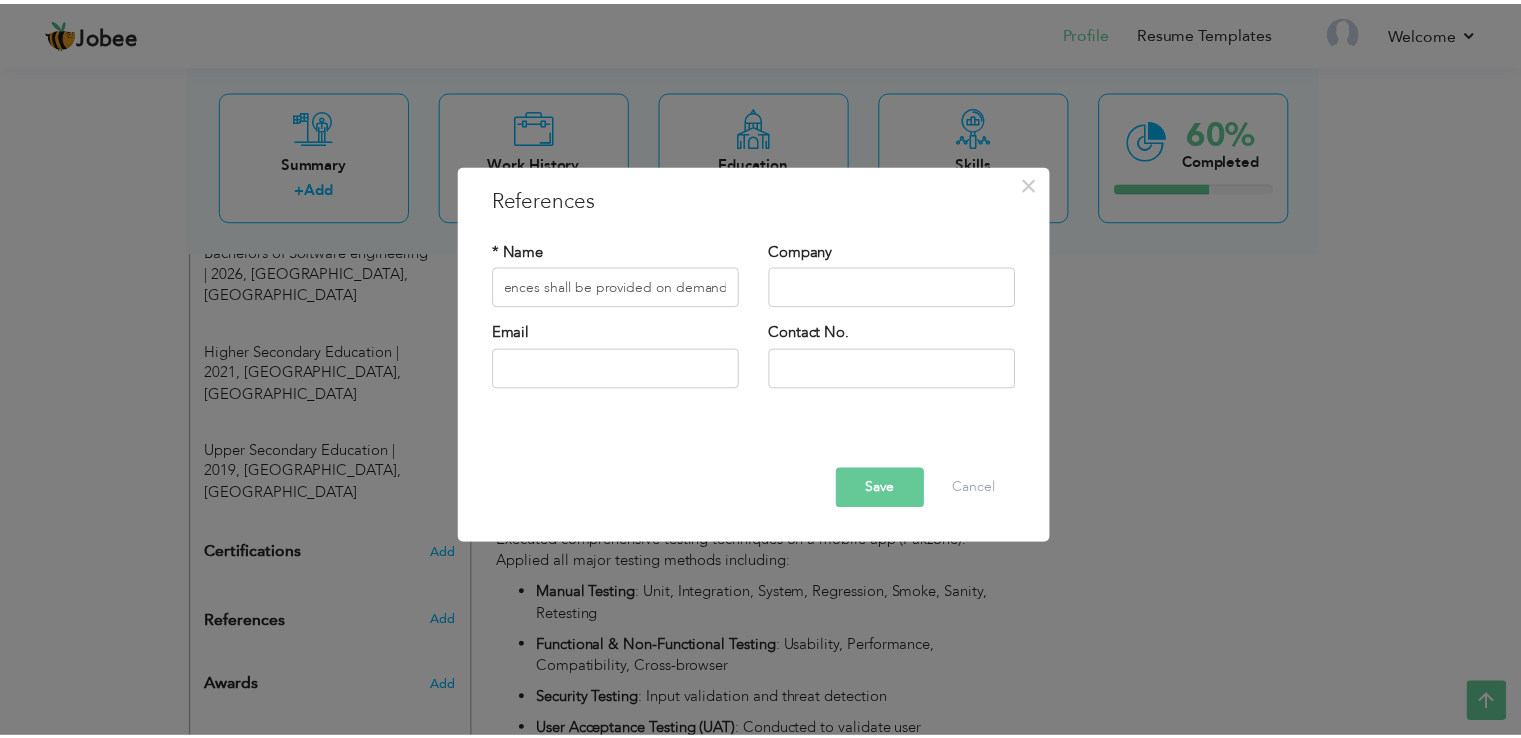 scroll, scrollTop: 0, scrollLeft: 0, axis: both 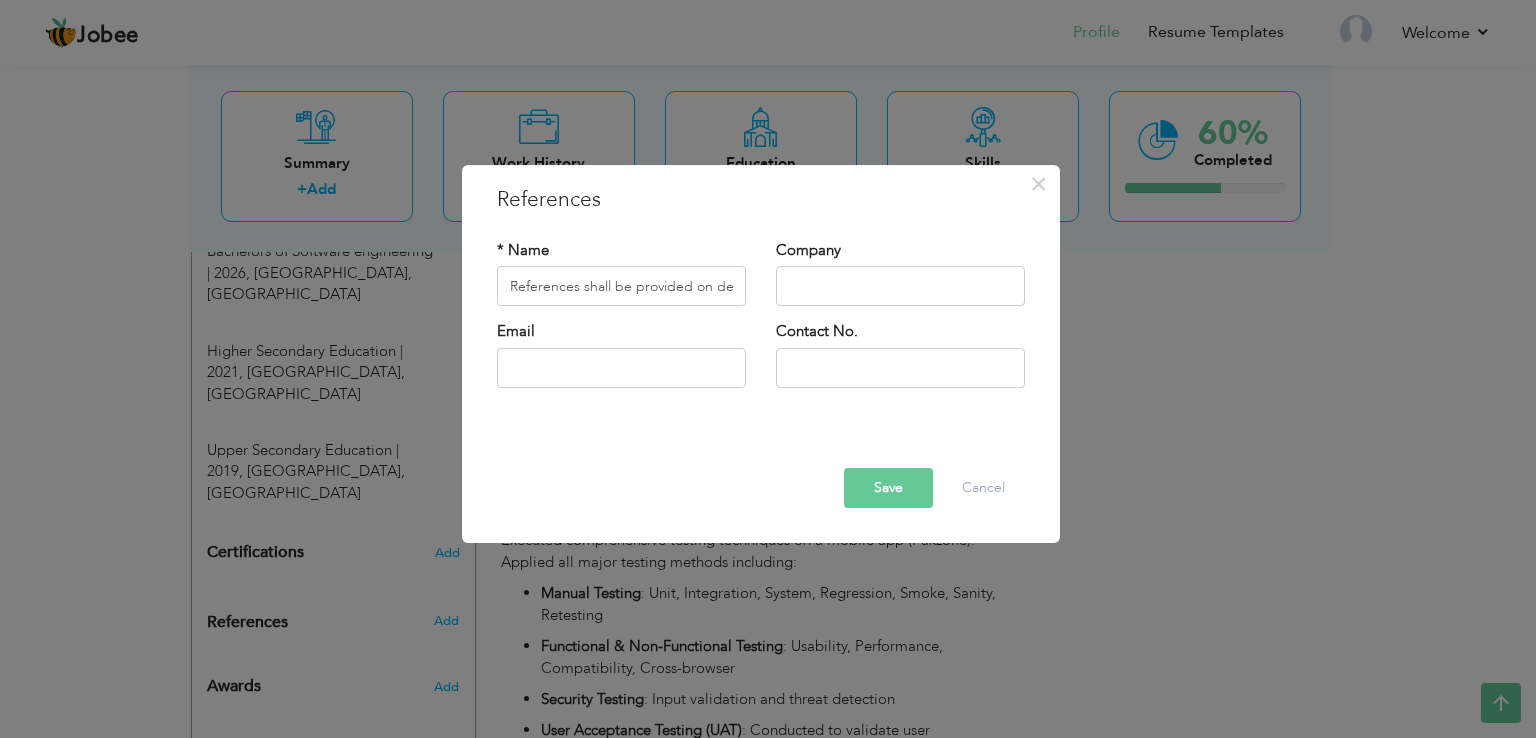 click on "Save" at bounding box center [888, 488] 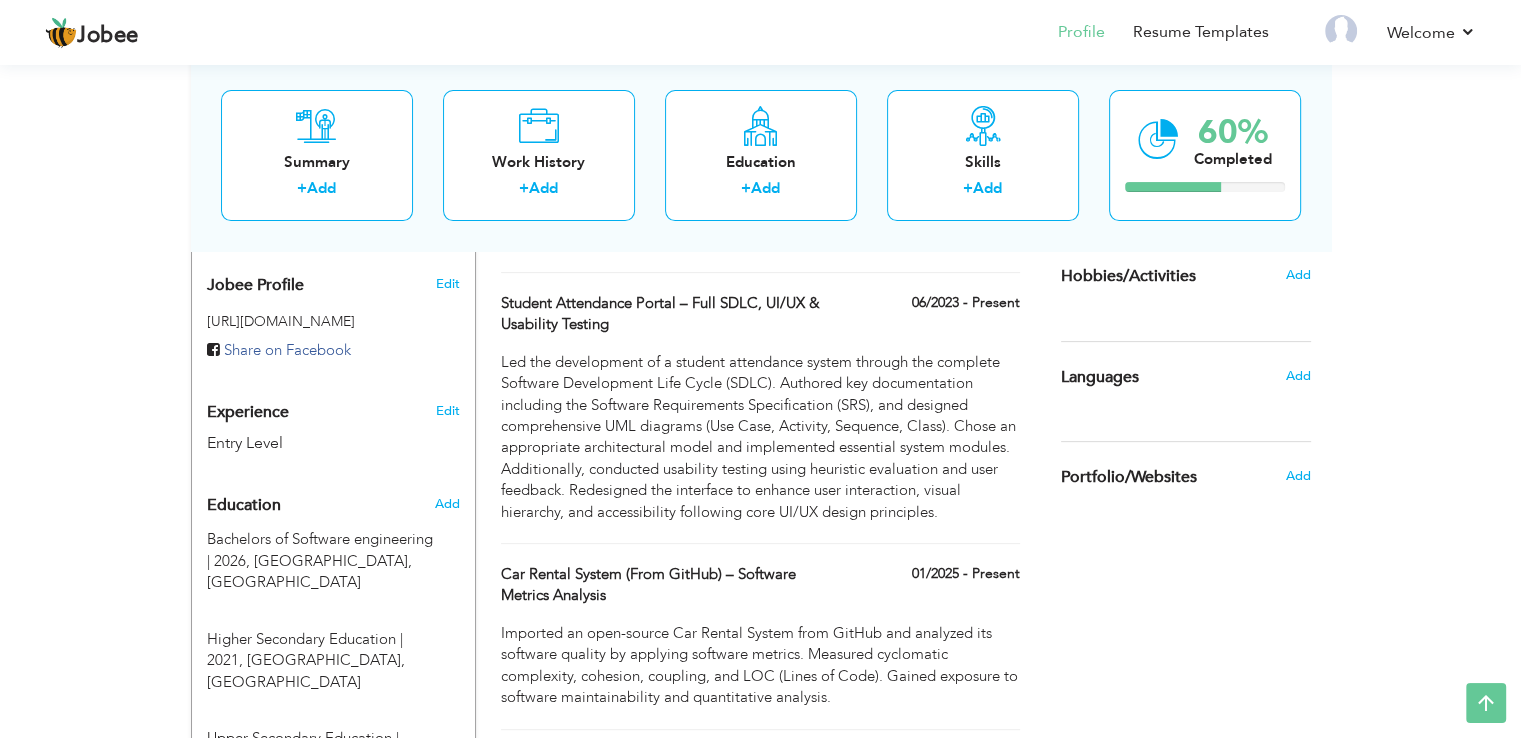 scroll, scrollTop: 460, scrollLeft: 0, axis: vertical 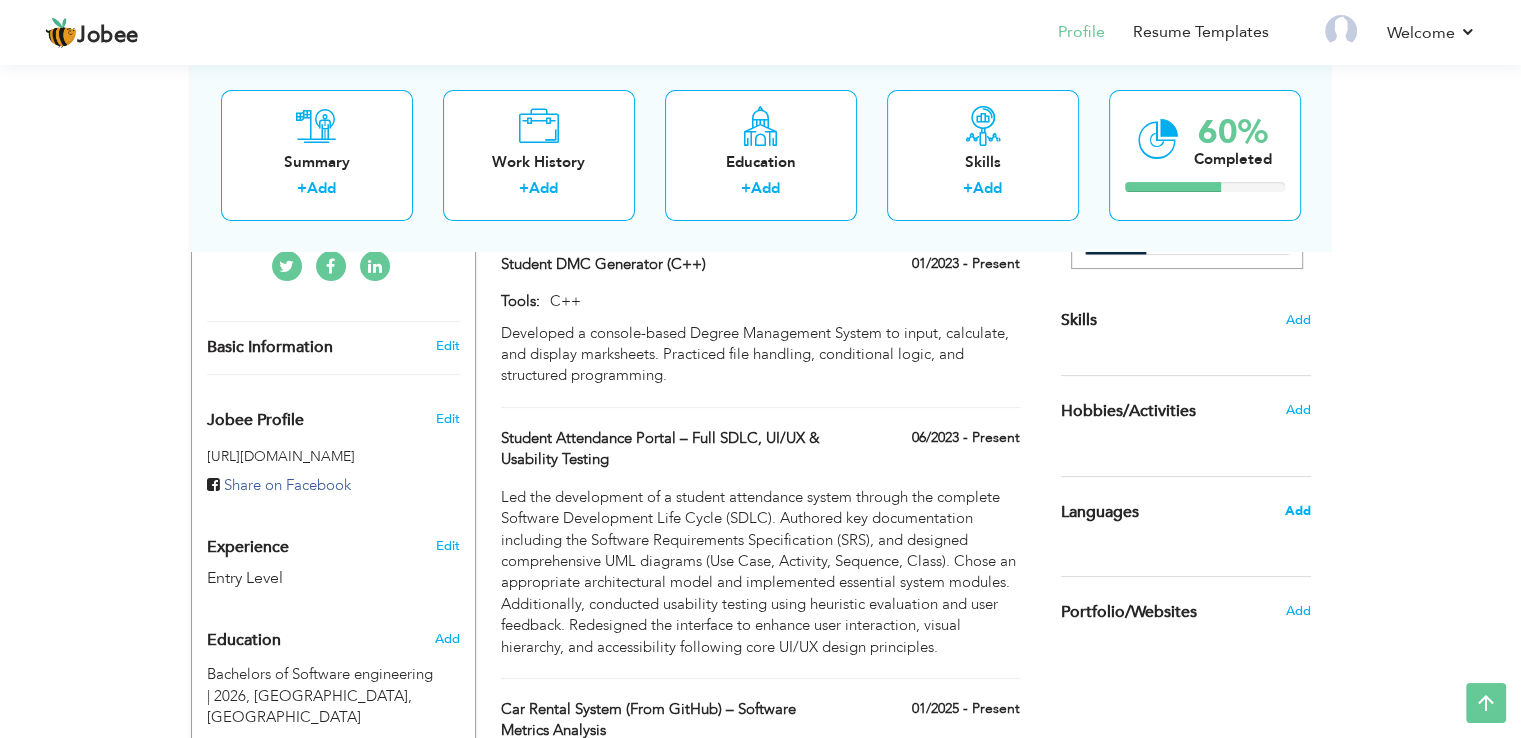 click on "Add" at bounding box center [1297, 511] 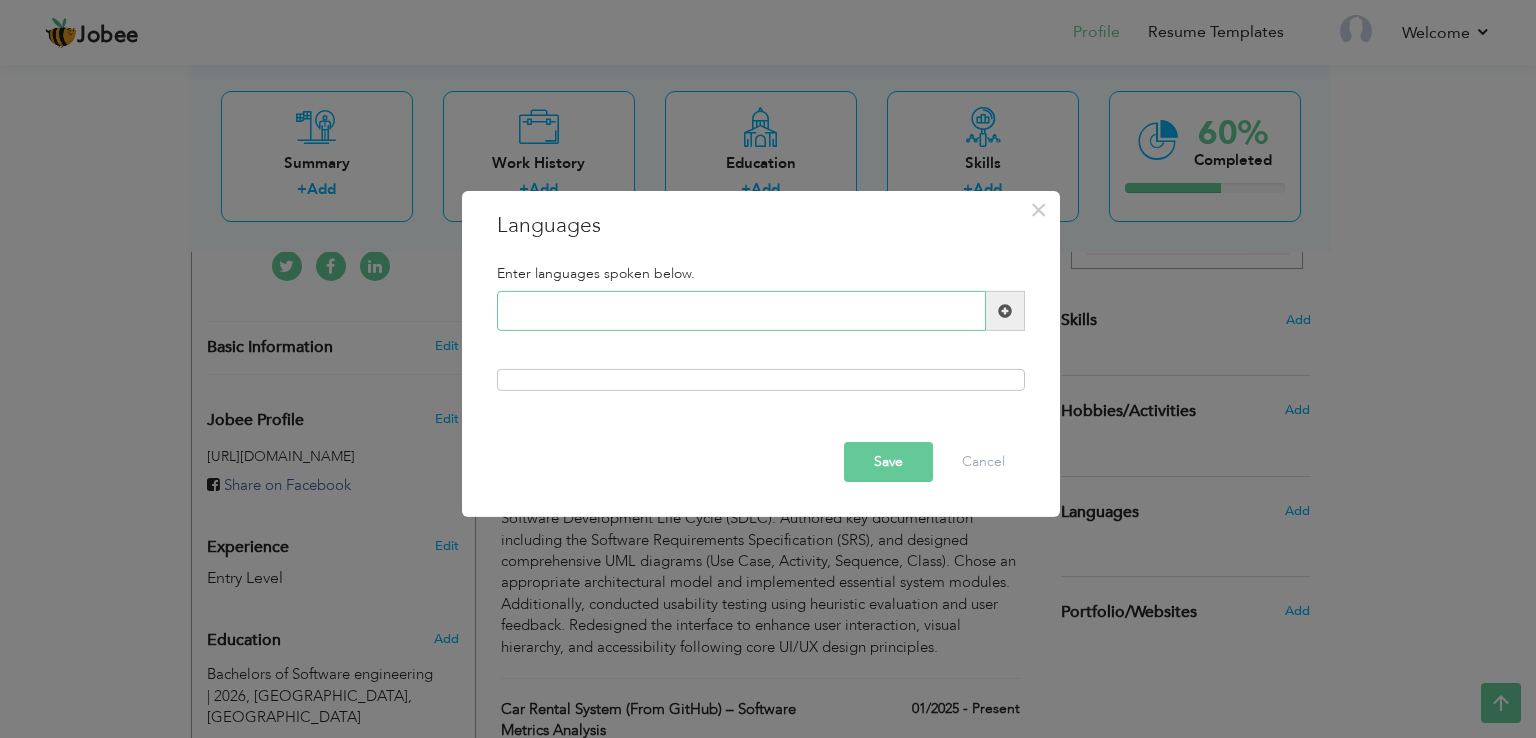click at bounding box center (741, 311) 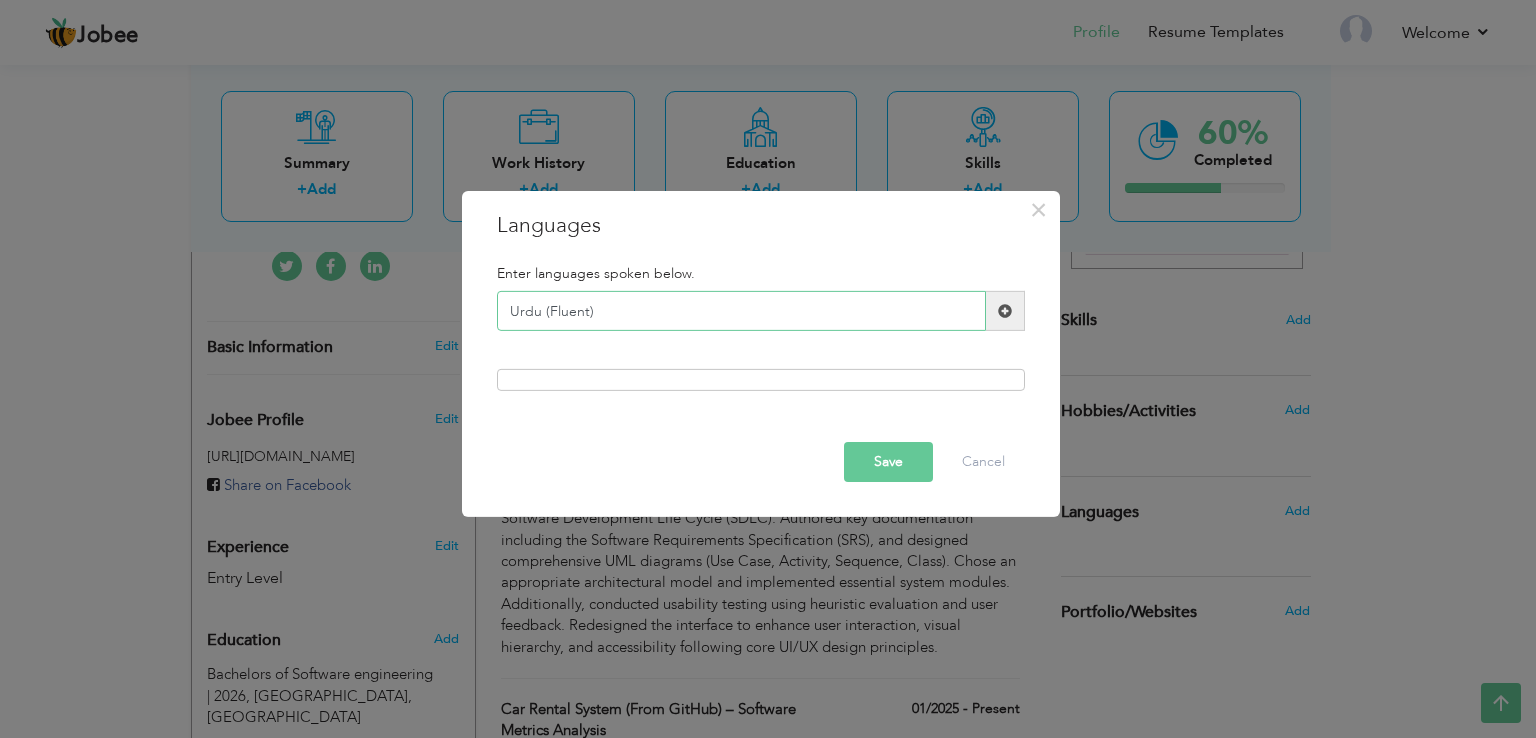 type on "Urdu (Fluent)" 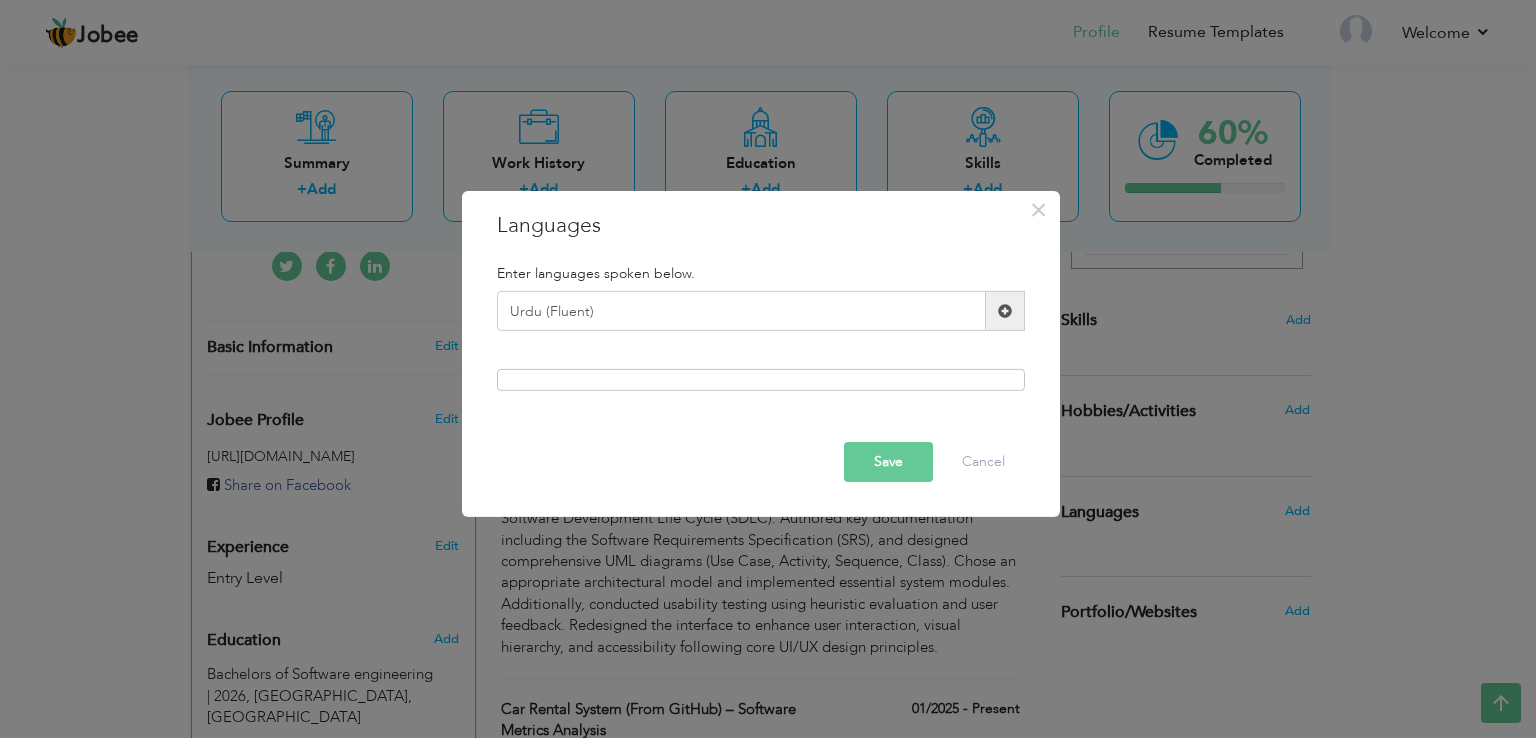 click on "Save" at bounding box center (888, 462) 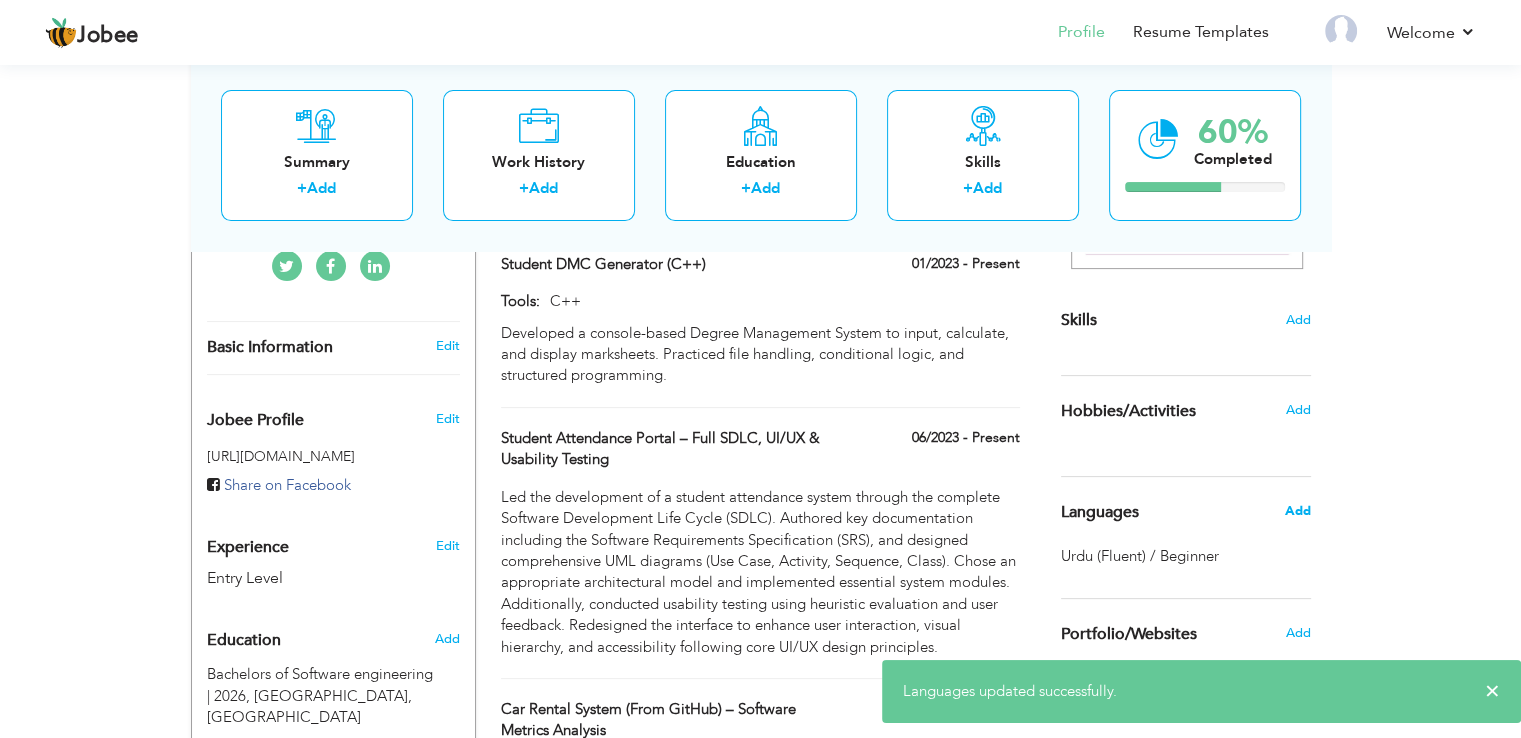 click on "Add" at bounding box center [1297, 511] 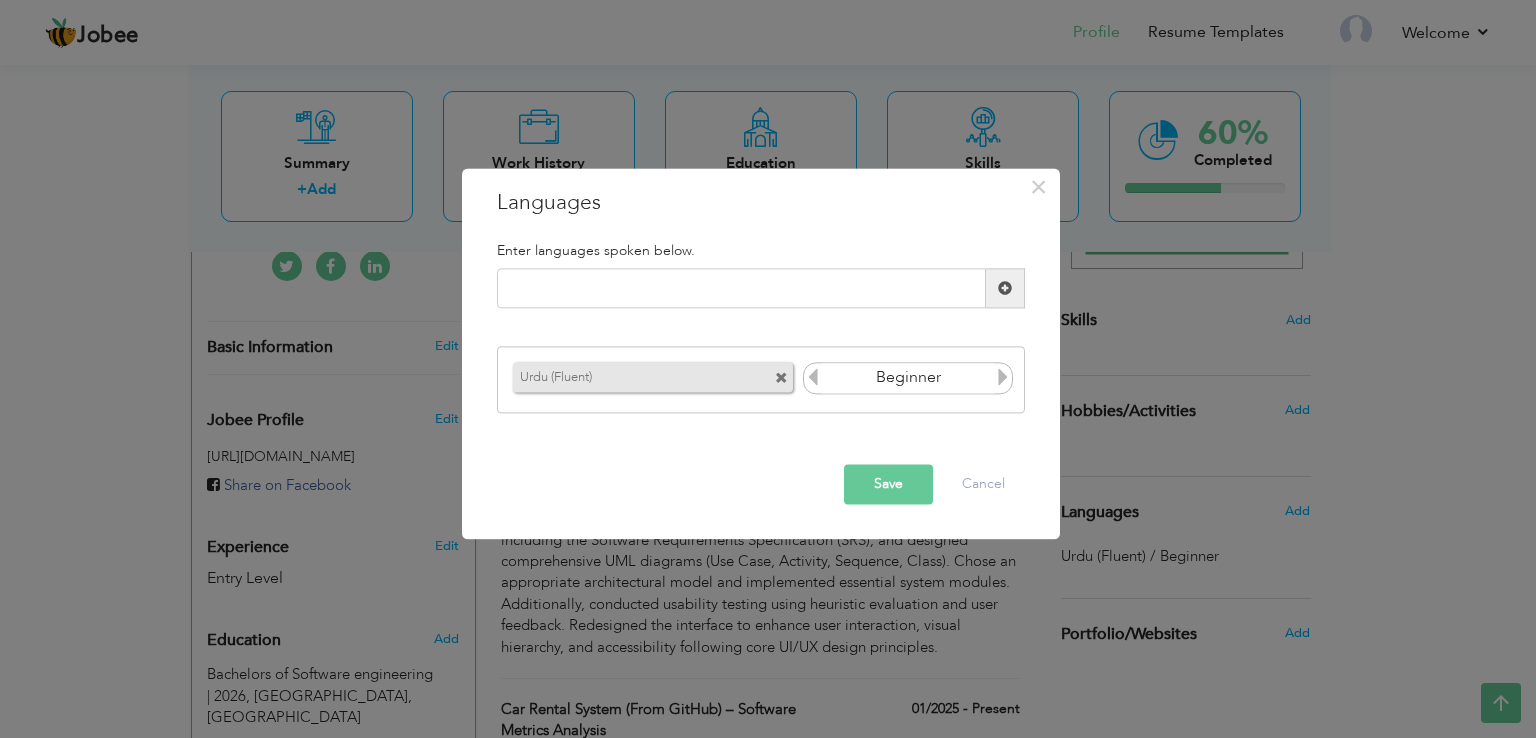 click at bounding box center (1003, 377) 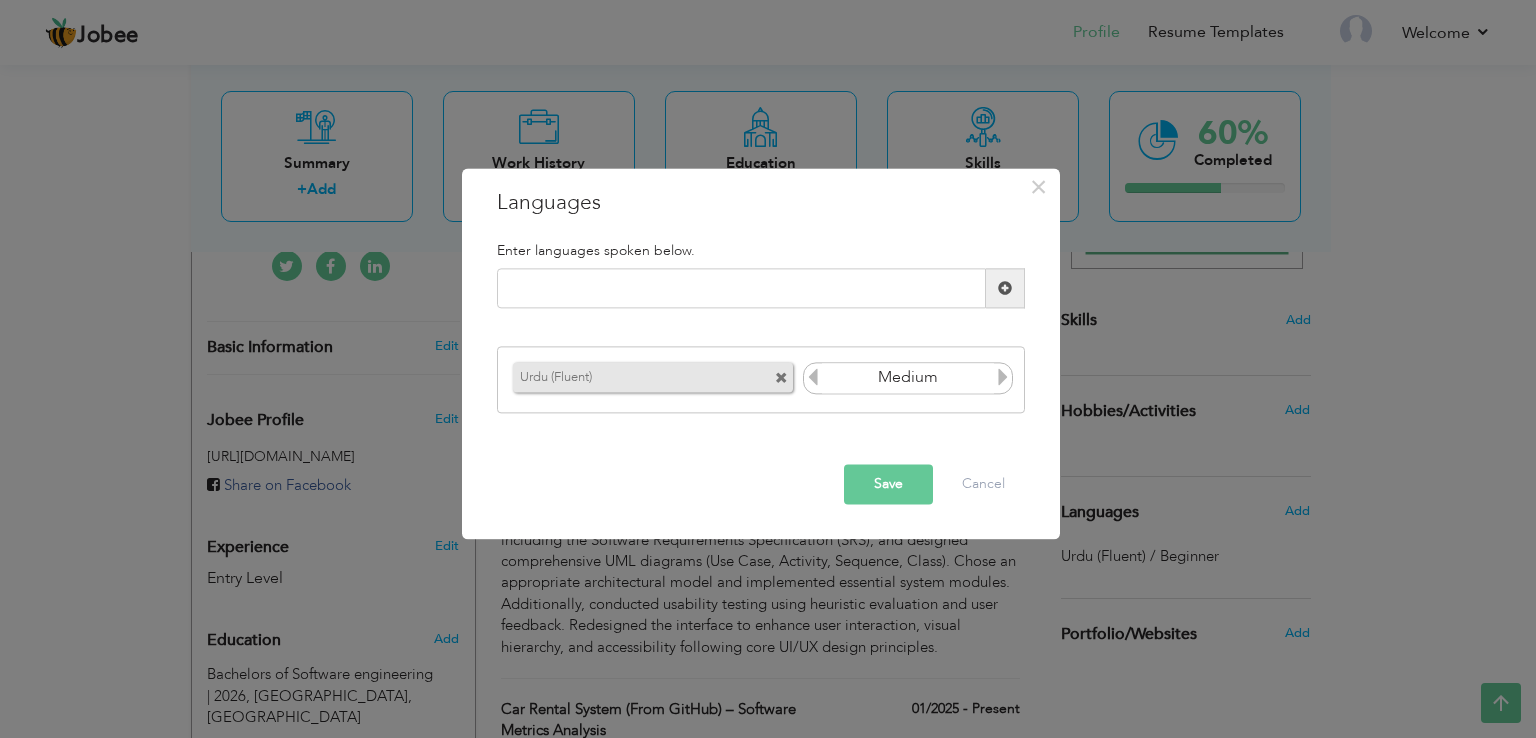 click at bounding box center (1003, 377) 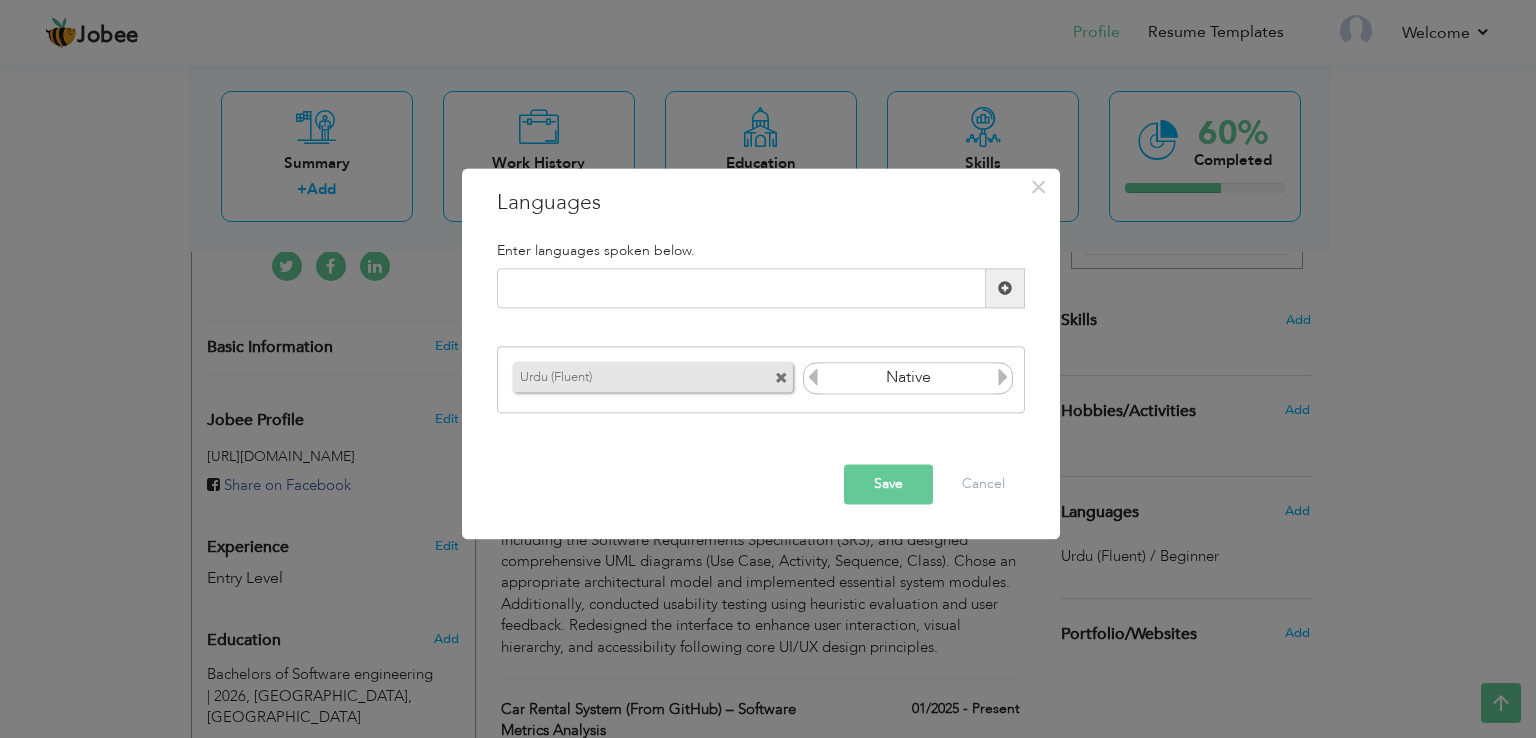 click on "Save" at bounding box center [888, 485] 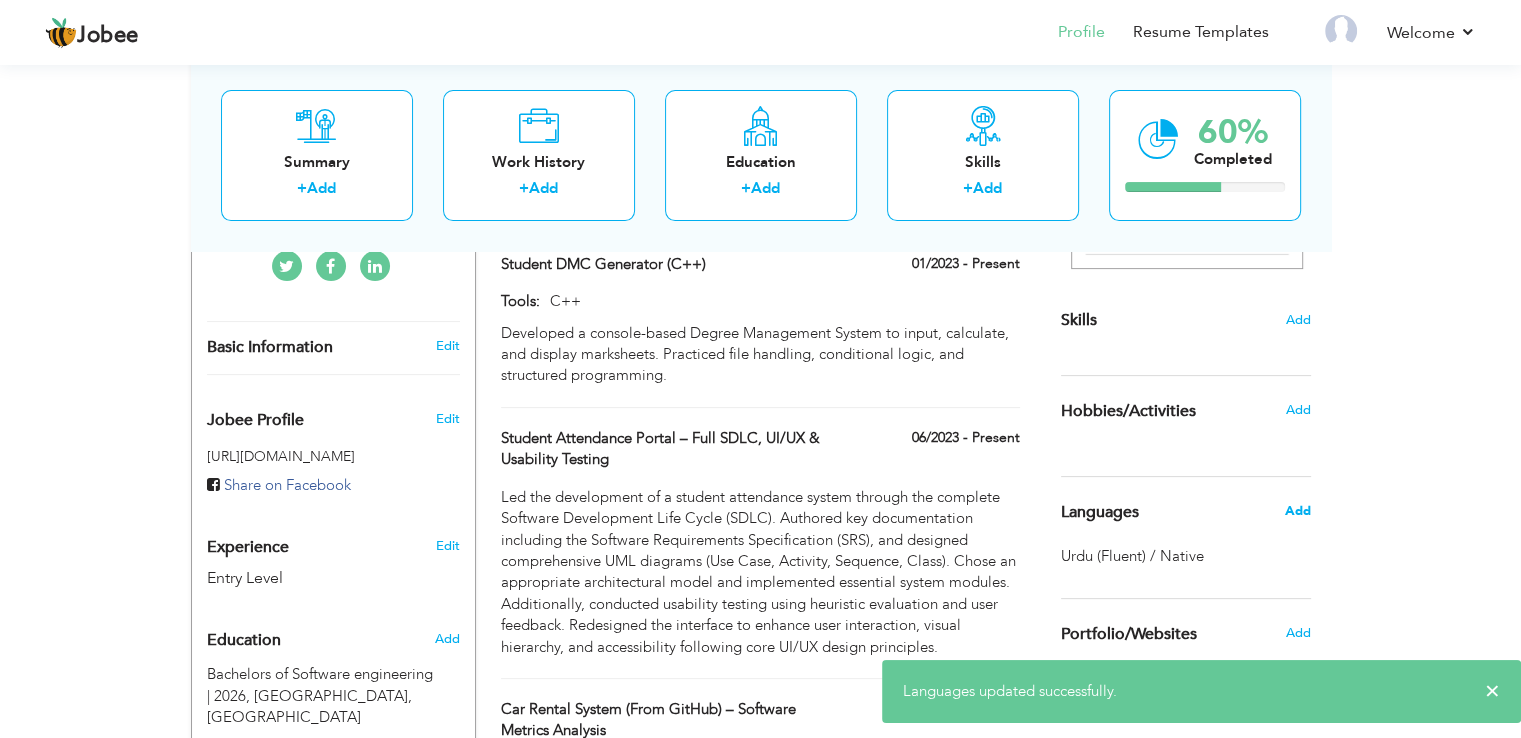click on "Add" at bounding box center (1297, 511) 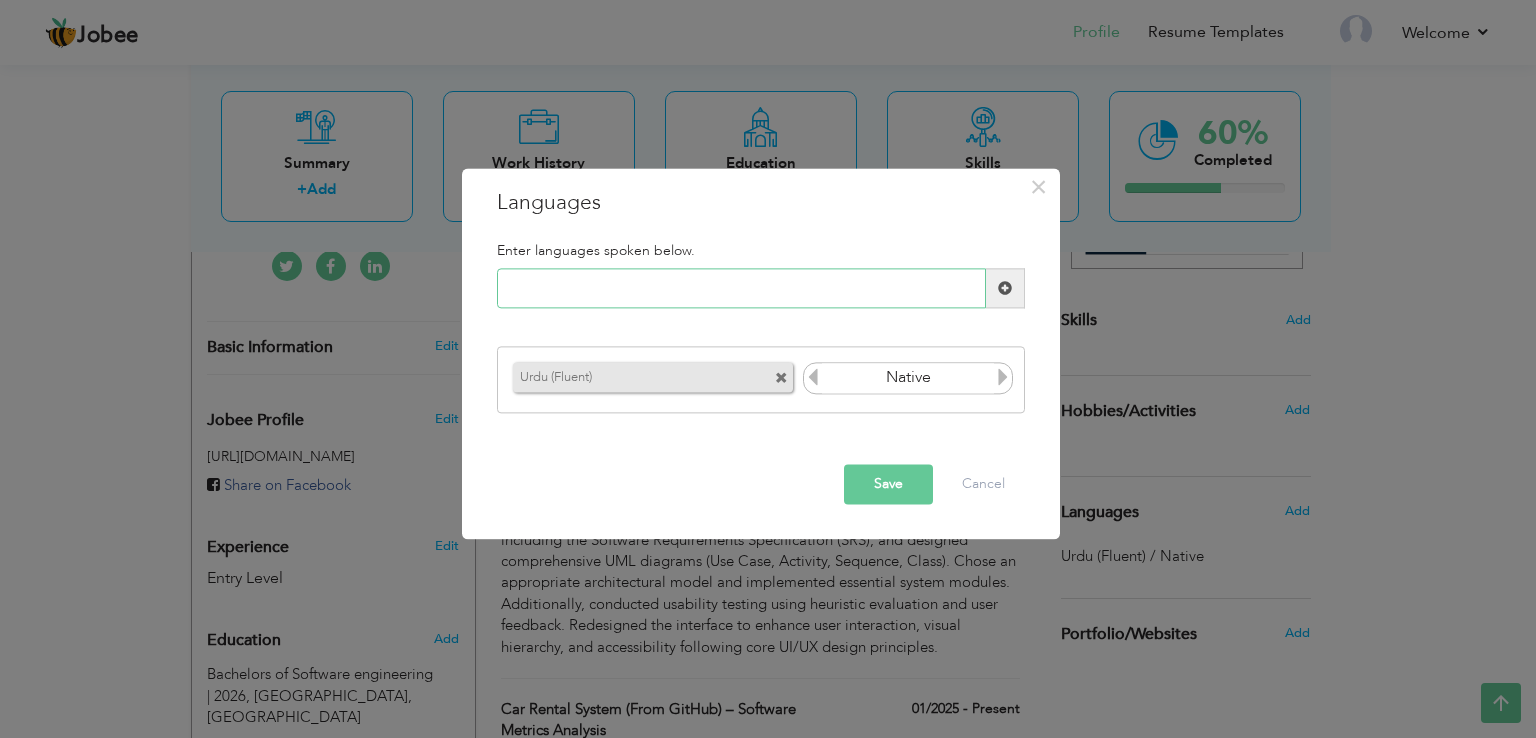 click at bounding box center [741, 289] 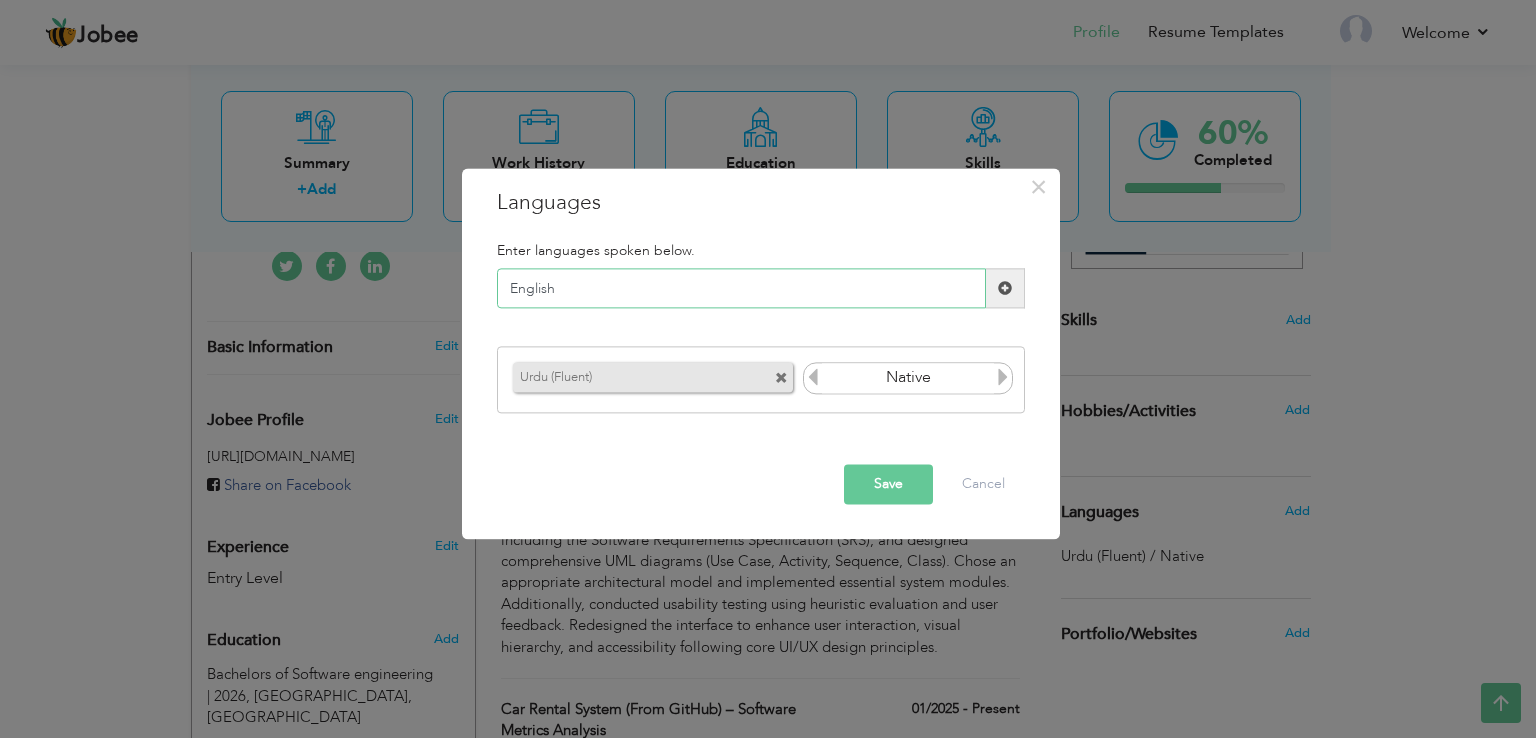 type on "English" 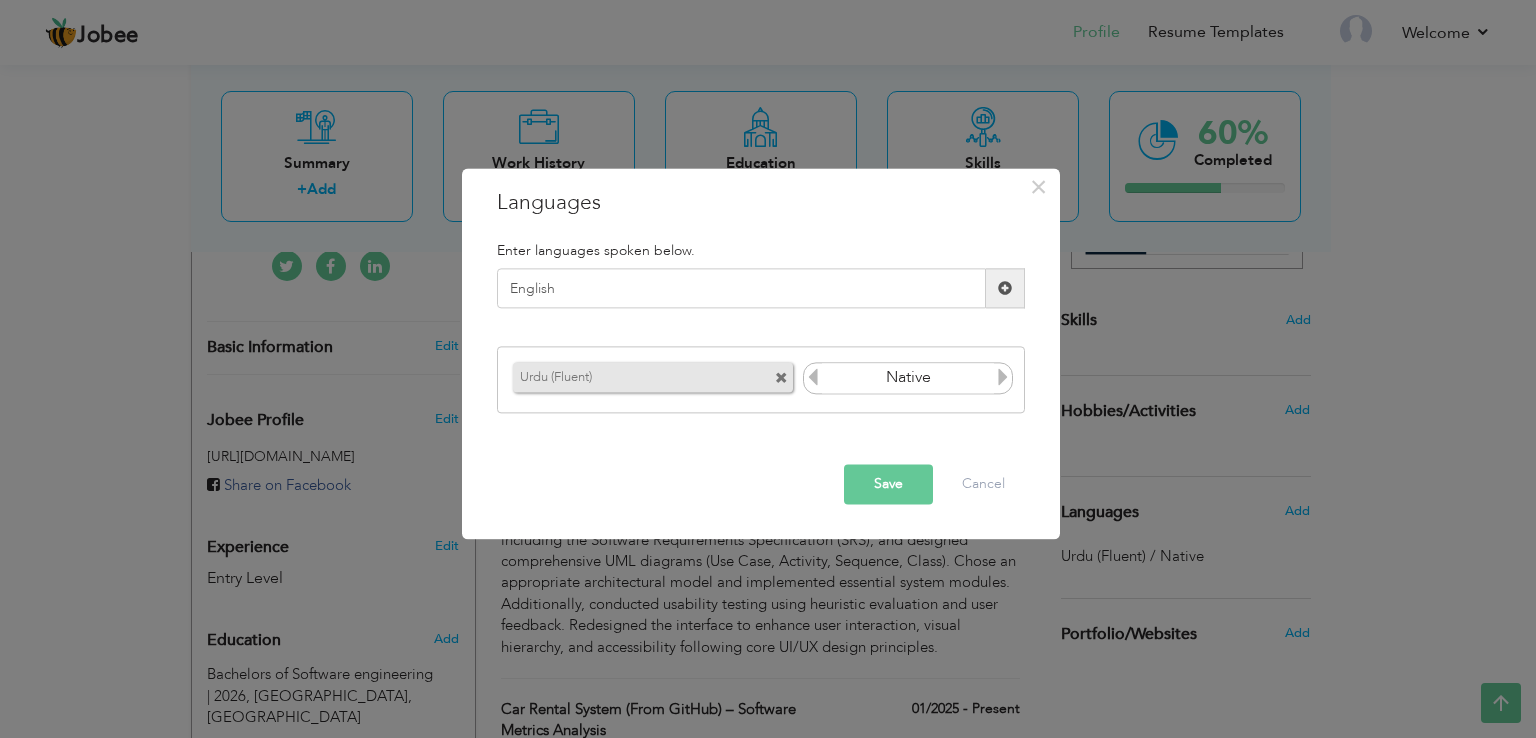 click on "Save" at bounding box center [888, 485] 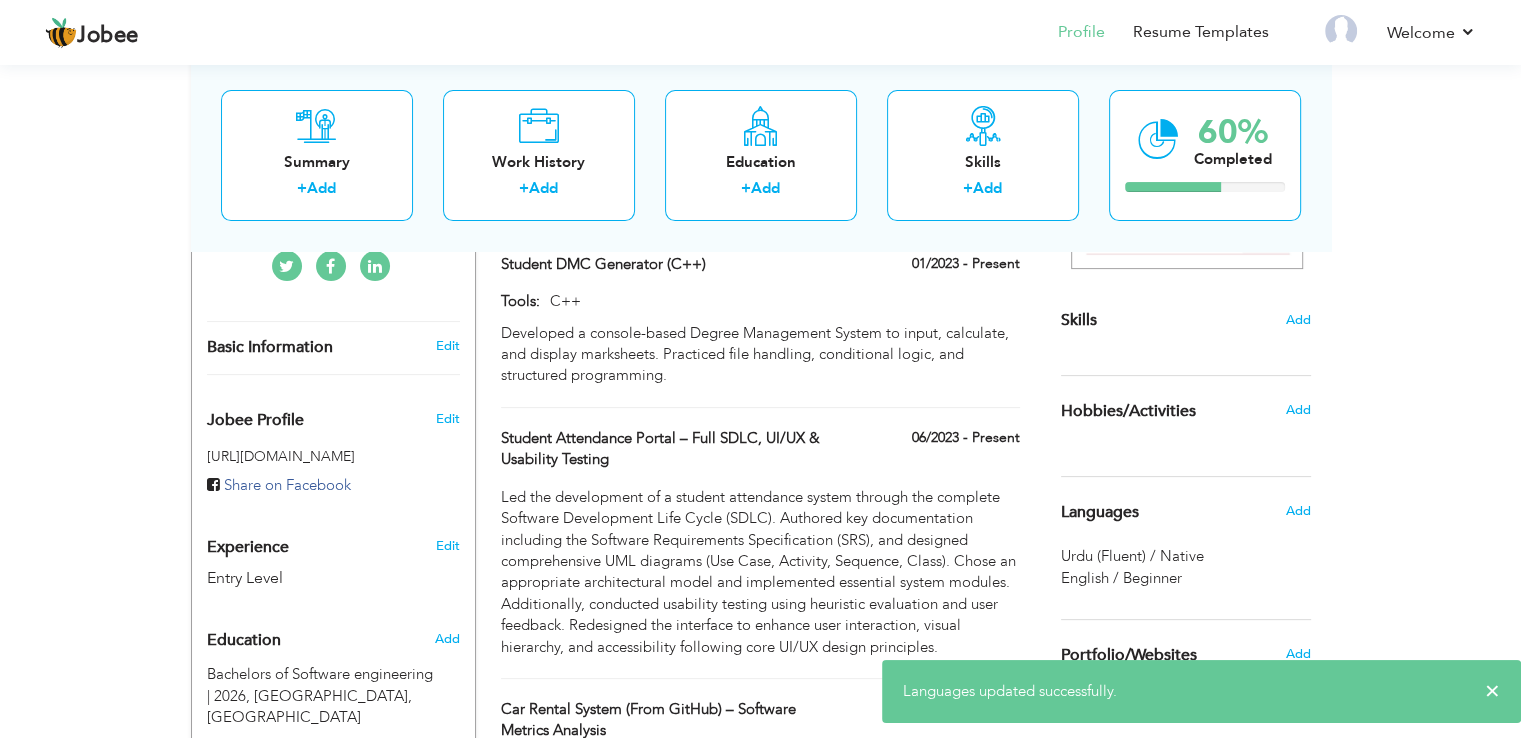 click on "English / Beginner" at bounding box center (1121, 578) 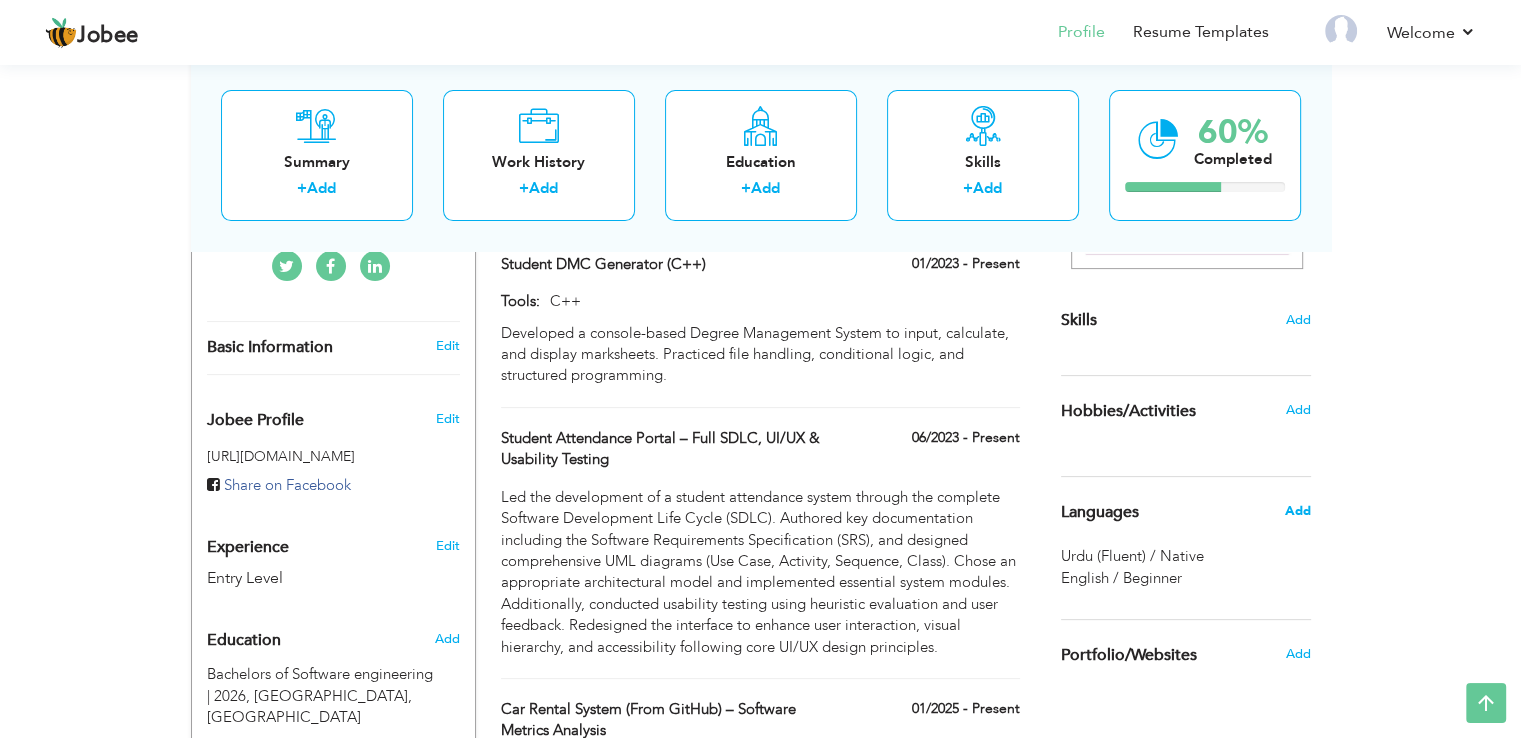 click on "Add" at bounding box center [1297, 511] 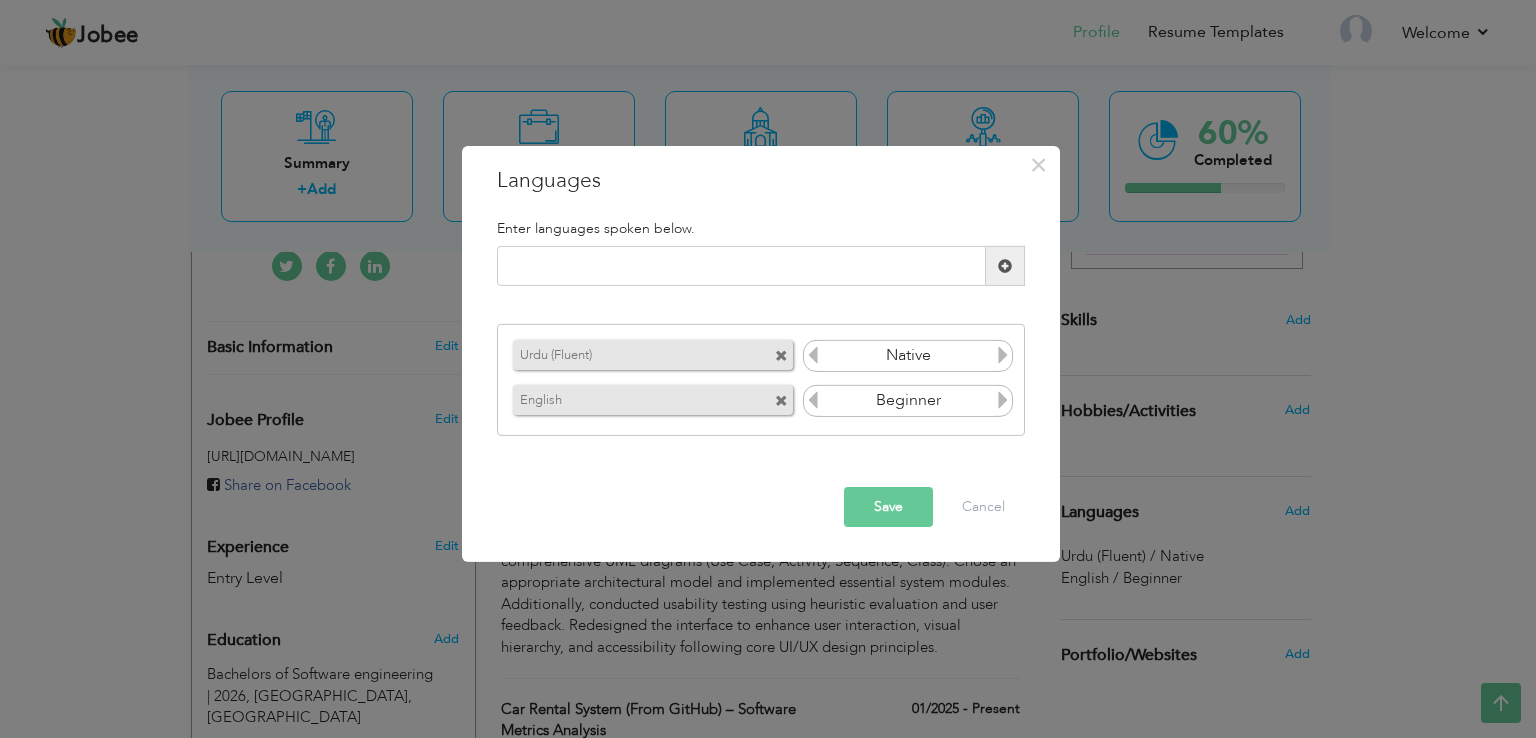 click at bounding box center [1003, 355] 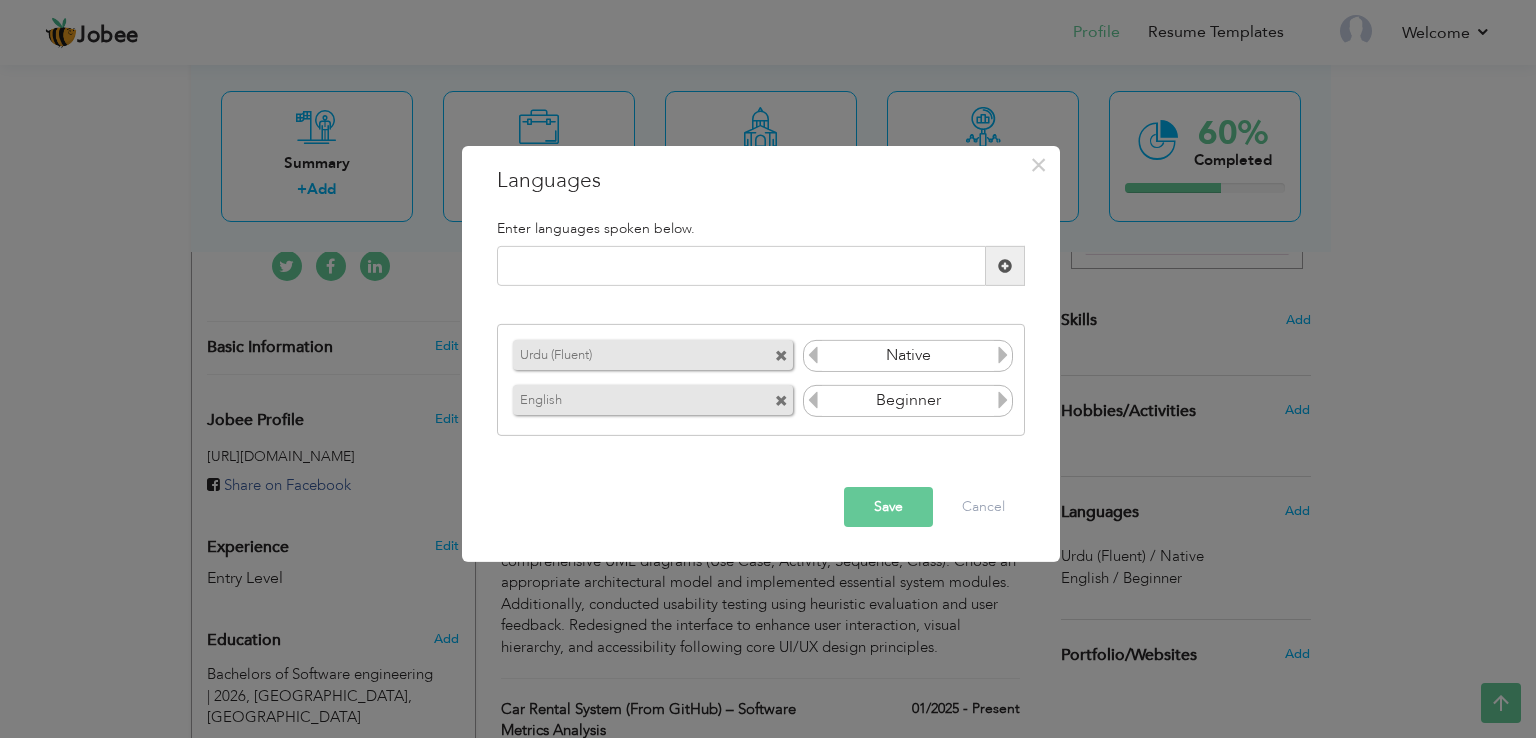 click at bounding box center [1003, 355] 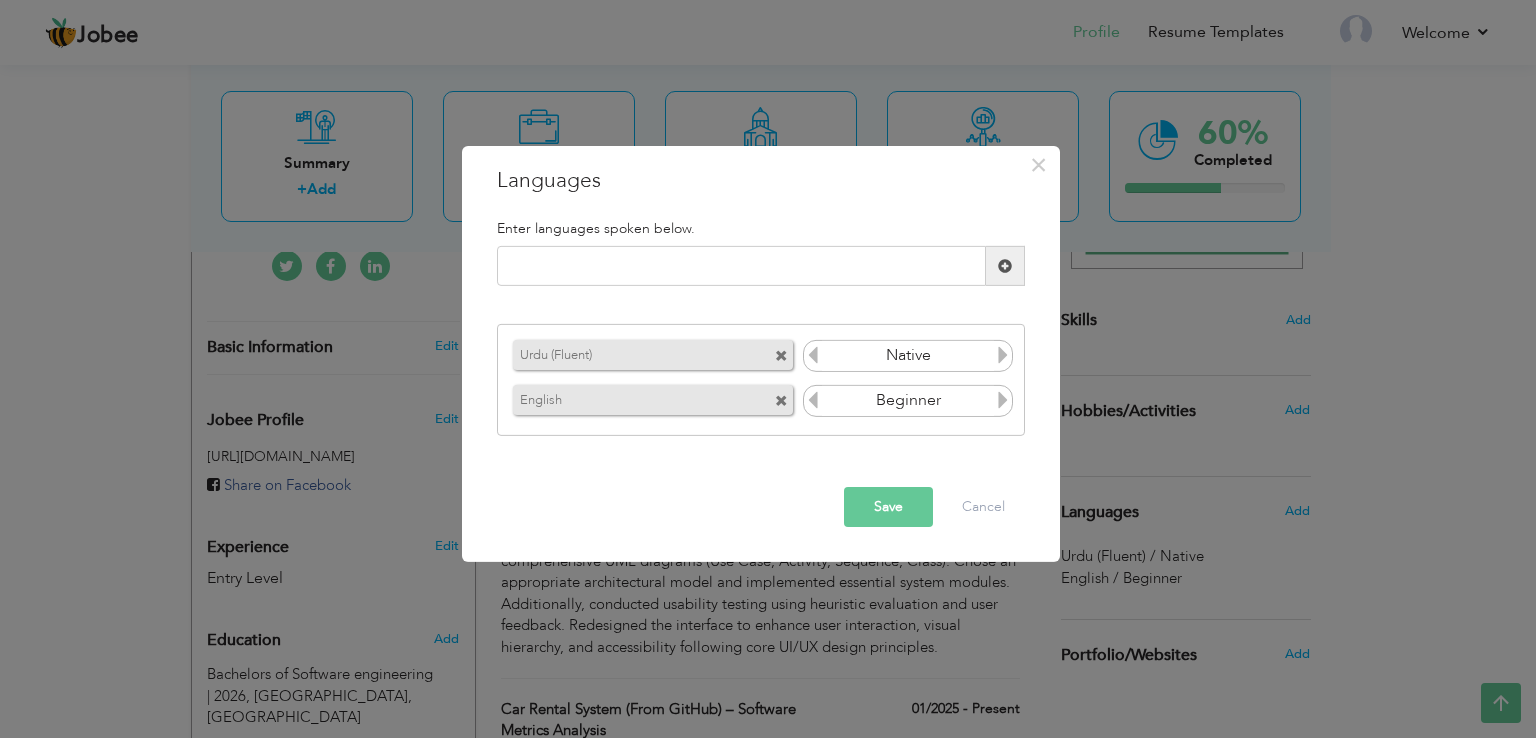 click at bounding box center (1003, 400) 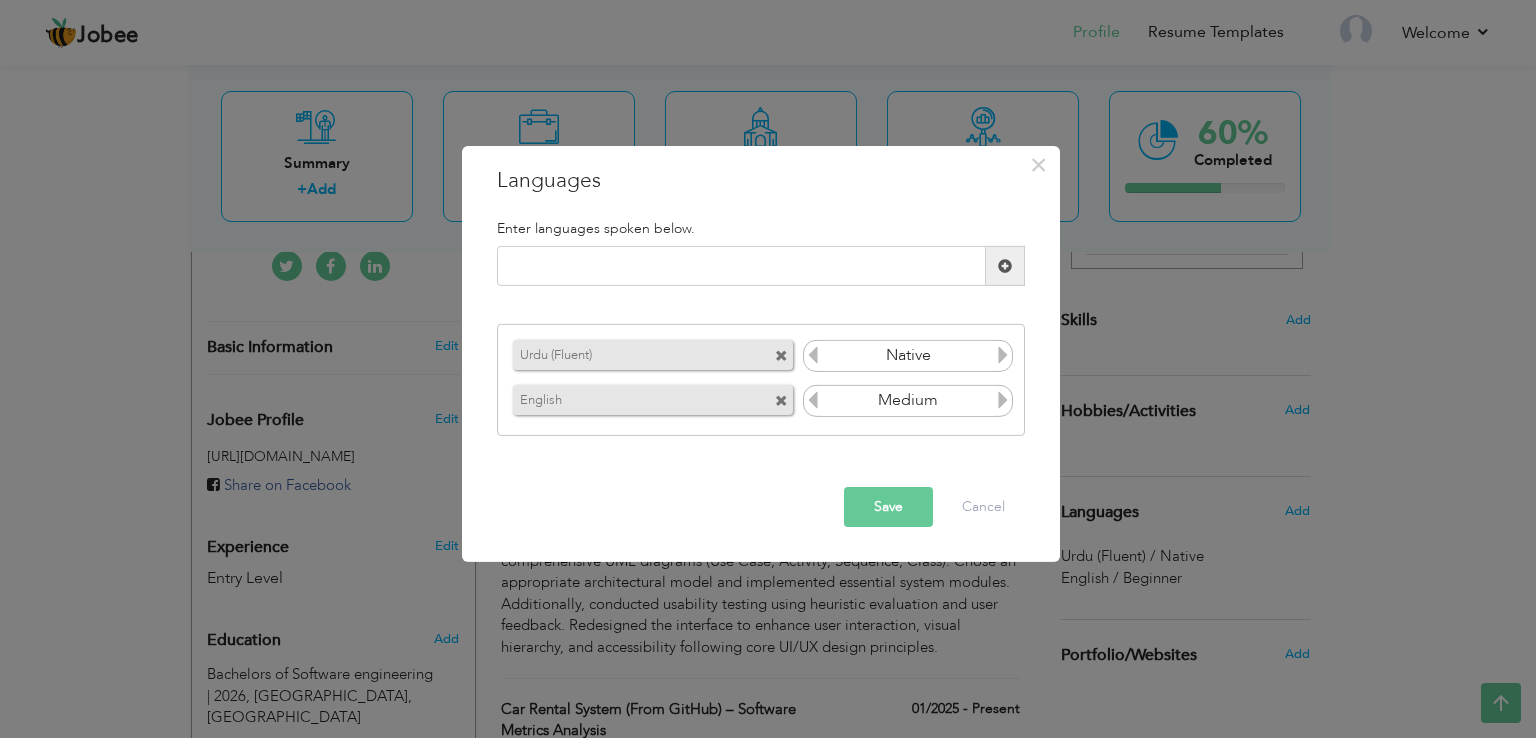 click on "Save" at bounding box center (888, 507) 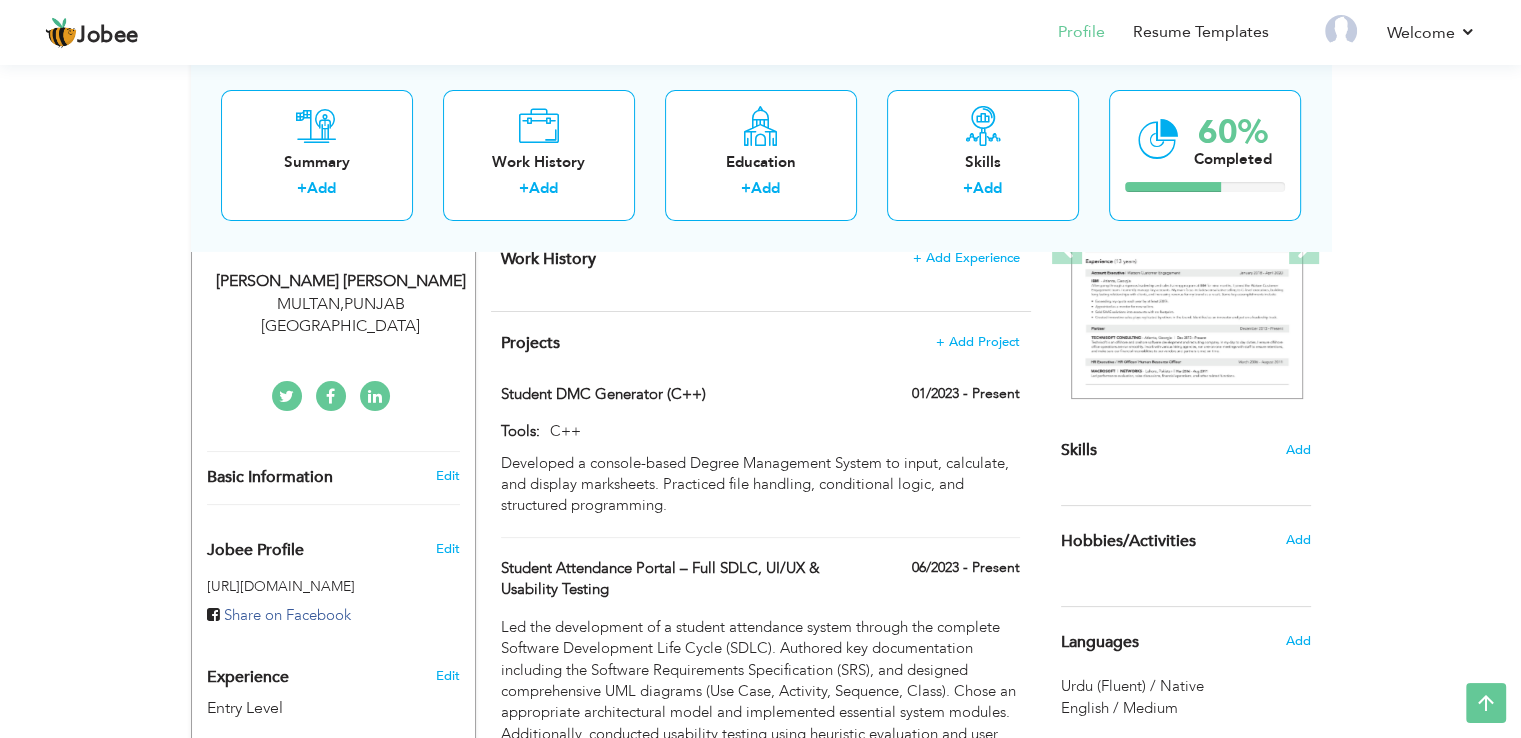 scroll, scrollTop: 340, scrollLeft: 0, axis: vertical 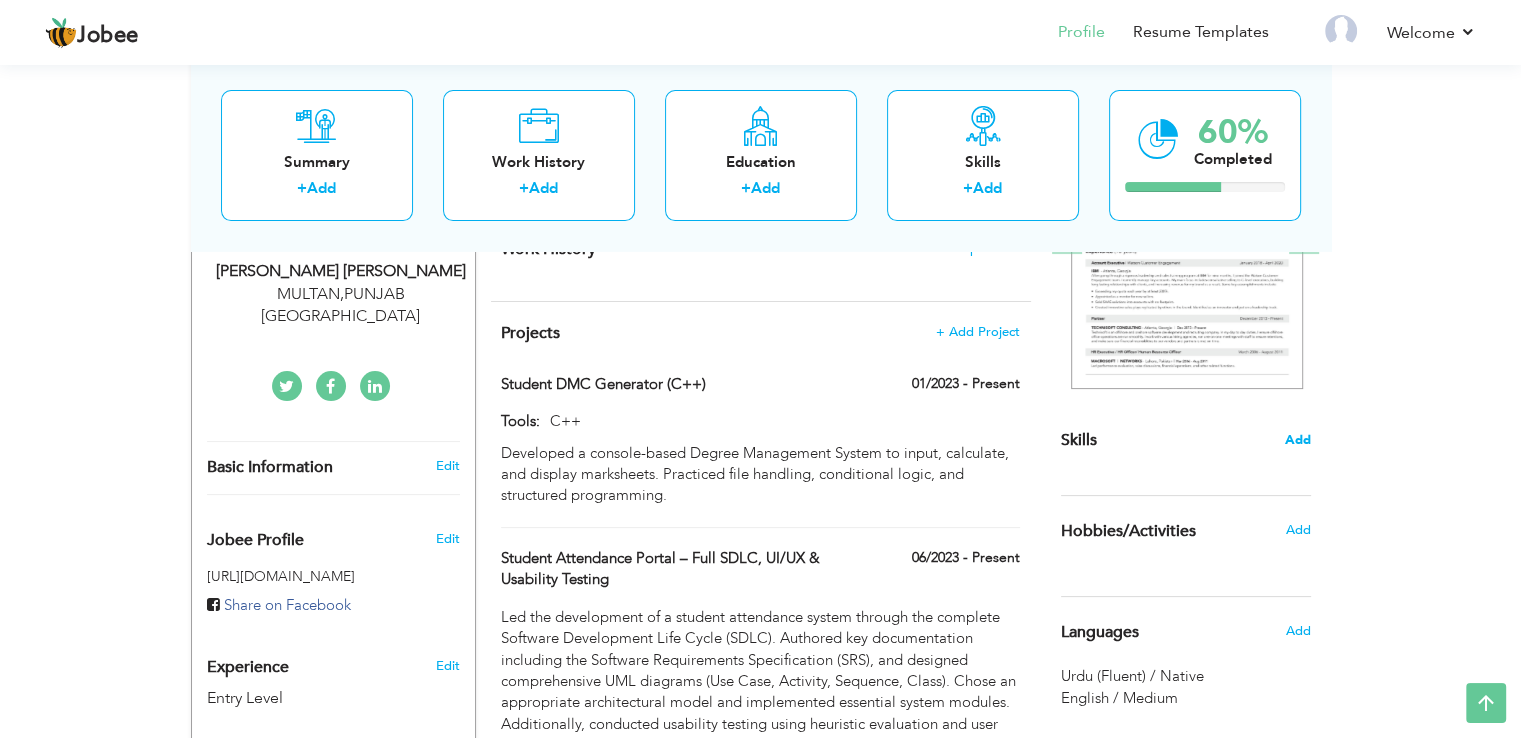 click on "Add" at bounding box center [1298, 440] 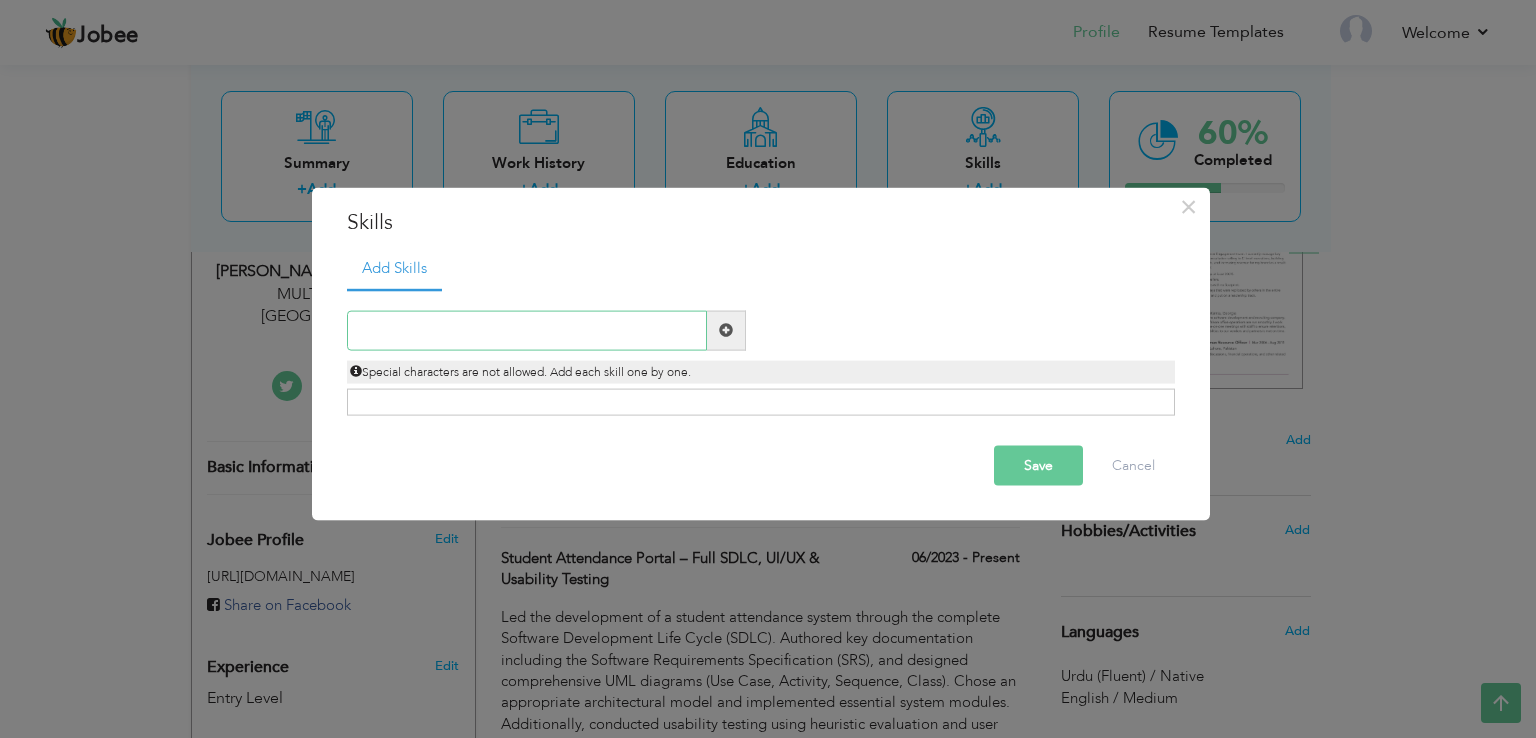 click at bounding box center [527, 330] 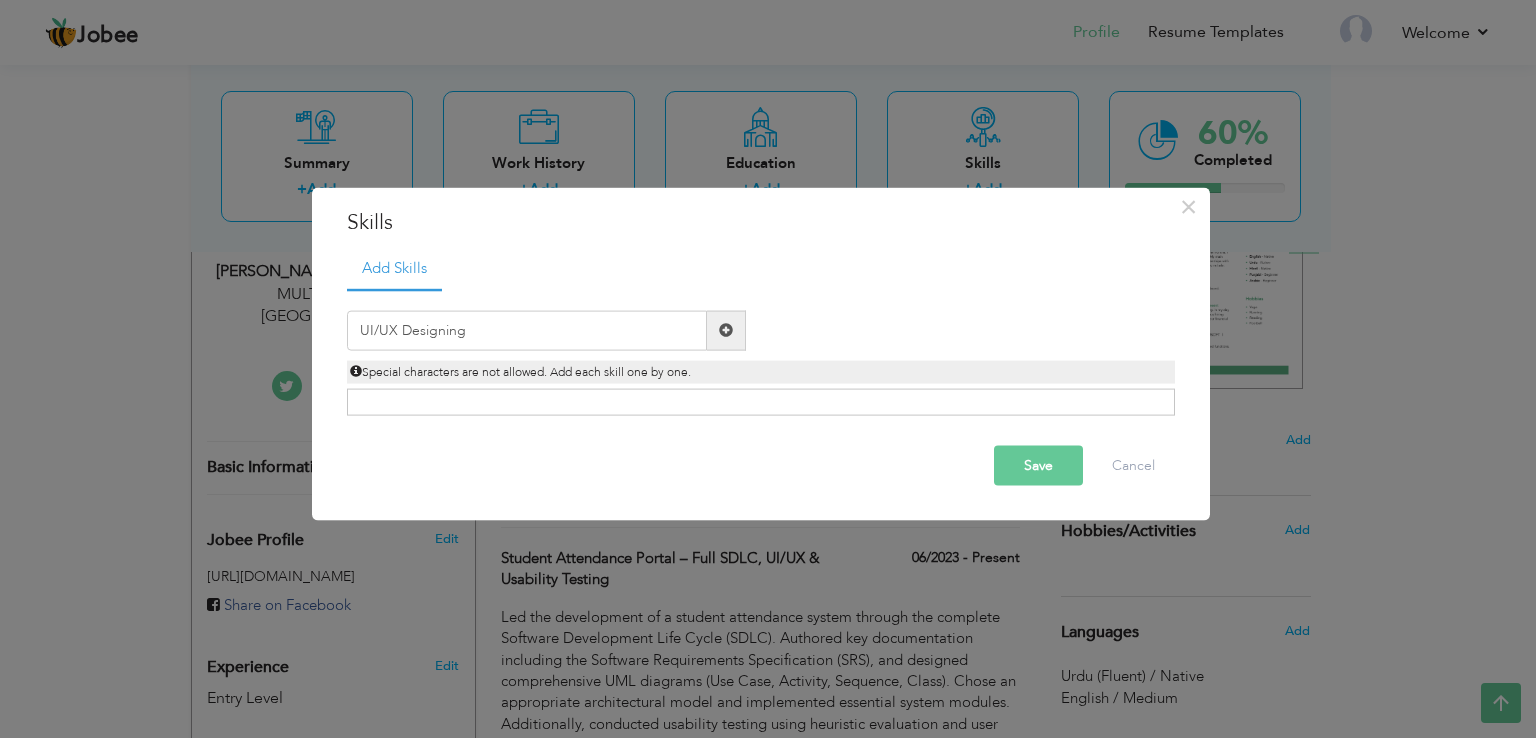 click on "Click on  , to mark skill as primary." at bounding box center [761, 402] 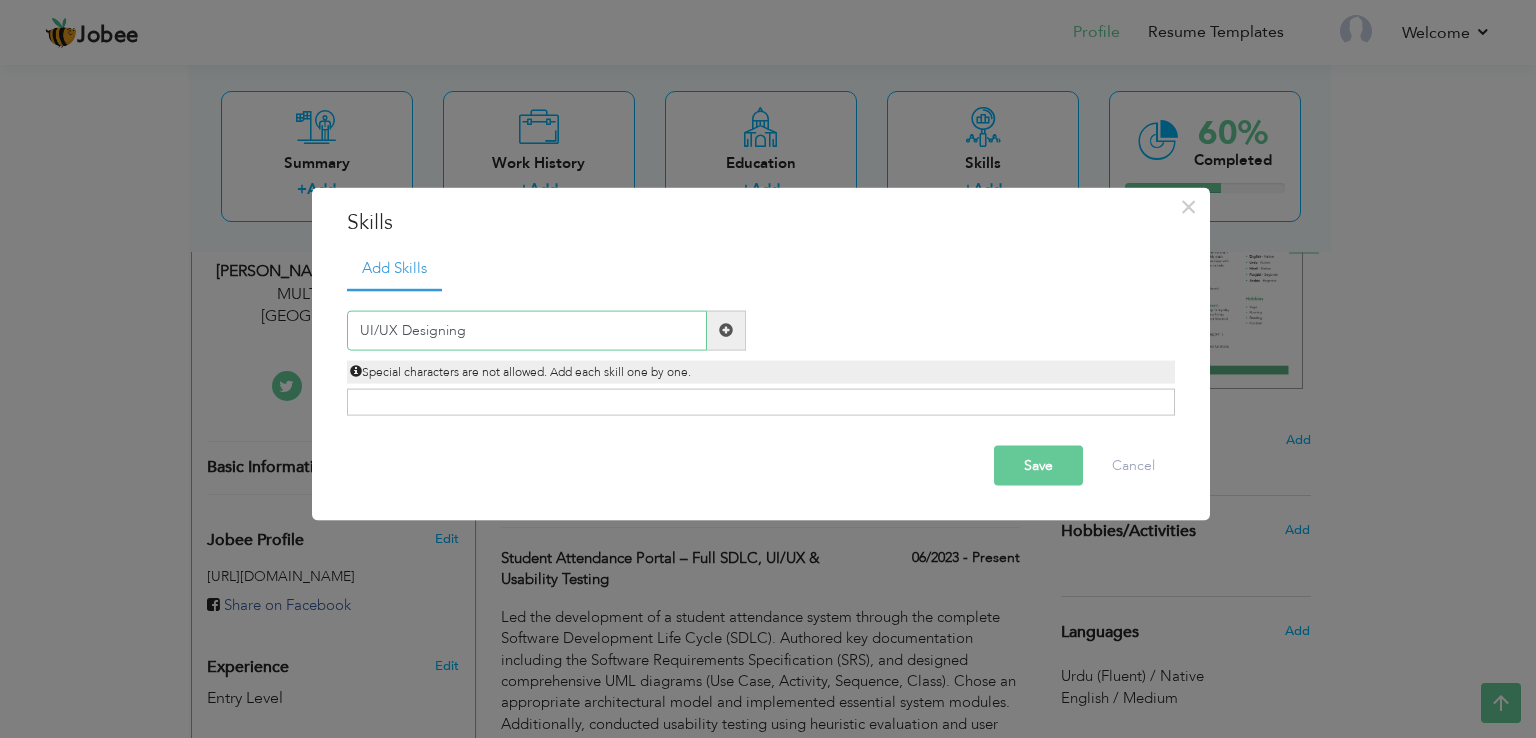 click on "UI/UX Designing" at bounding box center [527, 330] 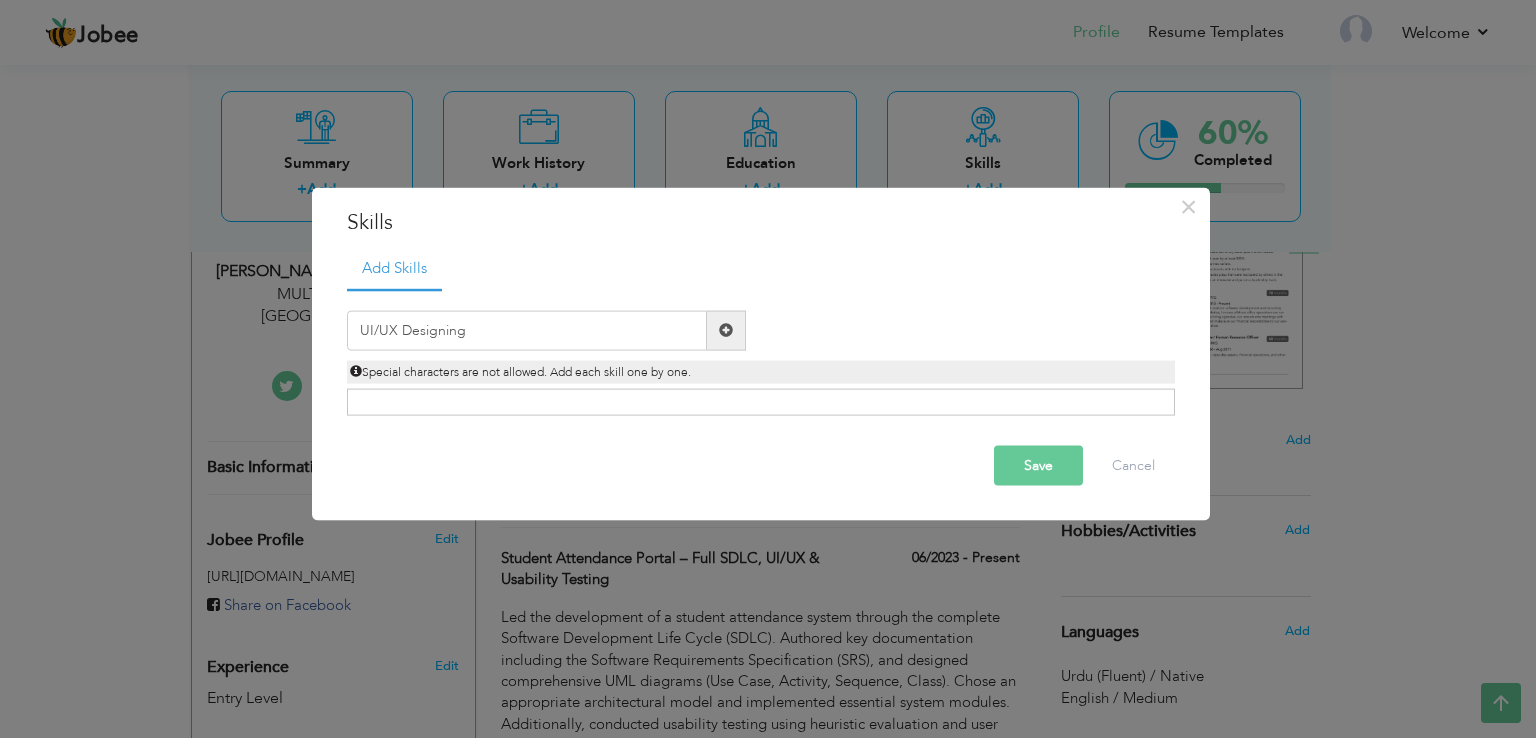 click on "Click on  , to mark skill as primary." at bounding box center (761, 402) 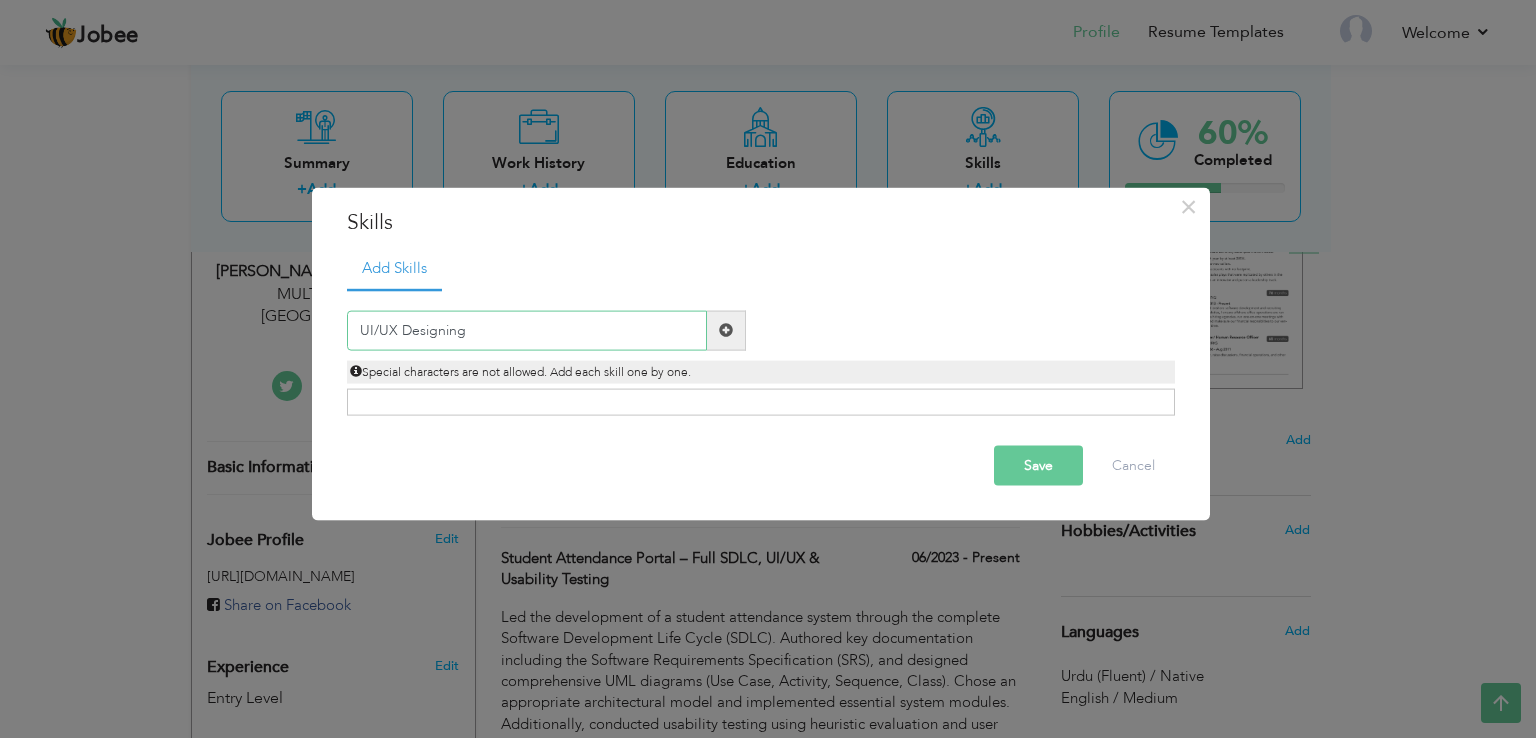 click on "UI/UX Designing" at bounding box center [527, 330] 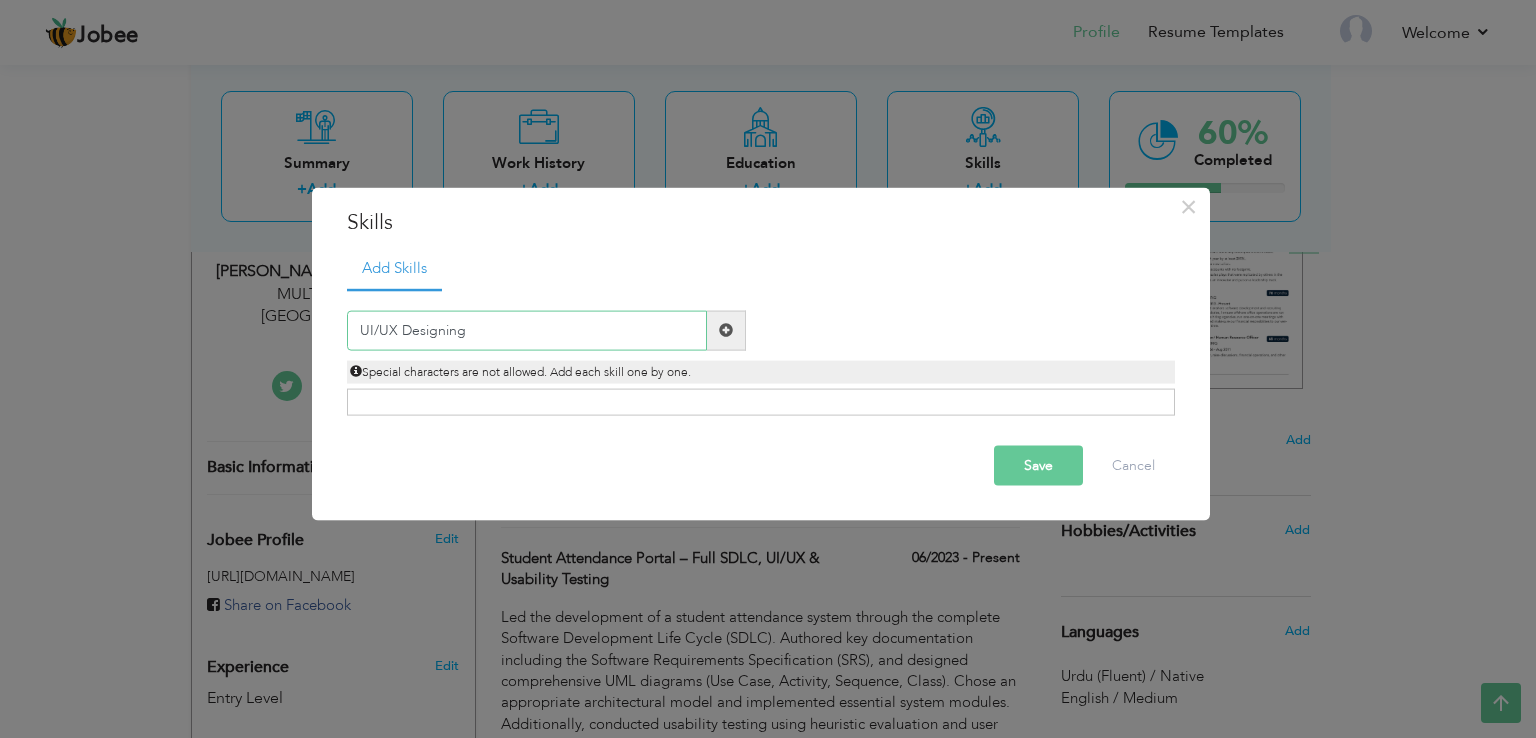 type on "UI/UX Designing" 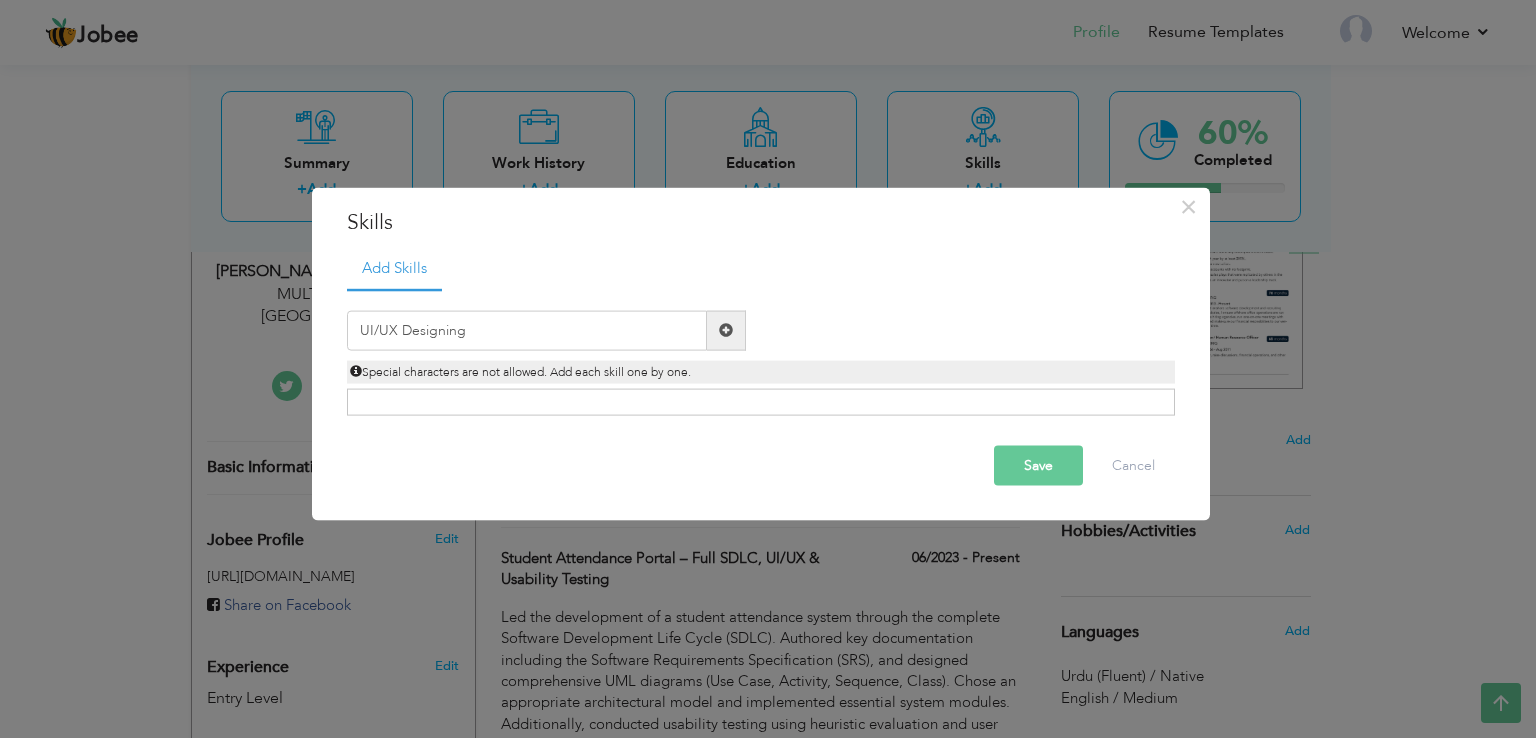 drag, startPoint x: 650, startPoint y: 404, endPoint x: 424, endPoint y: 401, distance: 226.01991 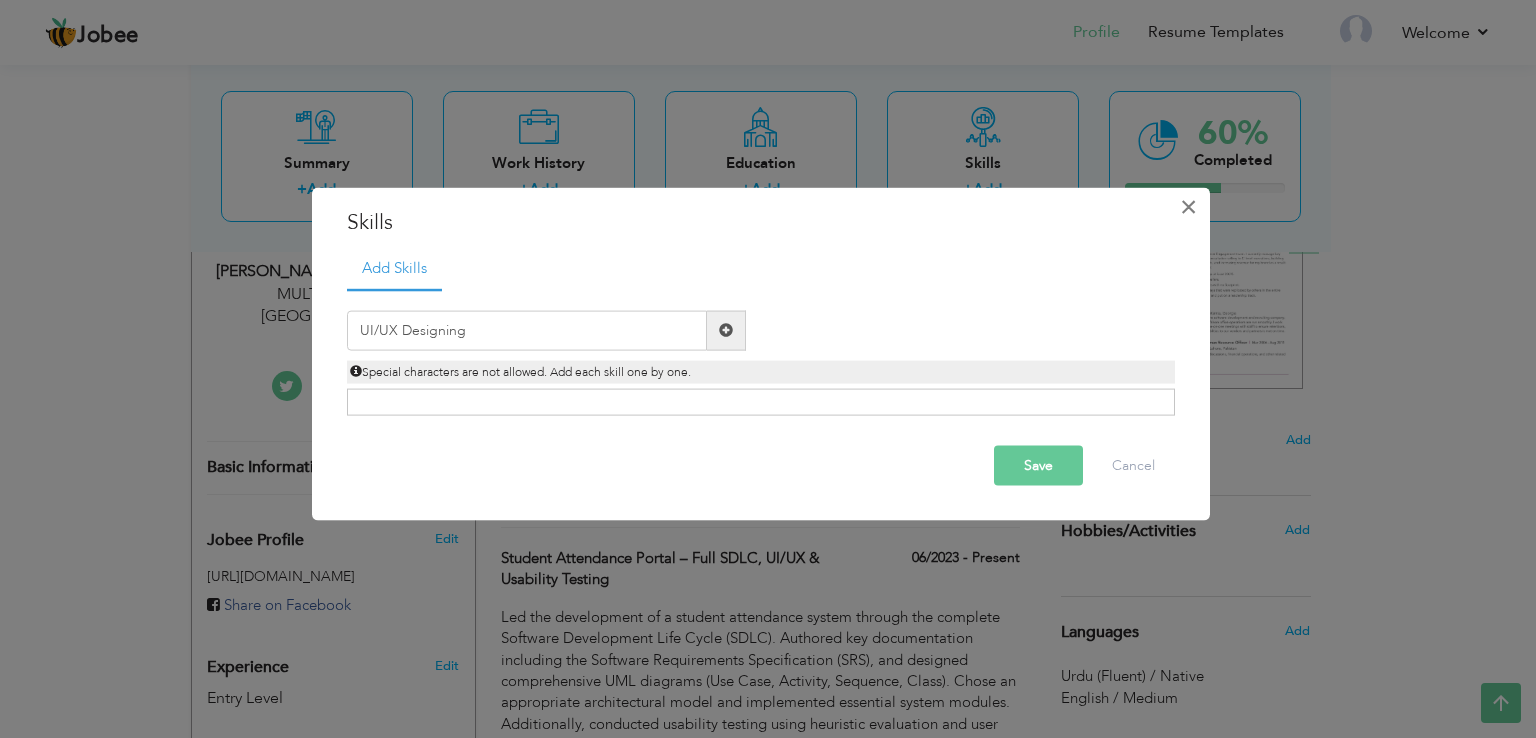 click on "×" at bounding box center [1188, 207] 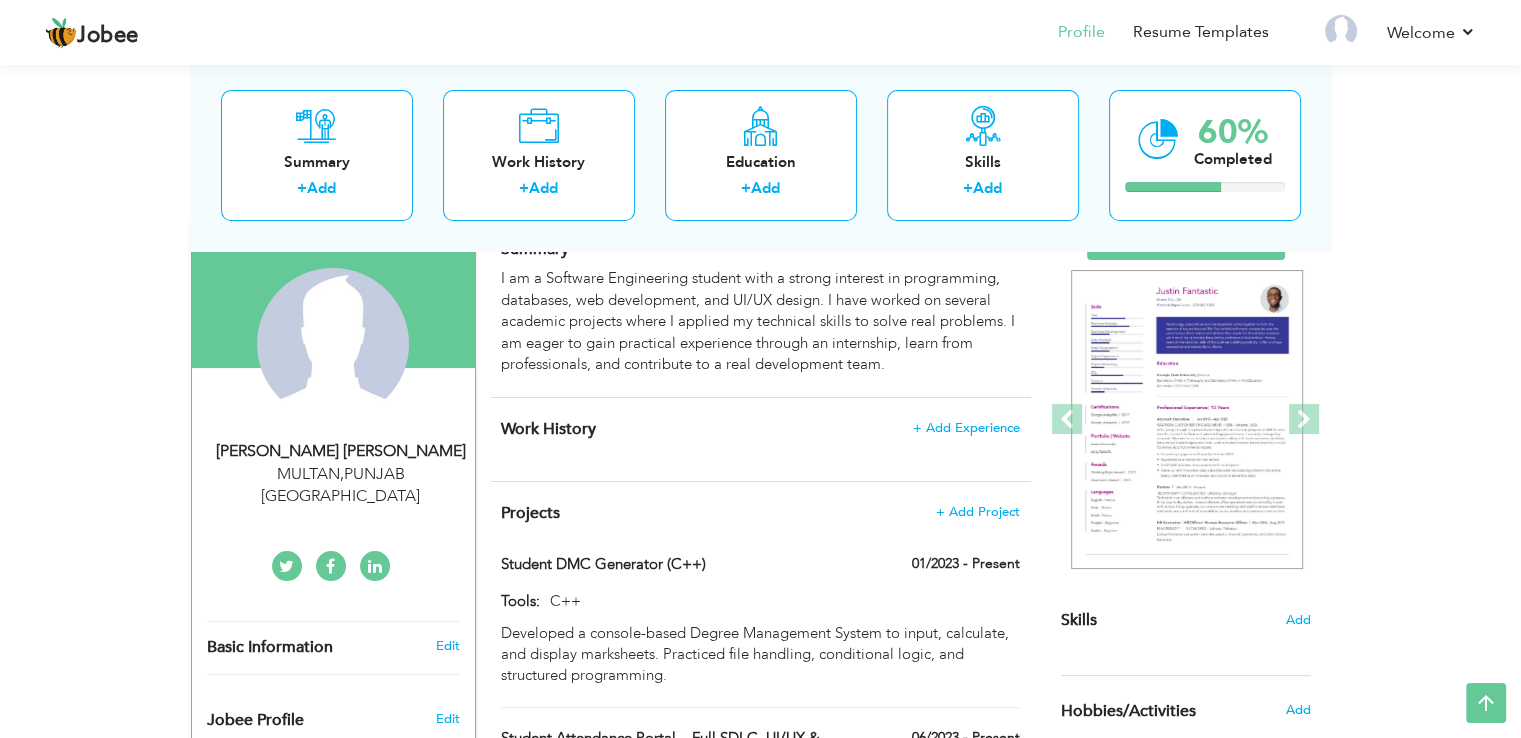 scroll, scrollTop: 156, scrollLeft: 0, axis: vertical 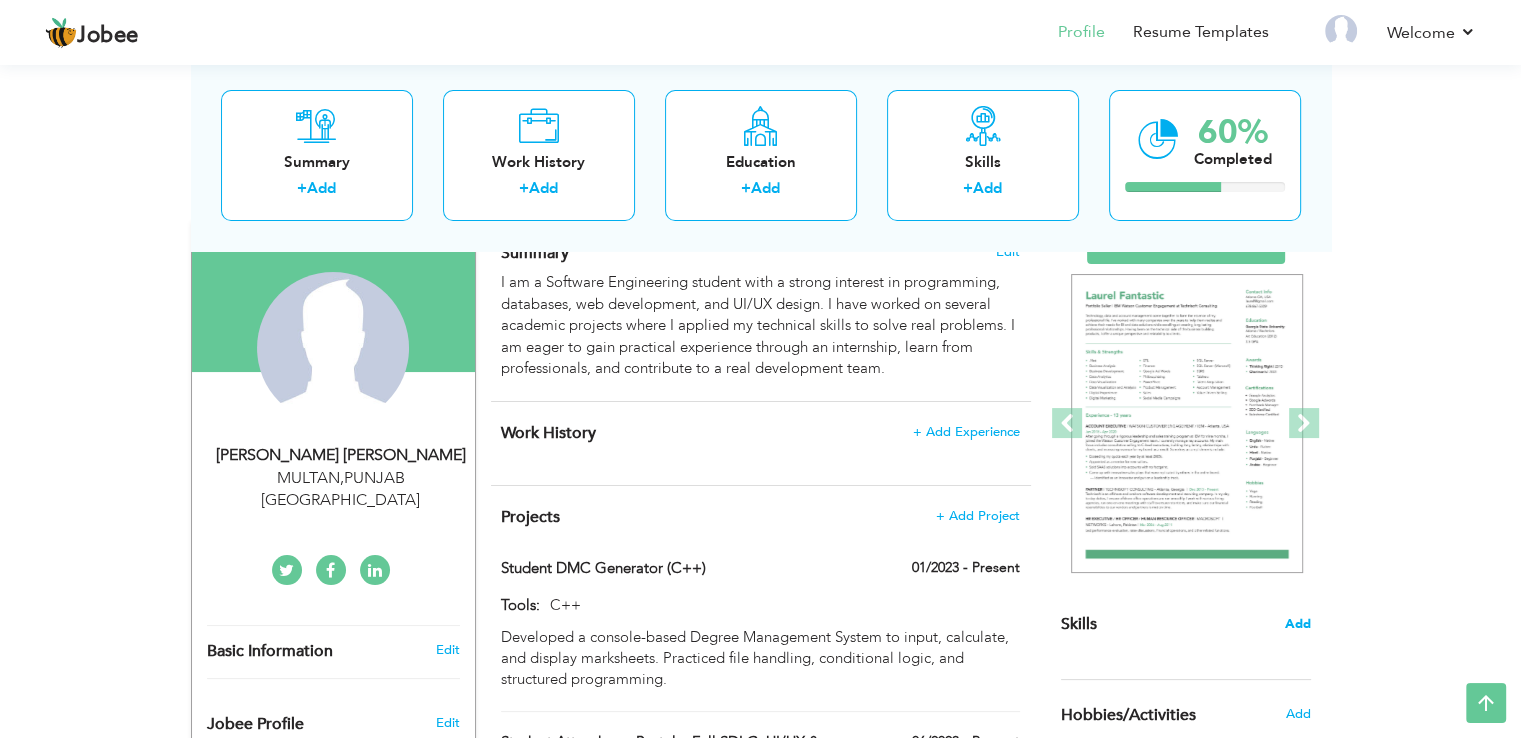 click on "Add" at bounding box center (1298, 624) 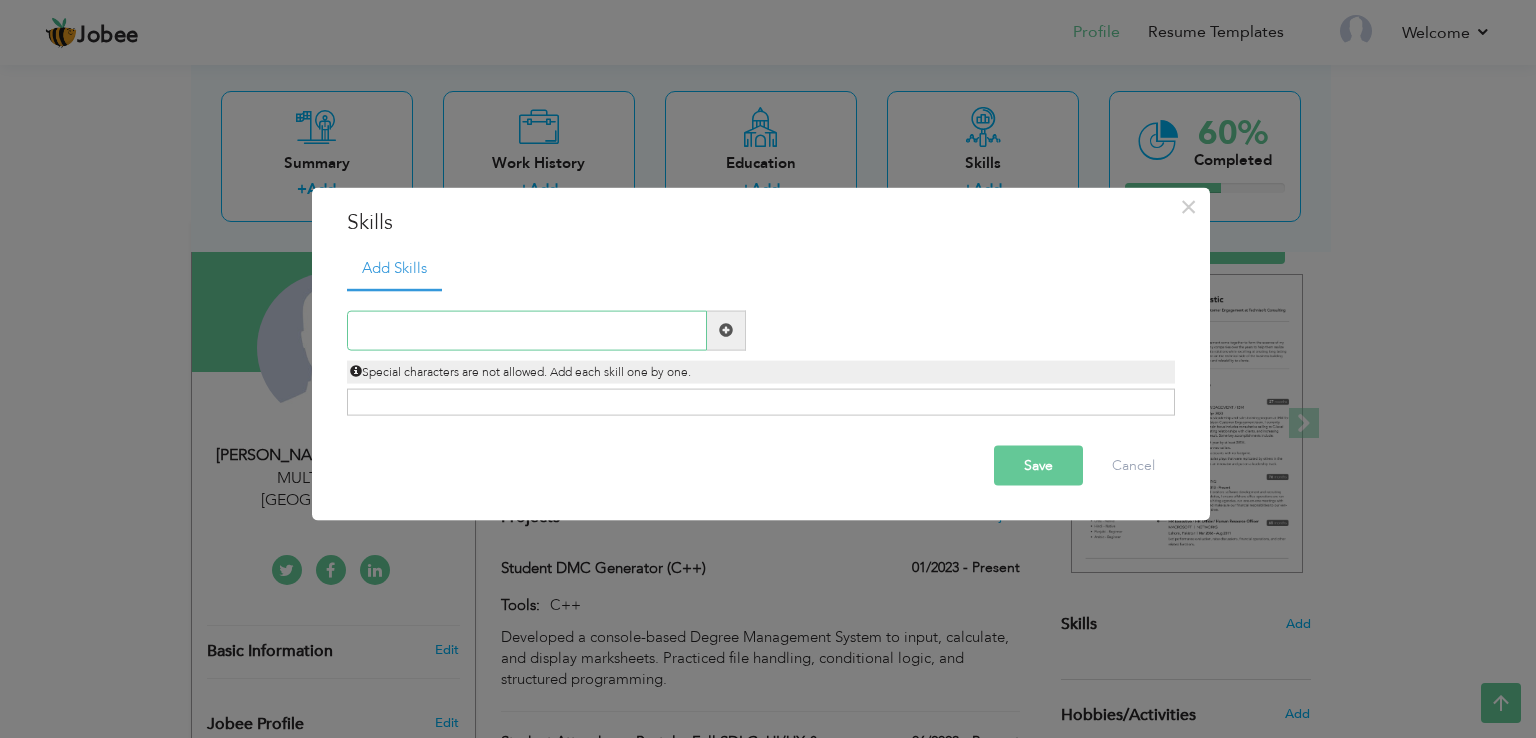 click at bounding box center [527, 330] 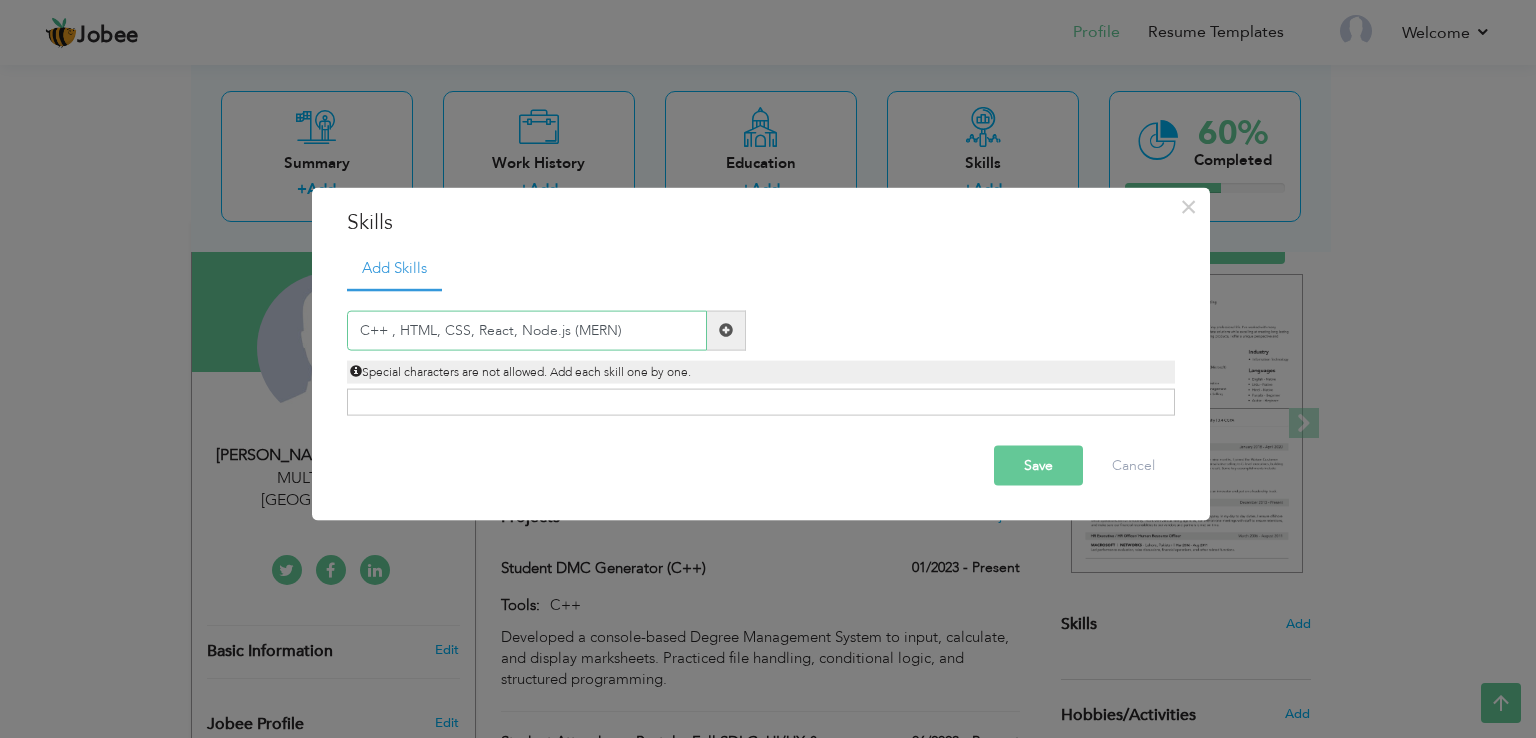 type on "C++ , HTML, CSS, React, Node.js (MERN)" 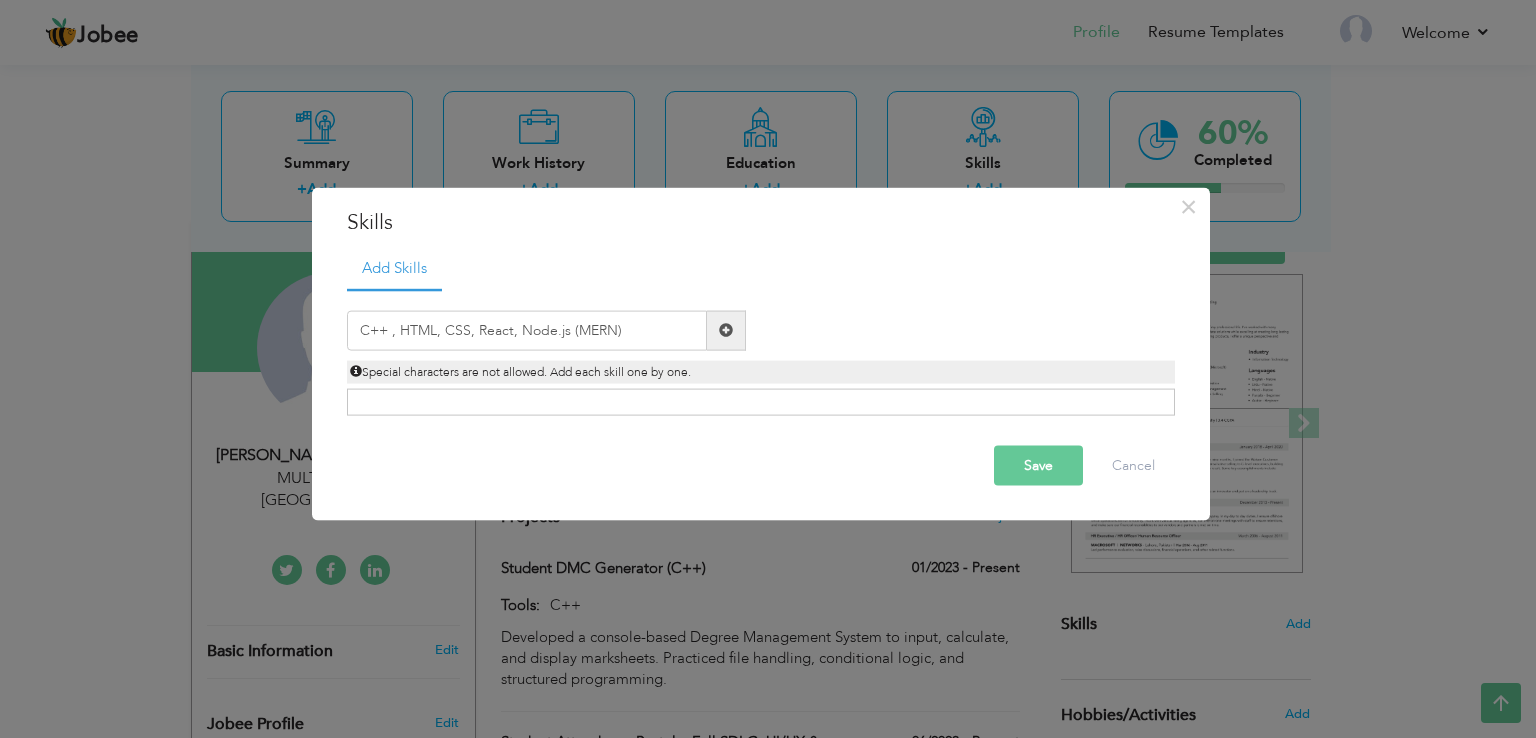 click on "Save" at bounding box center [1038, 465] 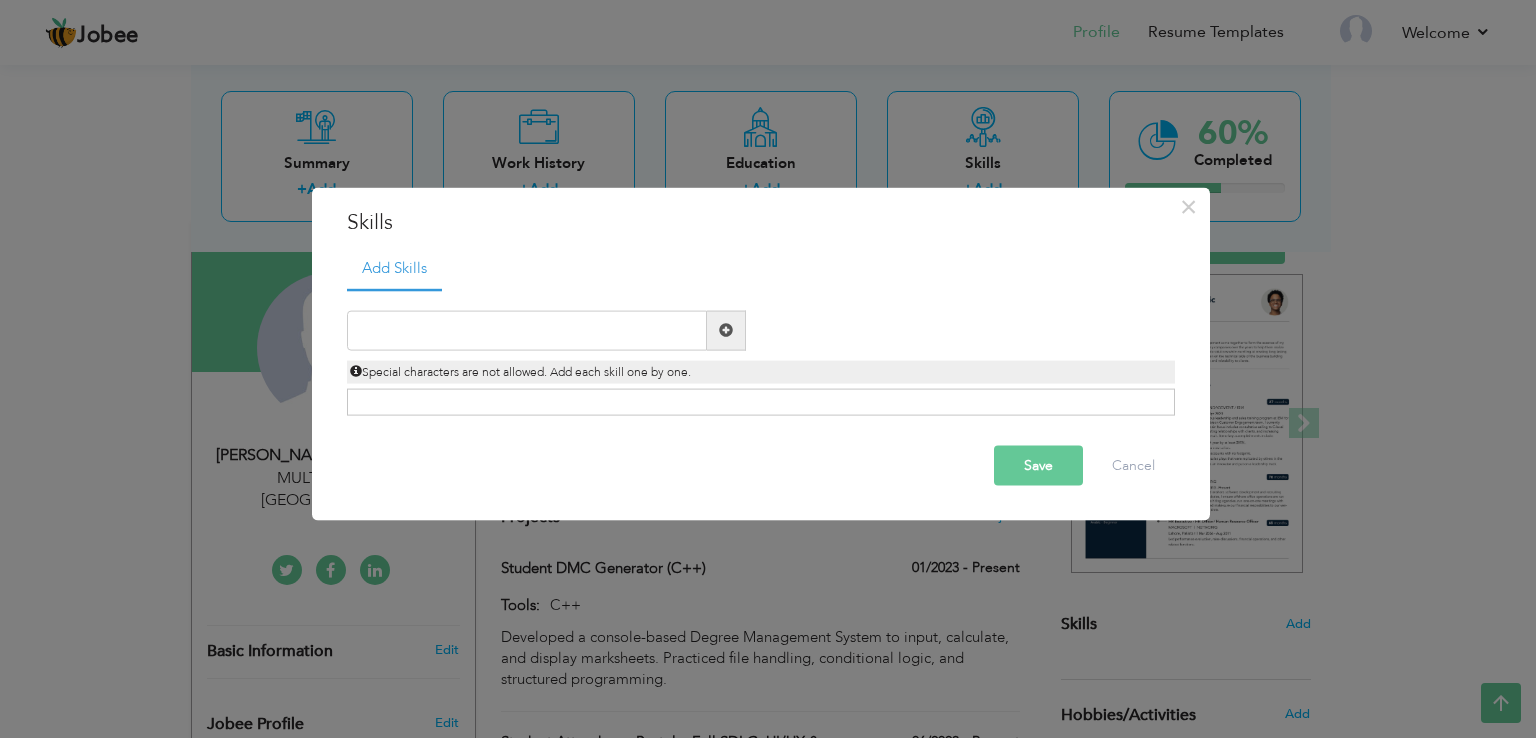 click on "Save" at bounding box center (1038, 465) 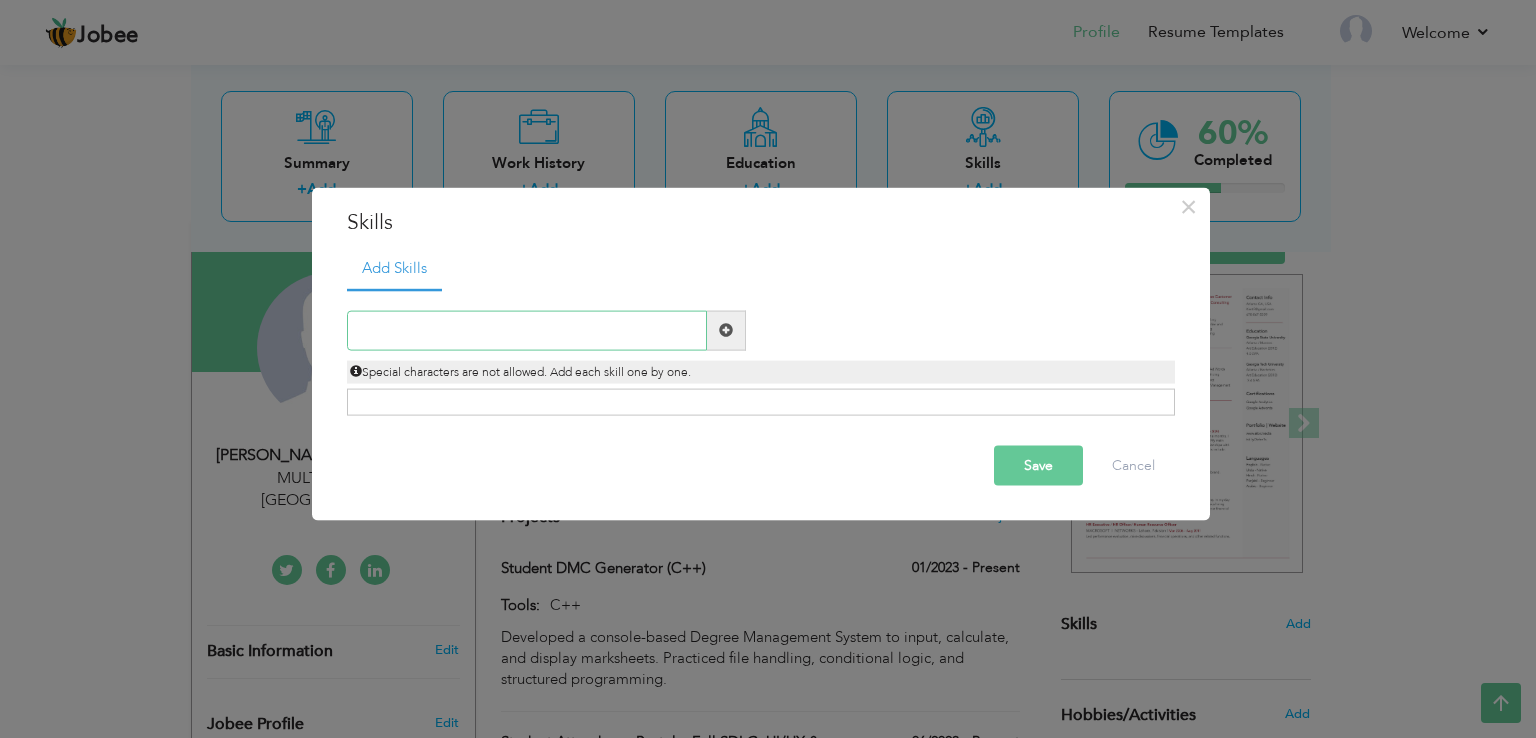 click at bounding box center (527, 330) 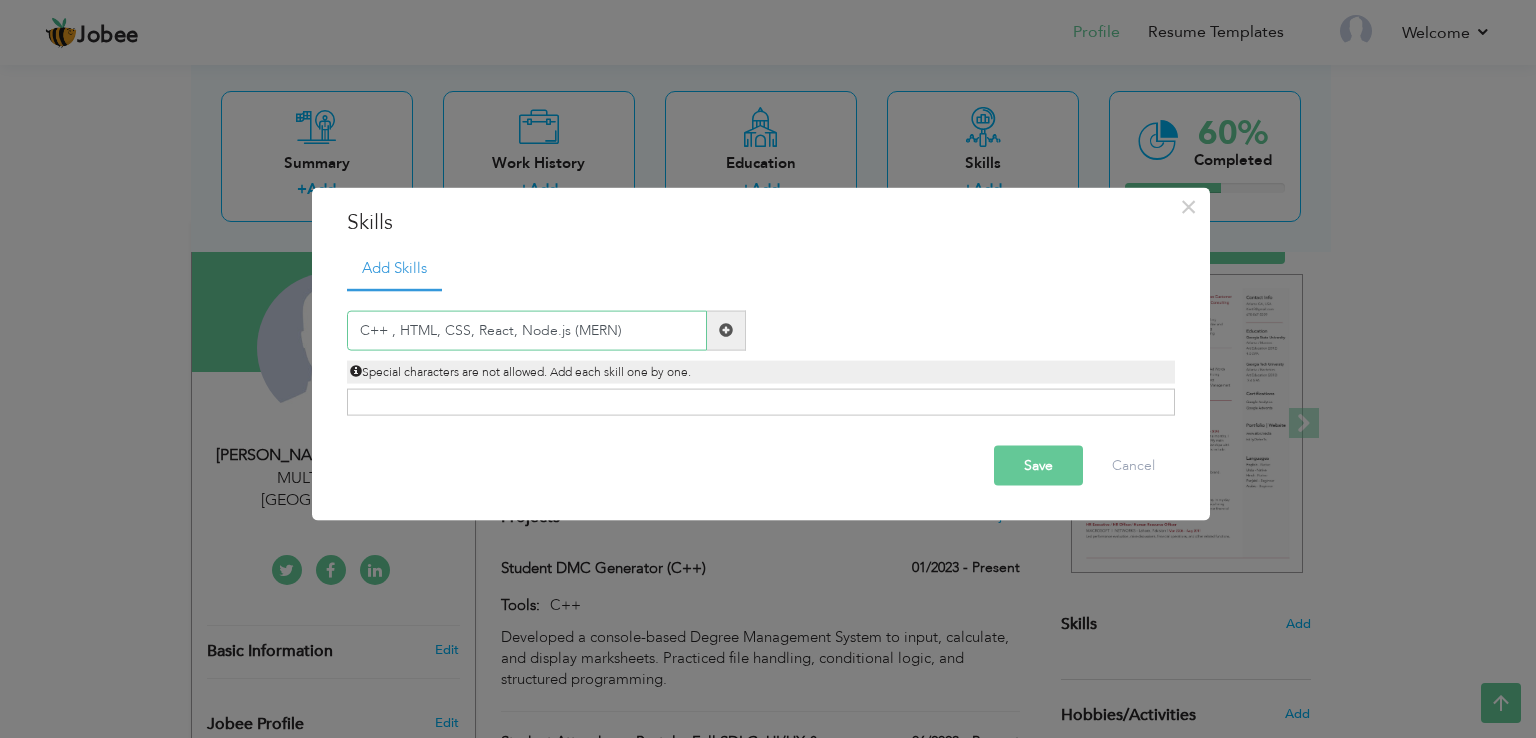 drag, startPoint x: 604, startPoint y: 323, endPoint x: 576, endPoint y: 328, distance: 28.442924 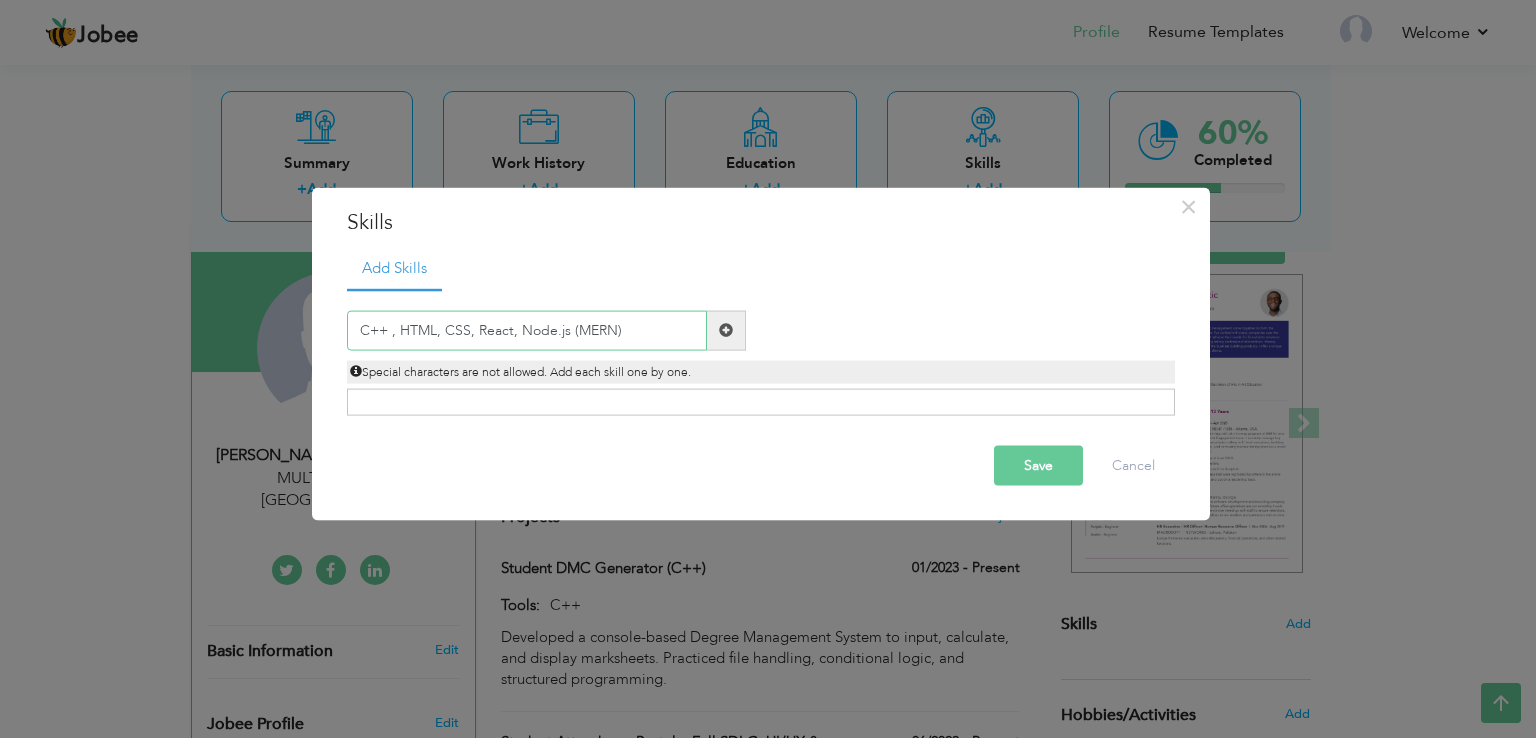 drag, startPoint x: 637, startPoint y: 325, endPoint x: 391, endPoint y: 332, distance: 246.09958 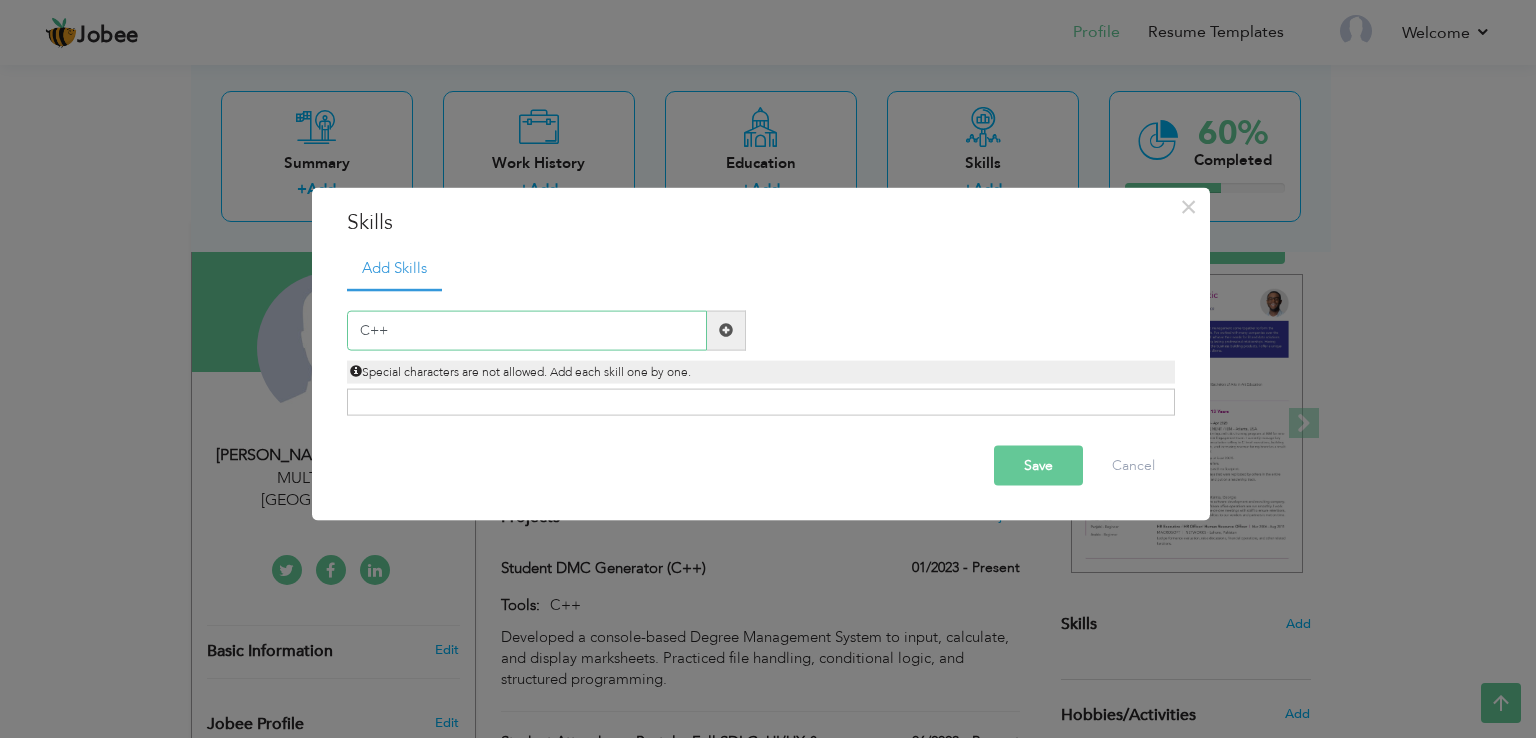 type on "C++" 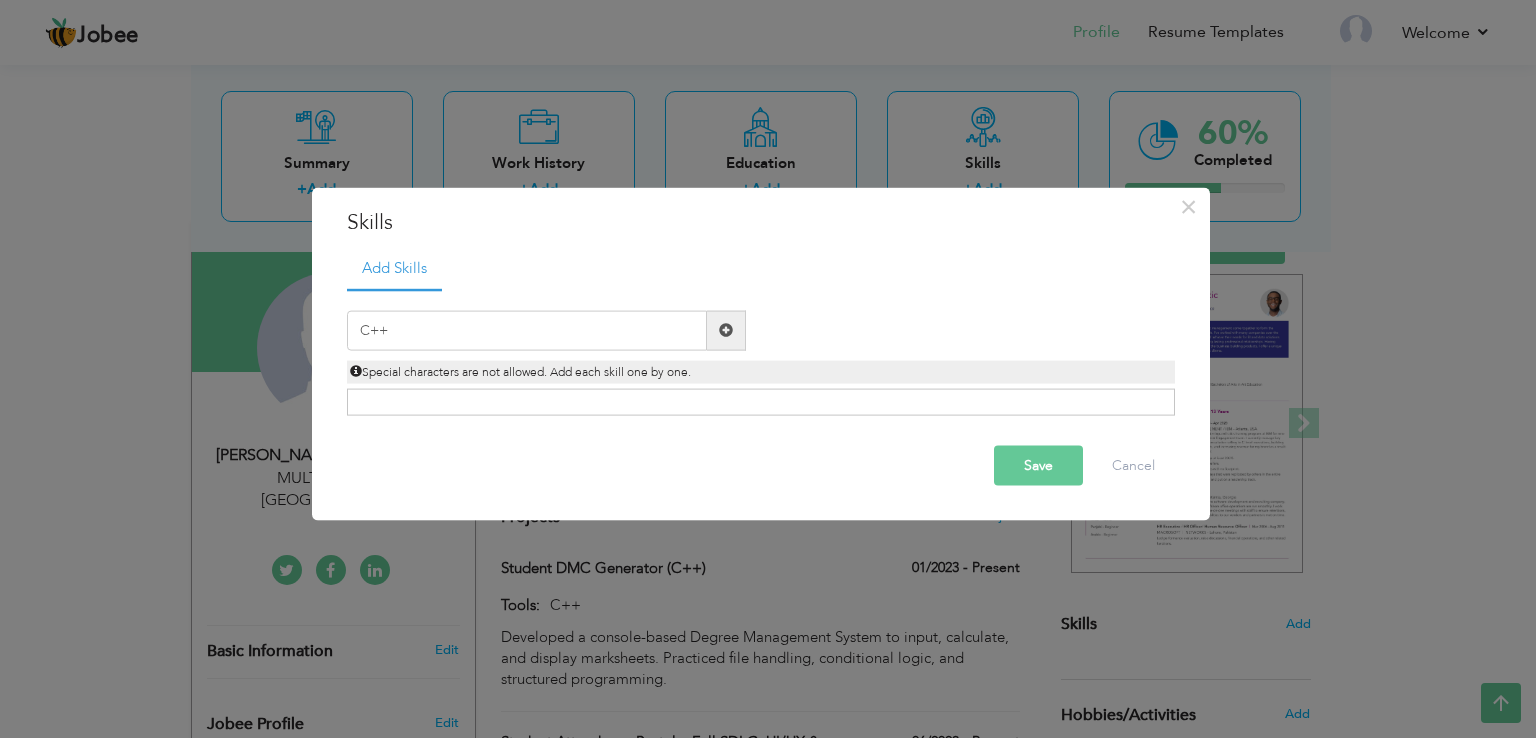 click on "Save" at bounding box center (1038, 465) 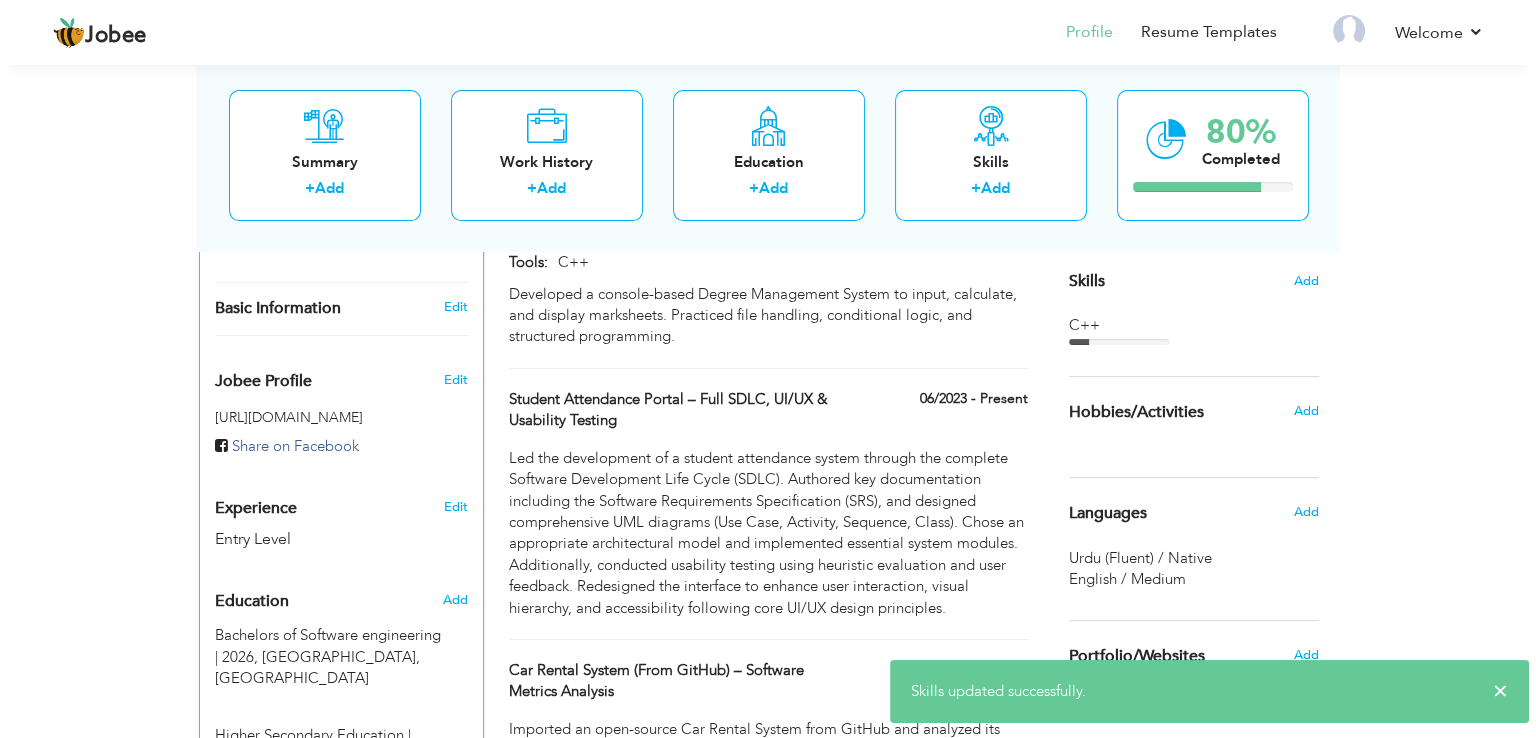 scroll, scrollTop: 500, scrollLeft: 0, axis: vertical 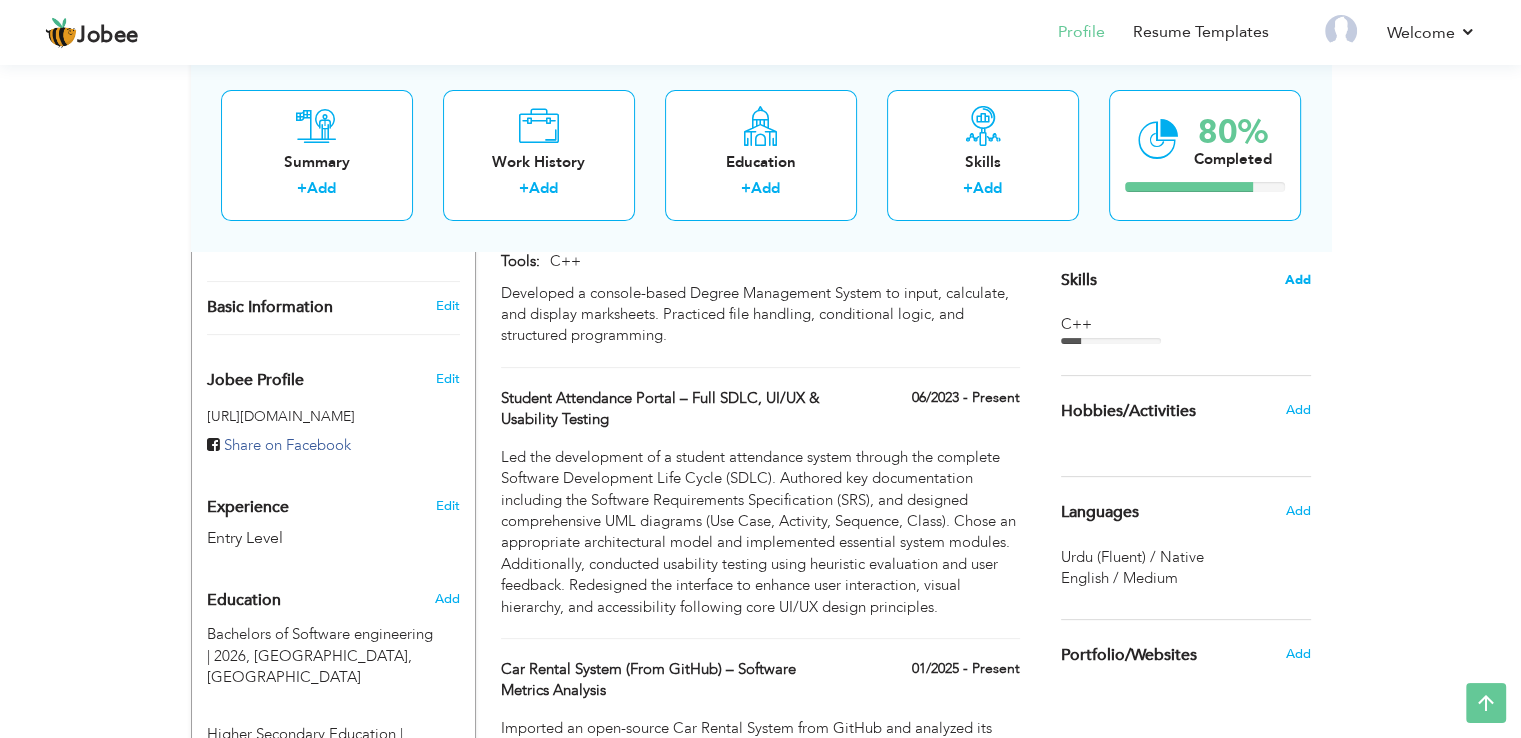 click on "Add" at bounding box center (1298, 280) 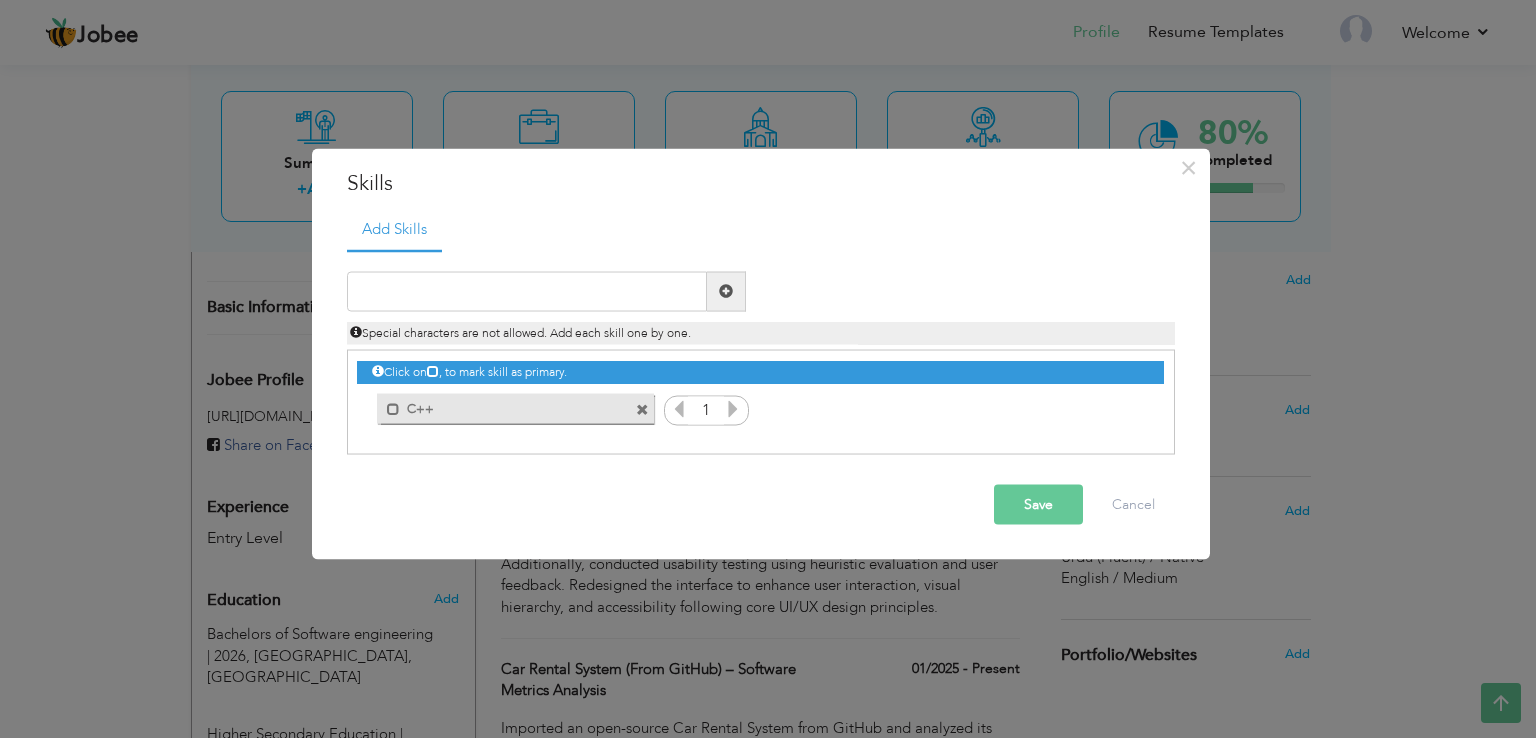 click at bounding box center (733, 408) 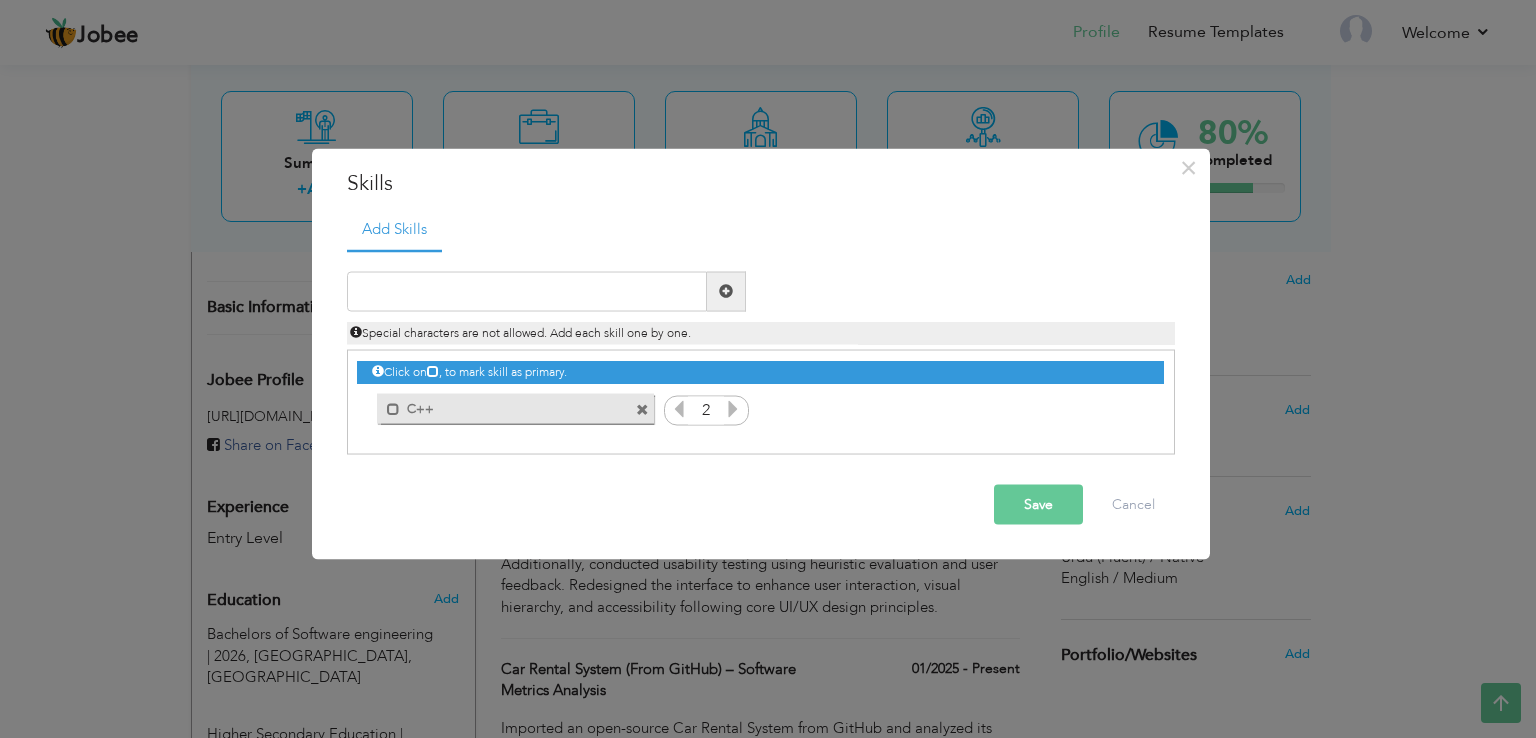 click at bounding box center (733, 408) 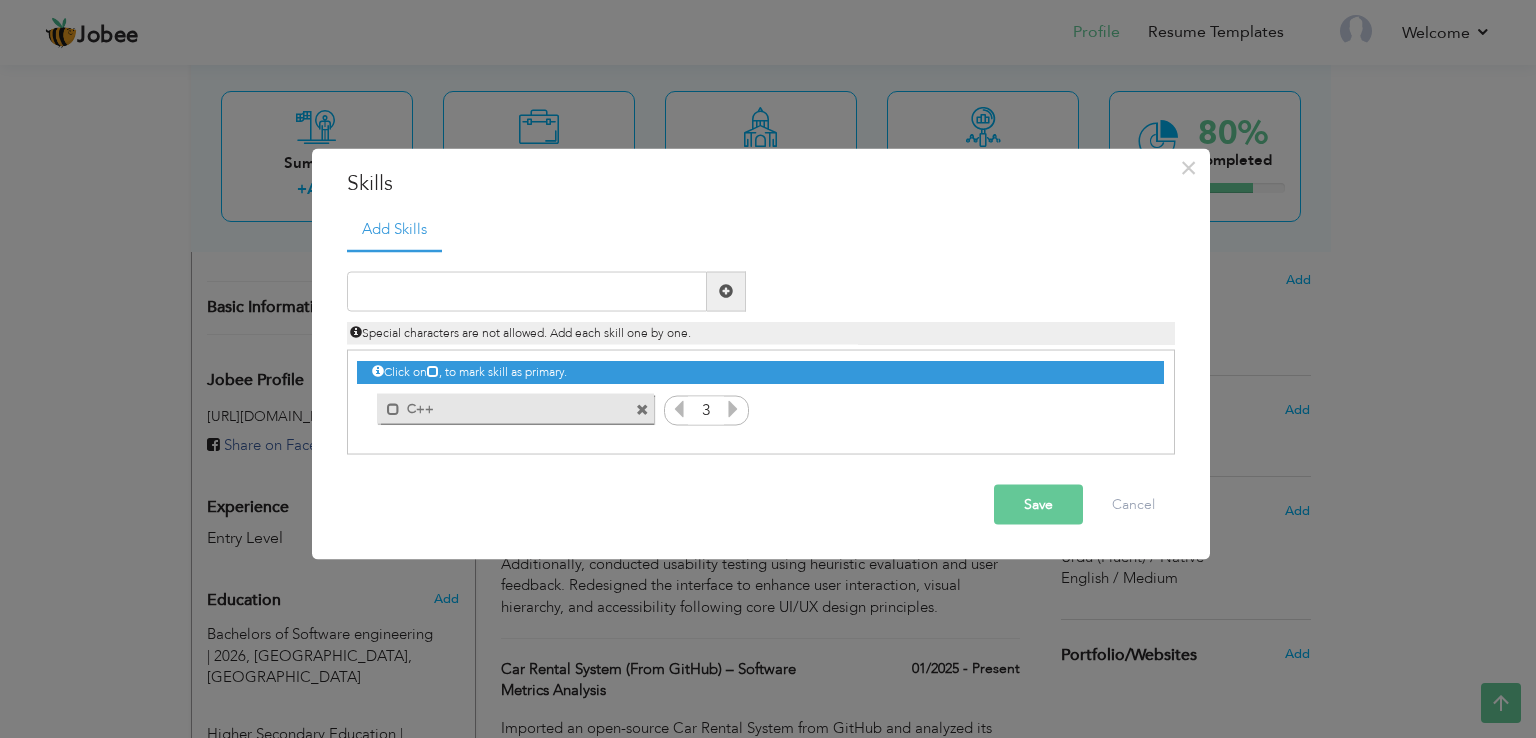 click at bounding box center [733, 408] 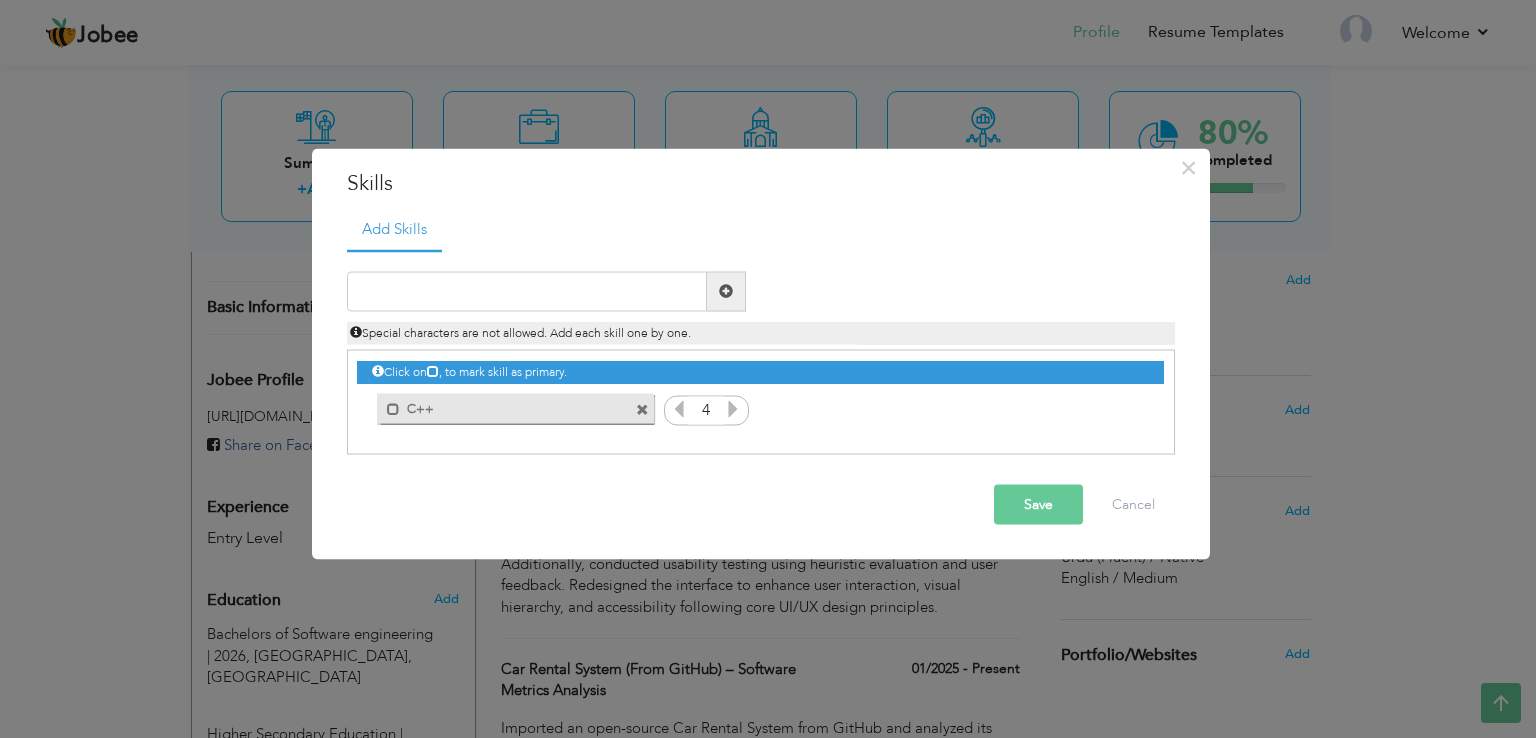 click at bounding box center [733, 408] 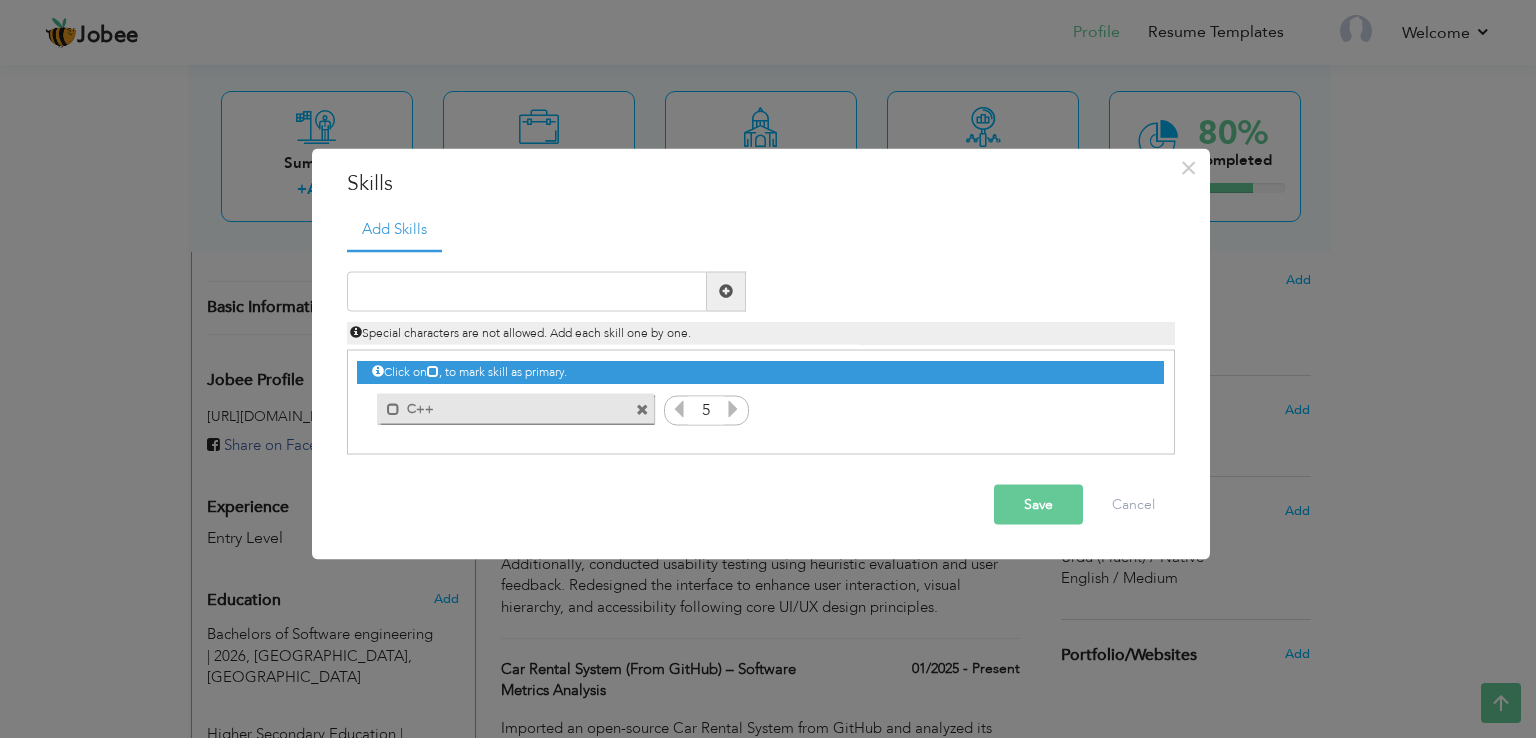 click at bounding box center (733, 408) 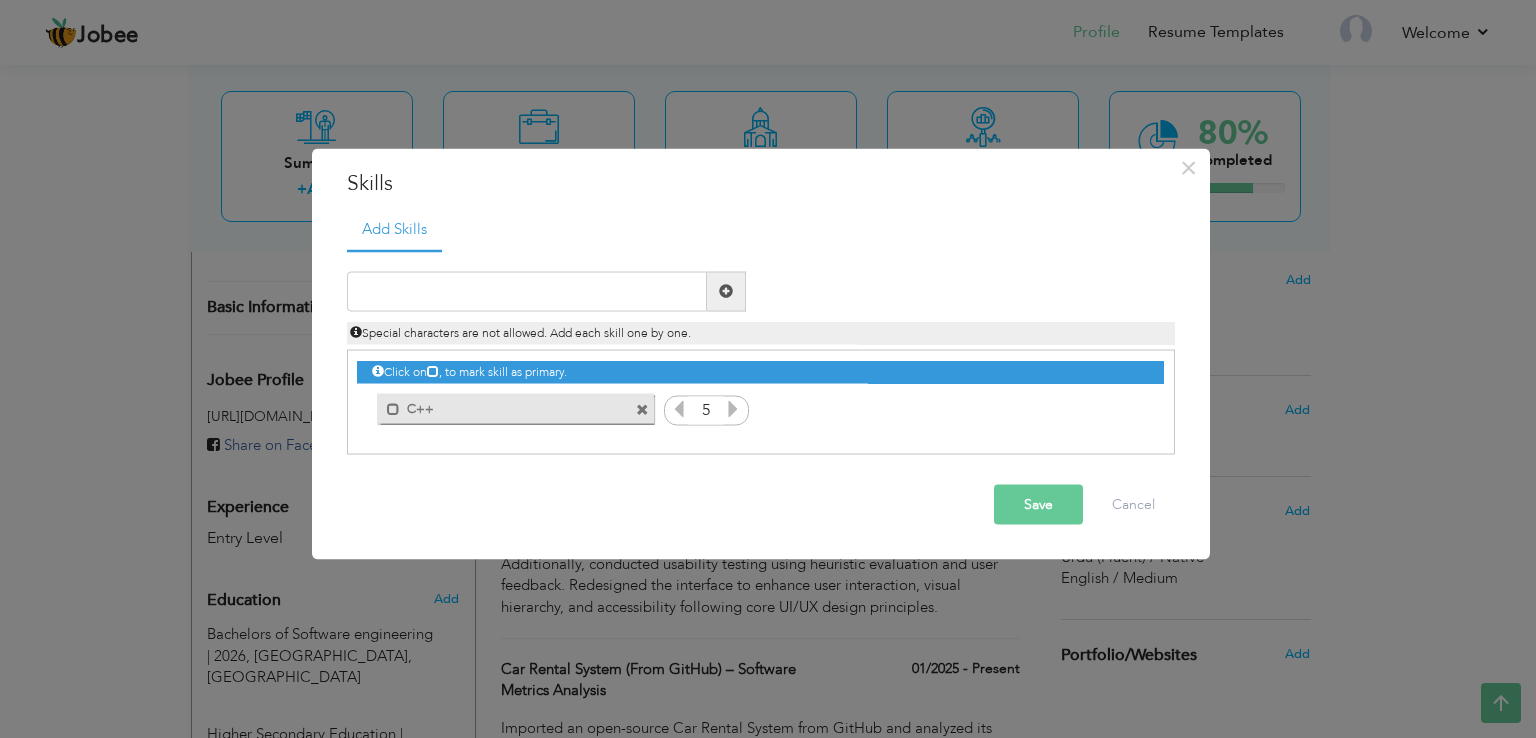 click at bounding box center (733, 408) 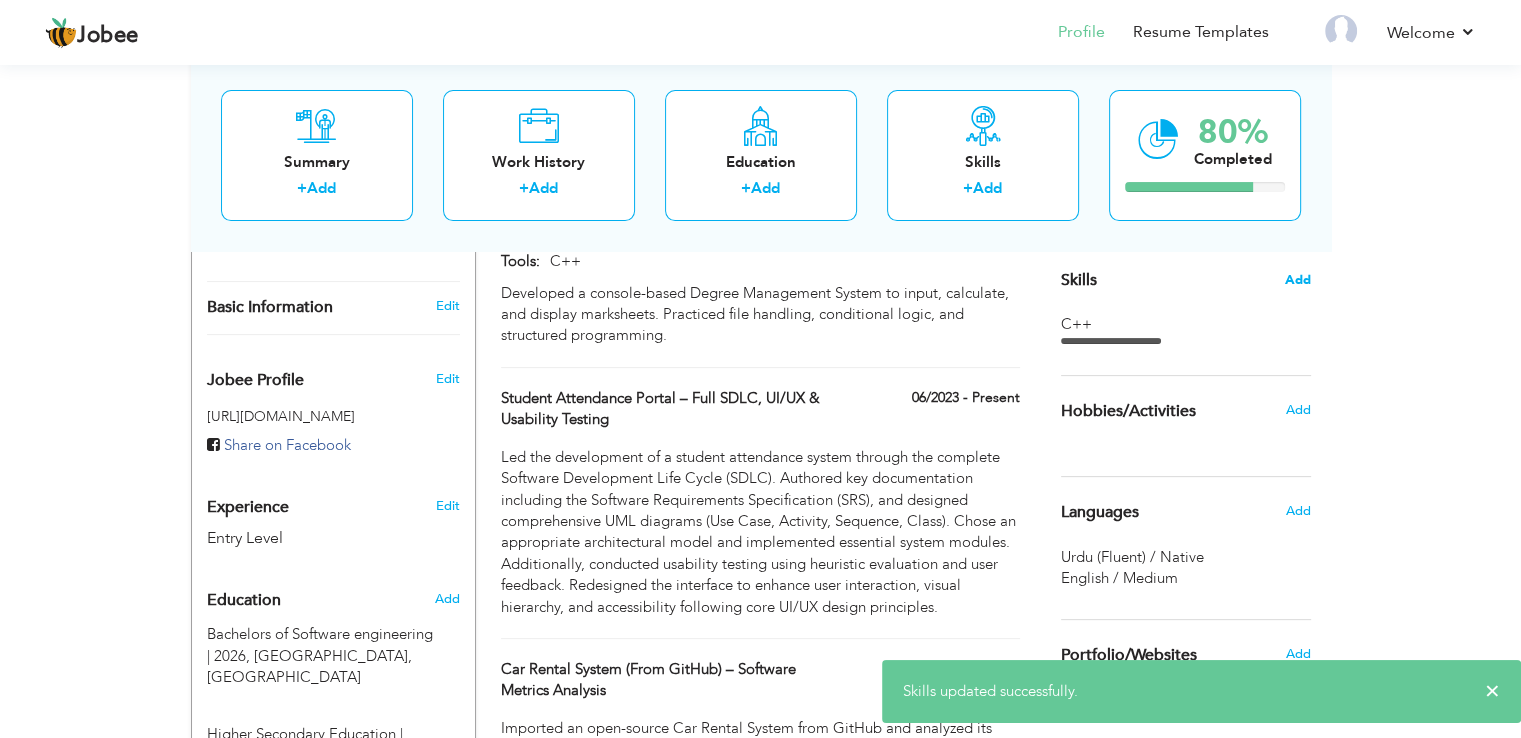 click on "Add" at bounding box center (1298, 280) 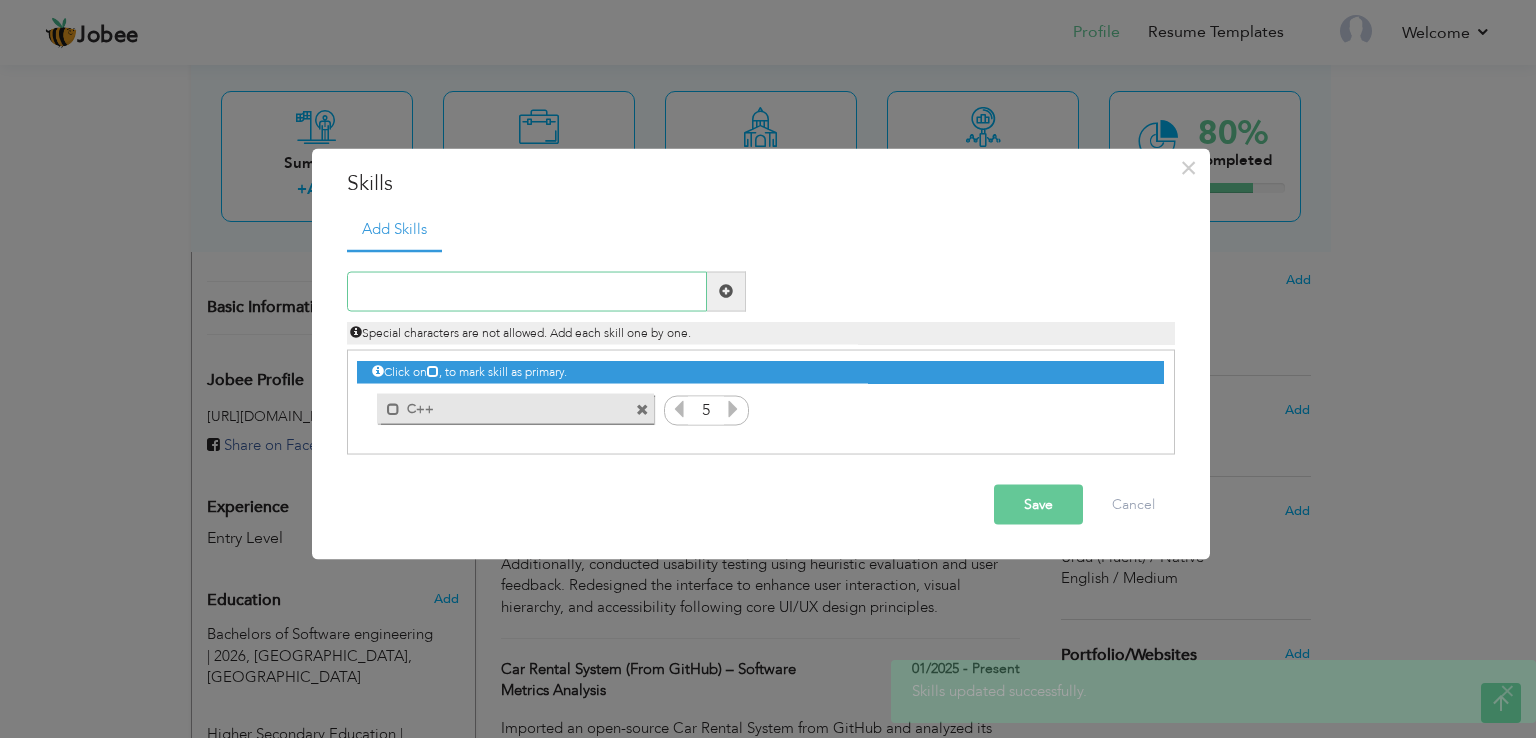 click at bounding box center (527, 291) 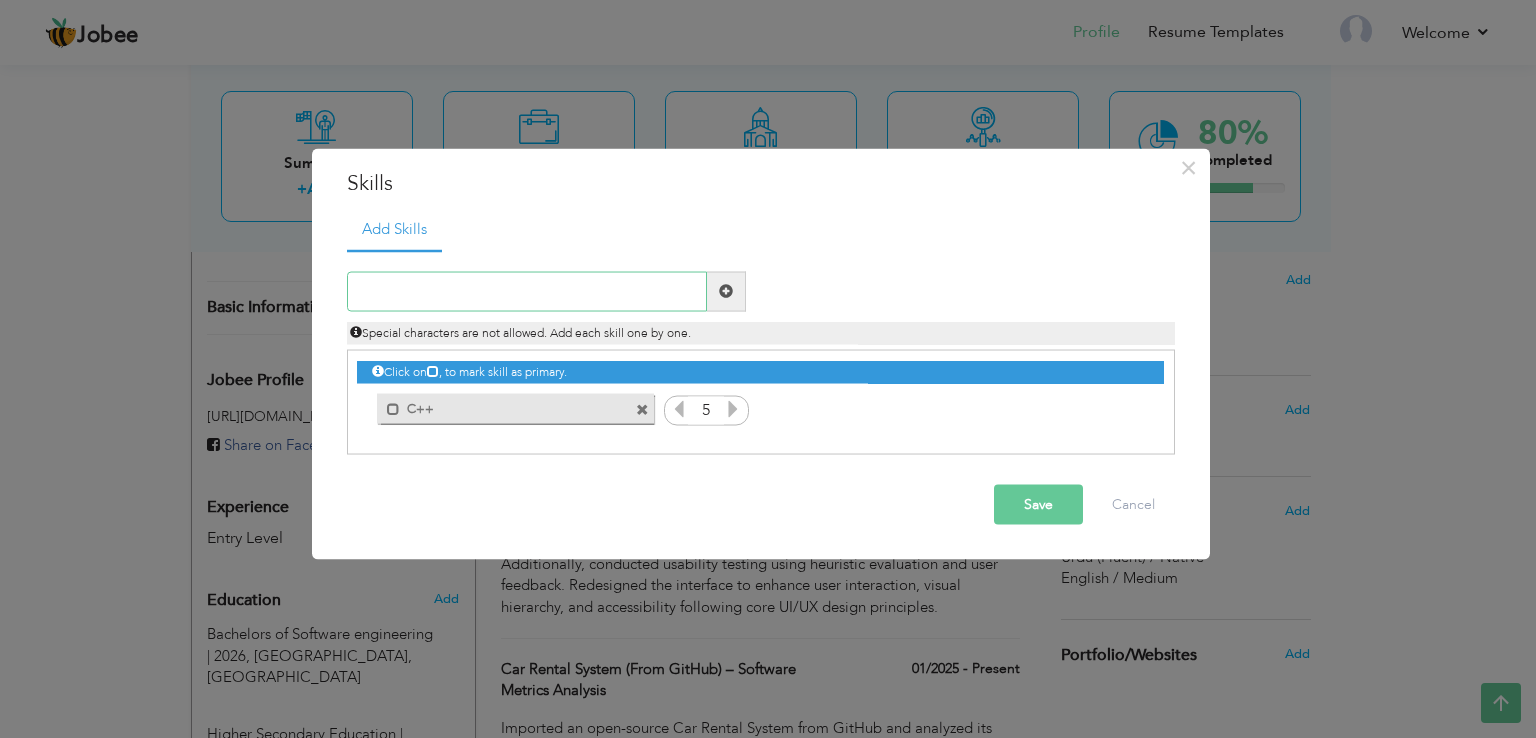 type on "h" 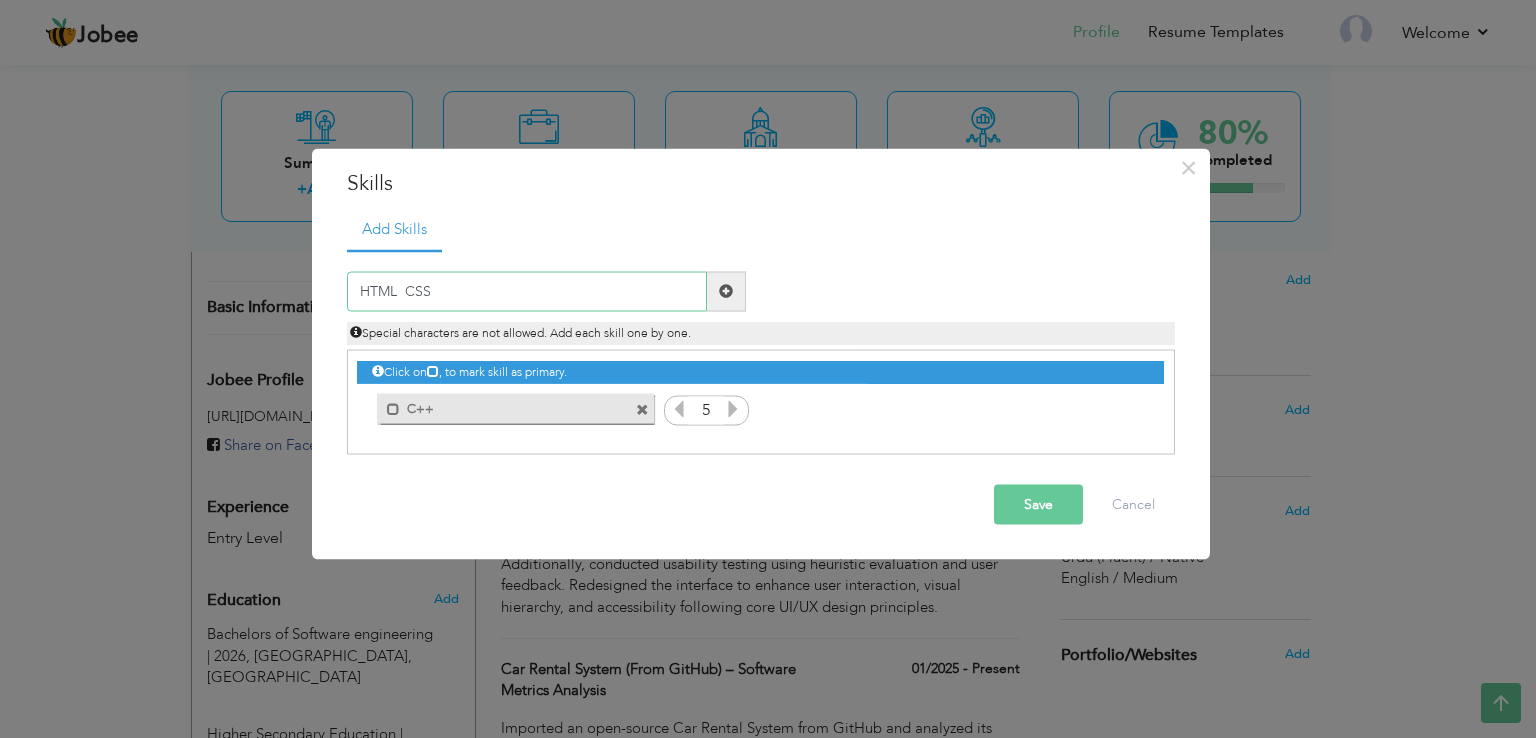 click on "HTML  CSS" at bounding box center (527, 291) 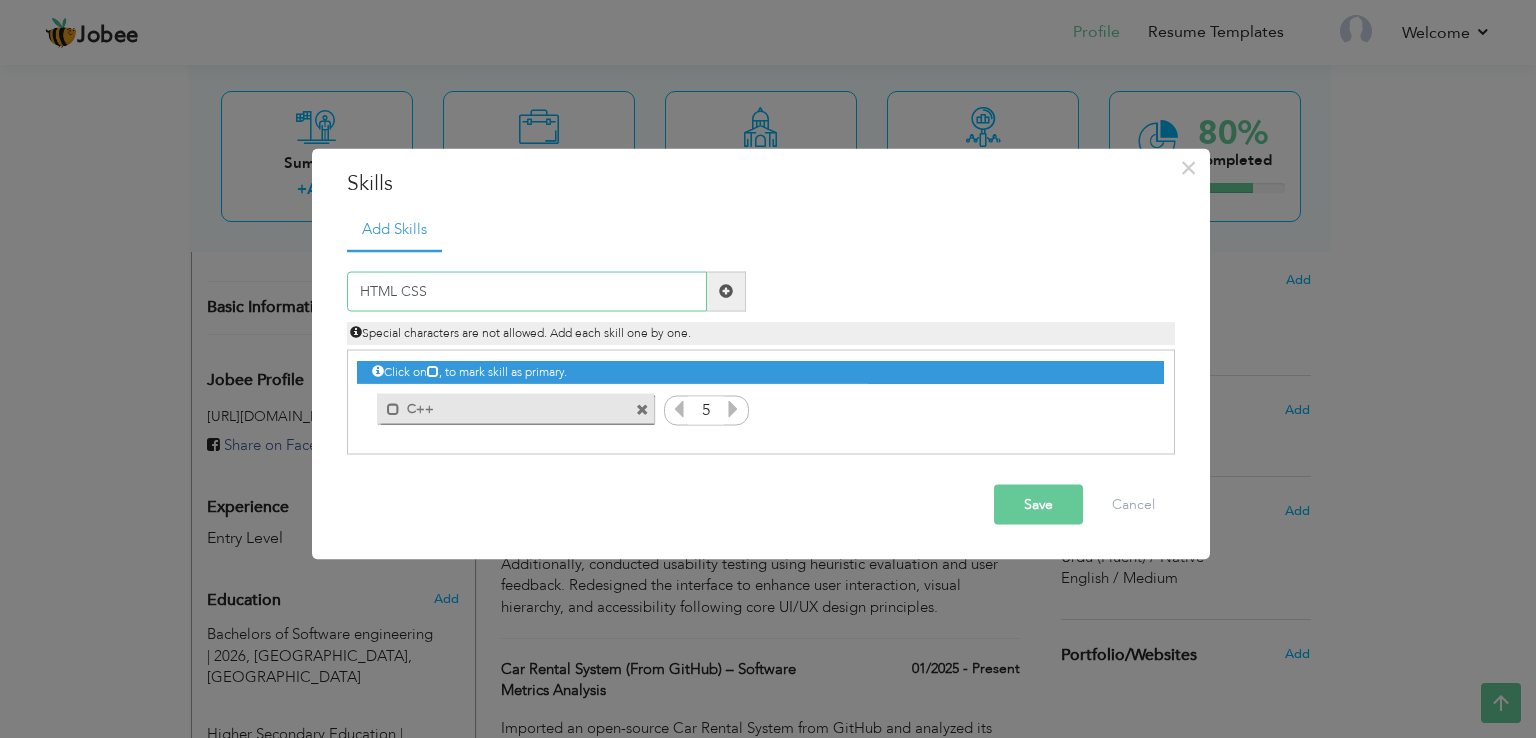 click on "HTML CSS" at bounding box center [527, 291] 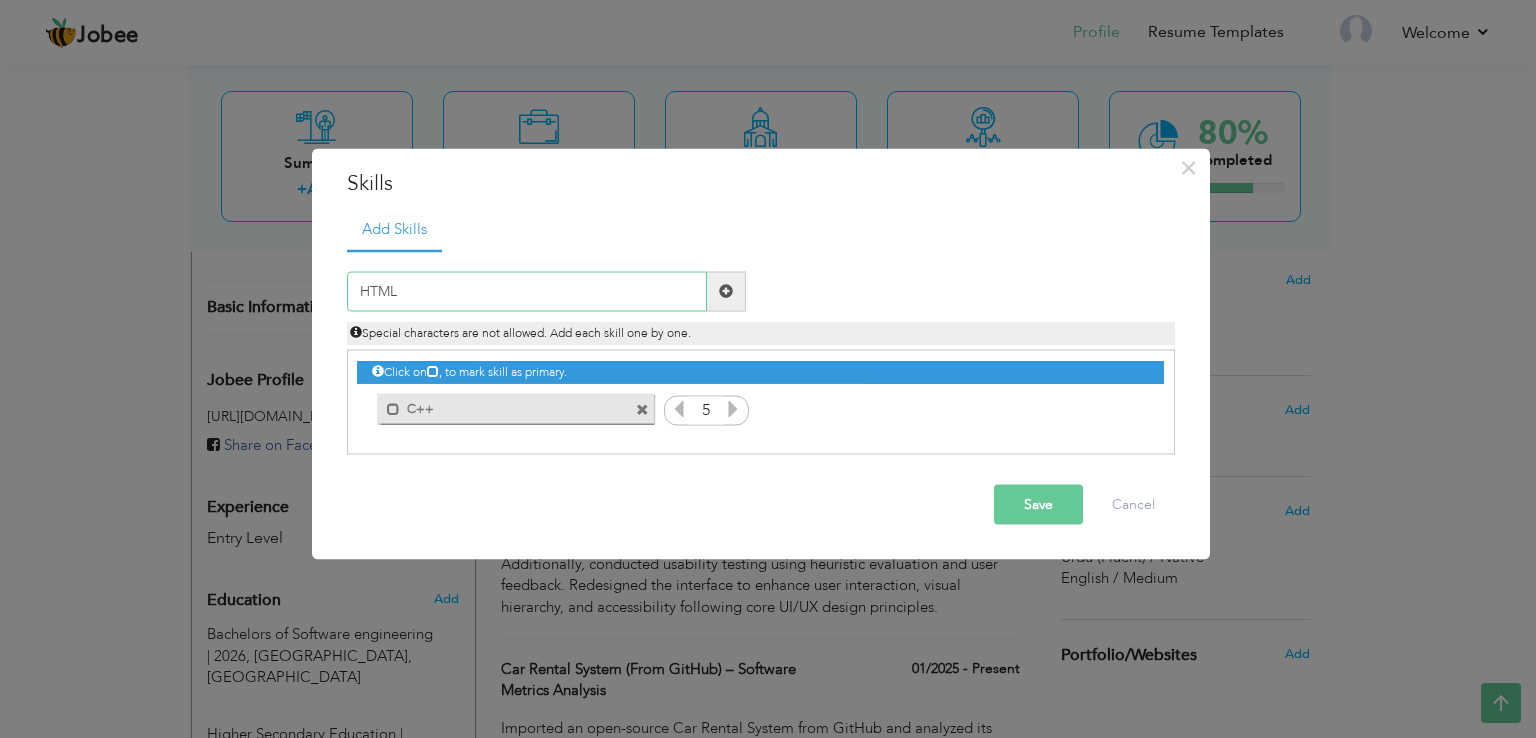 type on "HTML" 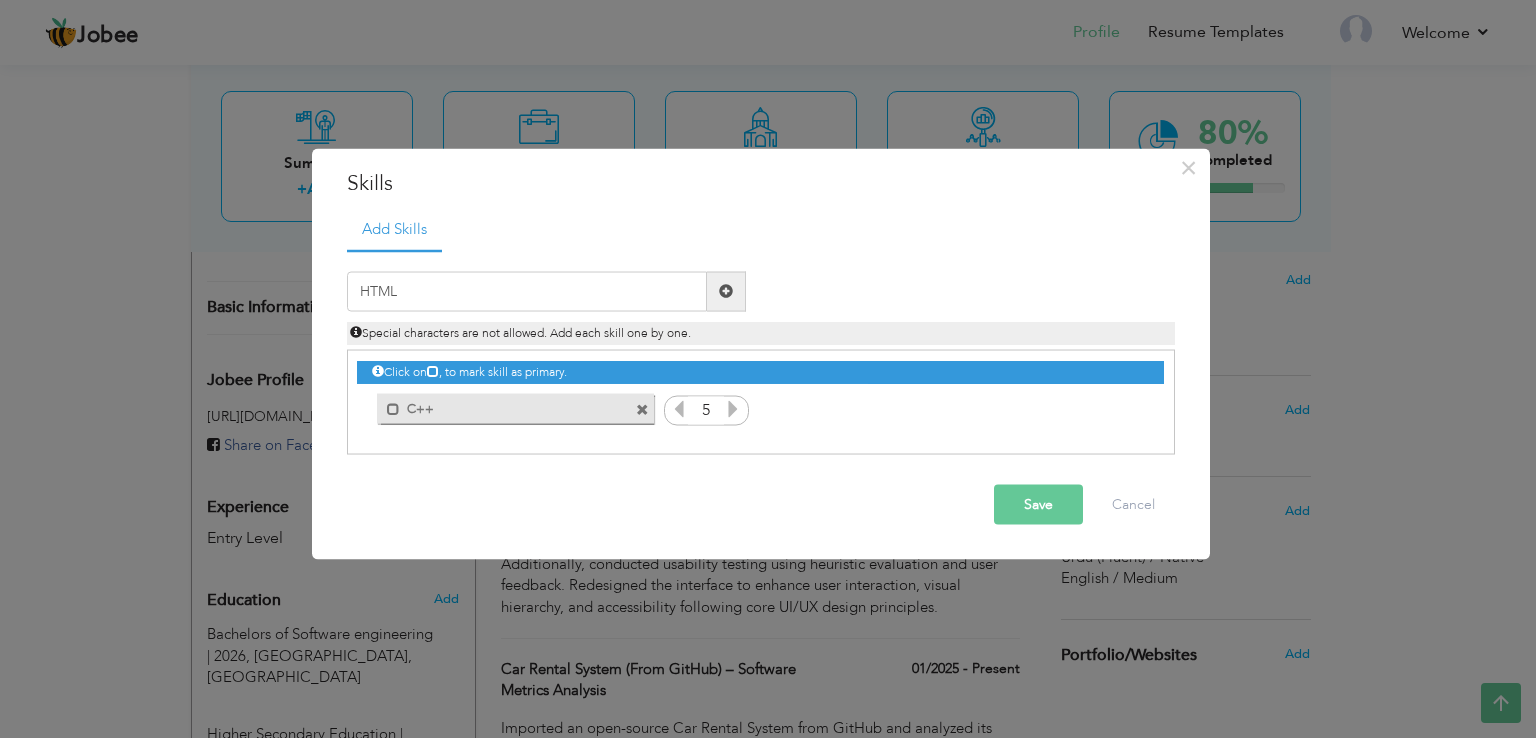 click on "Save" at bounding box center (1038, 504) 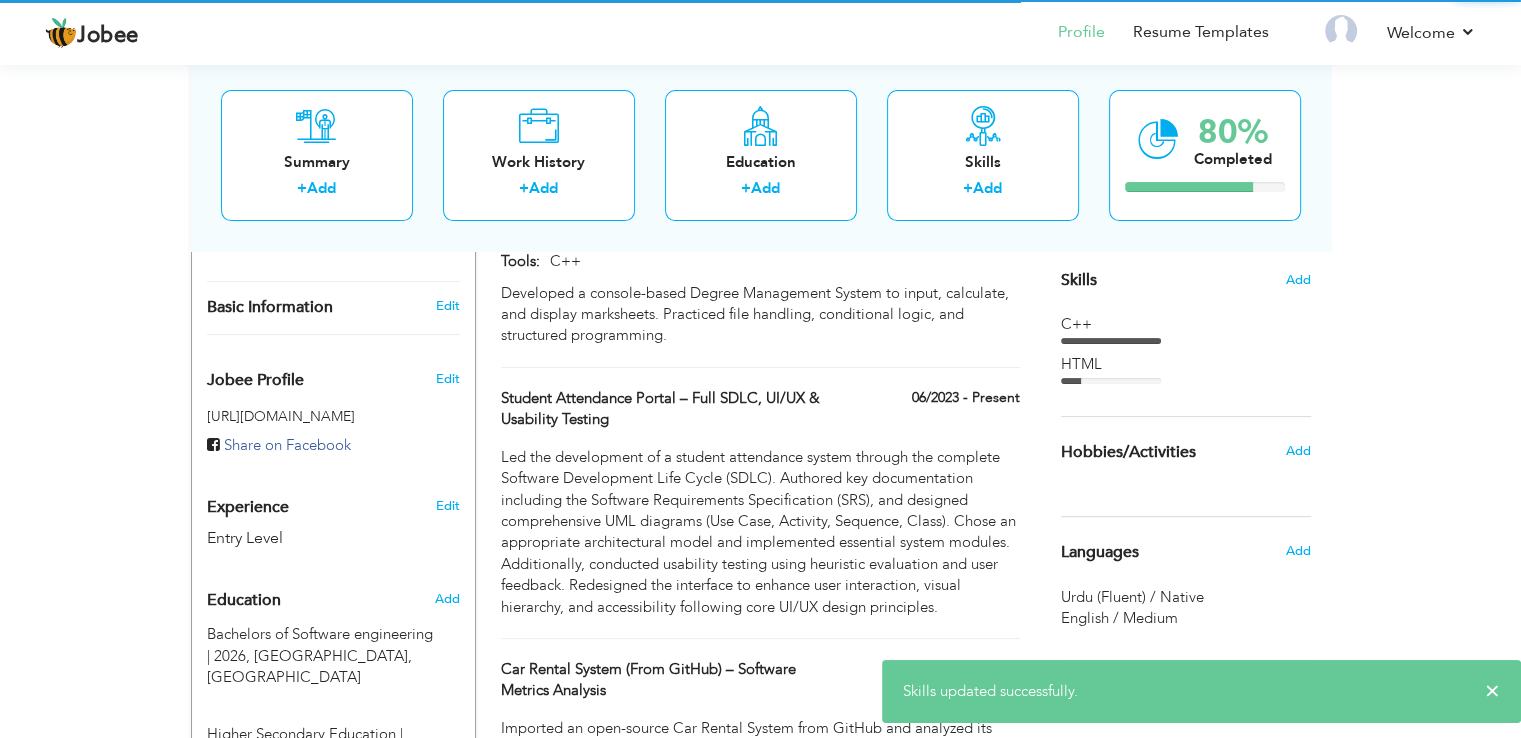 click on "Hobbies/Activities
Add" at bounding box center (1186, 452) 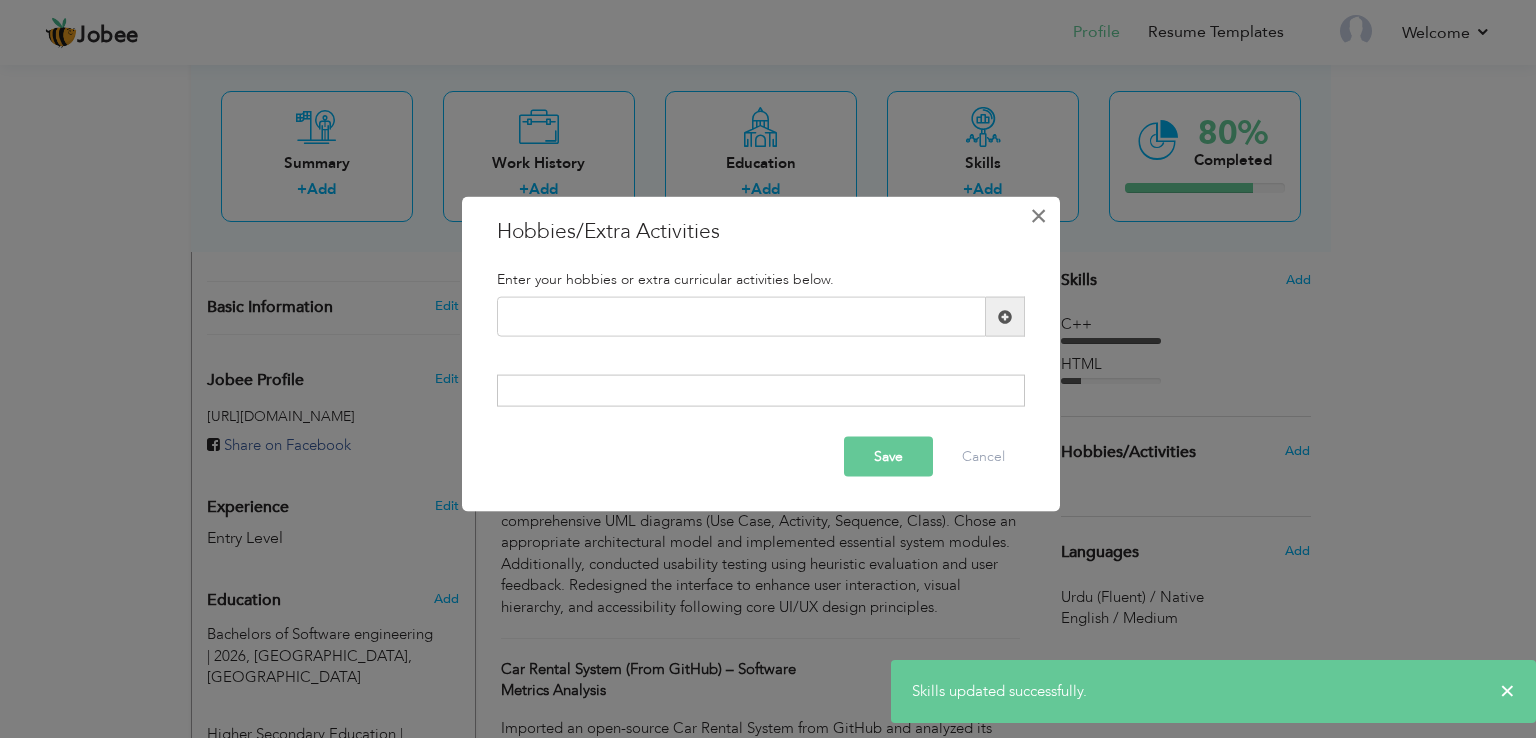 click on "×" at bounding box center [1038, 216] 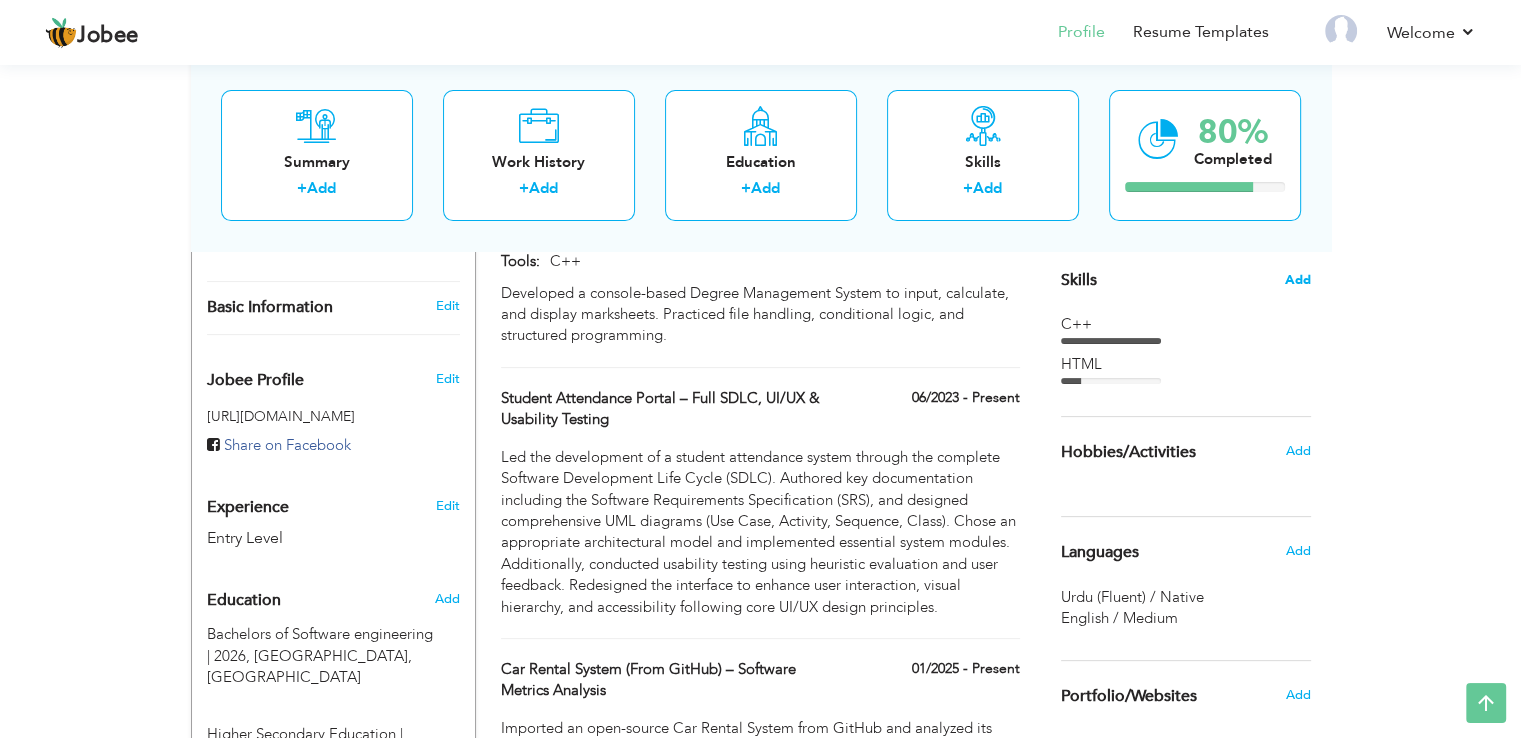 click on "Add" at bounding box center (1298, 280) 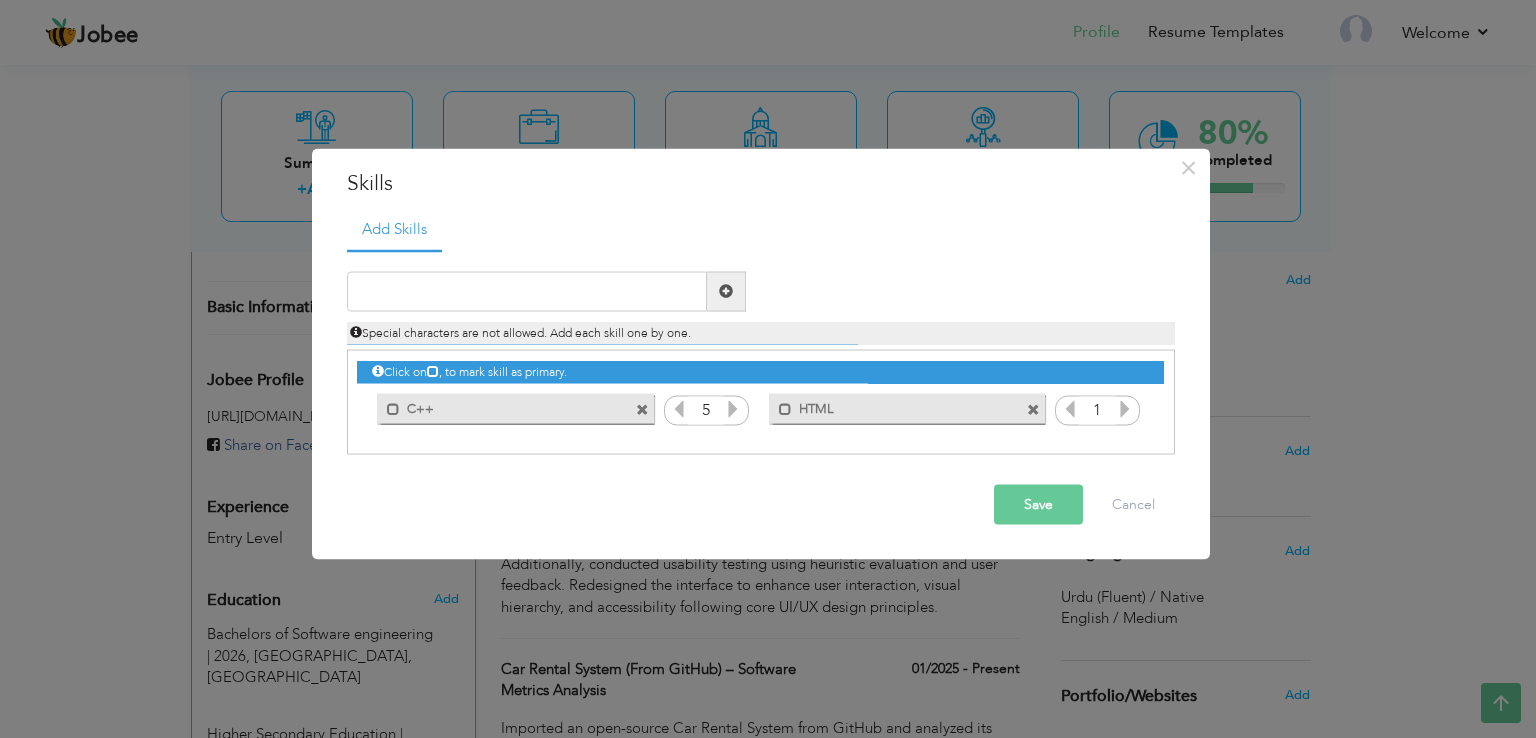 click at bounding box center [1125, 408] 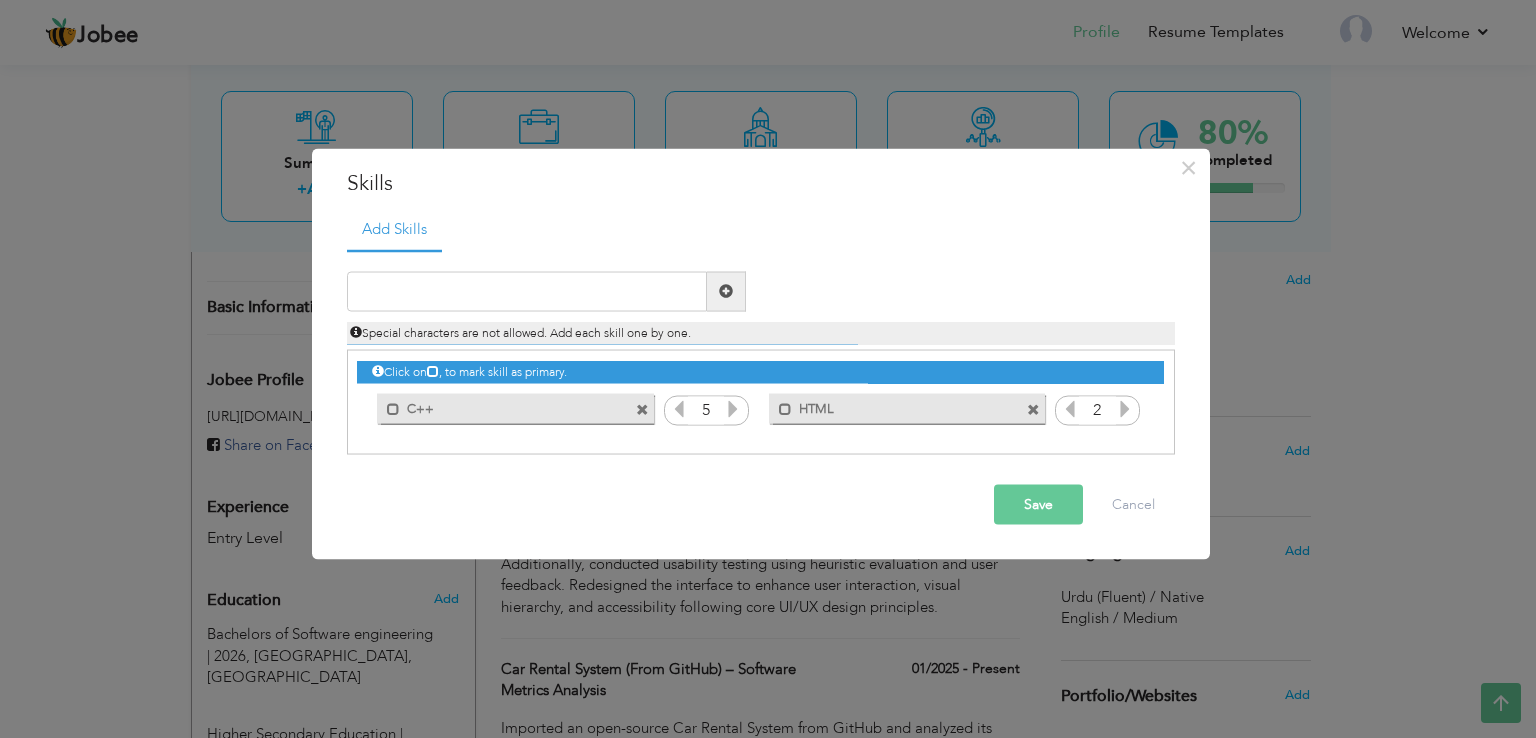 click at bounding box center (1125, 408) 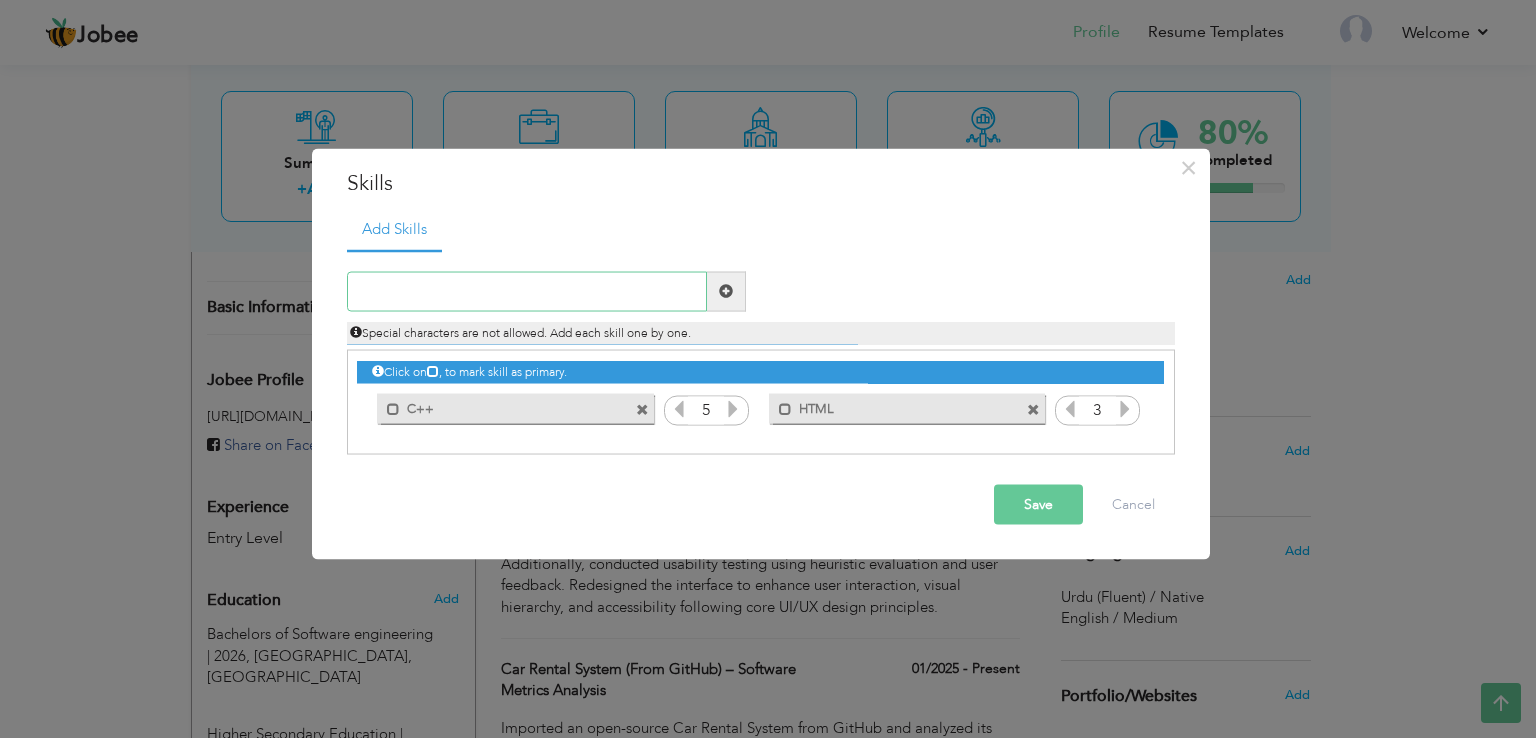 click at bounding box center [527, 291] 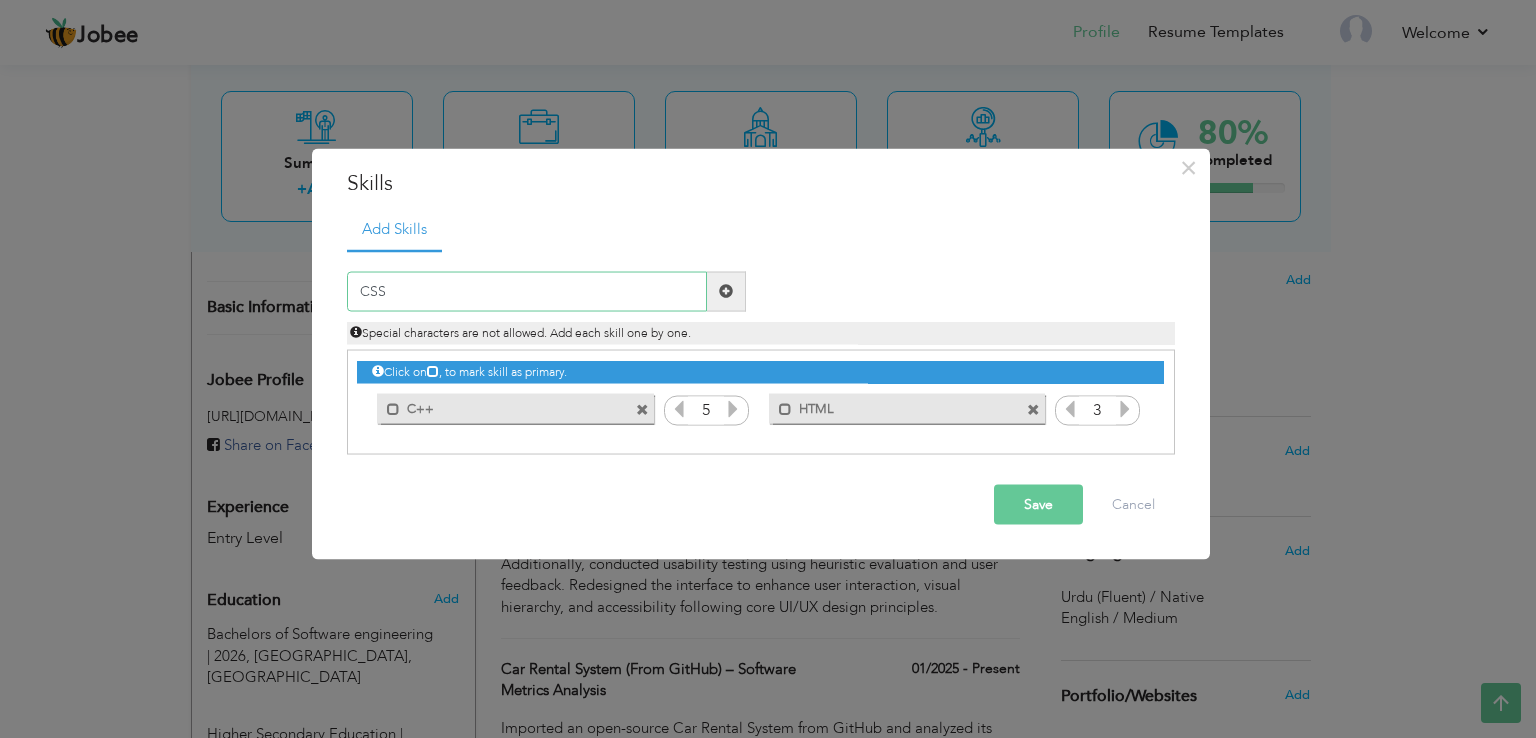 type on "CSS" 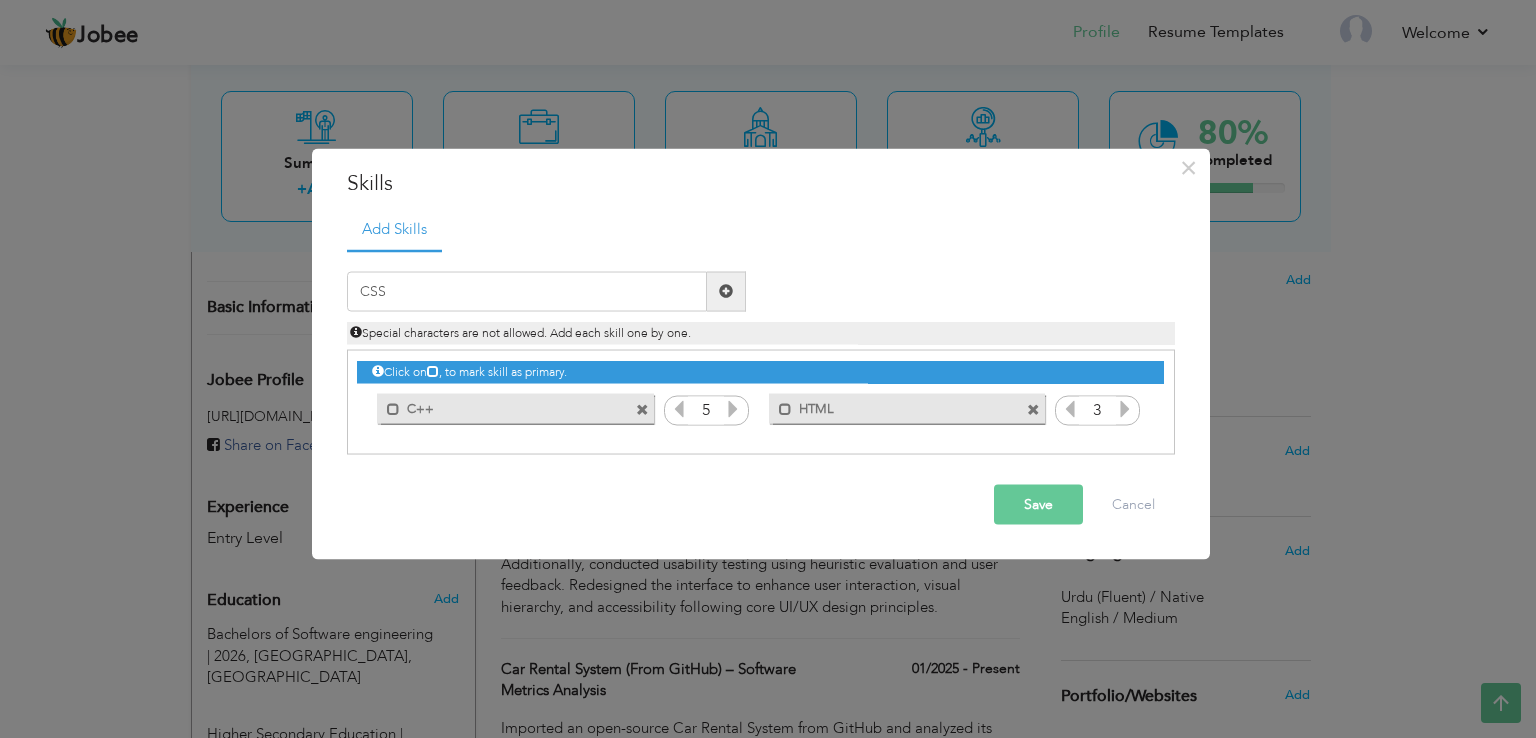 click on "Save" at bounding box center (1038, 504) 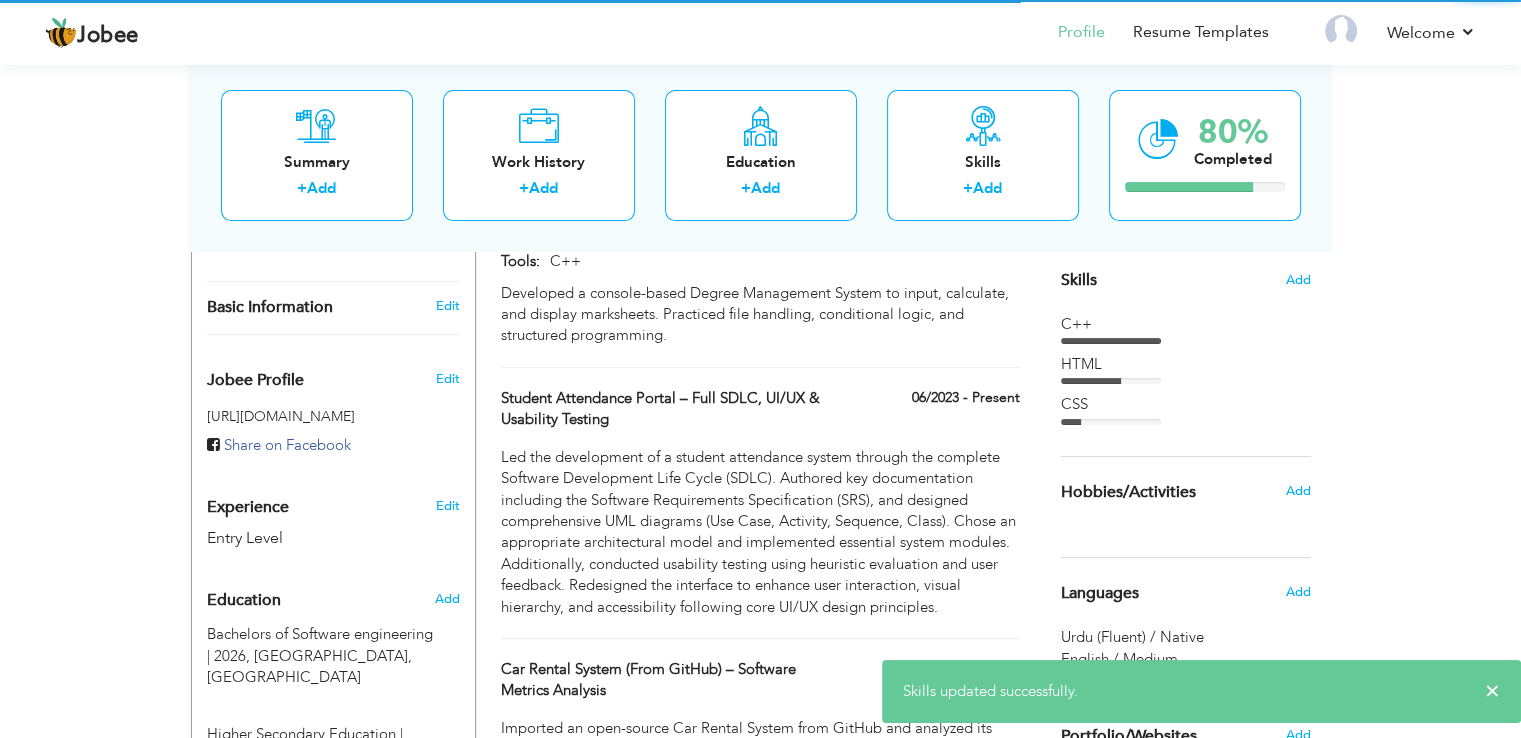 click at bounding box center [669, 438] 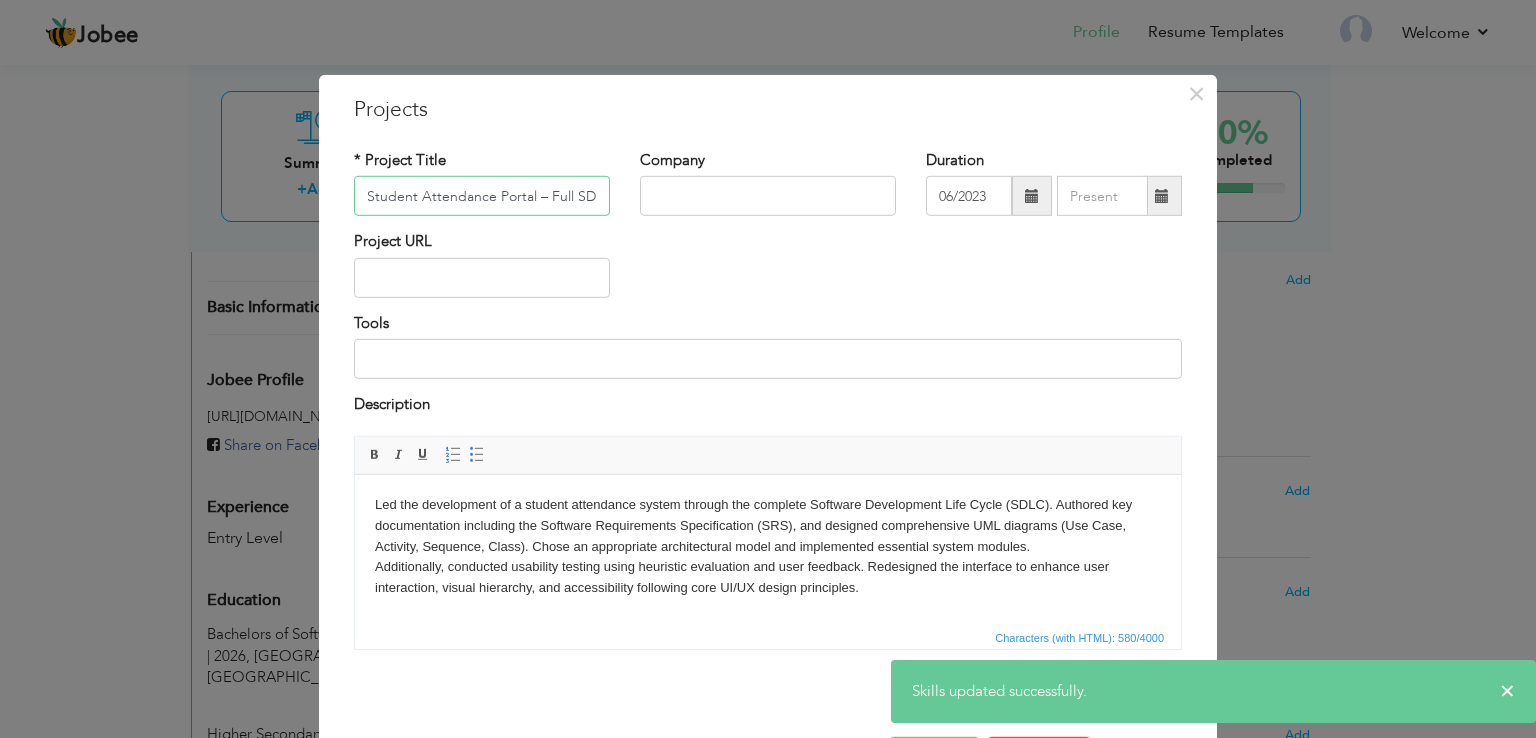 scroll, scrollTop: 0, scrollLeft: 172, axis: horizontal 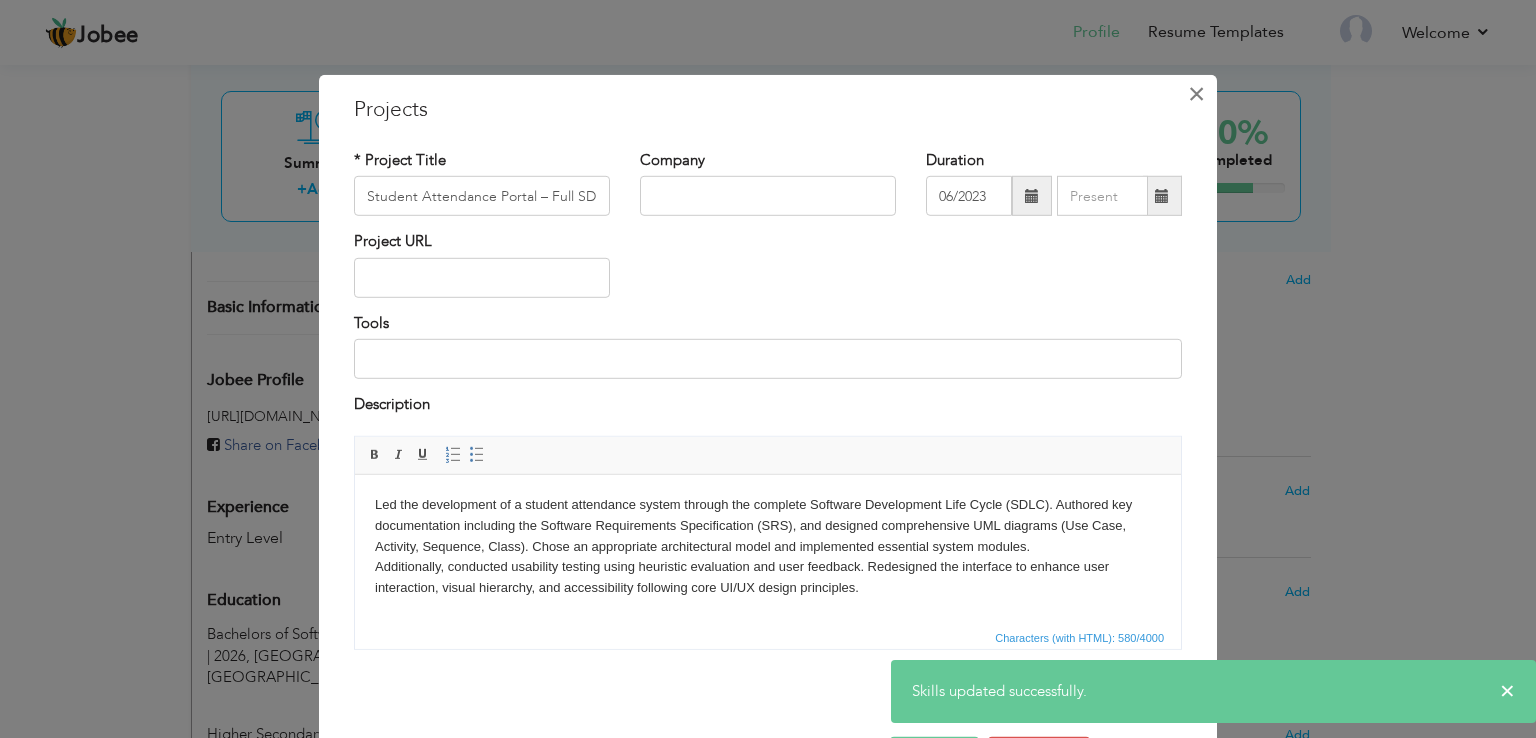 click on "×" at bounding box center [1196, 94] 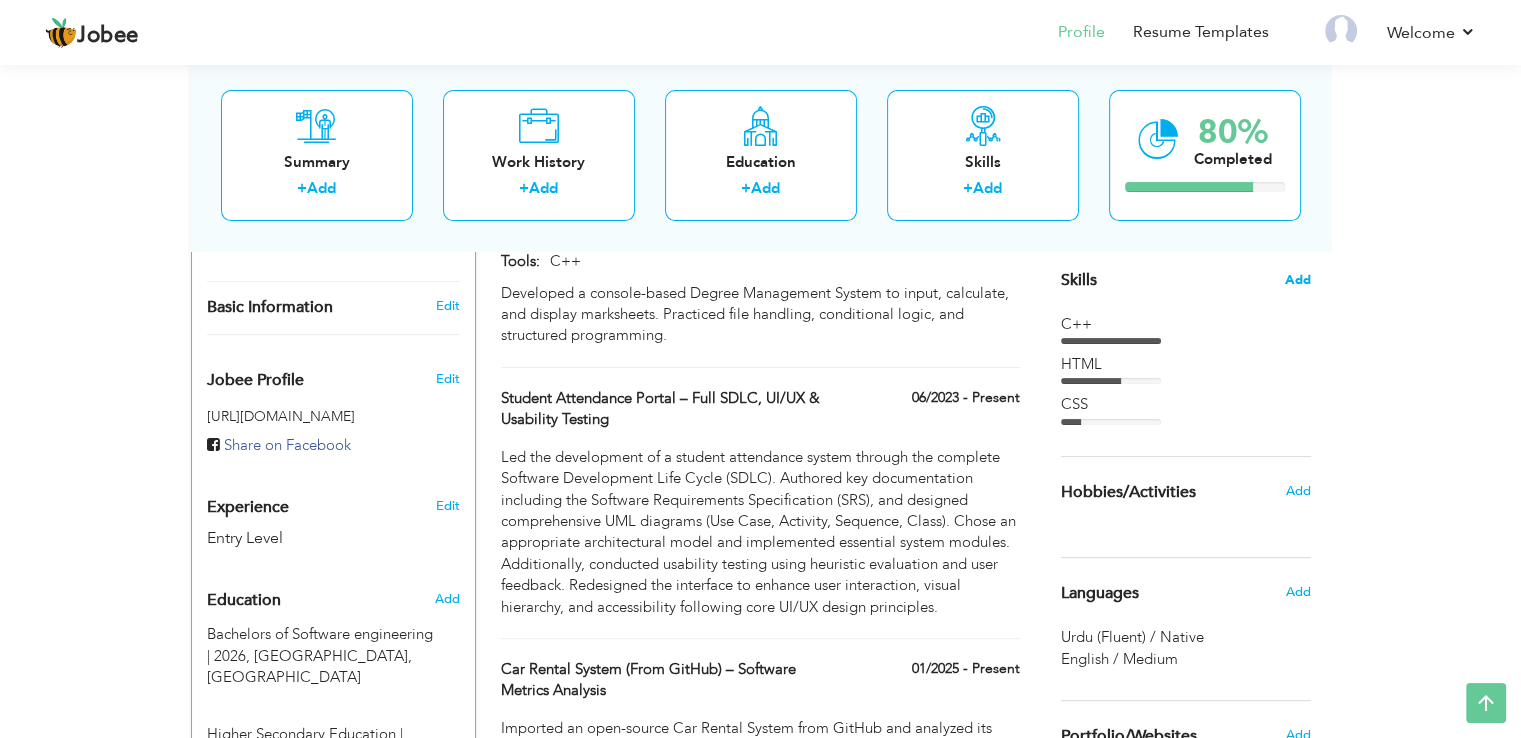 click on "Add" at bounding box center [1298, 280] 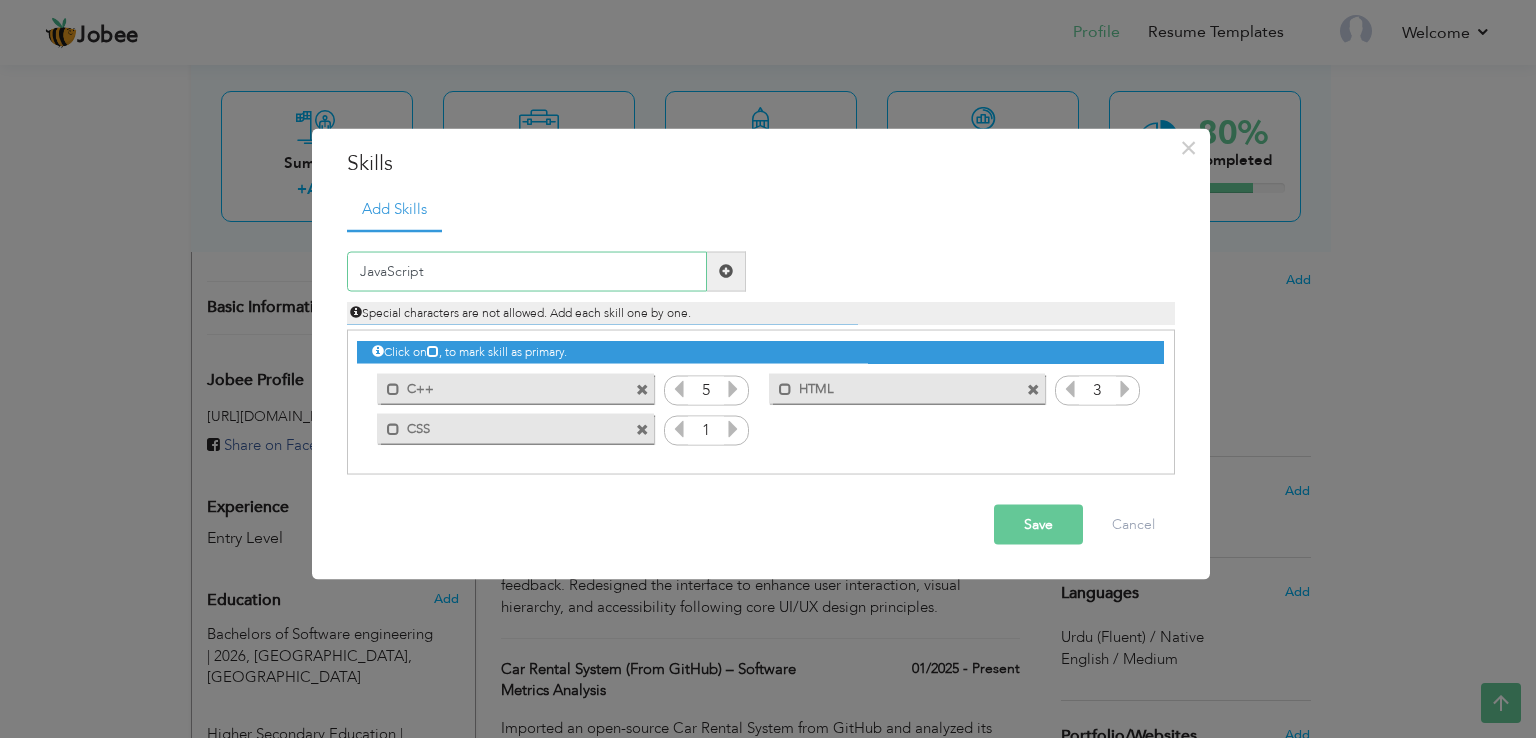type on "JavaScript" 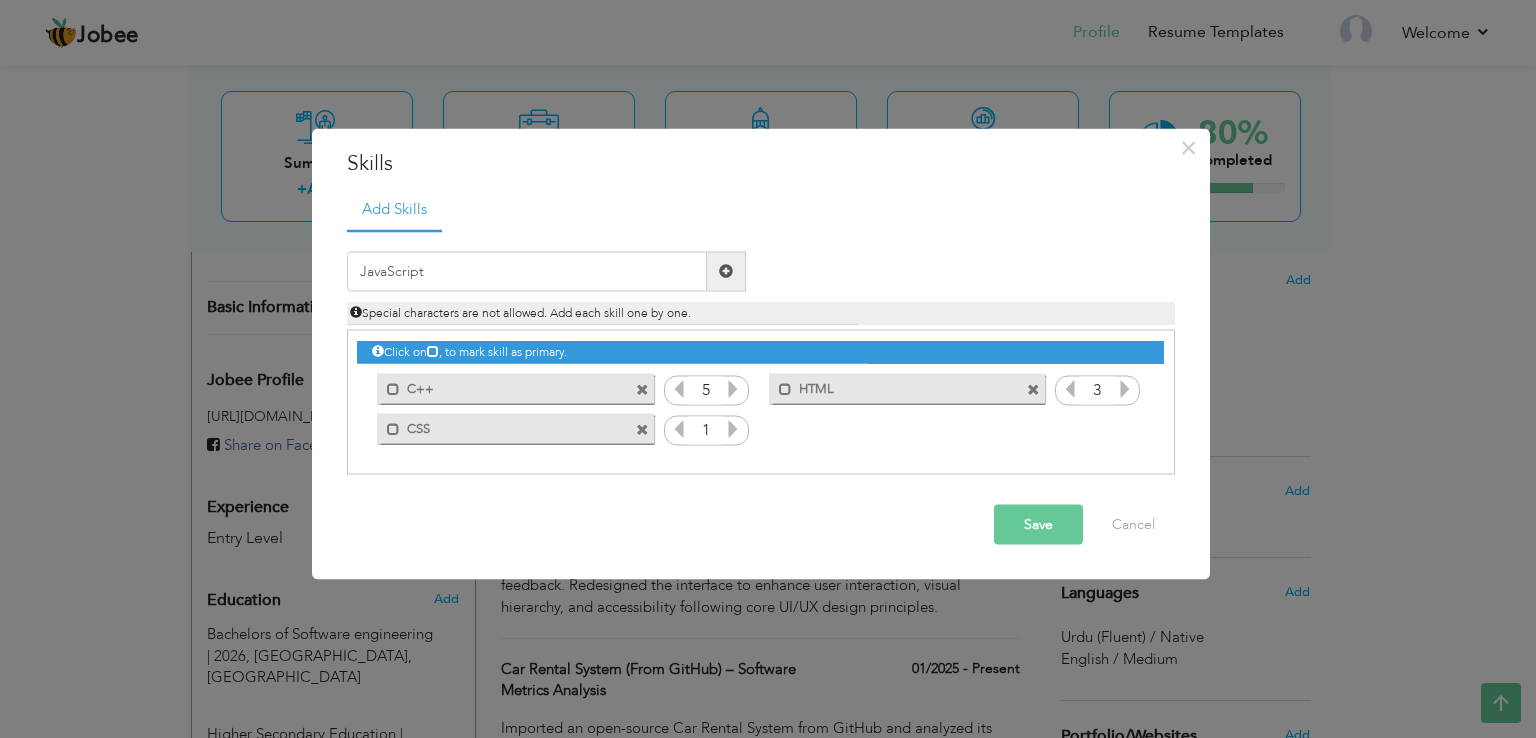 click on "Save" at bounding box center (1038, 524) 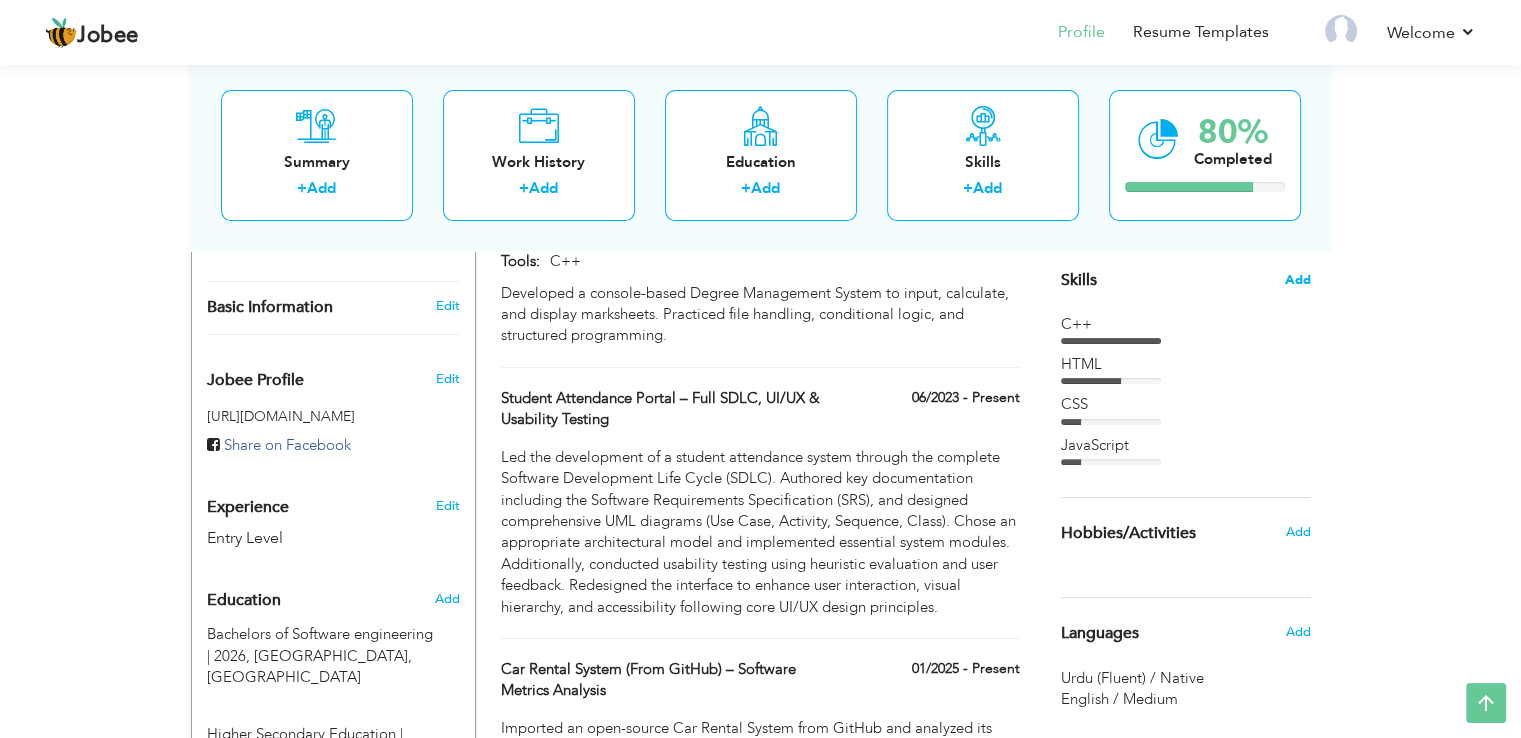 click on "Add" at bounding box center [1298, 280] 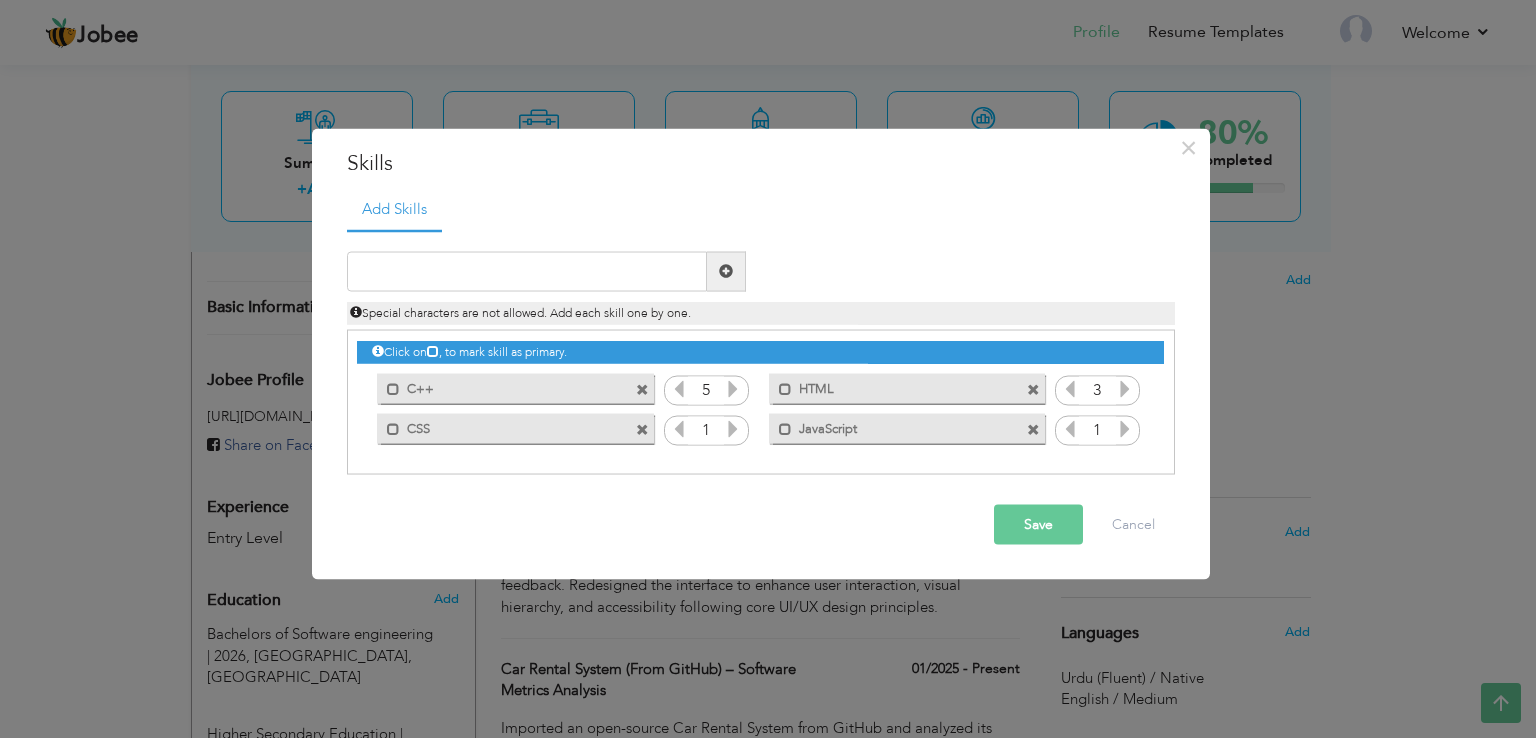 click on "Special characters are not allowed. Add each skill one by one." at bounding box center (761, 307) 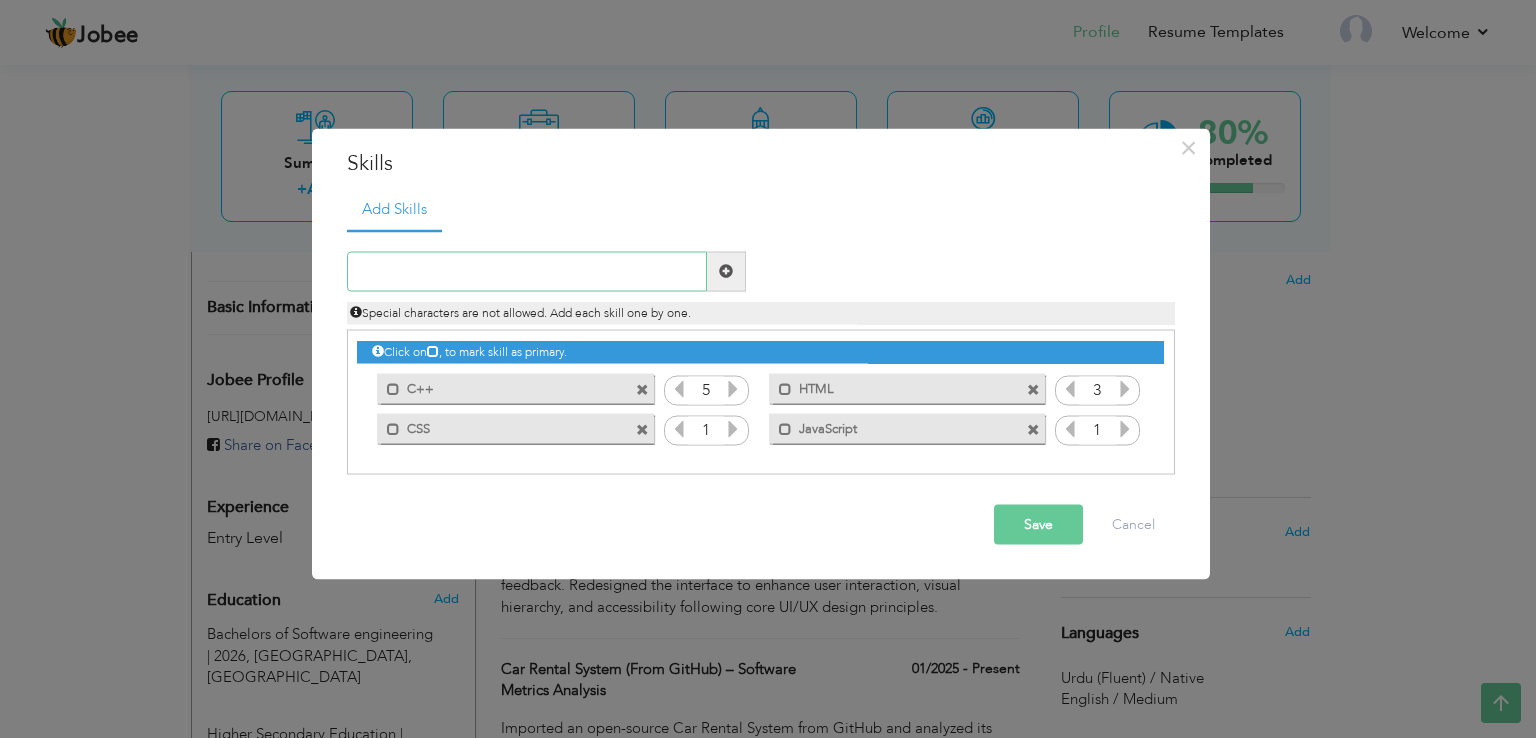 click at bounding box center [527, 271] 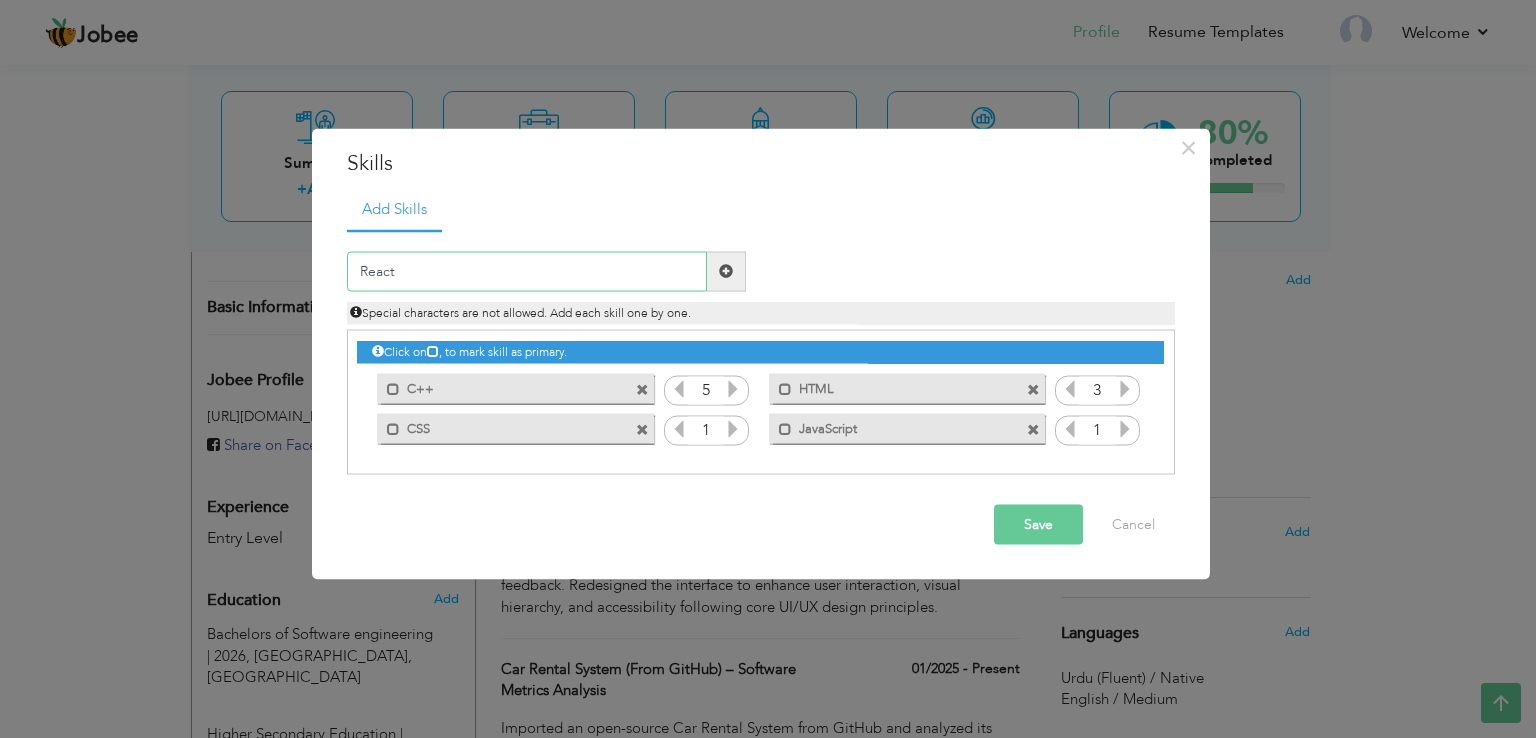type on "React" 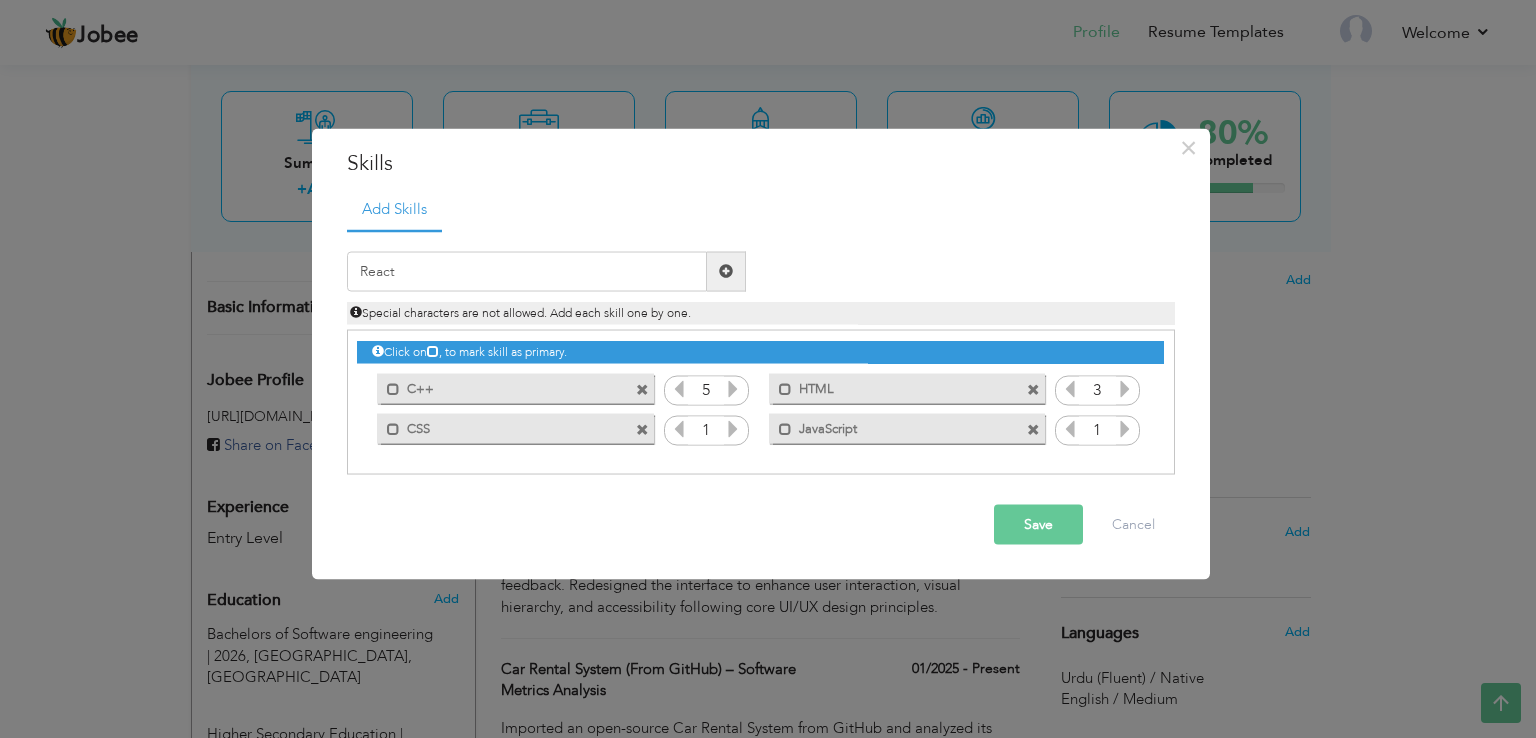click on "Save" at bounding box center (1038, 524) 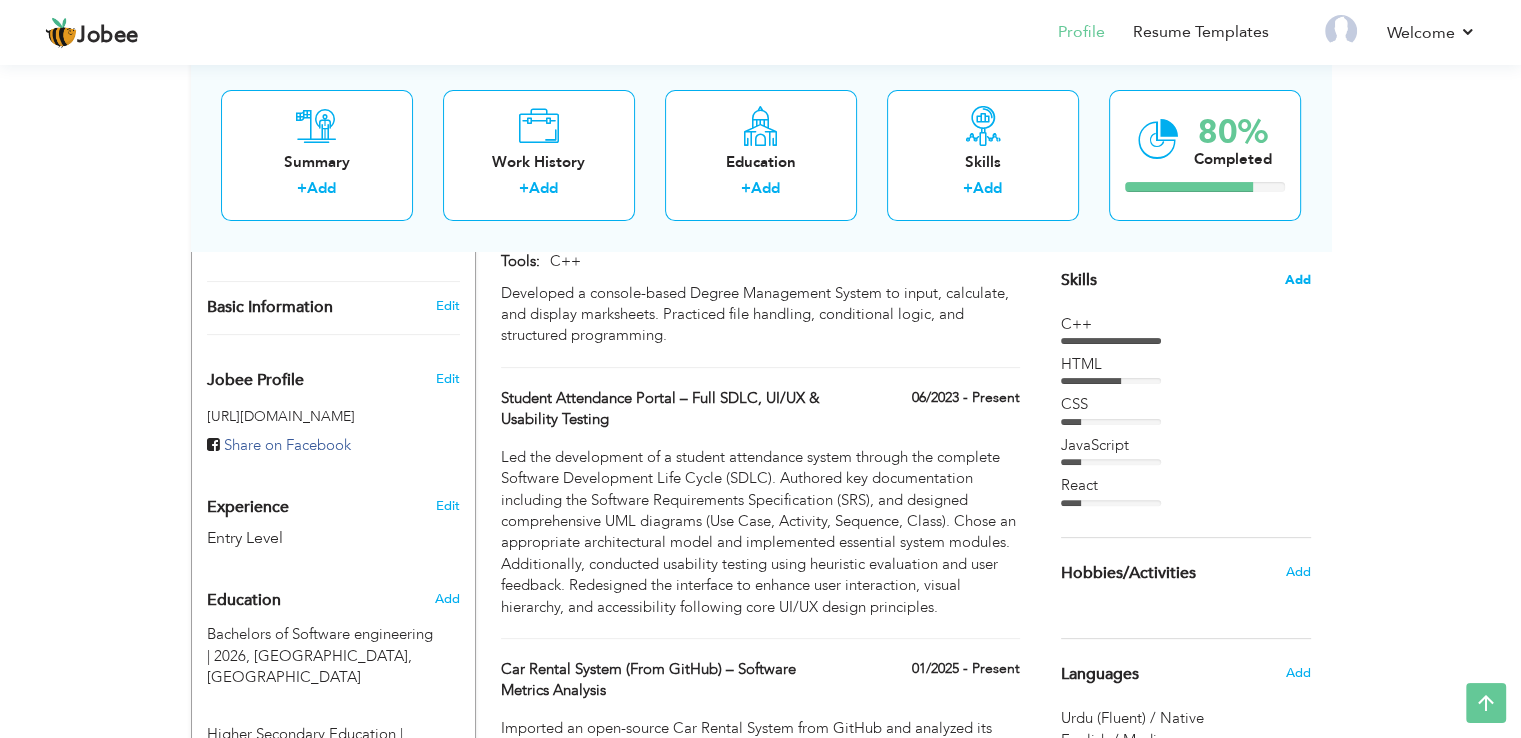 click on "Add" at bounding box center (1298, 280) 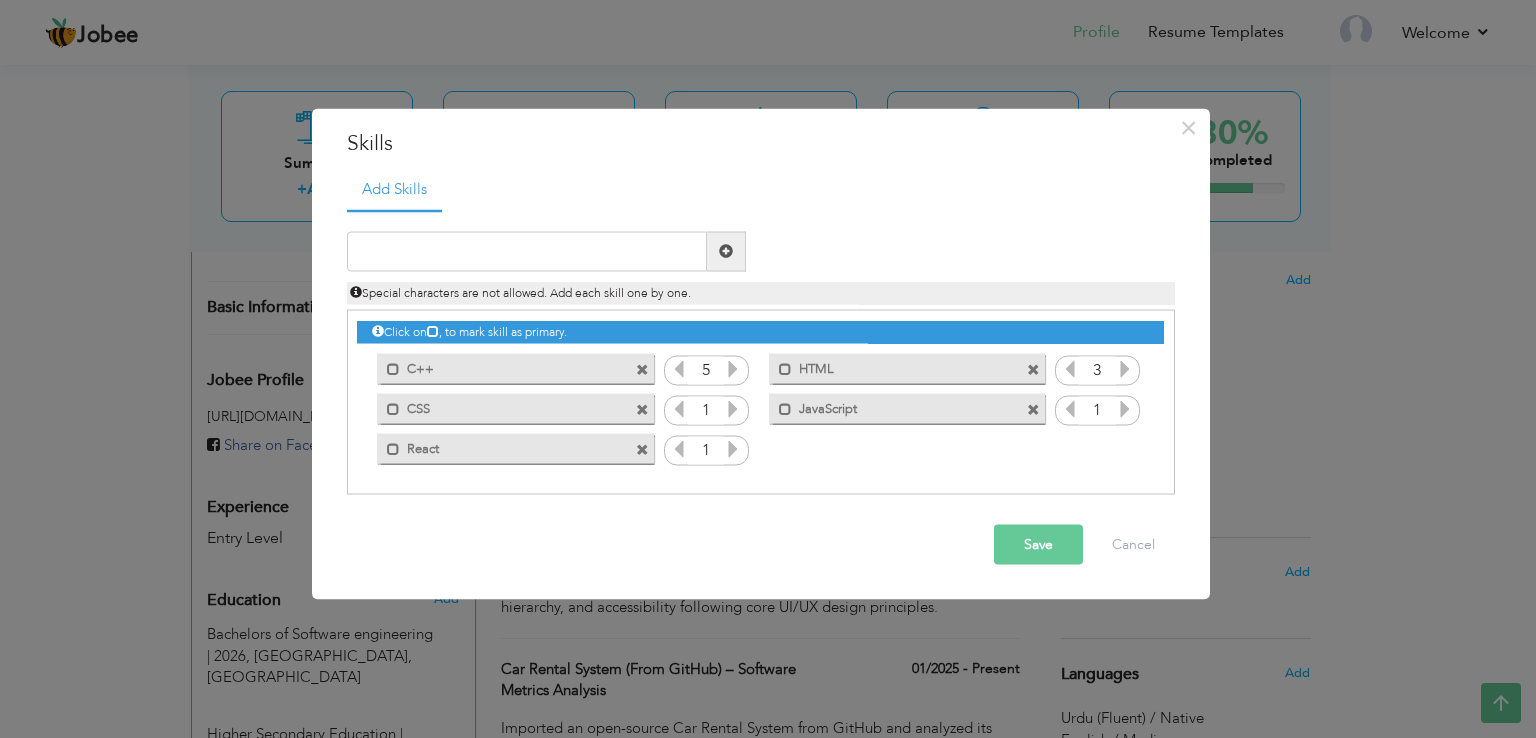 click at bounding box center (733, 408) 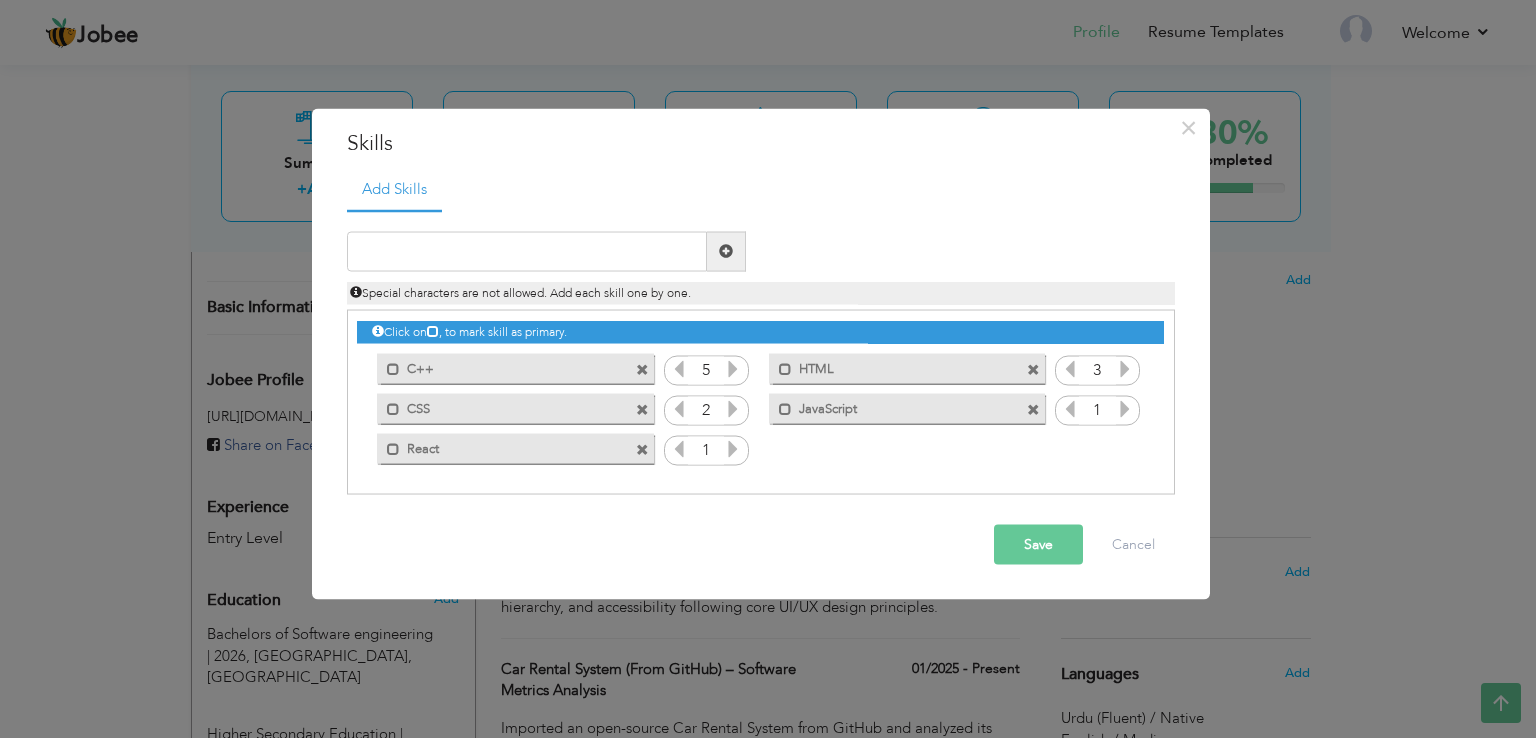 click at bounding box center [733, 408] 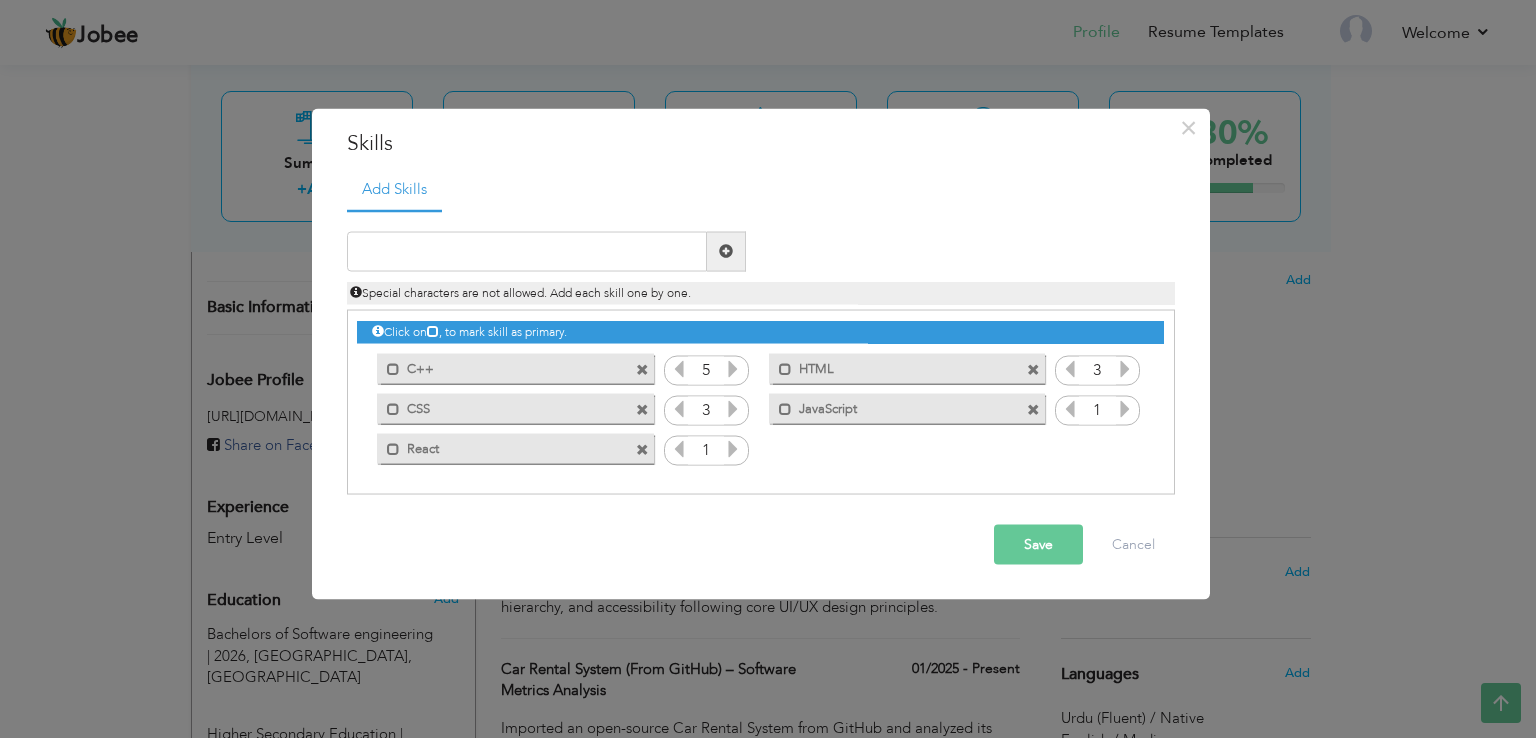 click on "Save" at bounding box center [1038, 544] 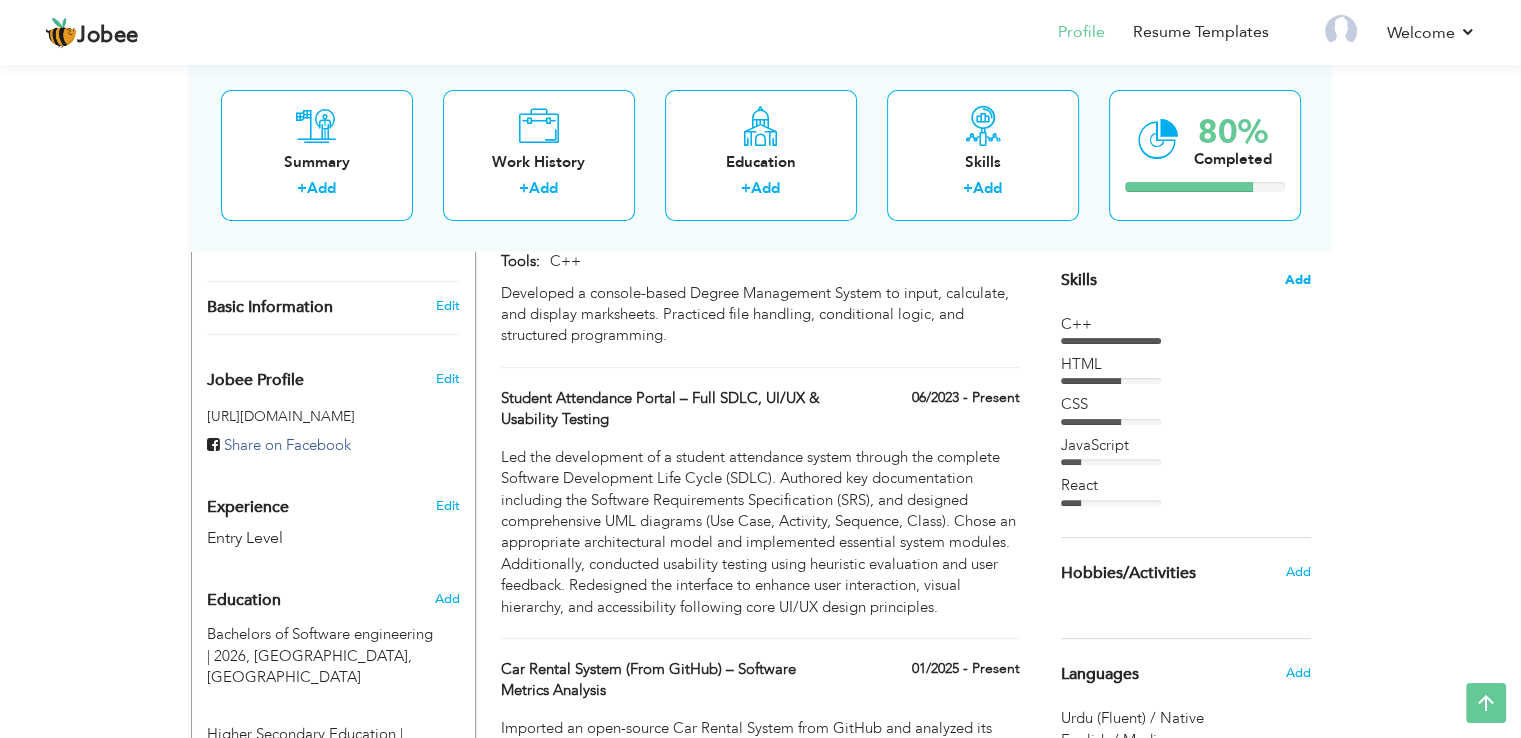 click on "Add" at bounding box center (1298, 280) 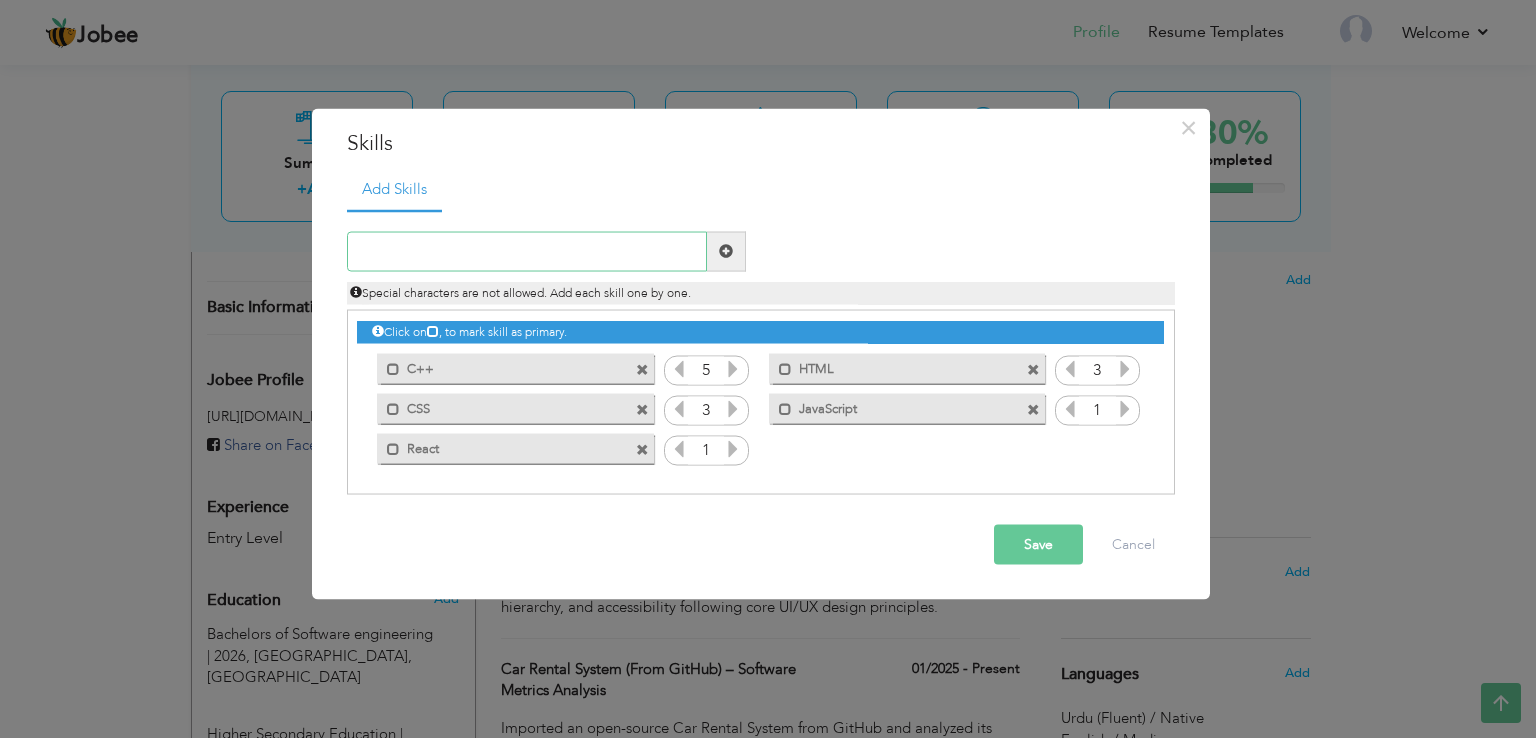 click at bounding box center [527, 251] 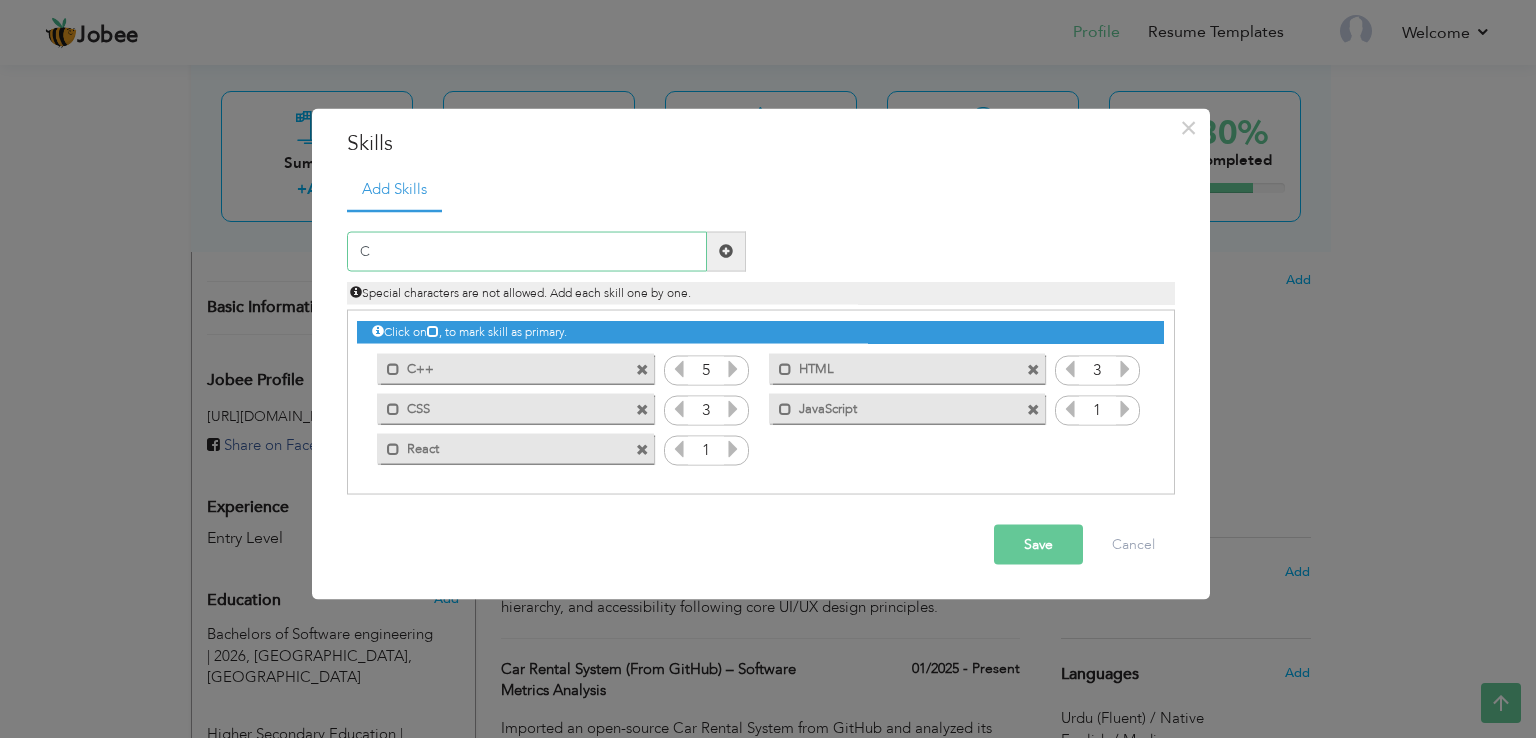type on "C" 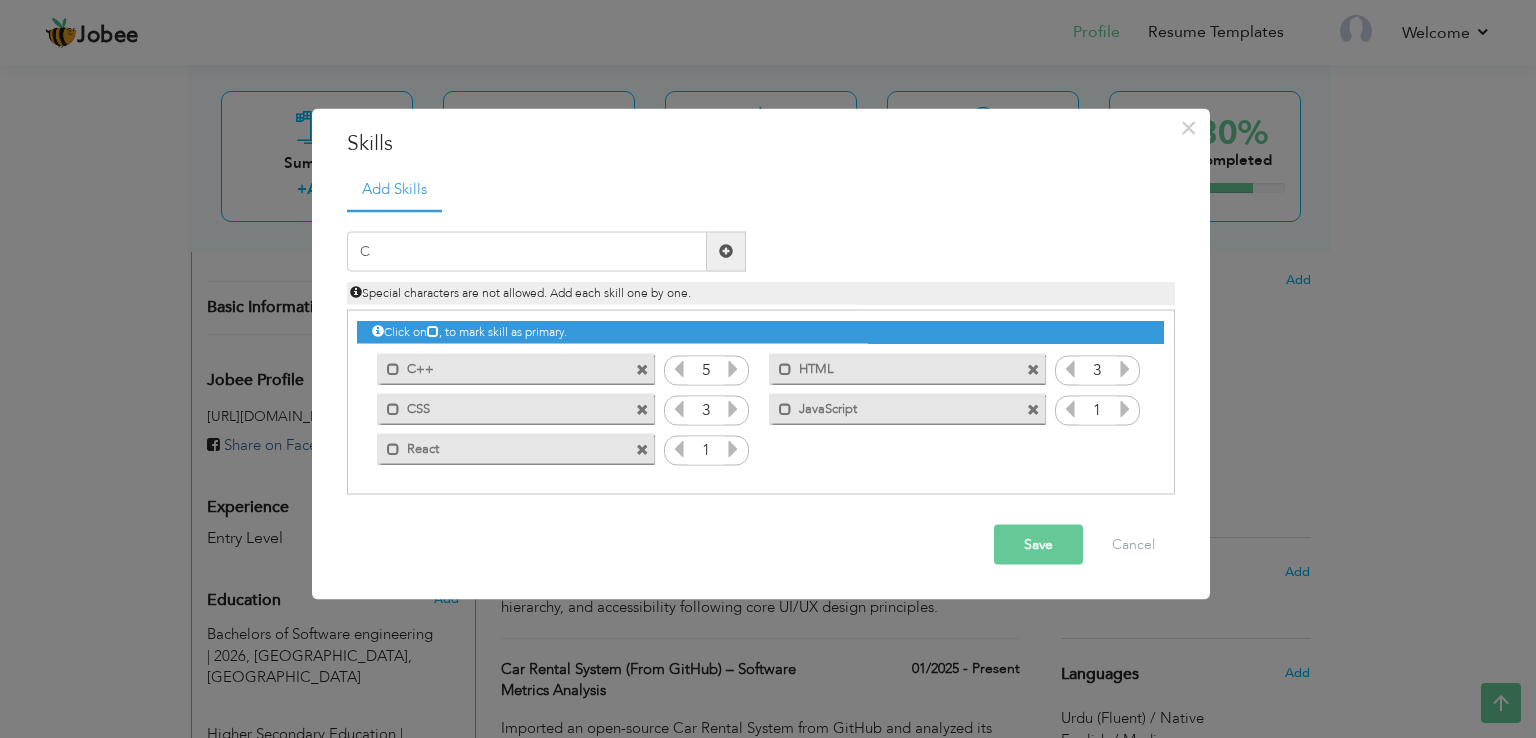 click on "Save" at bounding box center (1038, 544) 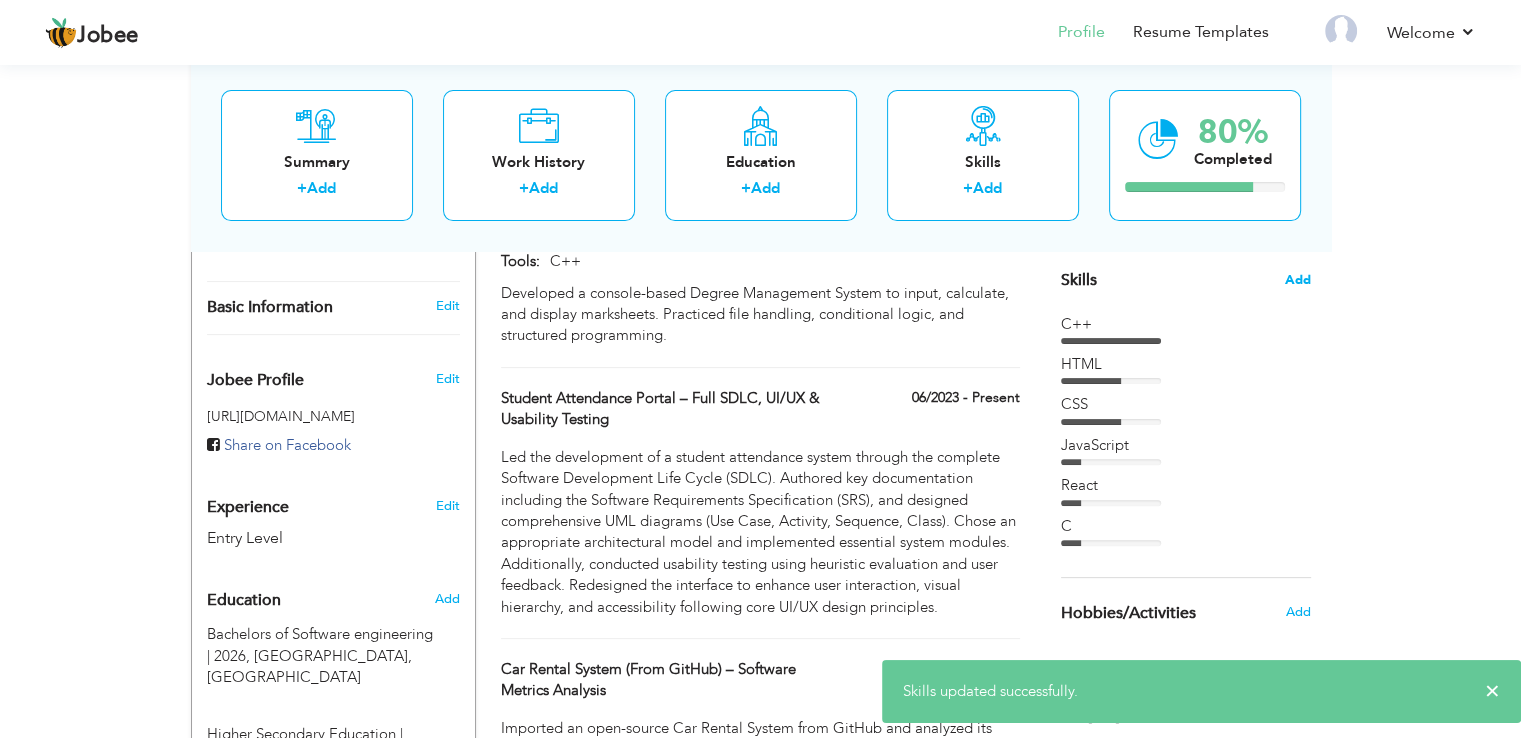 click on "Add" at bounding box center [1298, 280] 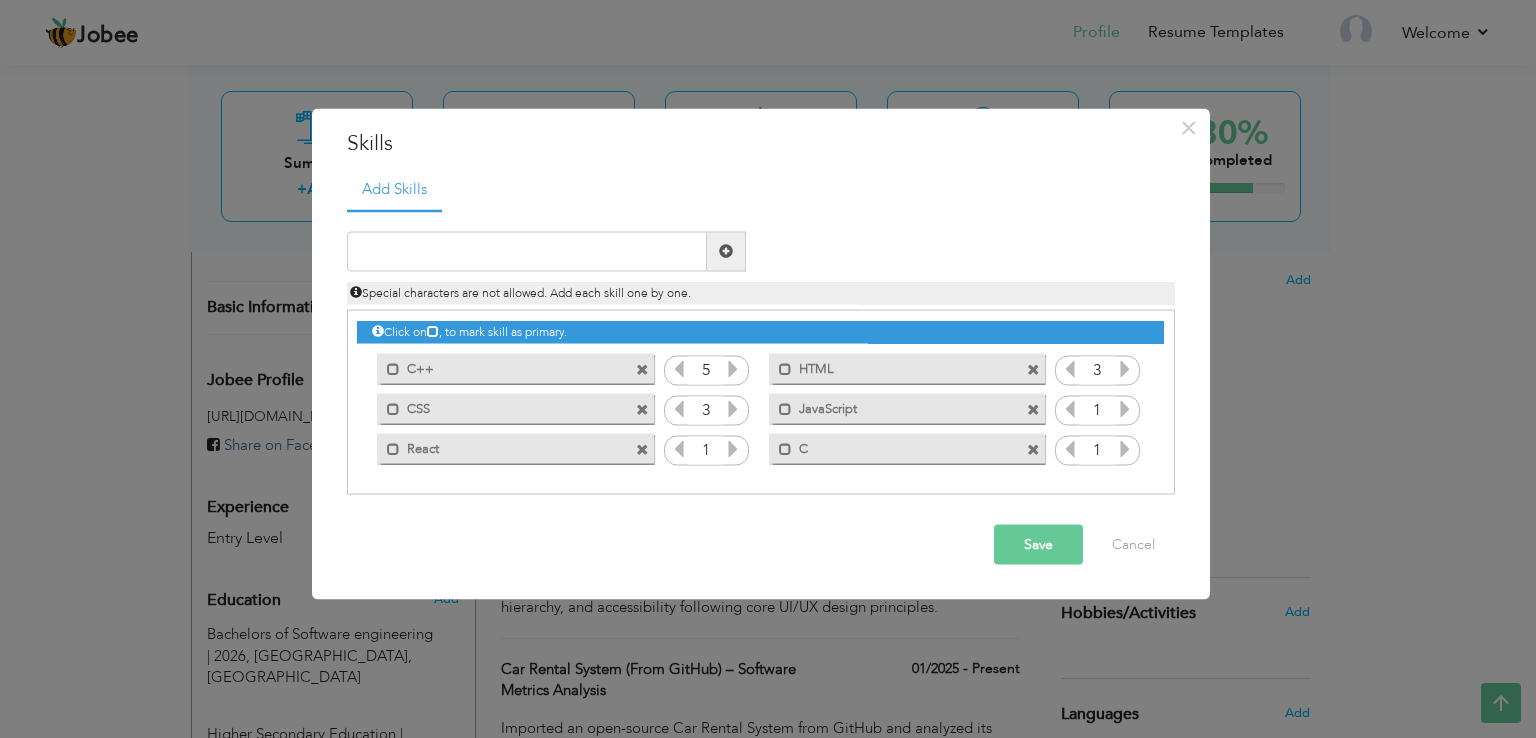 click at bounding box center [1125, 448] 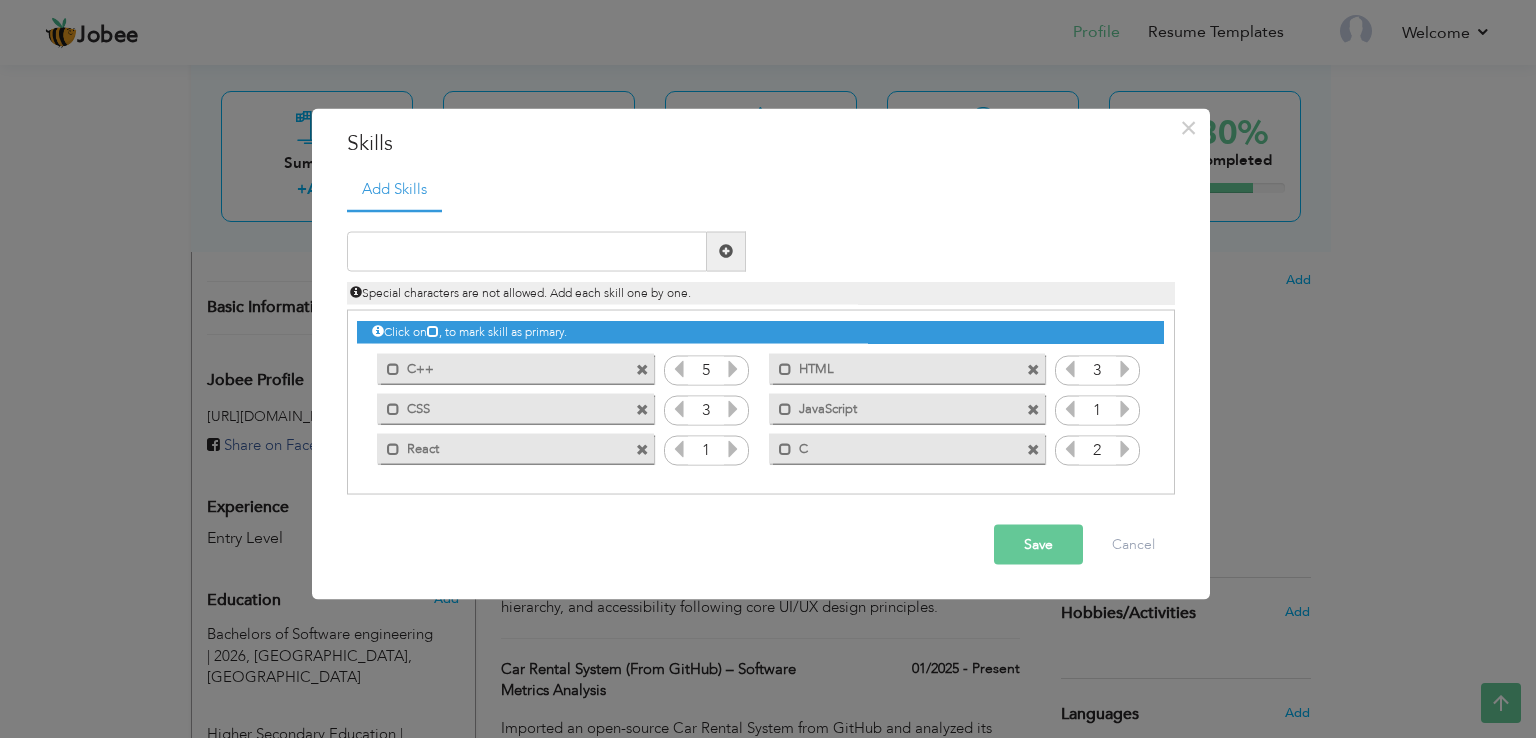 click at bounding box center (1125, 448) 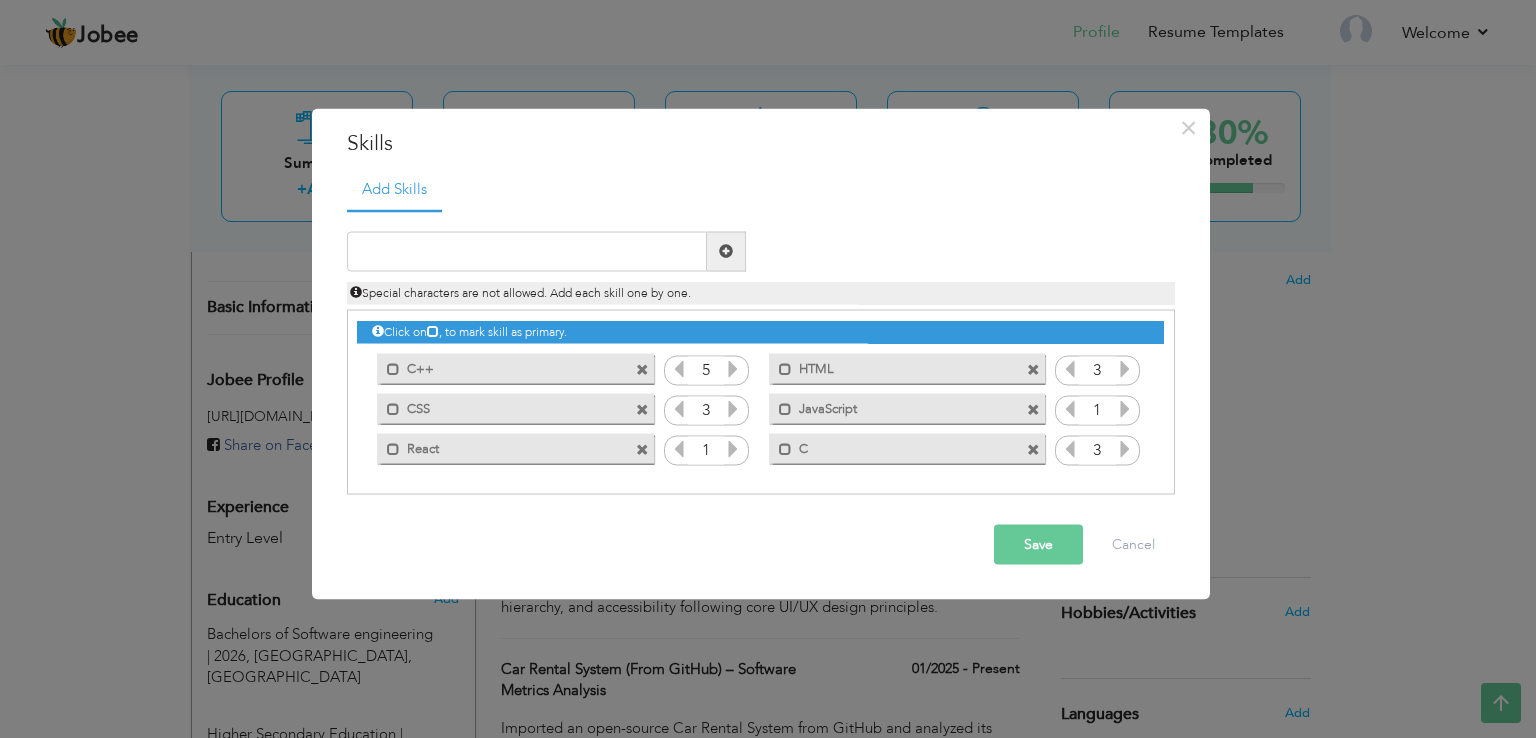 click on "Save" at bounding box center [1038, 544] 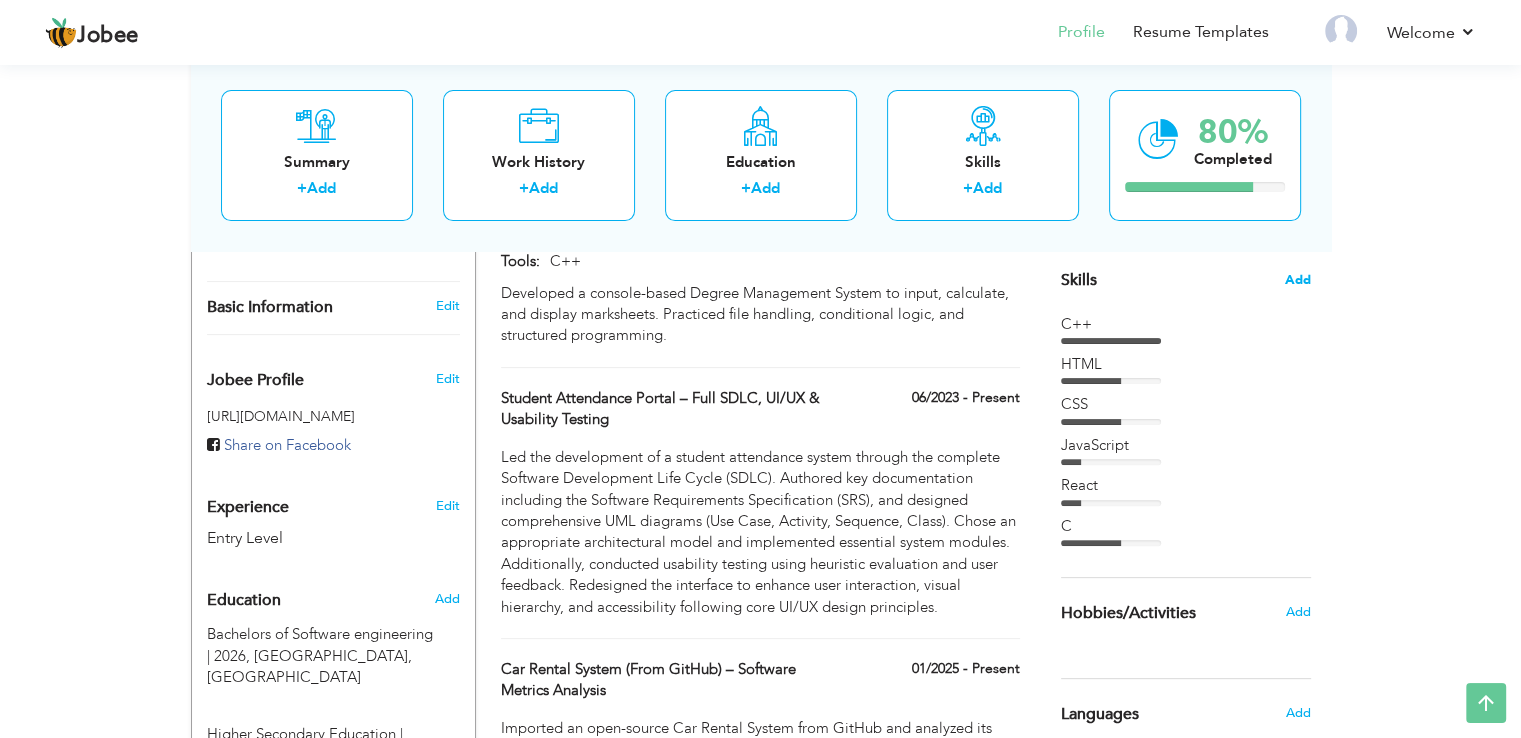 click on "Add" at bounding box center [1298, 280] 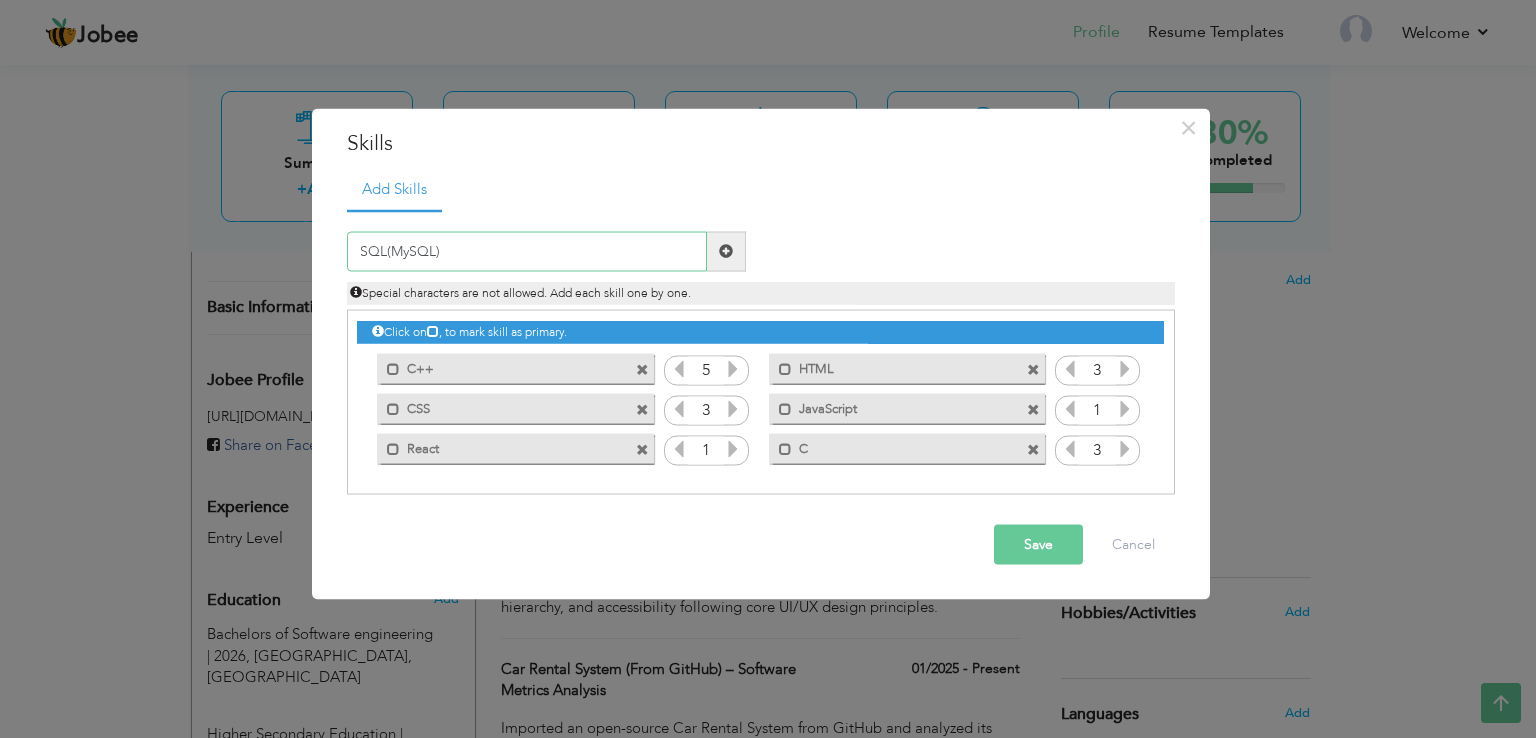 type on "SQL(MySQL)" 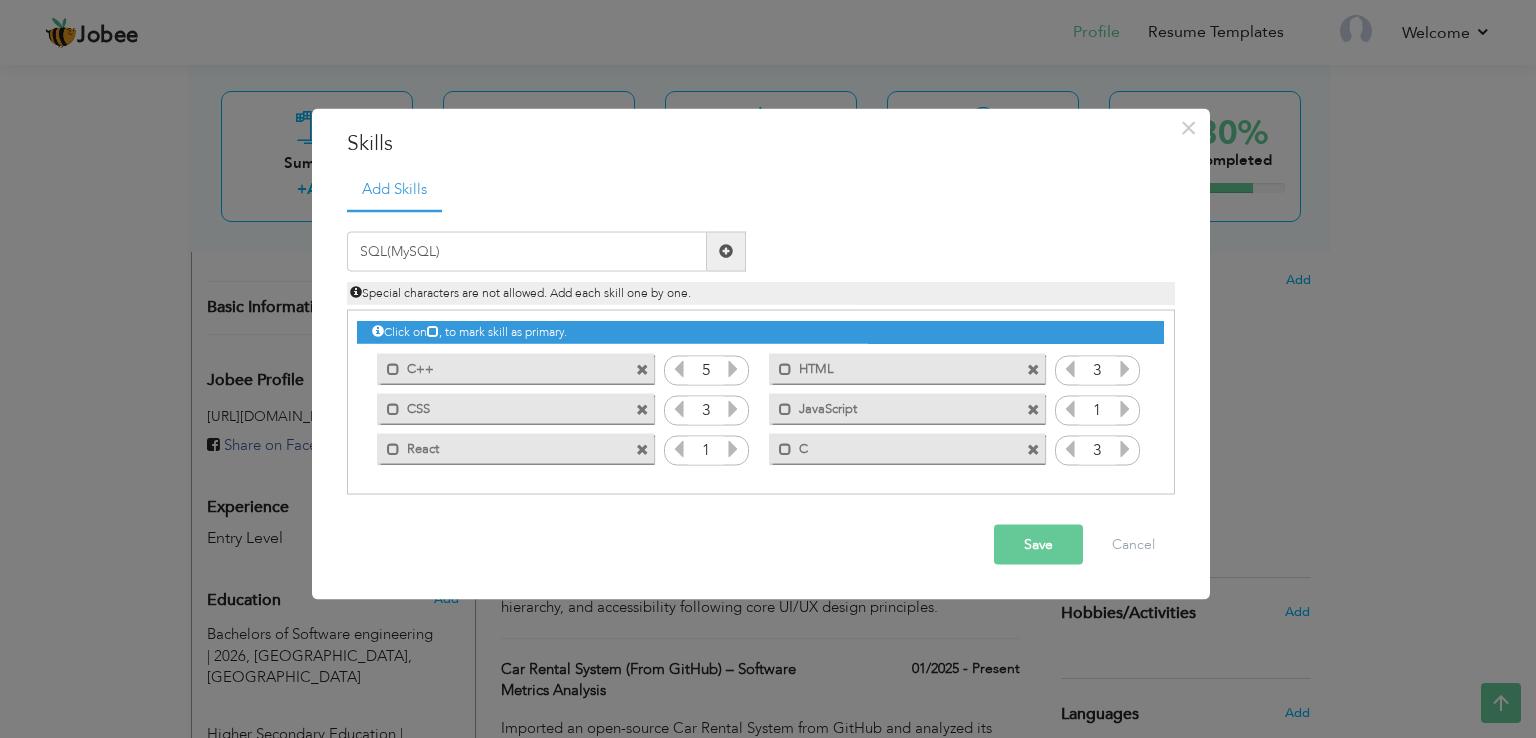 click on "Save" at bounding box center (1038, 544) 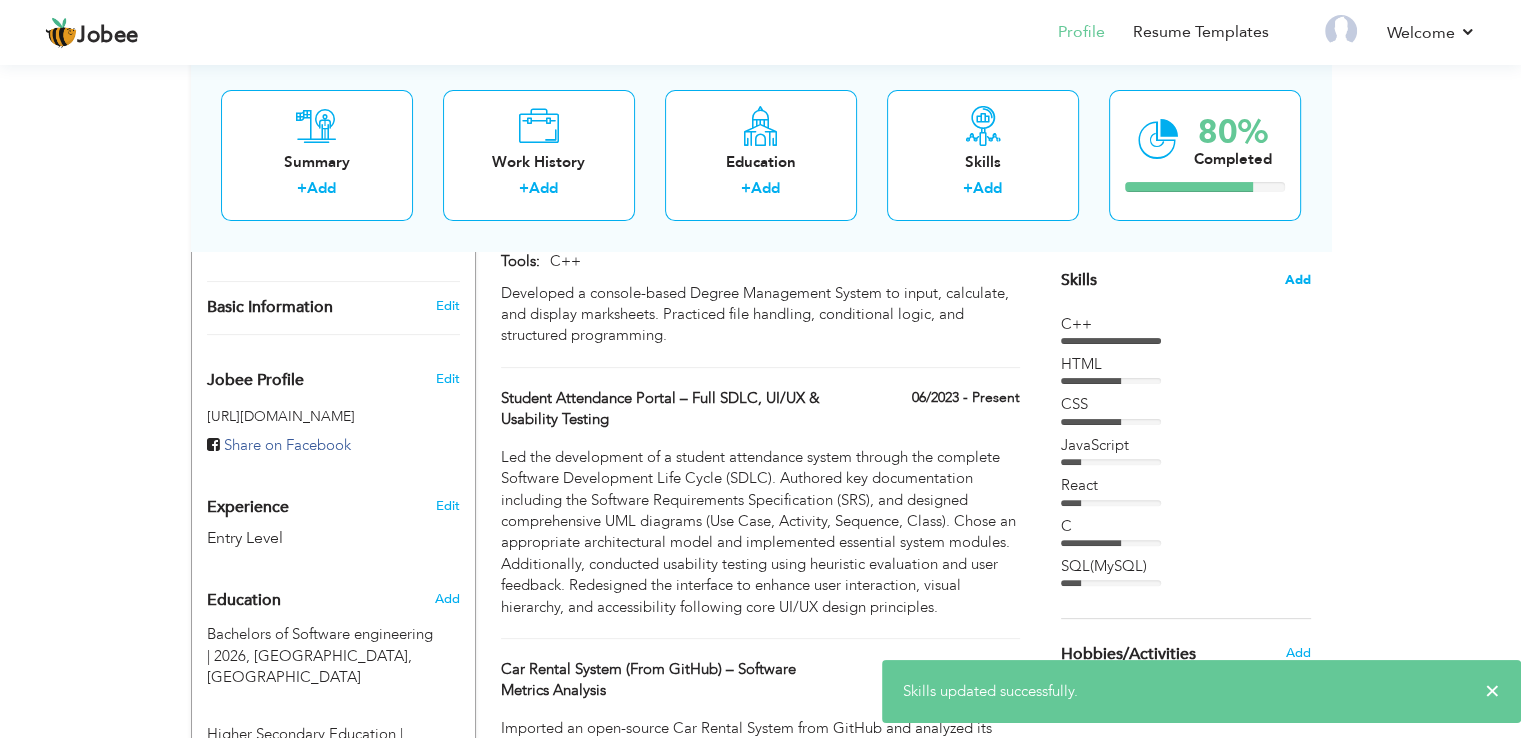 click on "Add" at bounding box center [1298, 280] 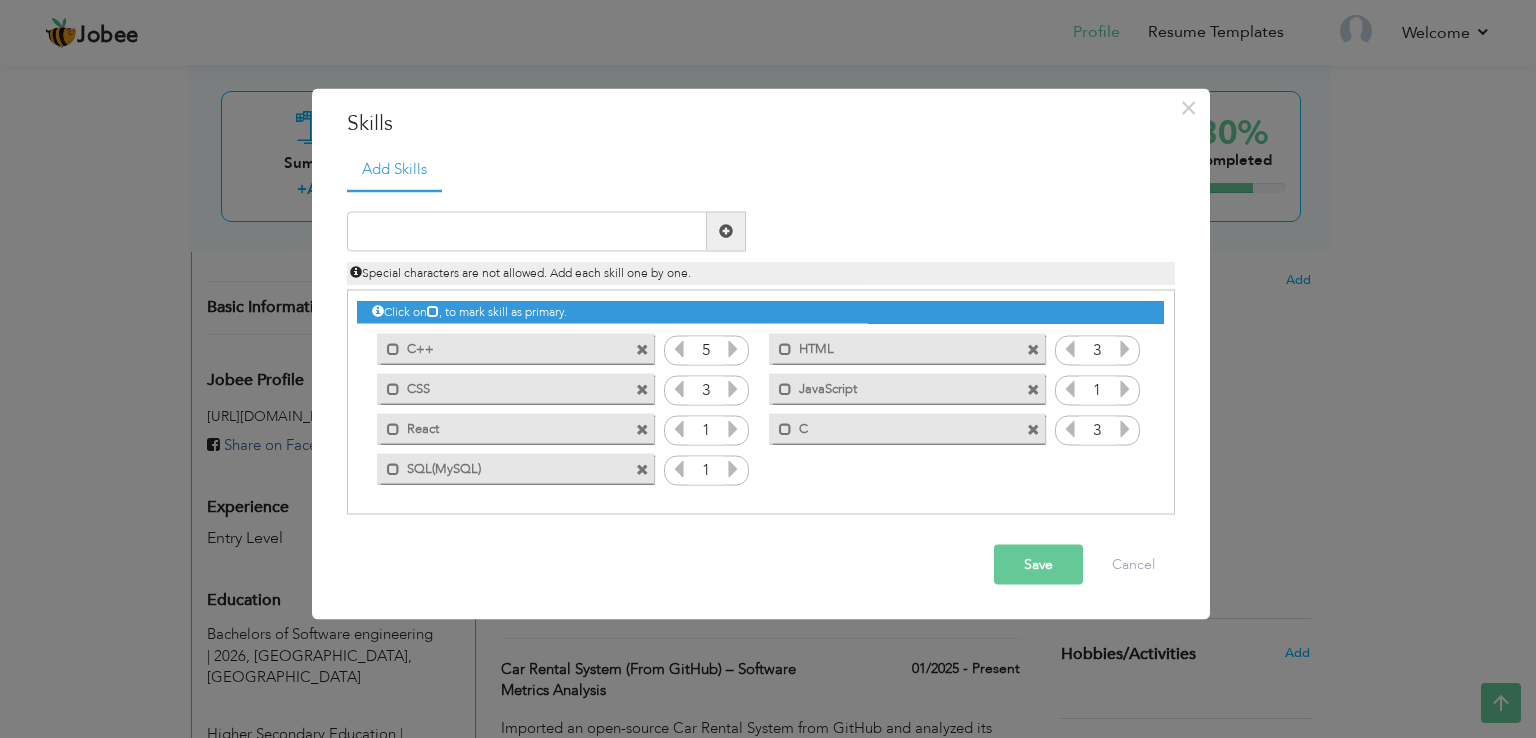 click at bounding box center (733, 468) 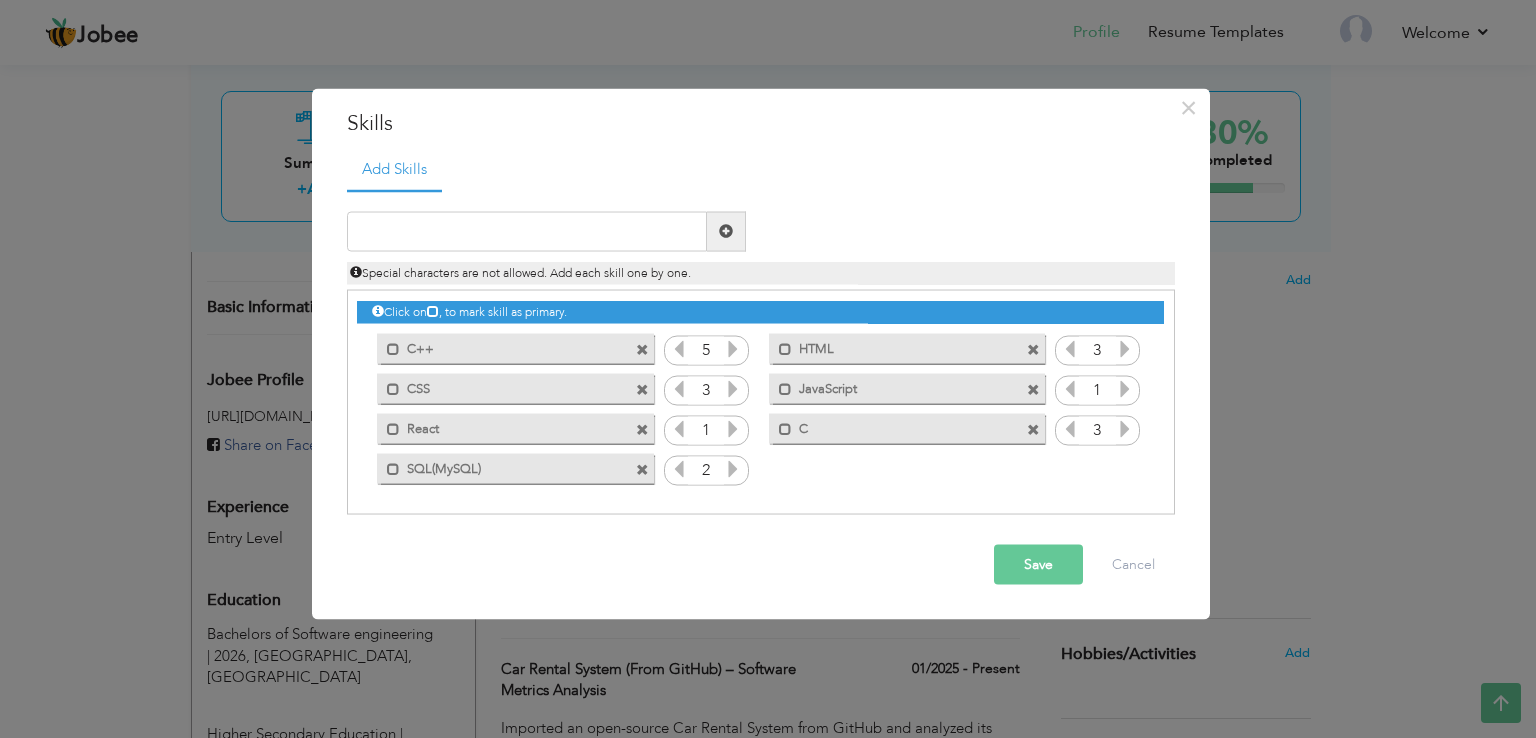 click at bounding box center [733, 468] 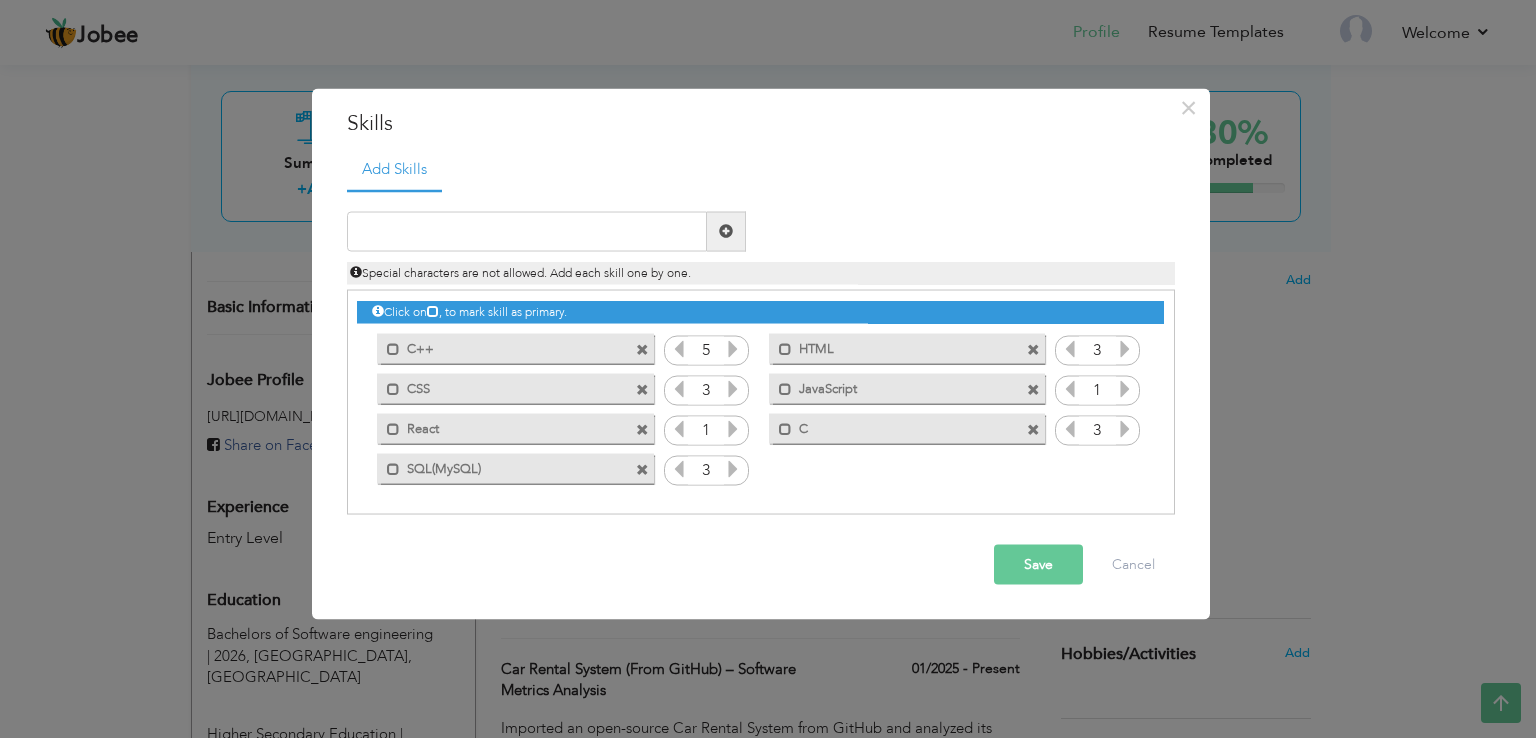 click at bounding box center (733, 468) 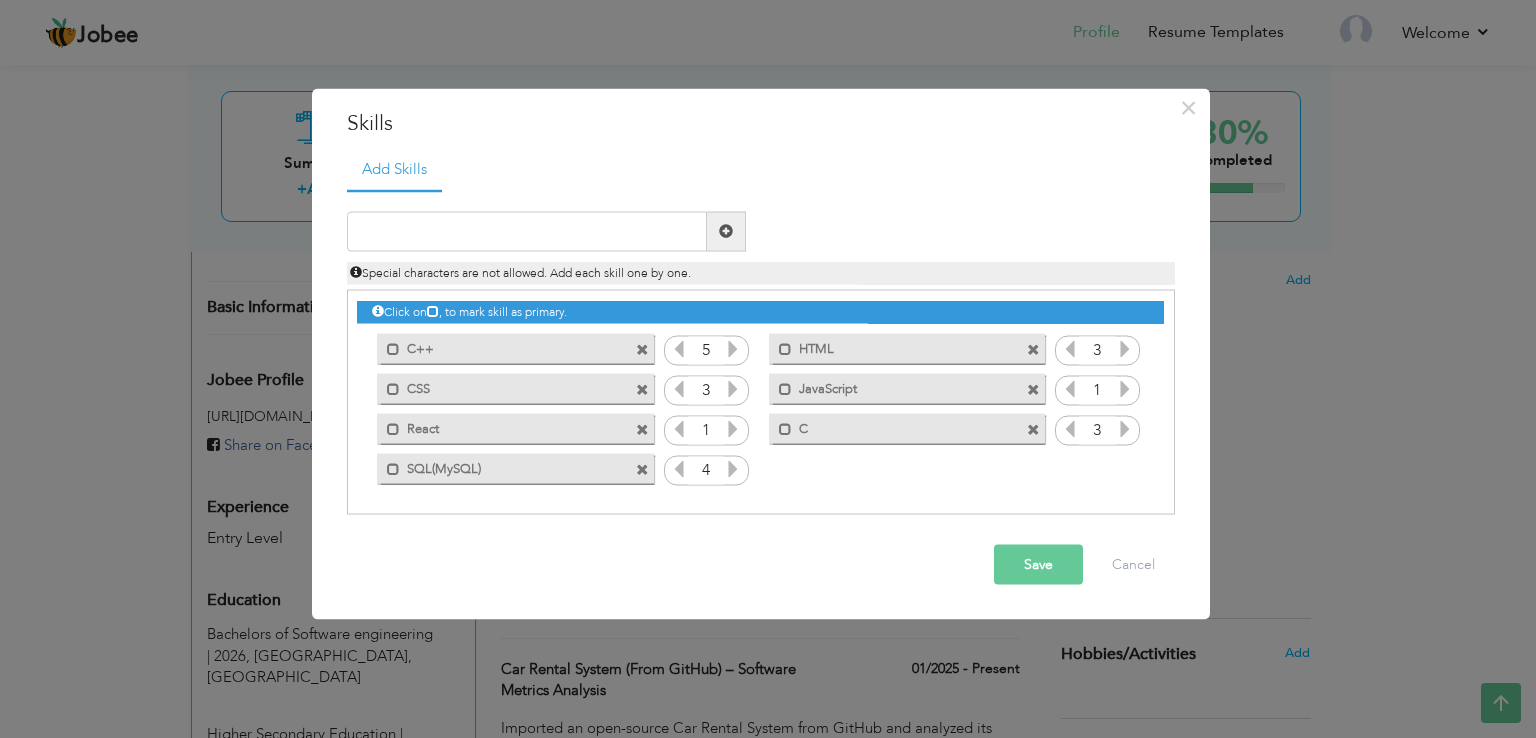 click on "Save" at bounding box center [1038, 564] 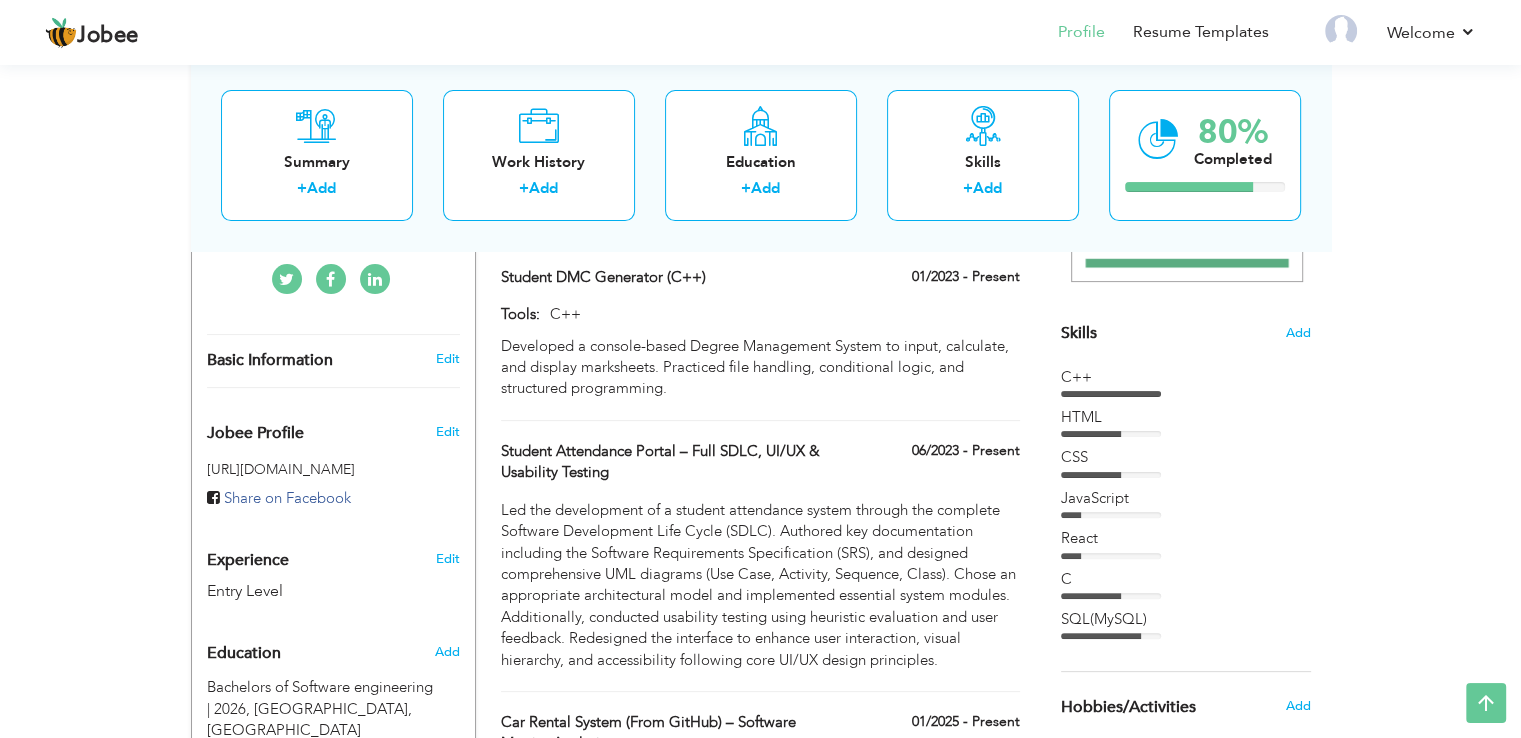 scroll, scrollTop: 444, scrollLeft: 0, axis: vertical 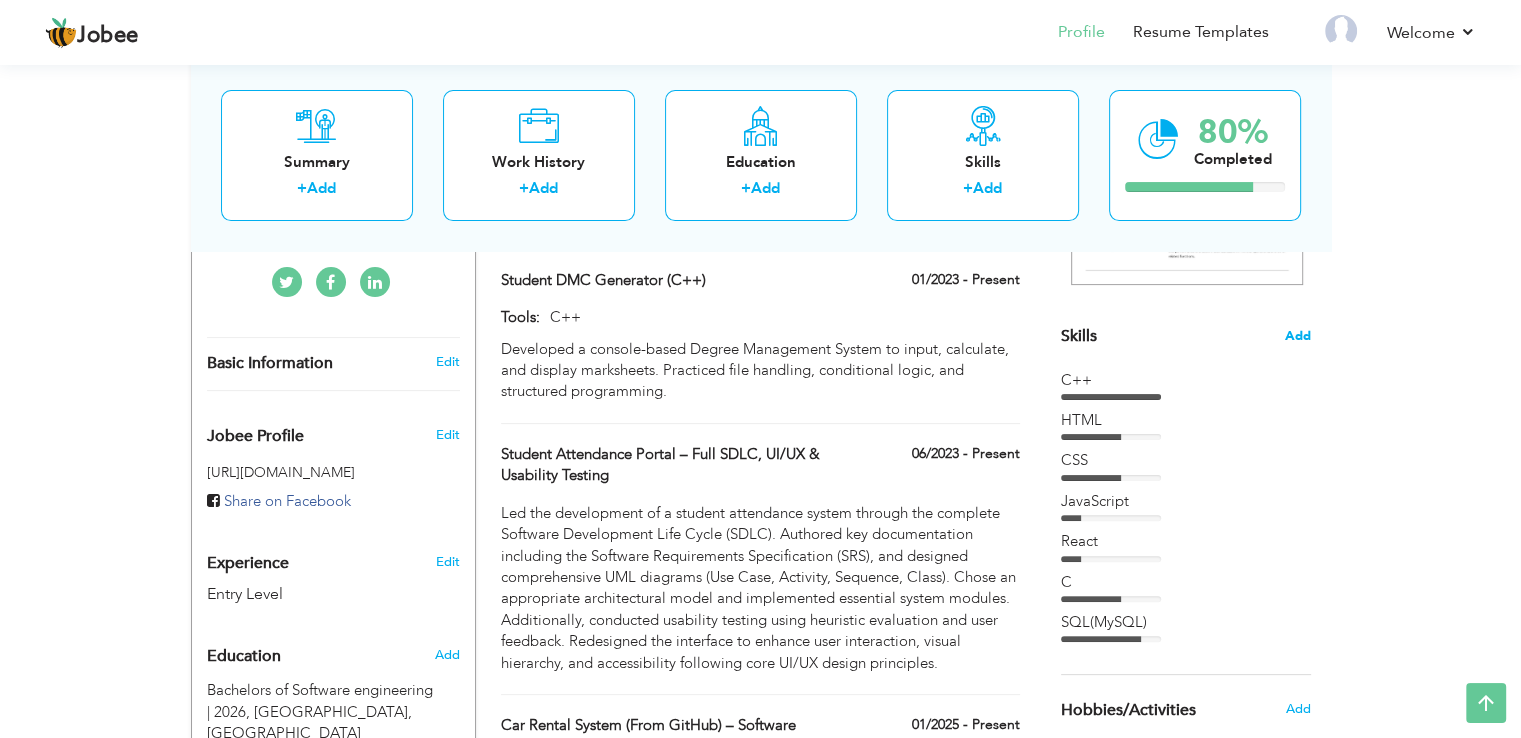 click on "Add" at bounding box center [1298, 336] 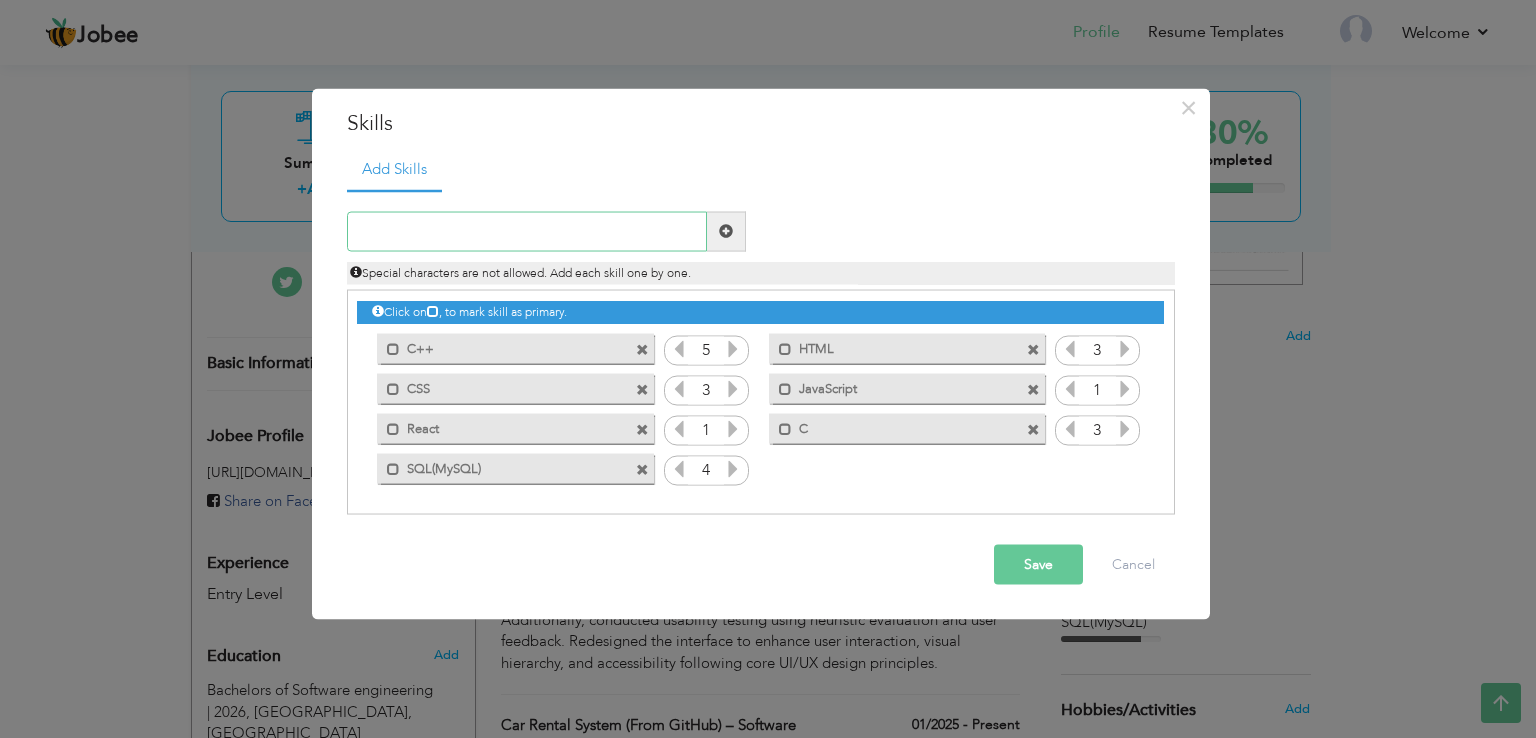 type on "D" 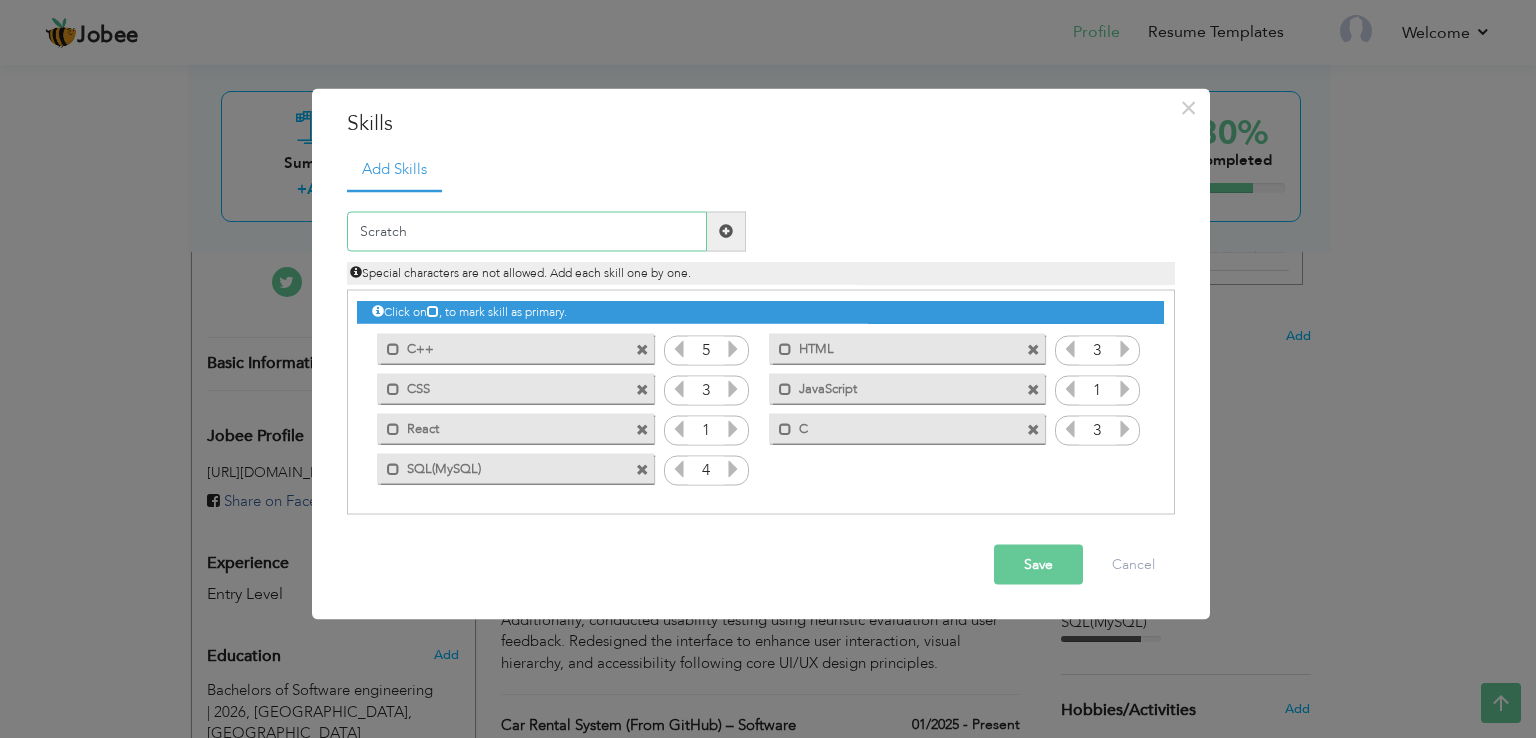 type on "Scratch" 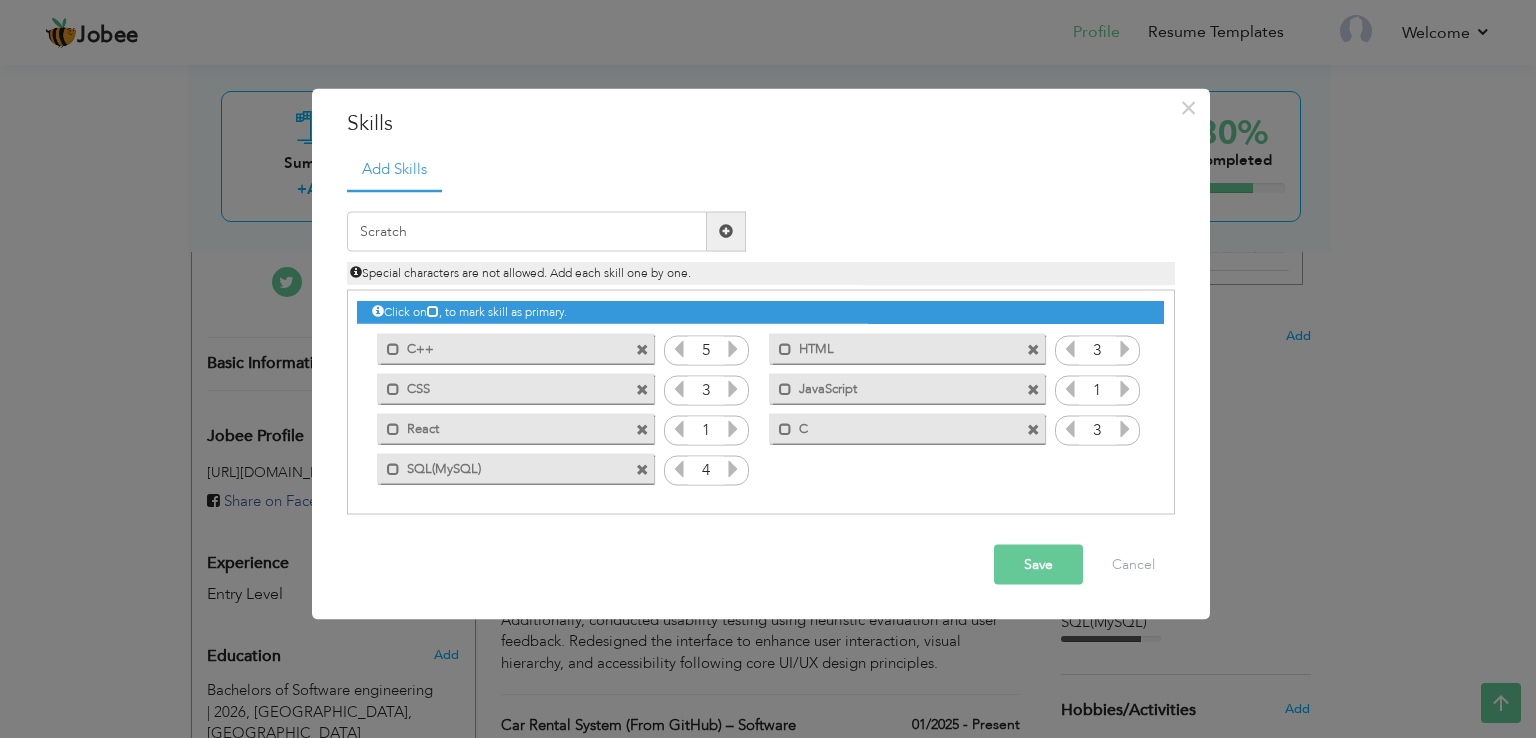 click on "Save" at bounding box center (1038, 564) 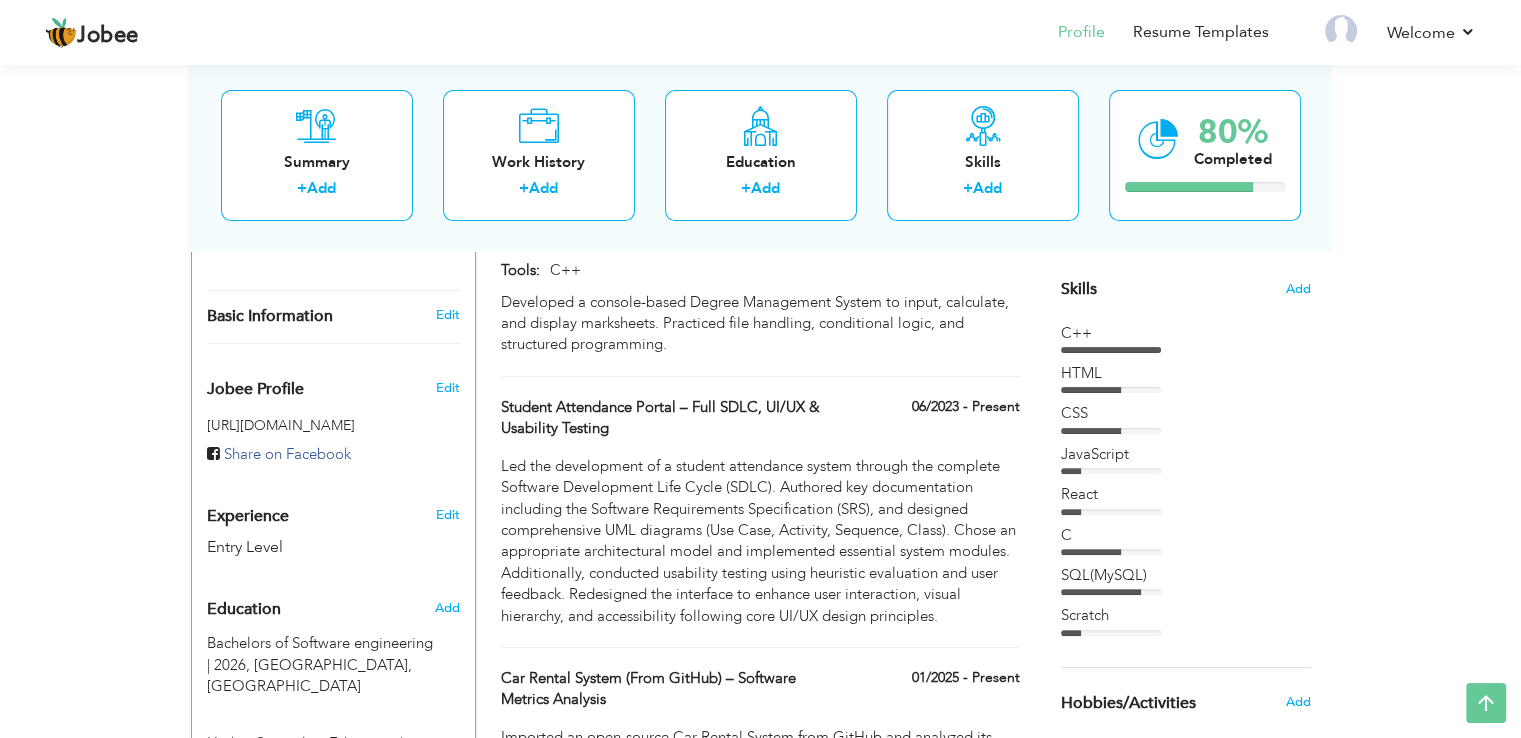 scroll, scrollTop: 486, scrollLeft: 0, axis: vertical 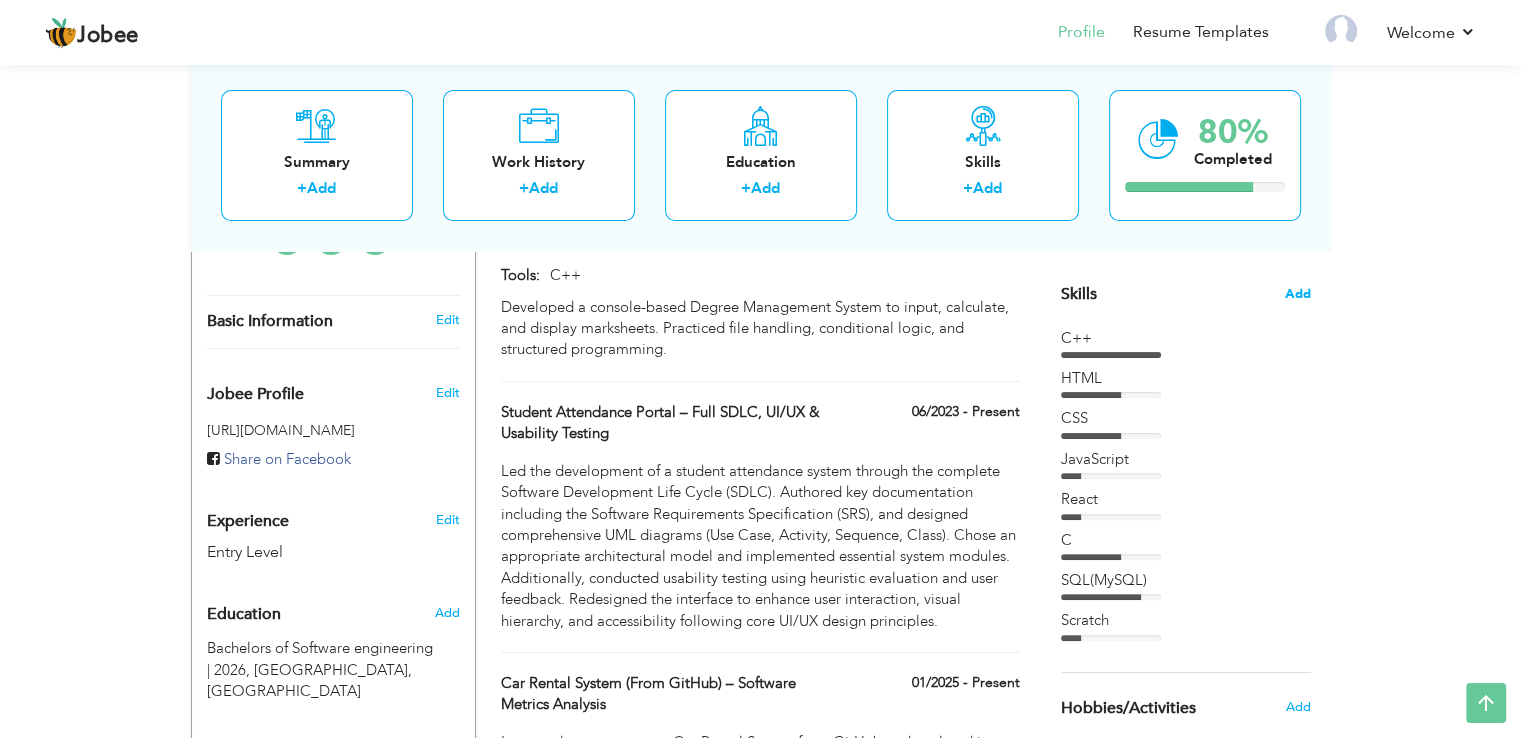 click on "Add" at bounding box center [1298, 294] 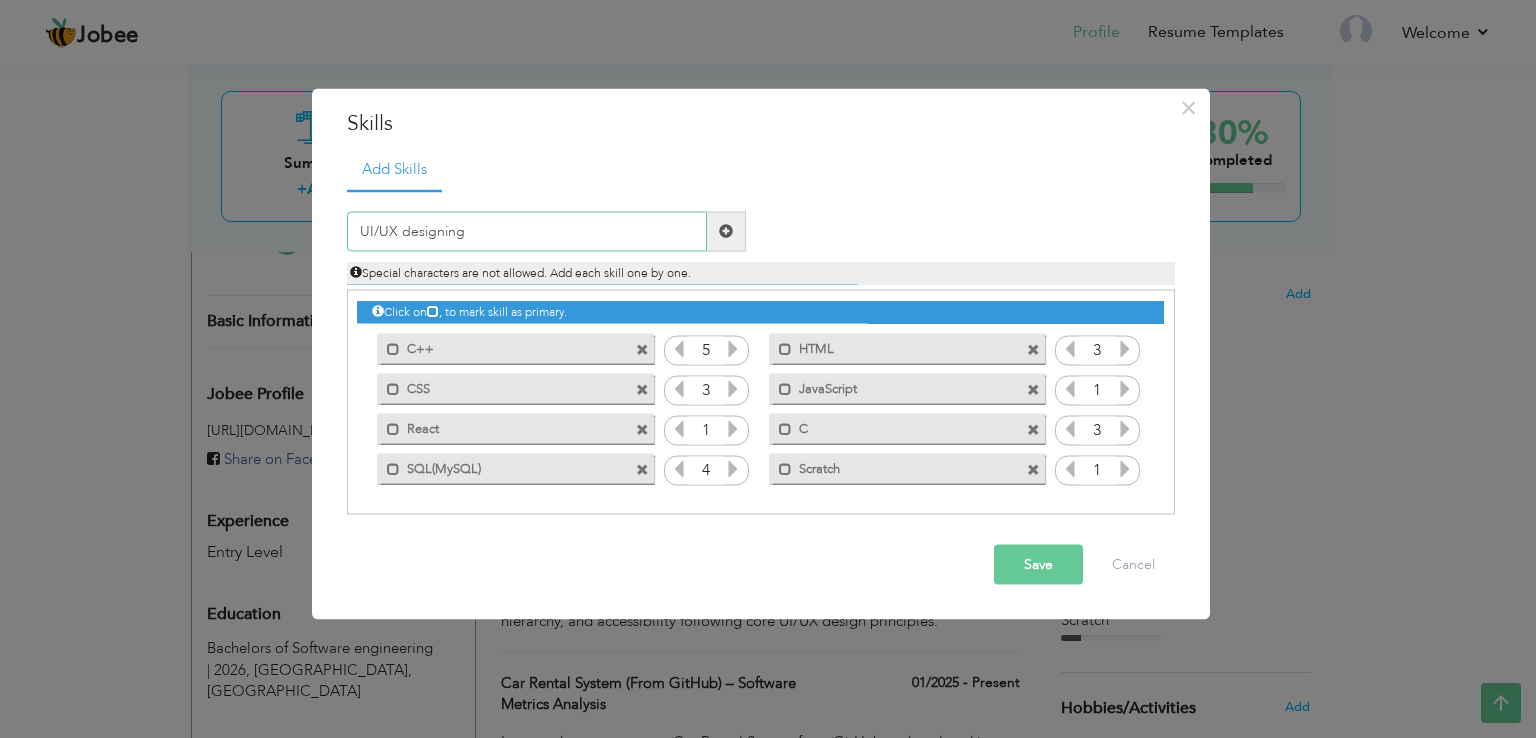 type on "UI/UX designing" 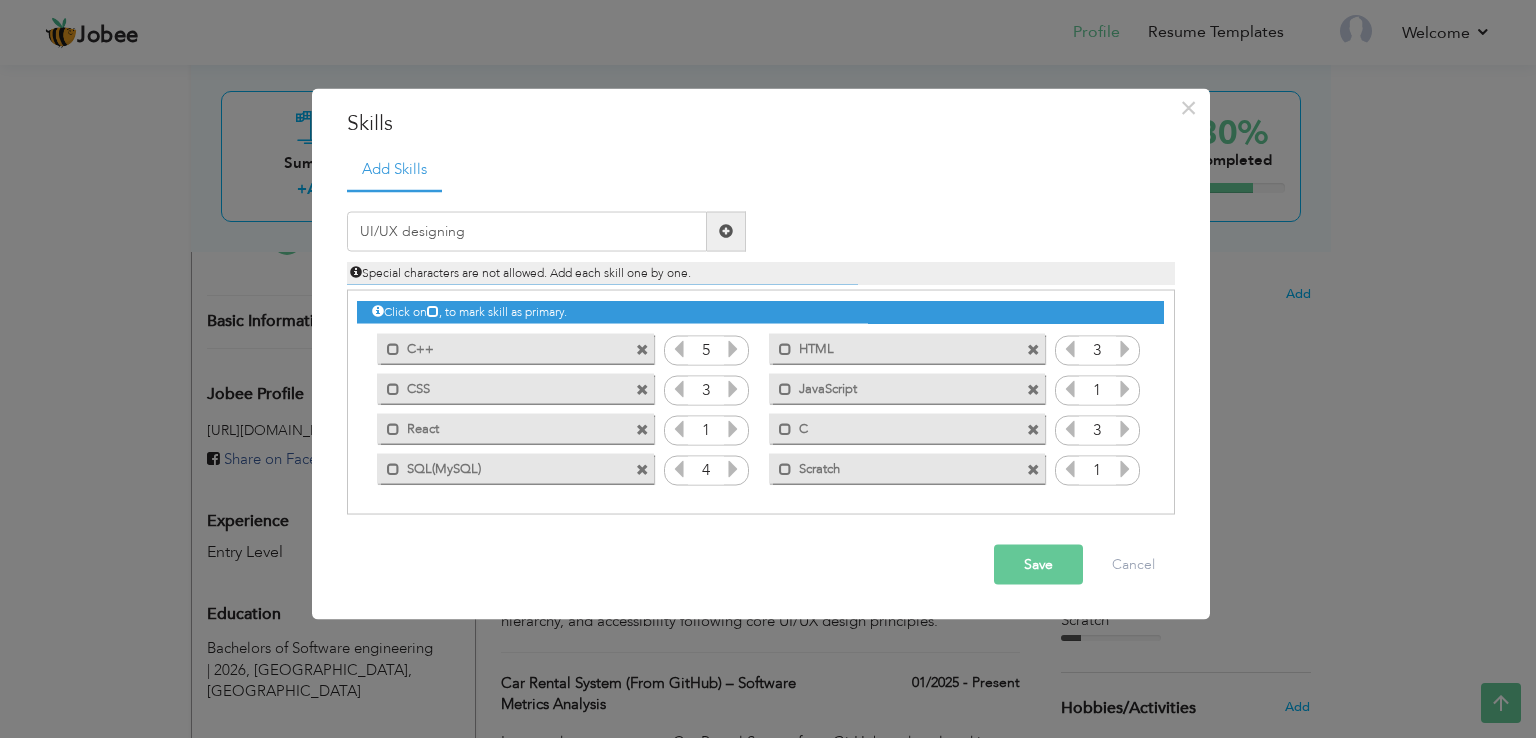 click on "Save" at bounding box center (1038, 564) 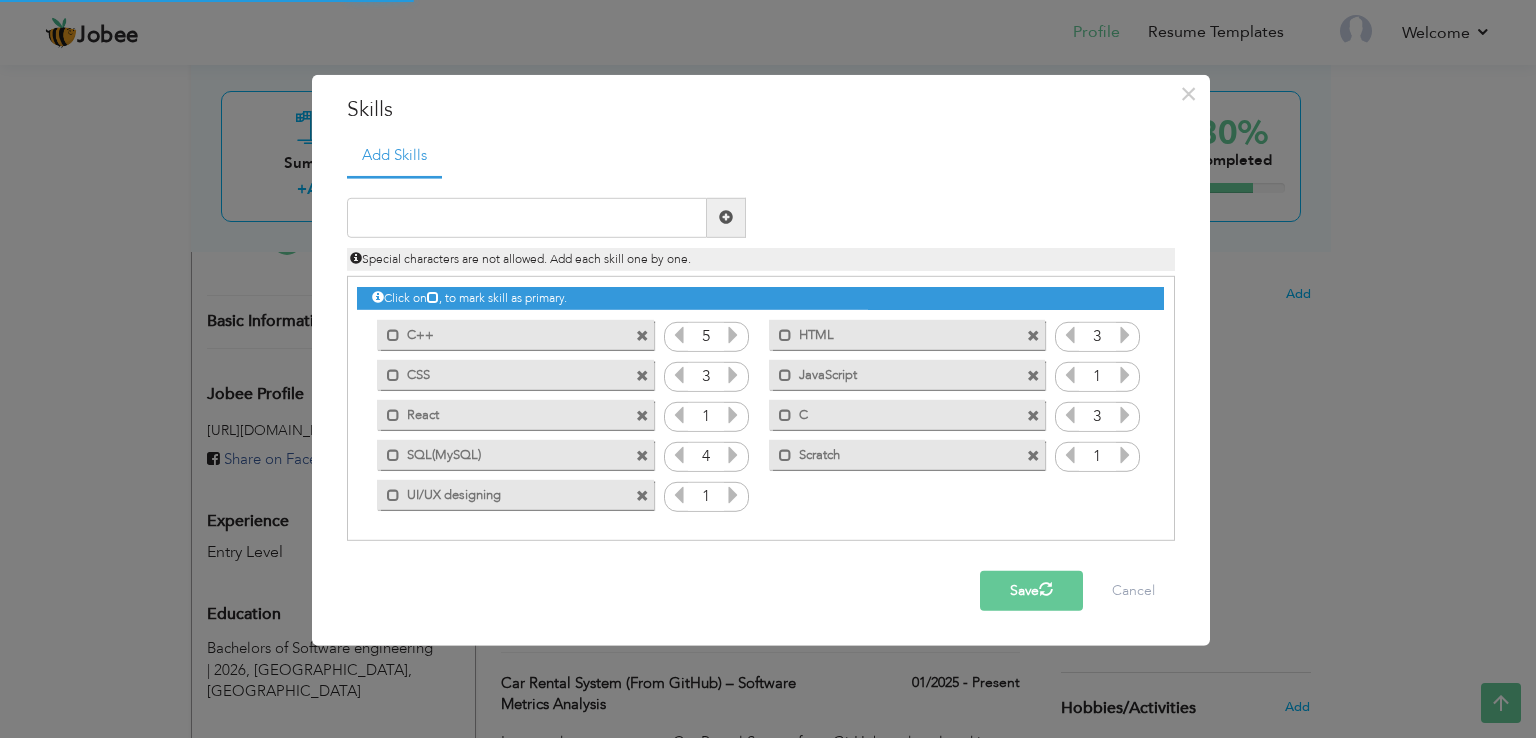 click at bounding box center [733, 495] 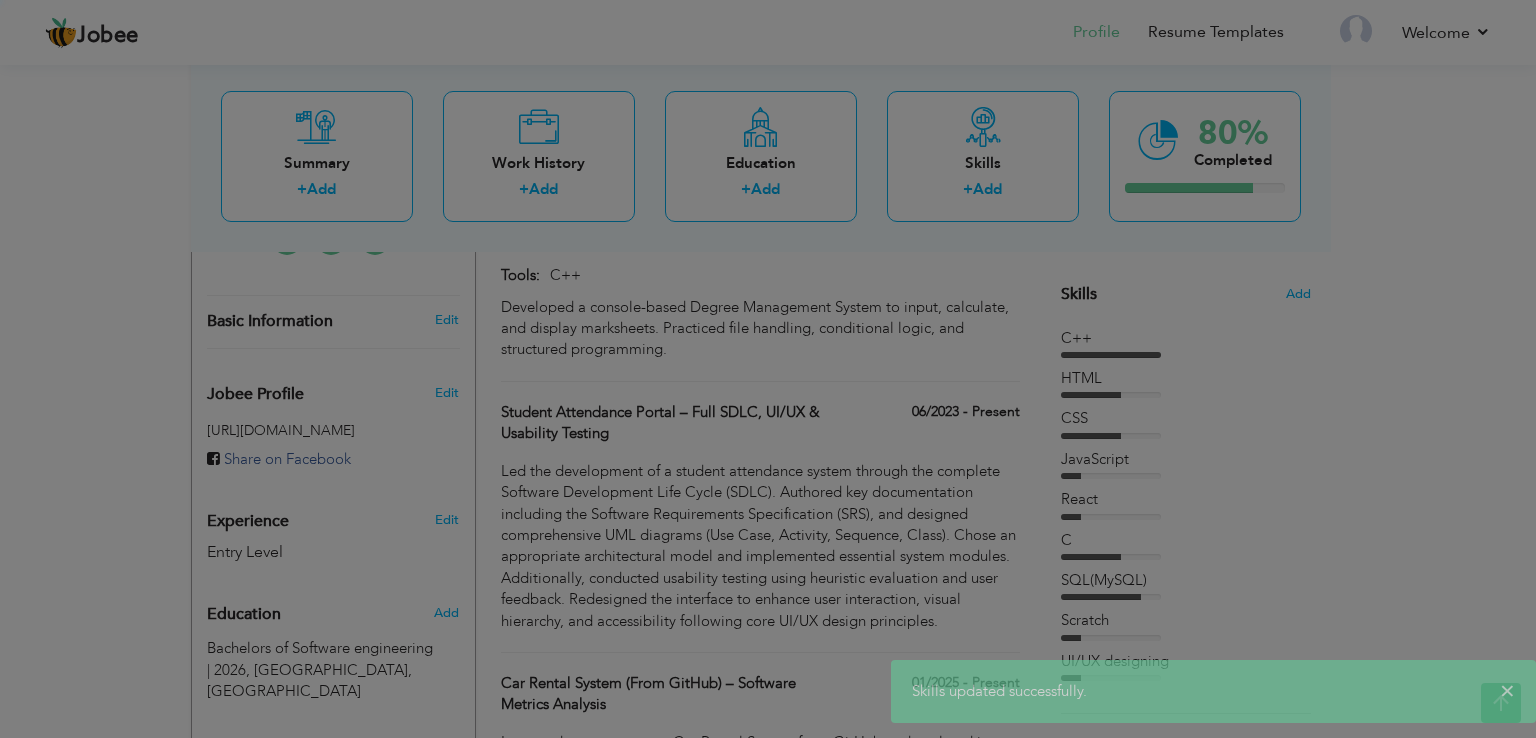 click on "Jobee
Profile
Resume Templates
Resume Templates
Cover Letters
About
My Resume
Welcome
Settings
Log off
Welcome" at bounding box center (768, 682) 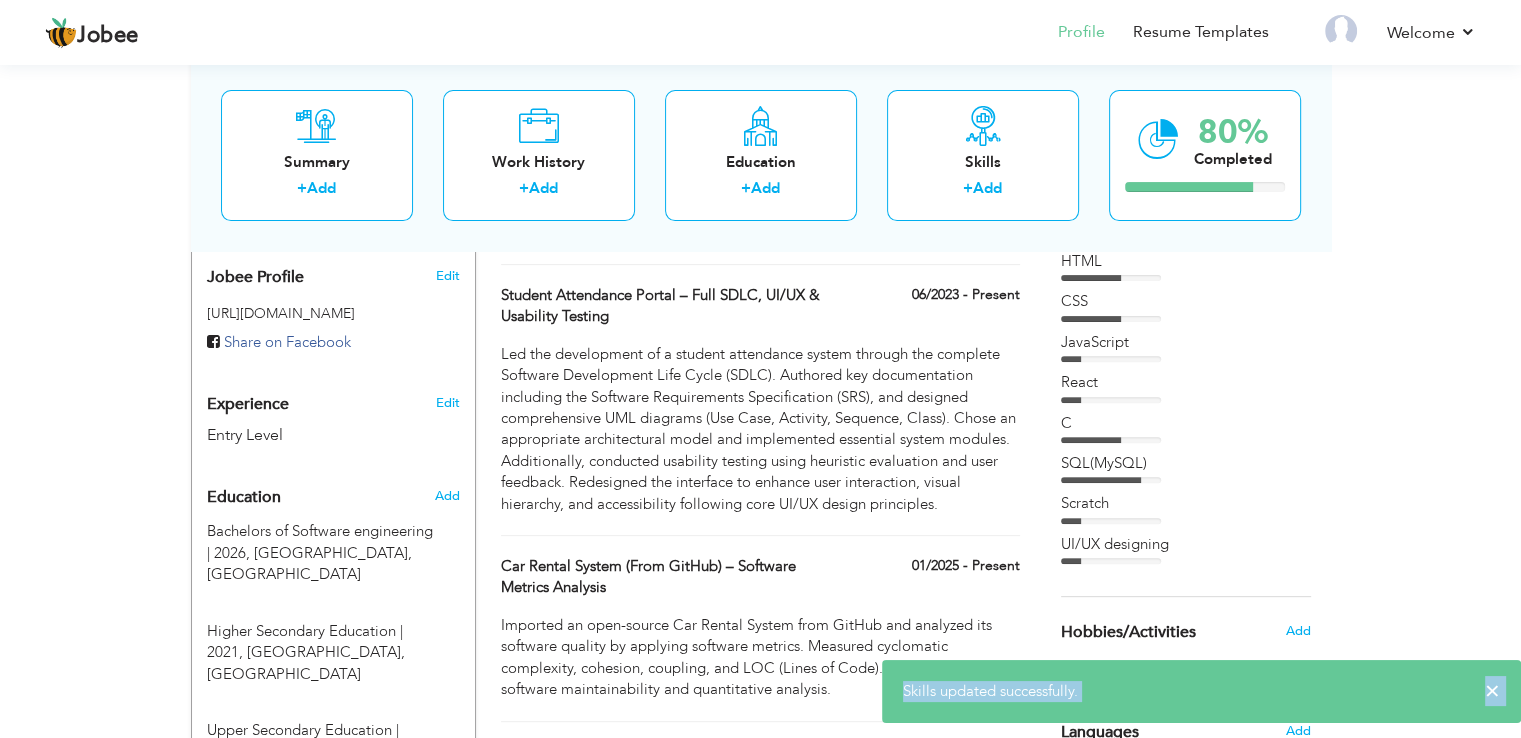 scroll, scrollTop: 518, scrollLeft: 0, axis: vertical 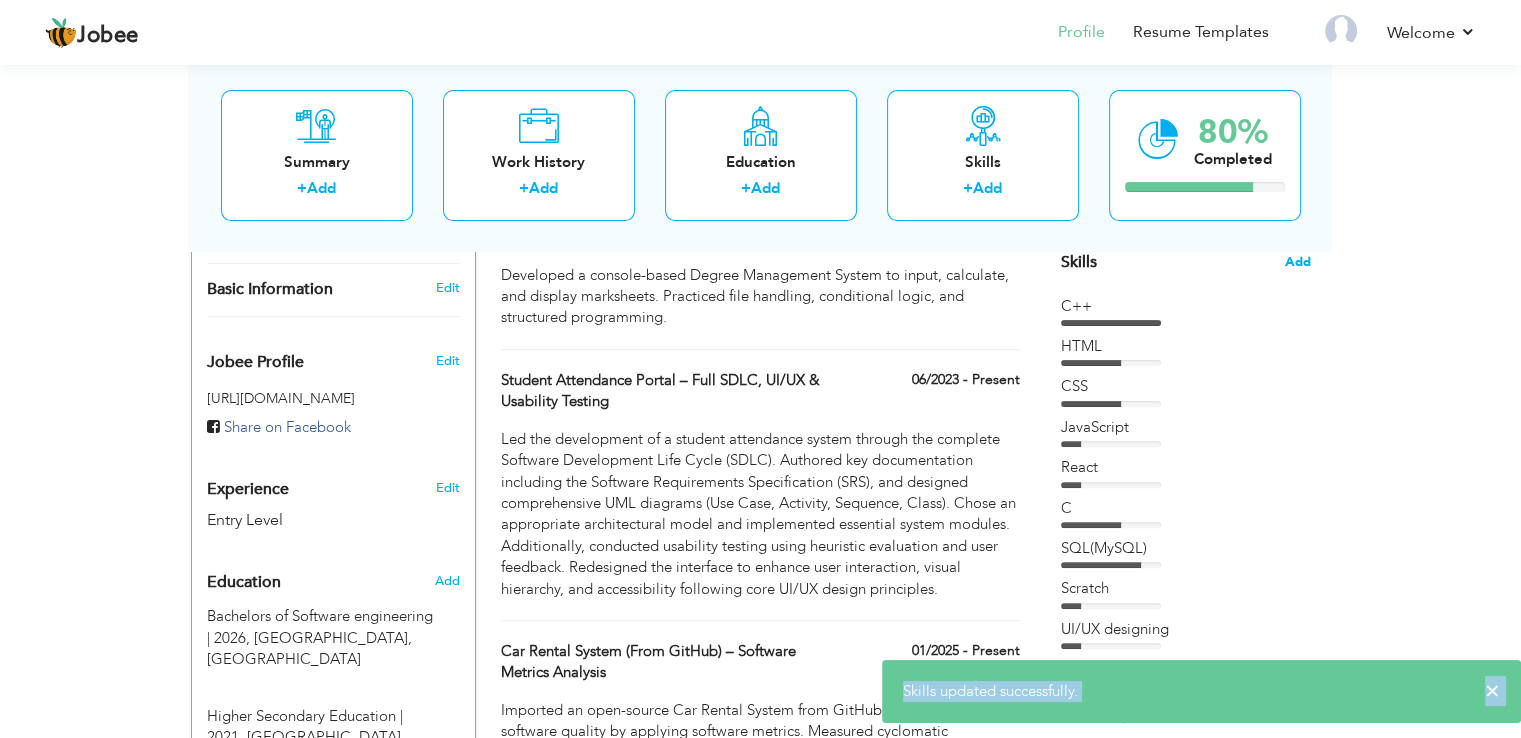 click on "Add" at bounding box center [1298, 262] 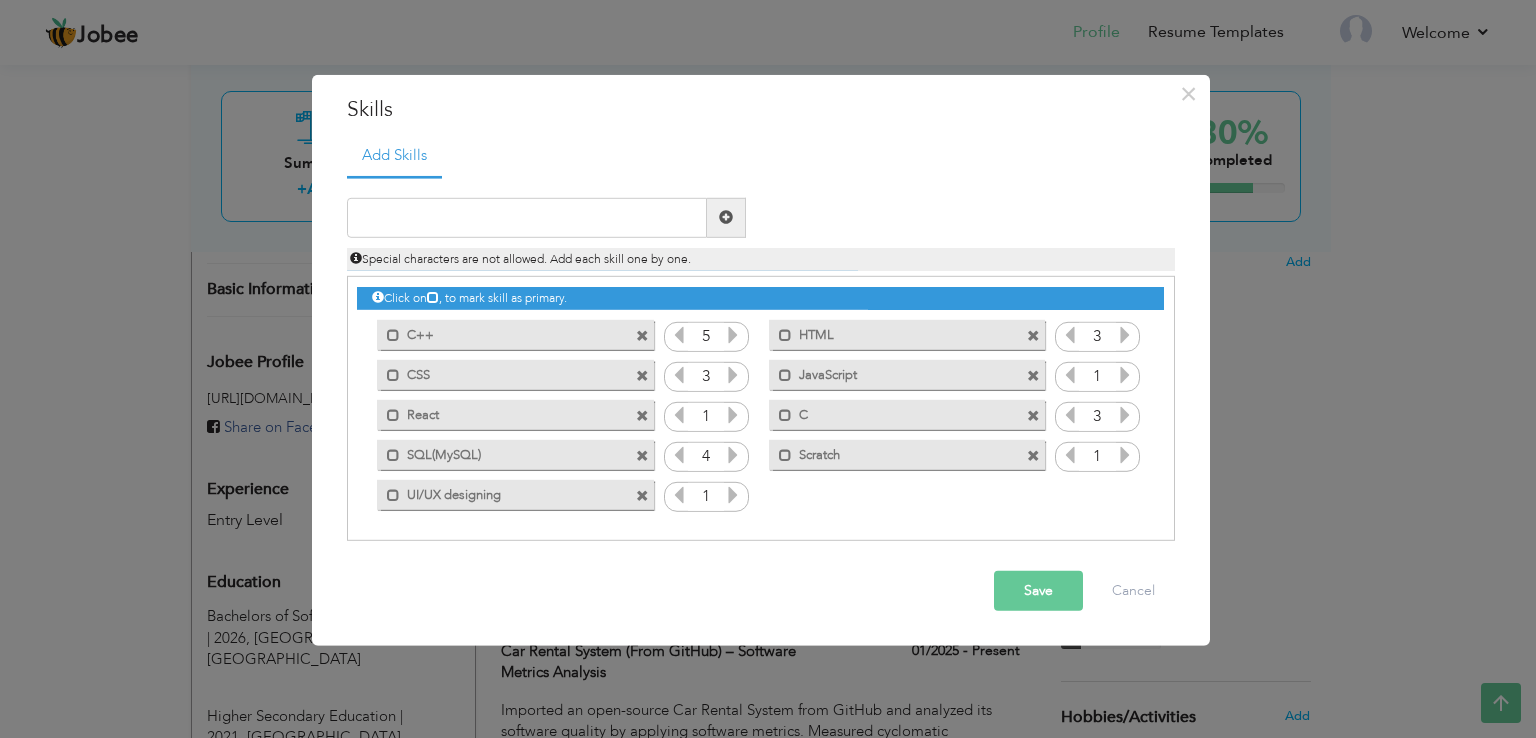 click at bounding box center (733, 495) 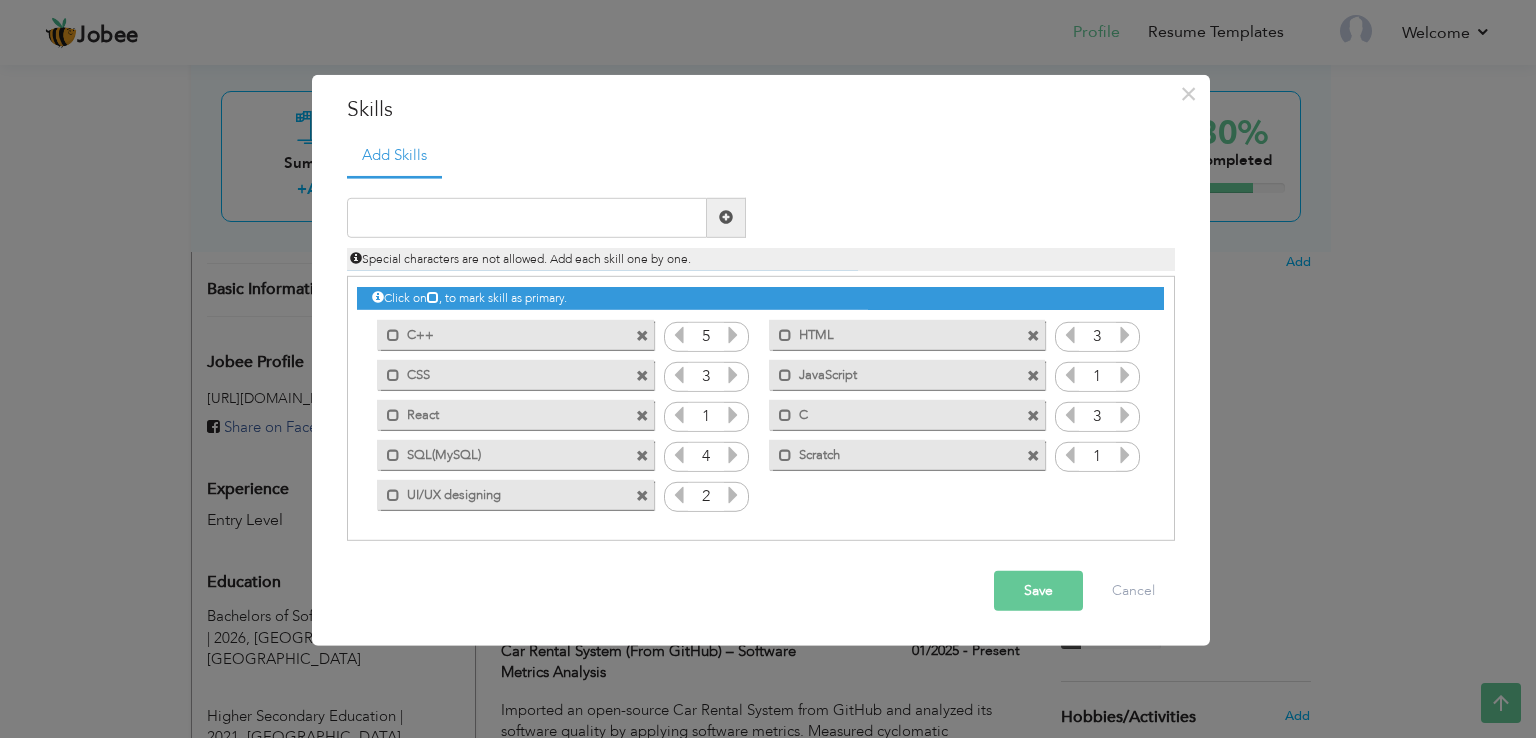 click at bounding box center [733, 495] 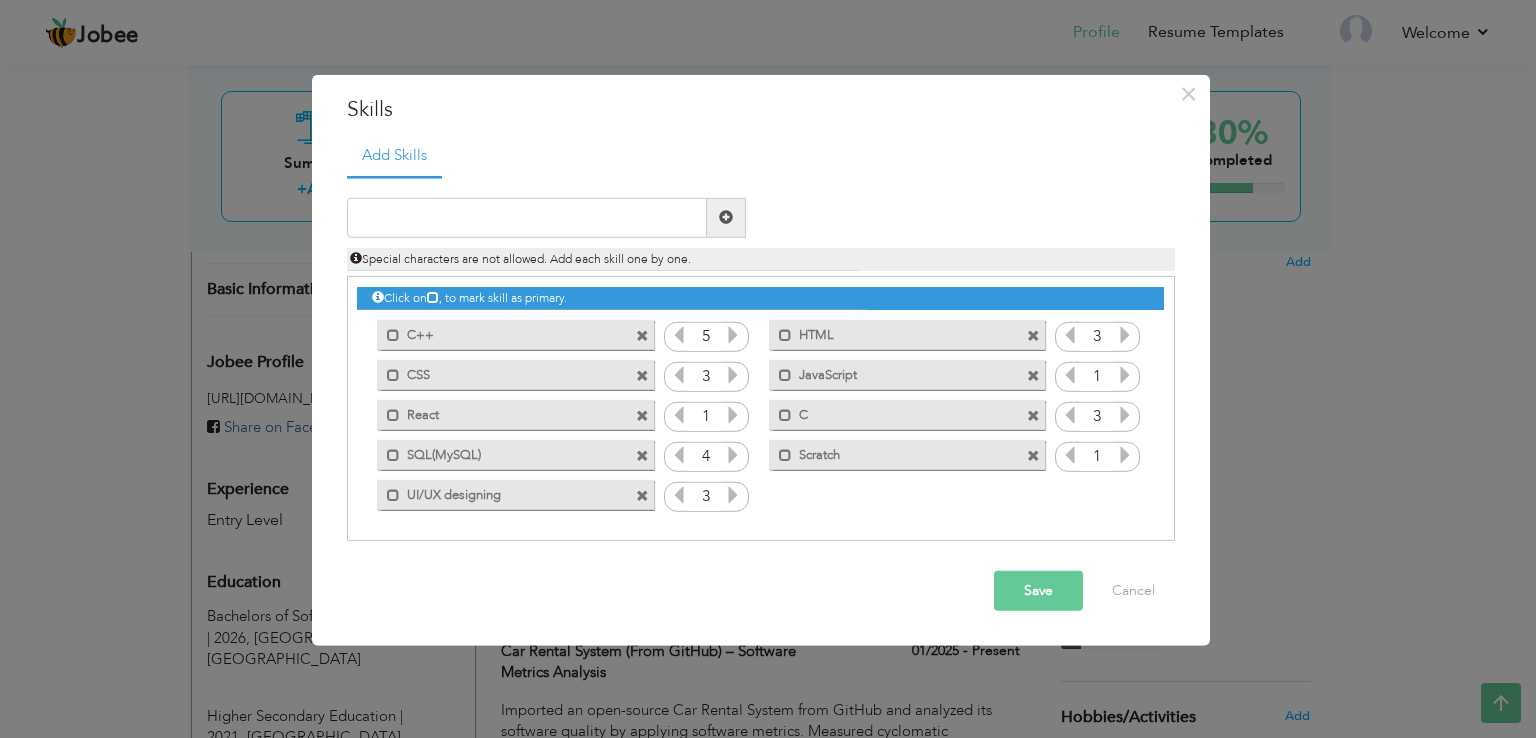 click at bounding box center (733, 495) 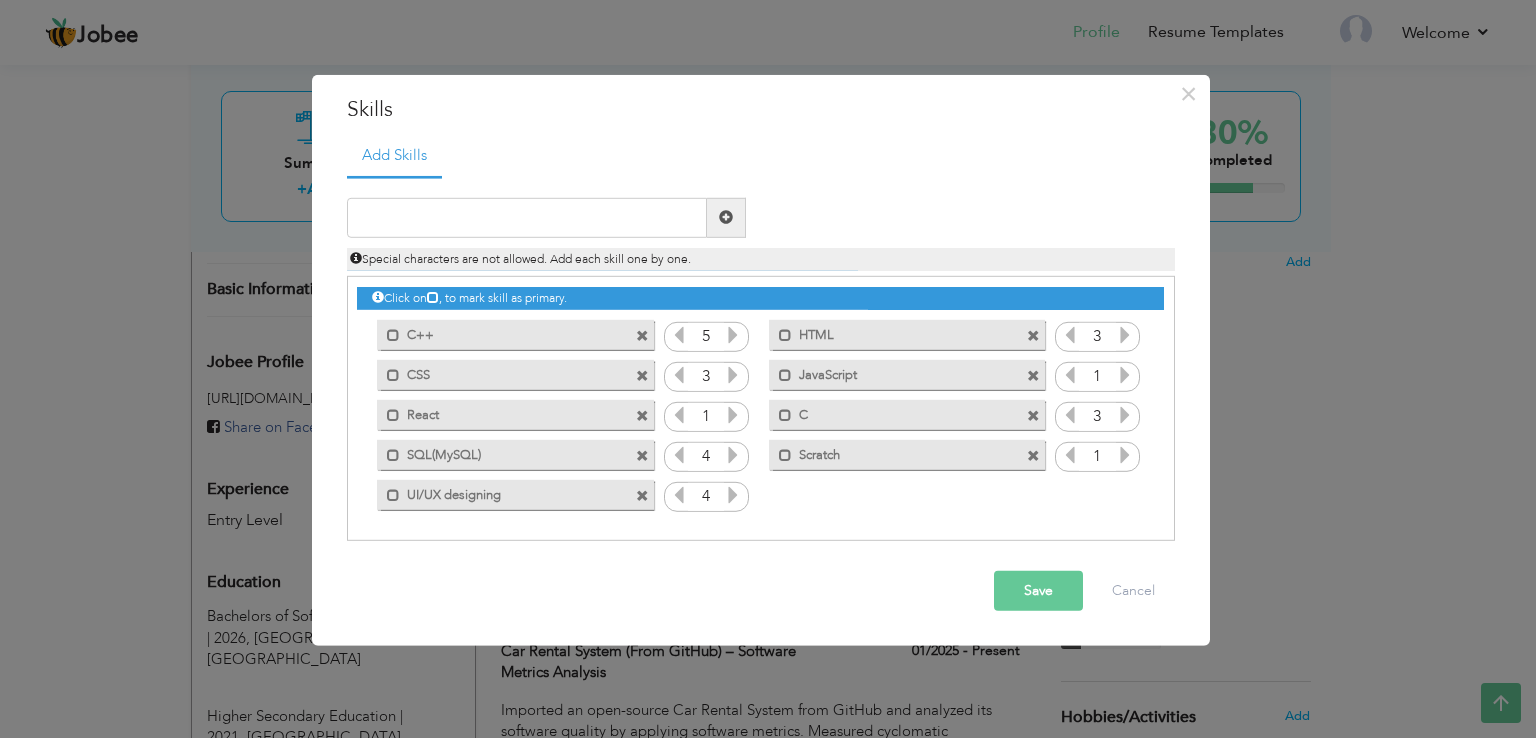 click at bounding box center [733, 495] 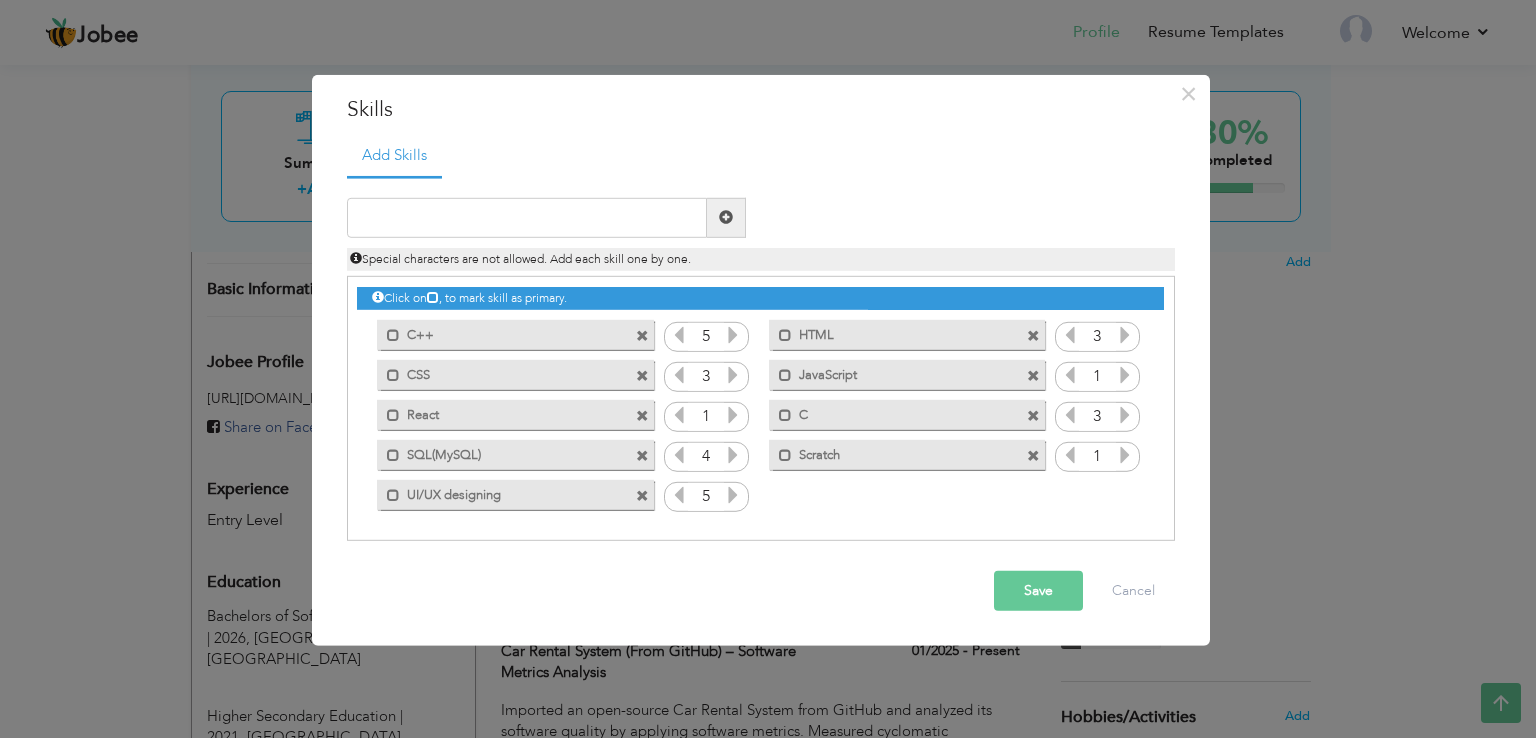 click on "Save" at bounding box center [1038, 591] 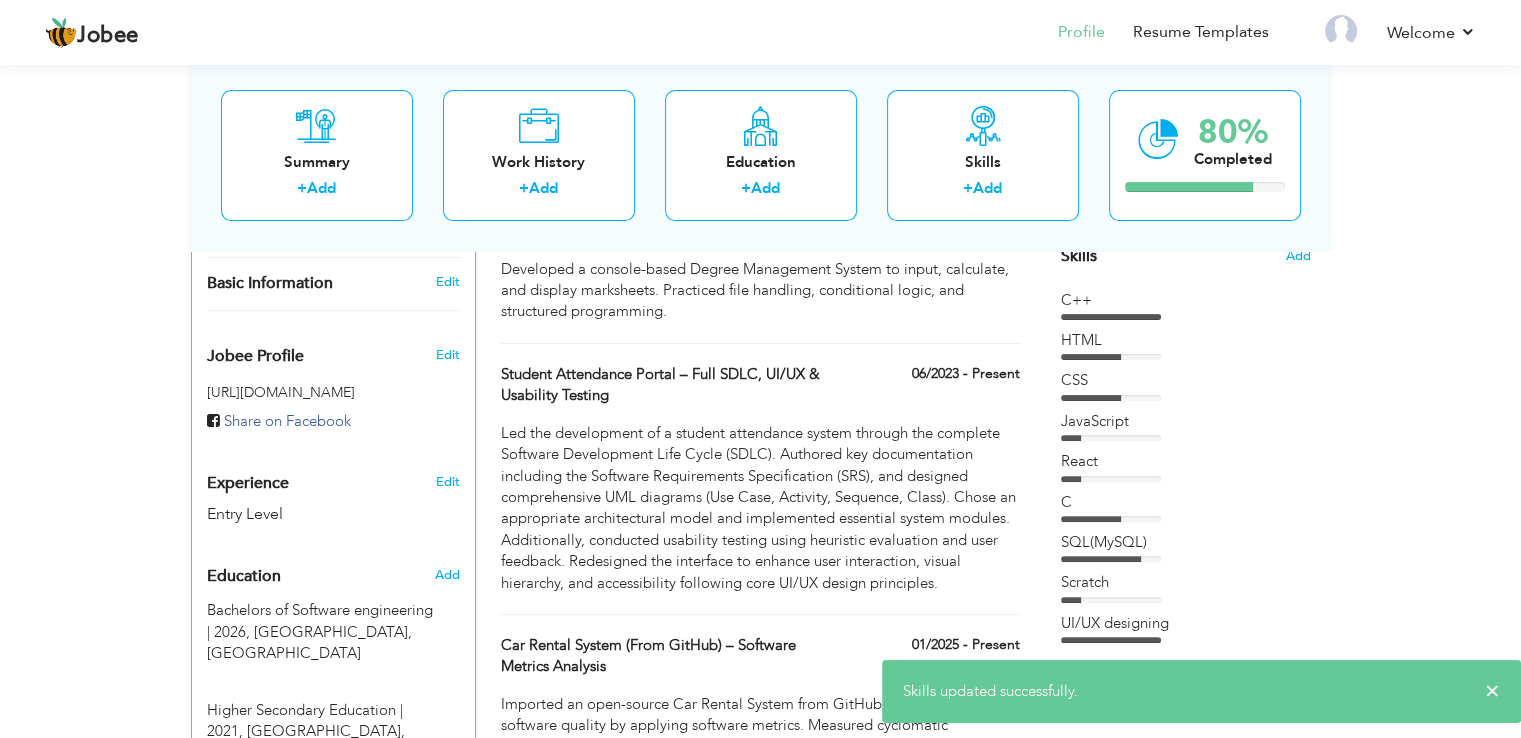 scroll, scrollTop: 522, scrollLeft: 0, axis: vertical 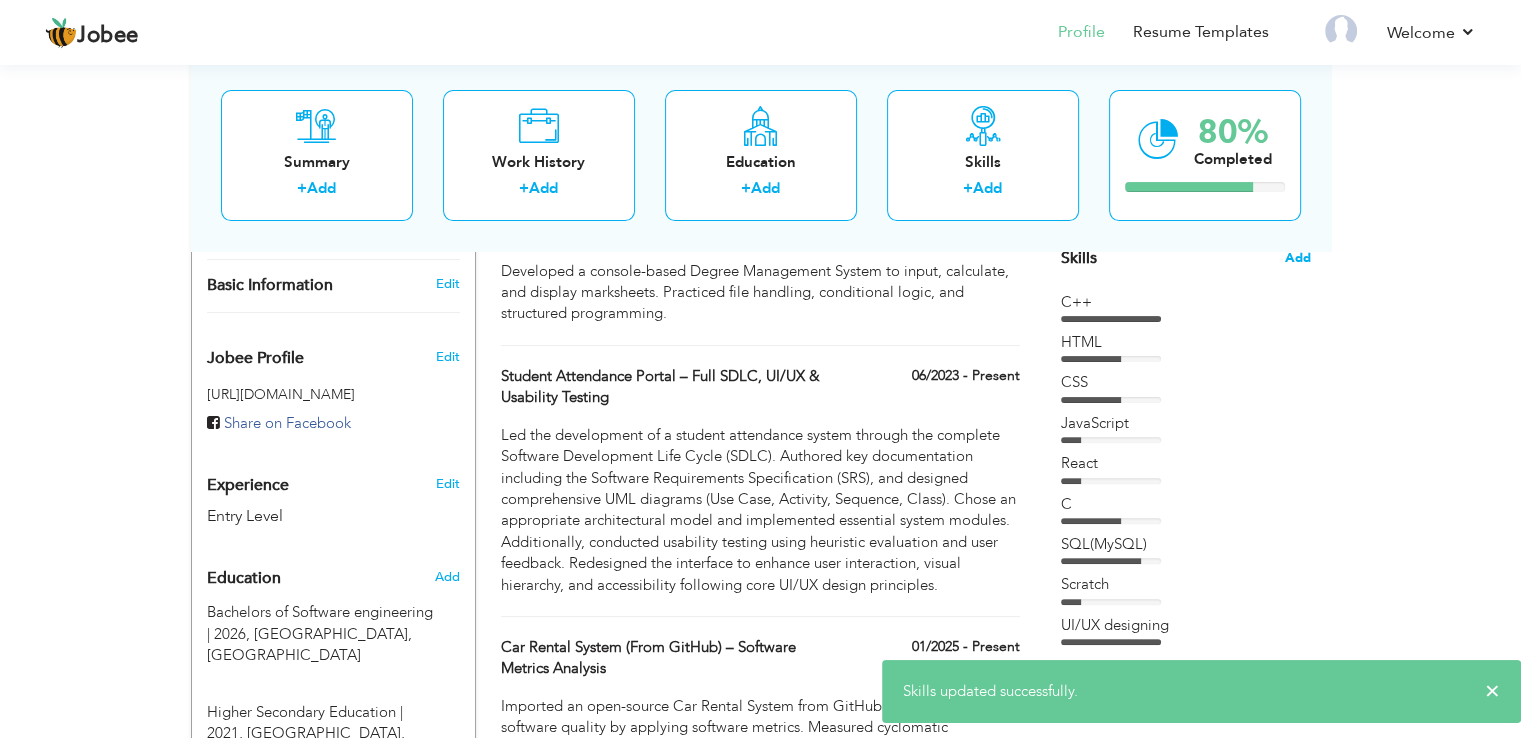click on "Add" at bounding box center (1298, 258) 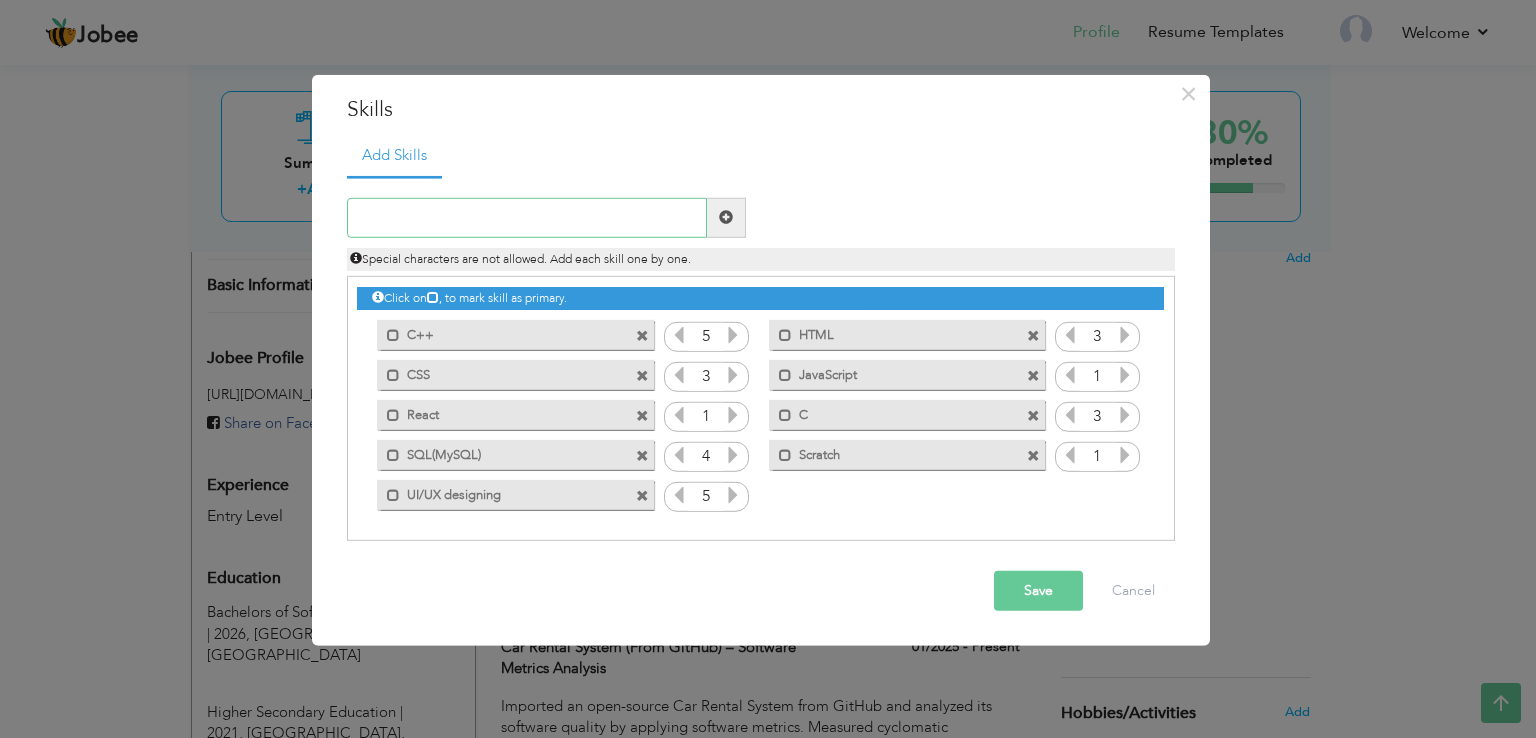 click at bounding box center (527, 218) 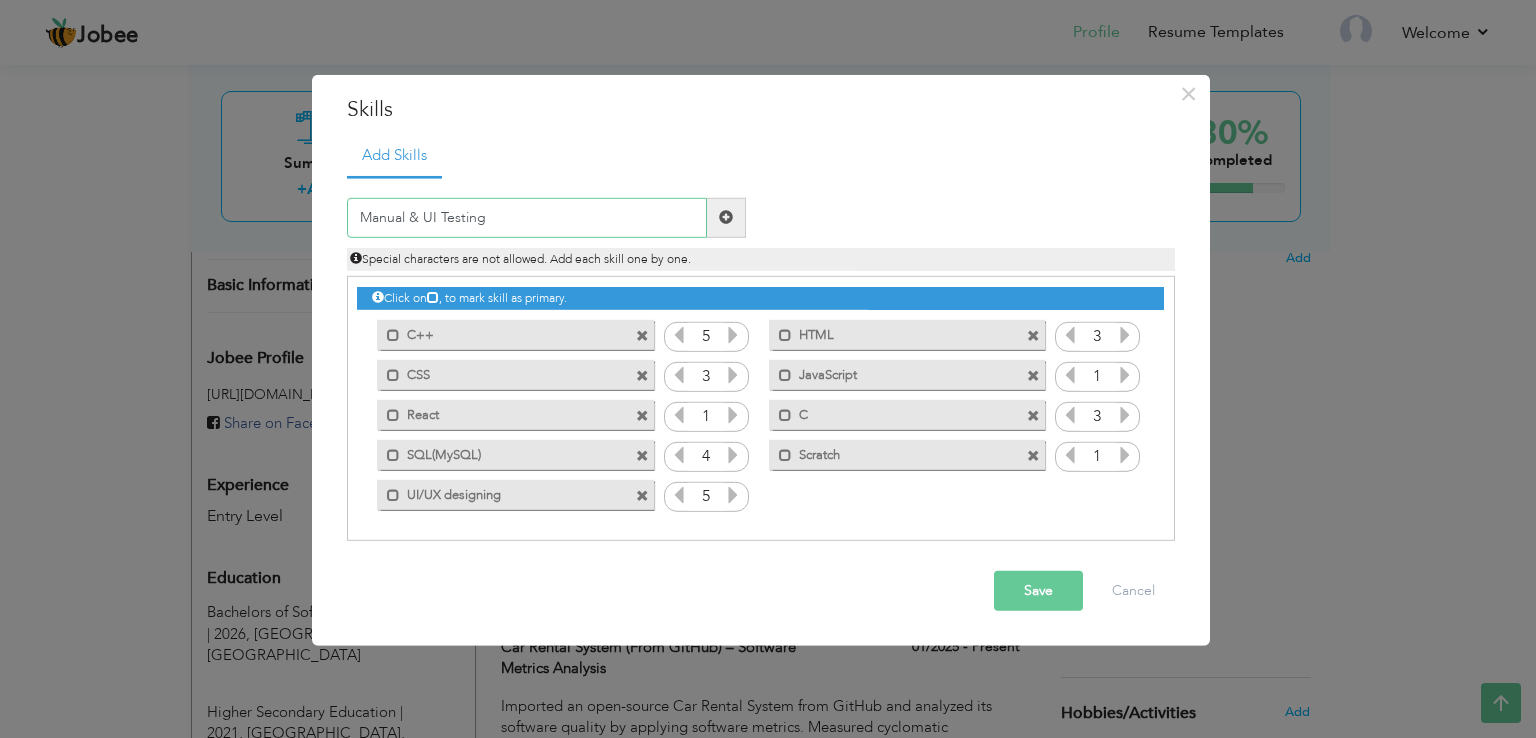 type on "Manual & UI Testing" 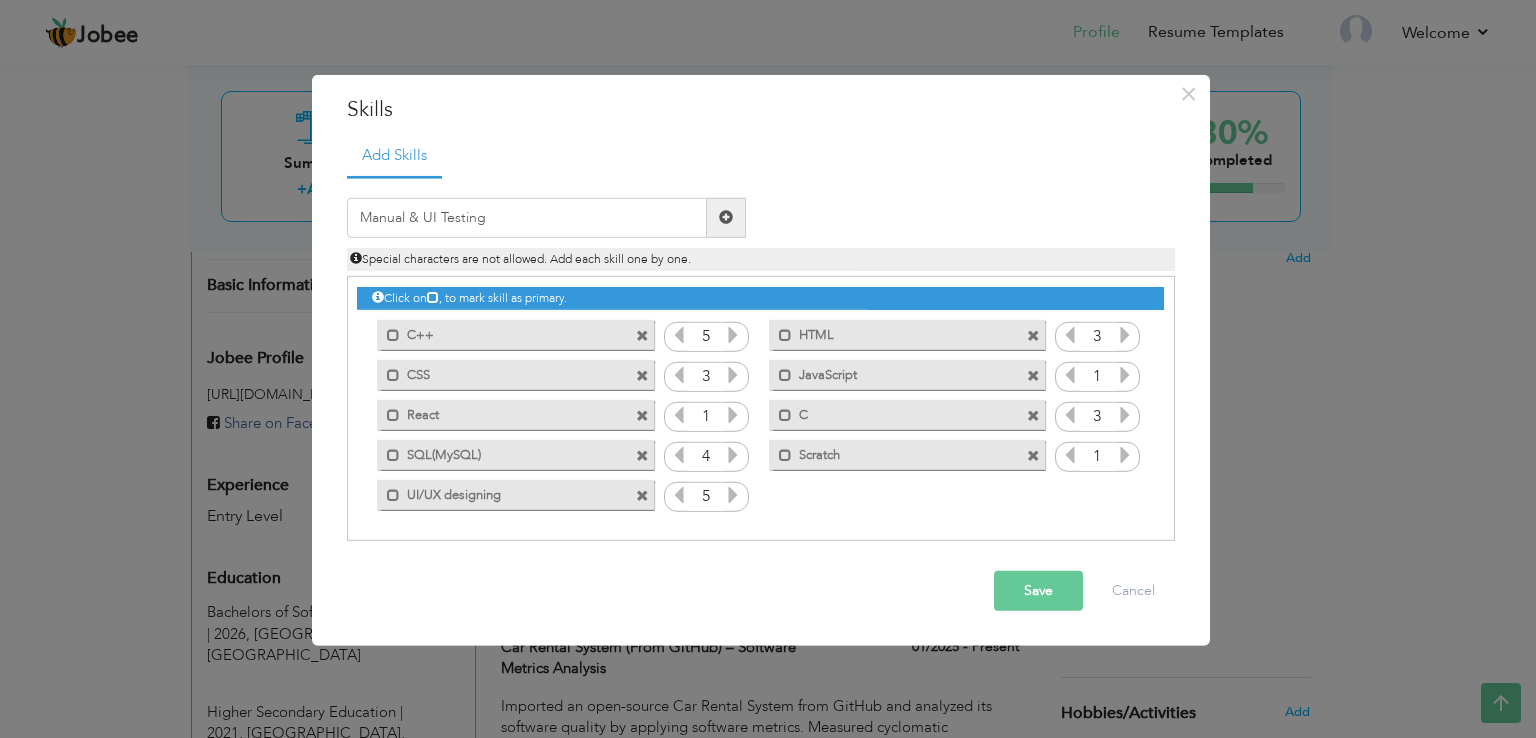 click on "Save" at bounding box center (1038, 591) 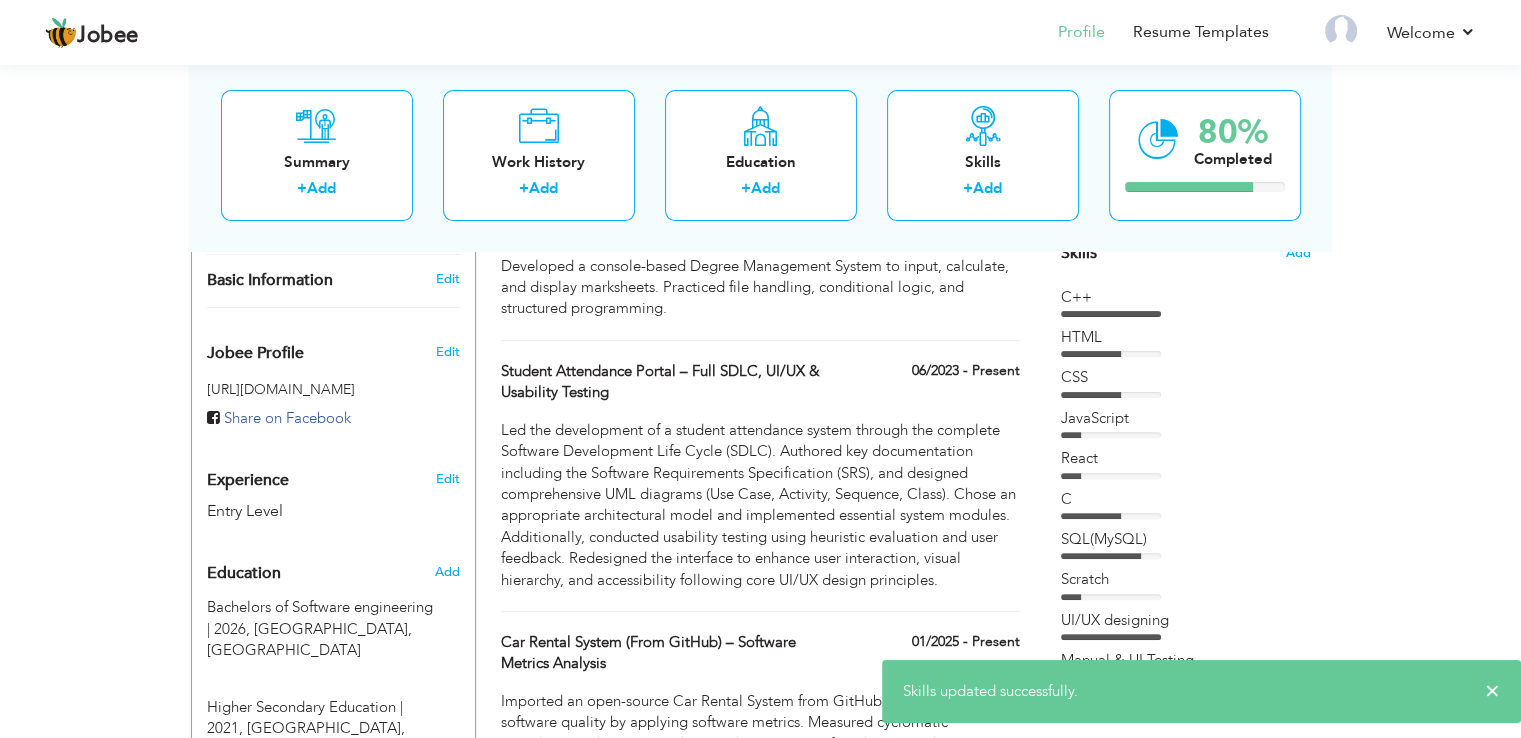scroll, scrollTop: 526, scrollLeft: 0, axis: vertical 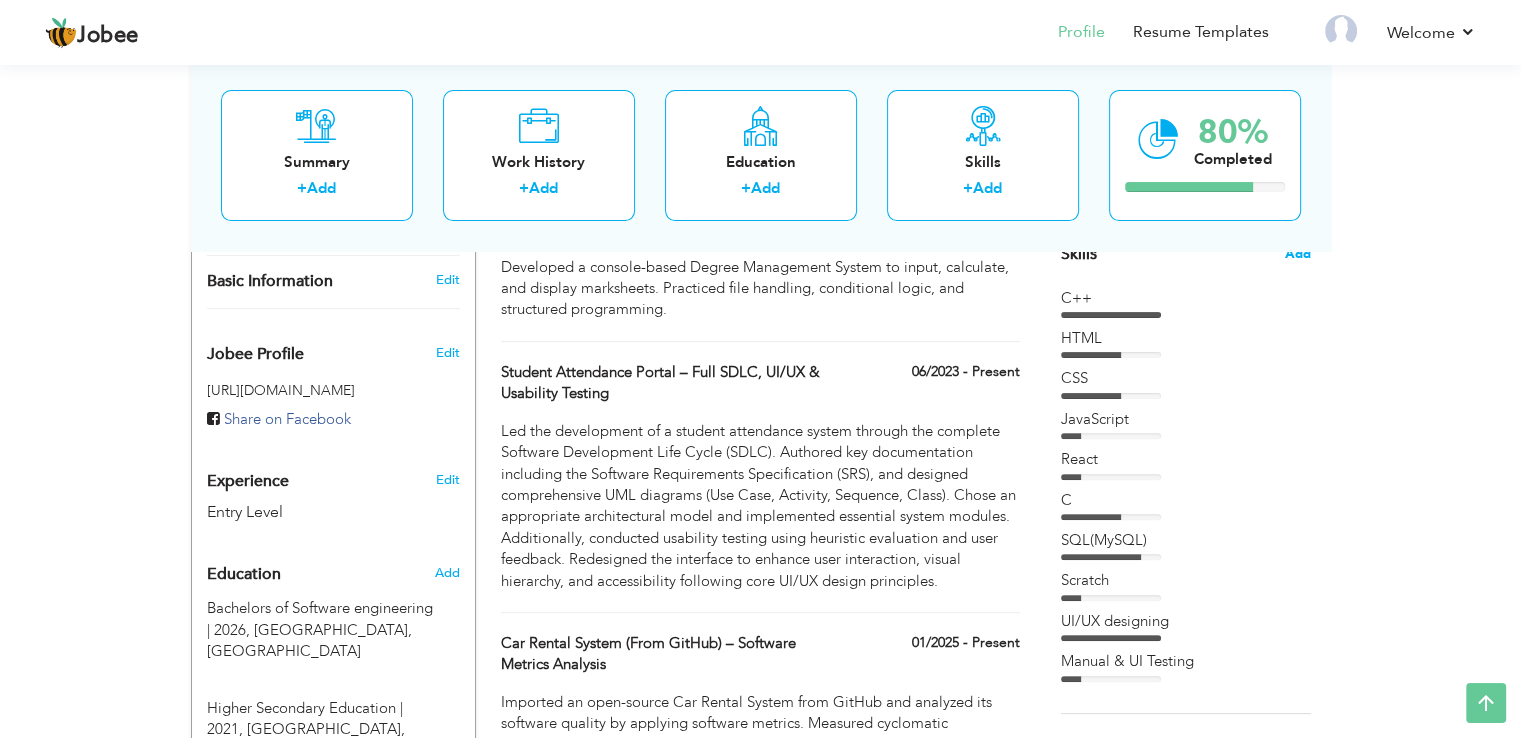 click on "Add" at bounding box center [1298, 254] 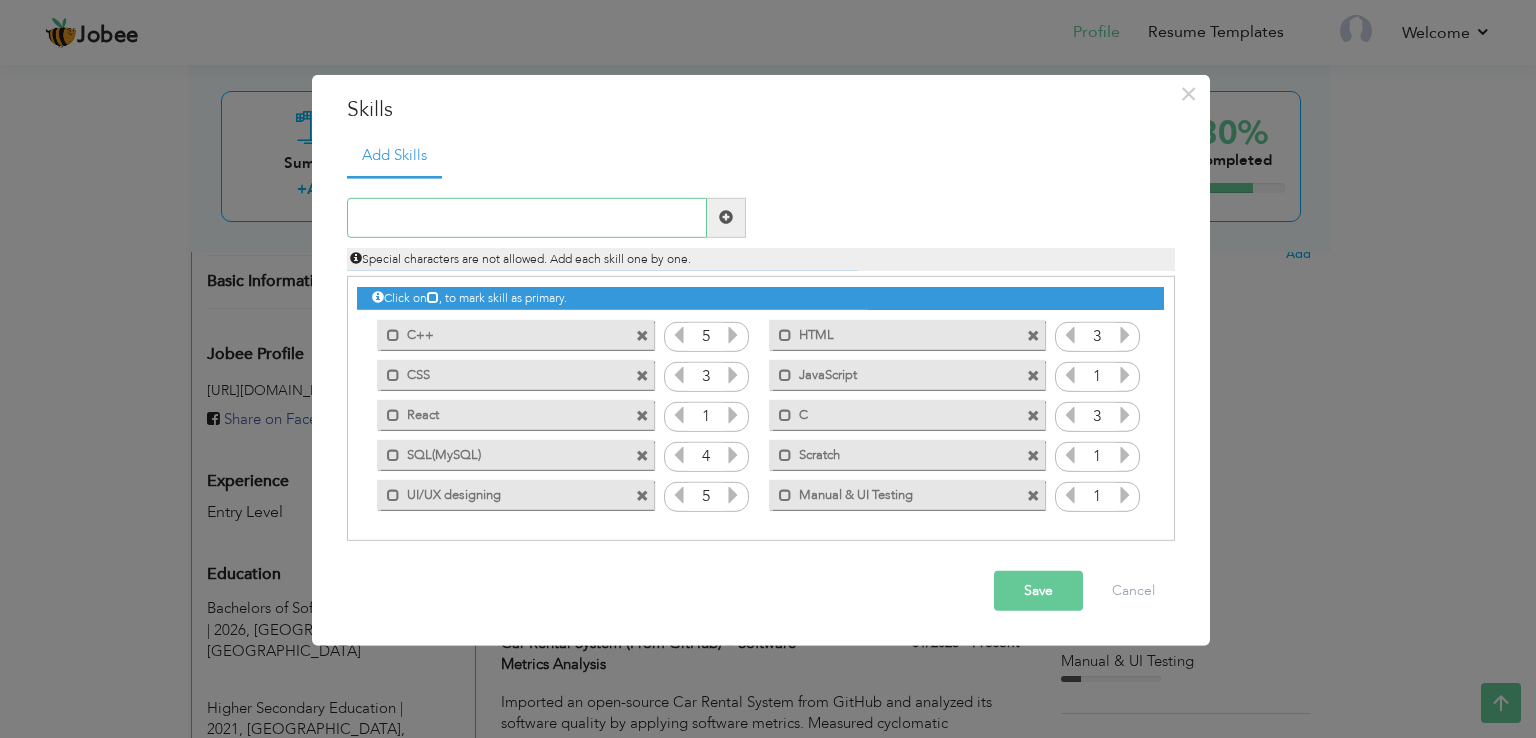 click at bounding box center (527, 218) 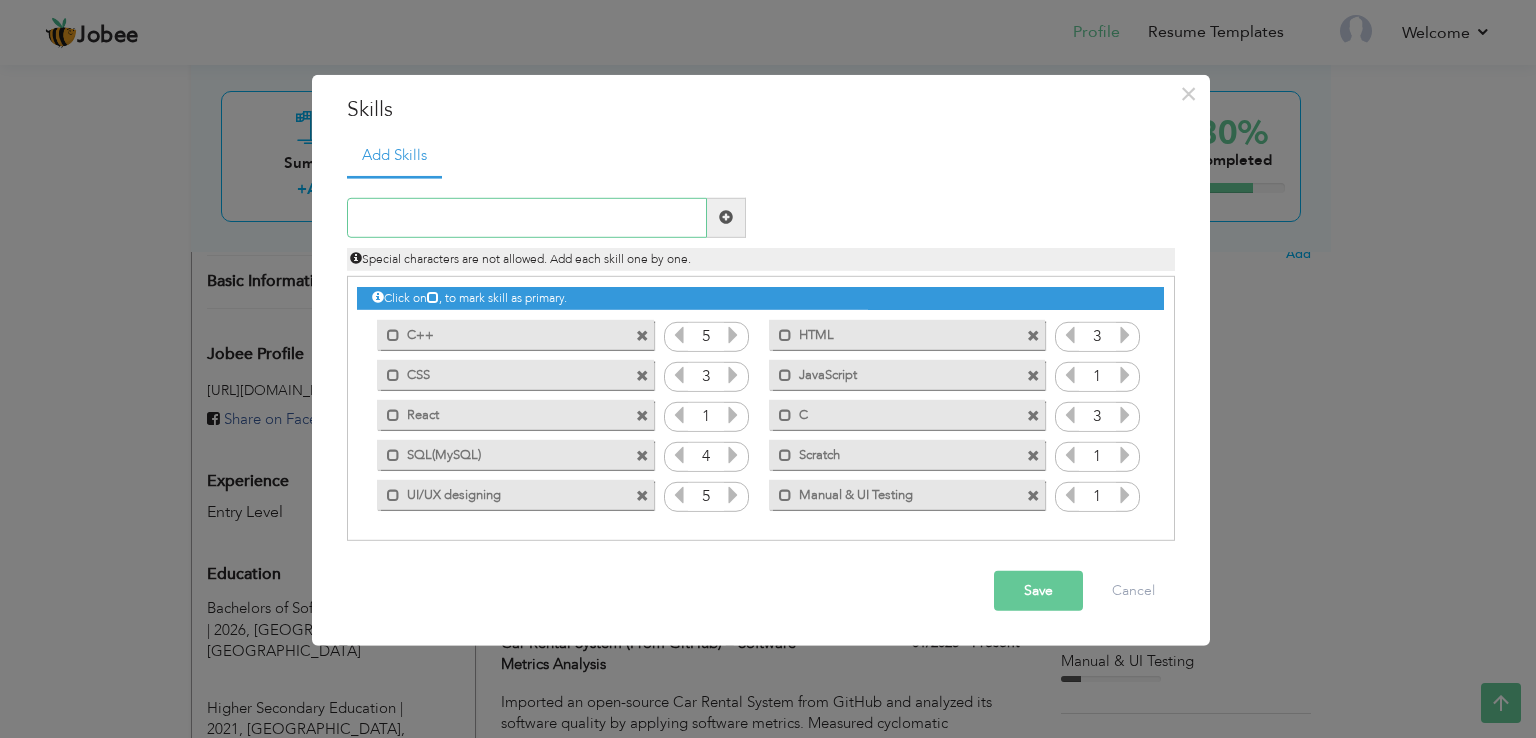 paste on "Project Management" 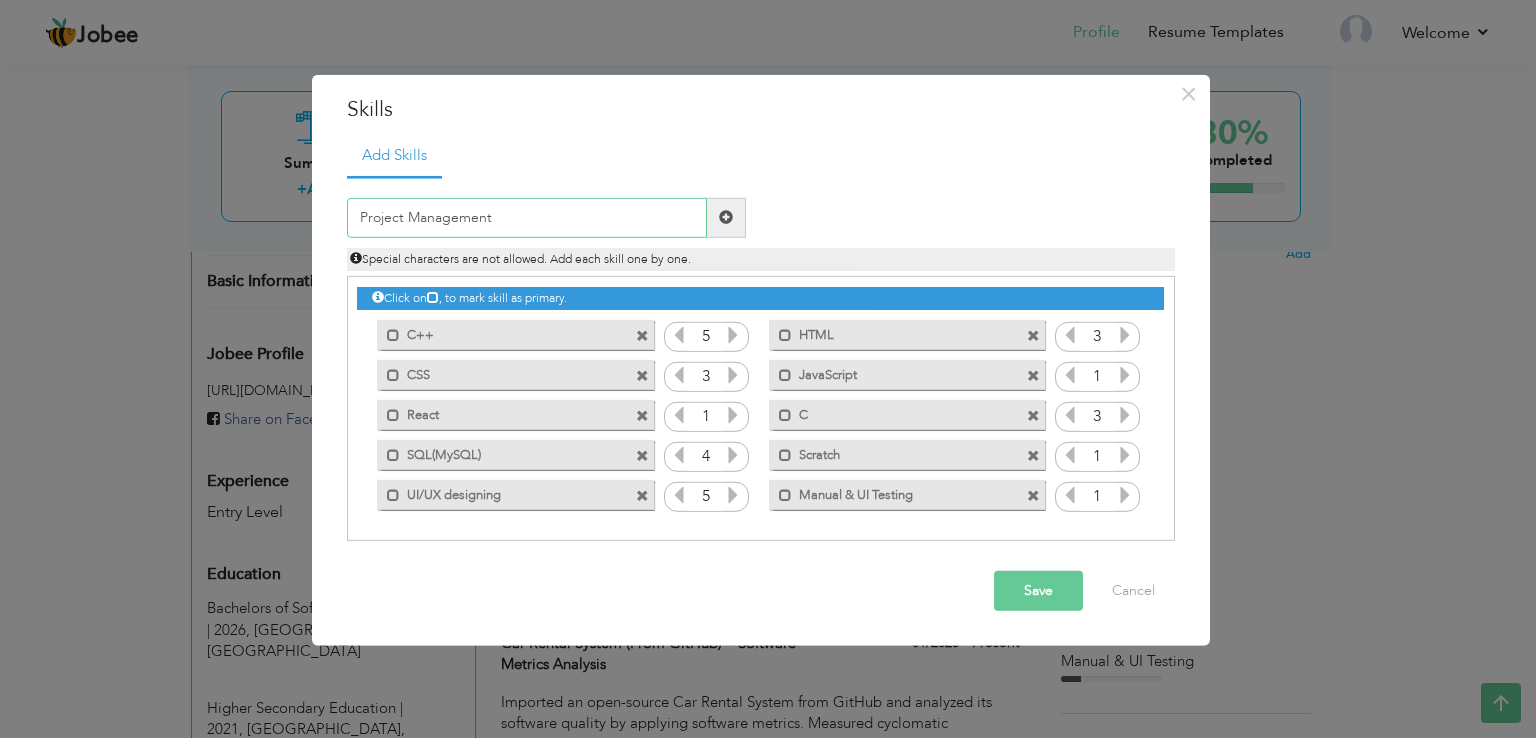 type on "Project Management" 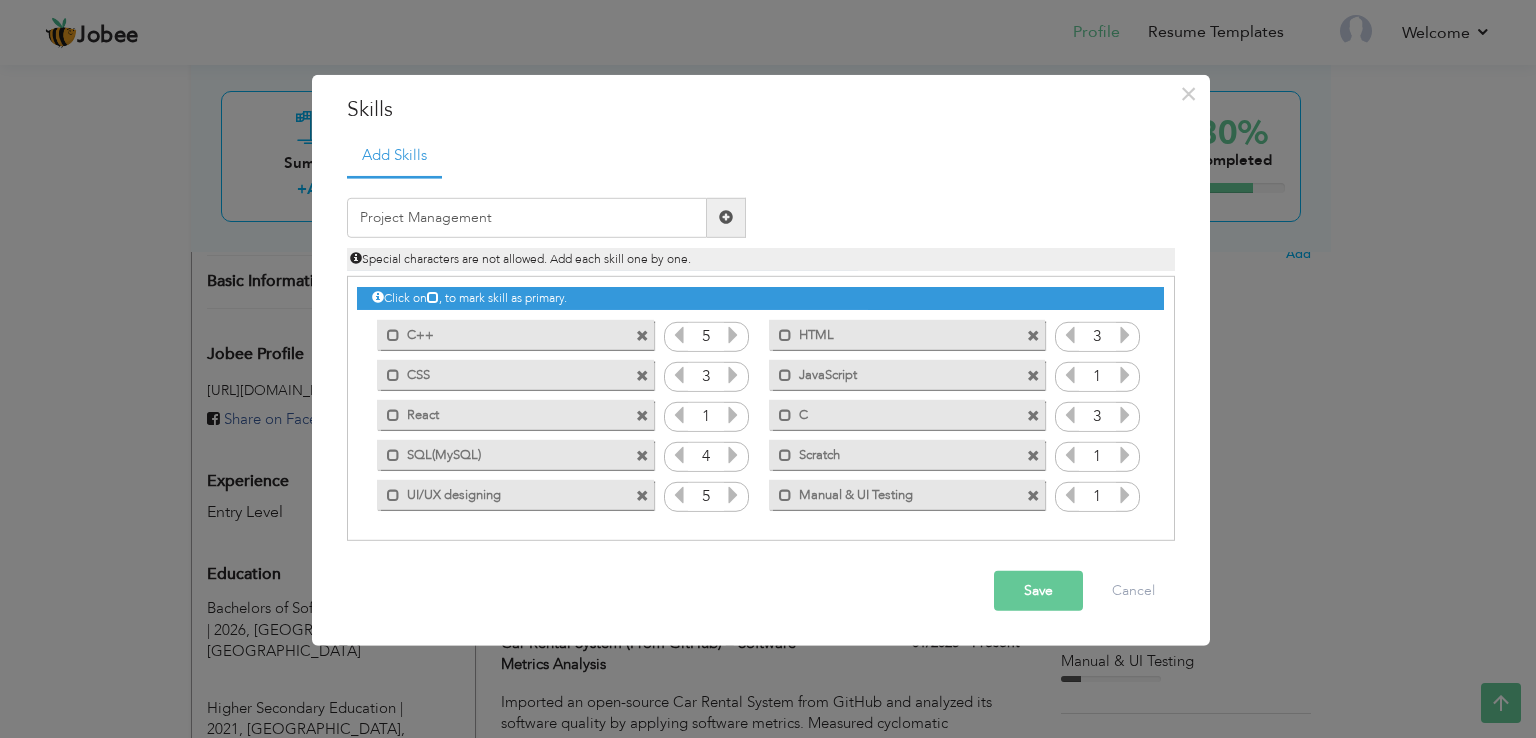 click at bounding box center (1125, 495) 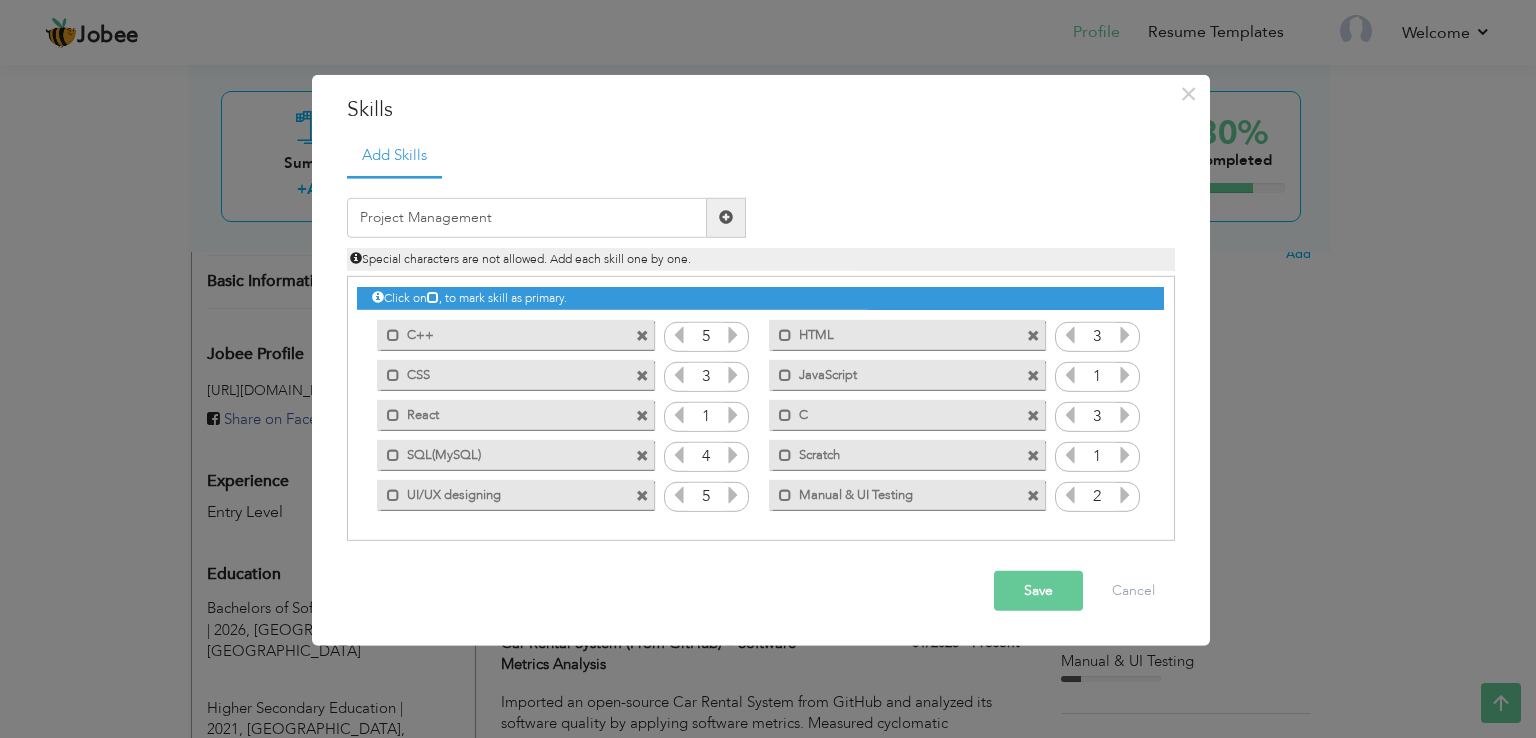 click at bounding box center (1125, 495) 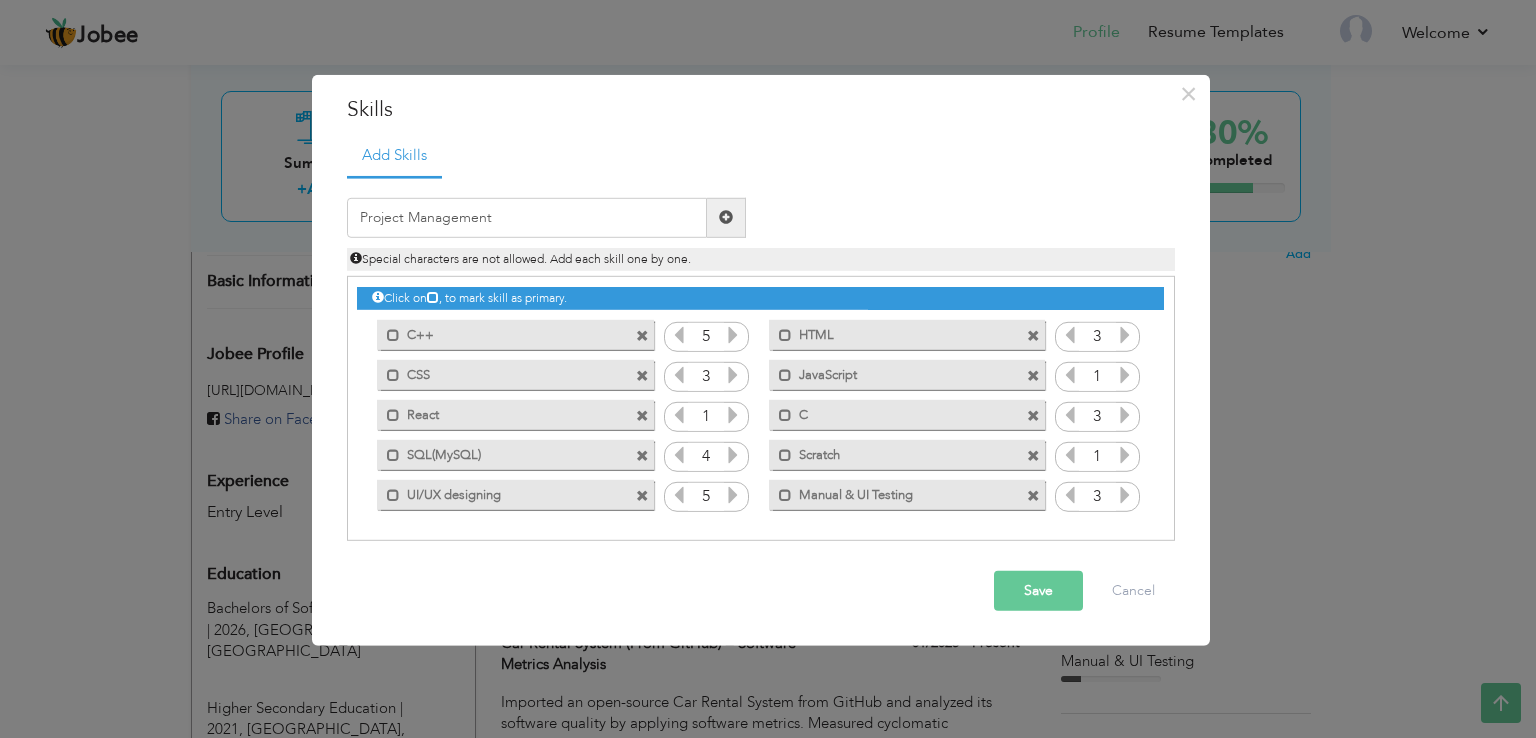click at bounding box center [1125, 495] 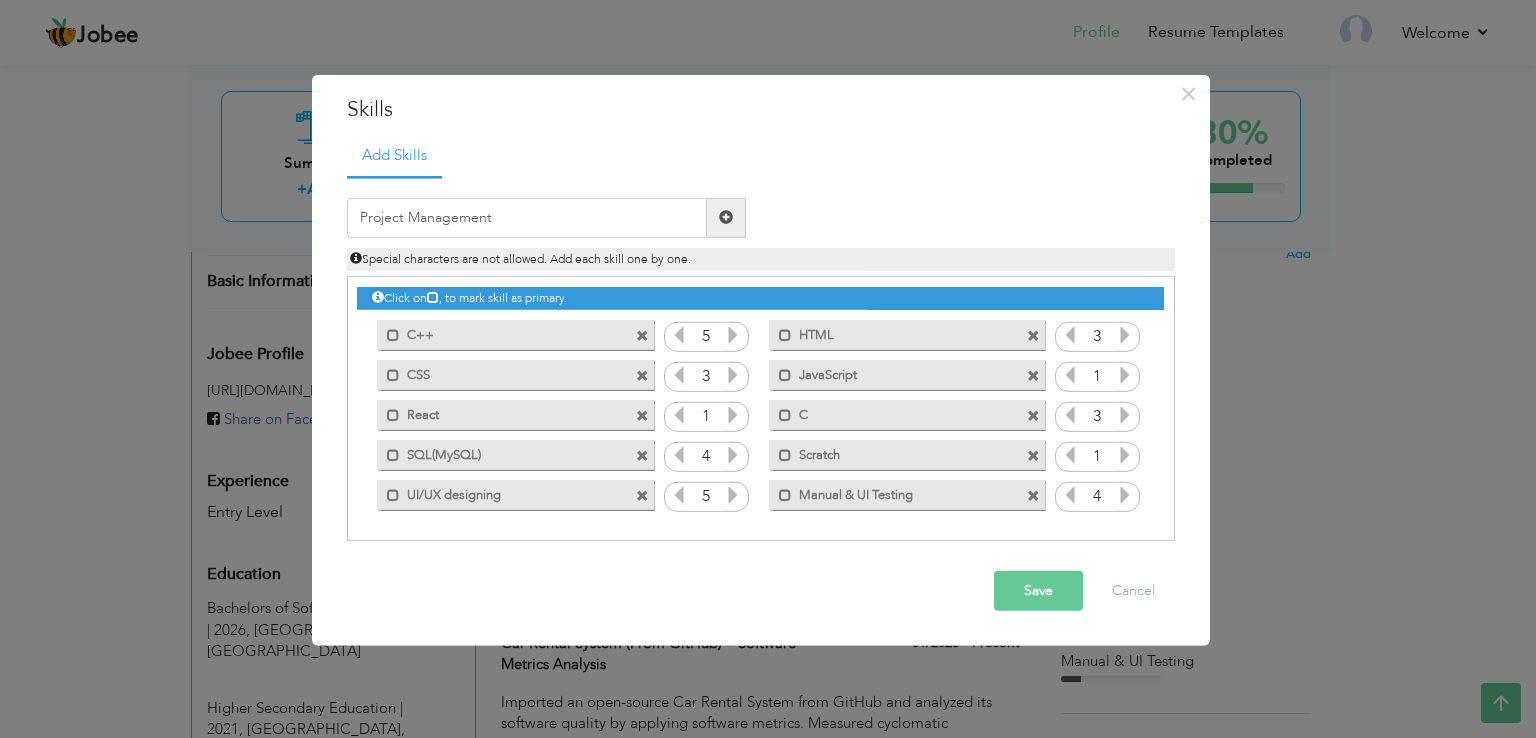 click at bounding box center (1125, 495) 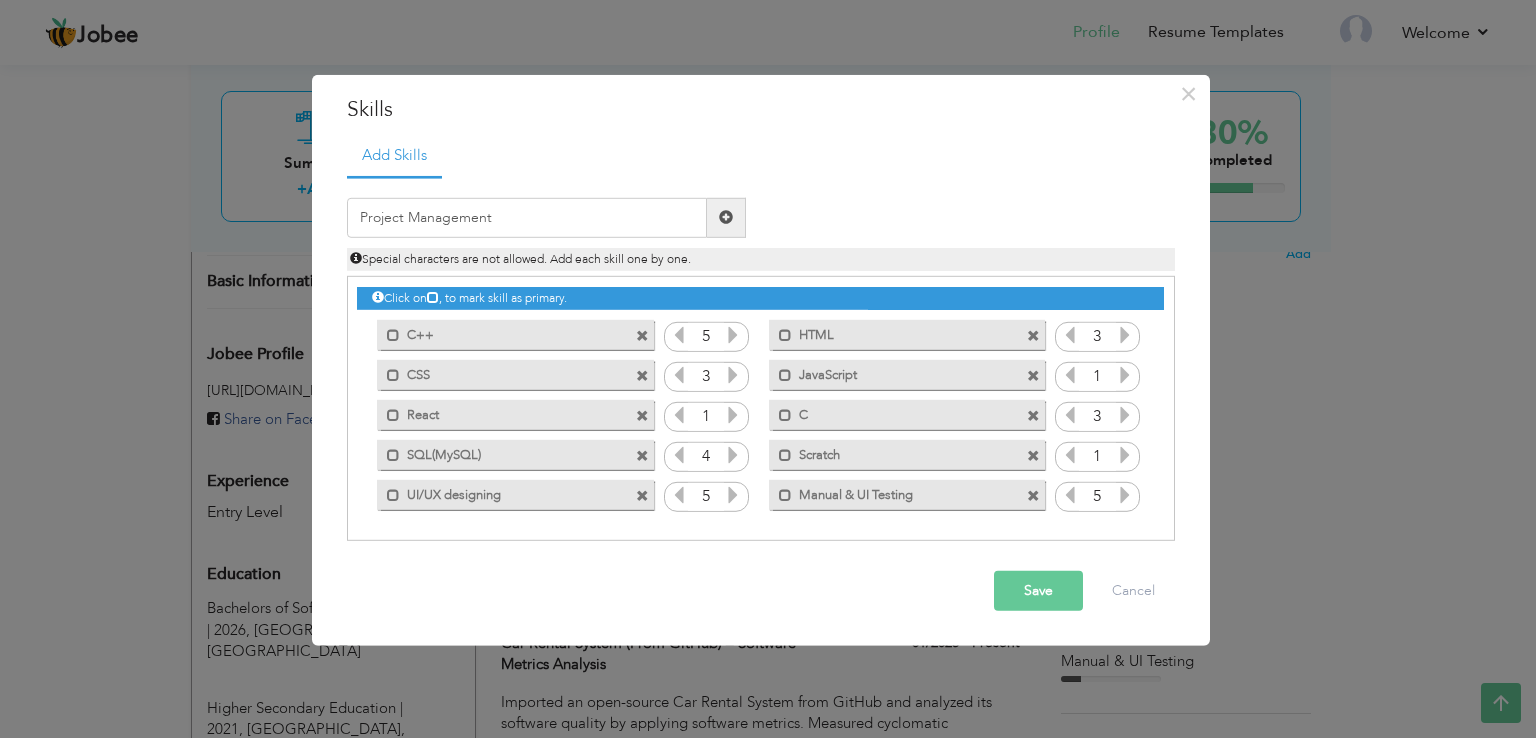 click at bounding box center [1125, 495] 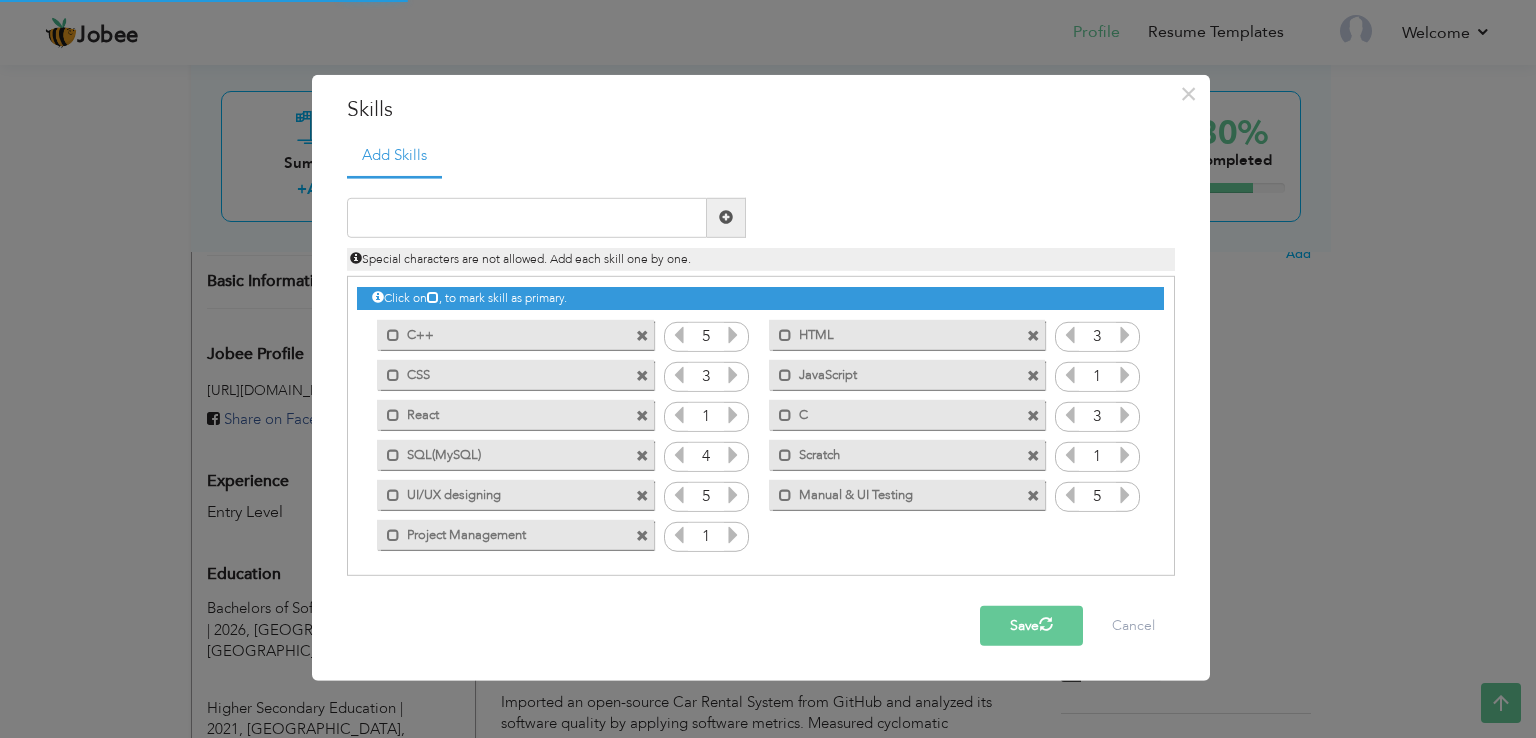 drag, startPoint x: 1040, startPoint y: 581, endPoint x: 661, endPoint y: 153, distance: 571.6861 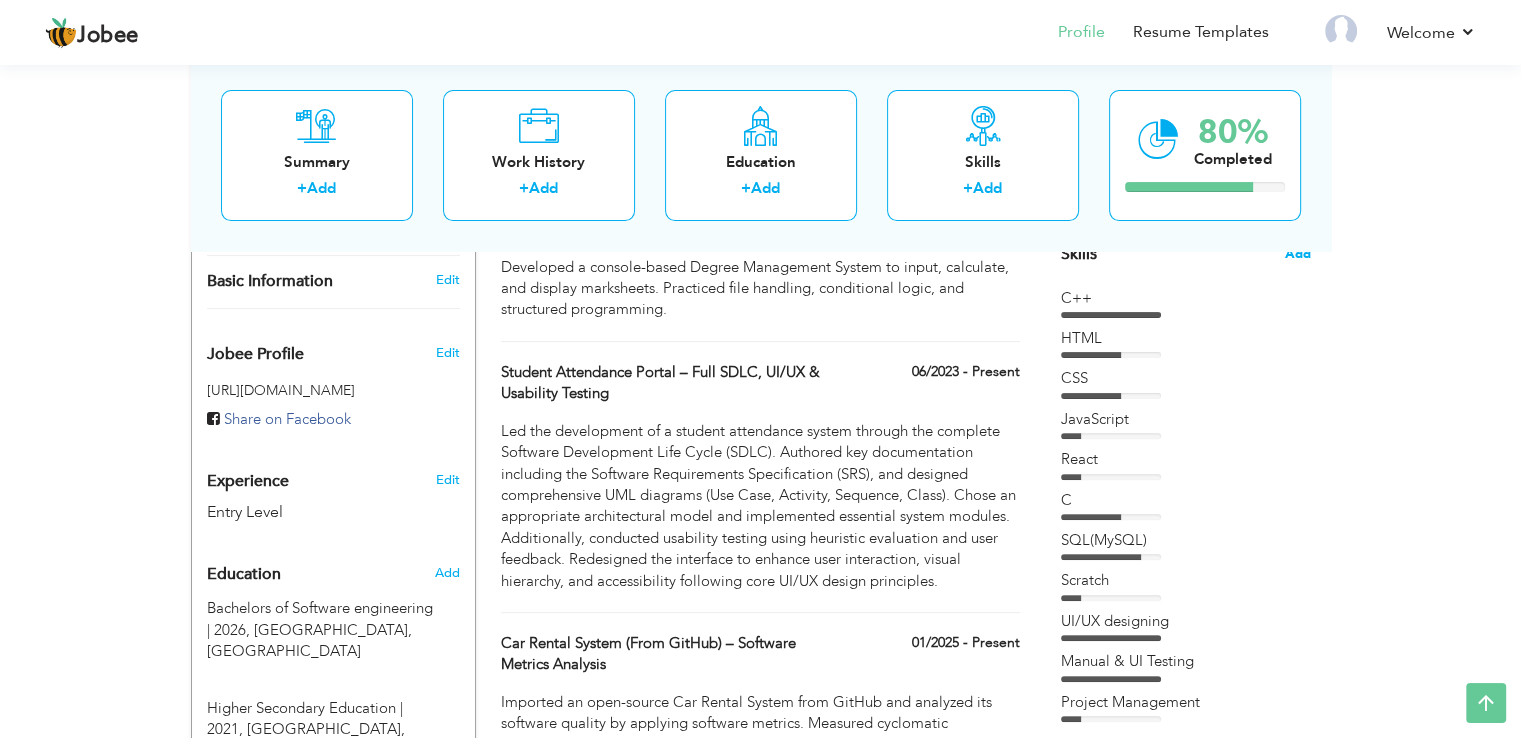click on "Add" at bounding box center (1298, 254) 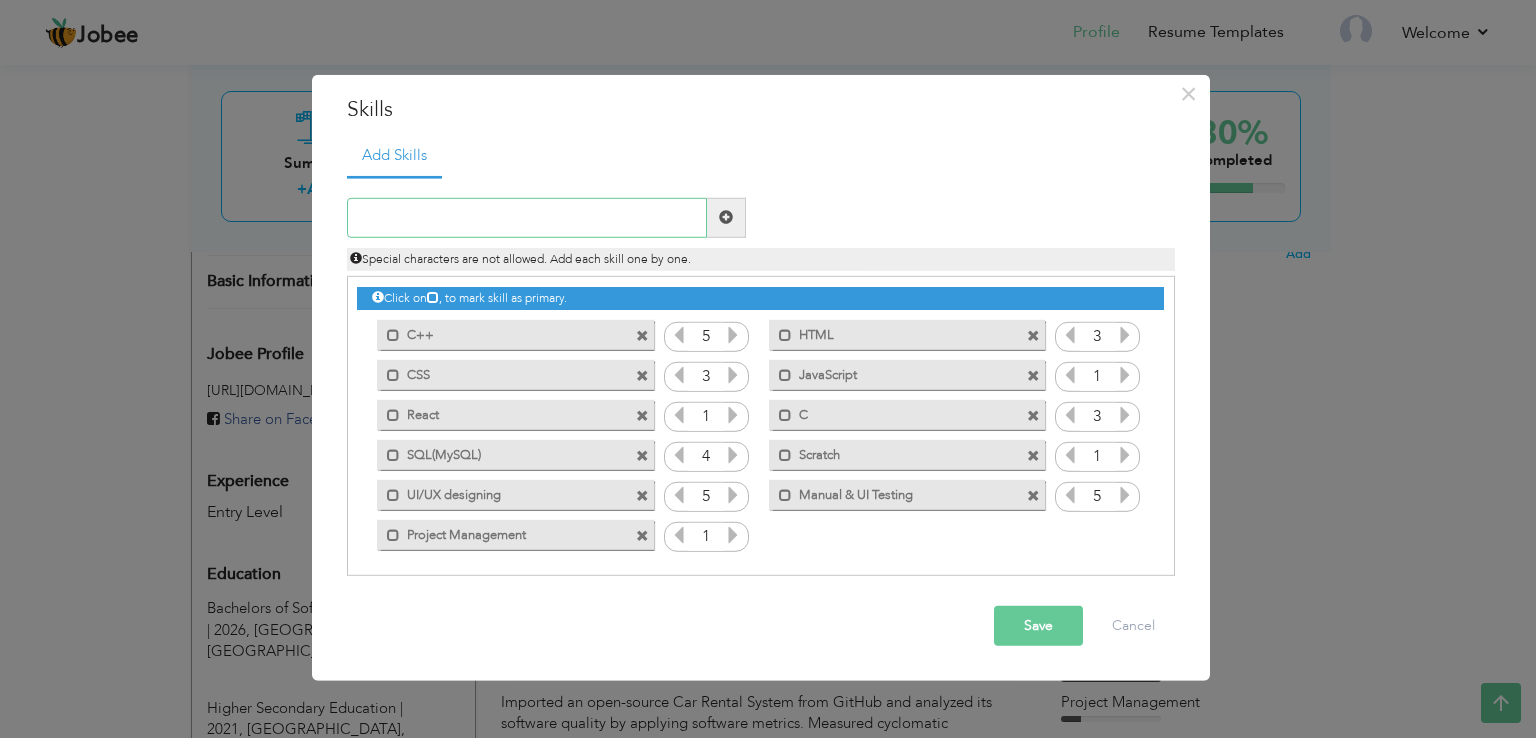 click at bounding box center (527, 218) 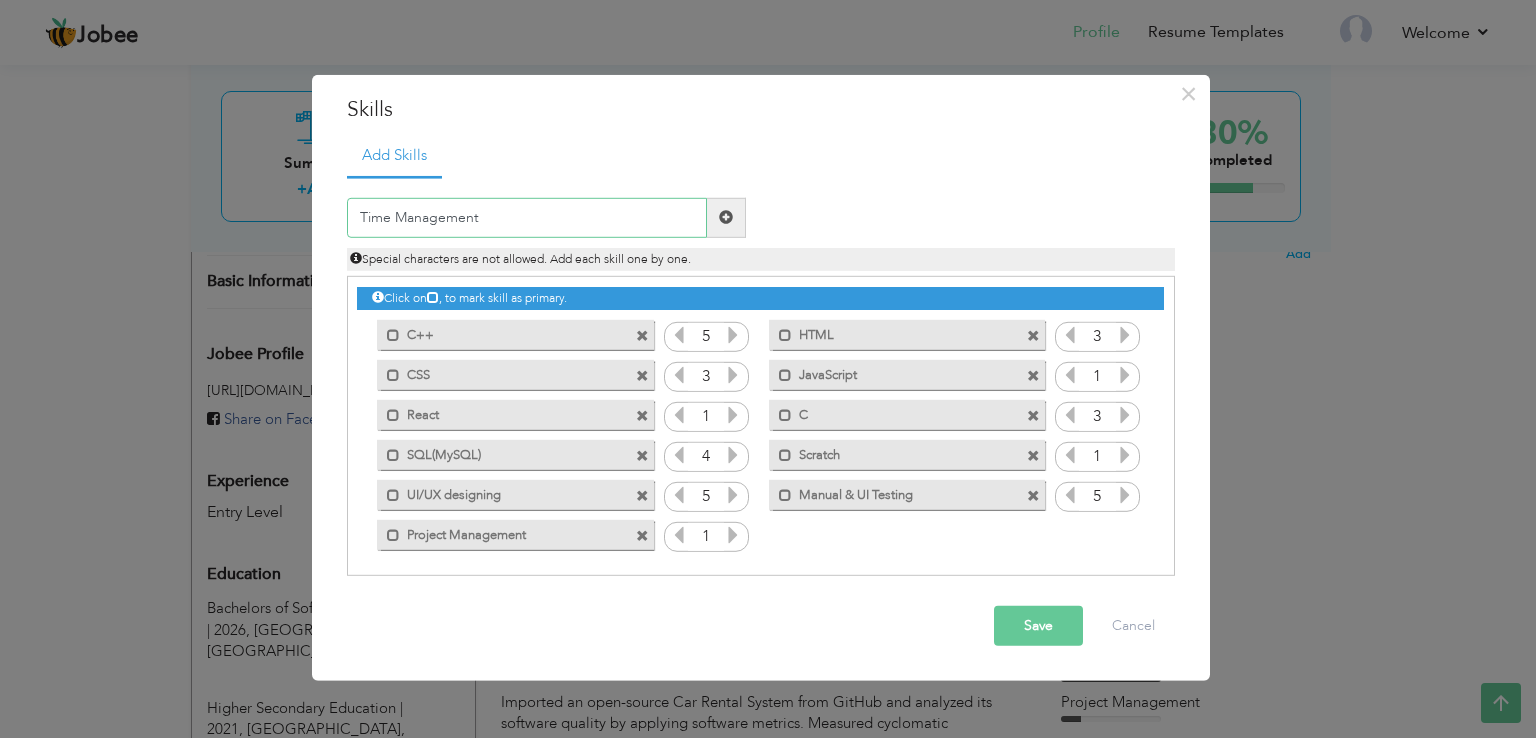 type on "Time Management" 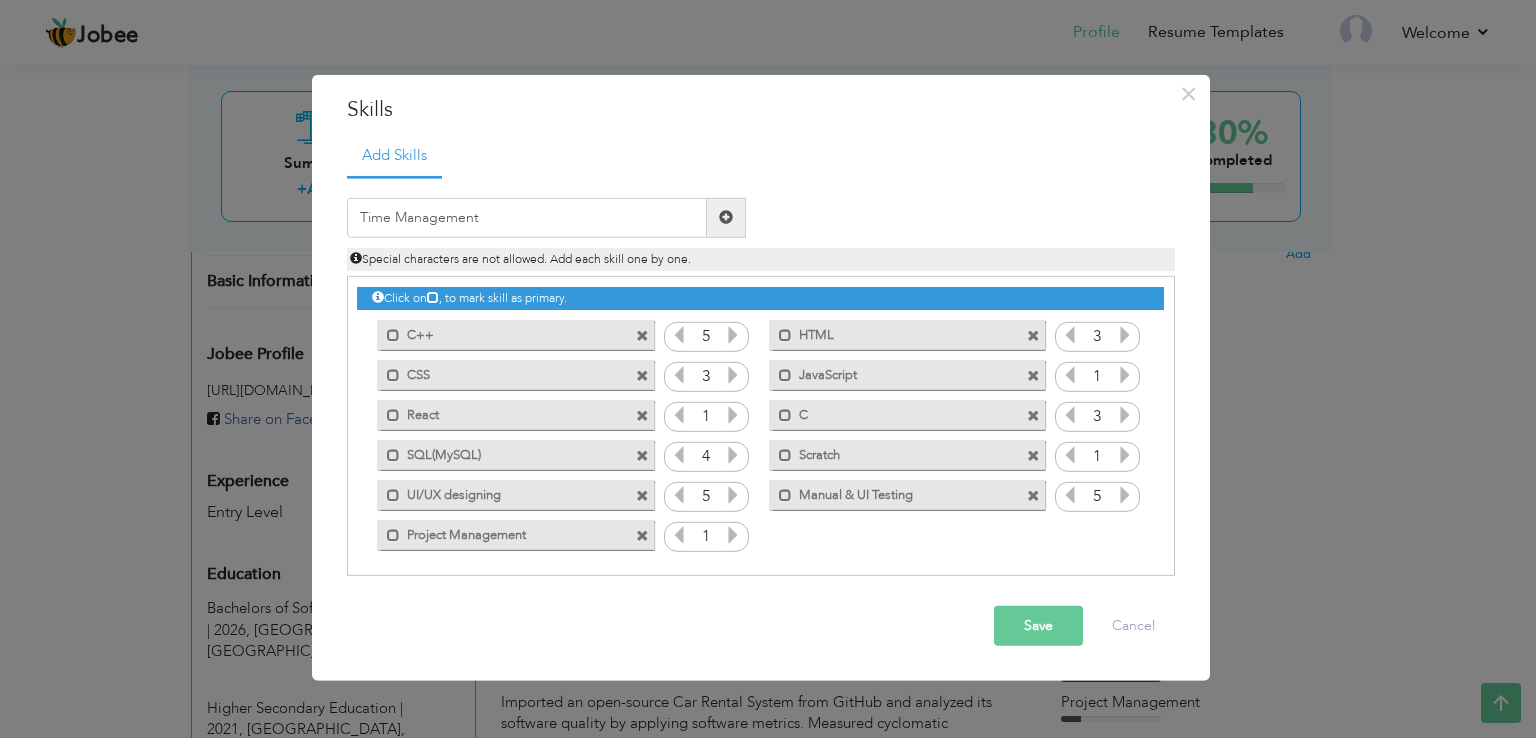 click on "Save" at bounding box center [1038, 626] 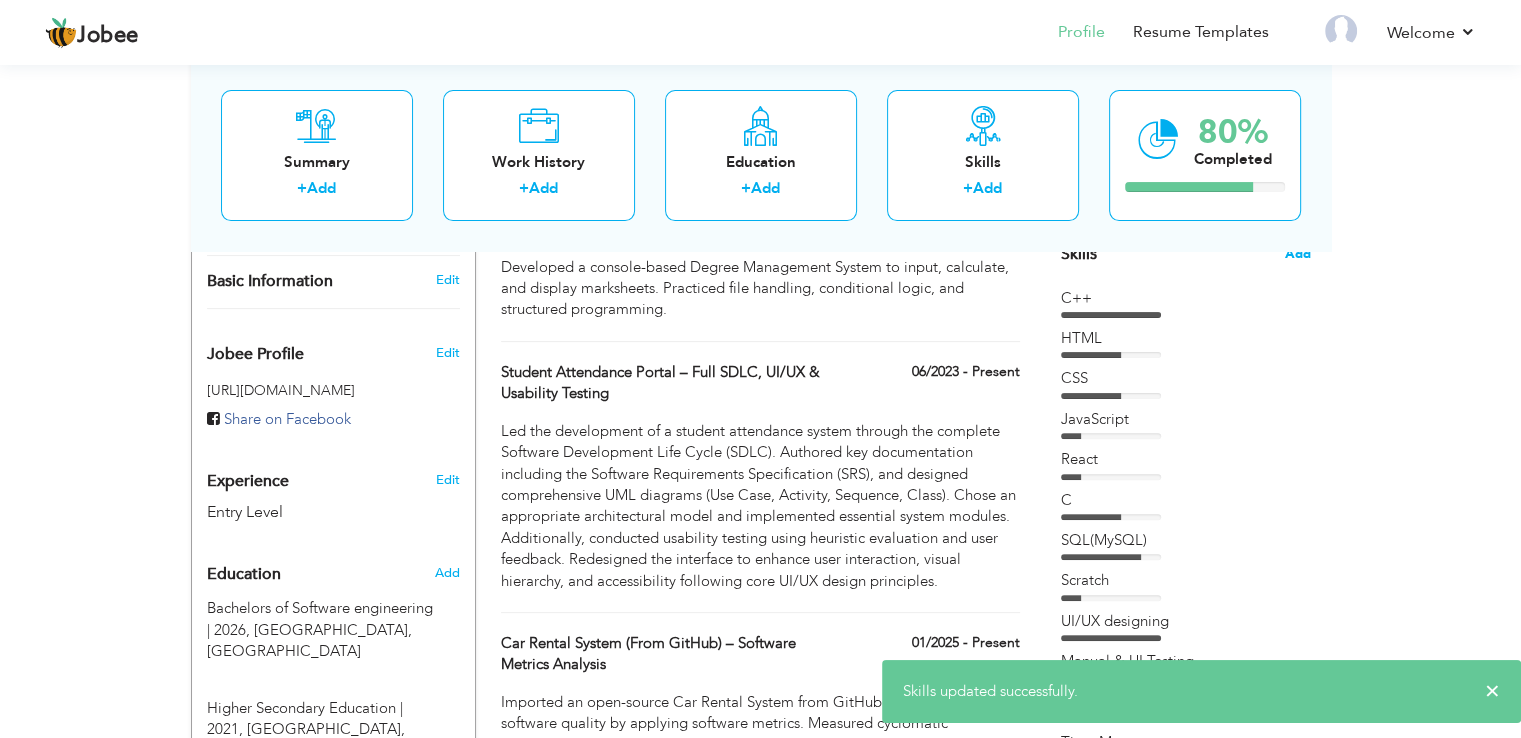 click on "Add" at bounding box center (1298, 254) 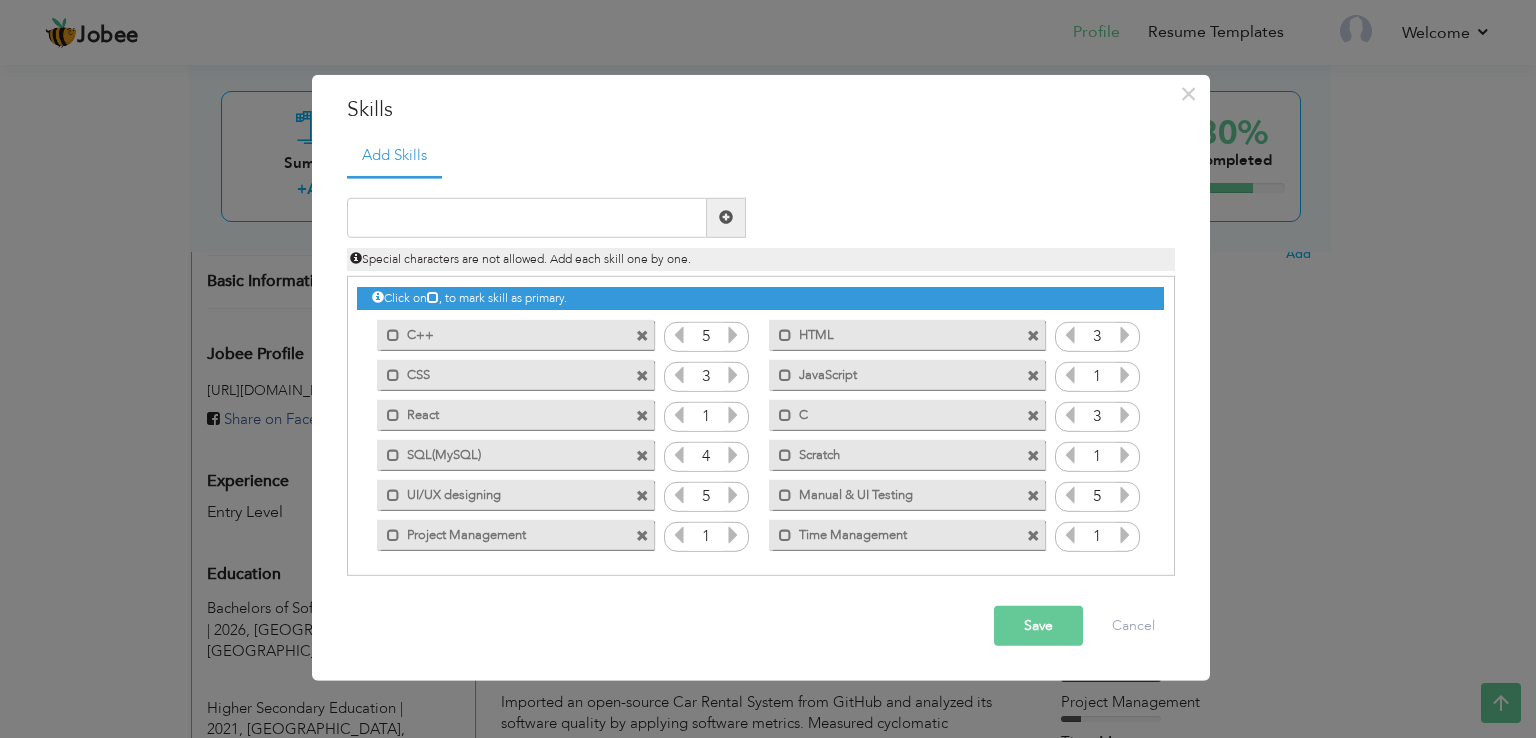 click at bounding box center [733, 535] 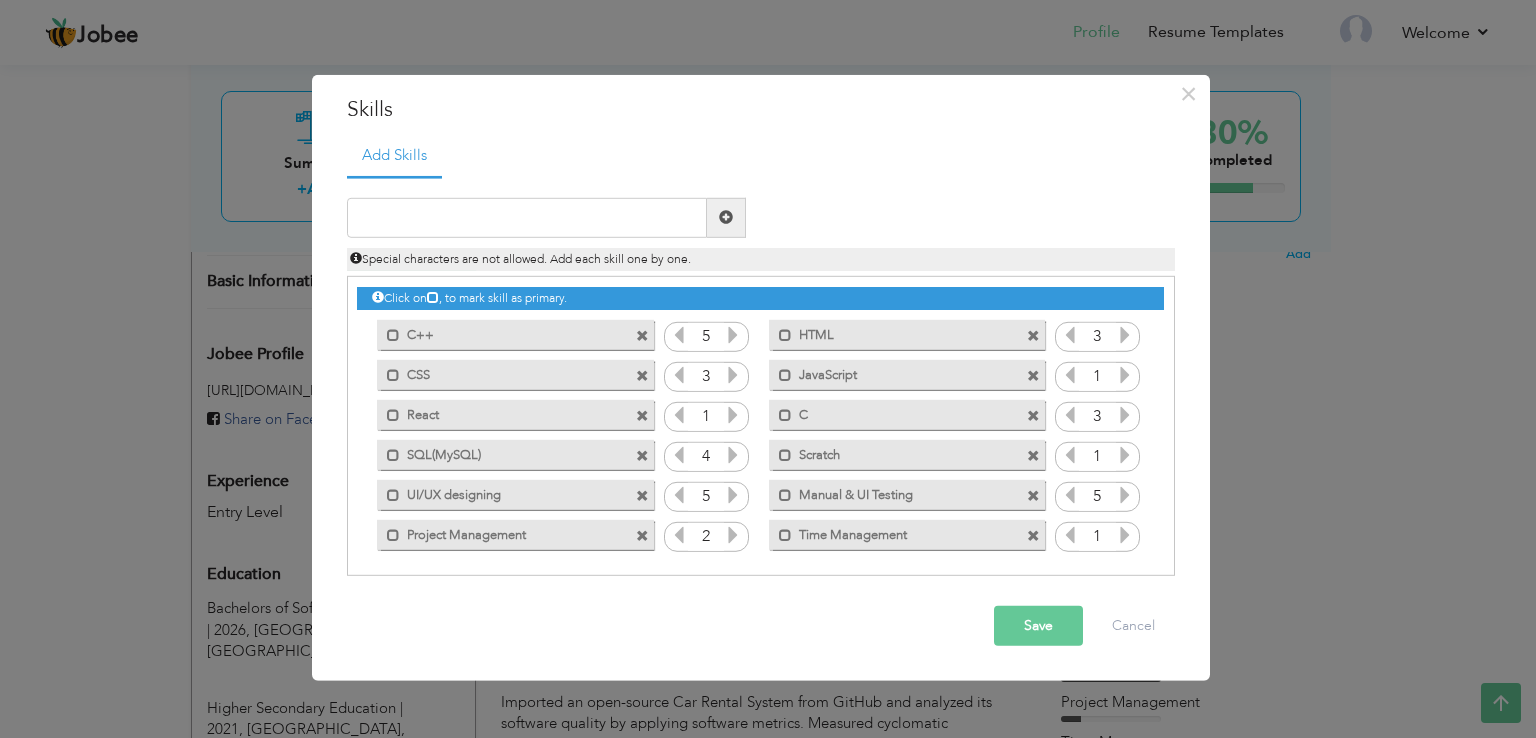 click at bounding box center (733, 535) 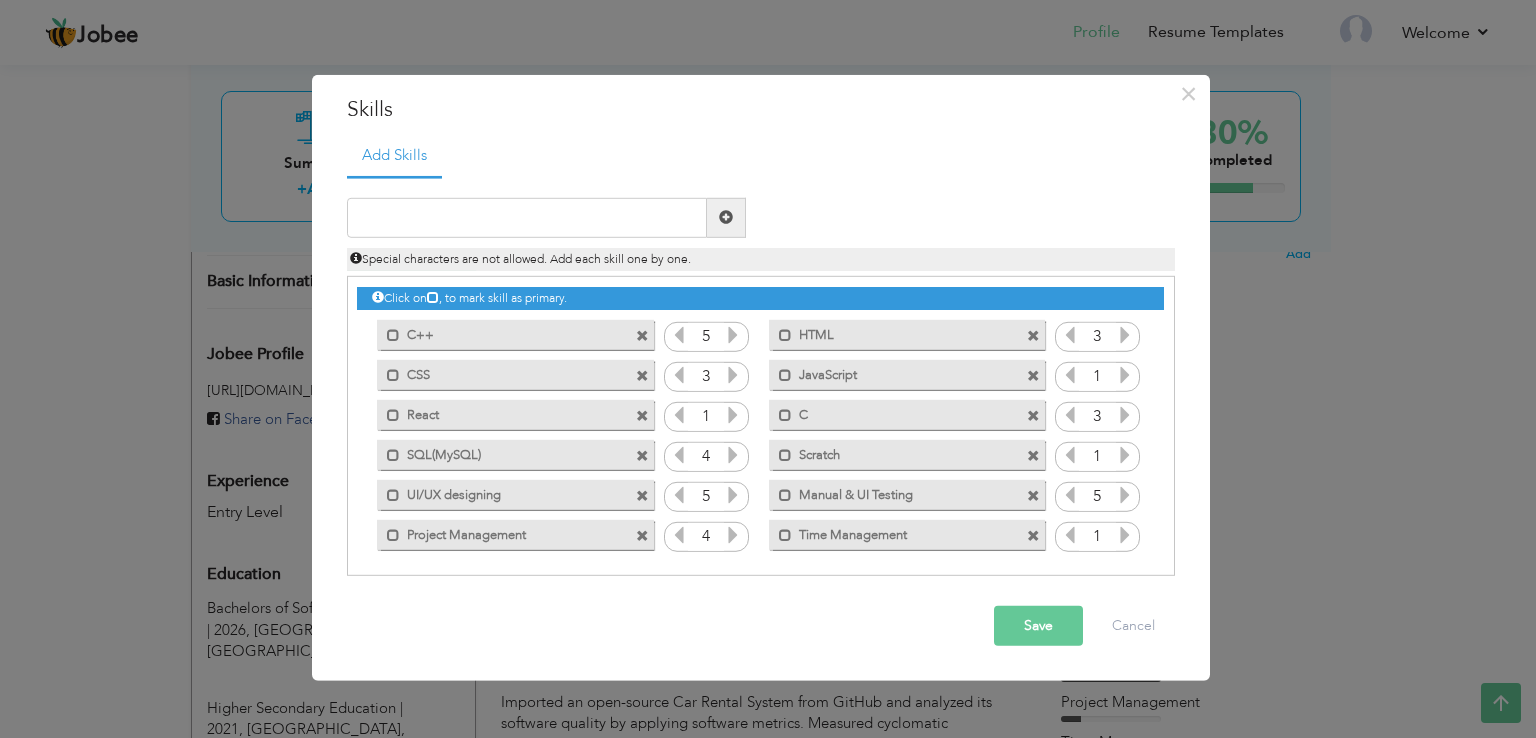 click at bounding box center (733, 535) 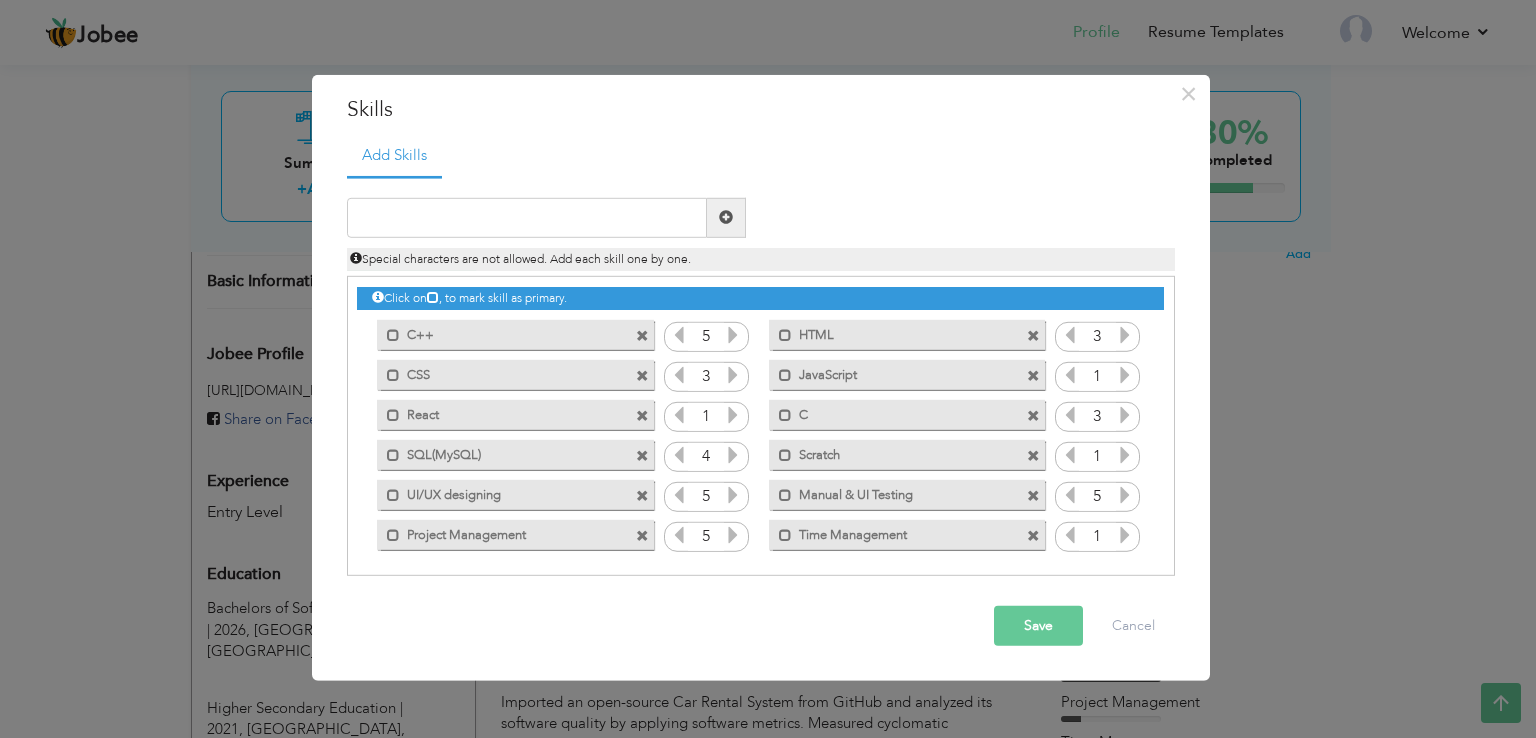 click at bounding box center (733, 535) 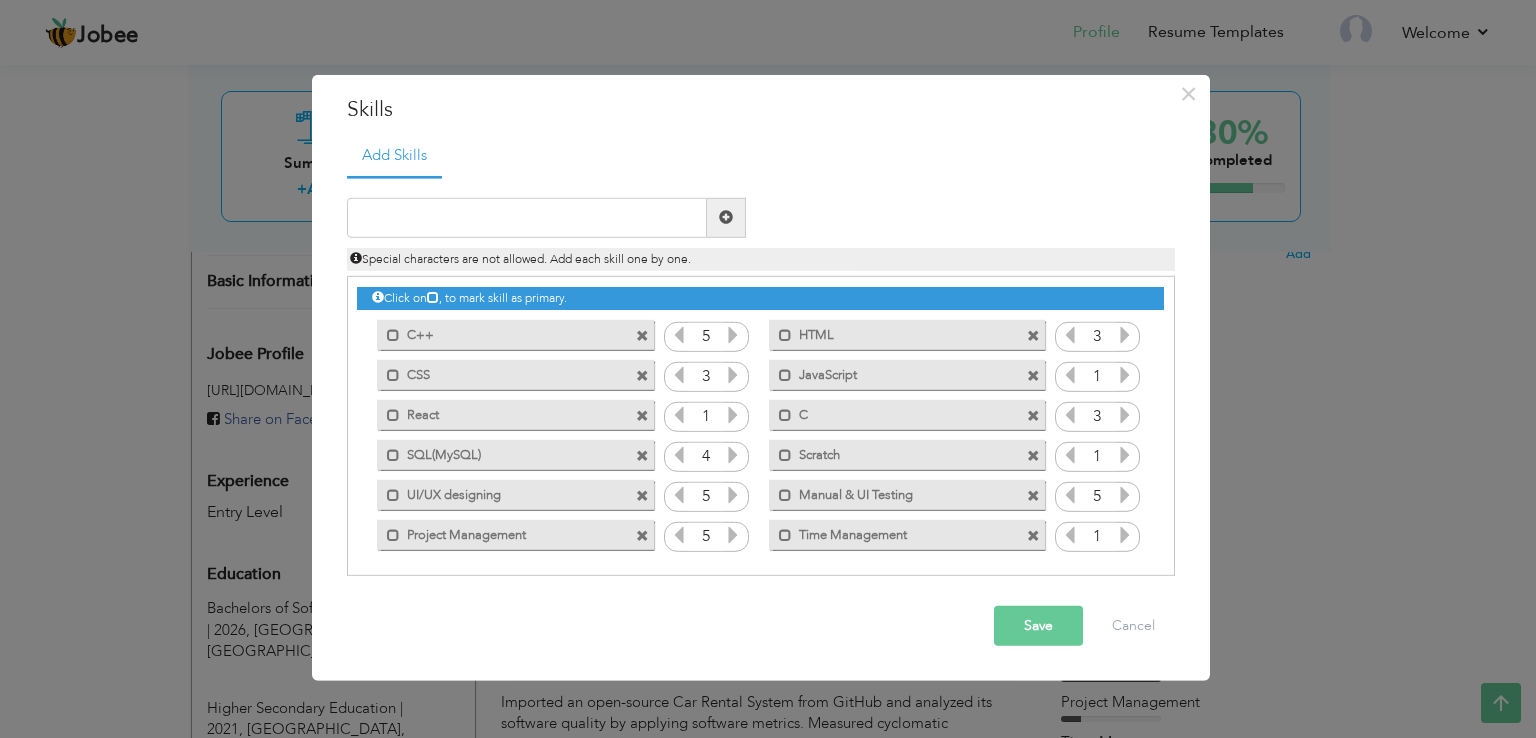 click at bounding box center (1125, 535) 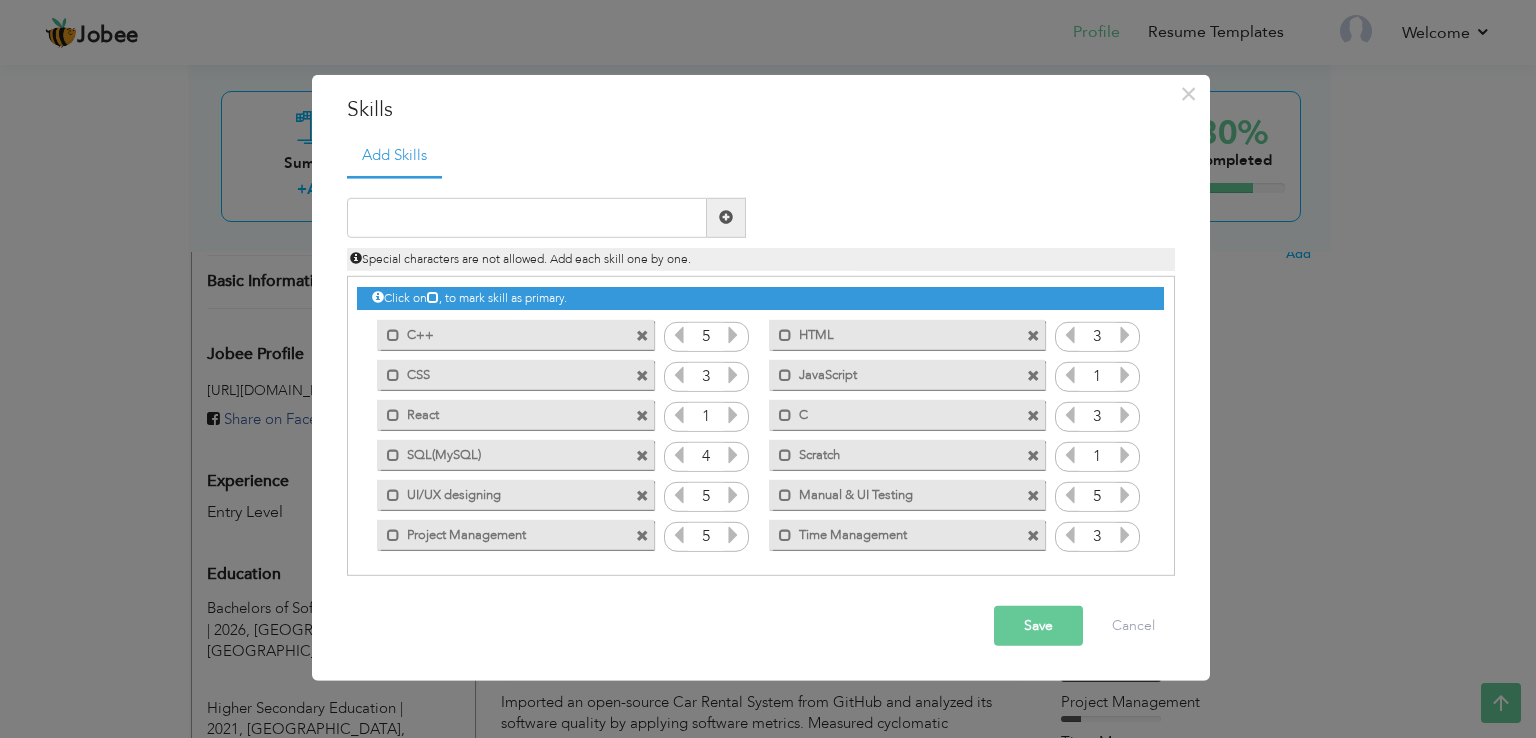 click at bounding box center [1125, 535] 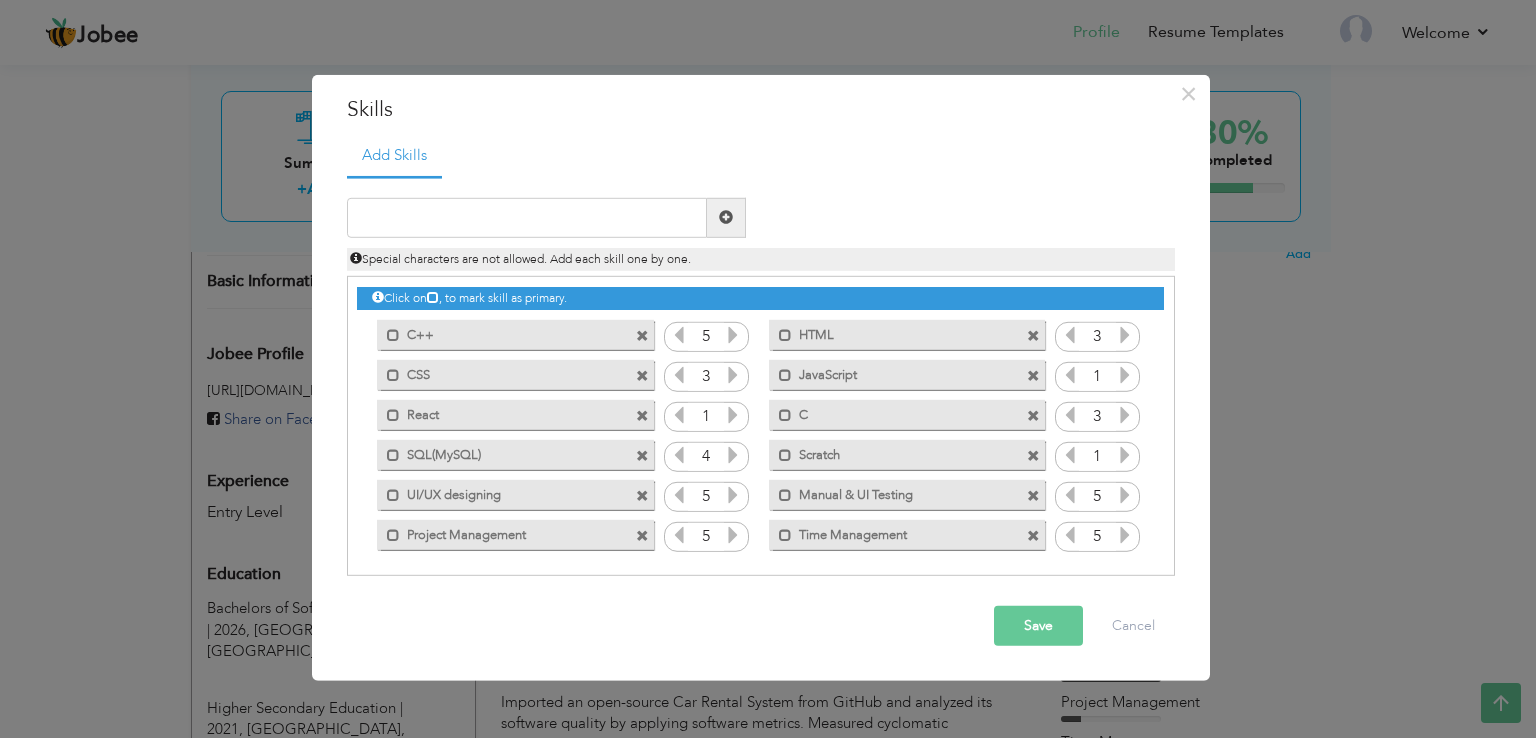 click at bounding box center [1125, 535] 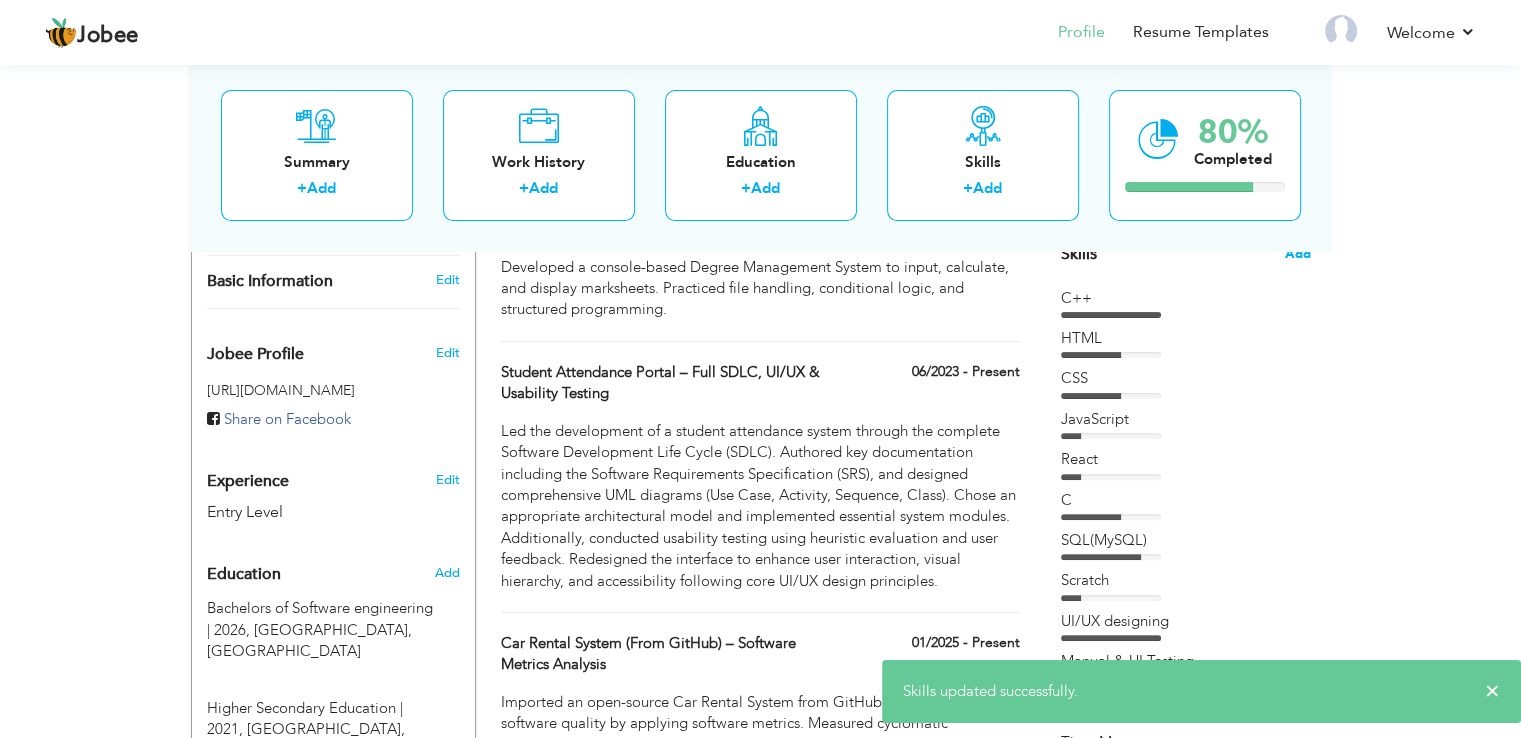 click on "Add" at bounding box center [1298, 254] 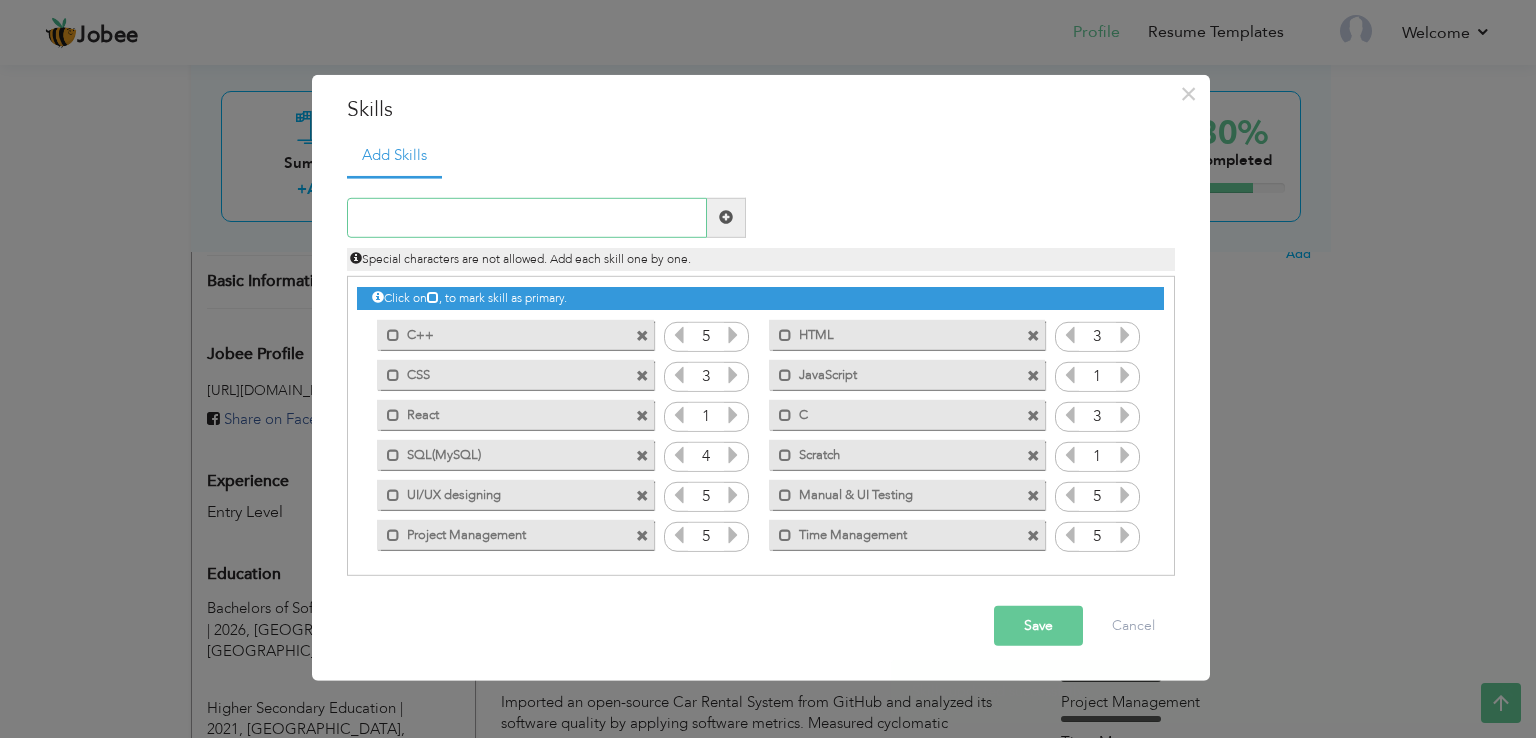 click at bounding box center [527, 218] 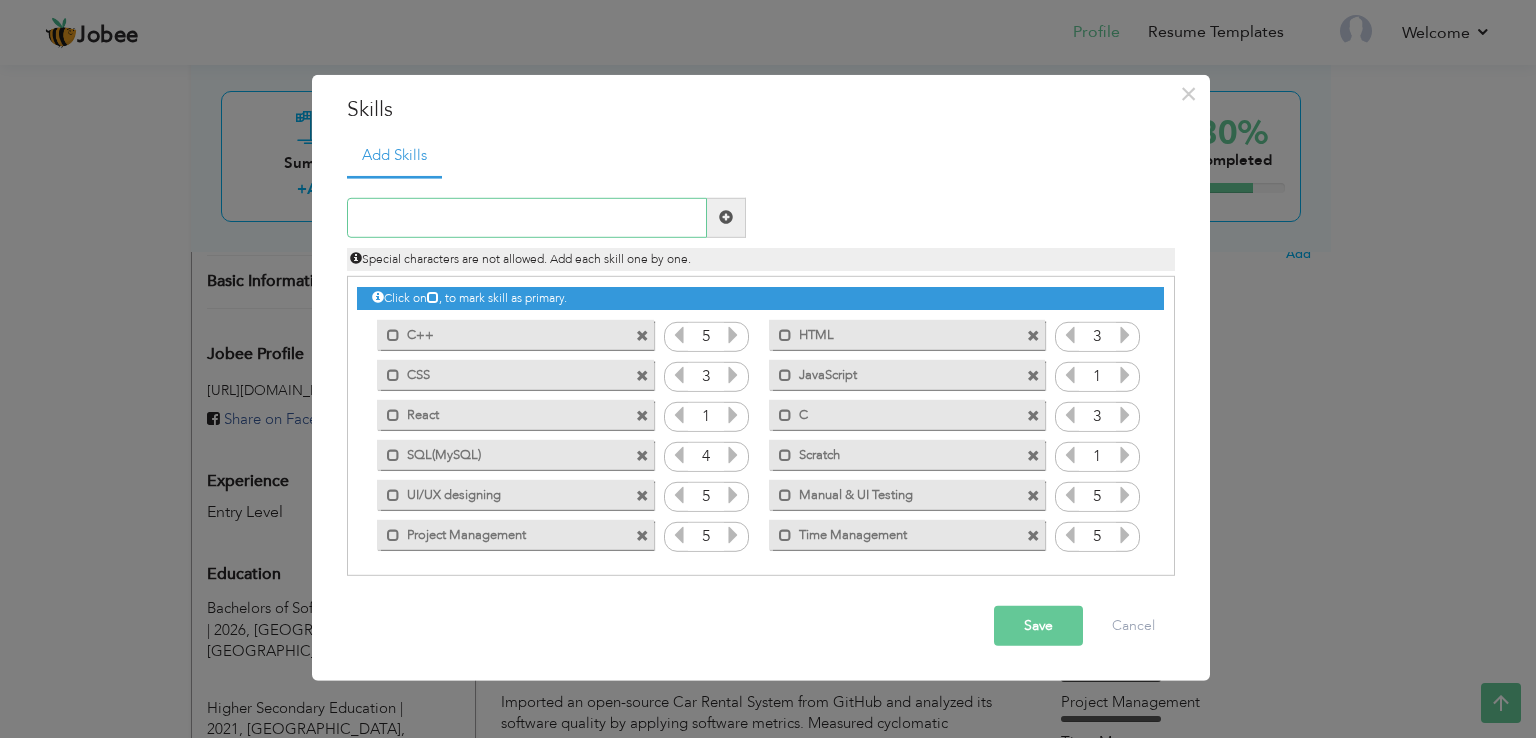 paste on "Effective Communication" 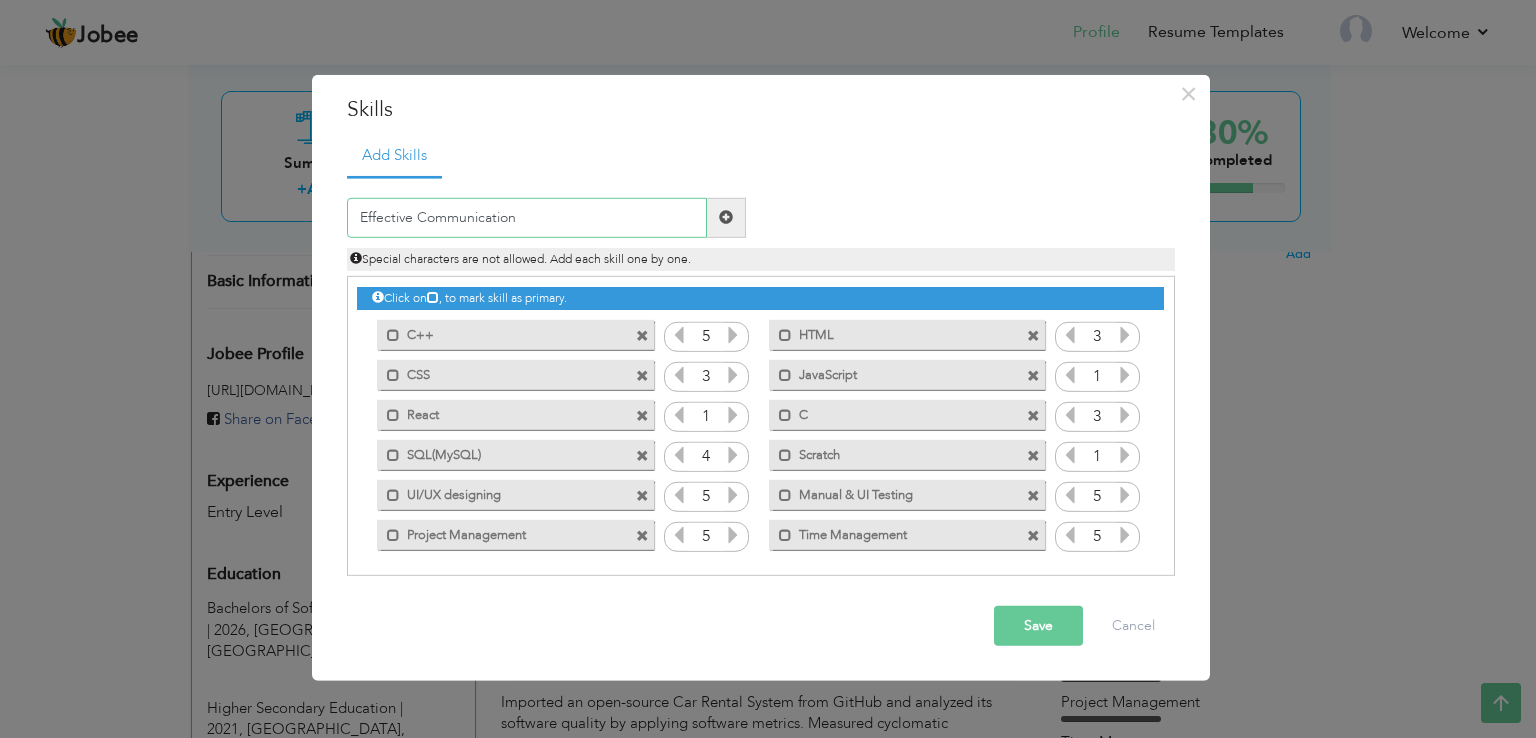type on "Effective Communication" 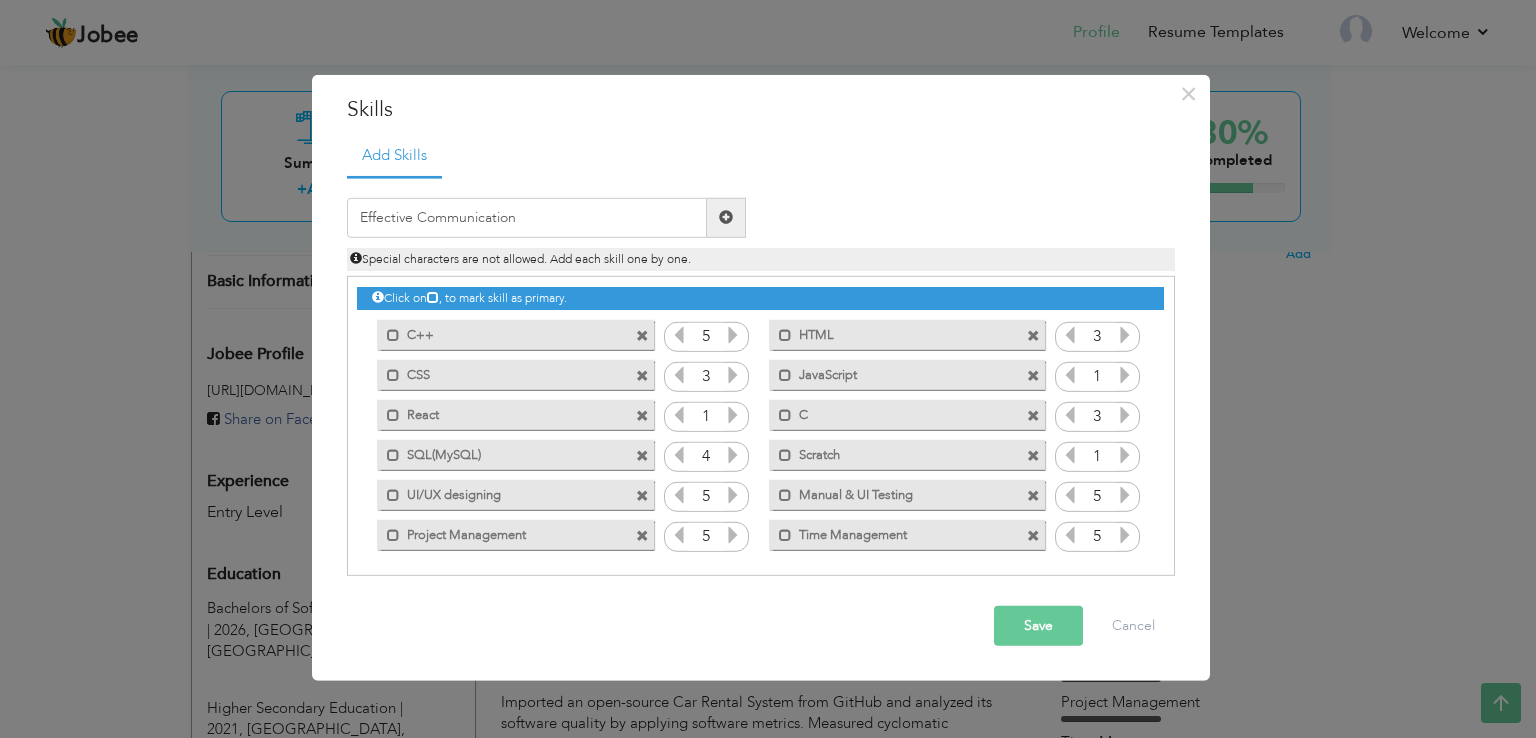 click on "Save" at bounding box center (1038, 626) 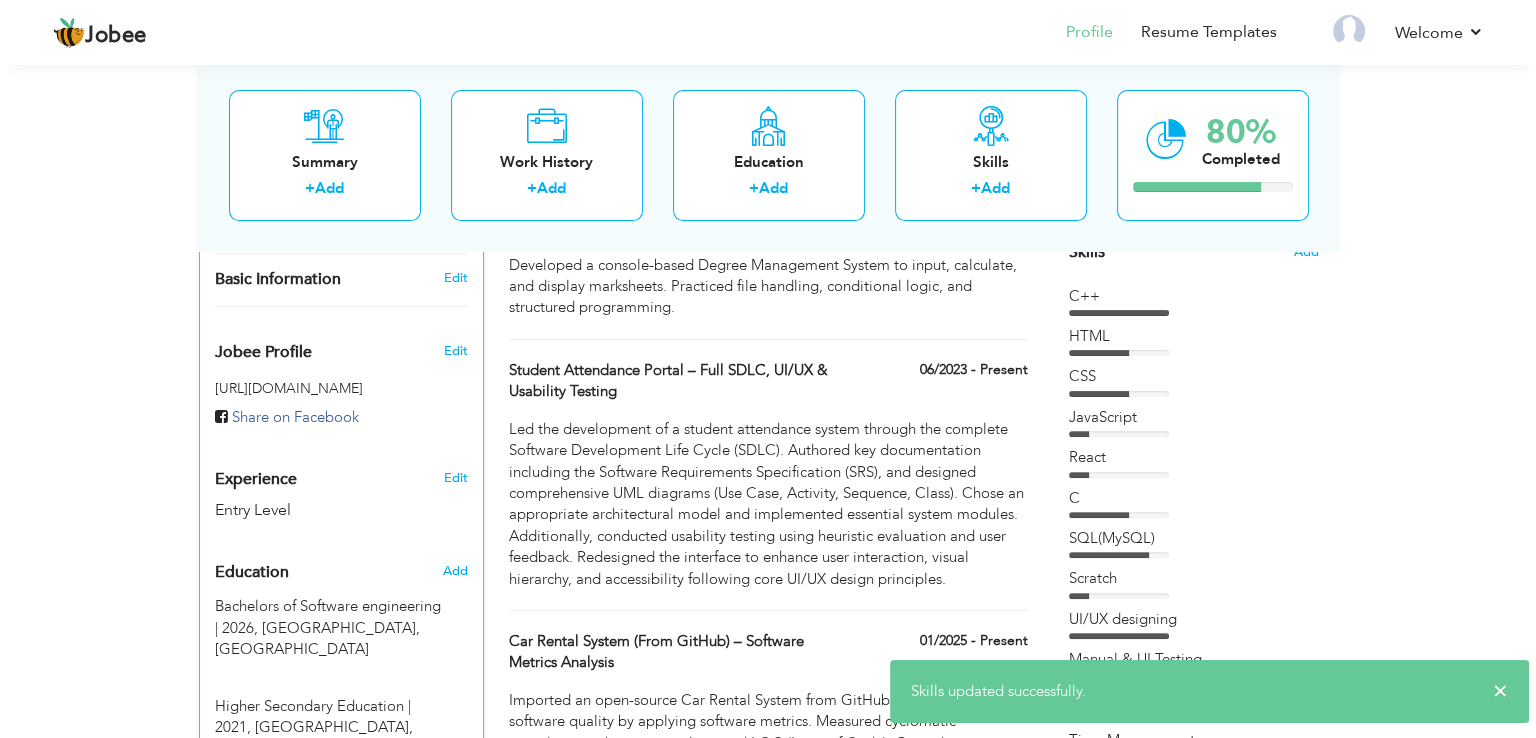 scroll, scrollTop: 496, scrollLeft: 0, axis: vertical 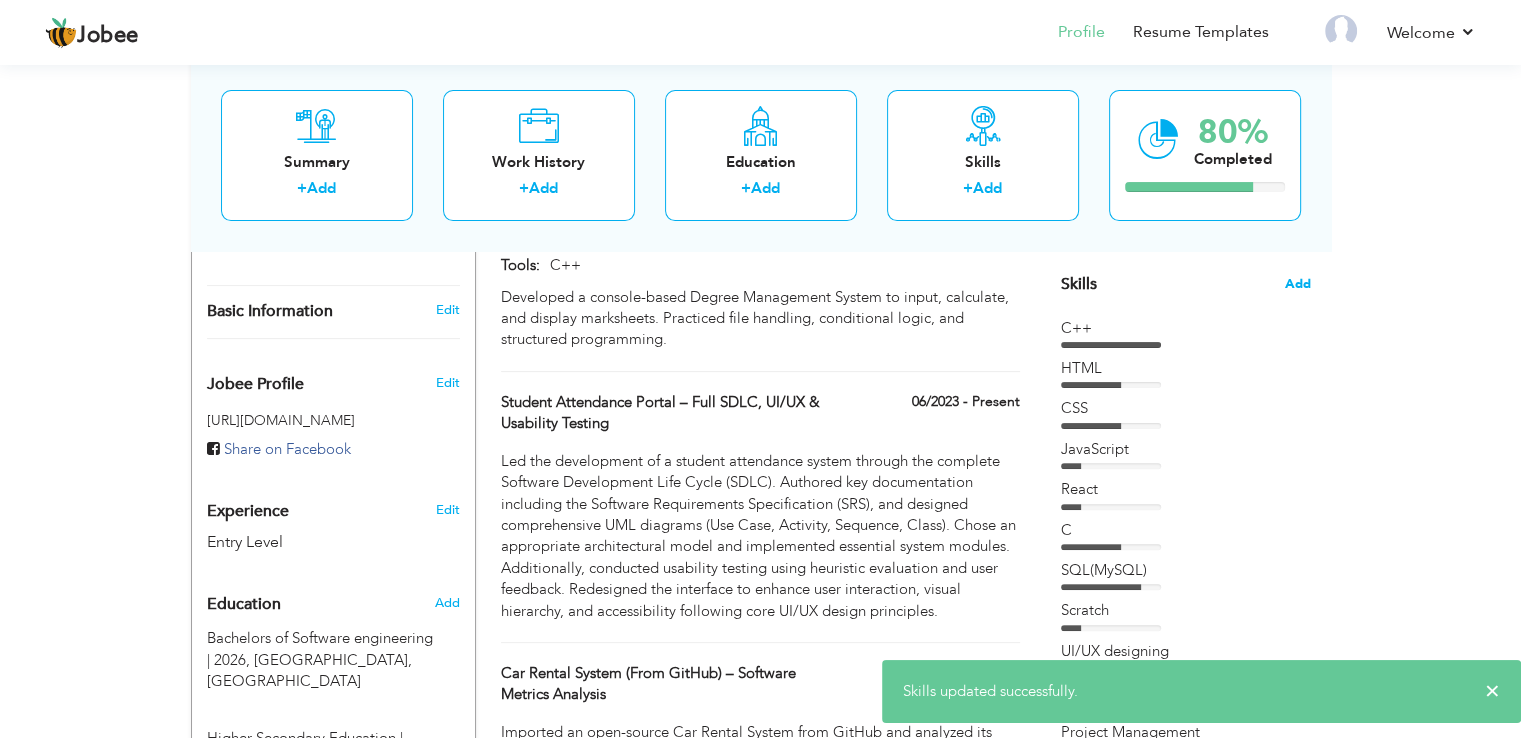 click on "Add" at bounding box center [1298, 284] 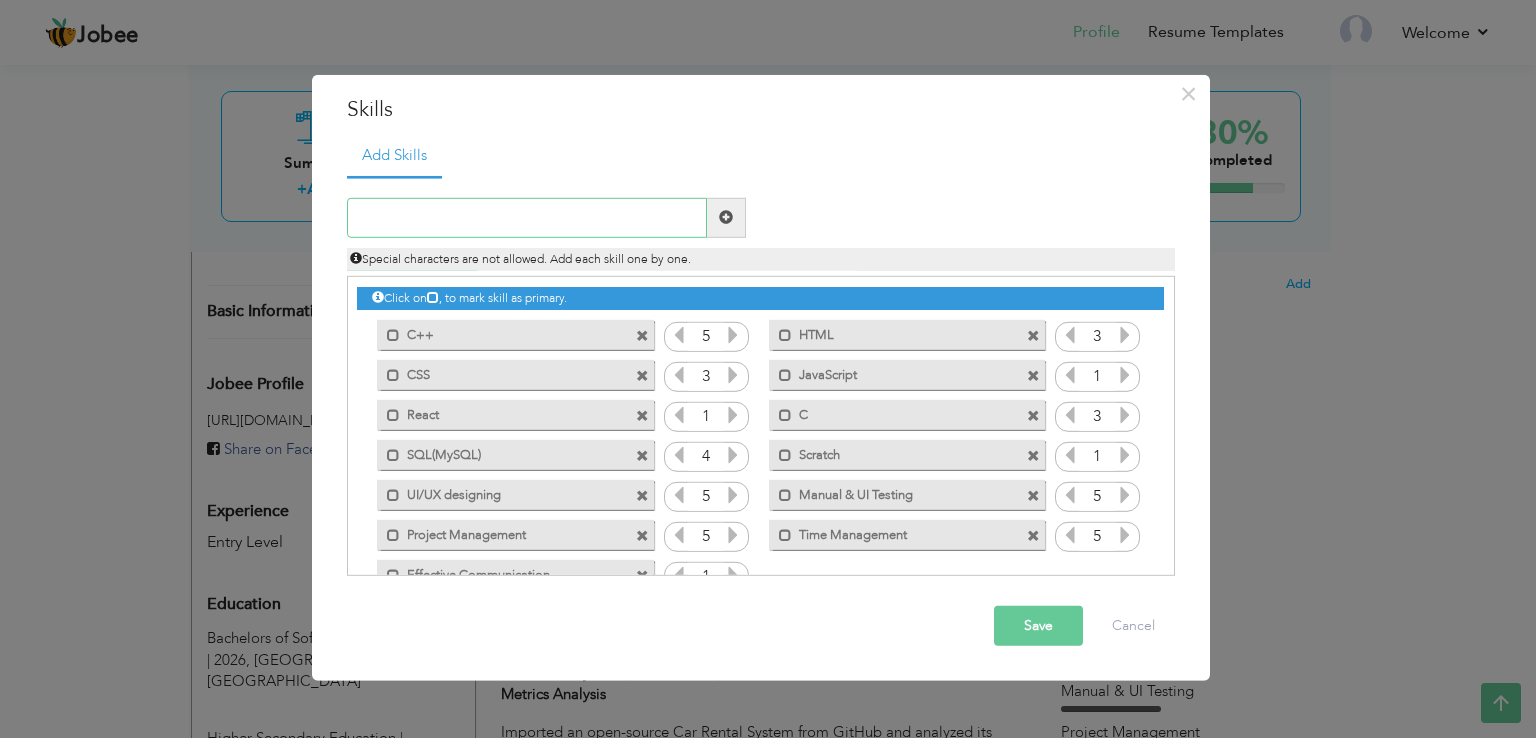 scroll, scrollTop: 44, scrollLeft: 0, axis: vertical 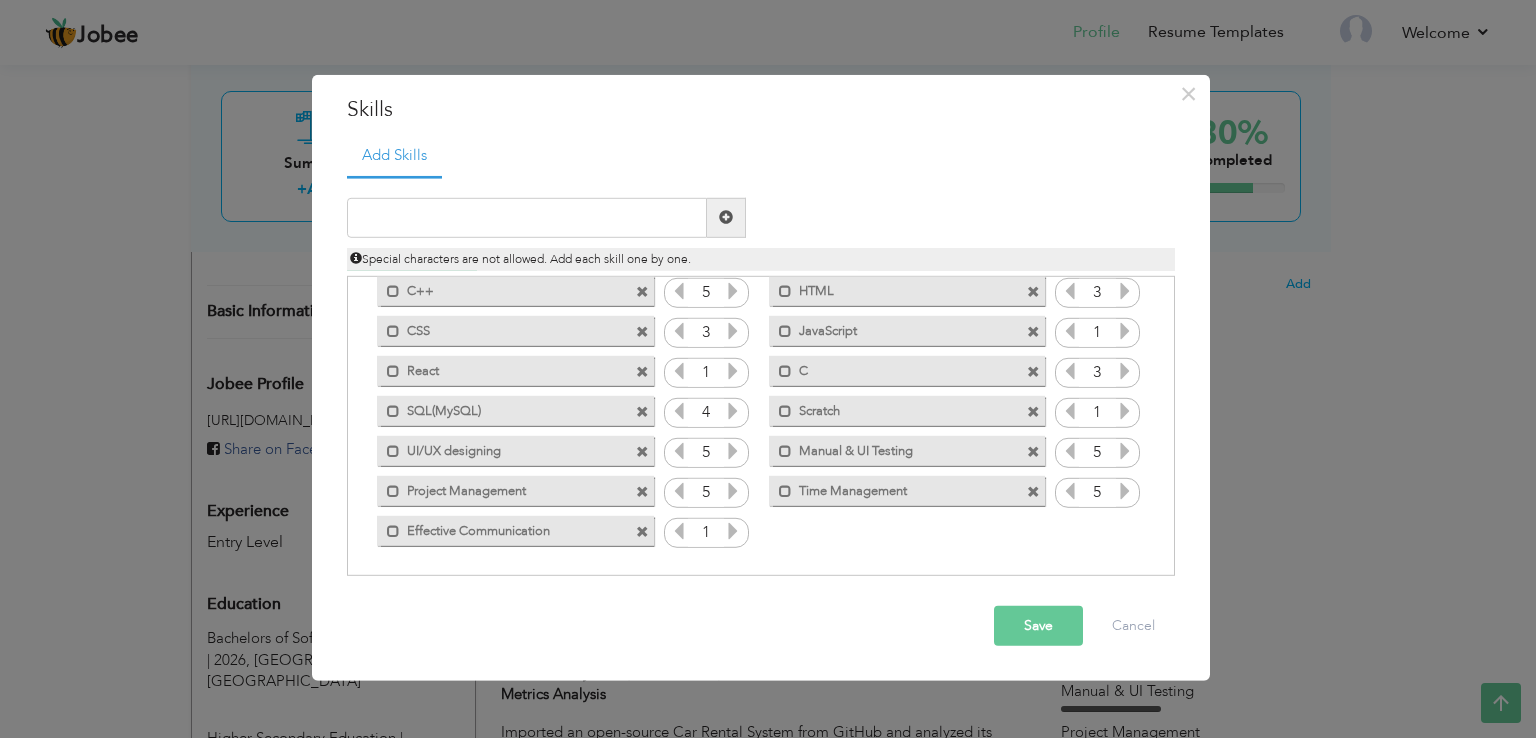 click at bounding box center [733, 531] 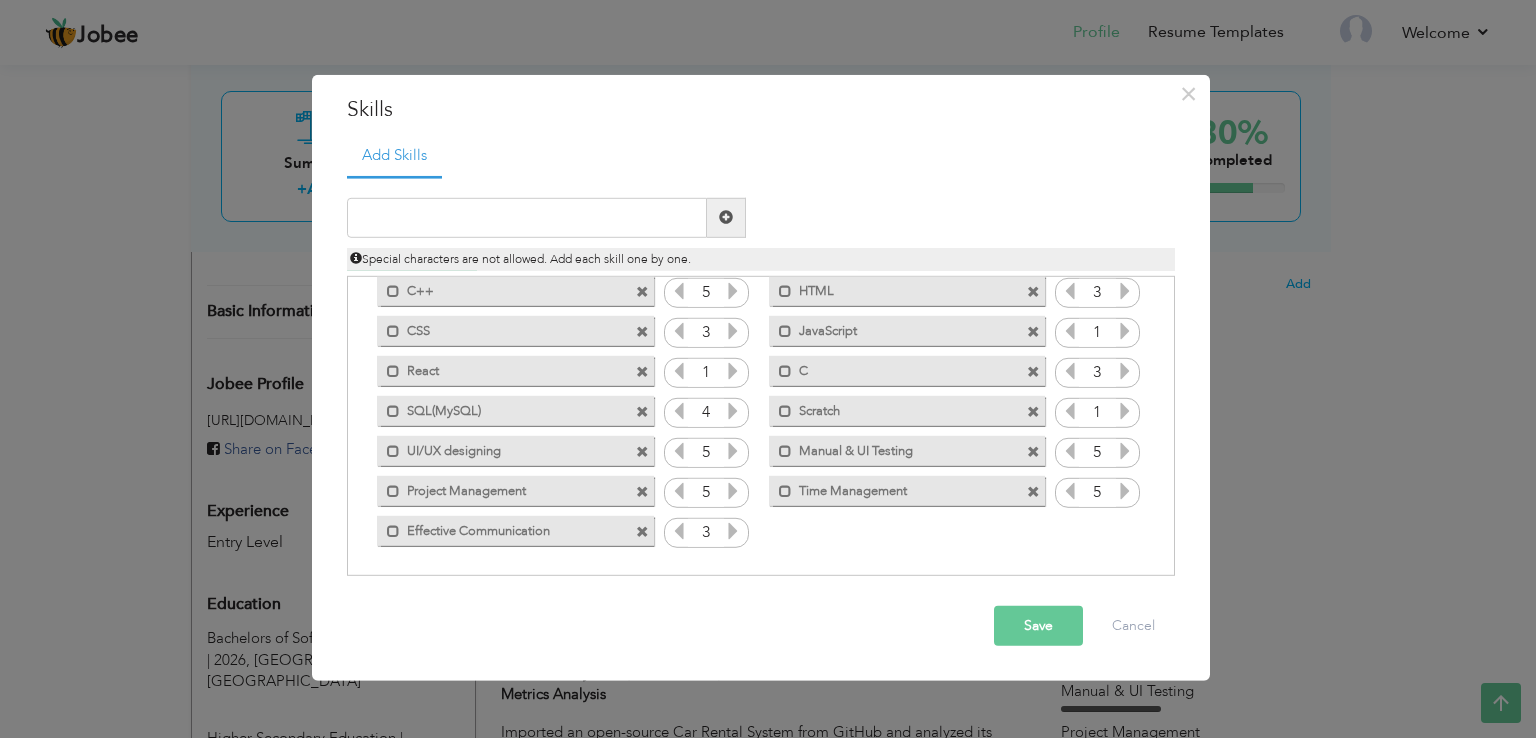 click at bounding box center (733, 531) 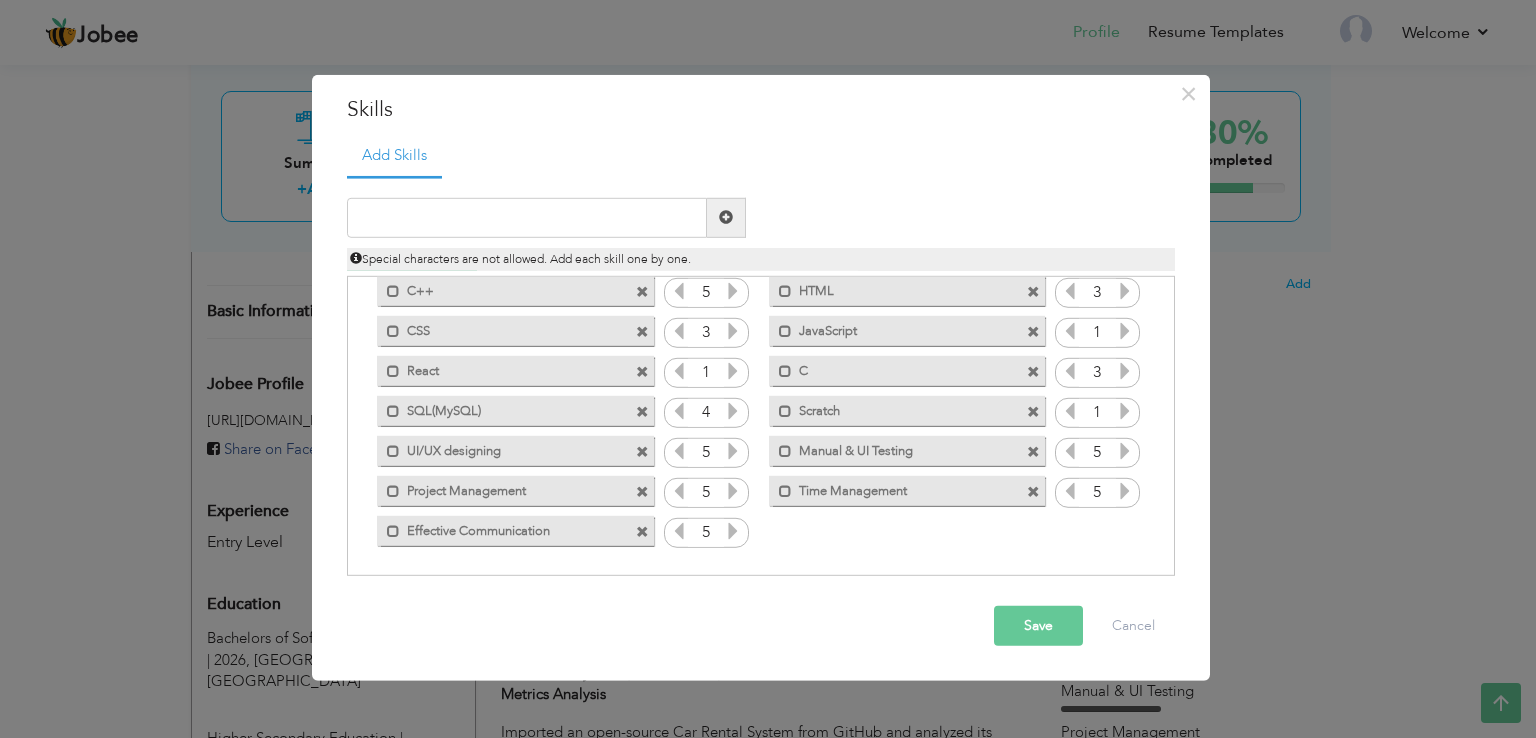 click at bounding box center [733, 531] 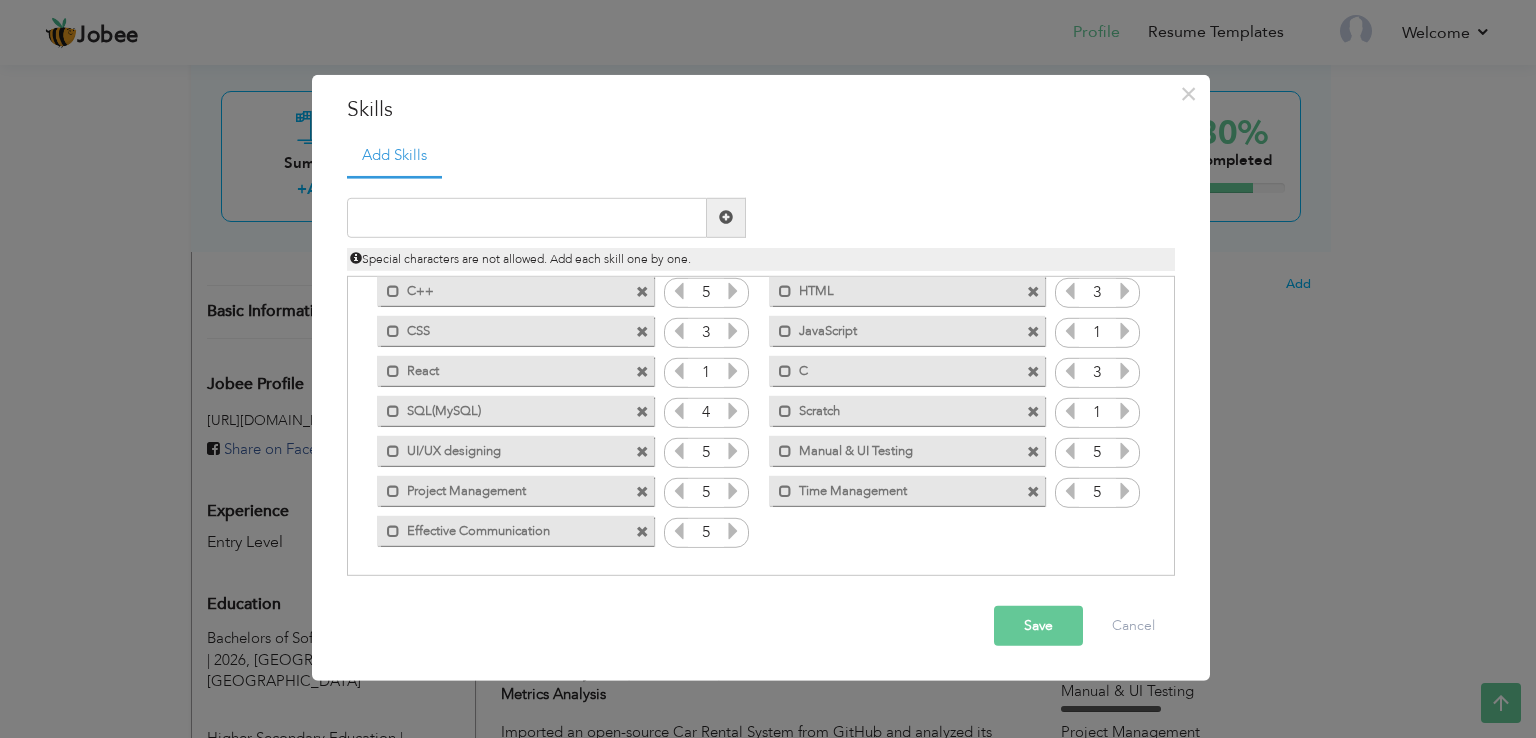 click at bounding box center (733, 371) 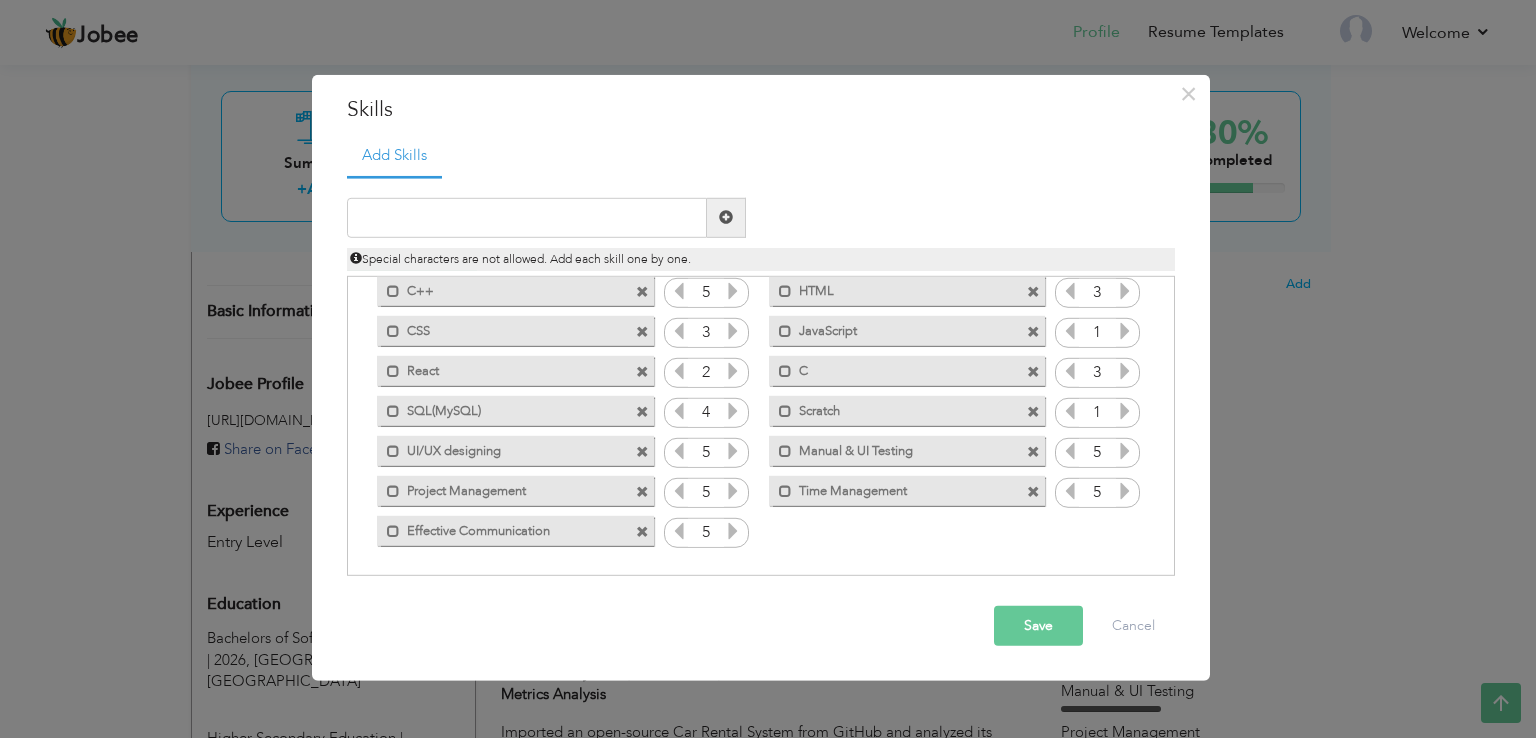 click at bounding box center [1125, 411] 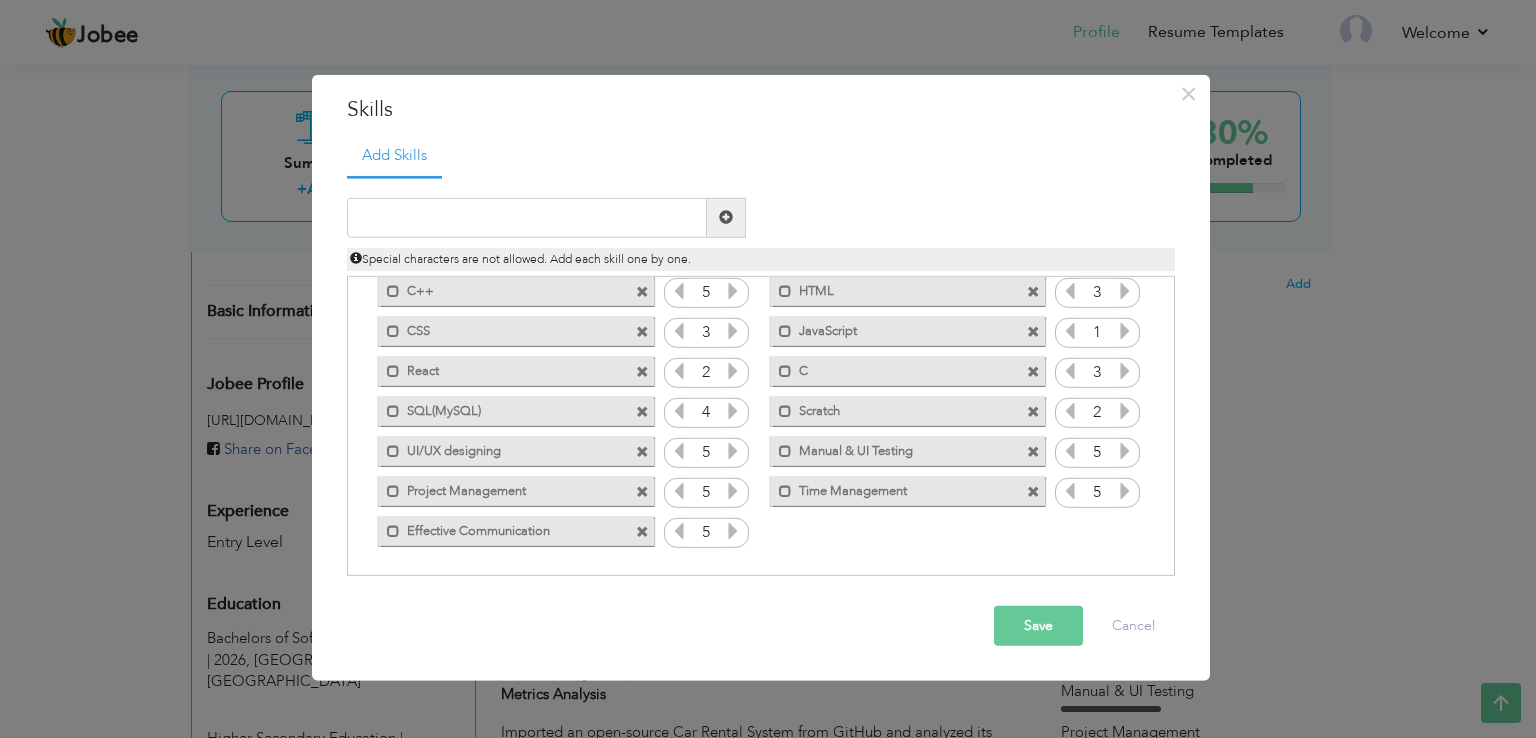 click at bounding box center [733, 331] 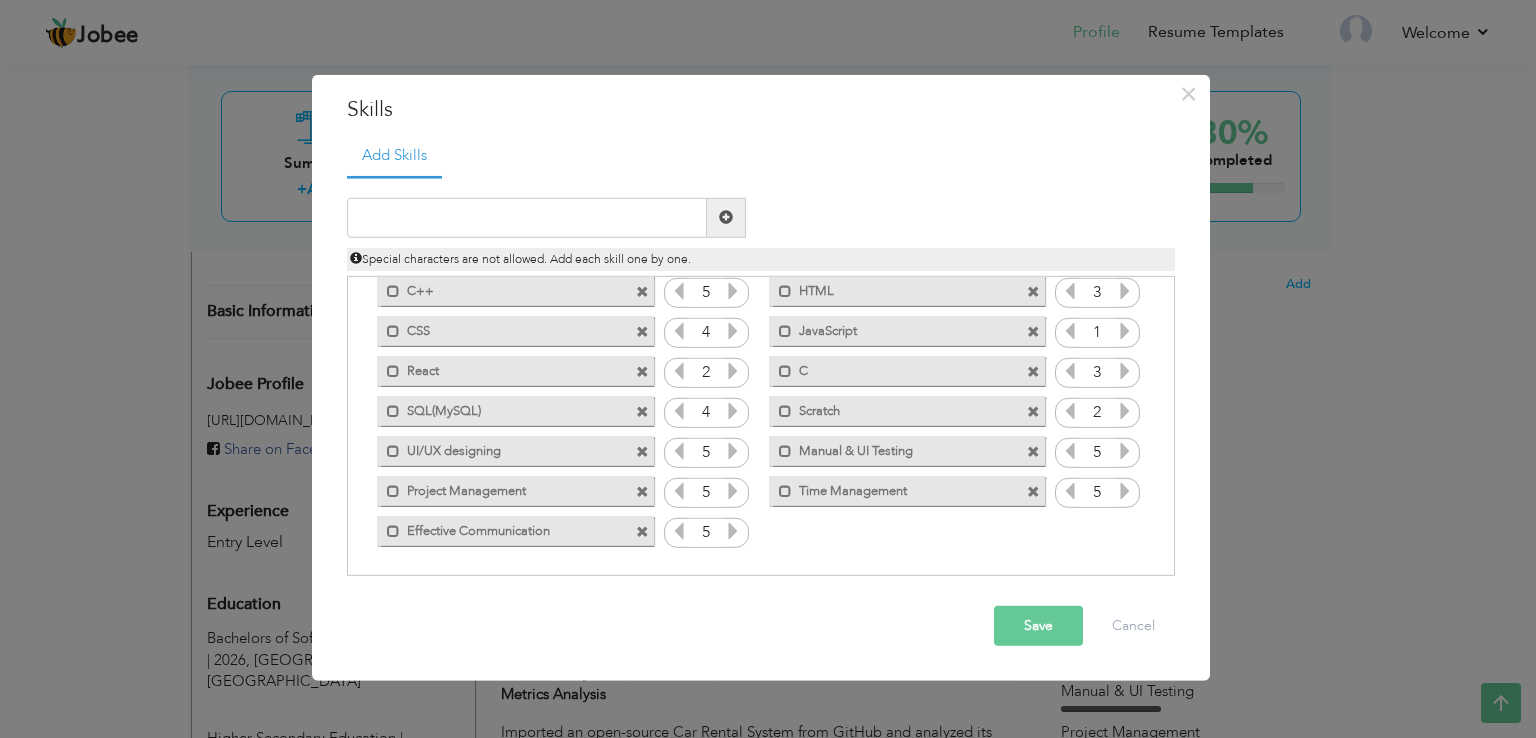 click at bounding box center (1125, 291) 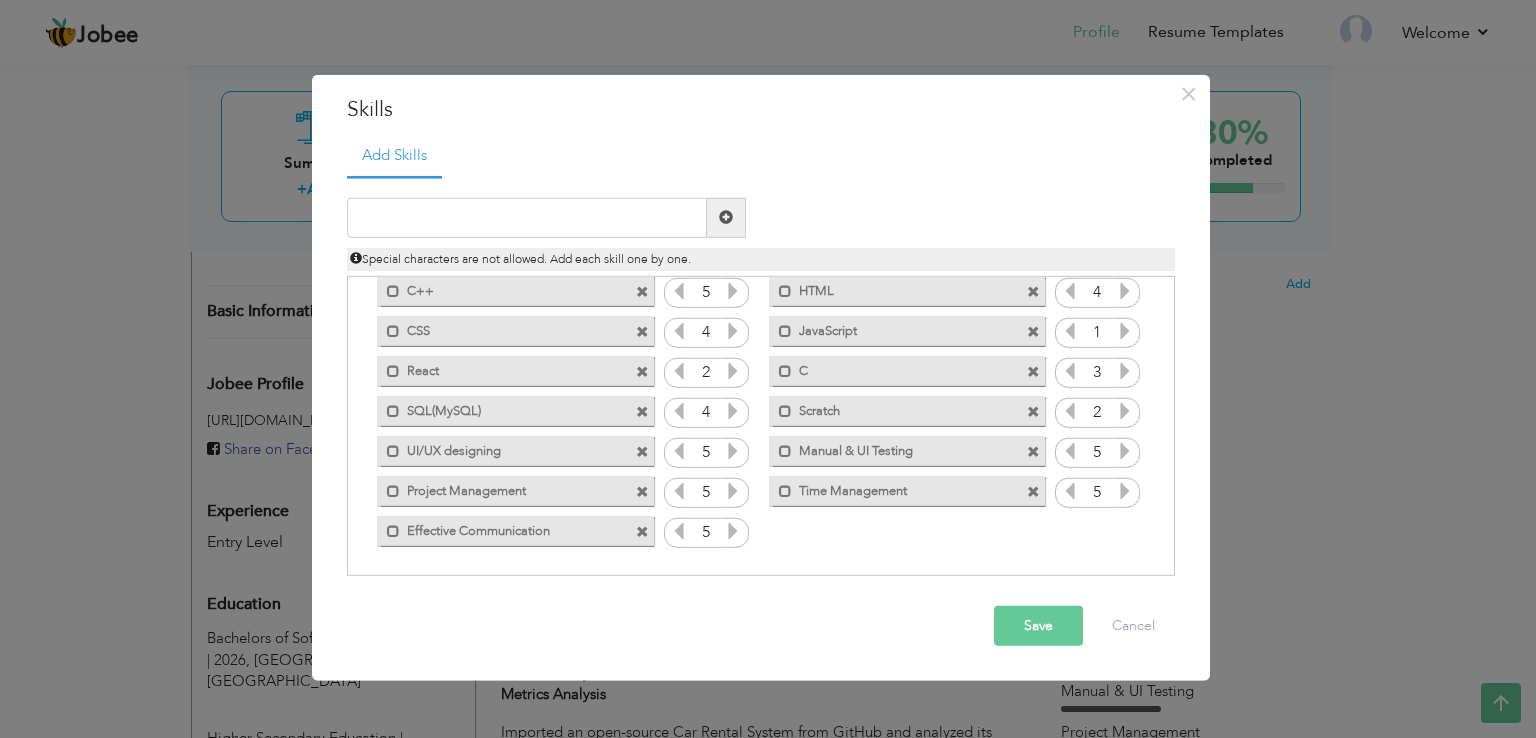 click on "Save" at bounding box center (1038, 626) 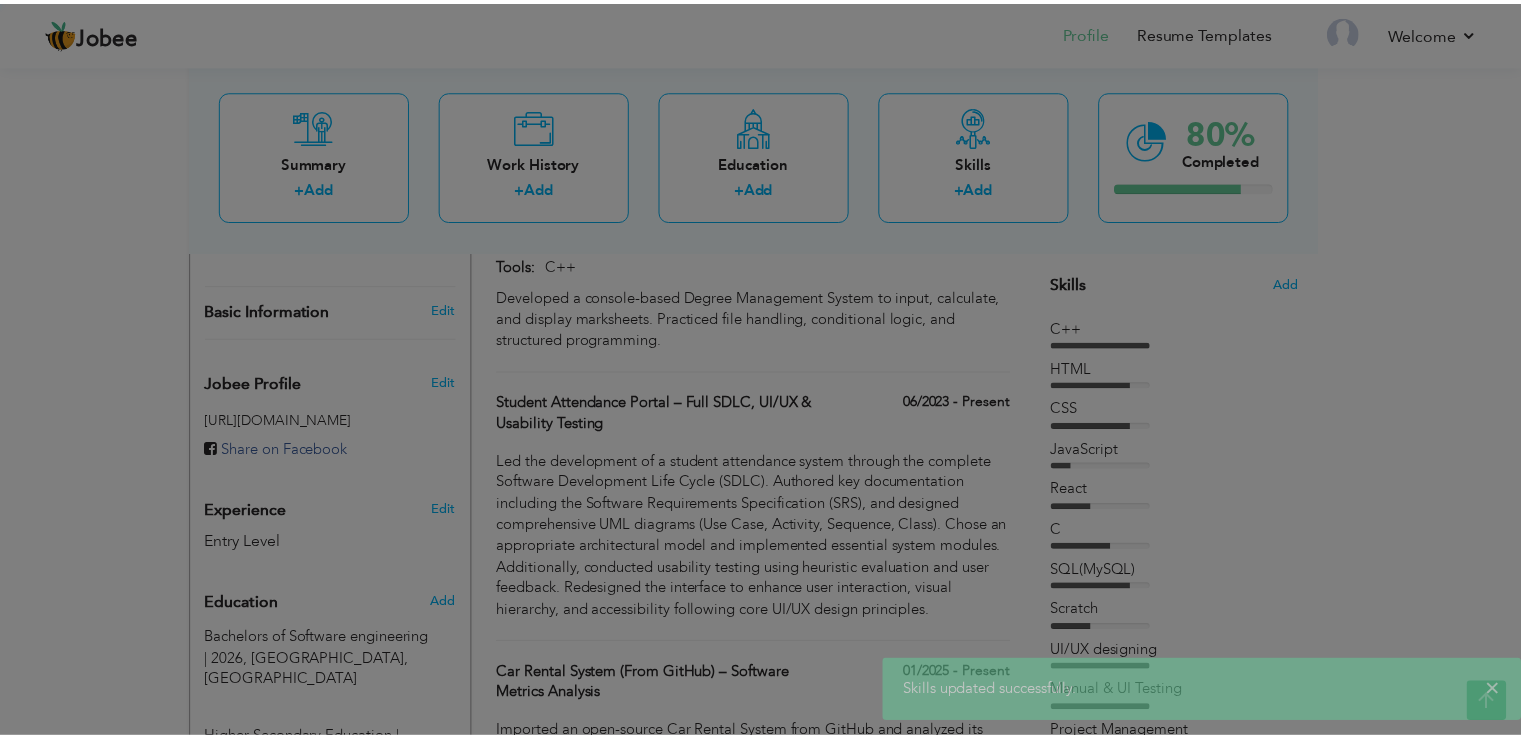 scroll, scrollTop: 0, scrollLeft: 0, axis: both 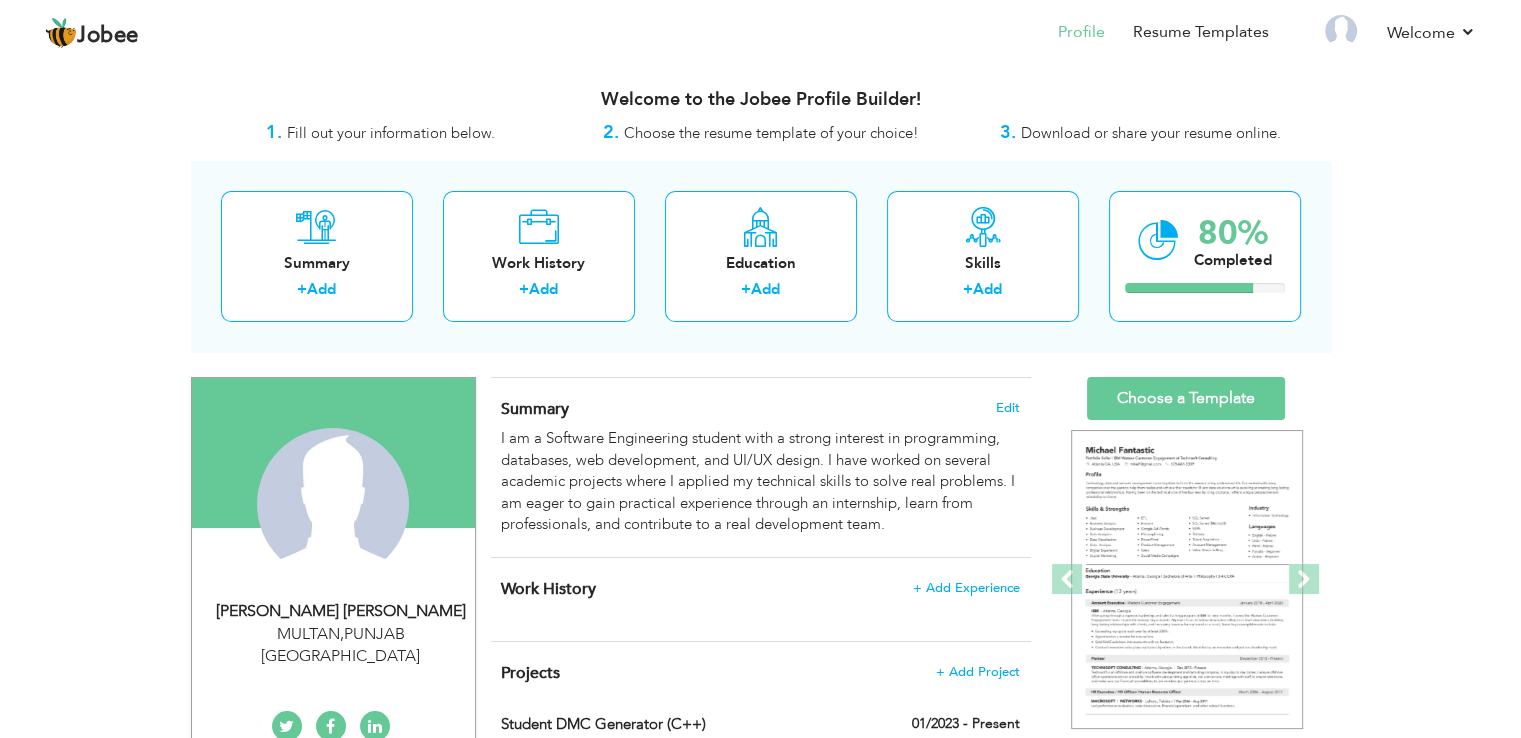 click on "ABDUL REHMAN TARIQ" at bounding box center [341, 611] 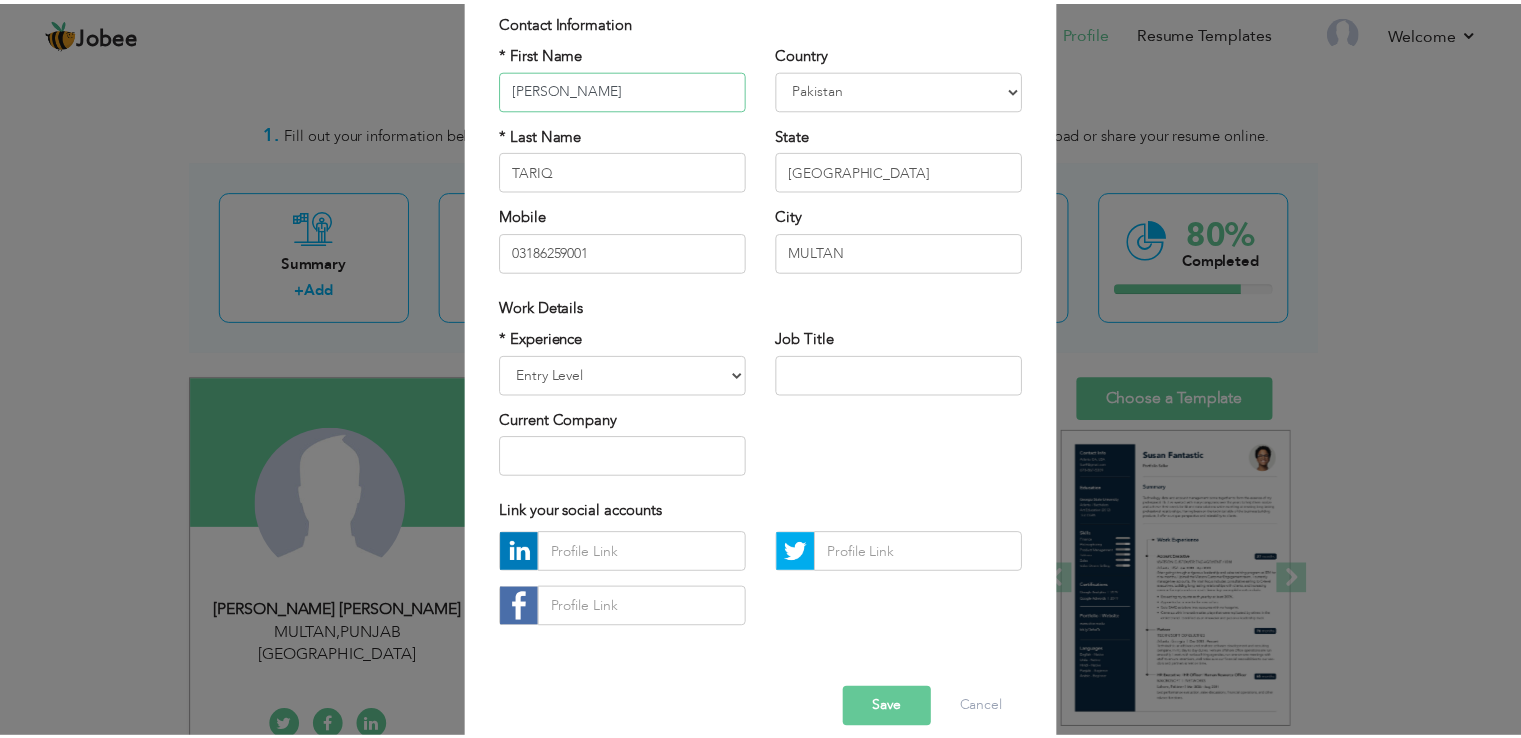 scroll, scrollTop: 148, scrollLeft: 0, axis: vertical 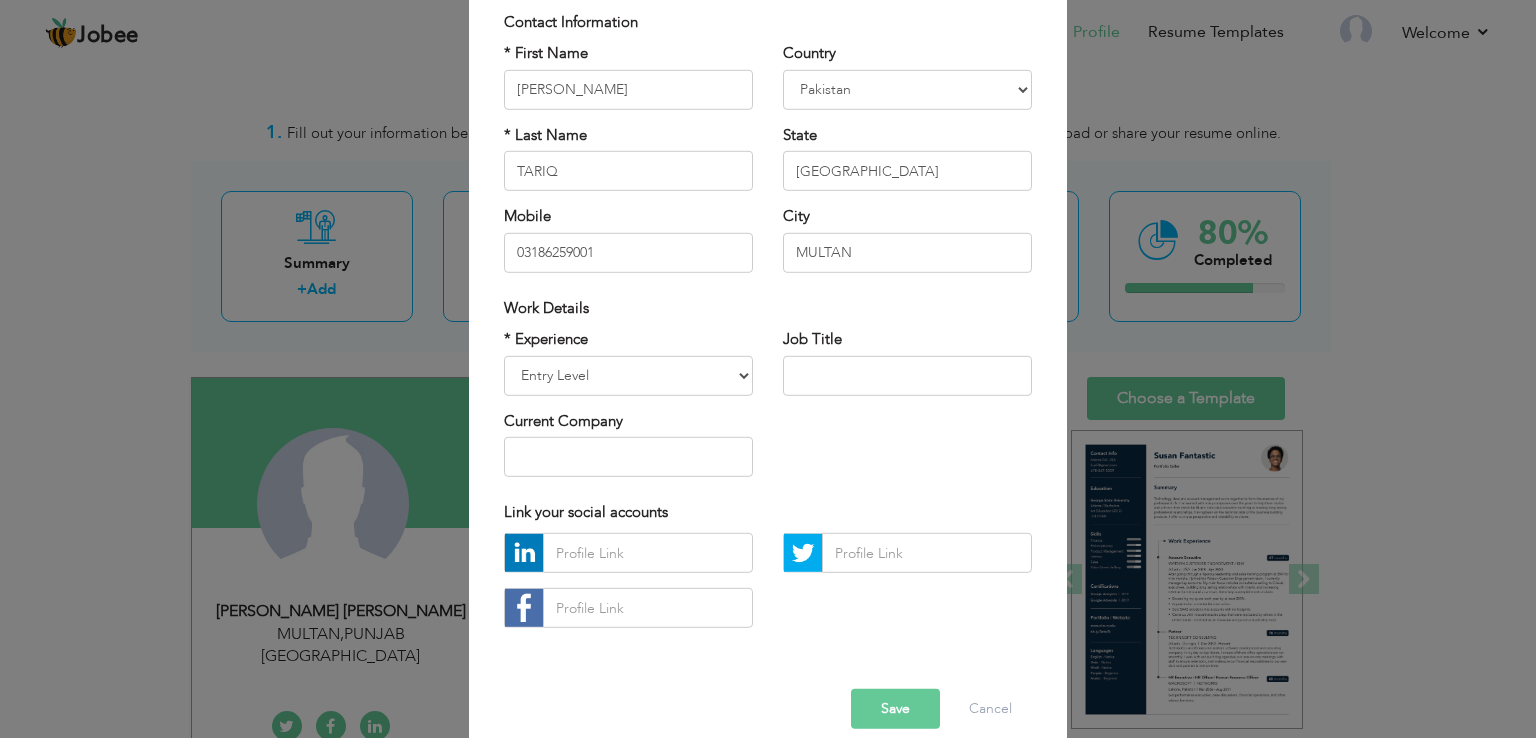 click on "×
Profile
Contact Information
* First Name
ABDUL REHMAN
* Last Name" at bounding box center (768, 369) 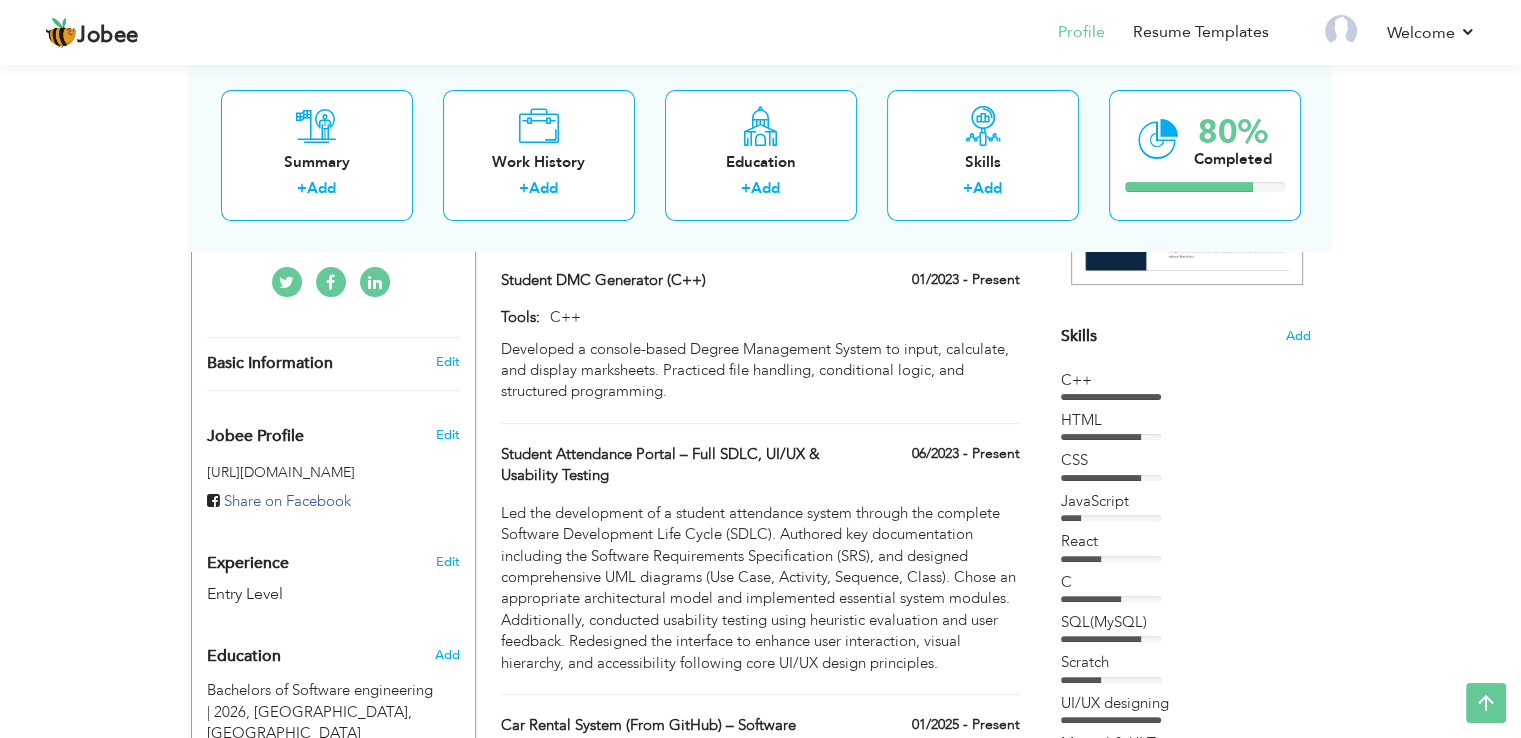 scroll, scrollTop: 462, scrollLeft: 0, axis: vertical 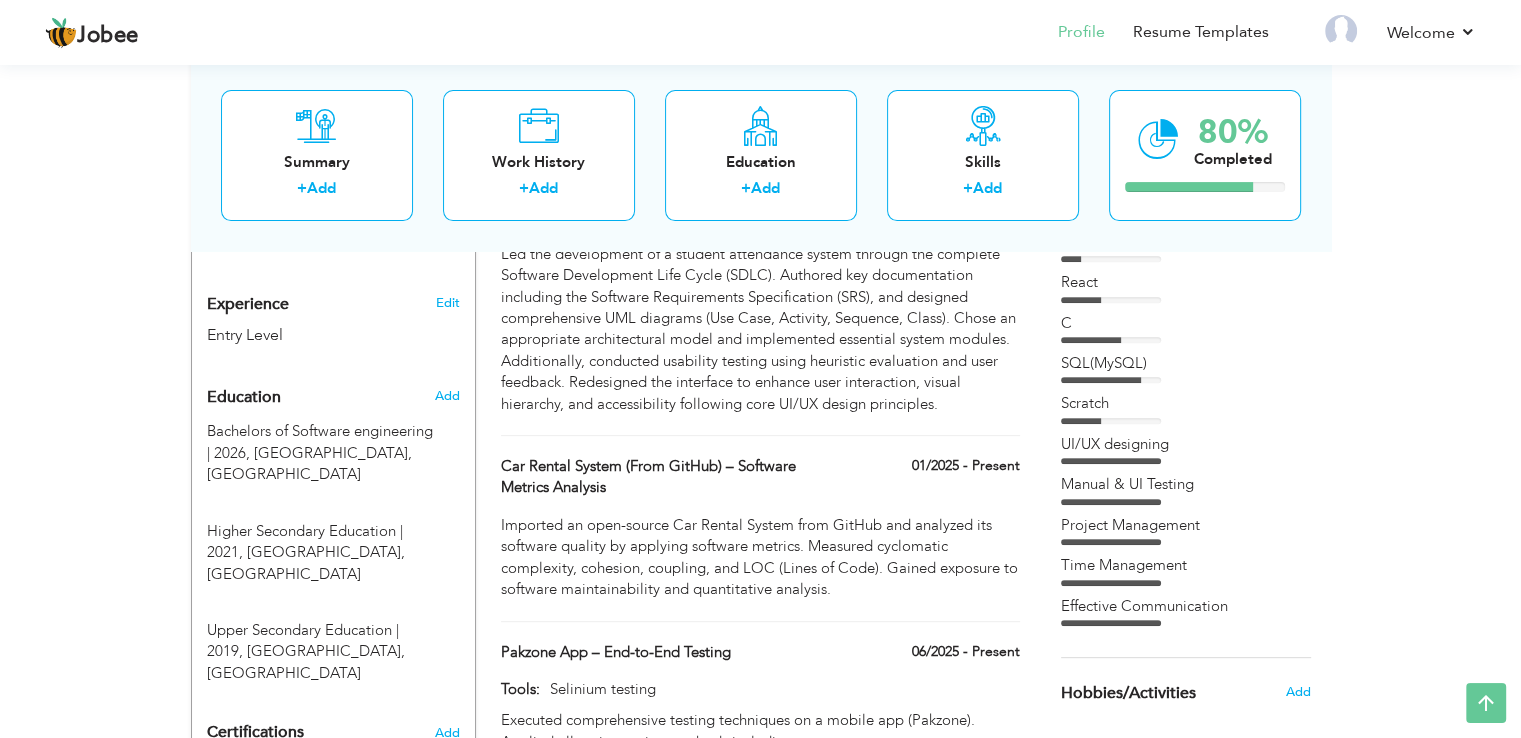 click on "Car Rental System (From GitHub) – Software Metrics Analysis" at bounding box center [669, 477] 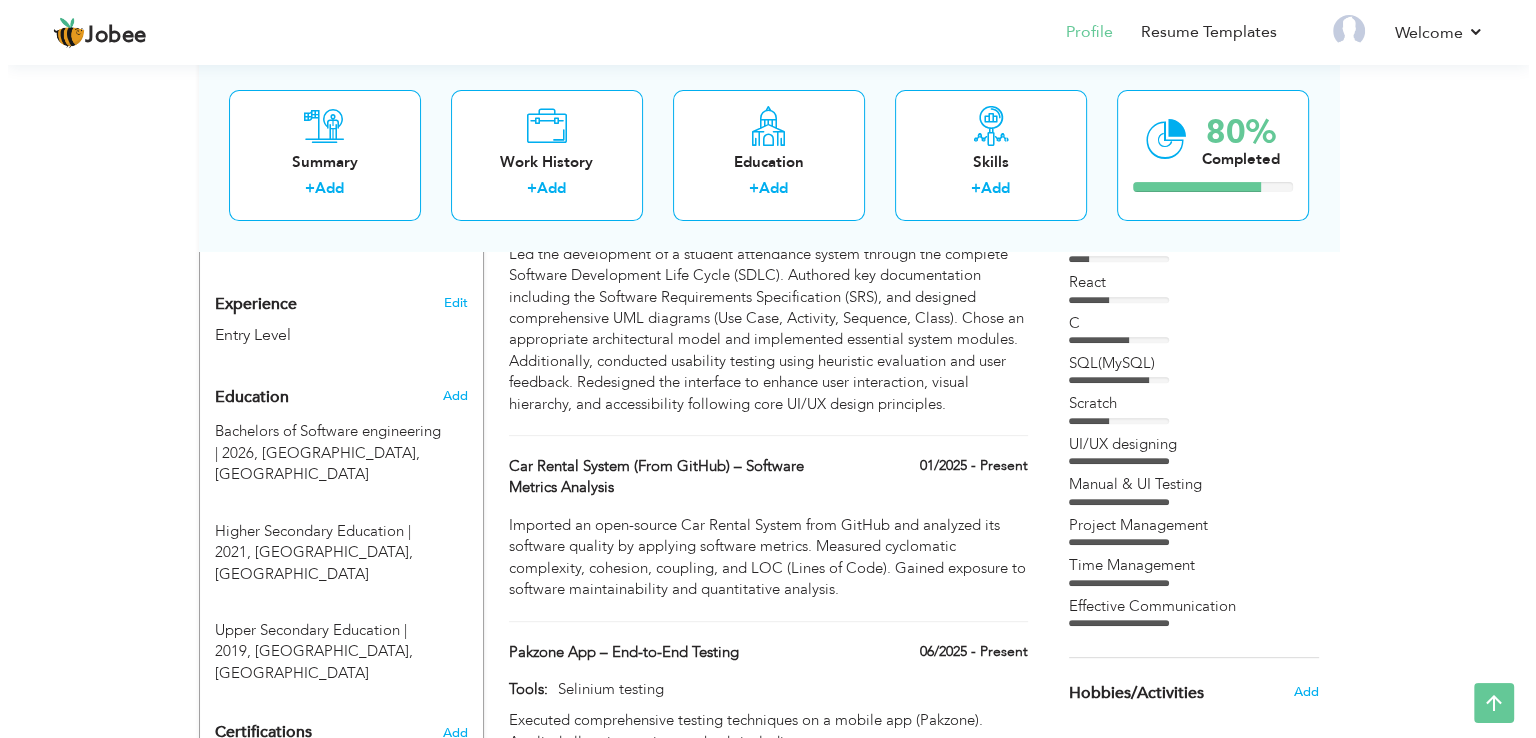 scroll, scrollTop: 819, scrollLeft: 0, axis: vertical 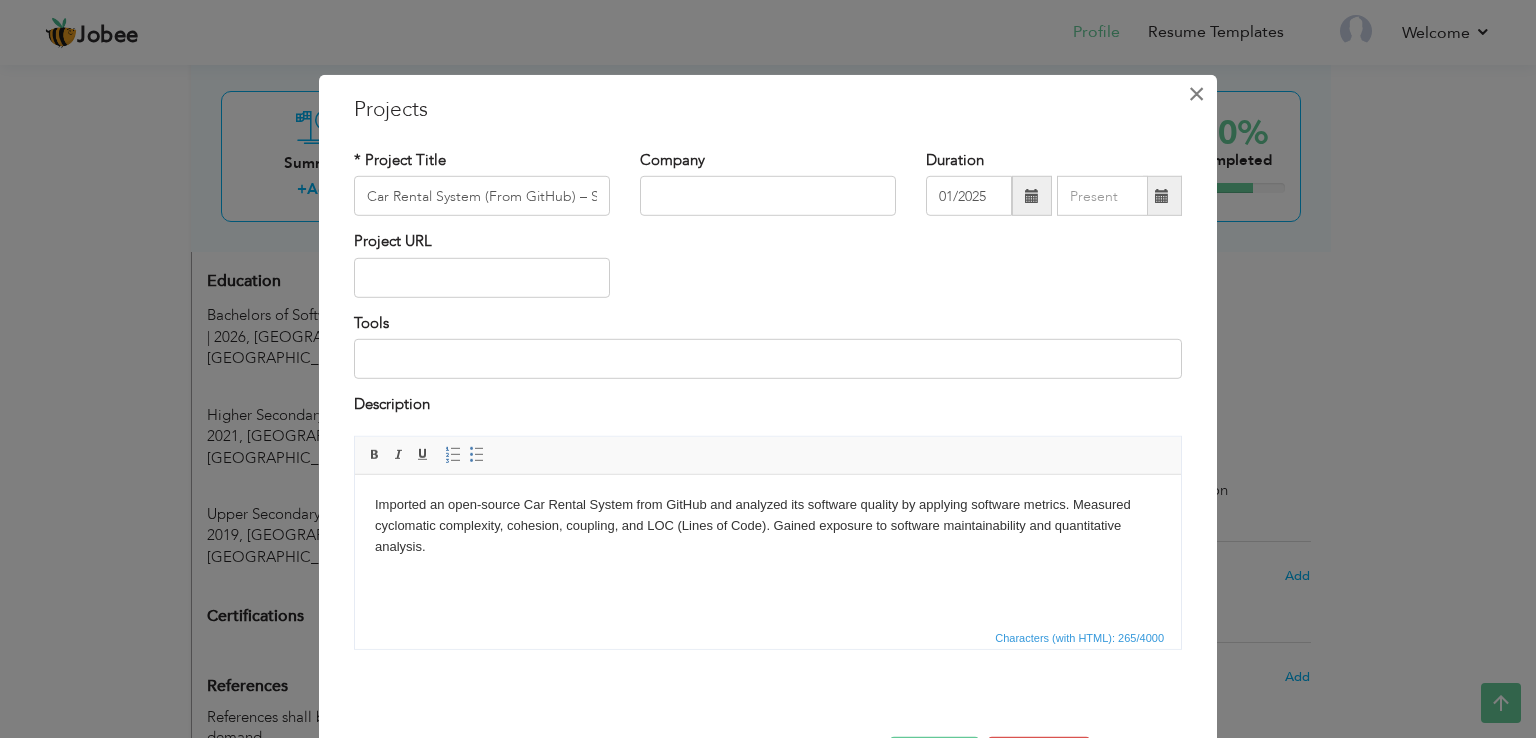 click on "×" at bounding box center [1196, 94] 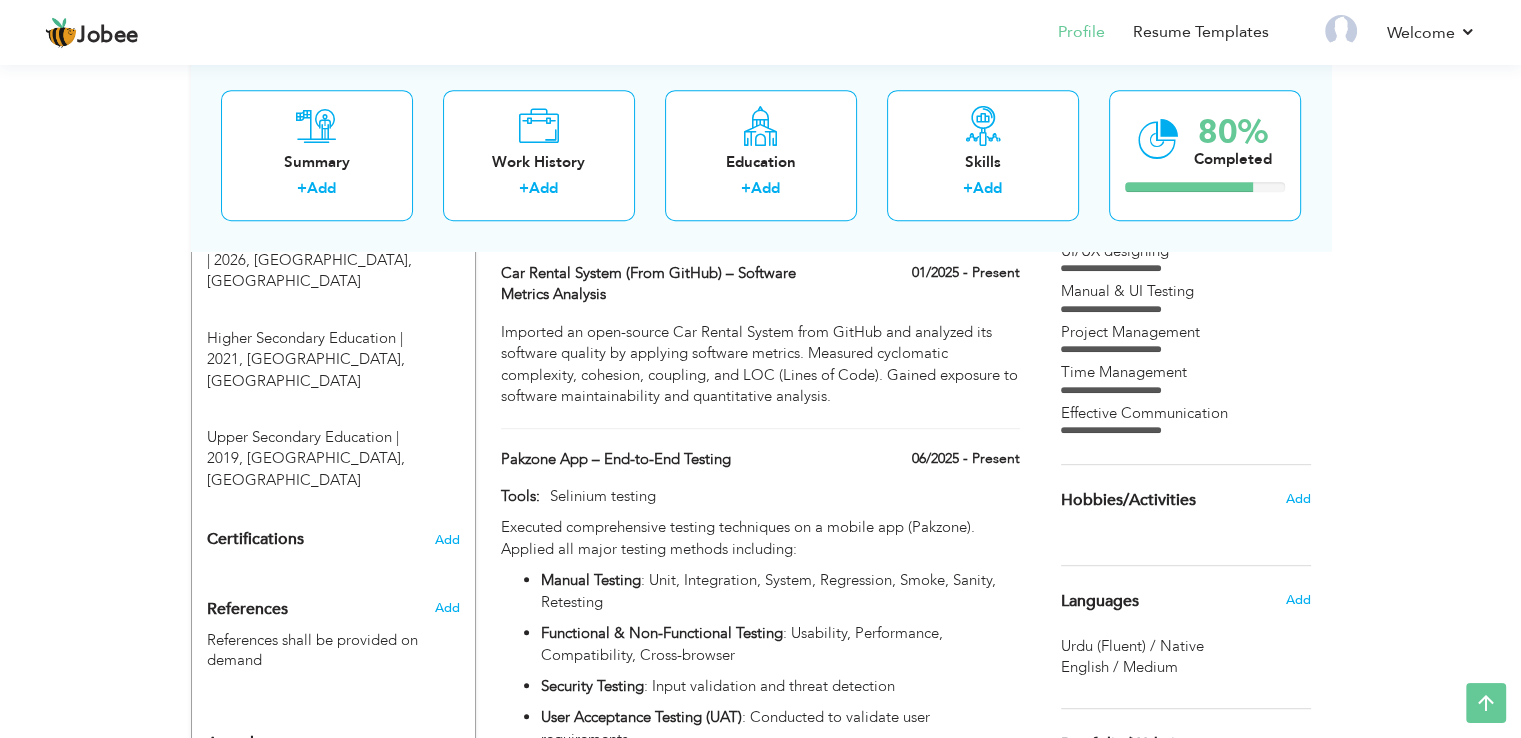scroll, scrollTop: 894, scrollLeft: 0, axis: vertical 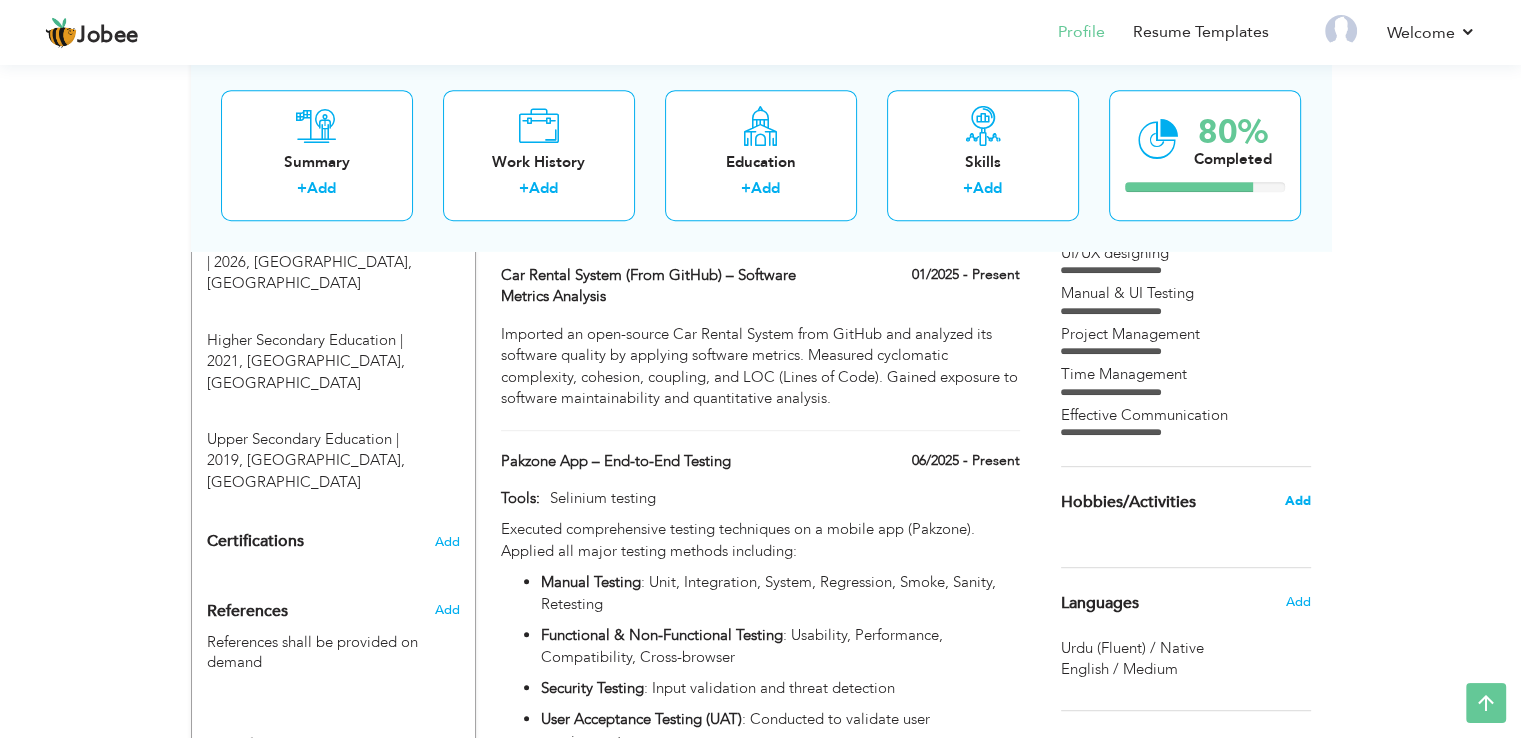 click on "Add" at bounding box center (1297, 501) 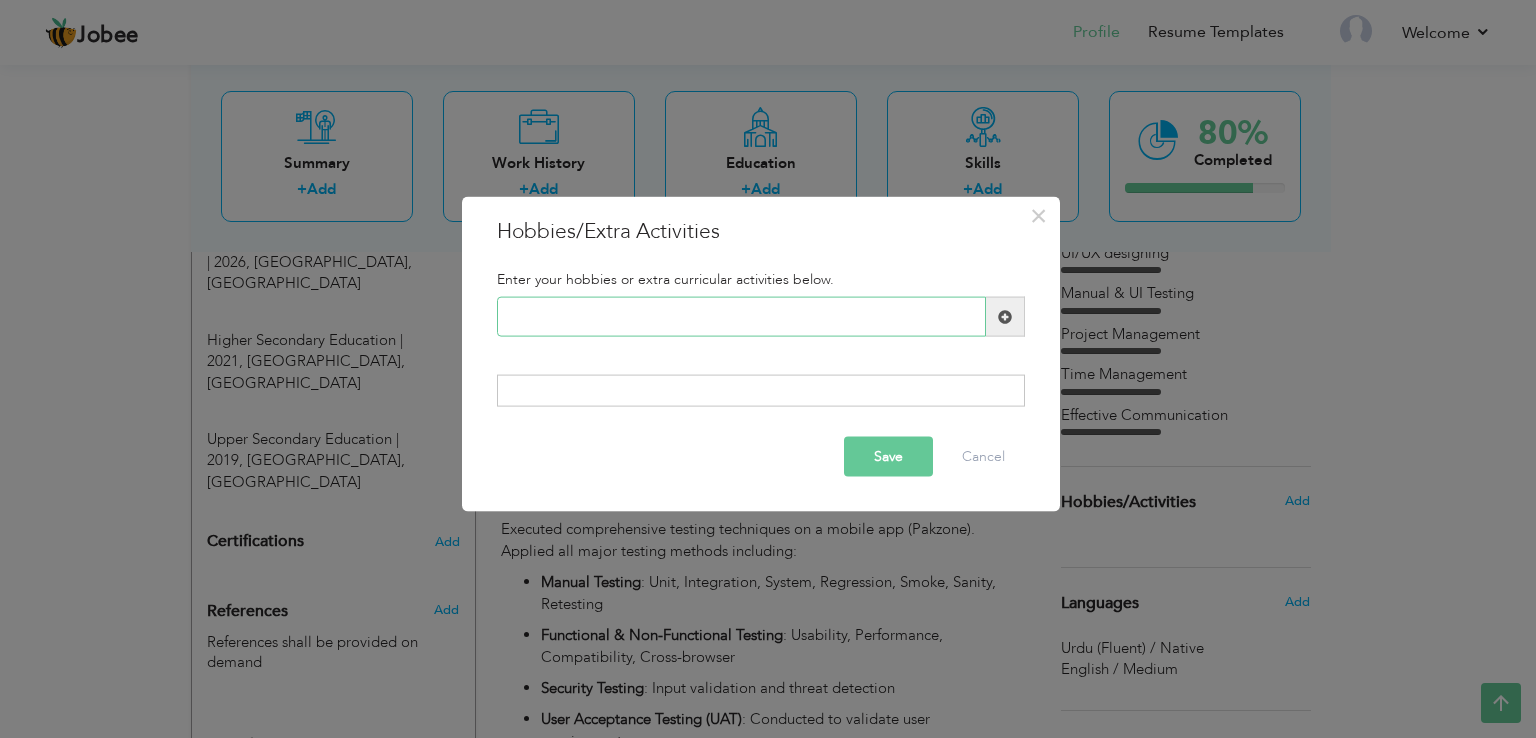 click at bounding box center (741, 317) 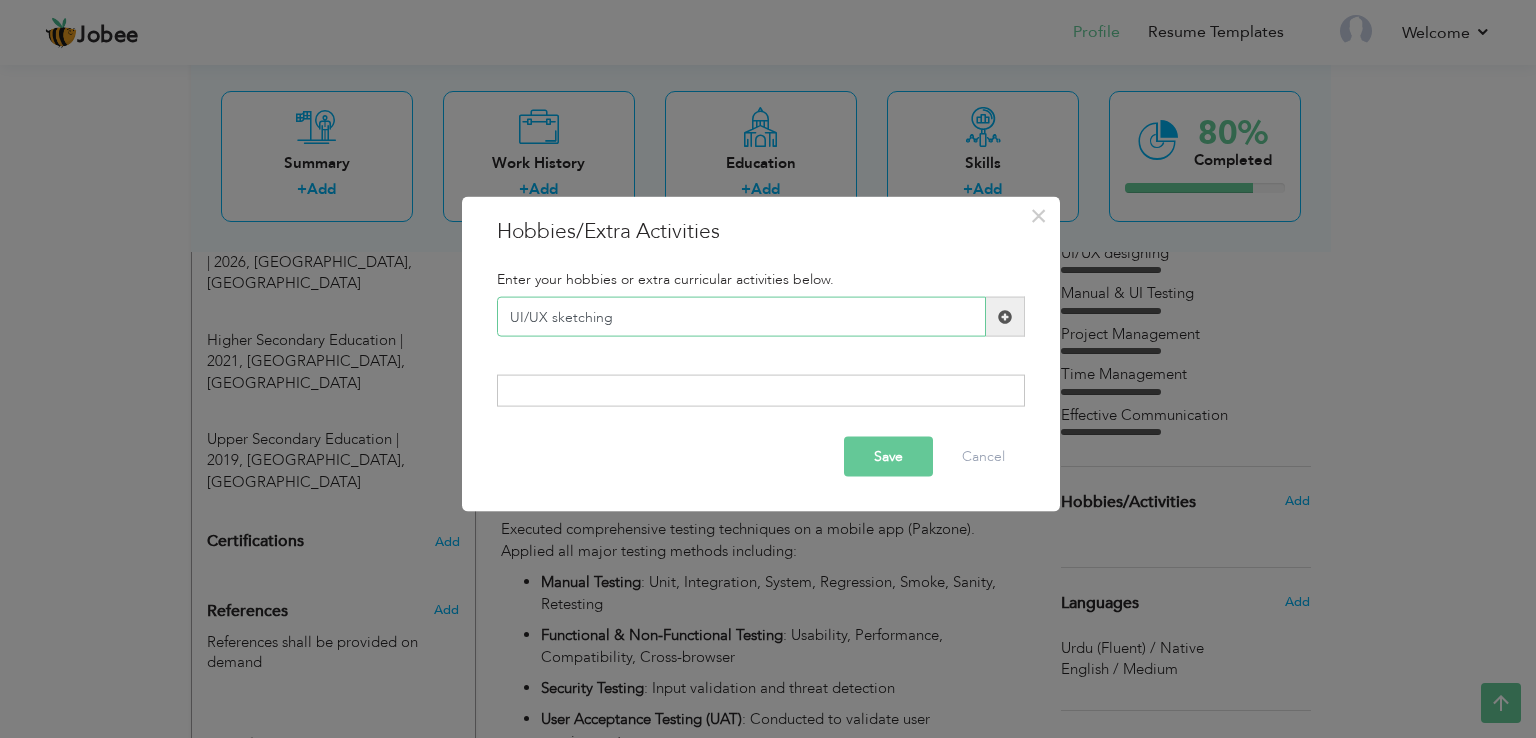 type on "UI/UX sketching" 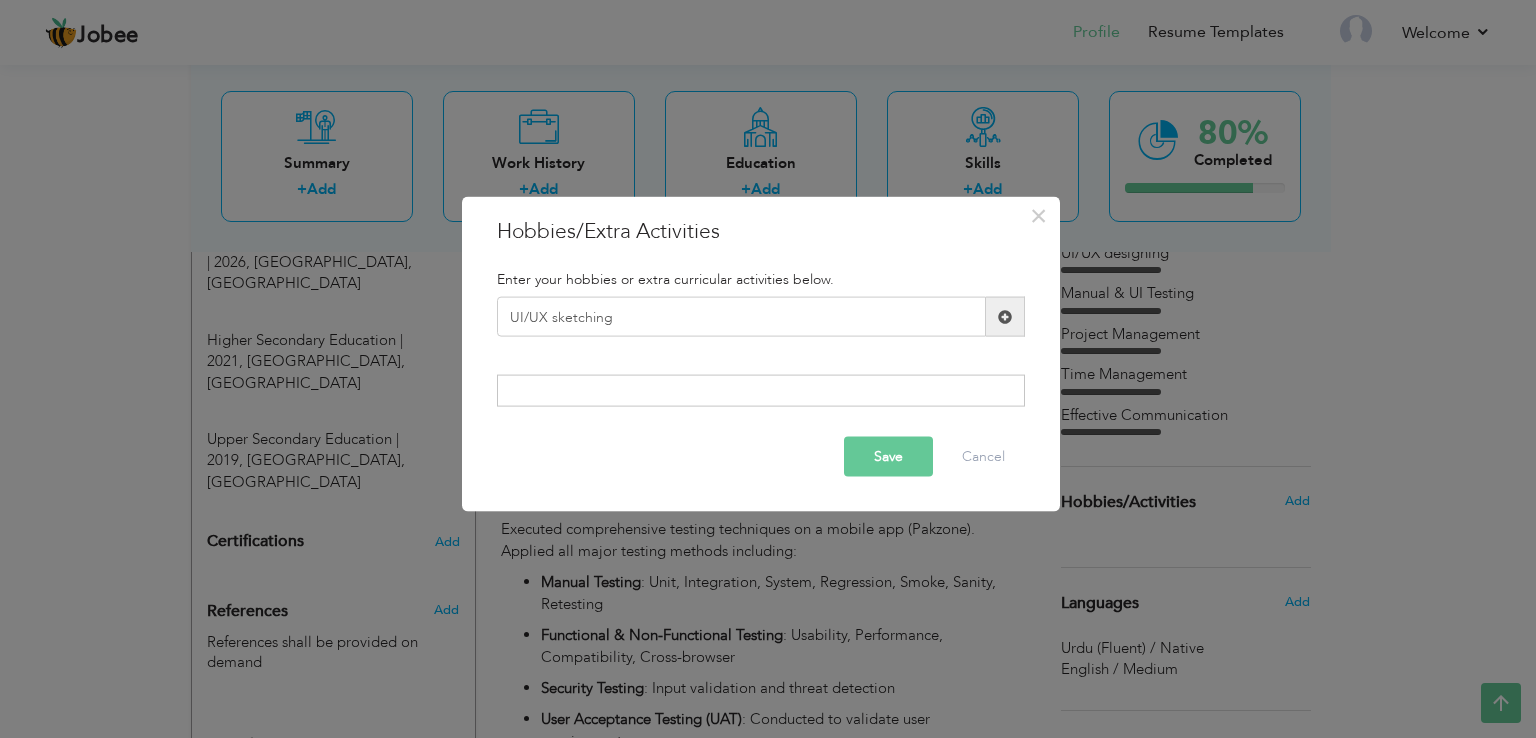 click at bounding box center (761, 390) 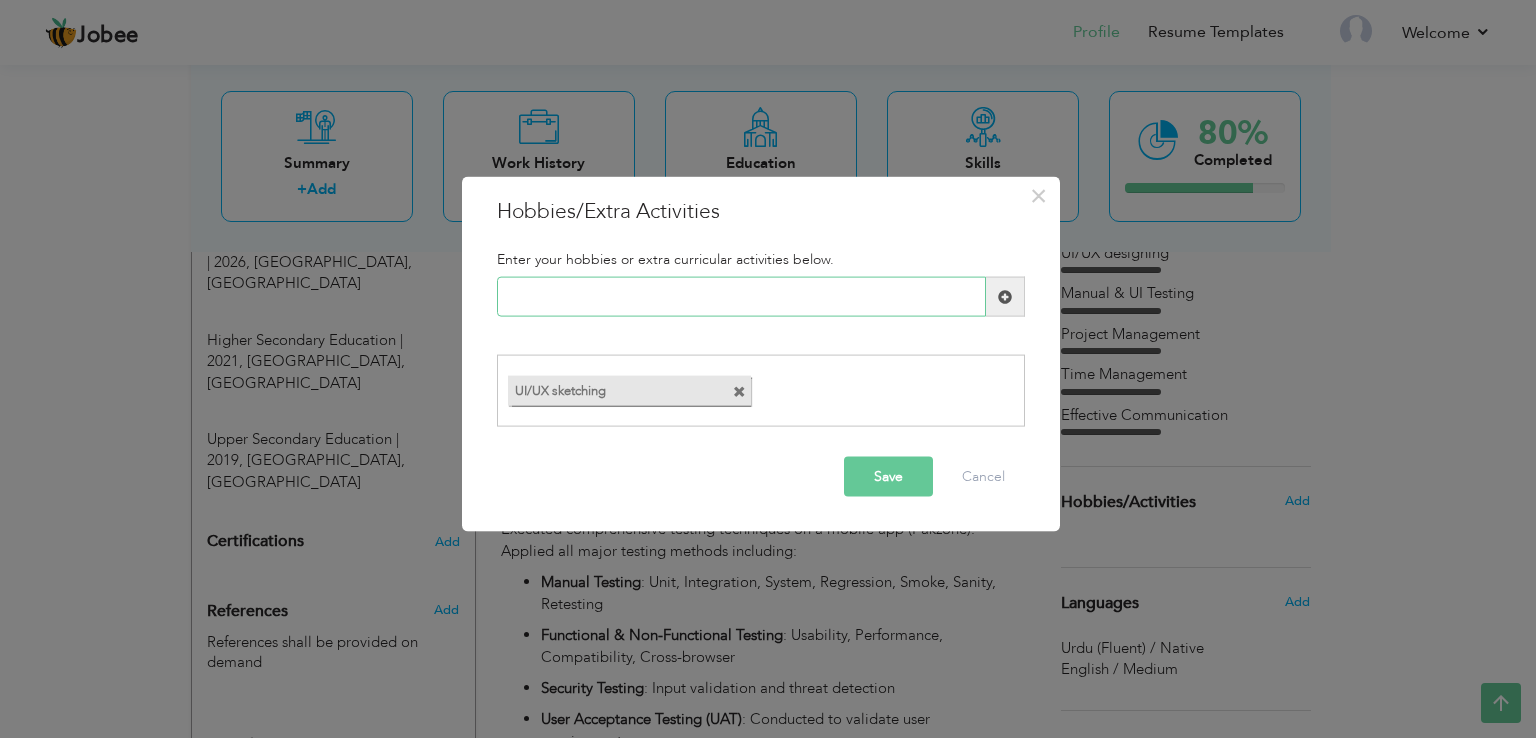 click at bounding box center [741, 297] 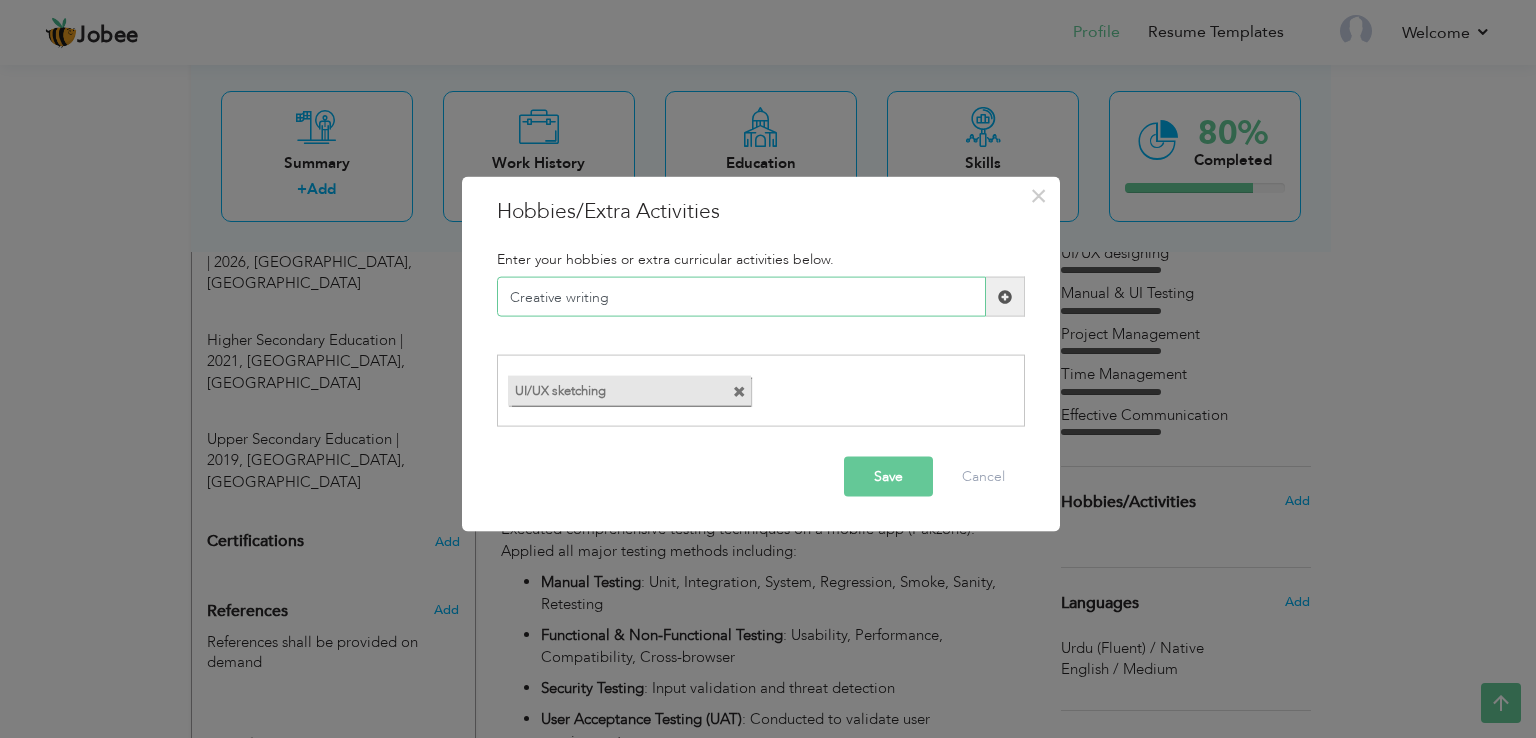 type on "Creative writing" 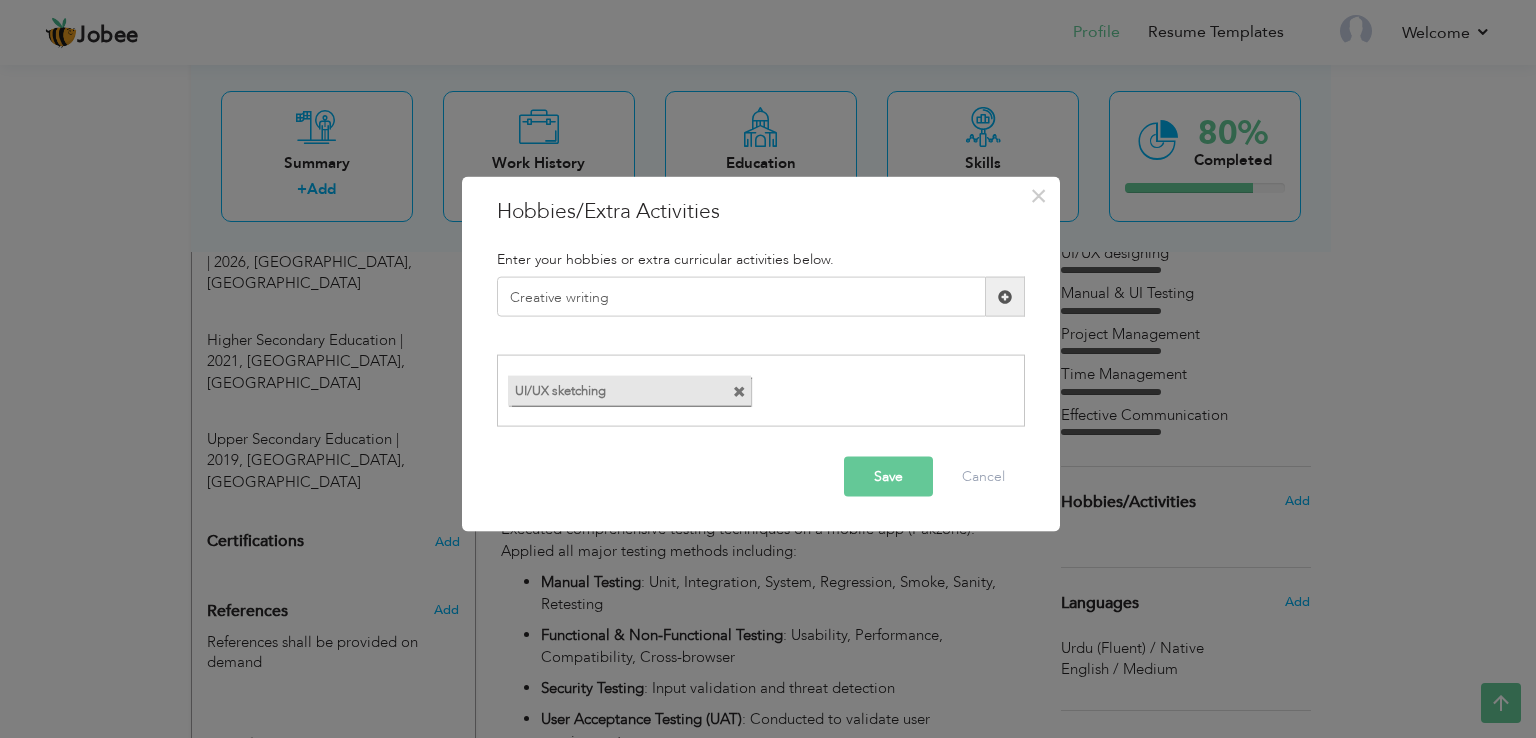 click at bounding box center (1005, 296) 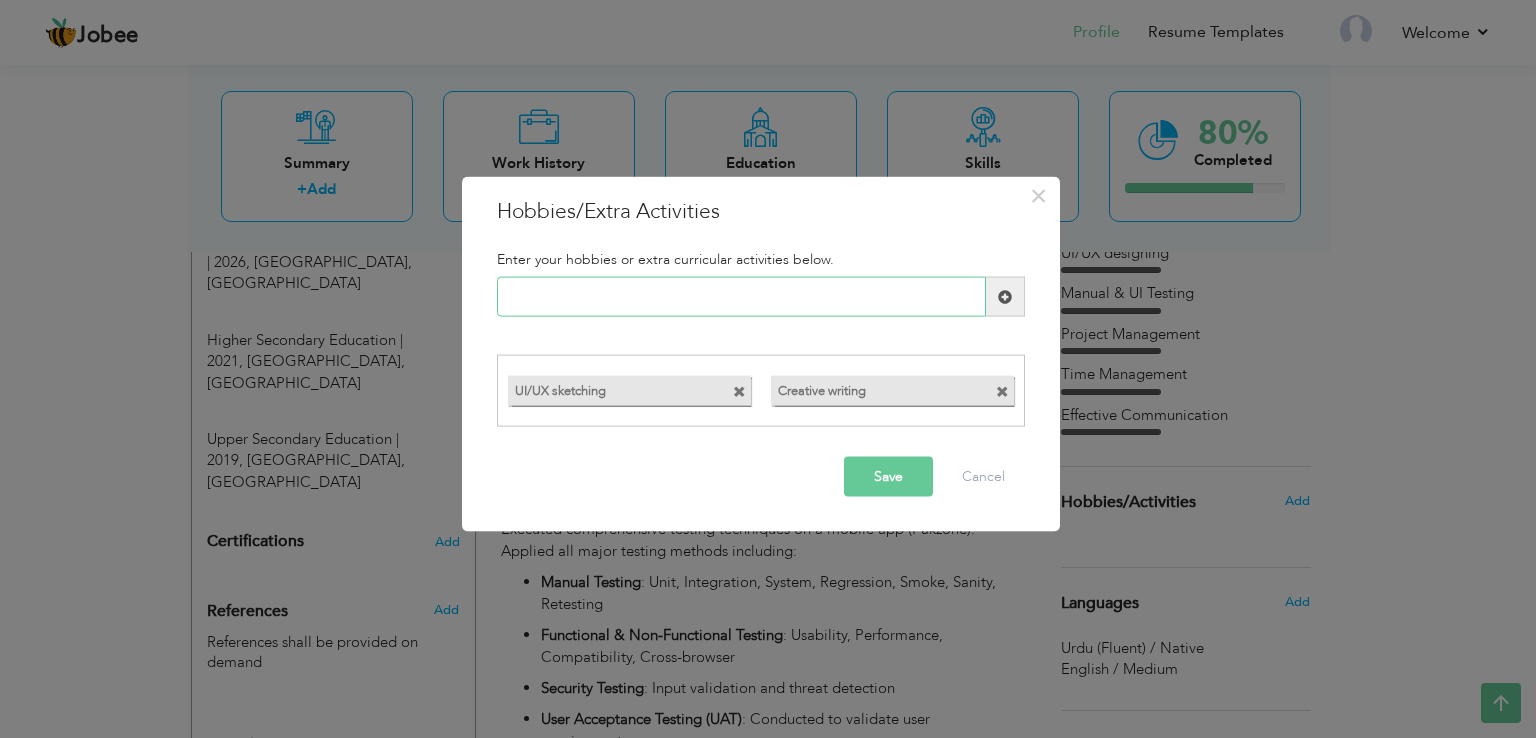 click at bounding box center [741, 297] 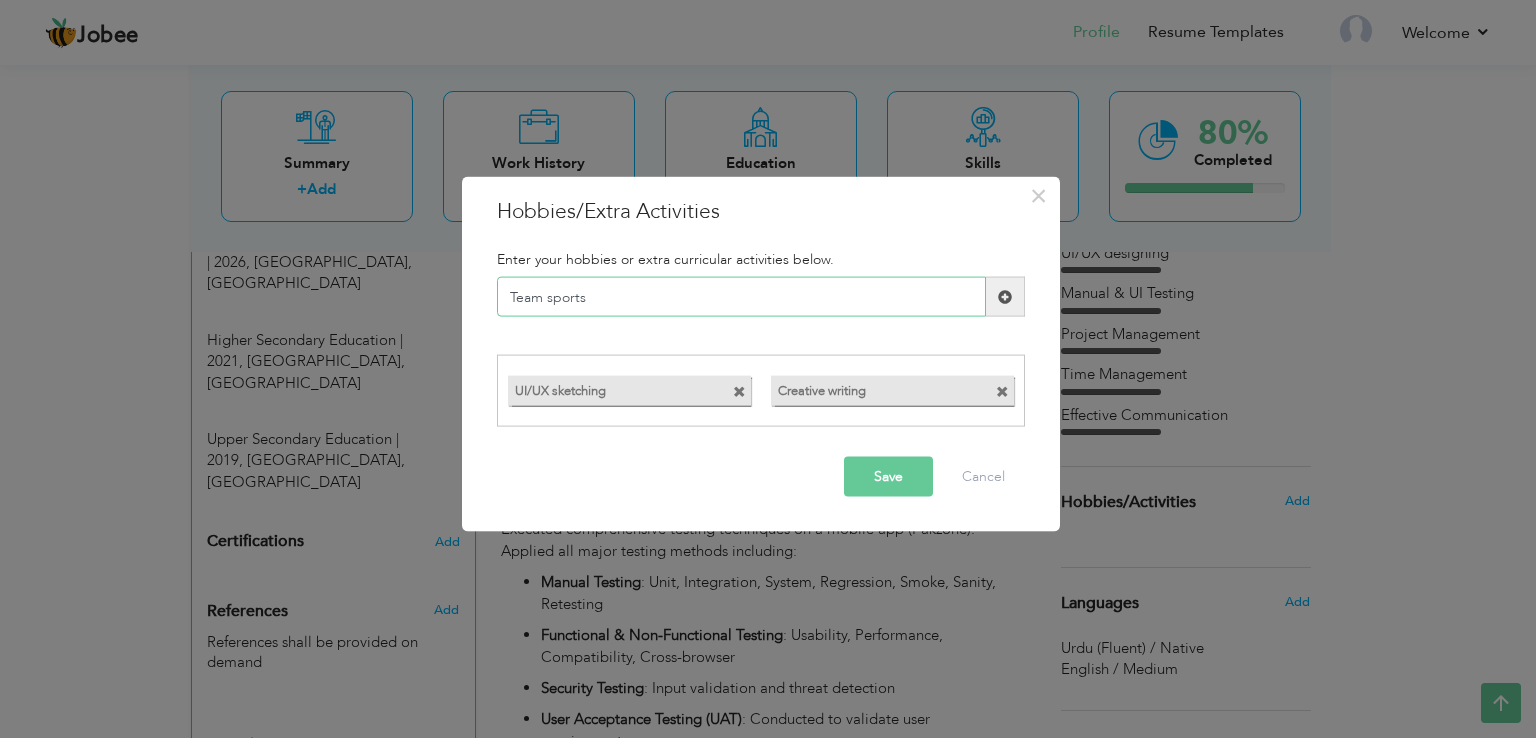 type on "Team sports" 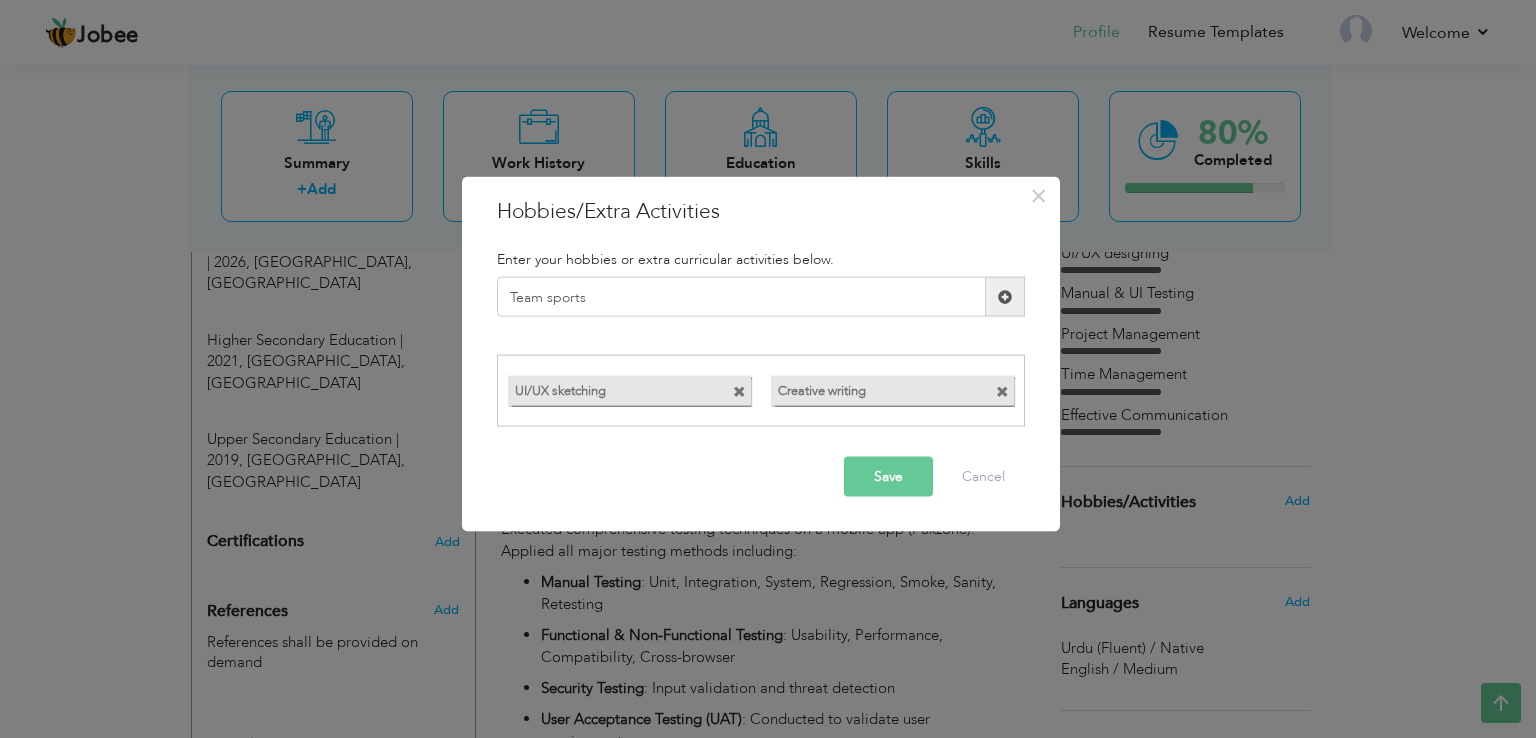 click at bounding box center (1005, 296) 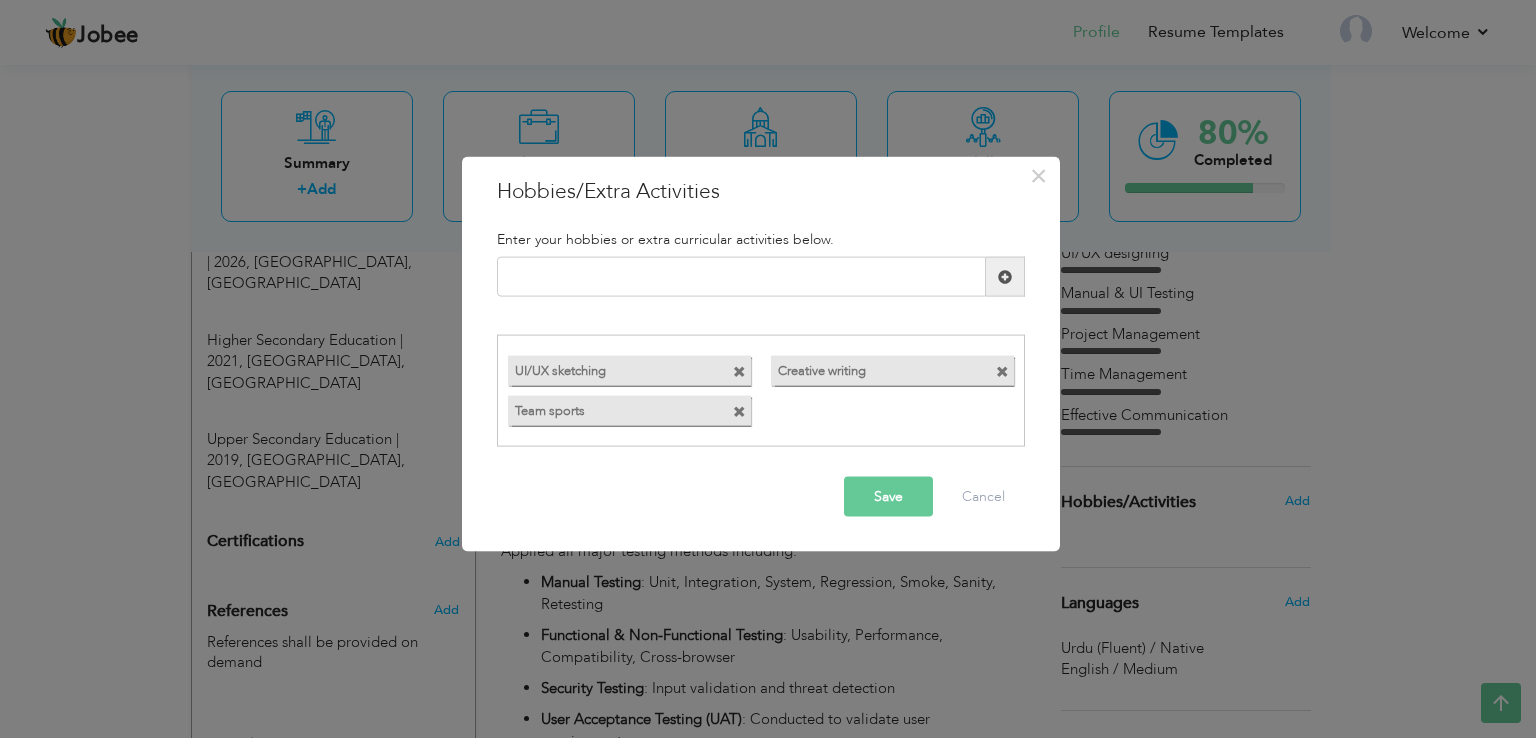 click on "Save" at bounding box center (888, 496) 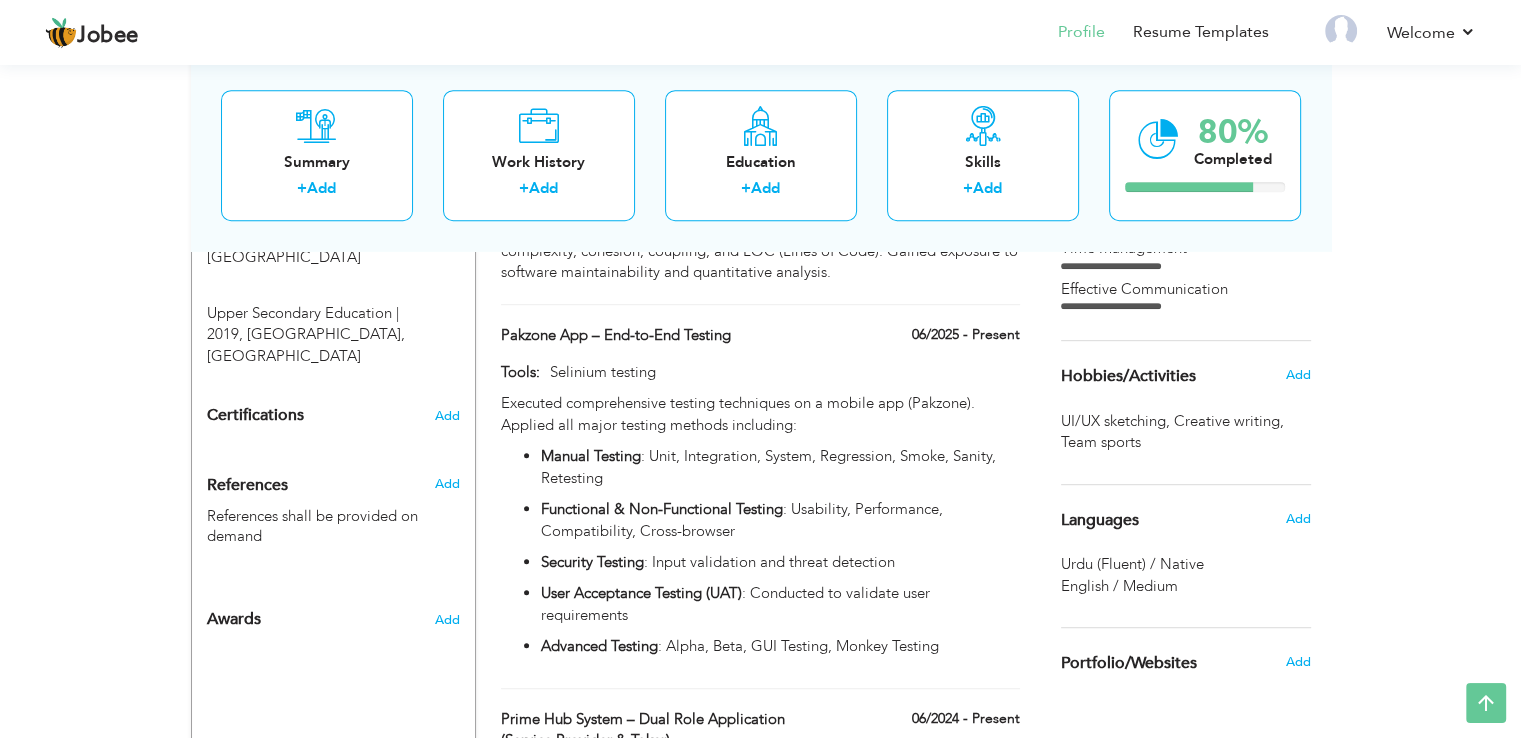 scroll, scrollTop: 1010, scrollLeft: 0, axis: vertical 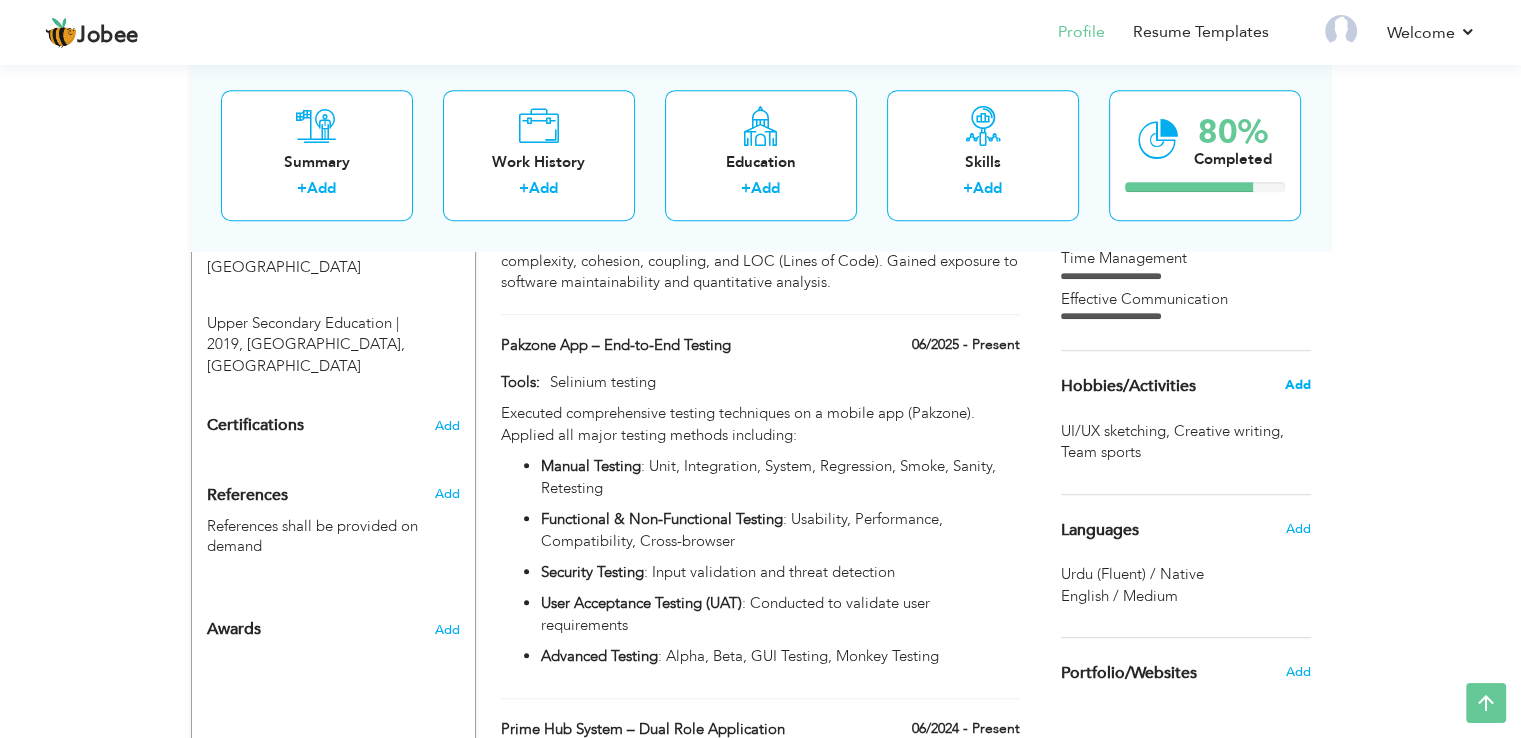click on "Add" at bounding box center [1297, 385] 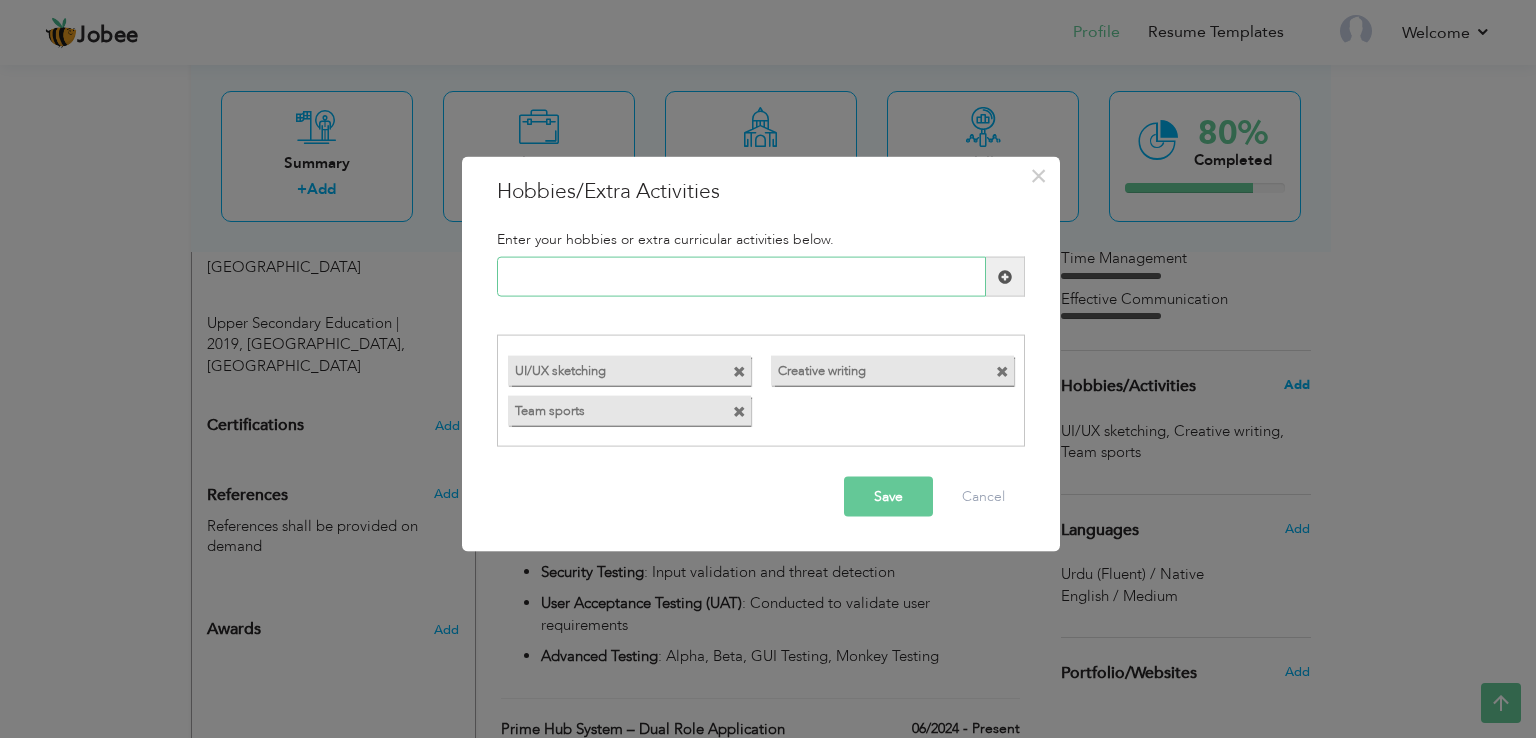 paste on "Team sports" 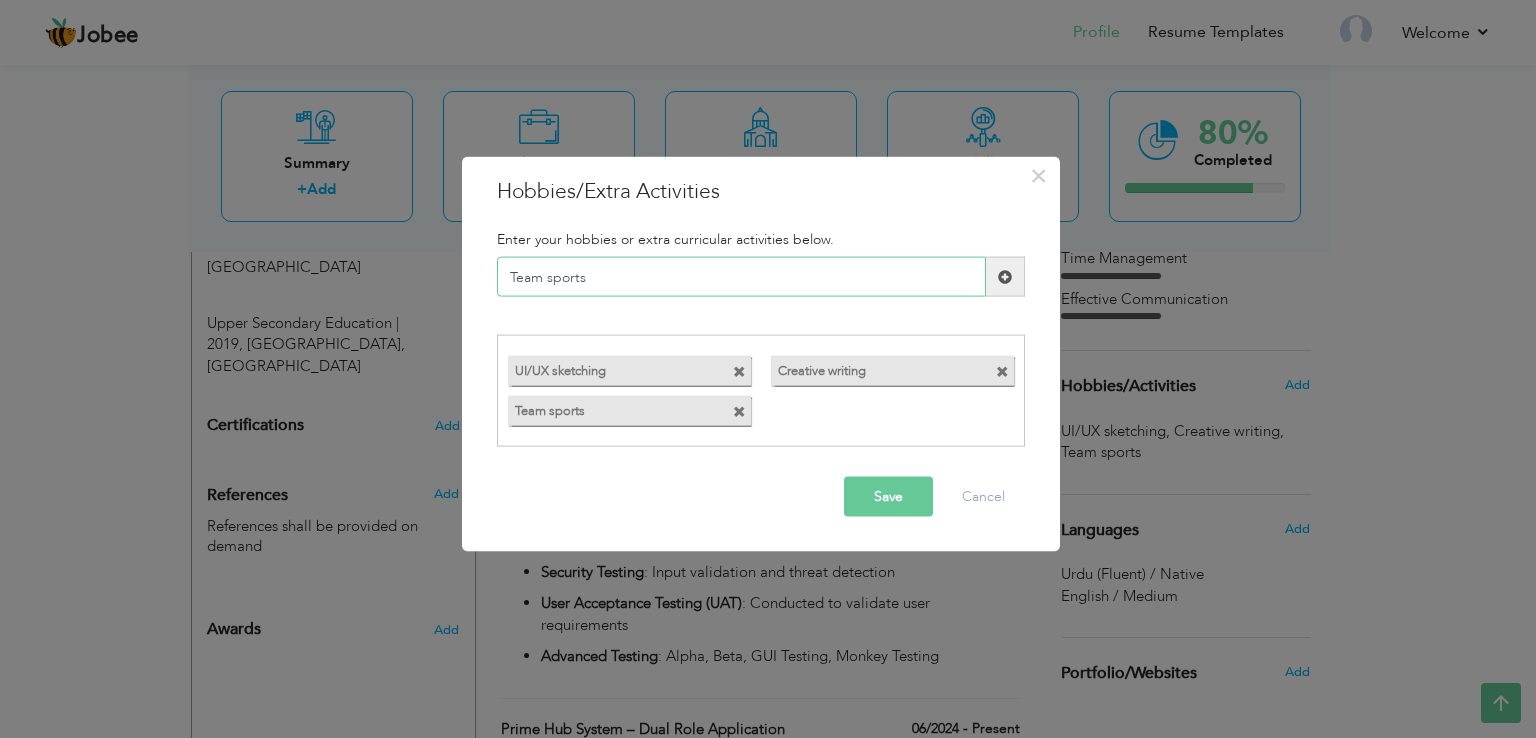 type on "Team sports" 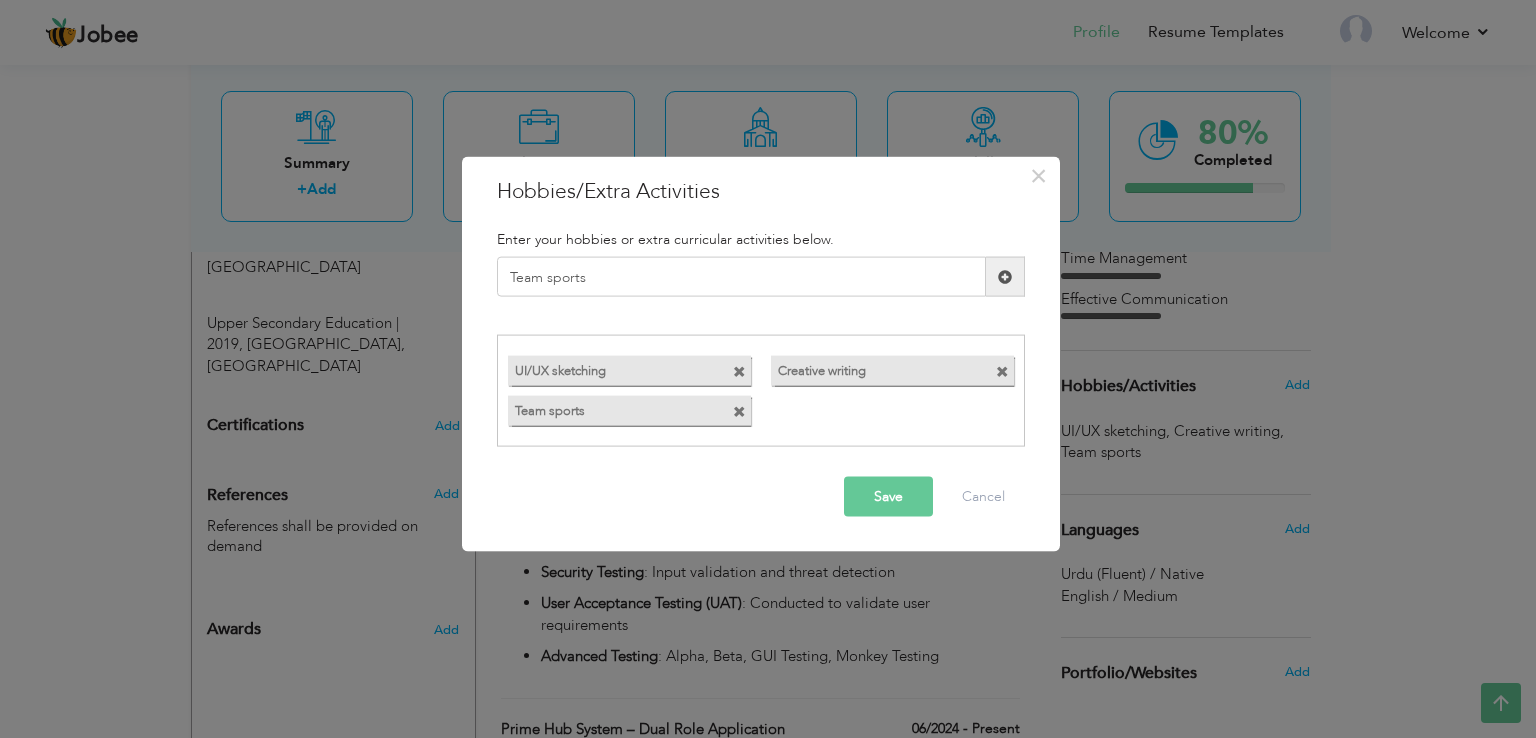 click on "Save" at bounding box center [888, 496] 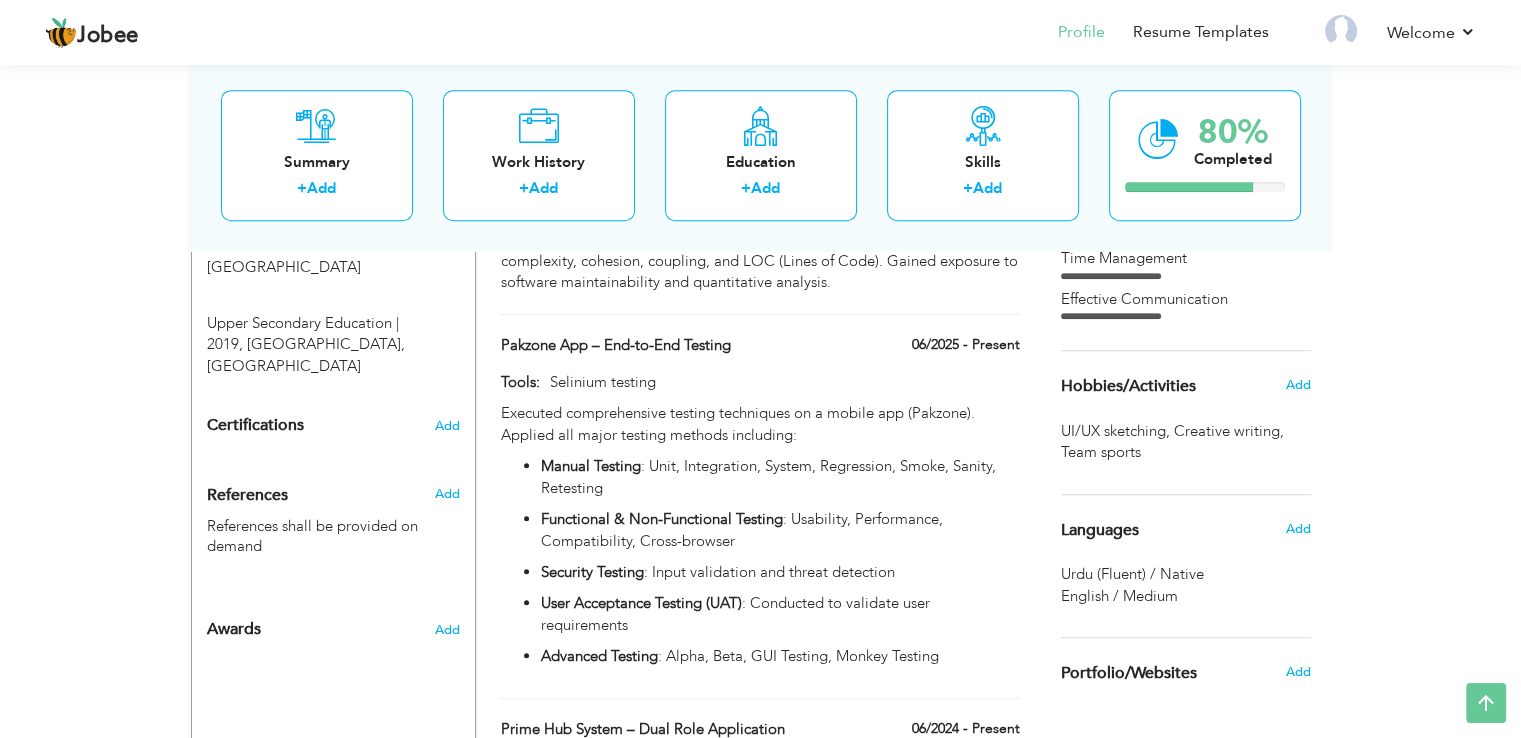 click on "Add" at bounding box center (1302, 385) 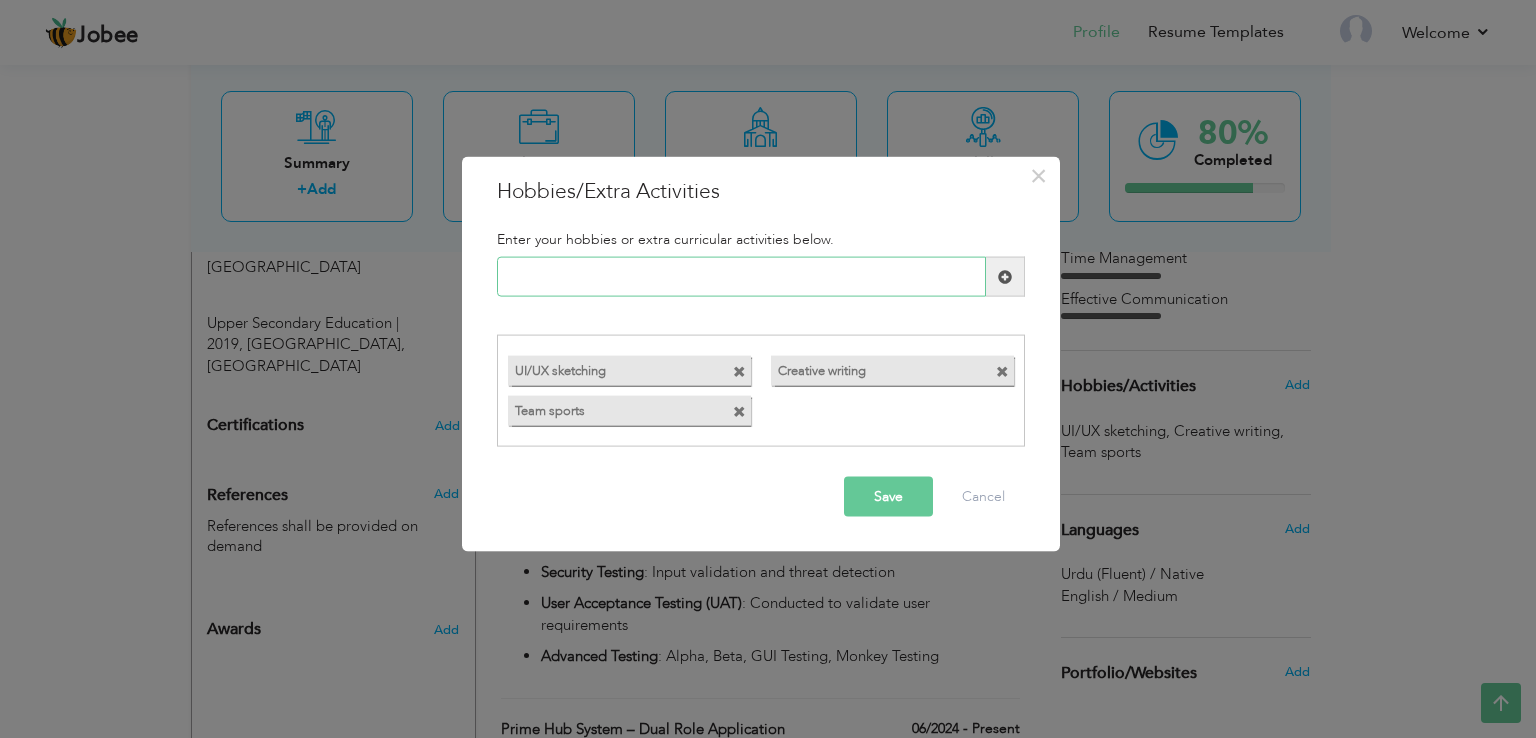 click at bounding box center (741, 277) 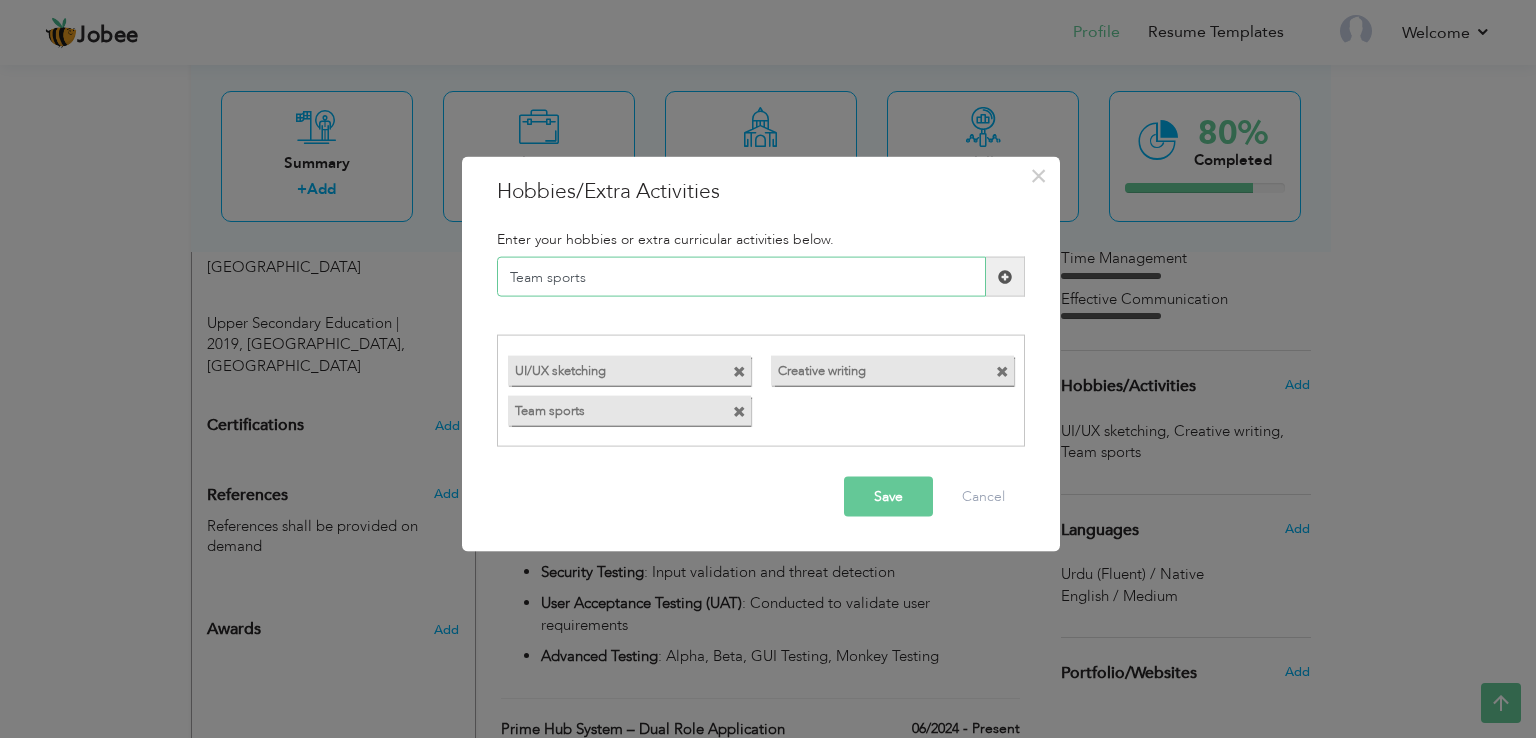 type on "Team sports" 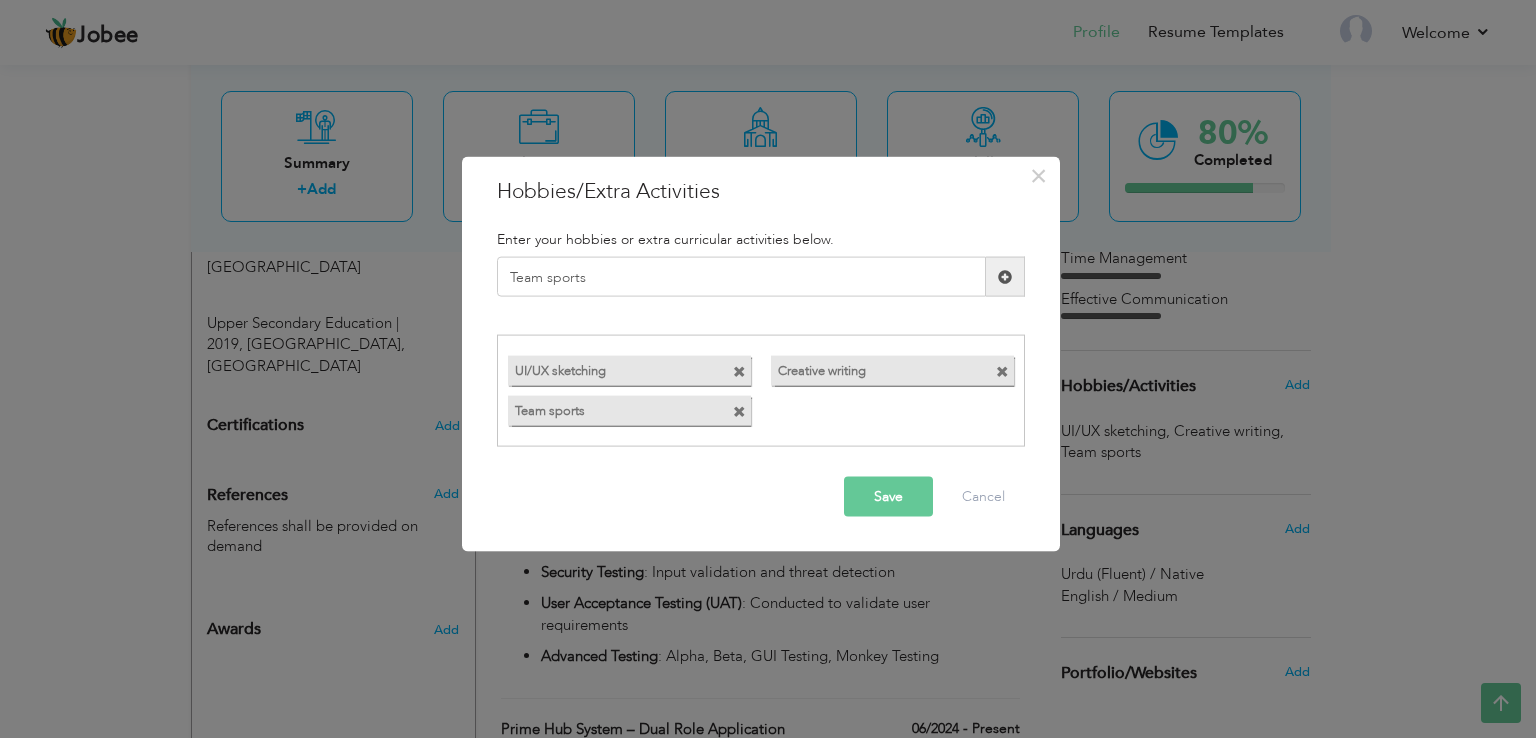 click on "Save" at bounding box center [888, 496] 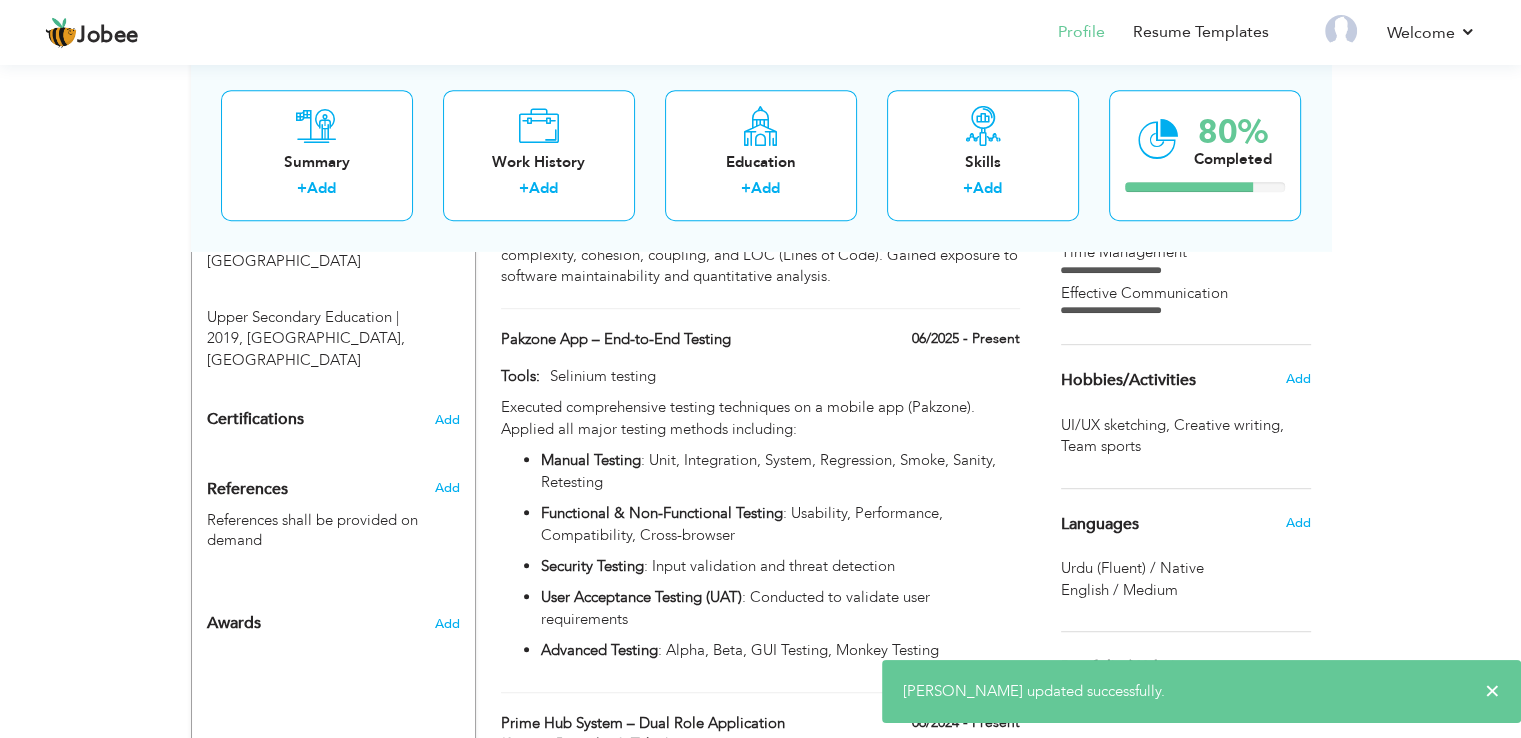 scroll, scrollTop: 1012, scrollLeft: 0, axis: vertical 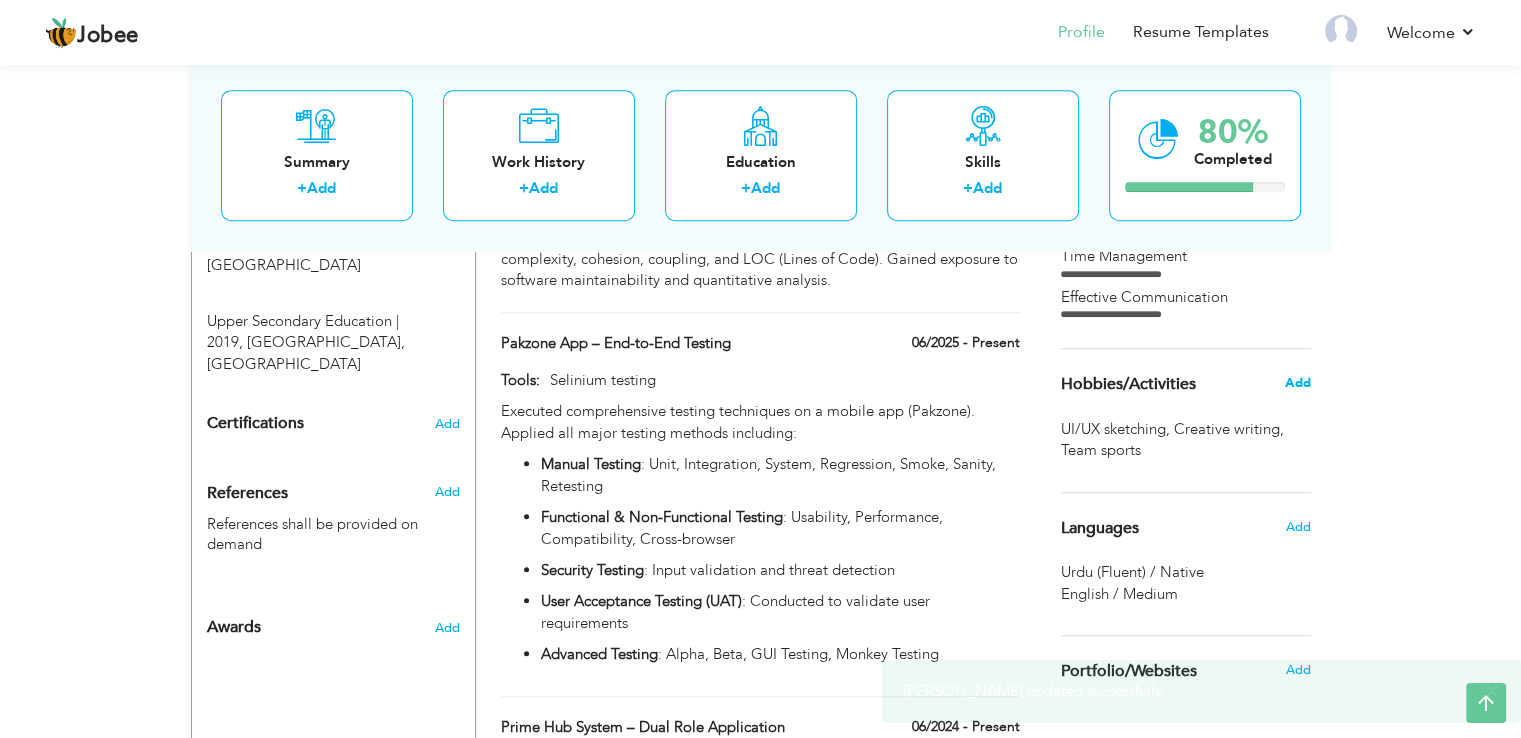 click on "Add" at bounding box center (1297, 383) 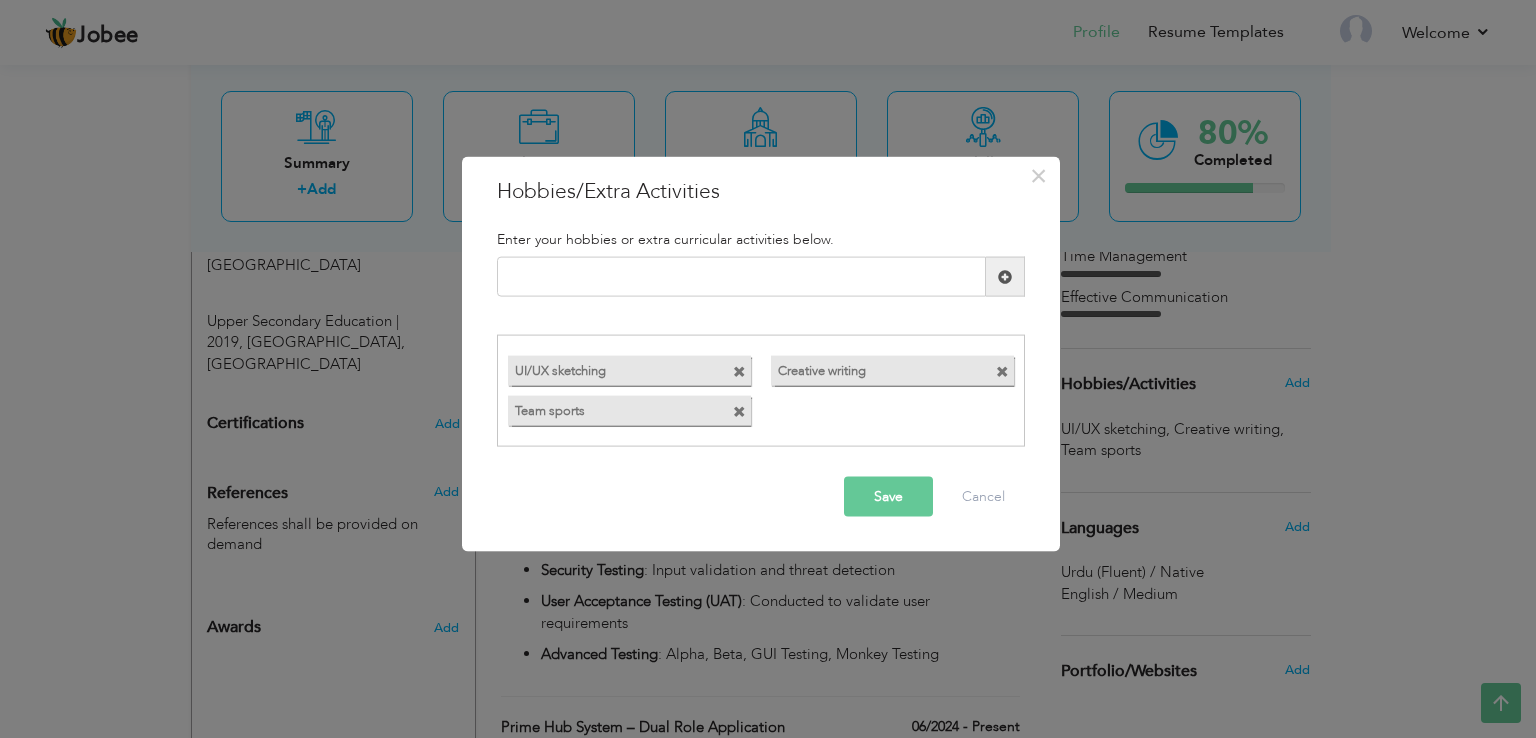 click on "Enter your hobbies or extra curricular activities below." at bounding box center (761, 239) 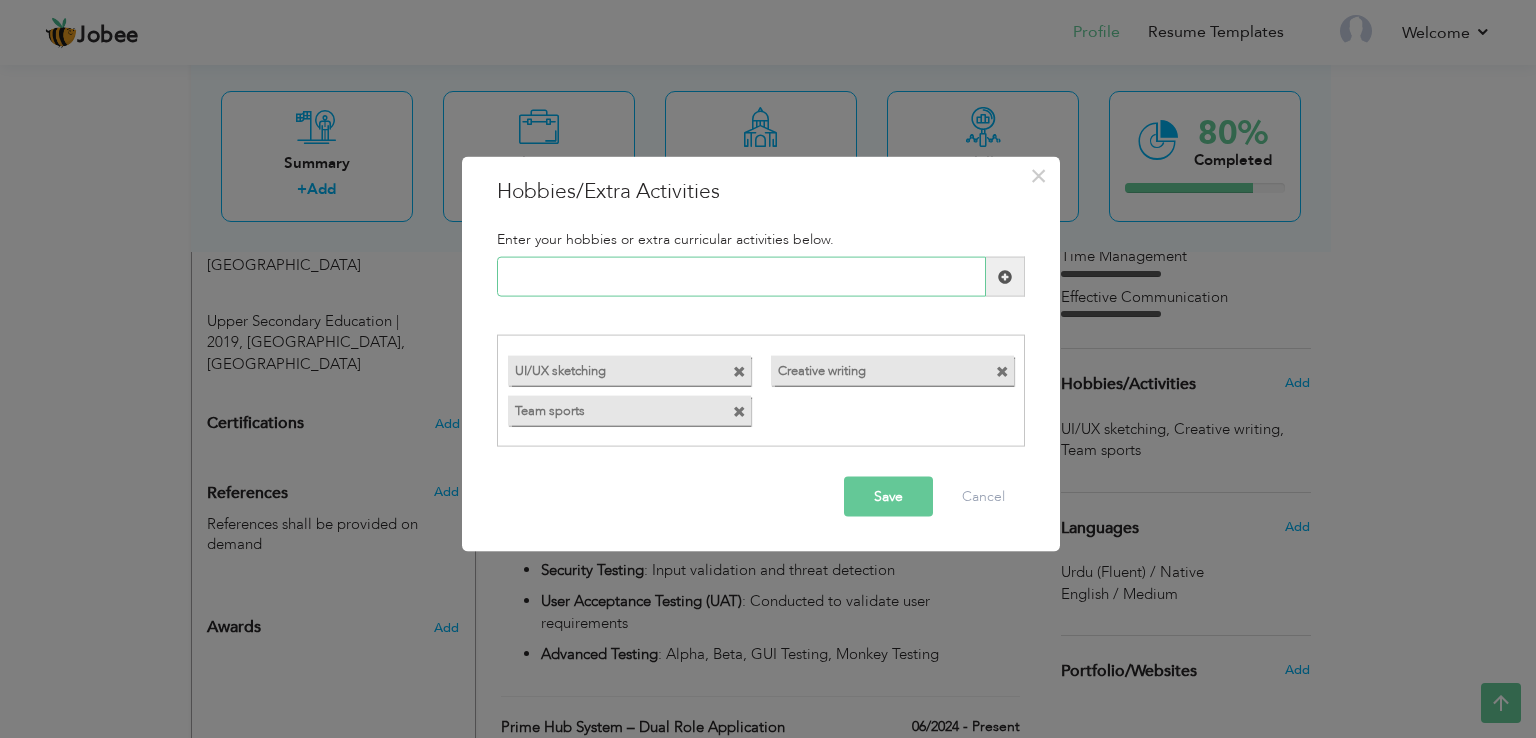 click at bounding box center (741, 277) 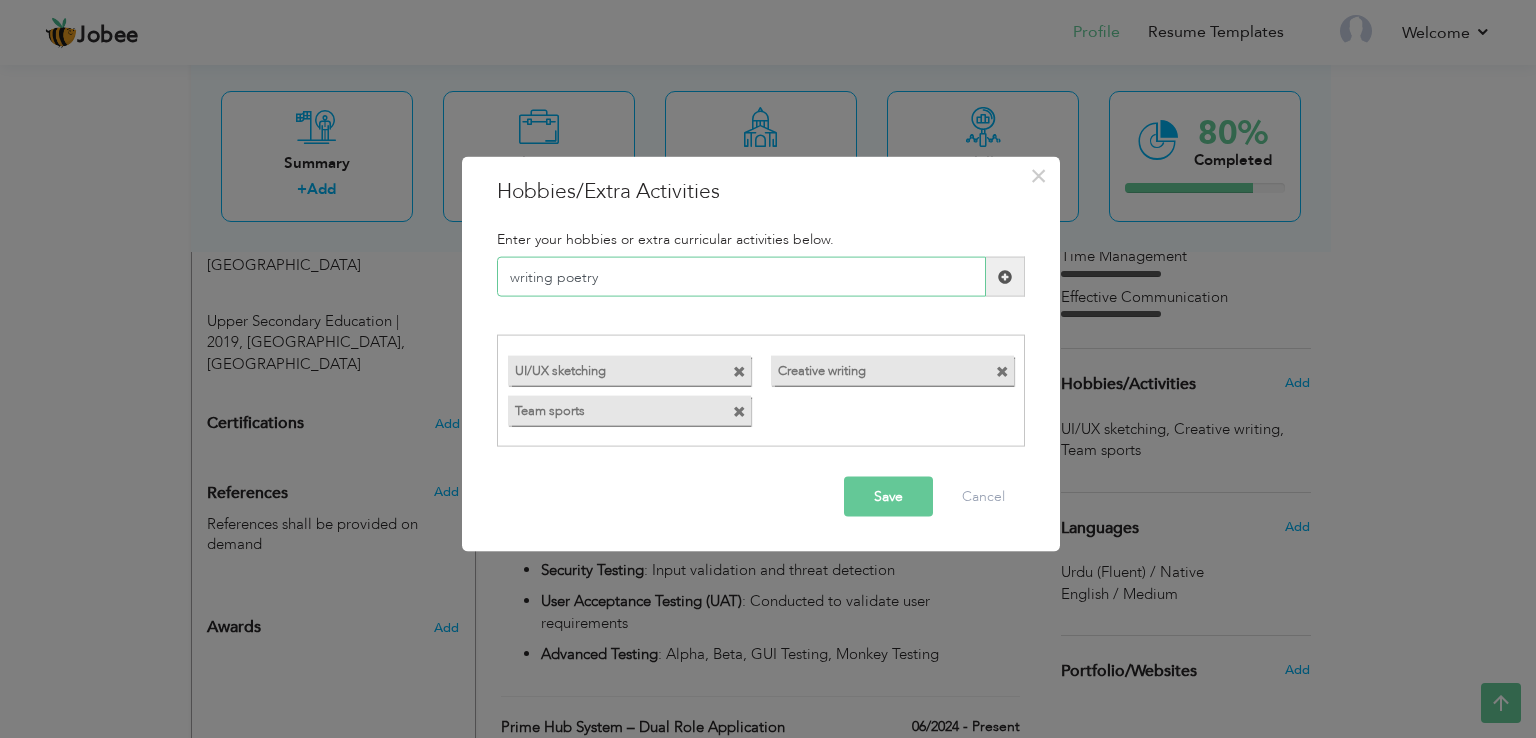 type on "writing poetry" 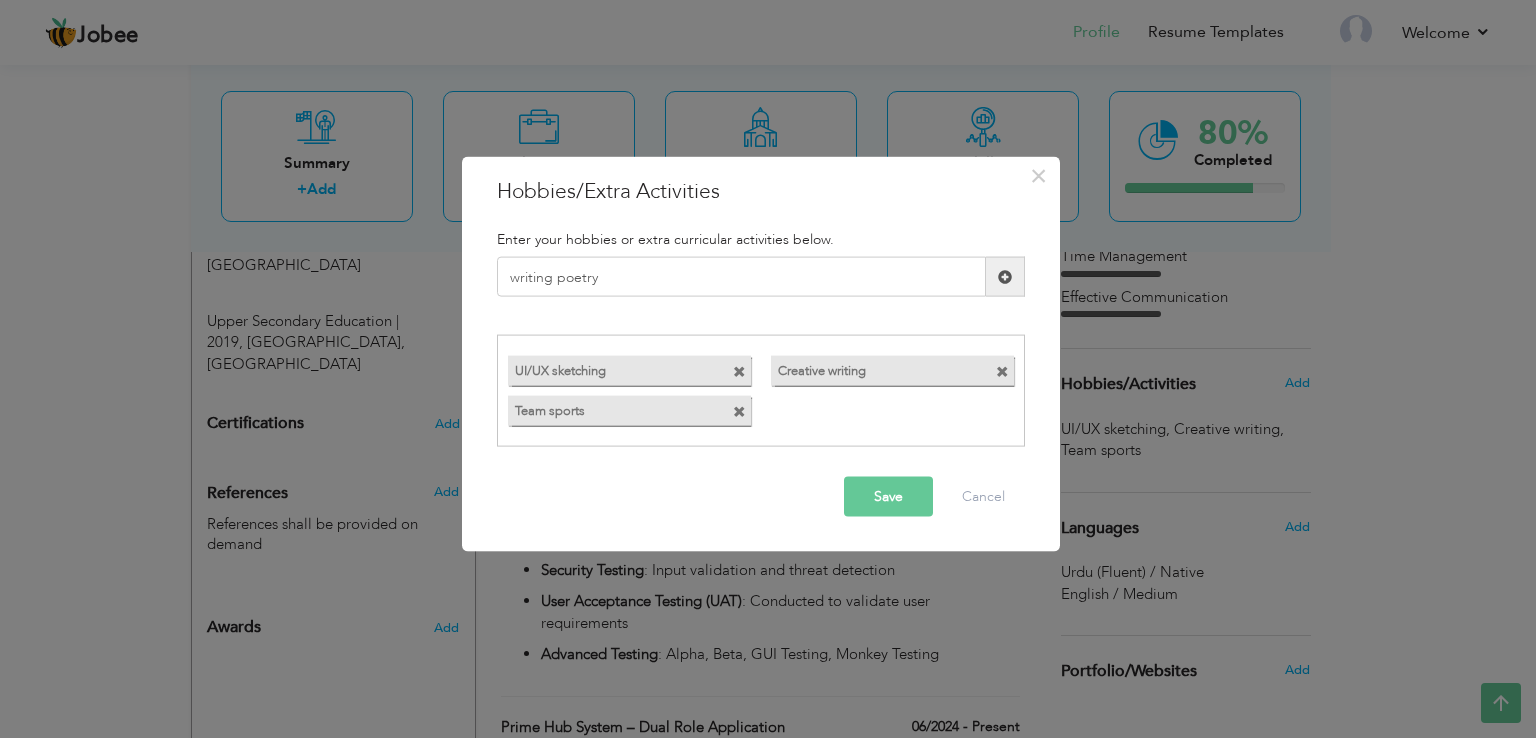 click on "Save" at bounding box center [888, 496] 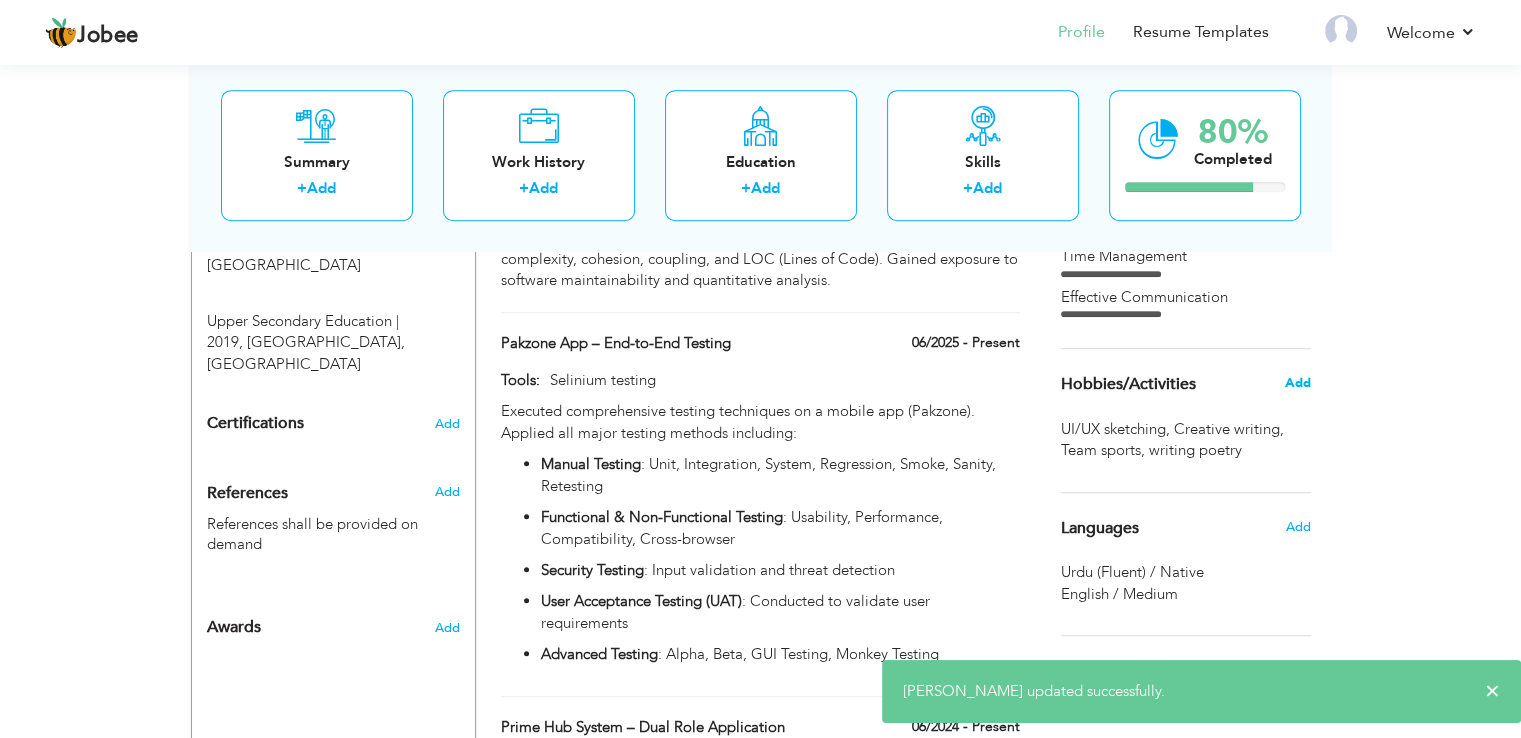 click on "Add" at bounding box center (1297, 383) 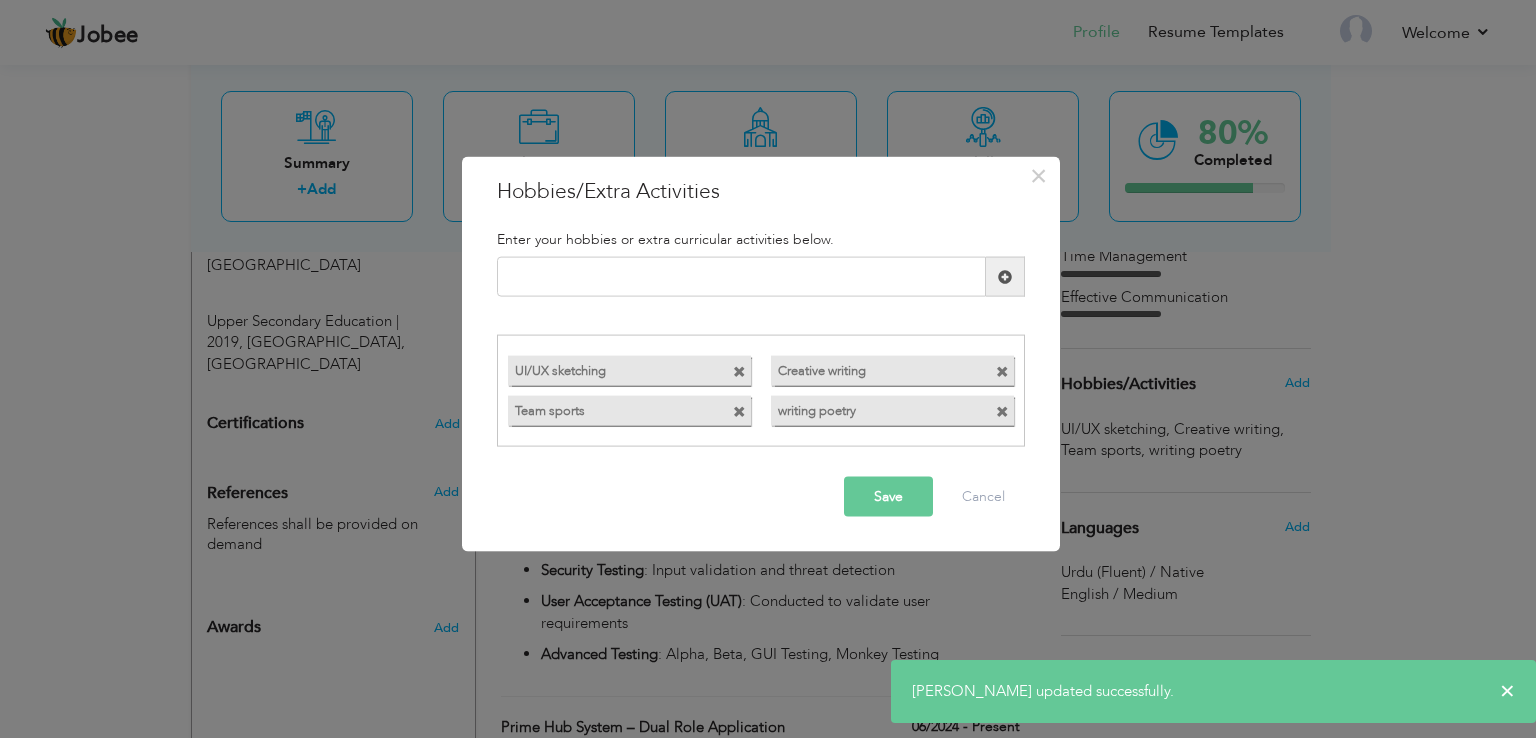 click at bounding box center (1002, 411) 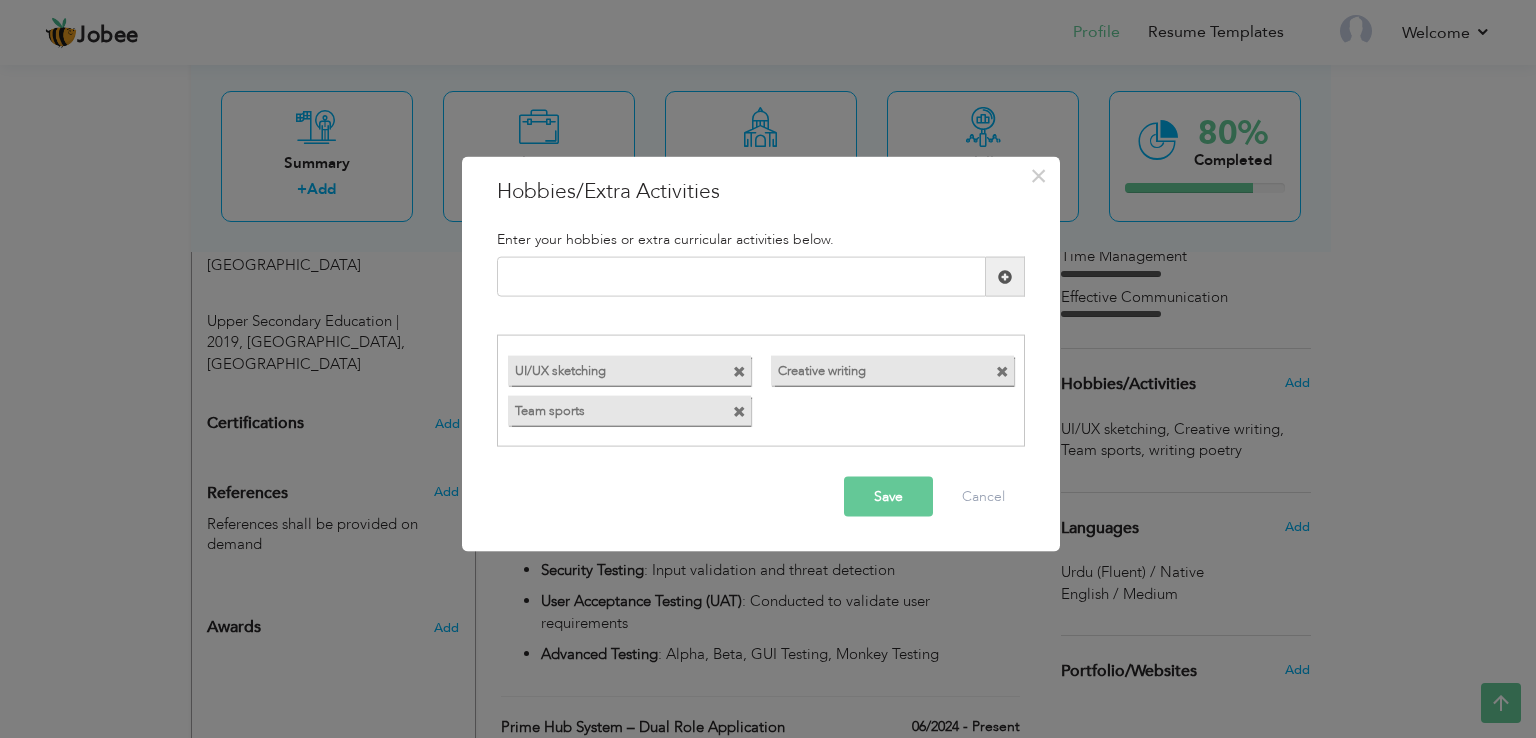 click on "Save" at bounding box center (888, 496) 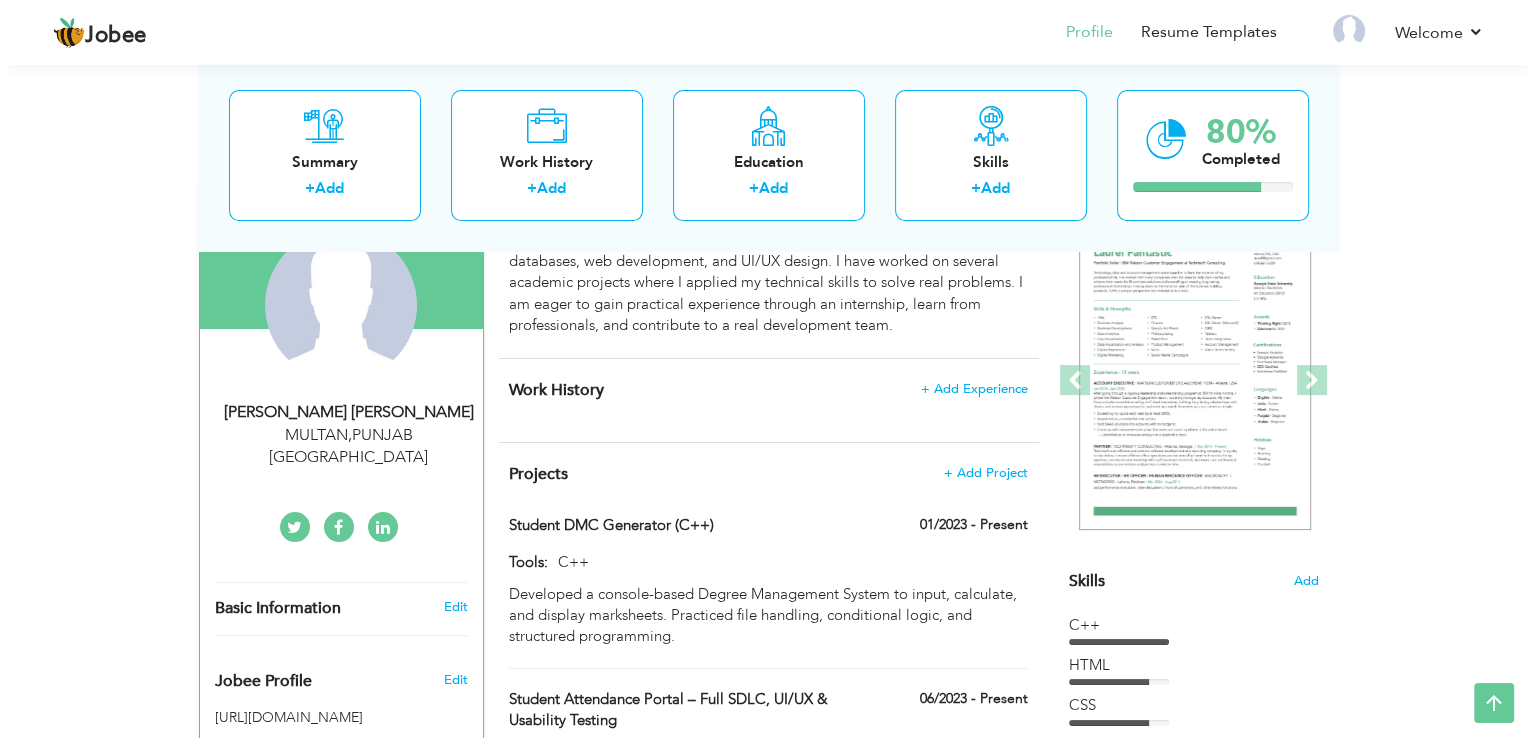 scroll, scrollTop: 198, scrollLeft: 0, axis: vertical 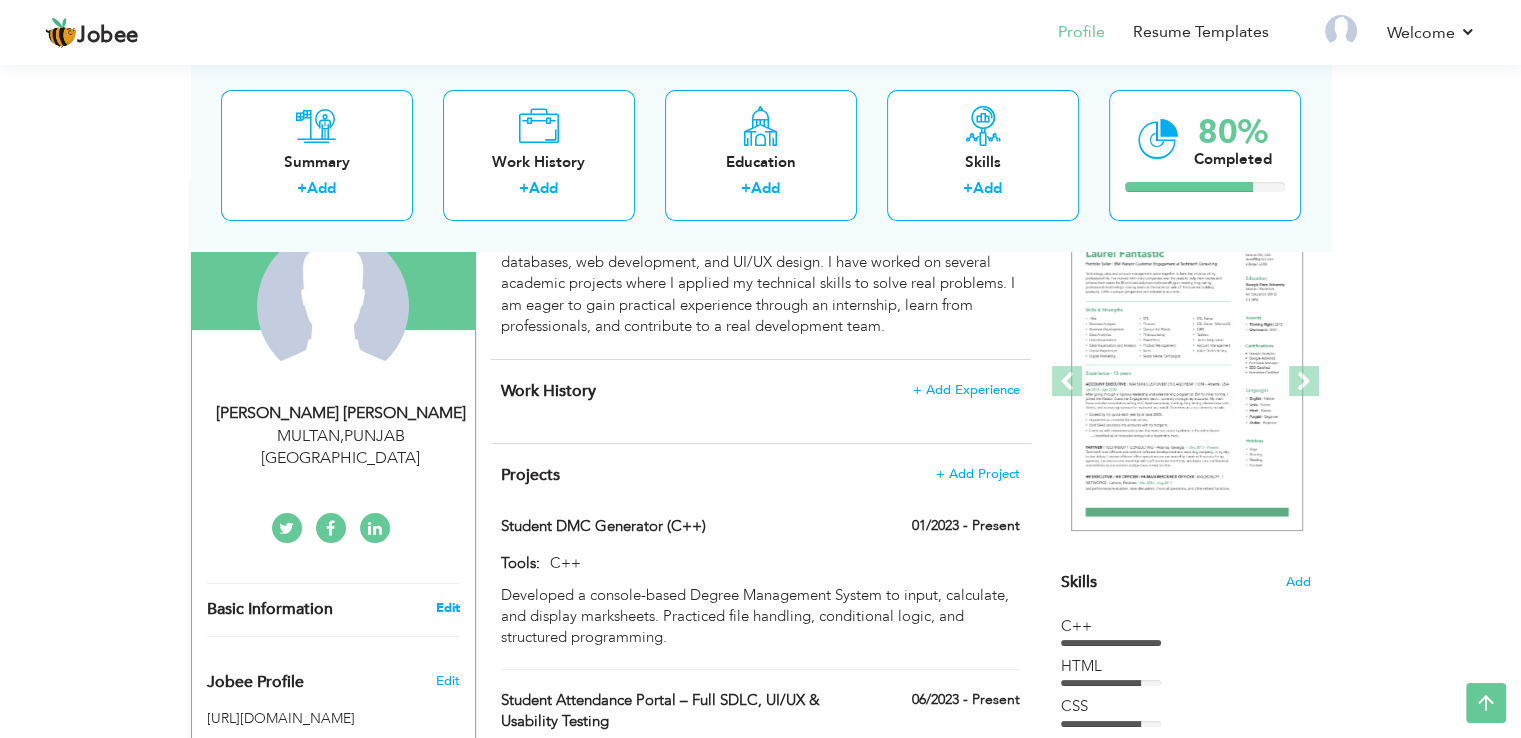 click on "Edit" at bounding box center (447, 608) 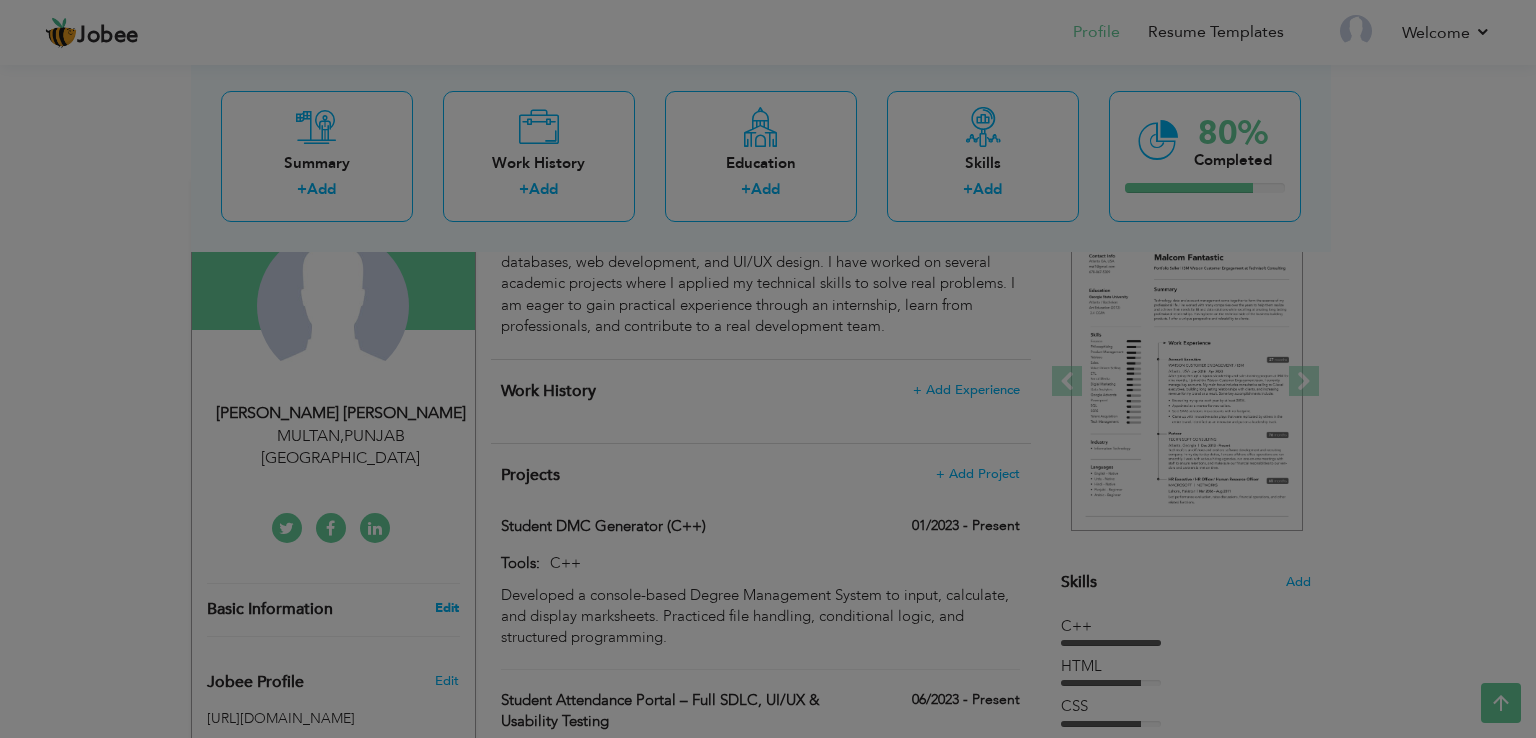 scroll, scrollTop: 0, scrollLeft: 0, axis: both 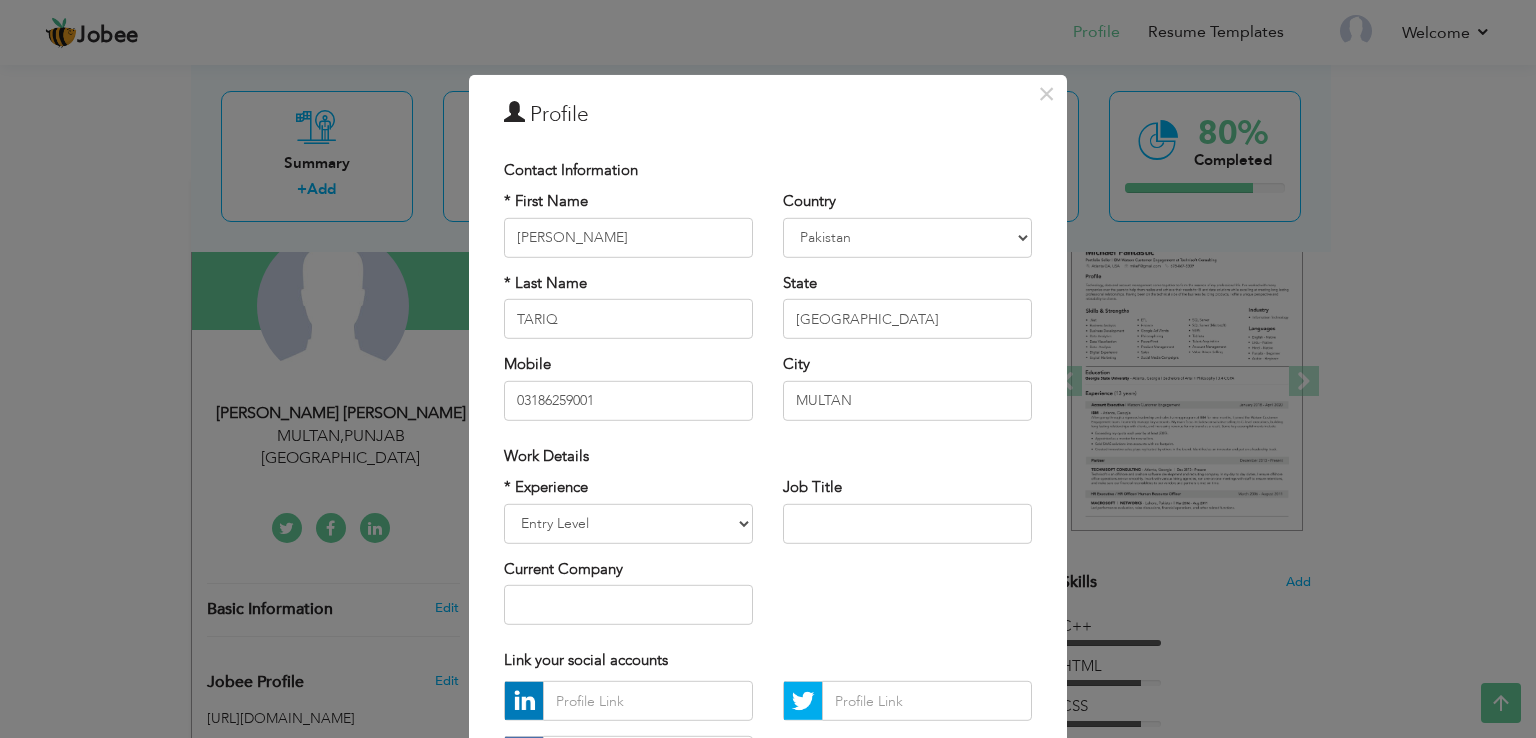 click on "×
Profile
Contact Information
* First Name
ABDUL REHMAN
* Last Name" at bounding box center (768, 369) 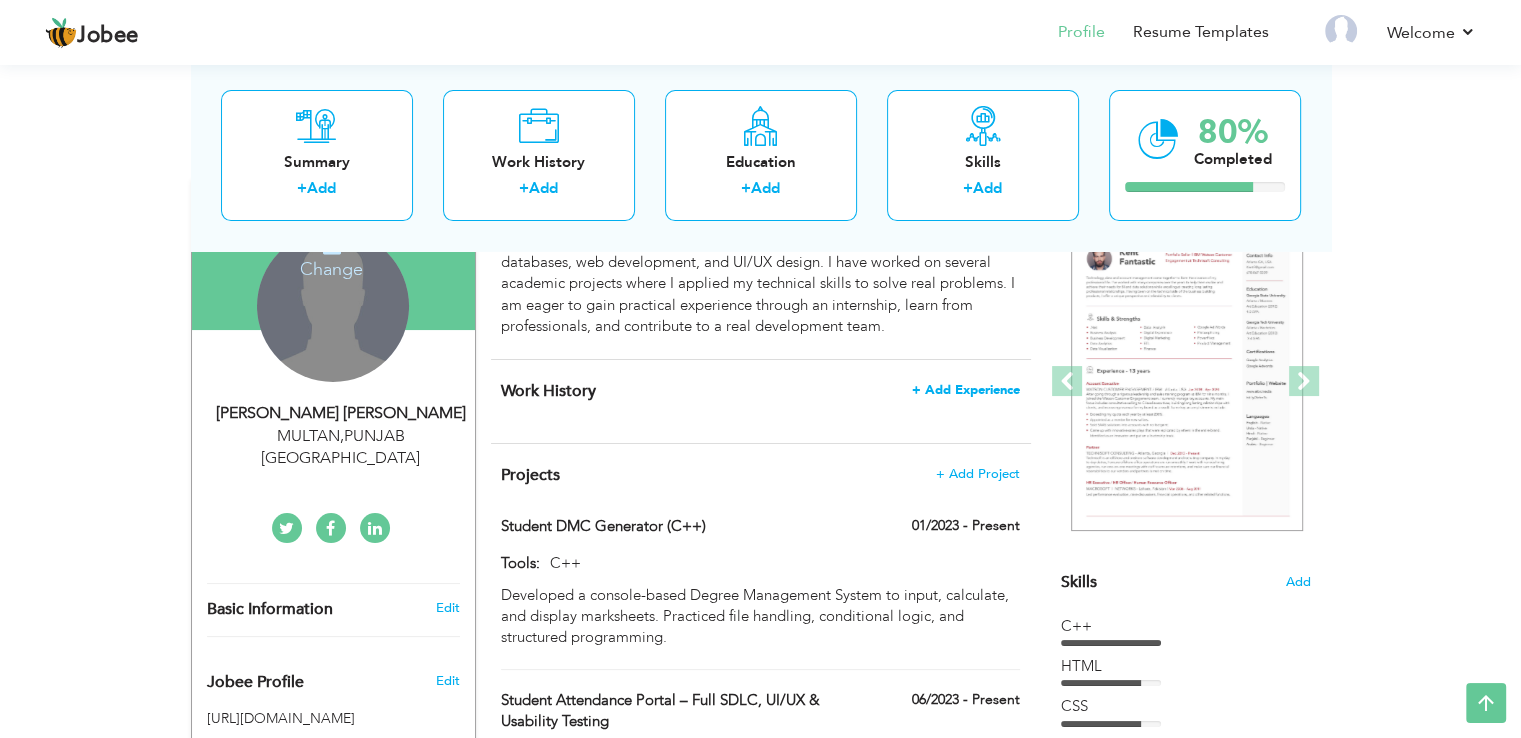 click on "+ Add Experience" at bounding box center [966, 390] 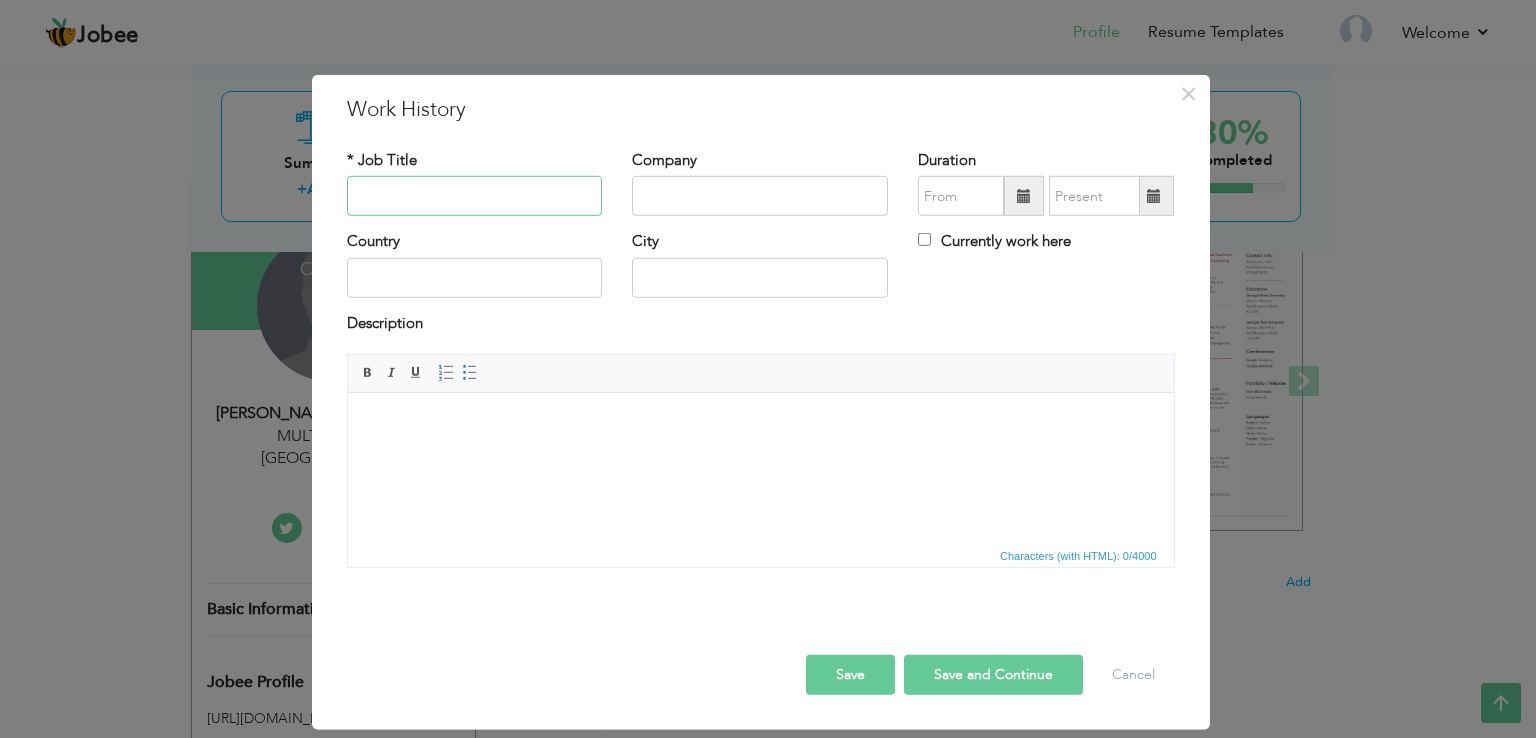 click at bounding box center [475, 196] 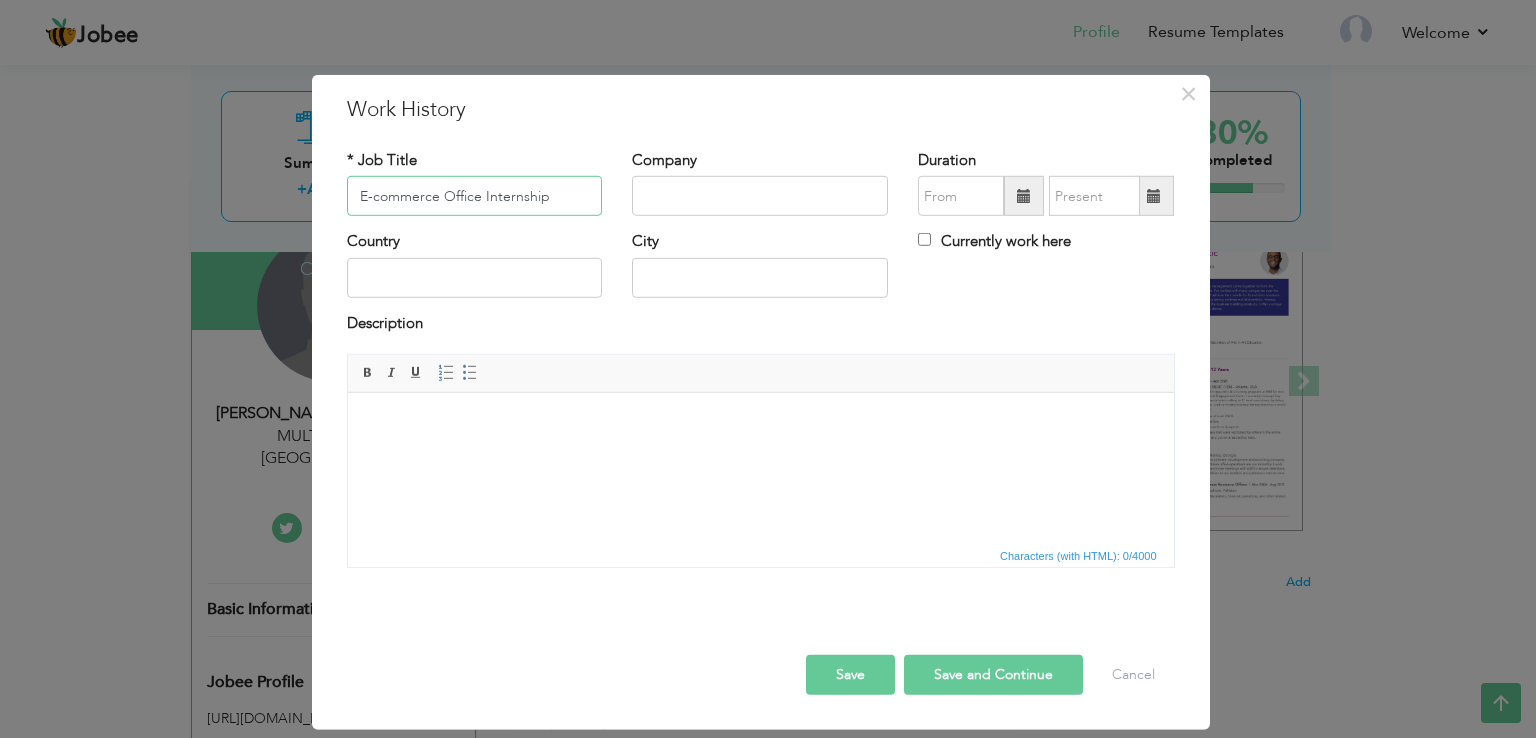 type on "E-commerce Office Internship" 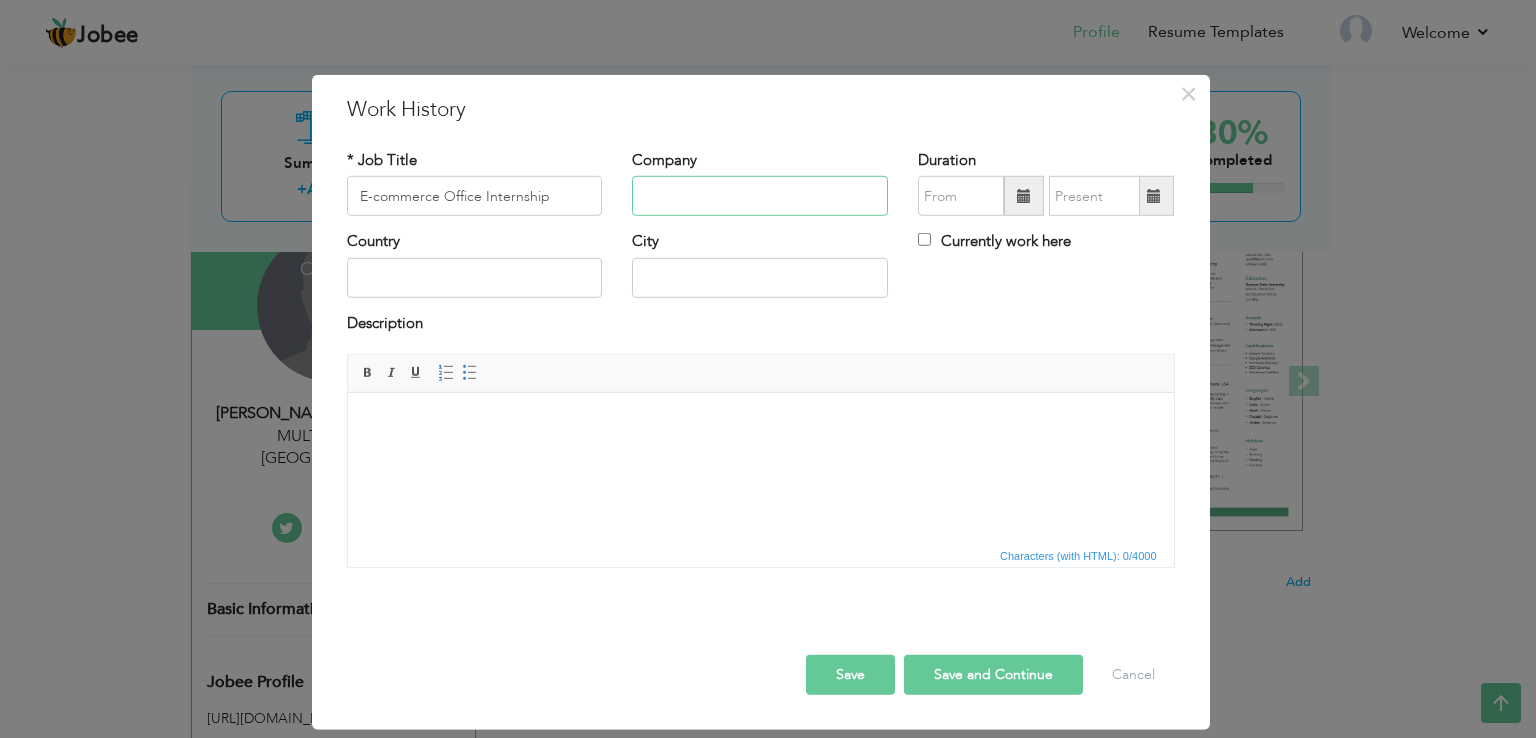 click at bounding box center [760, 196] 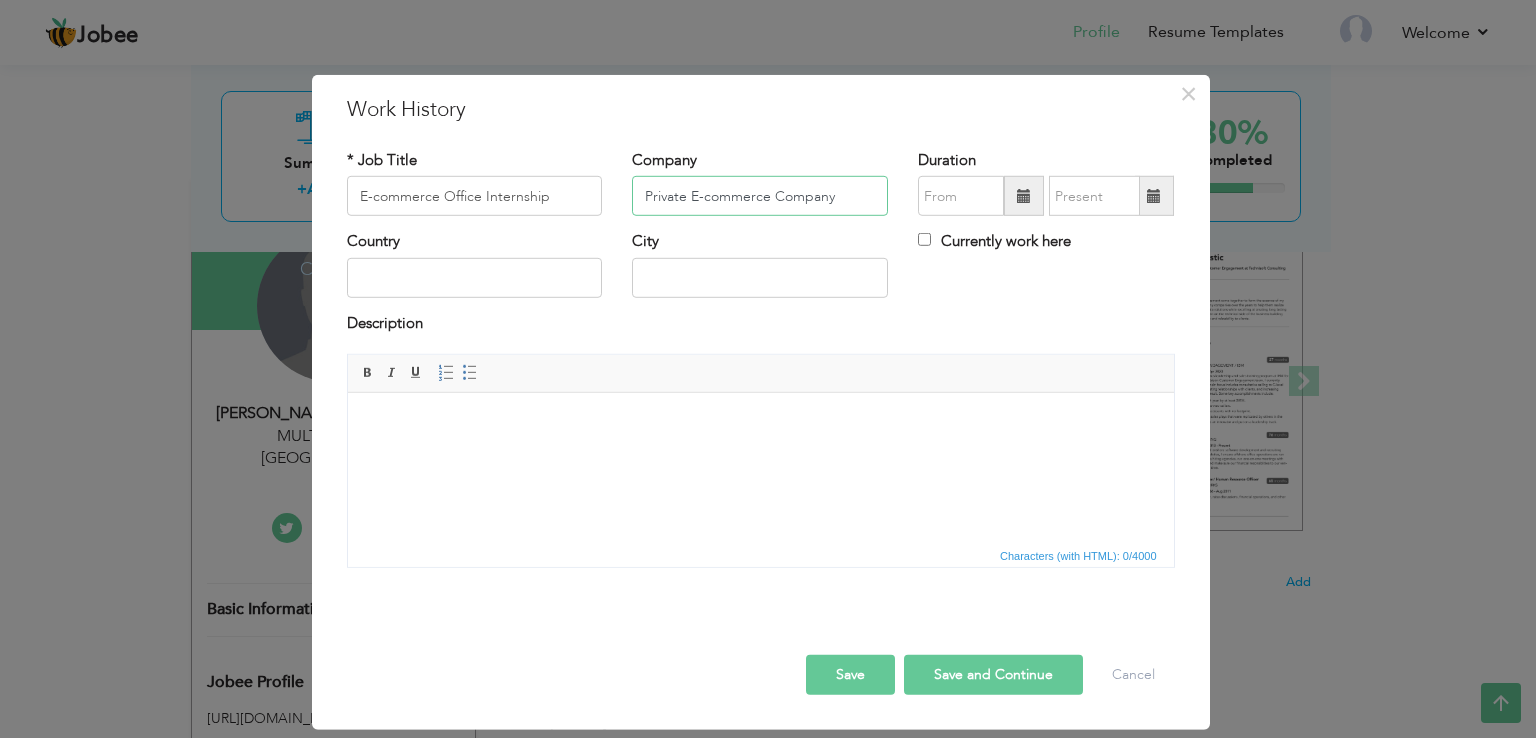 type on "Private E-commerce Company" 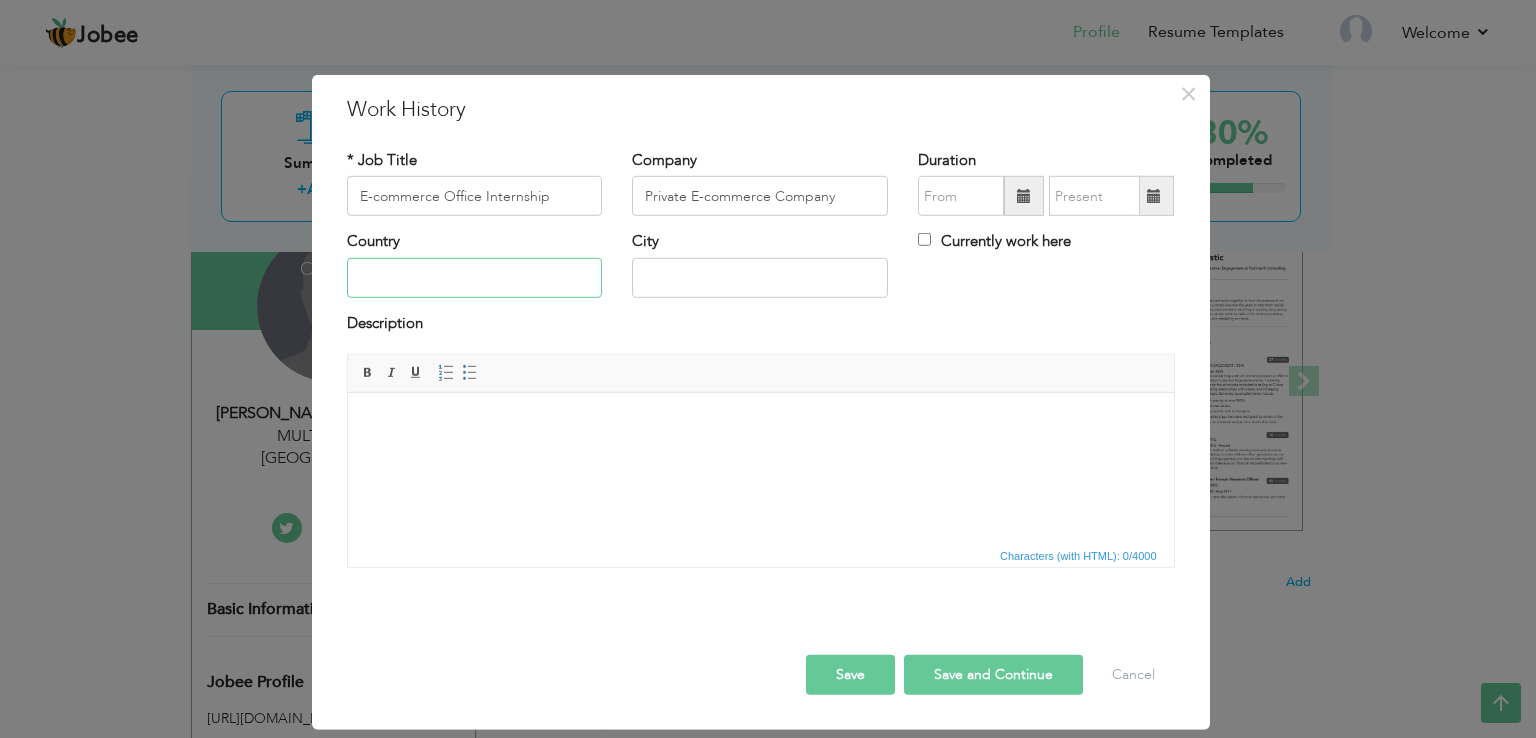 click at bounding box center (475, 278) 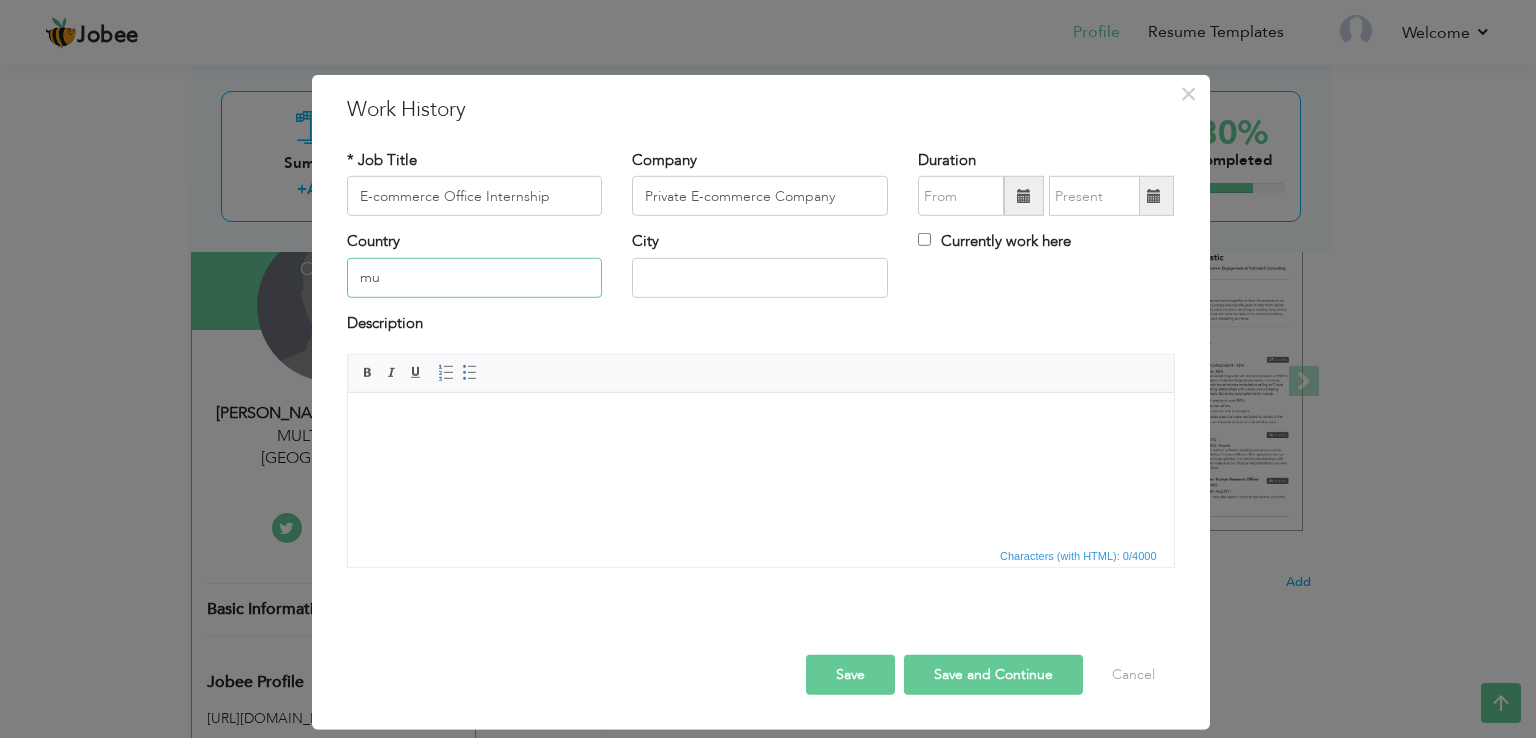 type on "m" 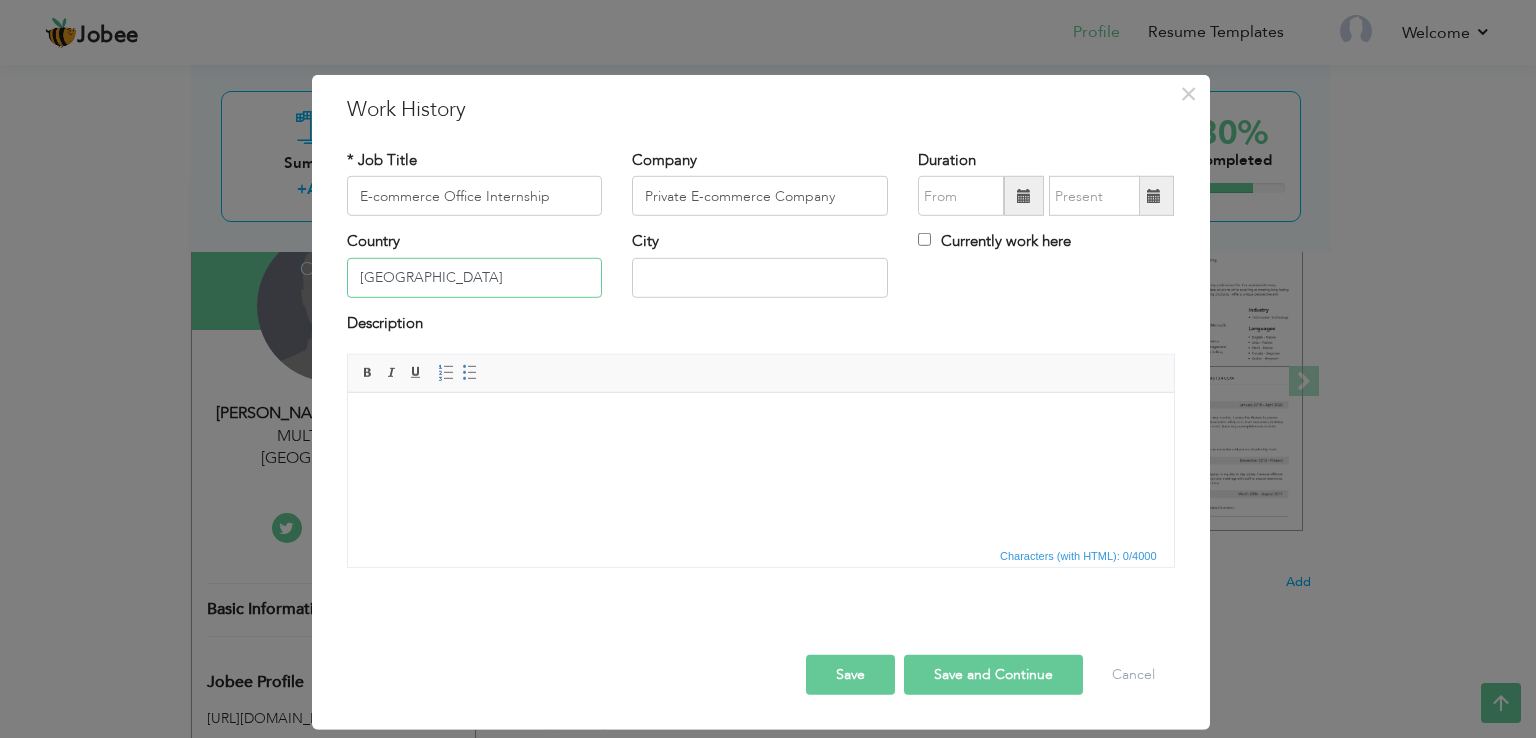 type on "Pakistan" 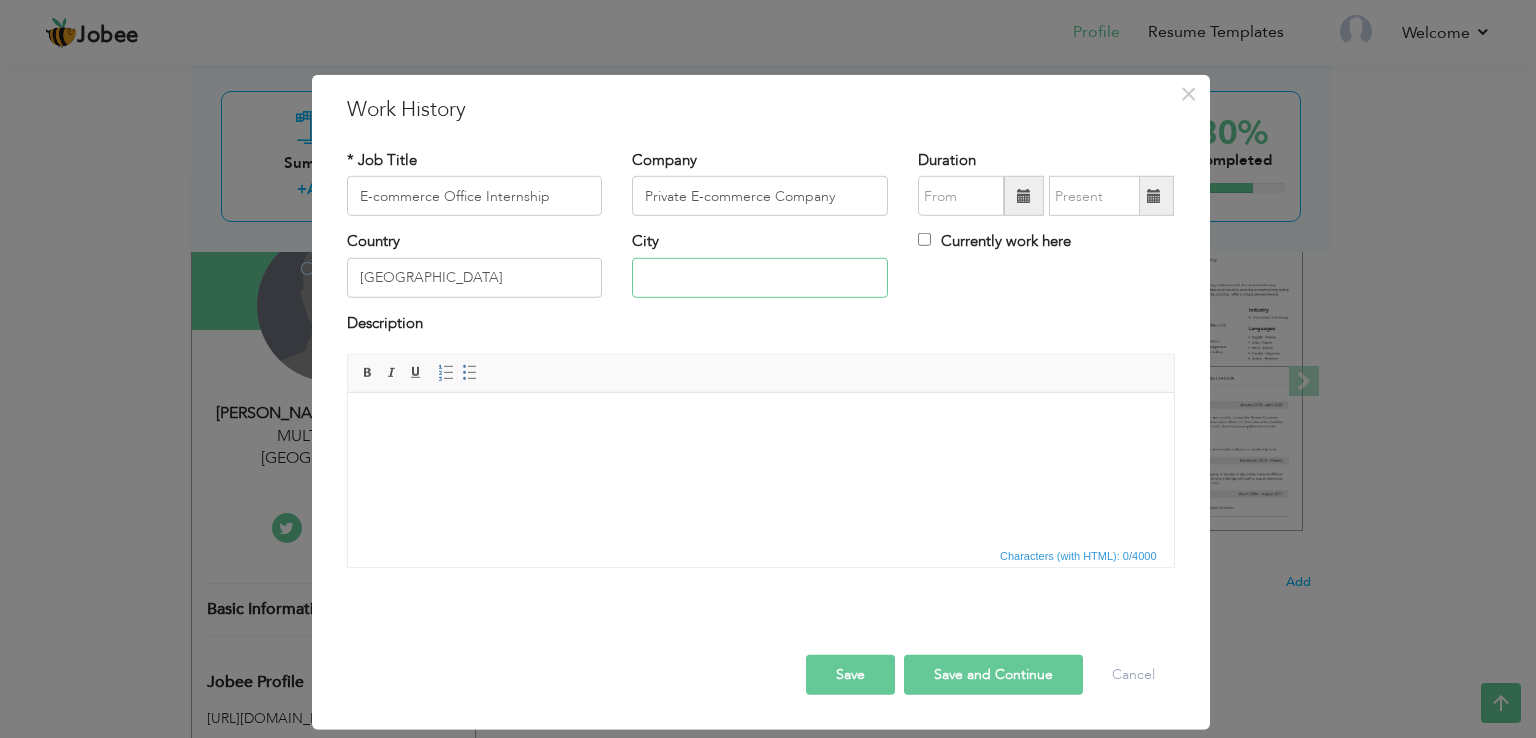 click at bounding box center (760, 278) 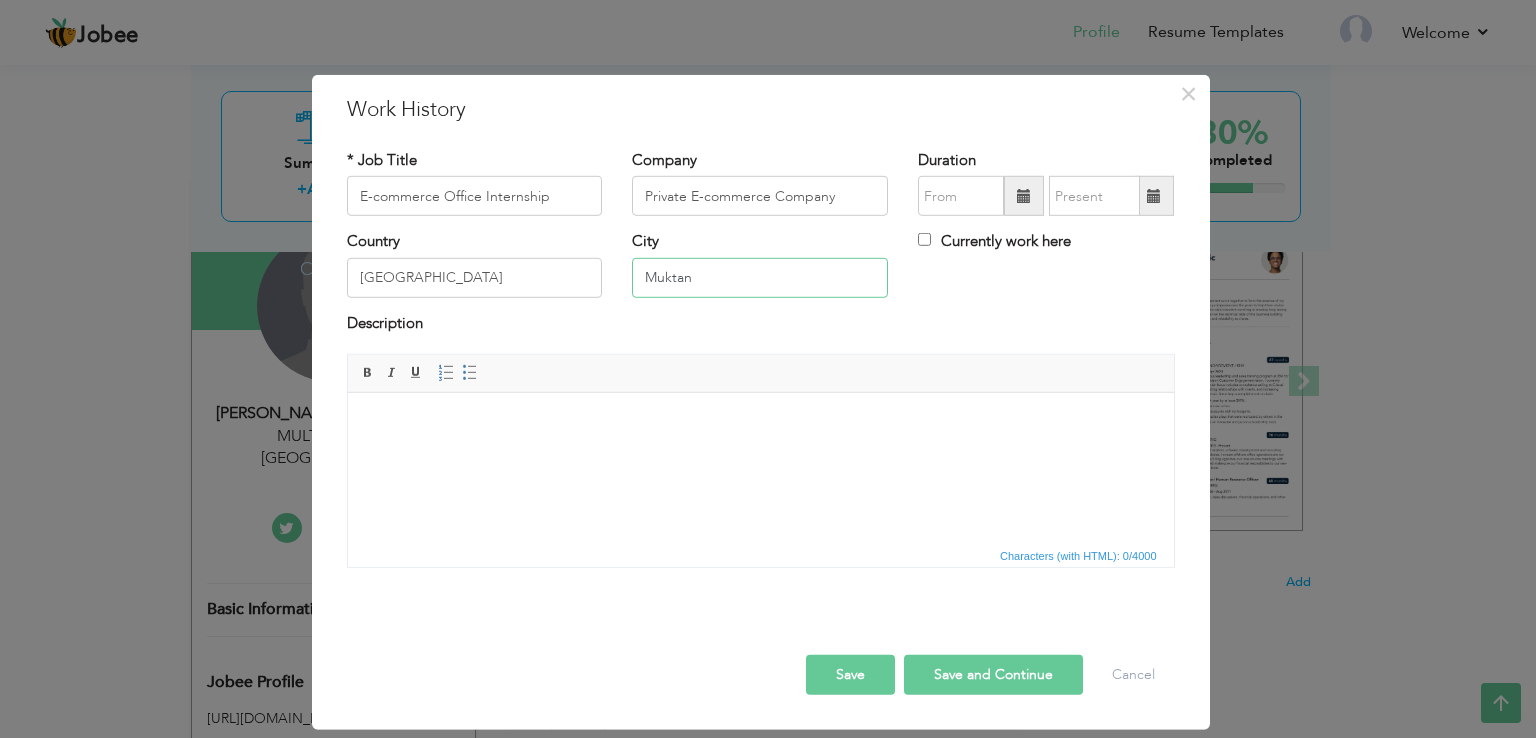 type on "Muktan" 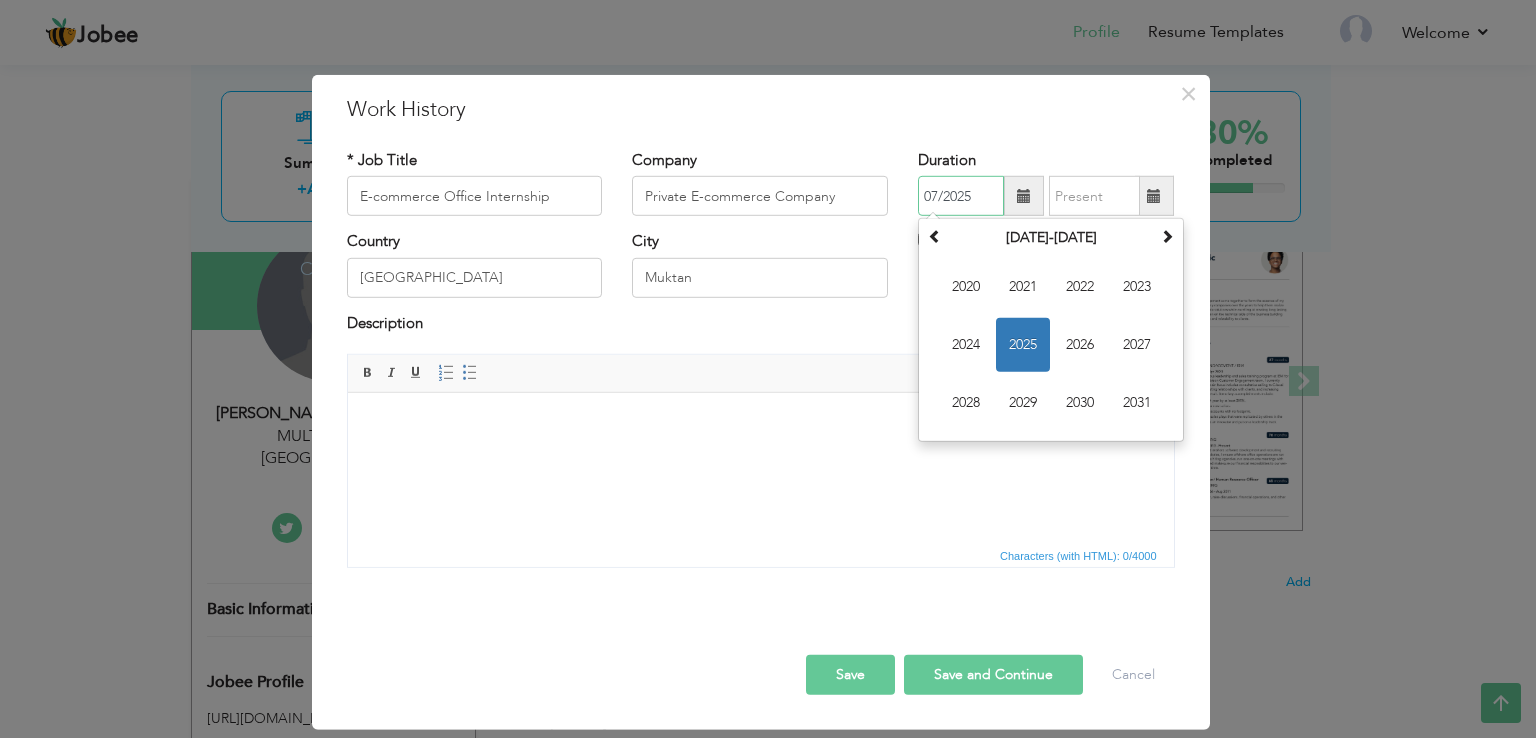 click on "07/2025" at bounding box center (961, 196) 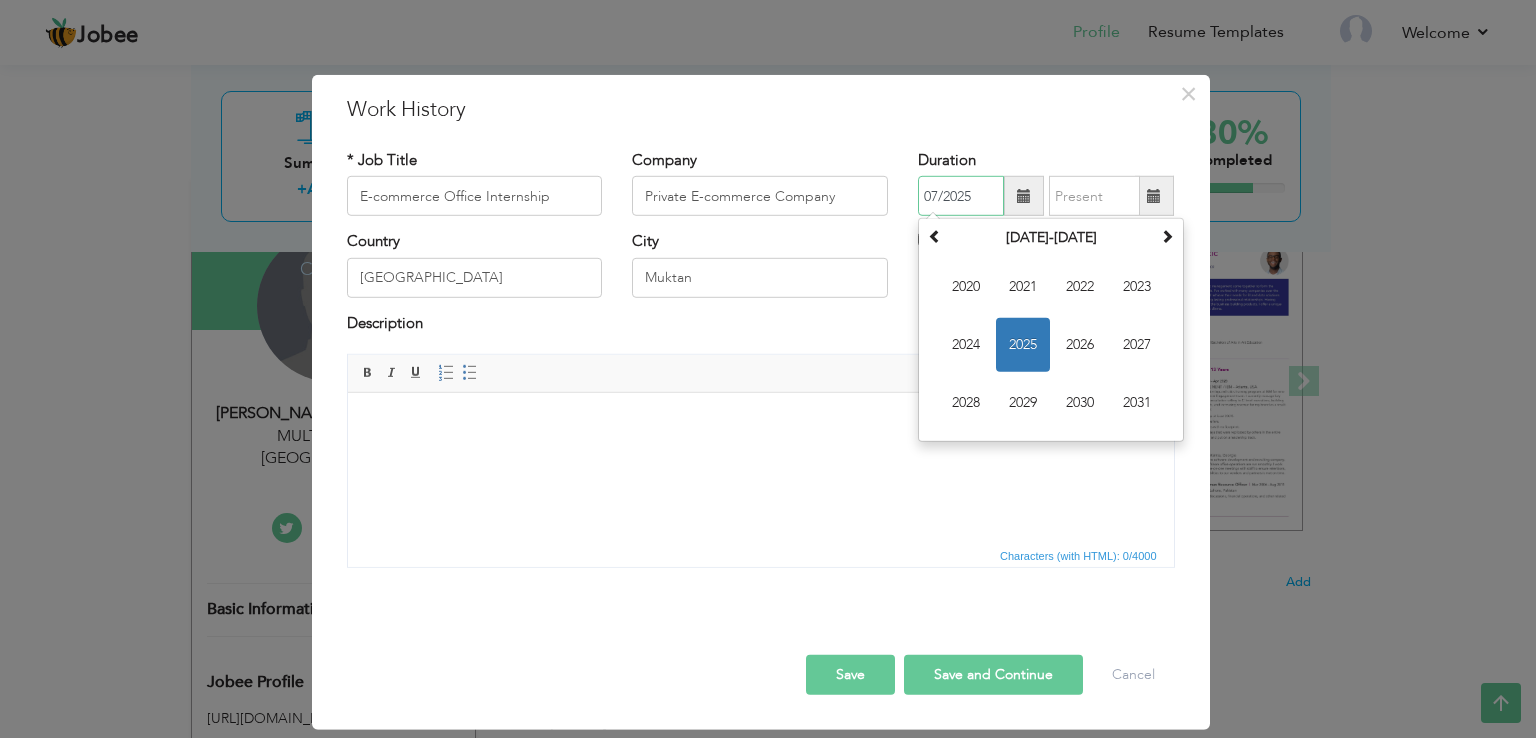 click on "07/2025" at bounding box center [961, 196] 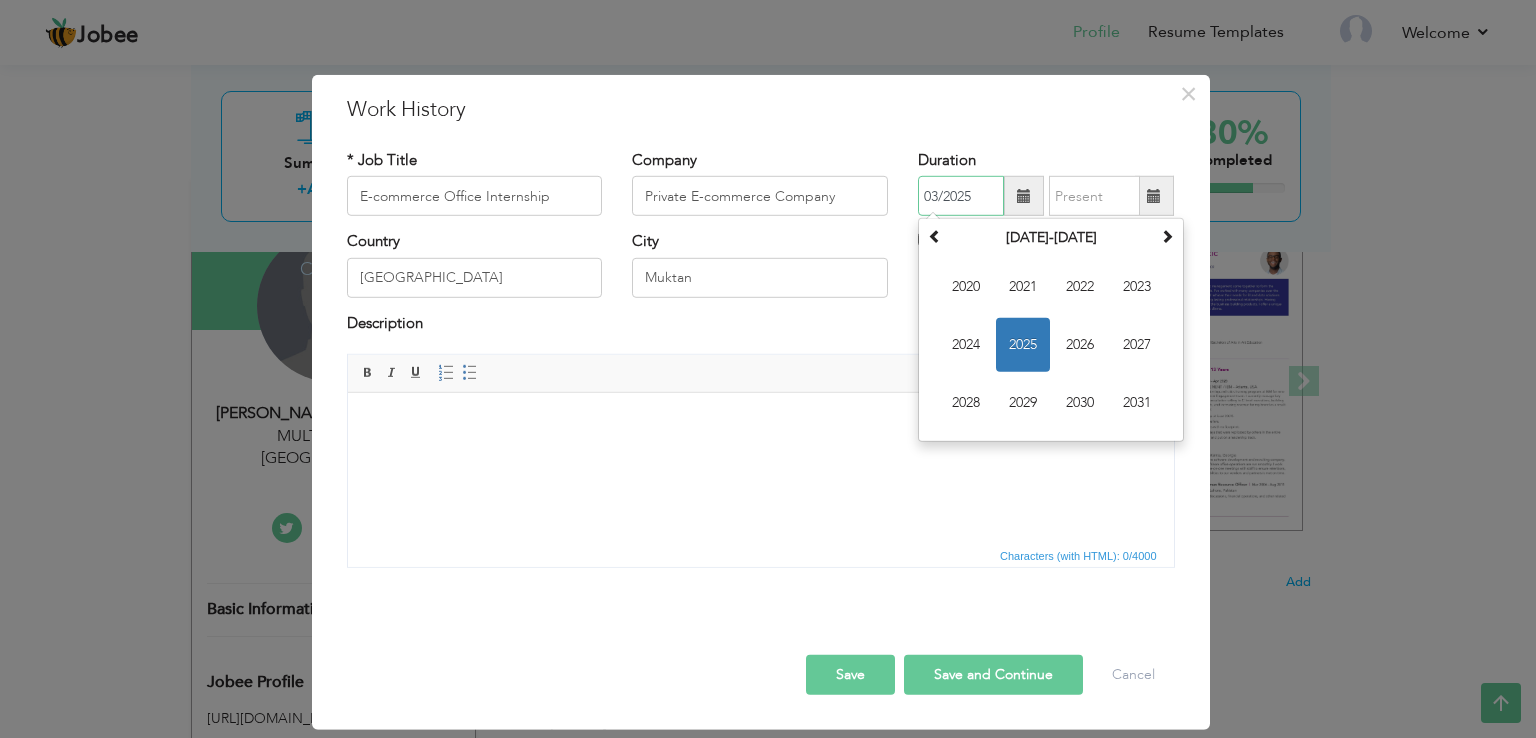 type on "03/2025" 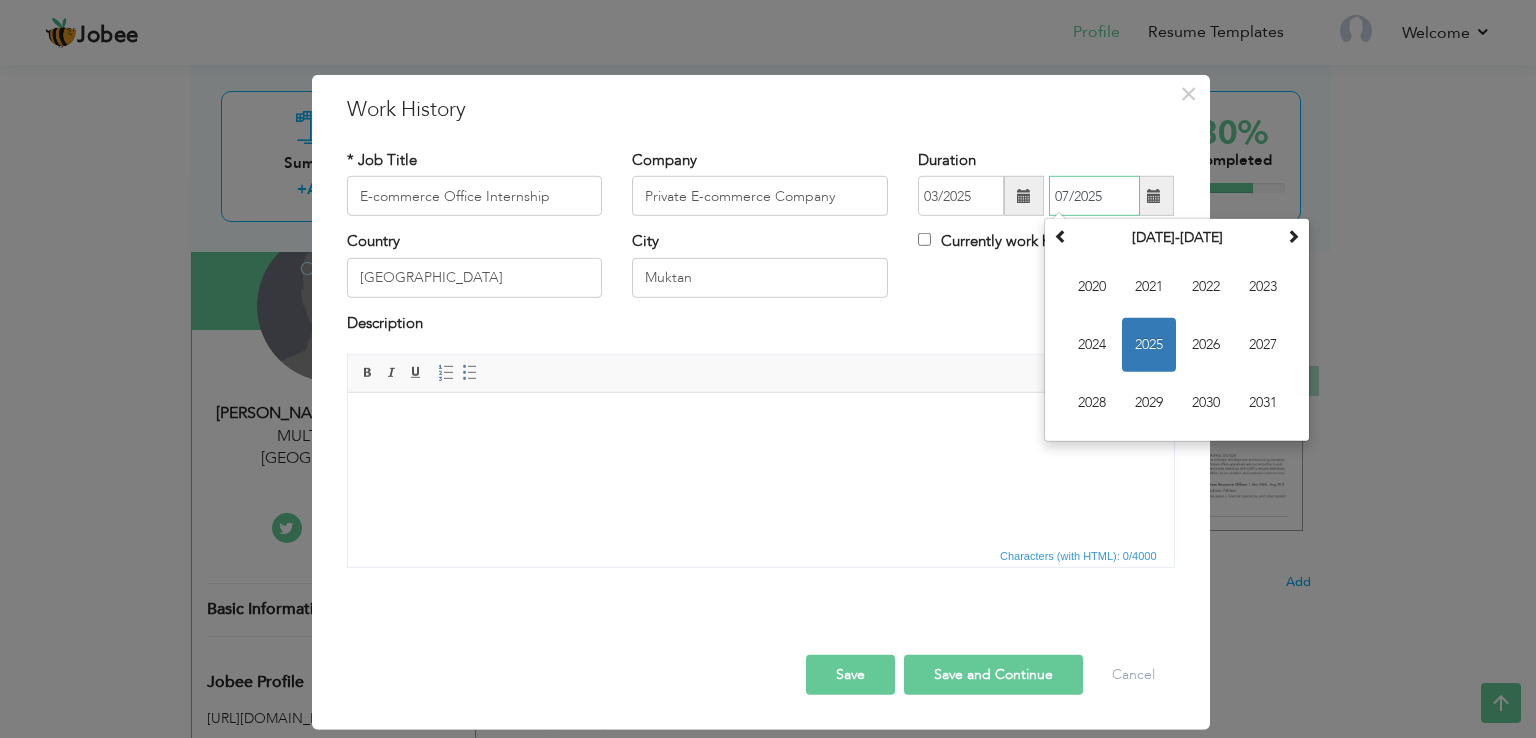 click on "07/2025" at bounding box center (1094, 196) 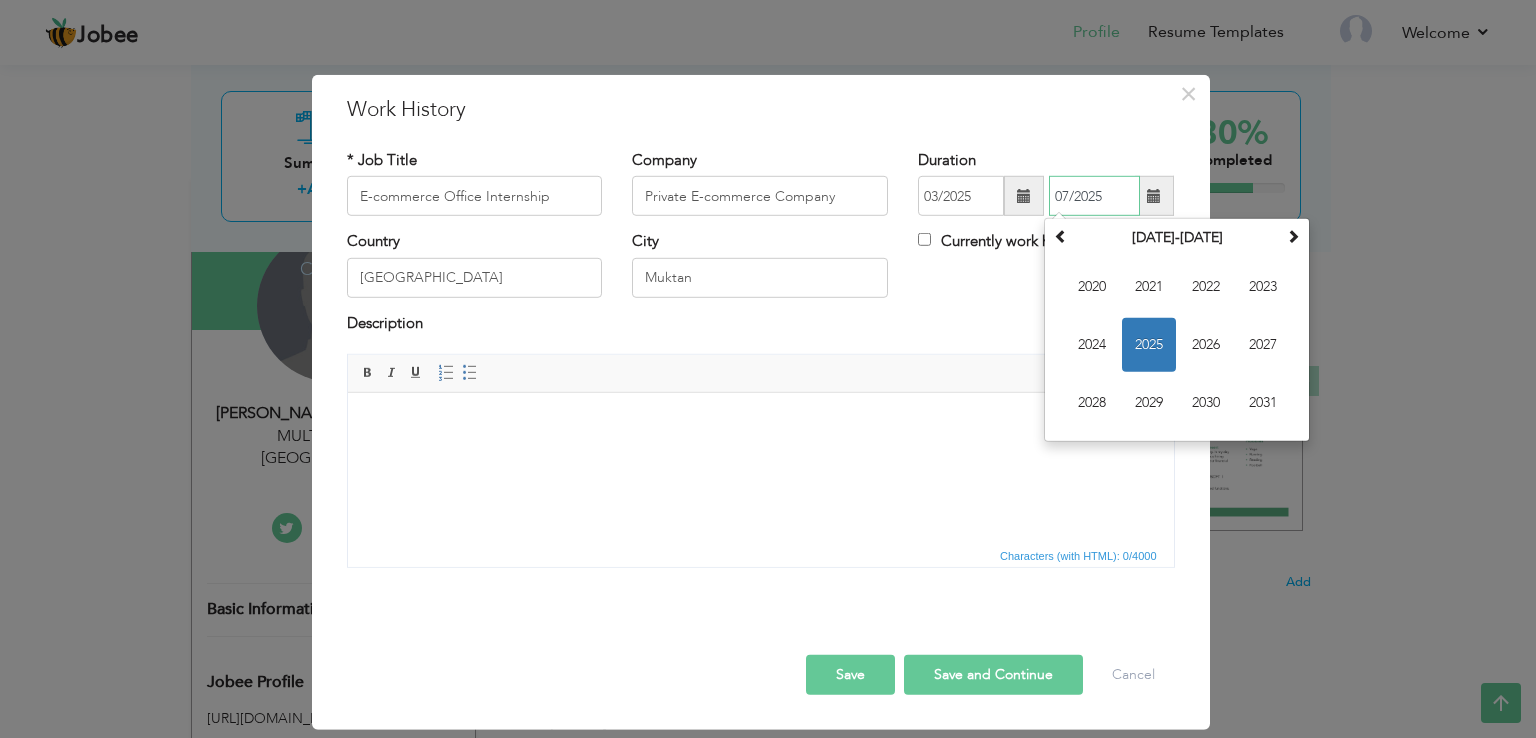 click on "07/2025" at bounding box center (1094, 196) 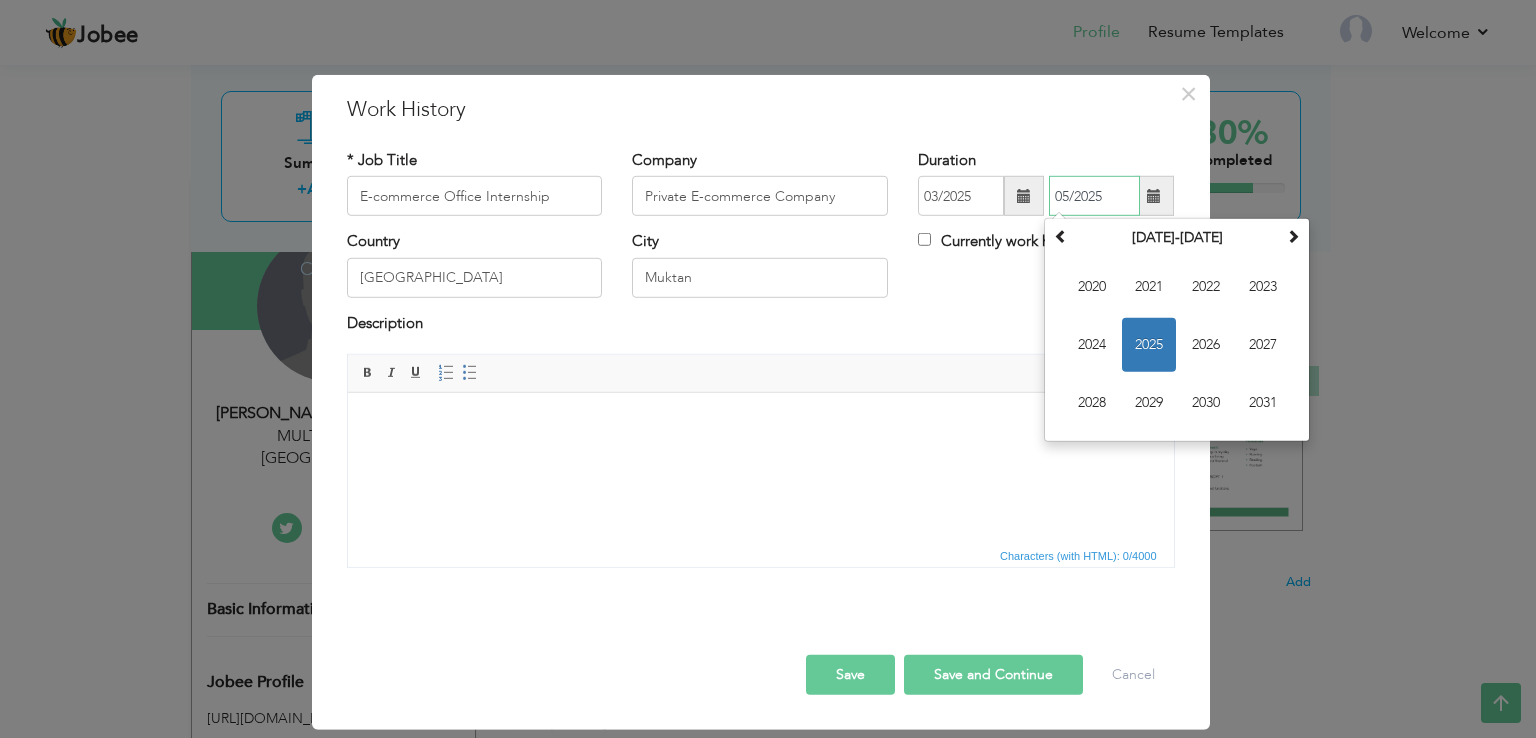 type on "05/2025" 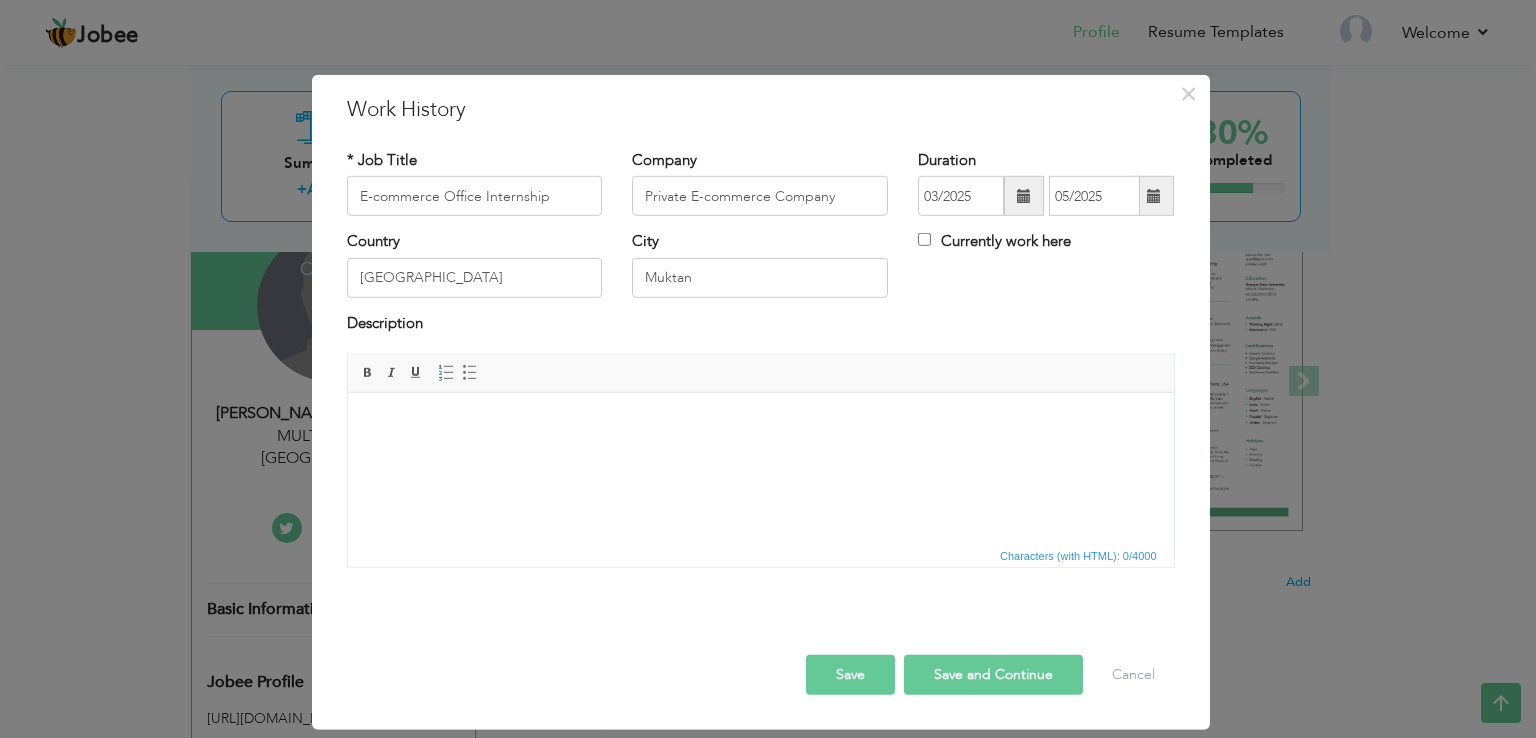 click on "Country
Pakistan
City
Muktan
Currently work here" at bounding box center (761, 271) 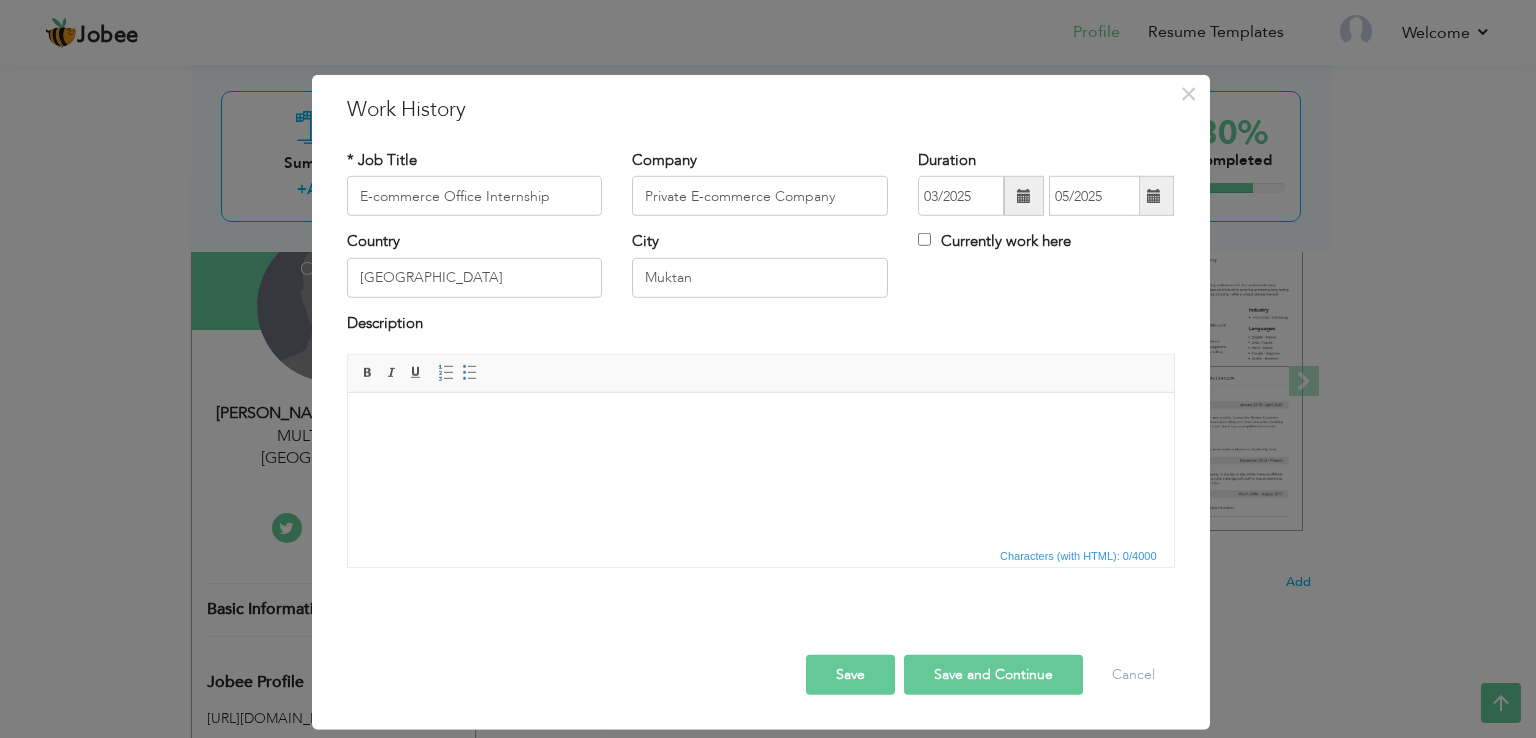 click at bounding box center (760, 423) 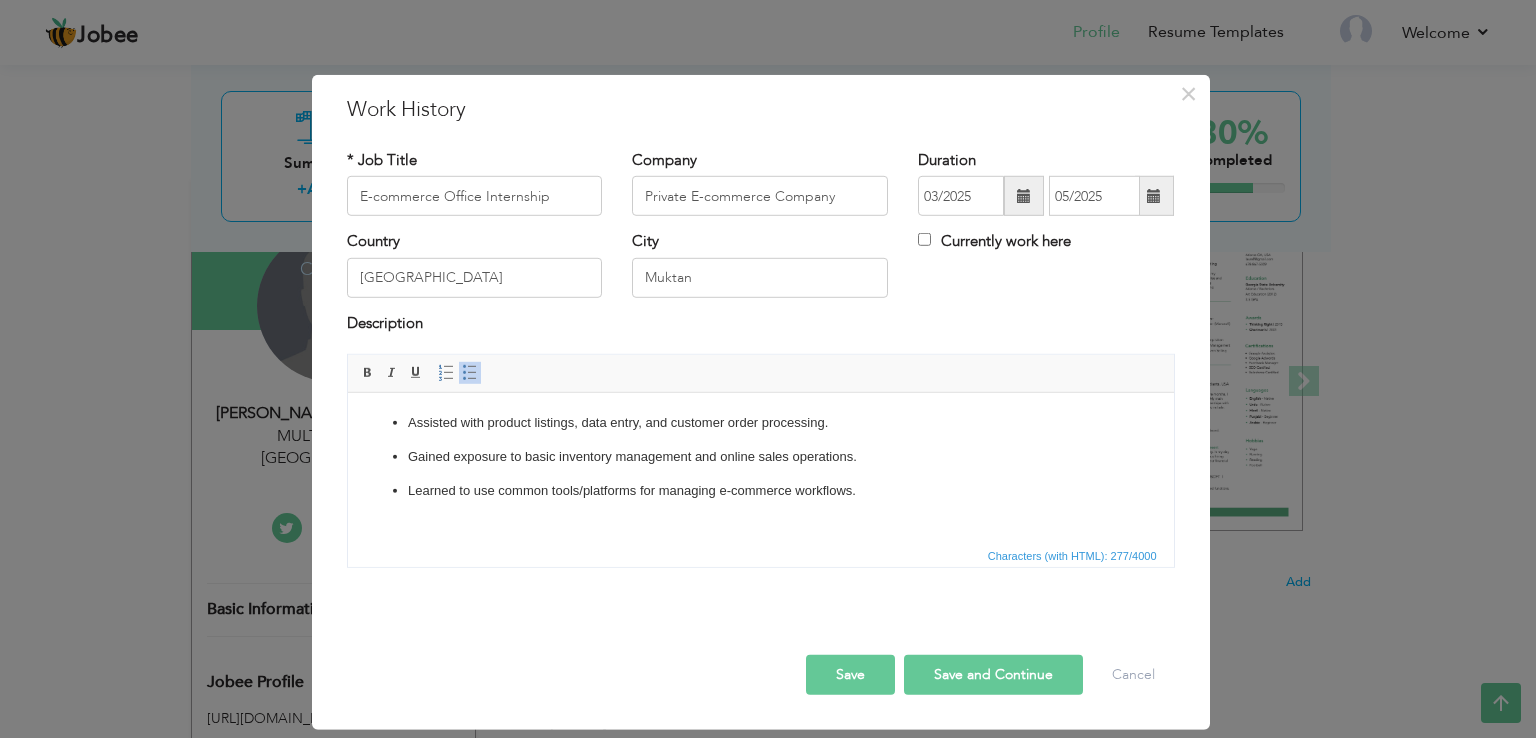 click on "Save" at bounding box center (850, 675) 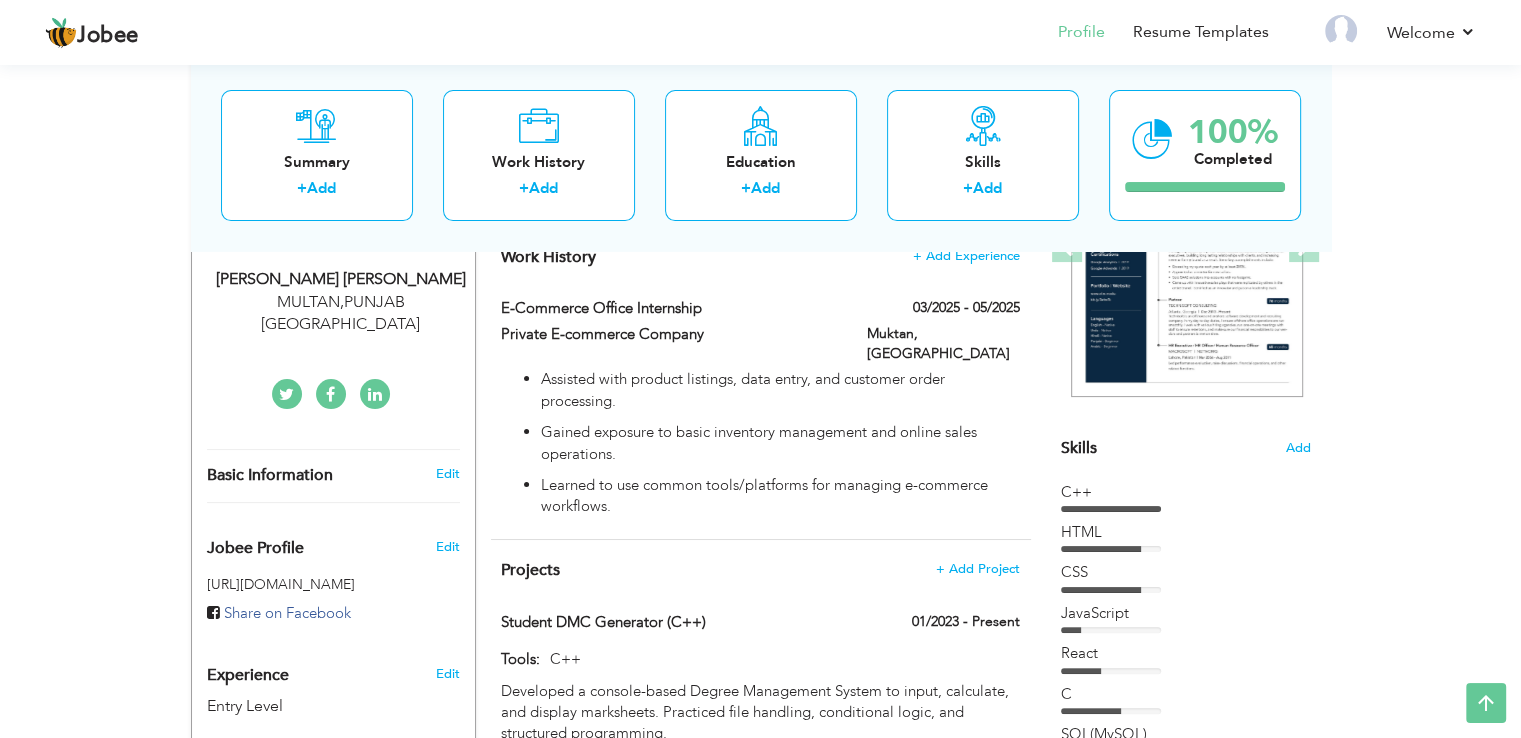 scroll, scrollTop: 0, scrollLeft: 0, axis: both 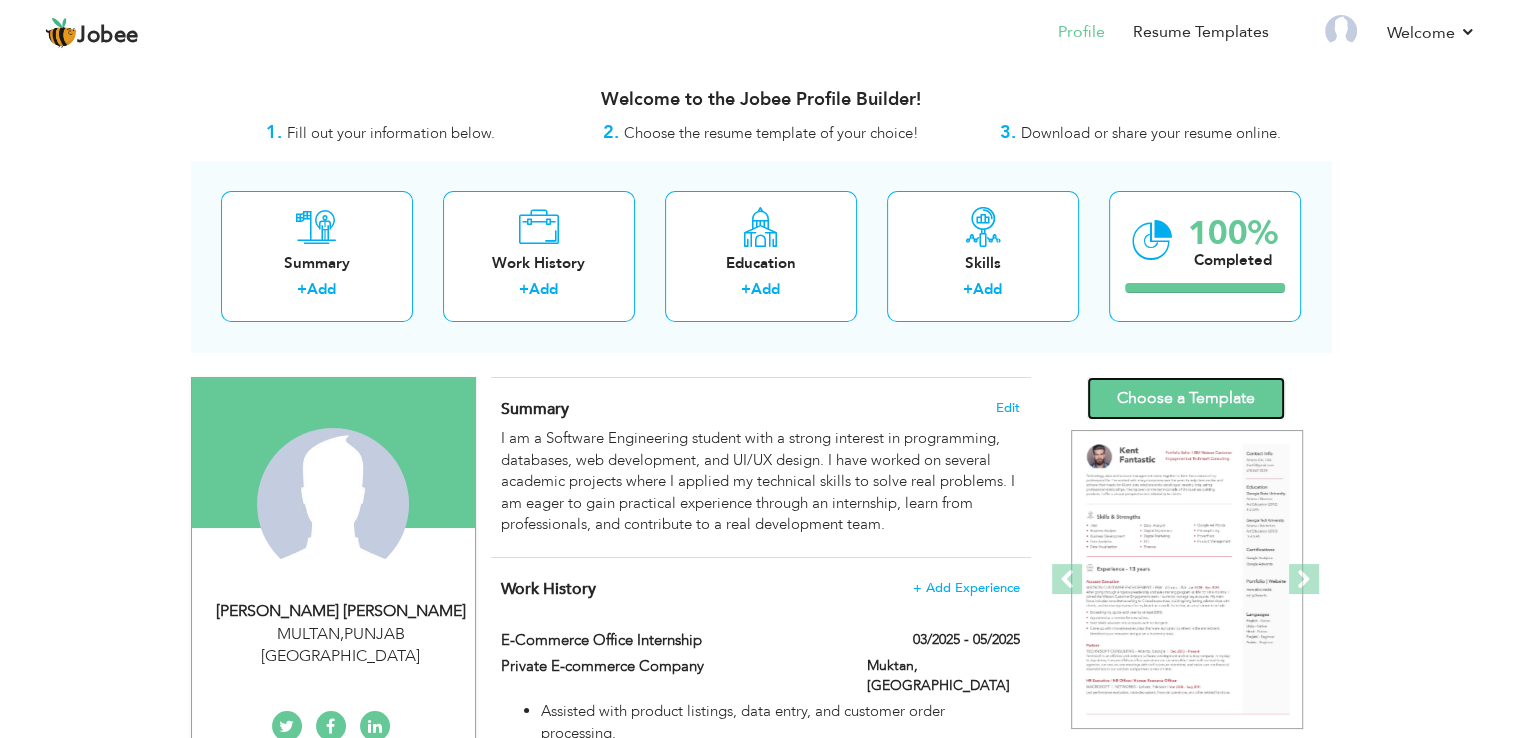 click on "Choose a Template" at bounding box center [1186, 398] 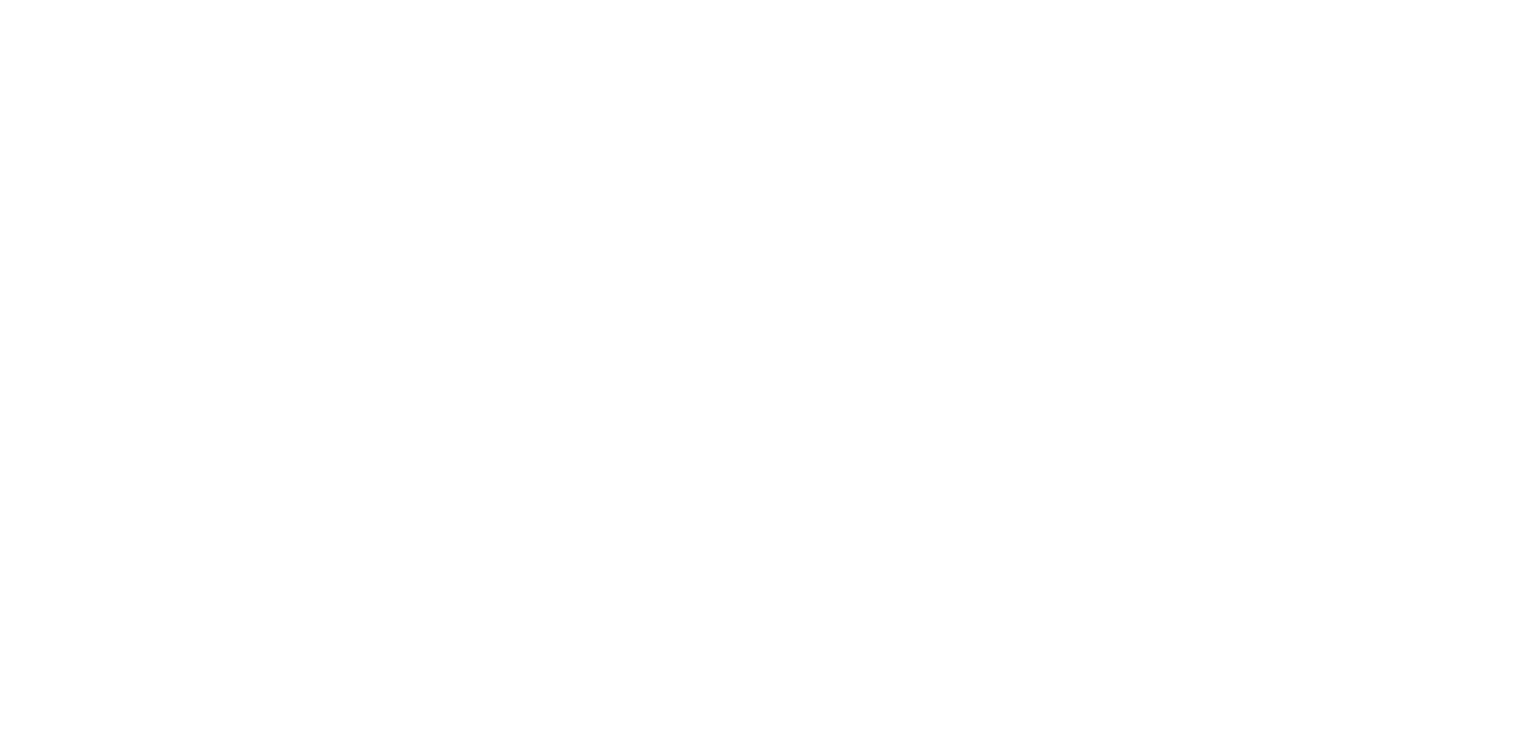 scroll, scrollTop: 0, scrollLeft: 0, axis: both 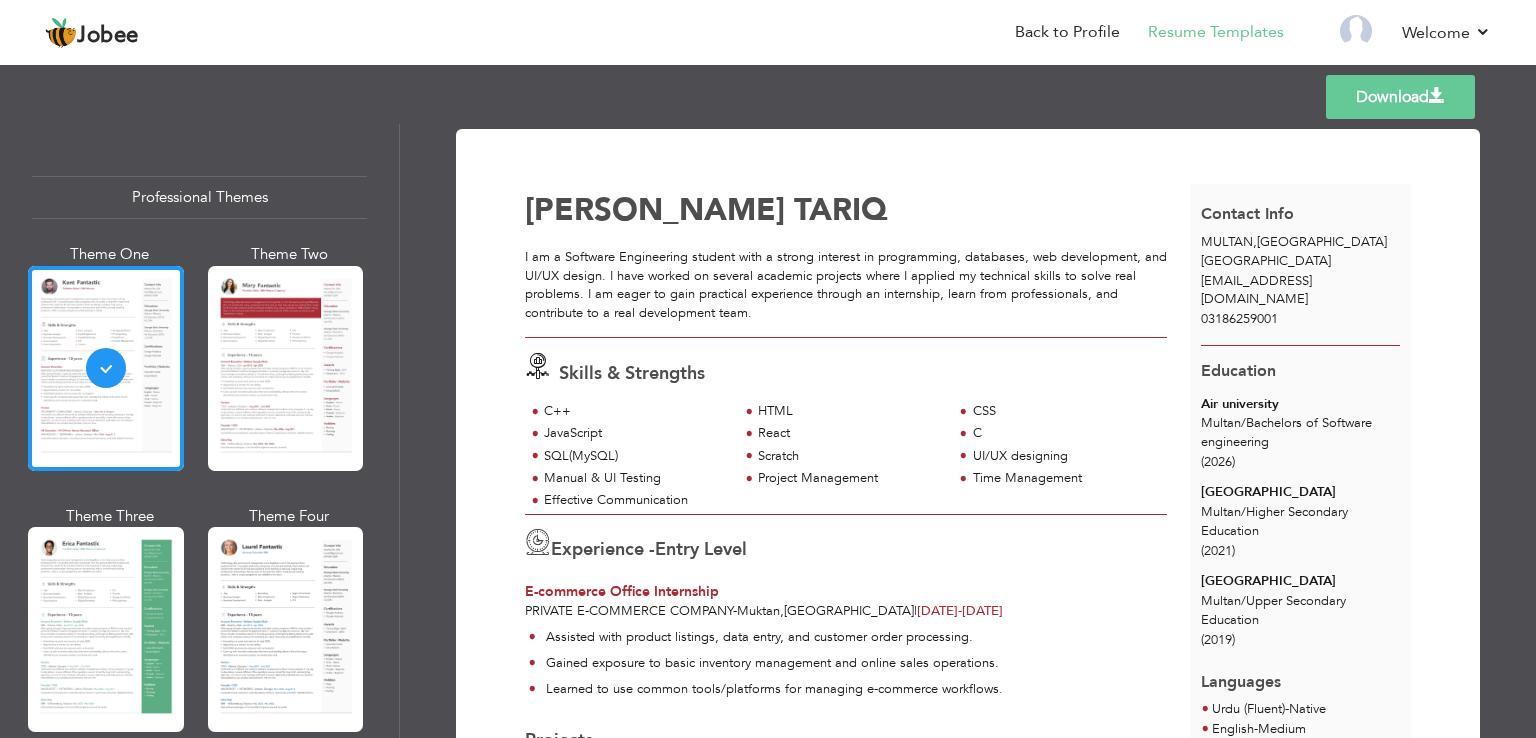 click on "Download" at bounding box center (1400, 97) 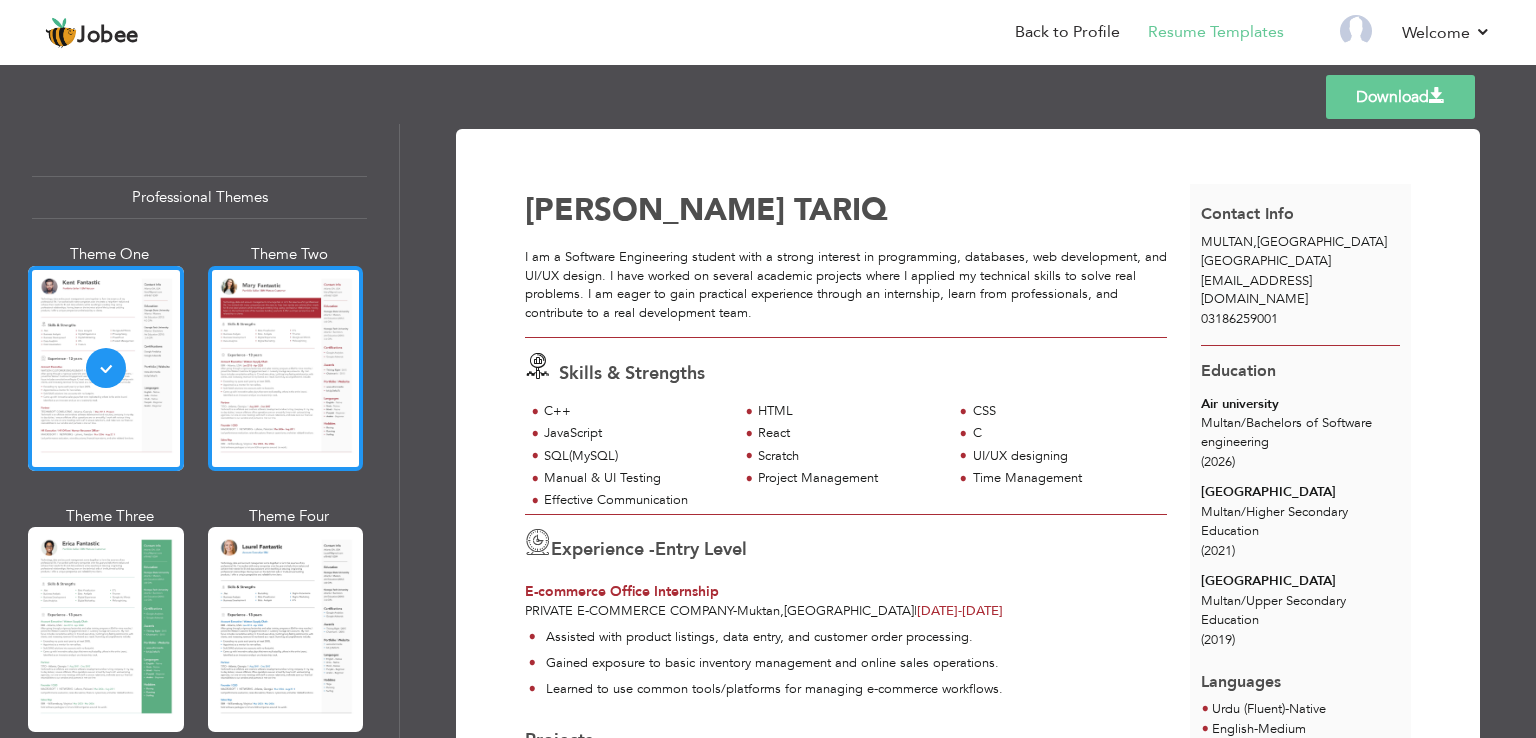 click at bounding box center (286, 368) 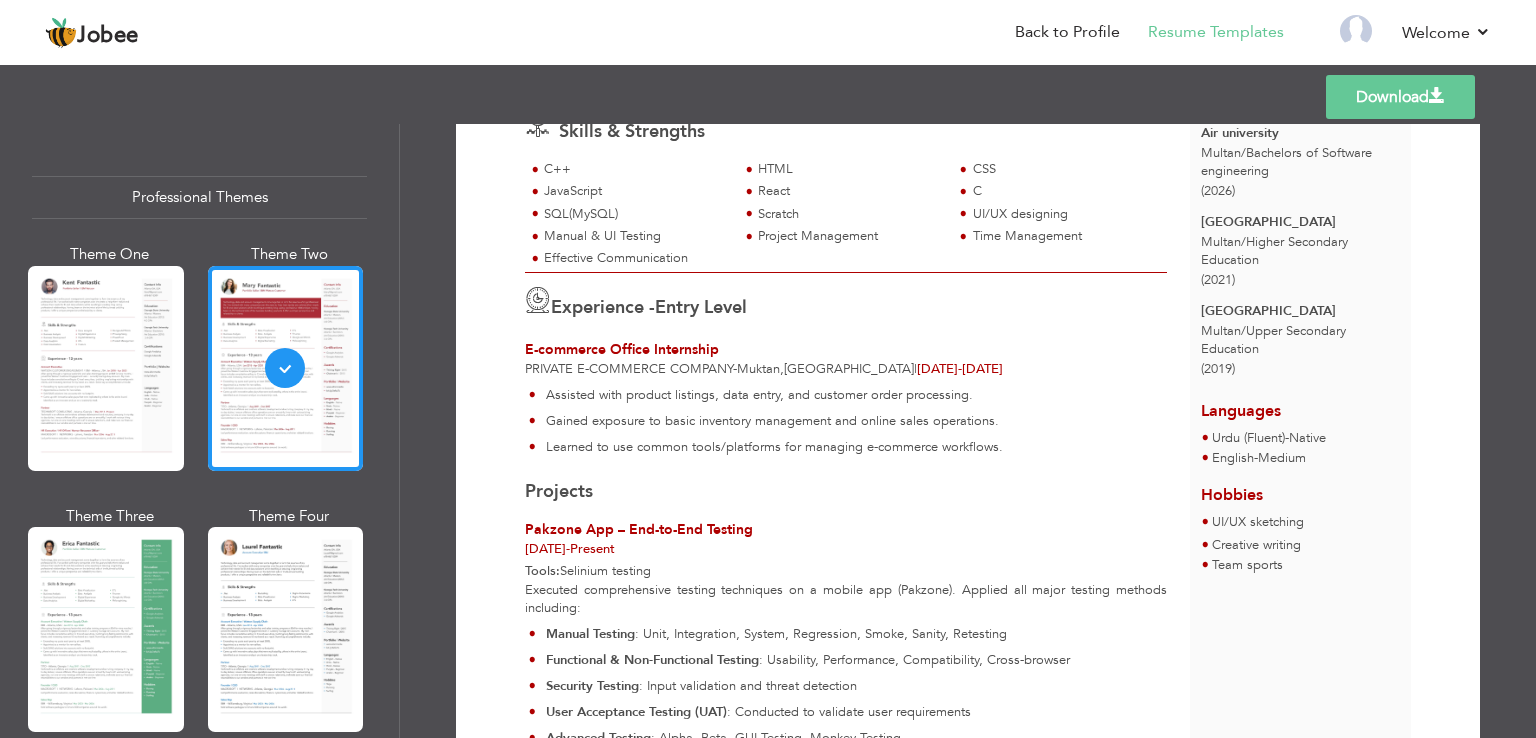 scroll, scrollTop: 264, scrollLeft: 0, axis: vertical 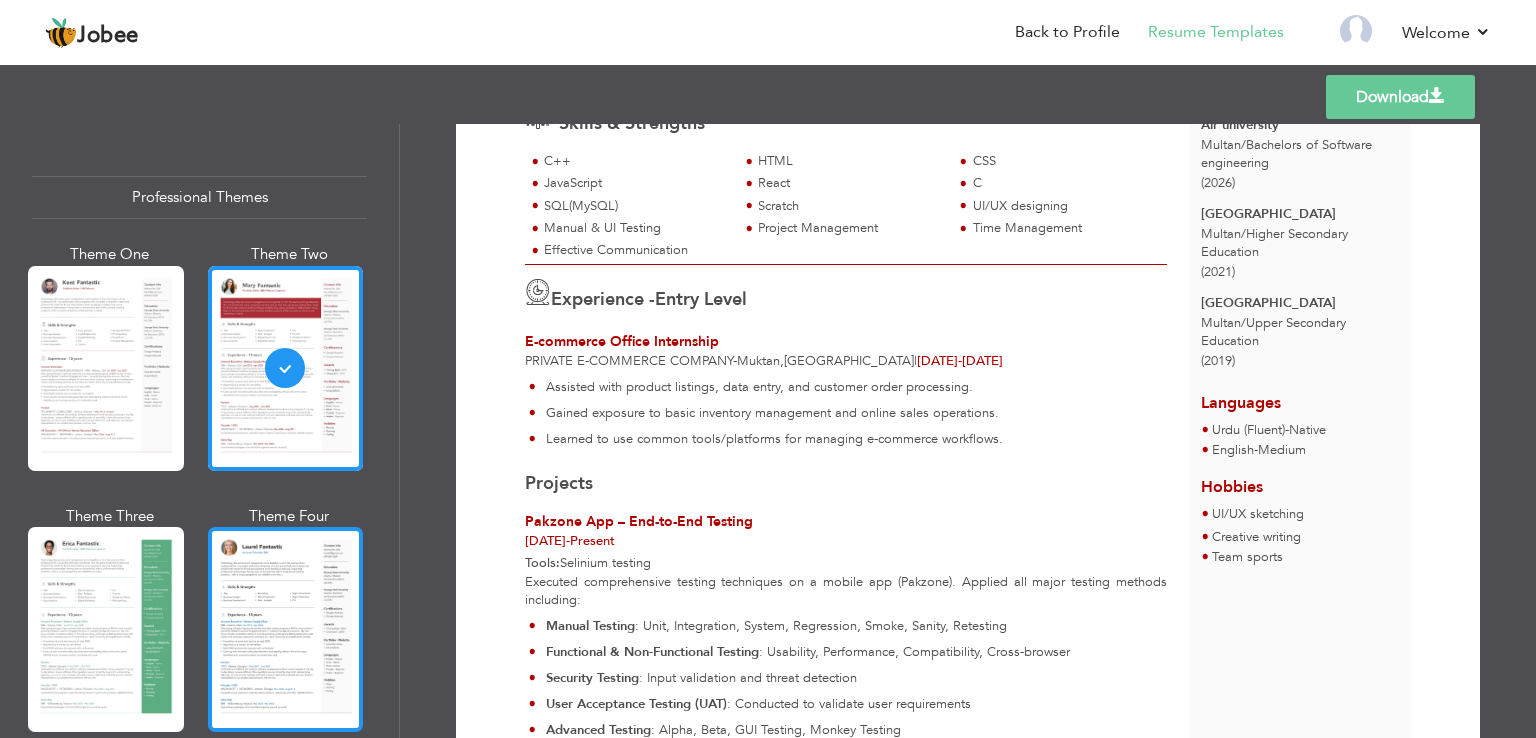click at bounding box center (286, 629) 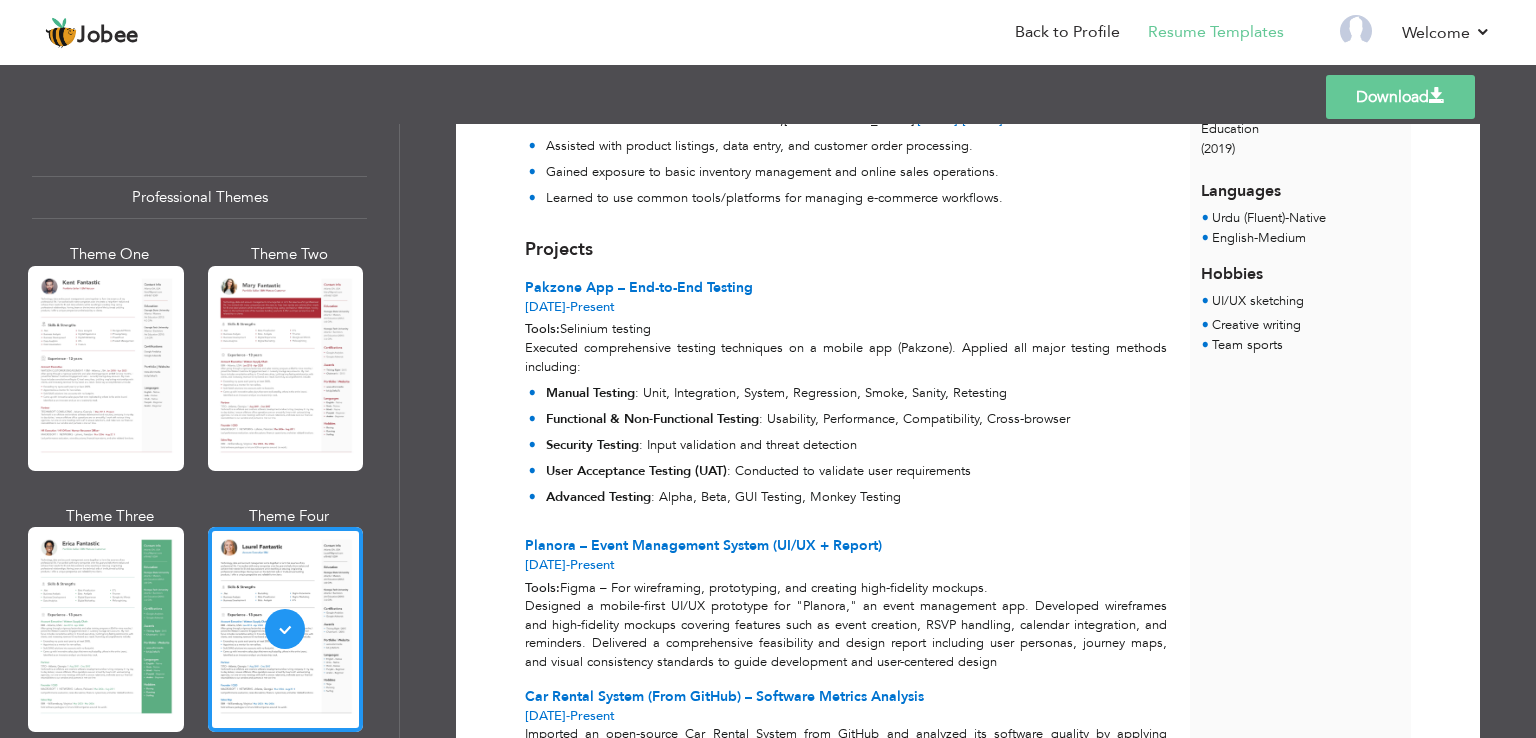 scroll, scrollTop: 496, scrollLeft: 0, axis: vertical 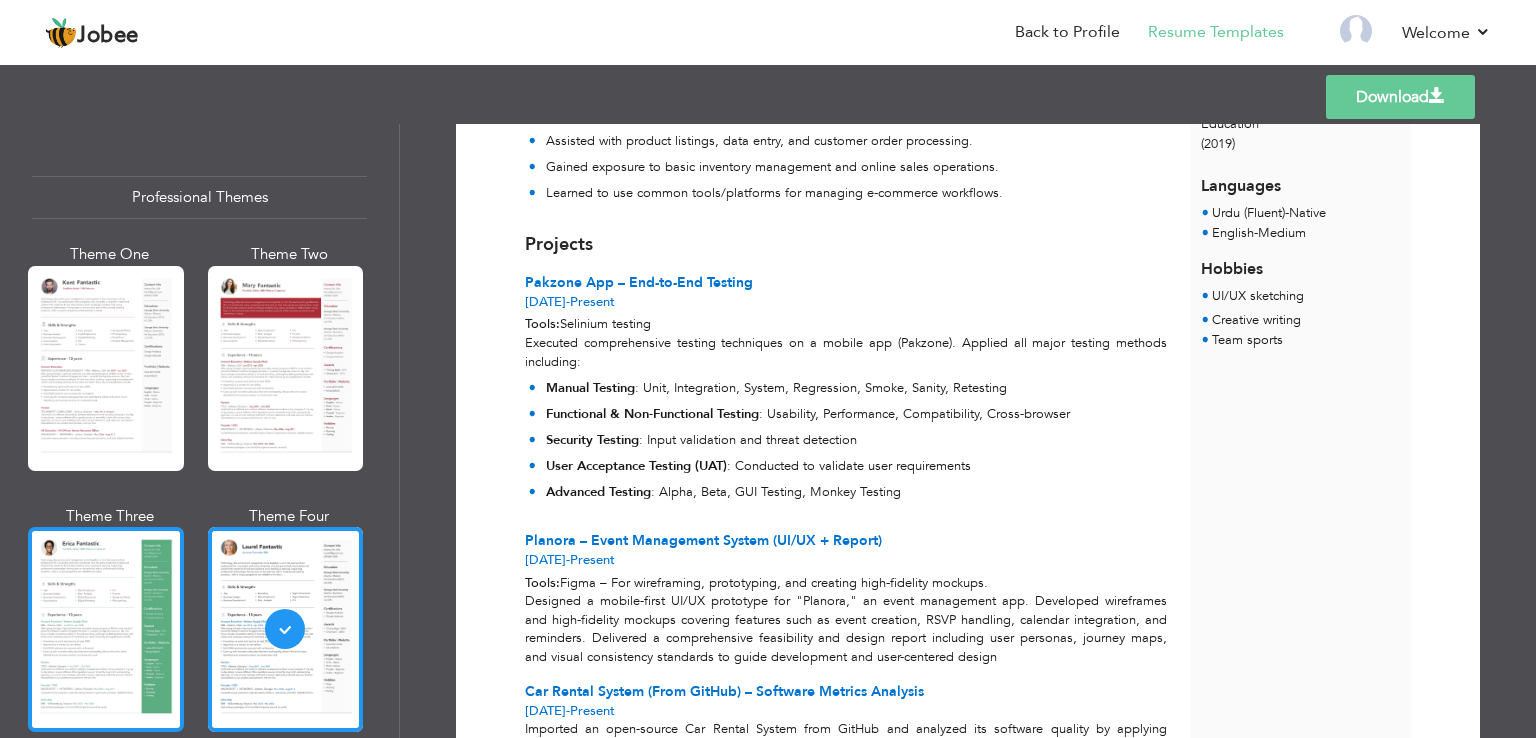 click at bounding box center [106, 629] 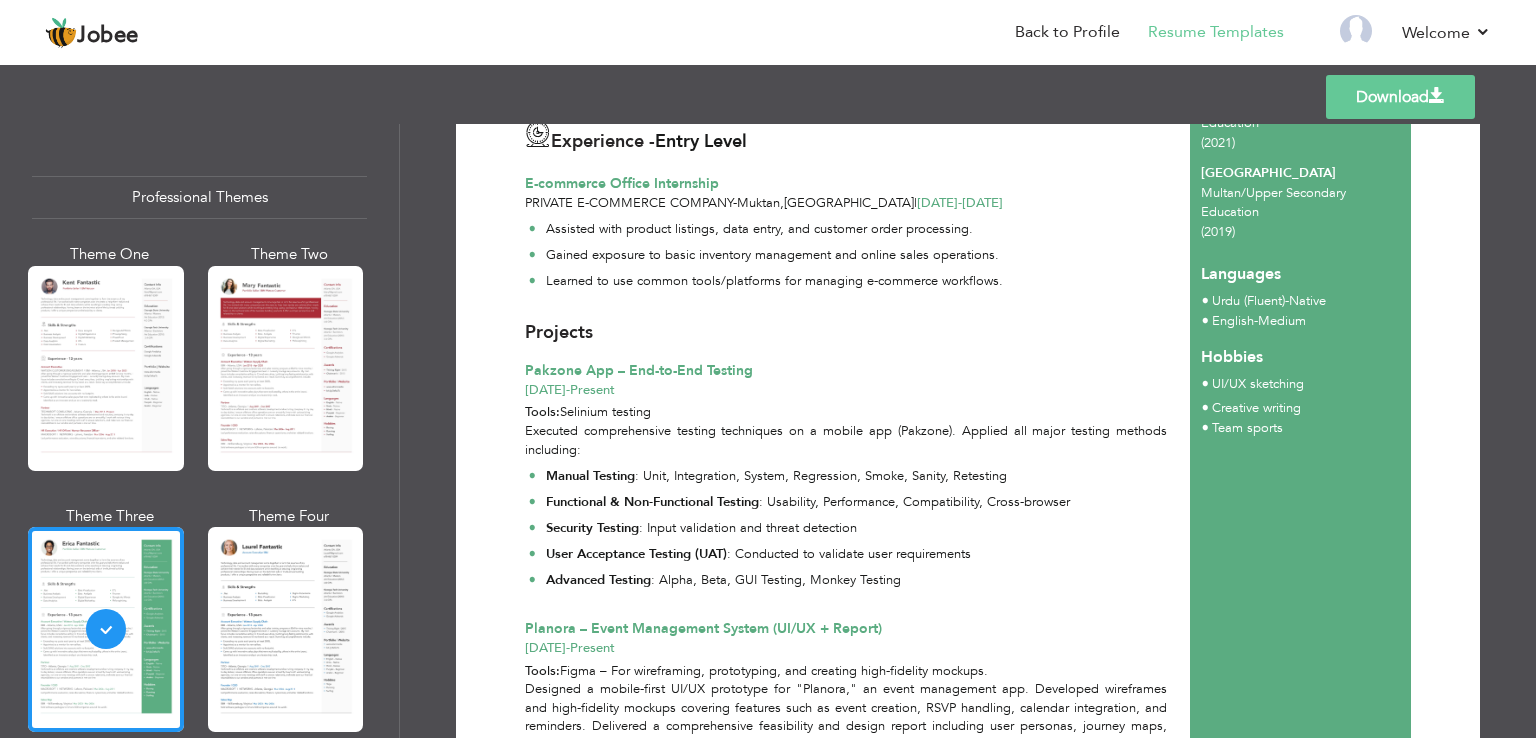 scroll, scrollTop: 144, scrollLeft: 0, axis: vertical 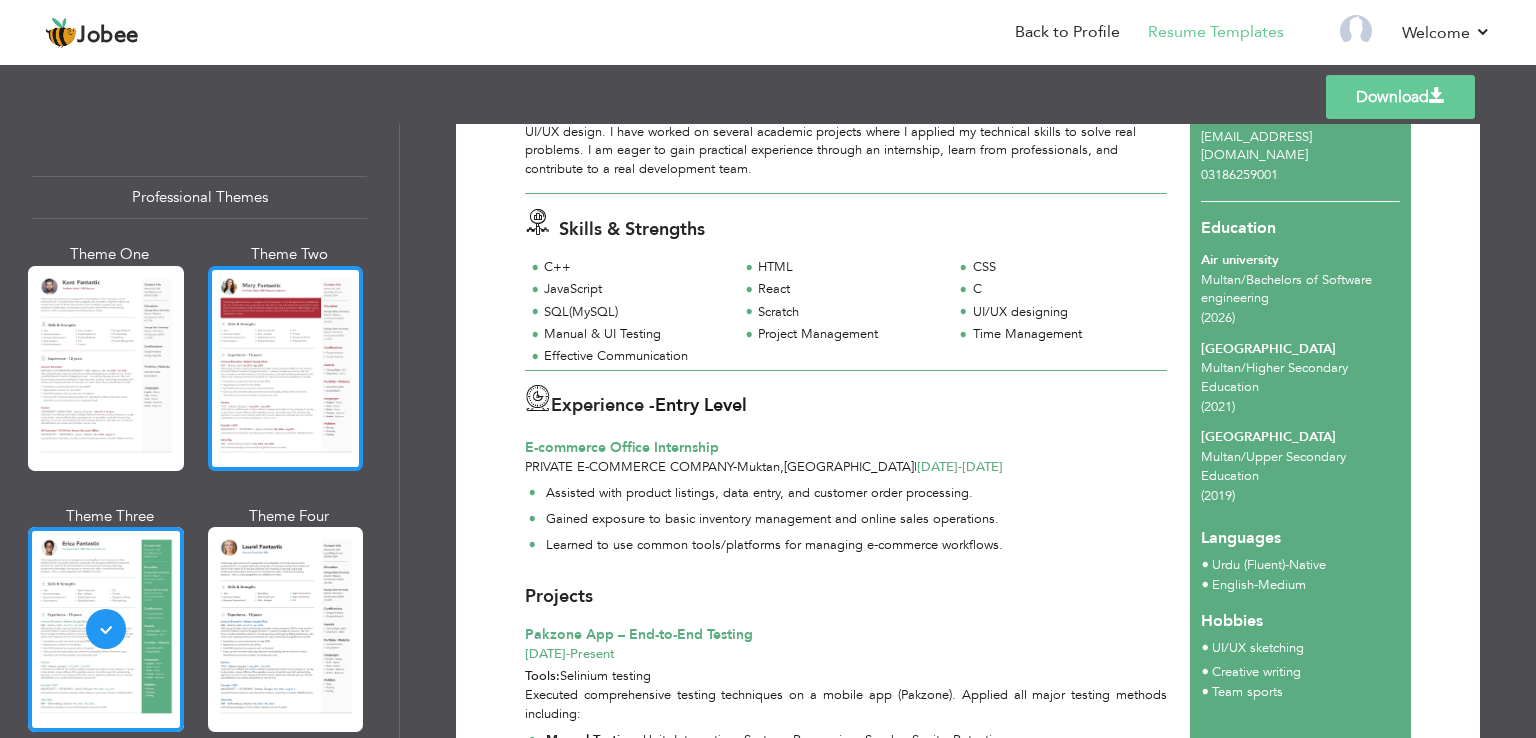 click at bounding box center [286, 368] 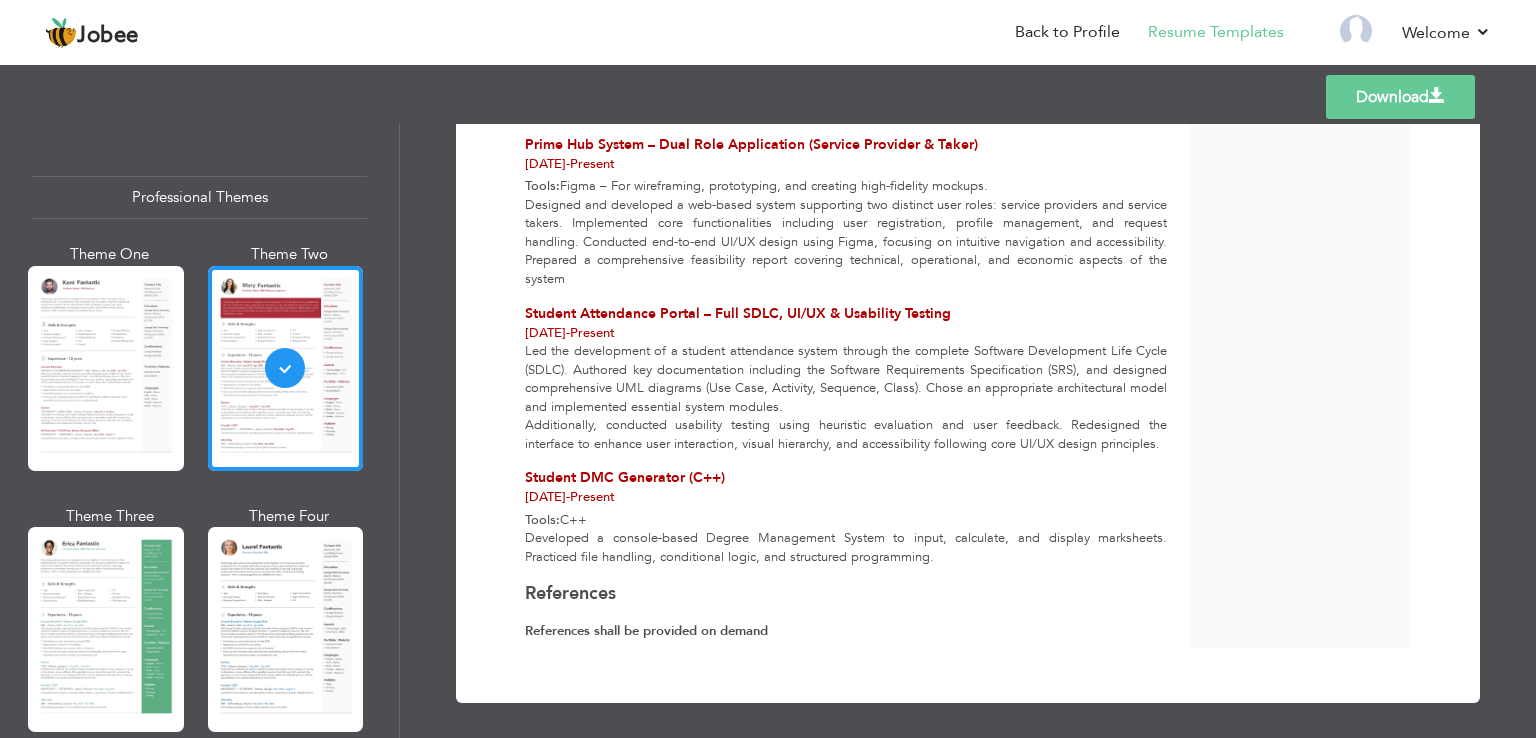 scroll, scrollTop: 1155, scrollLeft: 0, axis: vertical 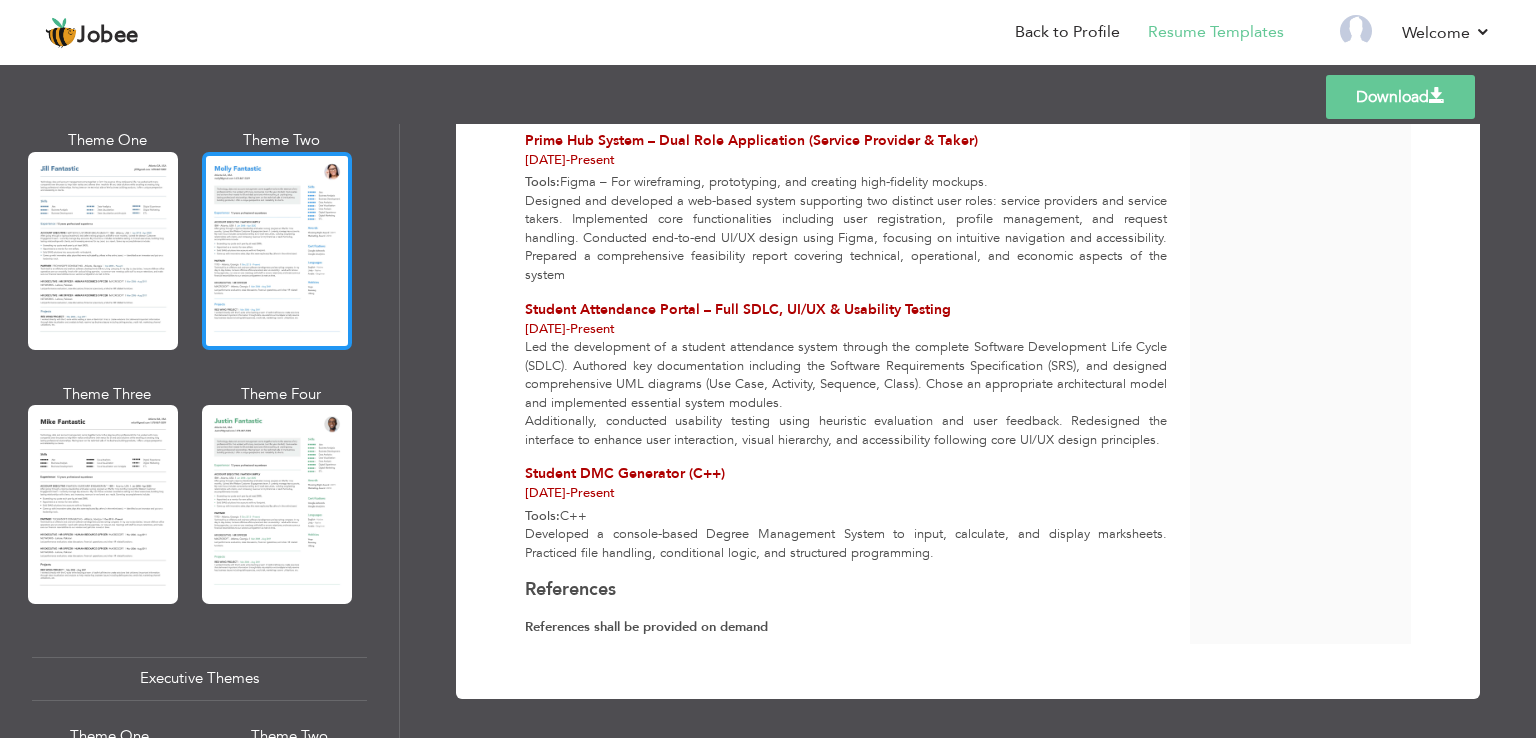 click at bounding box center (277, 251) 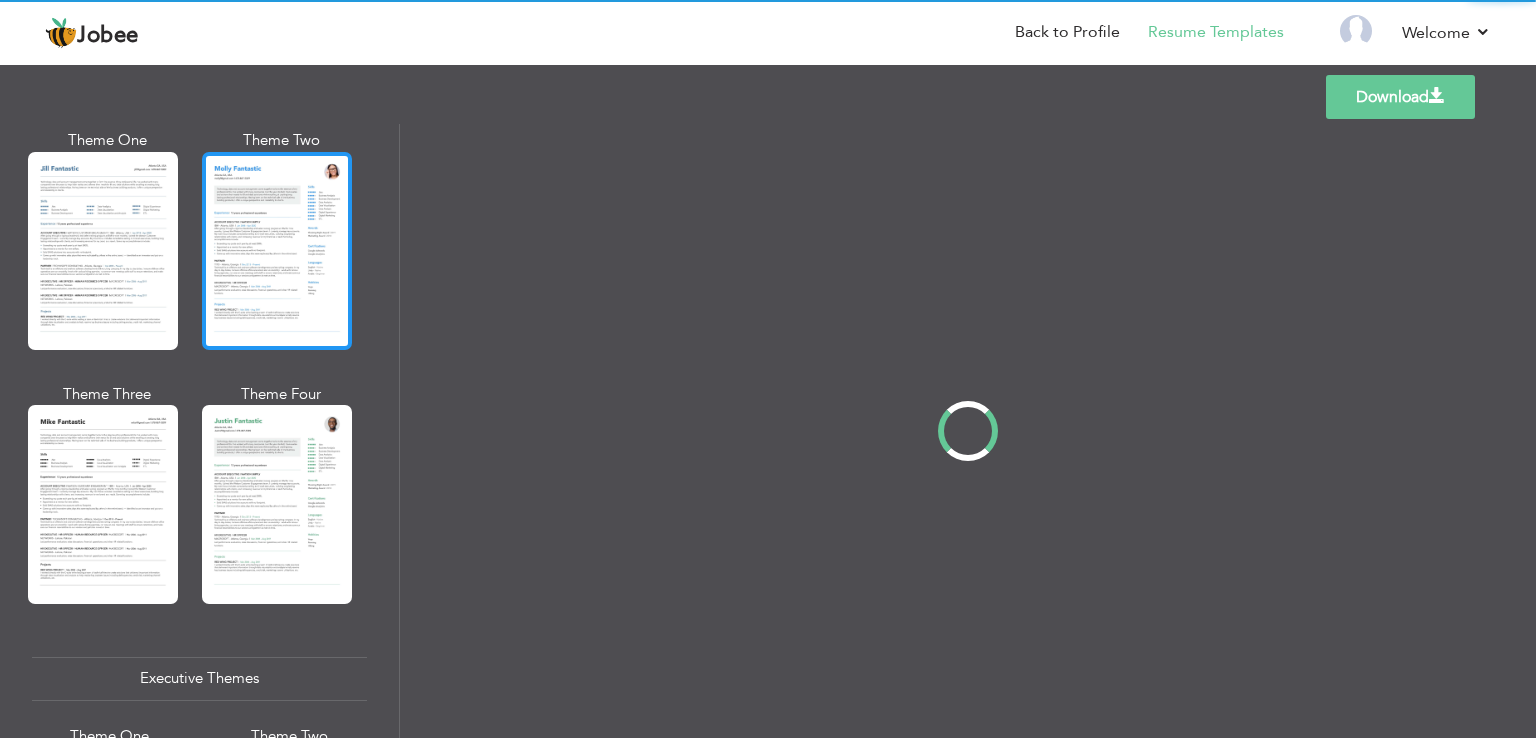 scroll, scrollTop: 0, scrollLeft: 0, axis: both 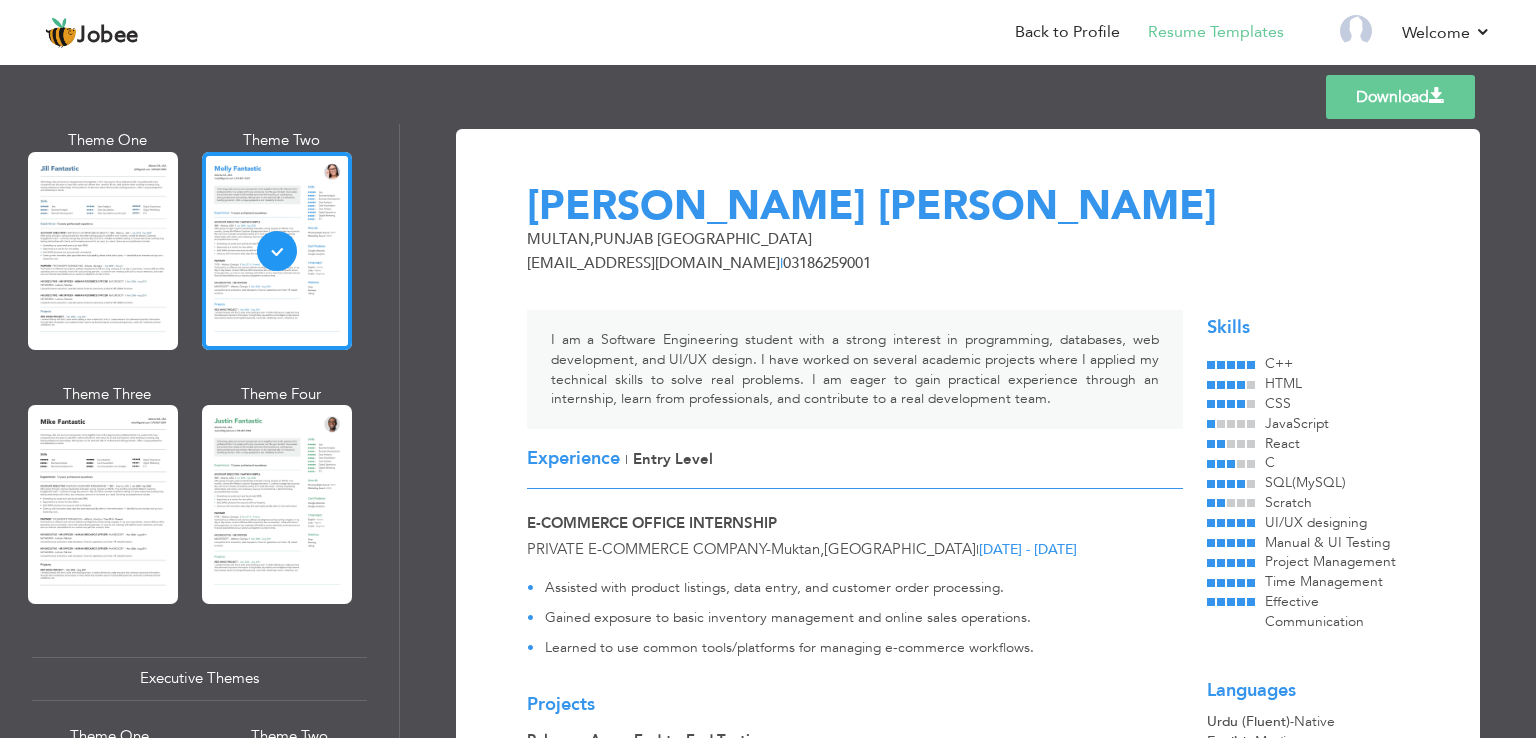 click on "Experience   |   Entry Level" at bounding box center (855, 459) 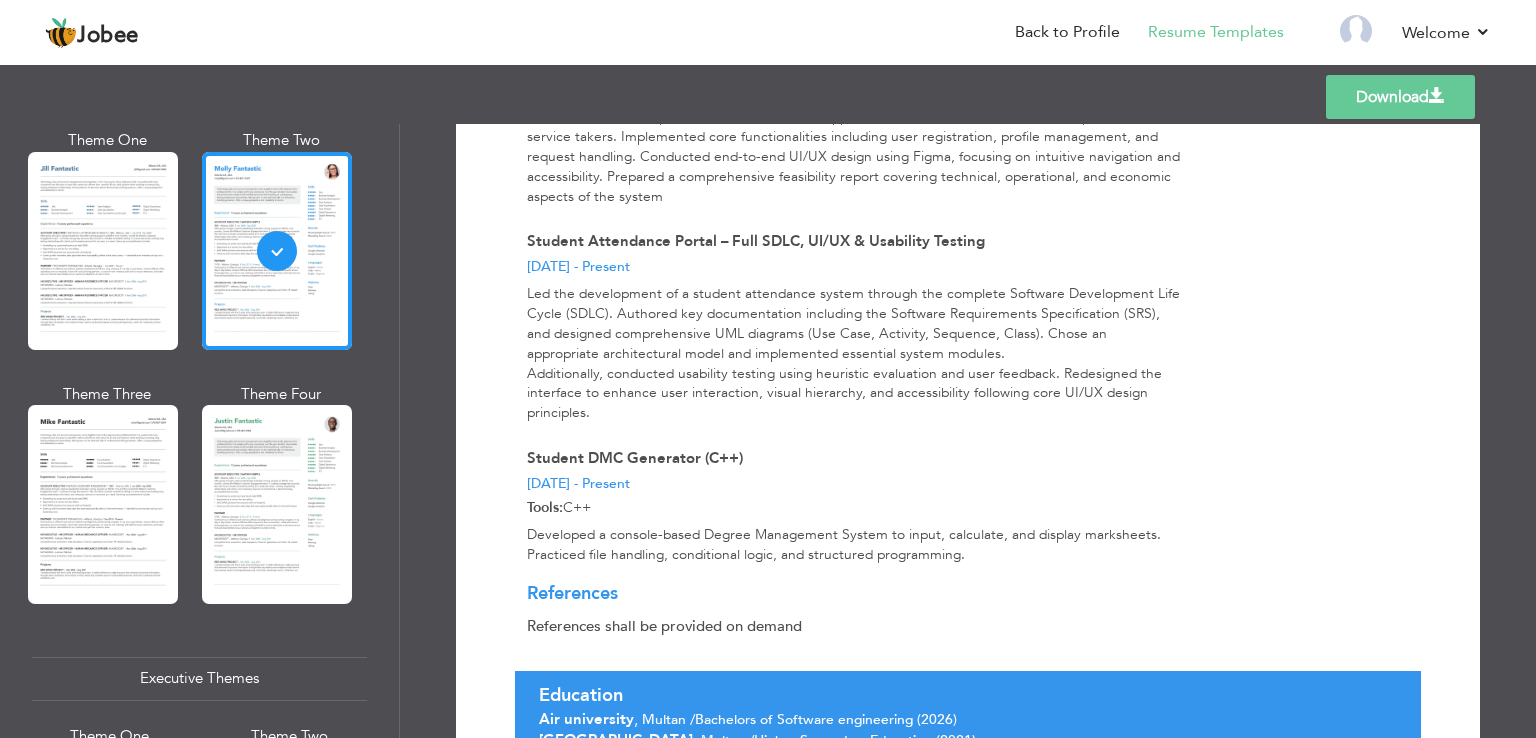 scroll, scrollTop: 1443, scrollLeft: 0, axis: vertical 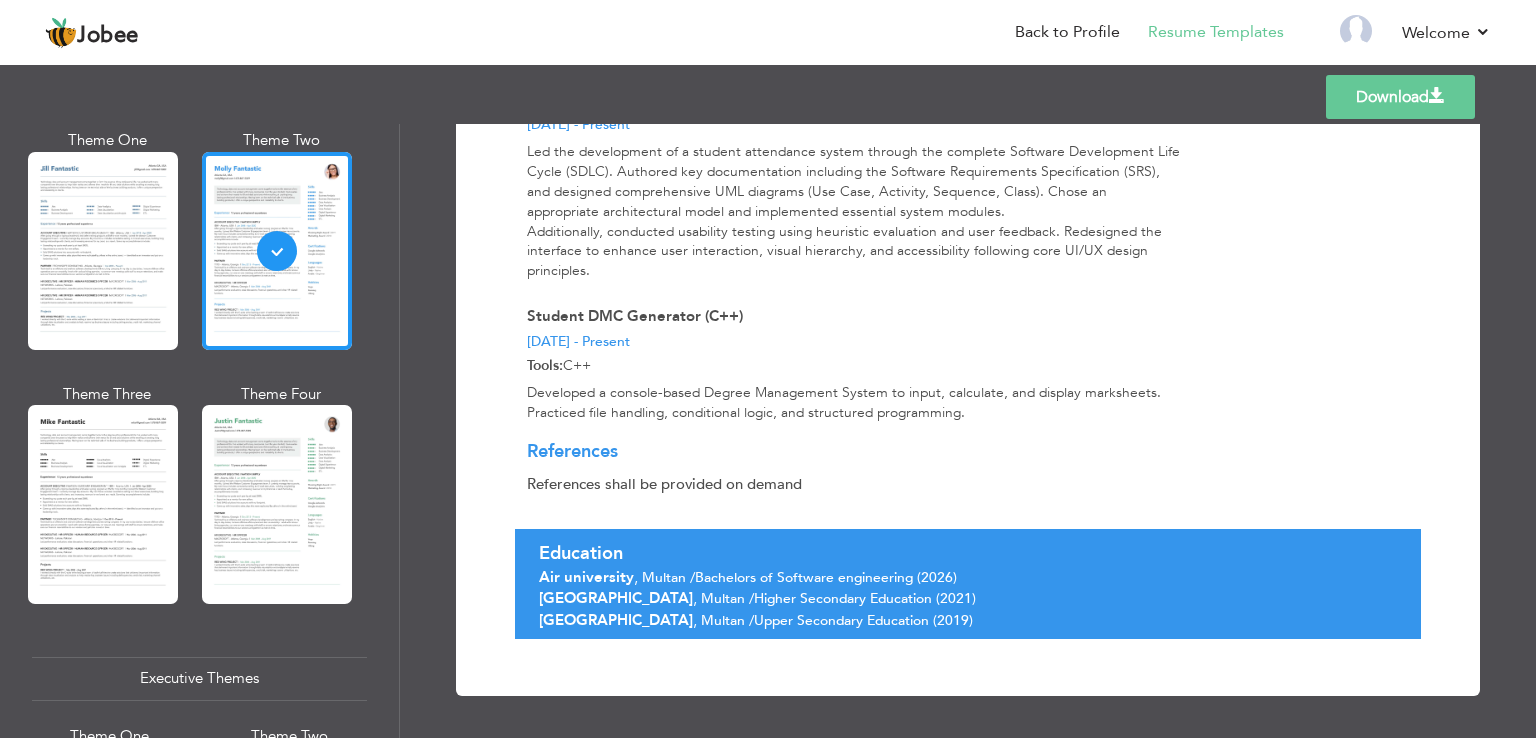 click on "Download" at bounding box center (1400, 97) 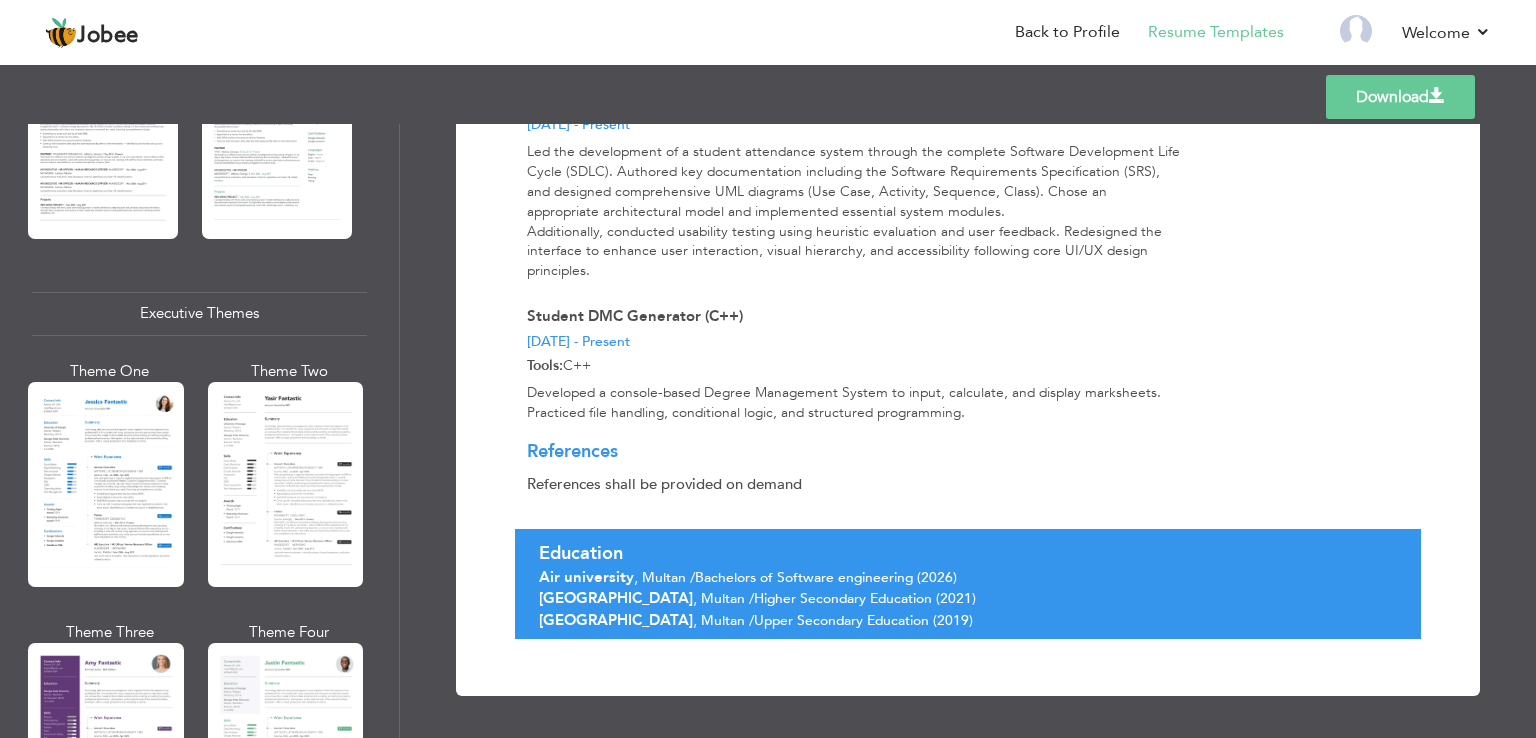 scroll, scrollTop: 1354, scrollLeft: 0, axis: vertical 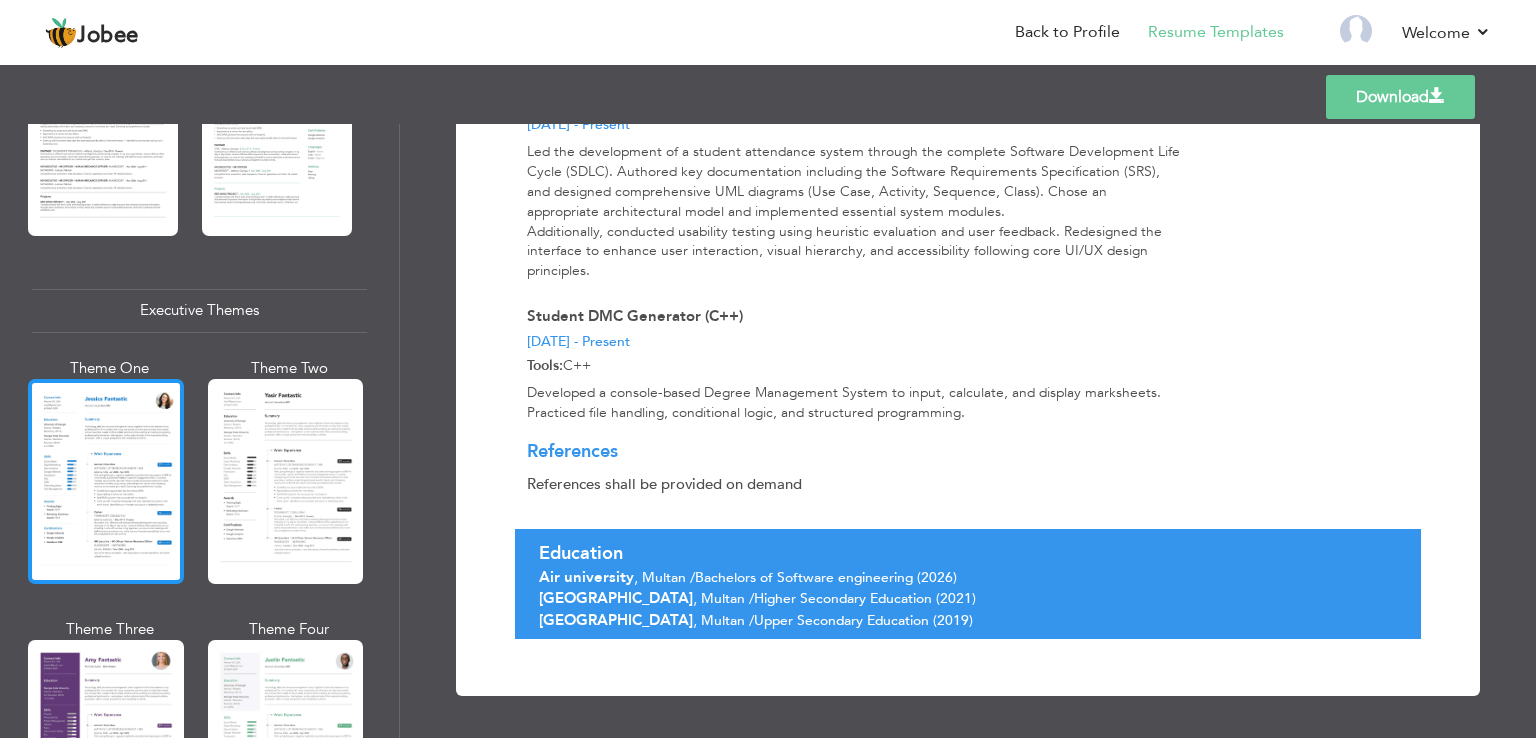 click at bounding box center (106, 481) 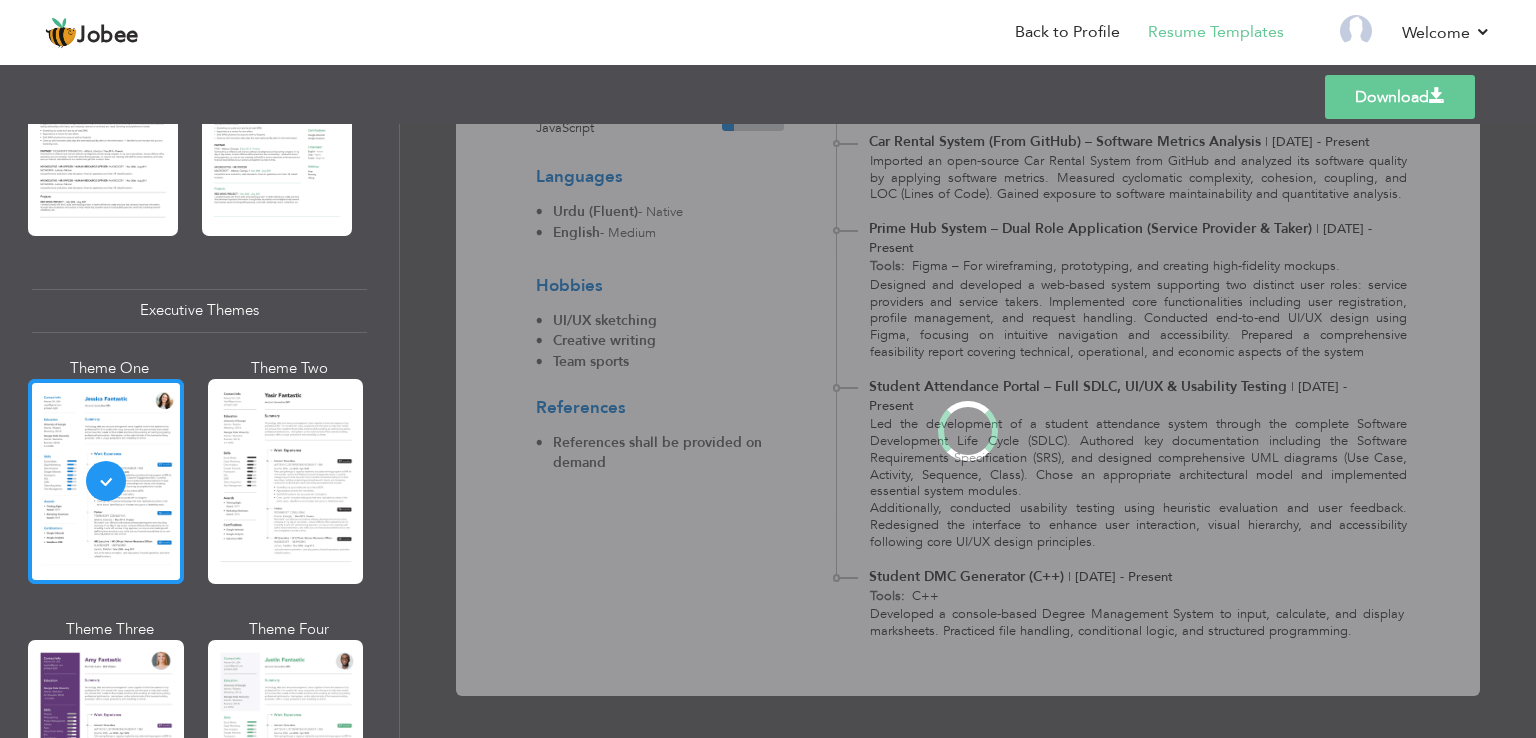 scroll, scrollTop: 0, scrollLeft: 0, axis: both 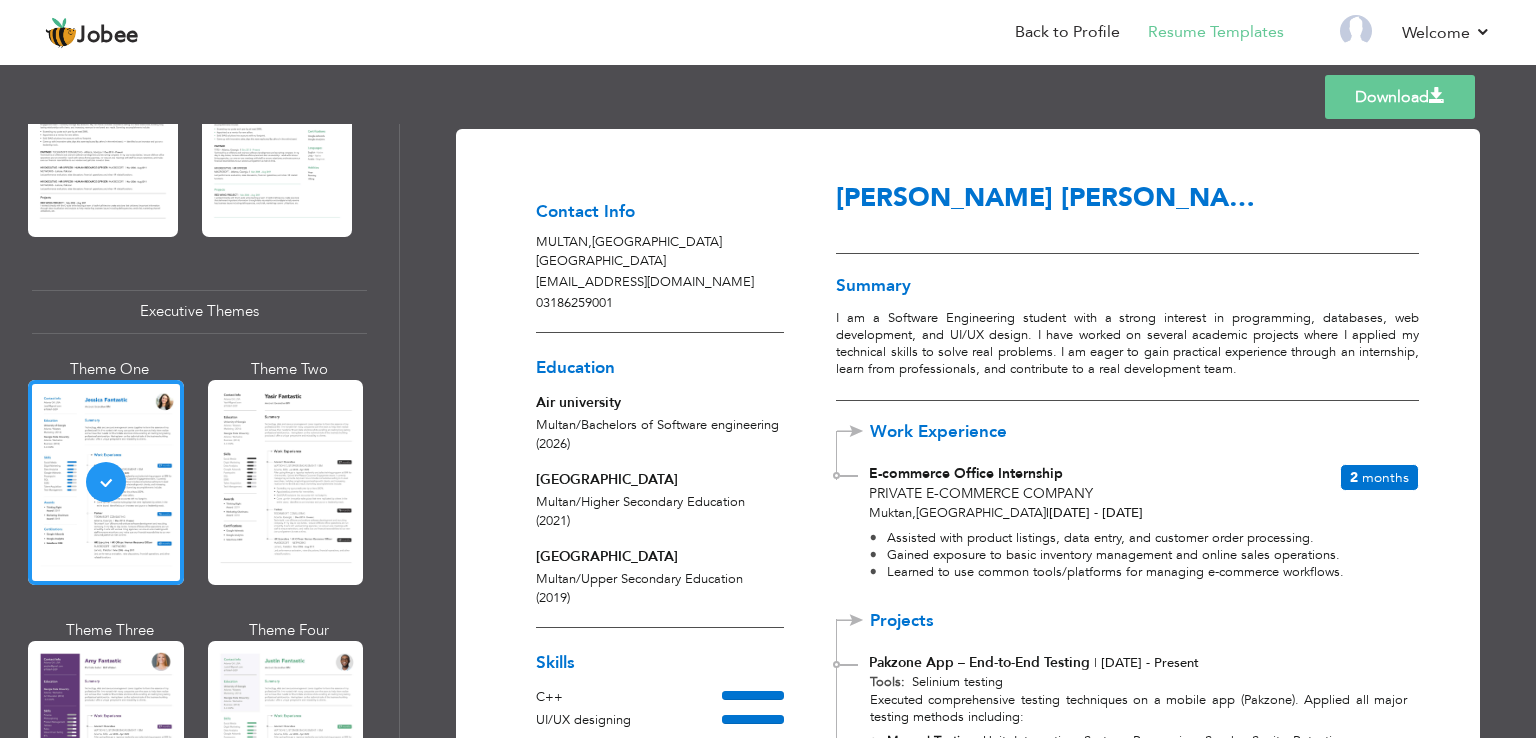 click on "emann2371@gmail.com" at bounding box center (660, 283) 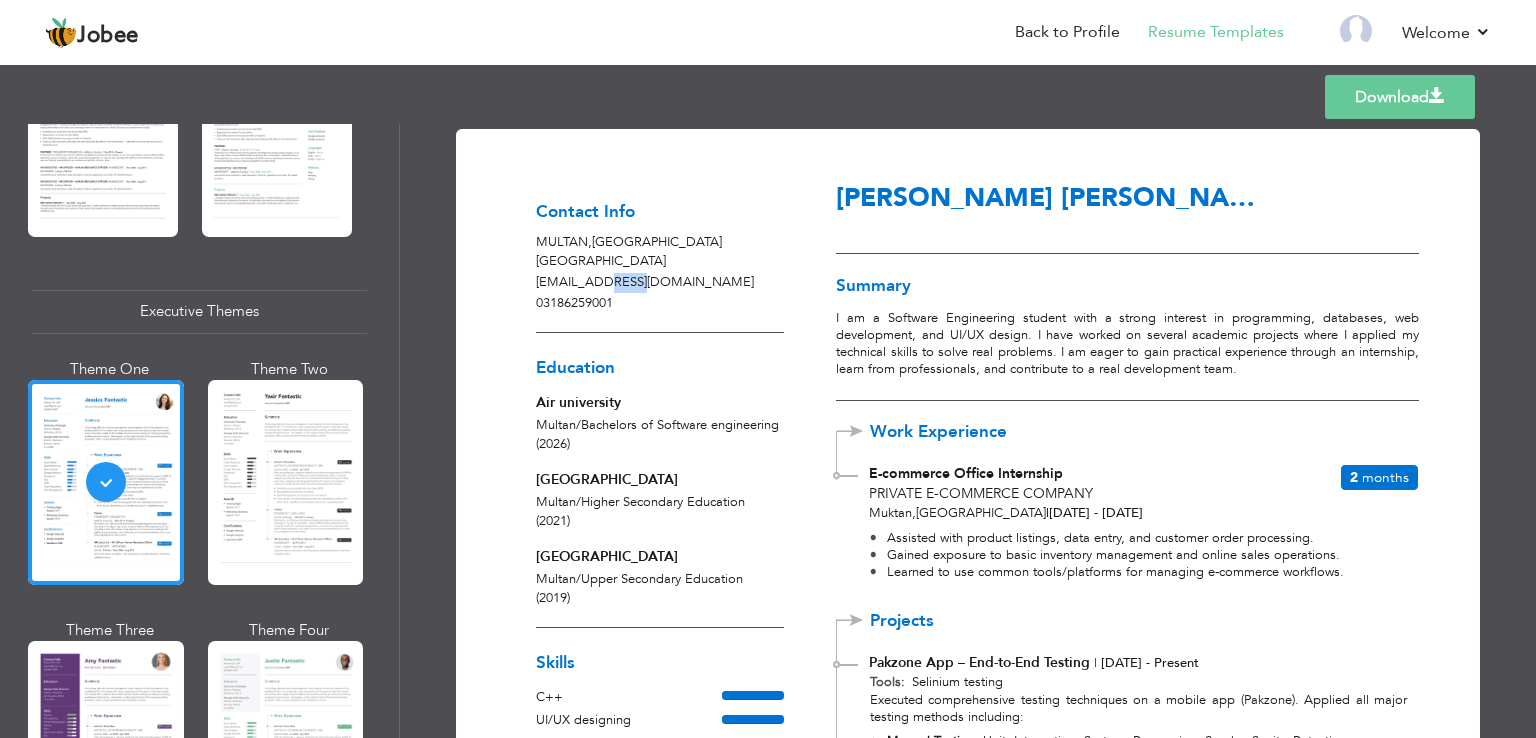 click on "emann2371@gmail.com" at bounding box center (660, 283) 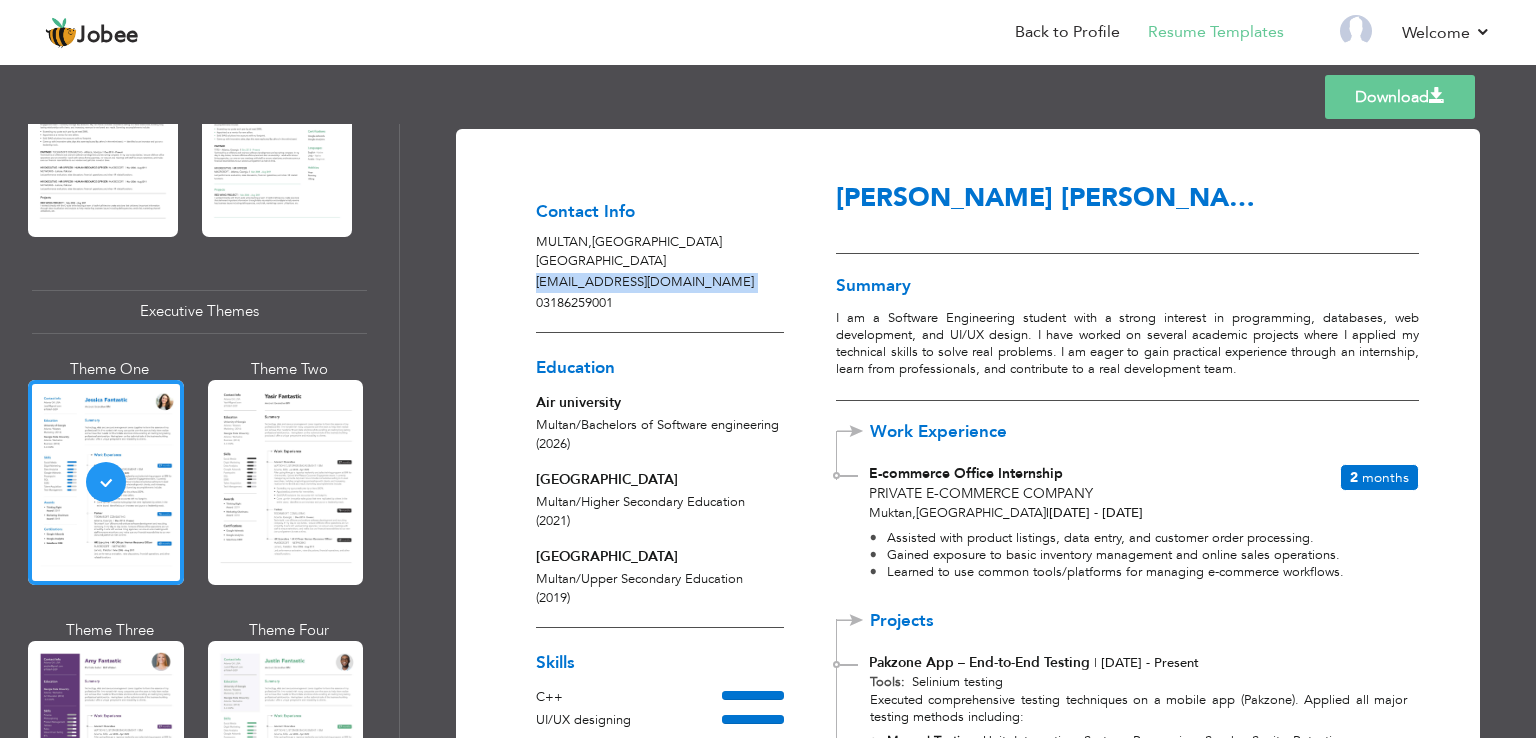 click on "emann2371@gmail.com" at bounding box center [660, 283] 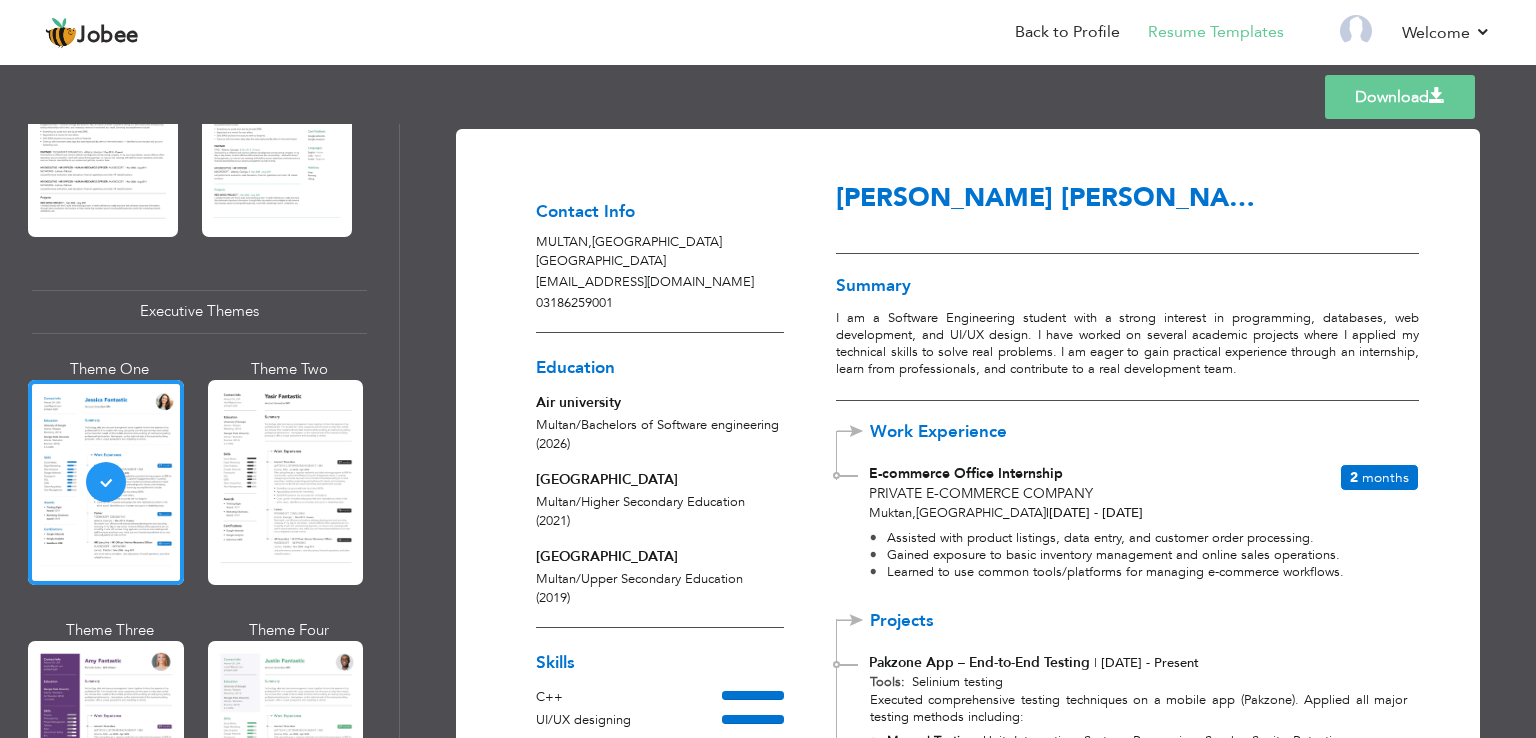 click on "Multan
/
Bachelors of Software engineering
(2026)" at bounding box center (660, 435) 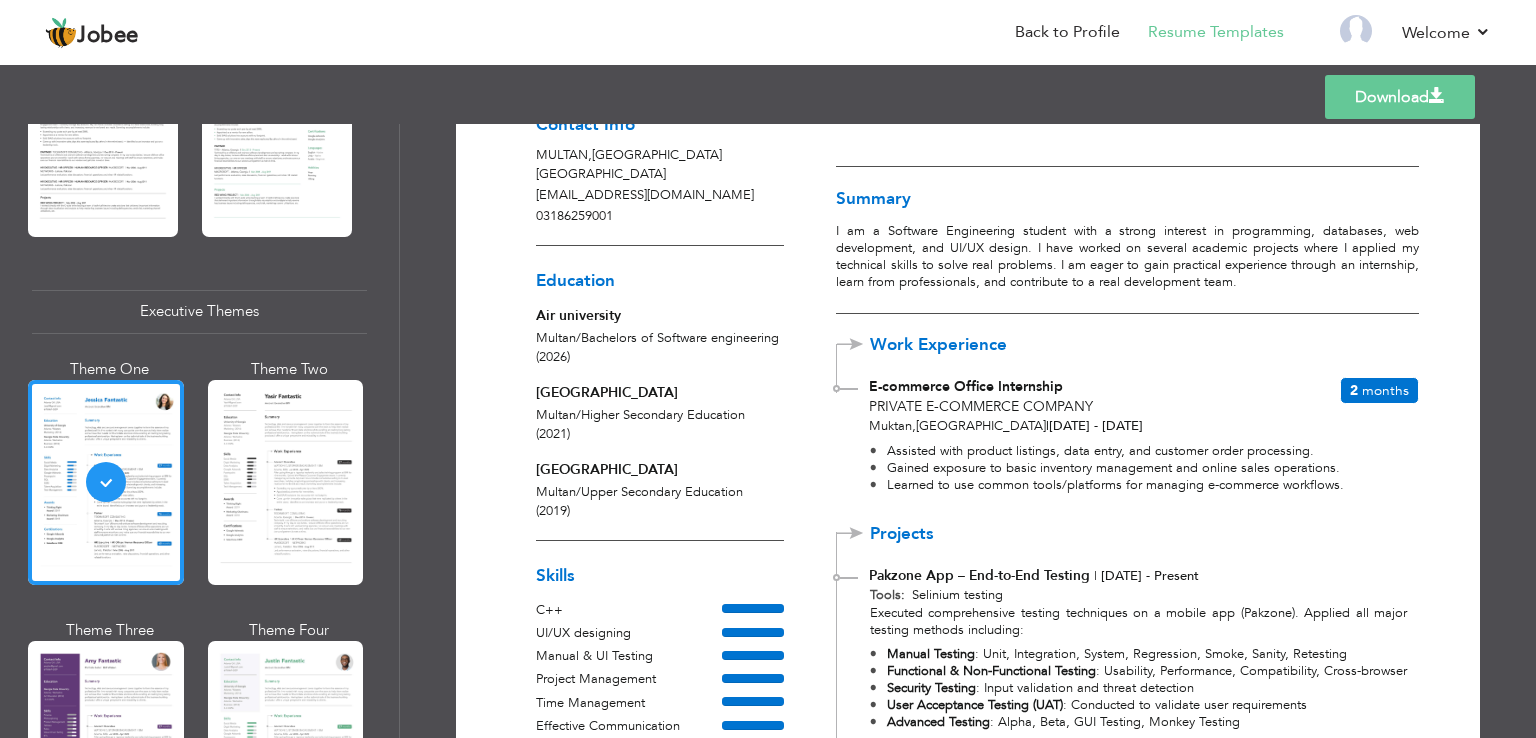scroll, scrollTop: 0, scrollLeft: 0, axis: both 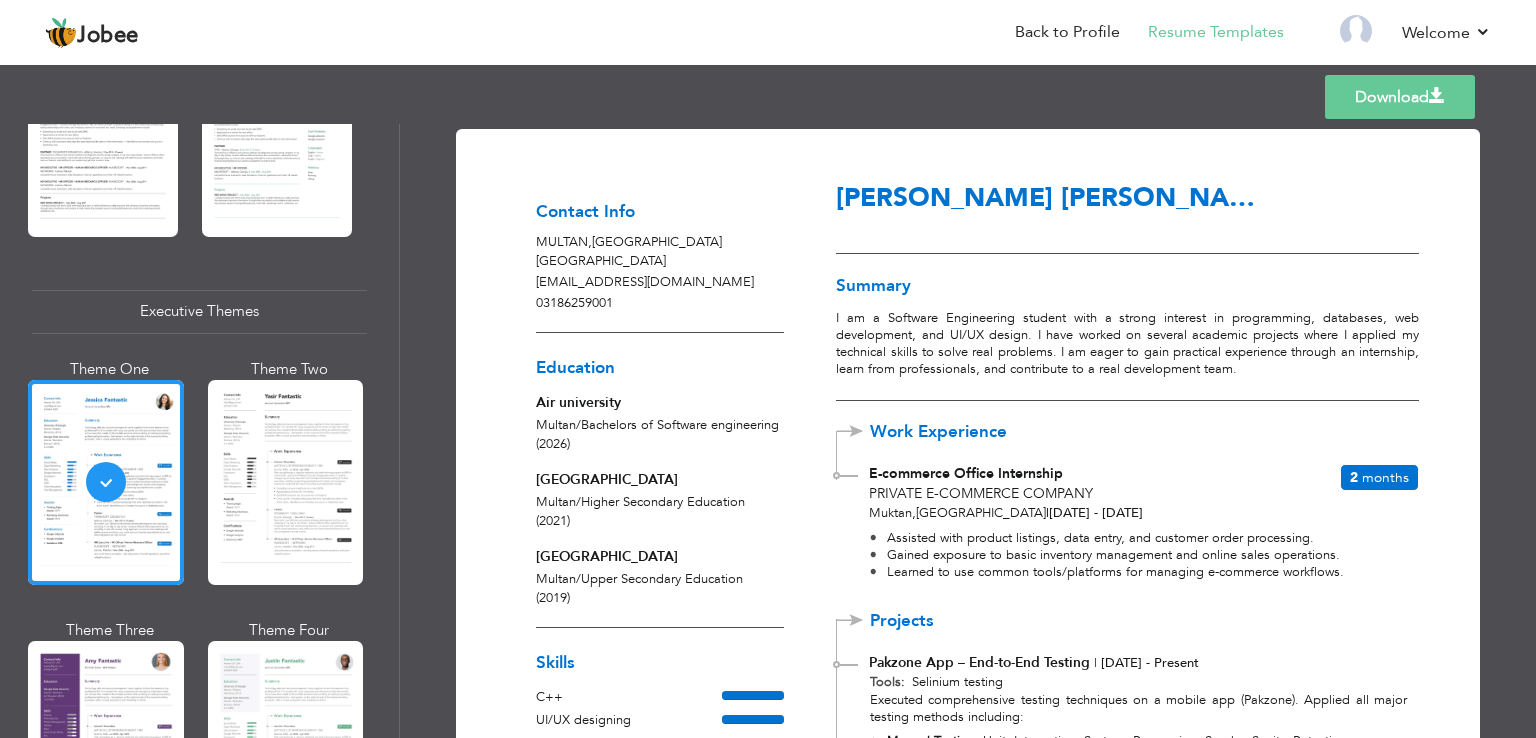 click on "Download" at bounding box center [1400, 97] 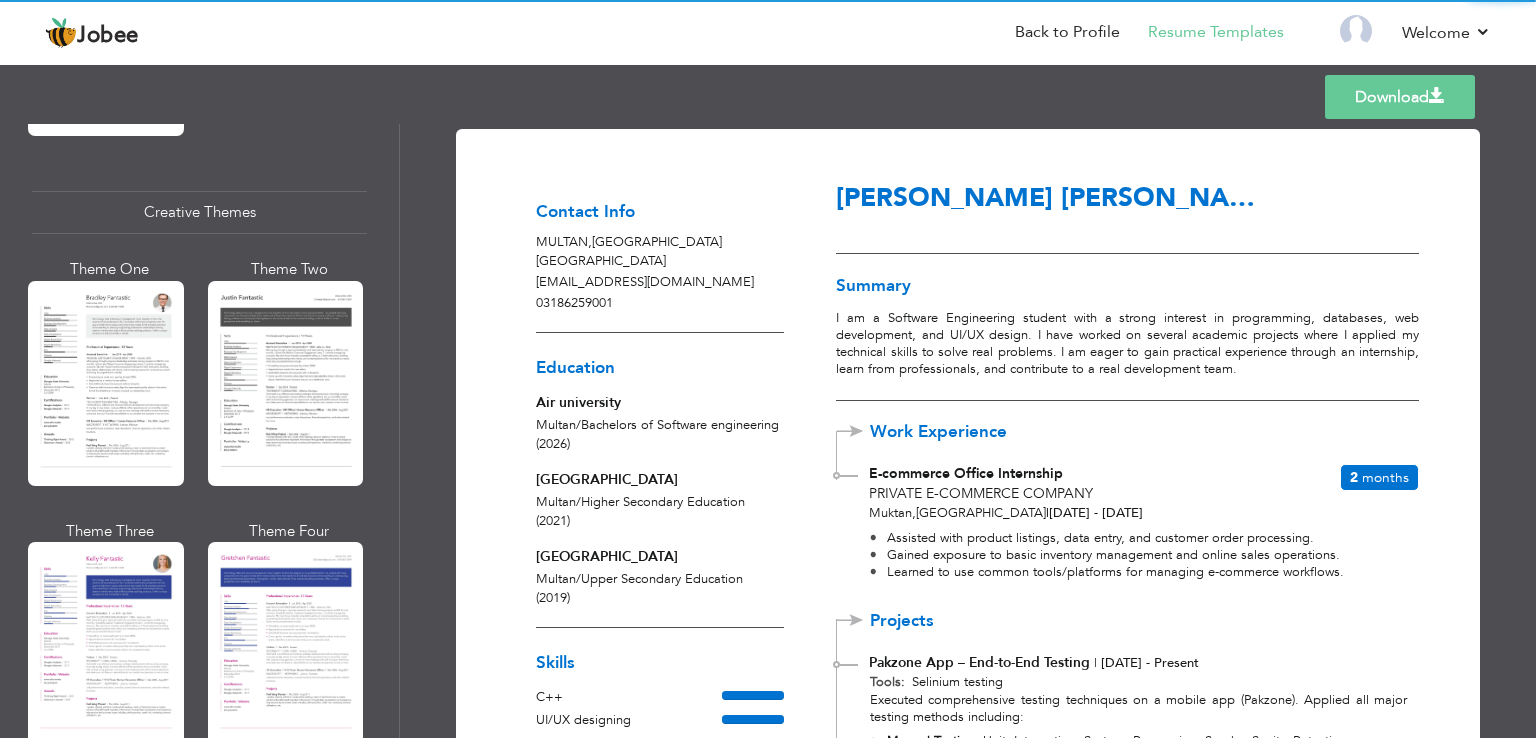scroll, scrollTop: 2326, scrollLeft: 0, axis: vertical 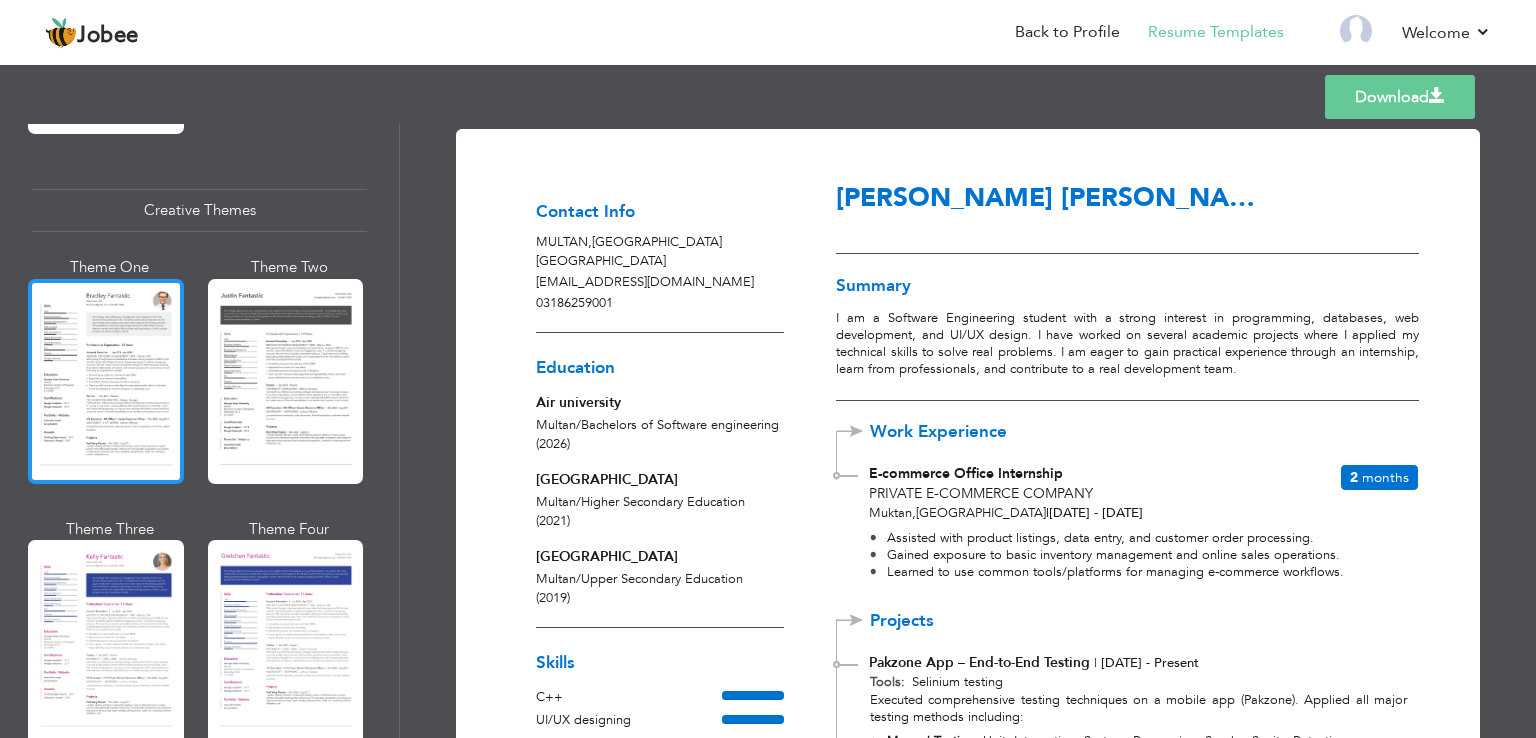 click at bounding box center (106, 381) 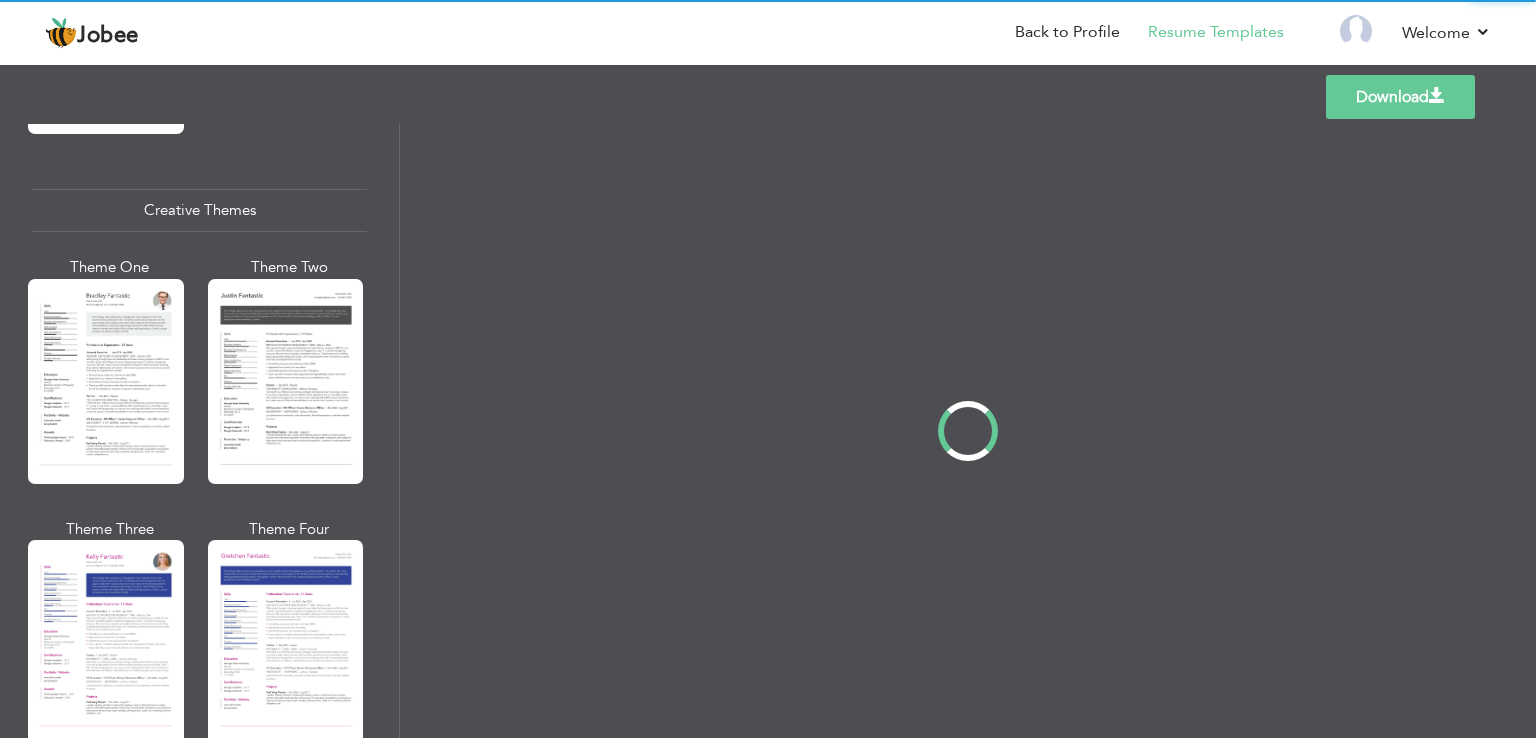 scroll, scrollTop: 2328, scrollLeft: 0, axis: vertical 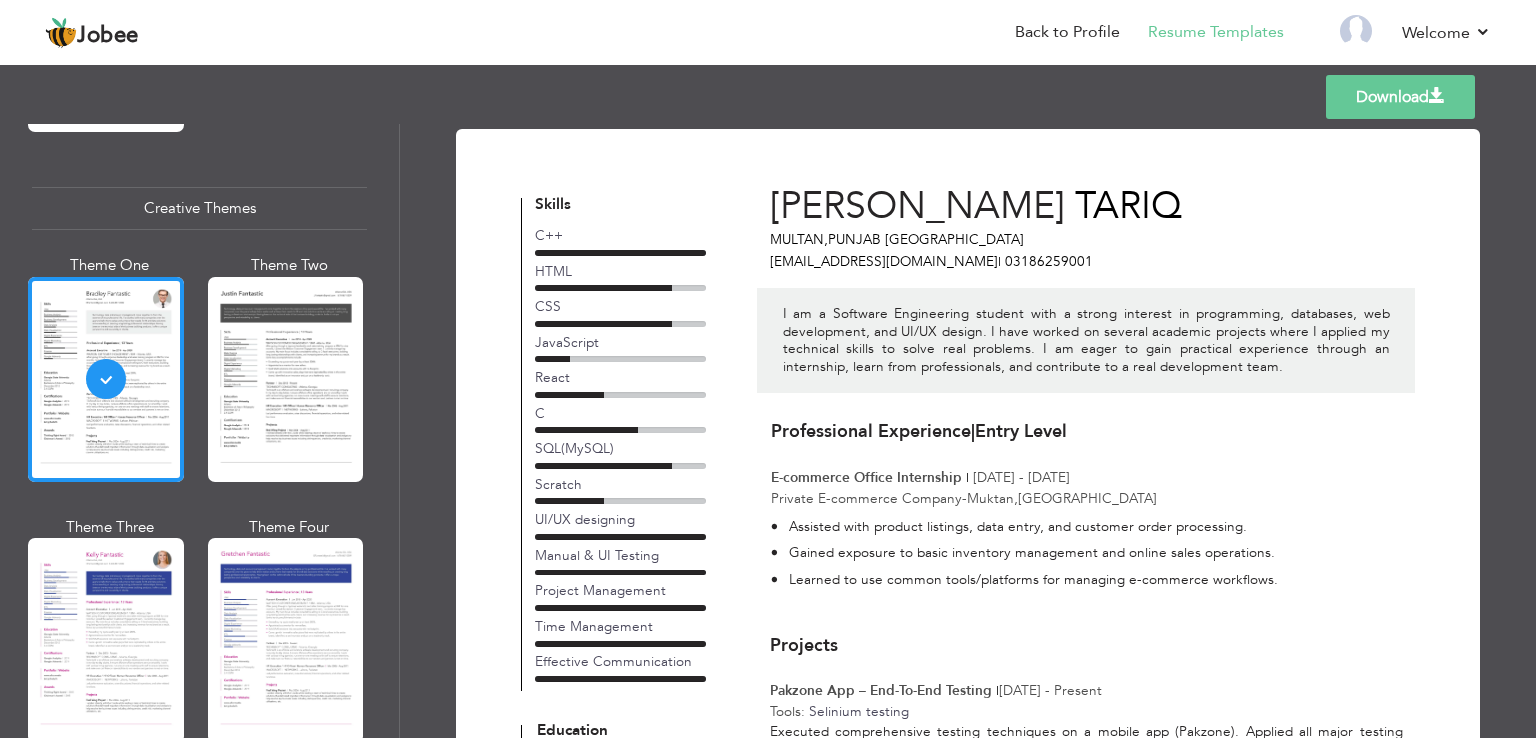 click on "Download" at bounding box center [1400, 97] 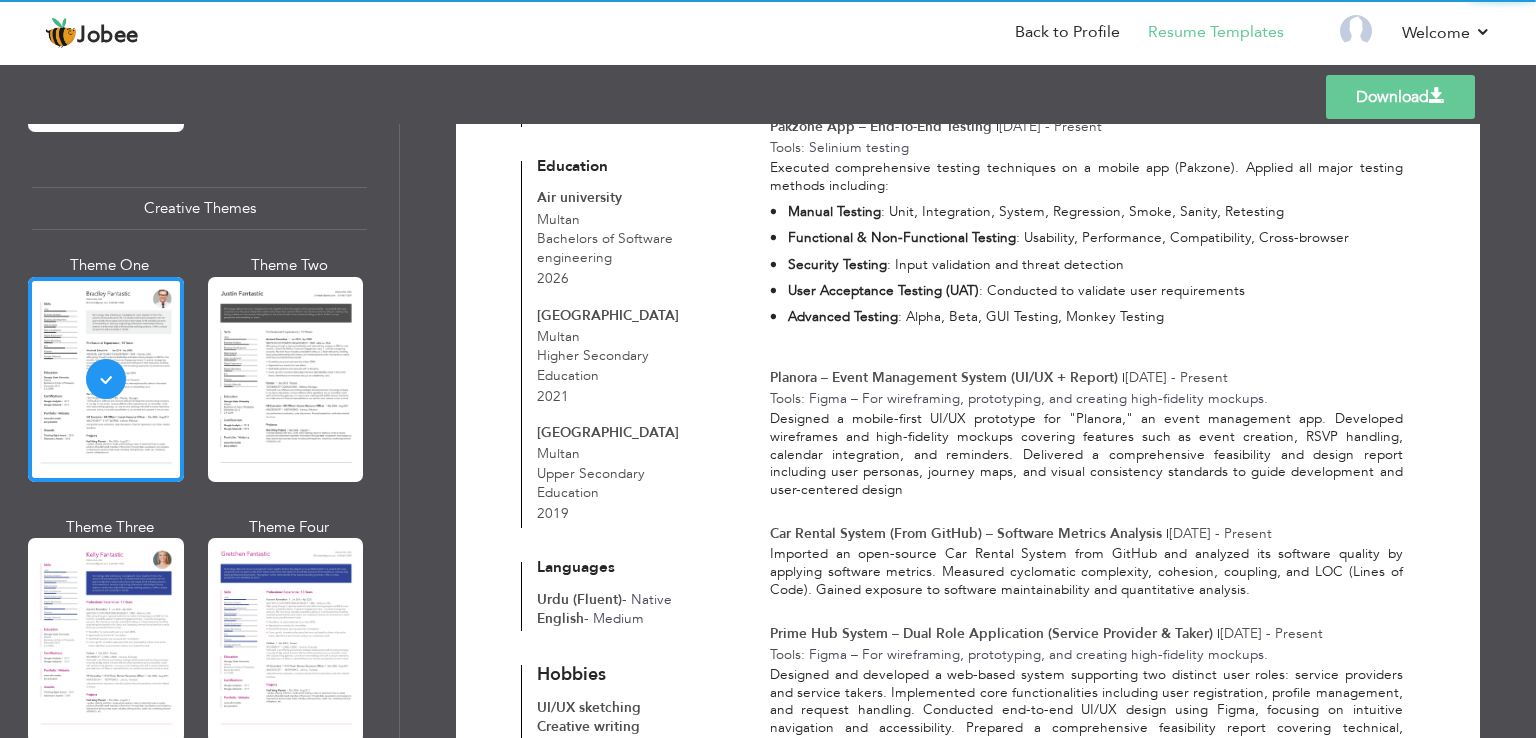 scroll, scrollTop: 564, scrollLeft: 0, axis: vertical 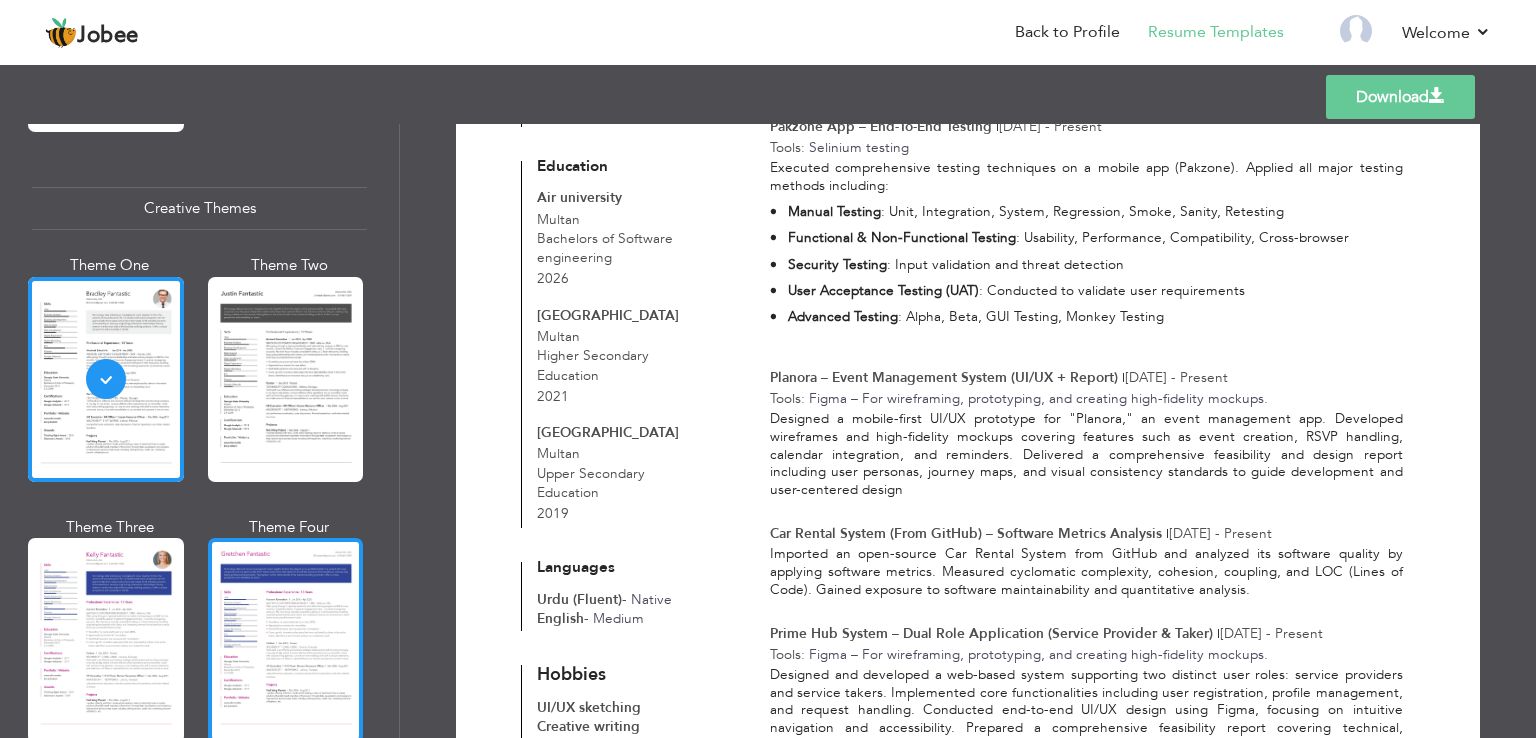 click at bounding box center [286, 640] 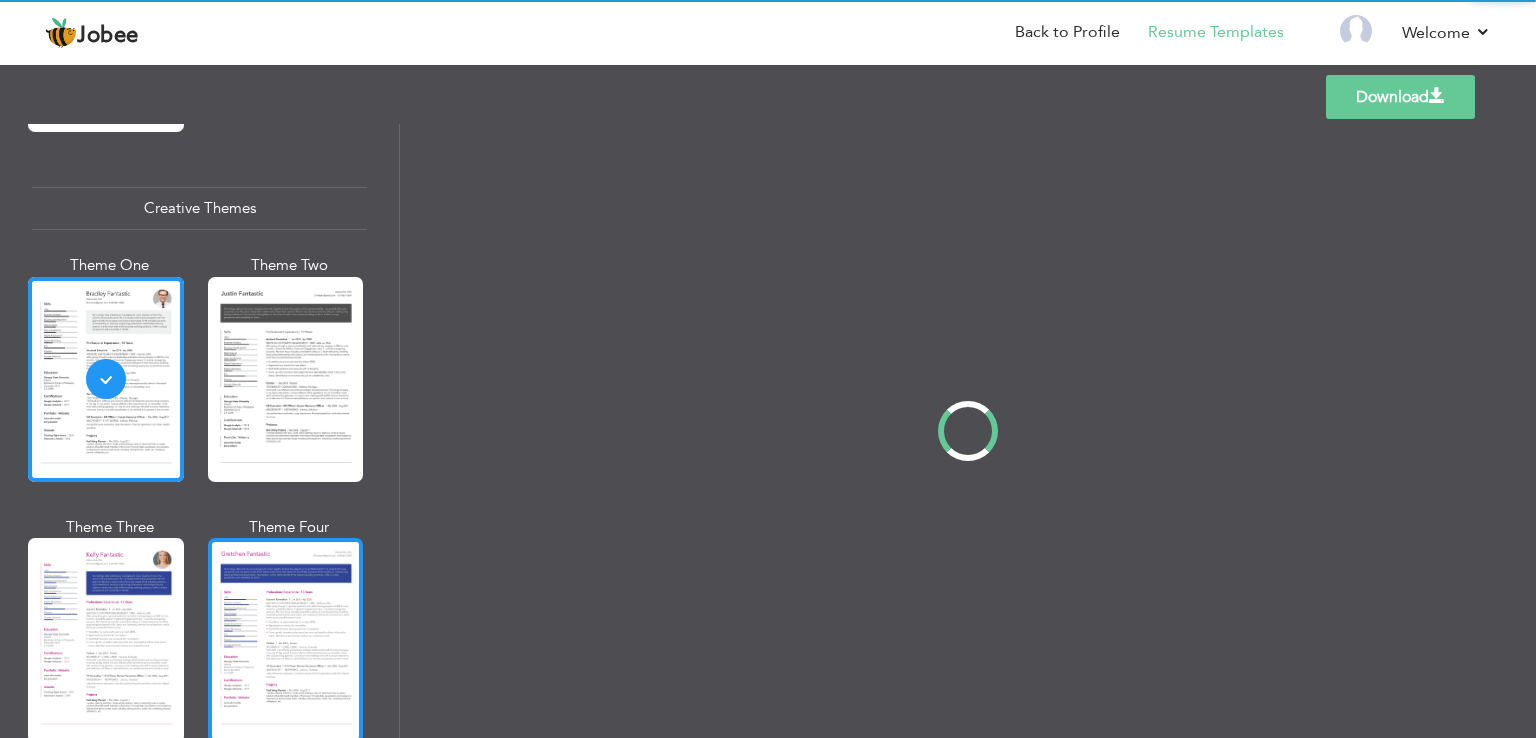 scroll, scrollTop: 0, scrollLeft: 0, axis: both 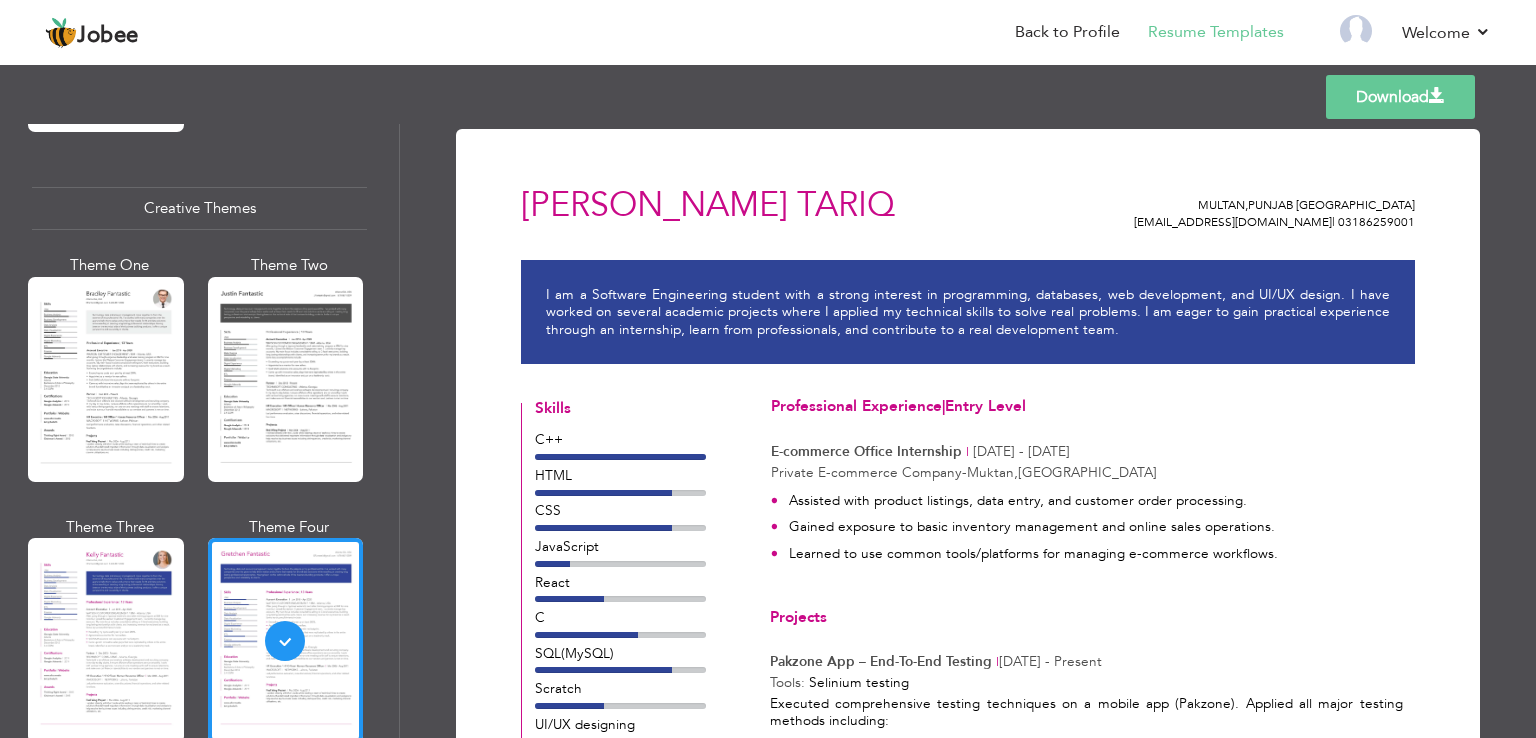 click on "Download" at bounding box center (1400, 97) 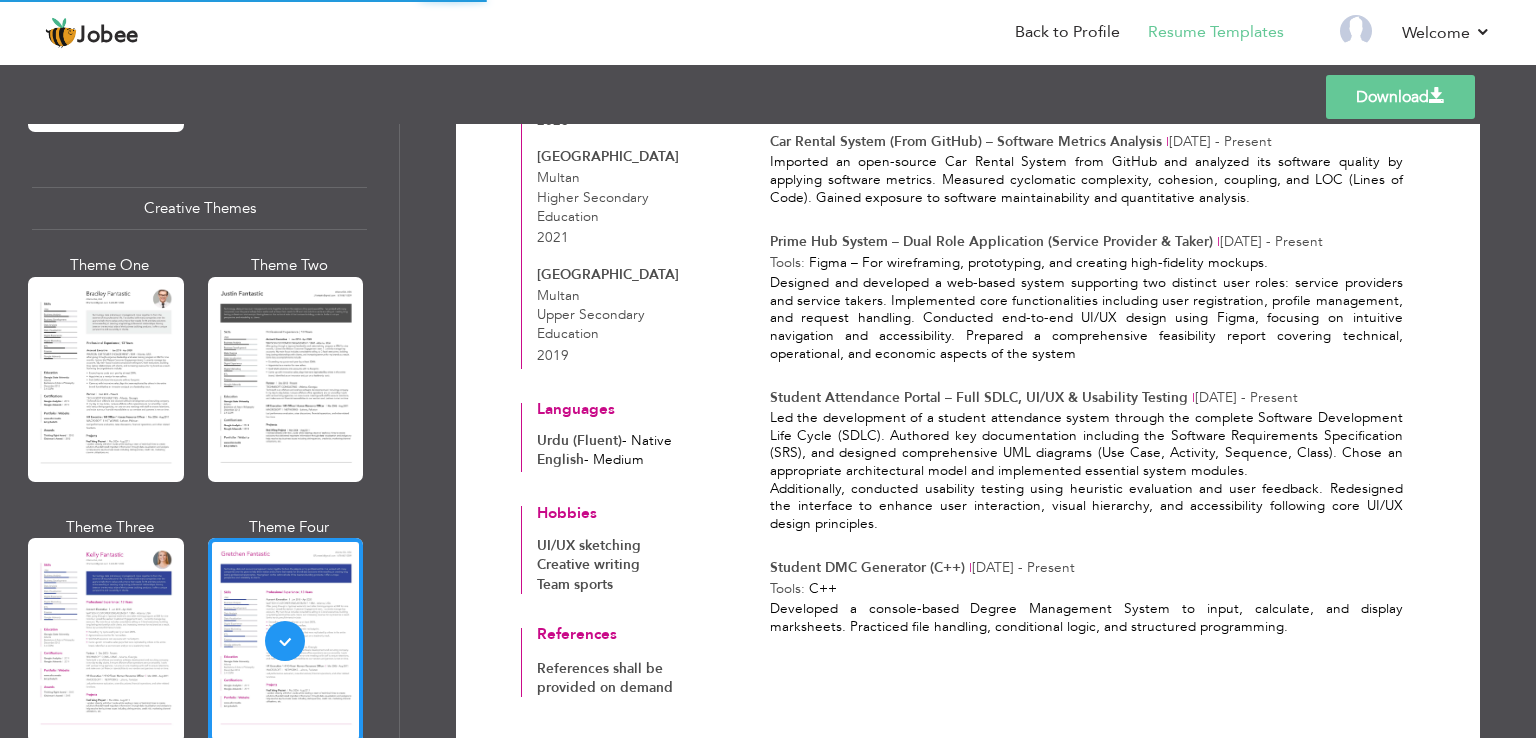 scroll, scrollTop: 988, scrollLeft: 0, axis: vertical 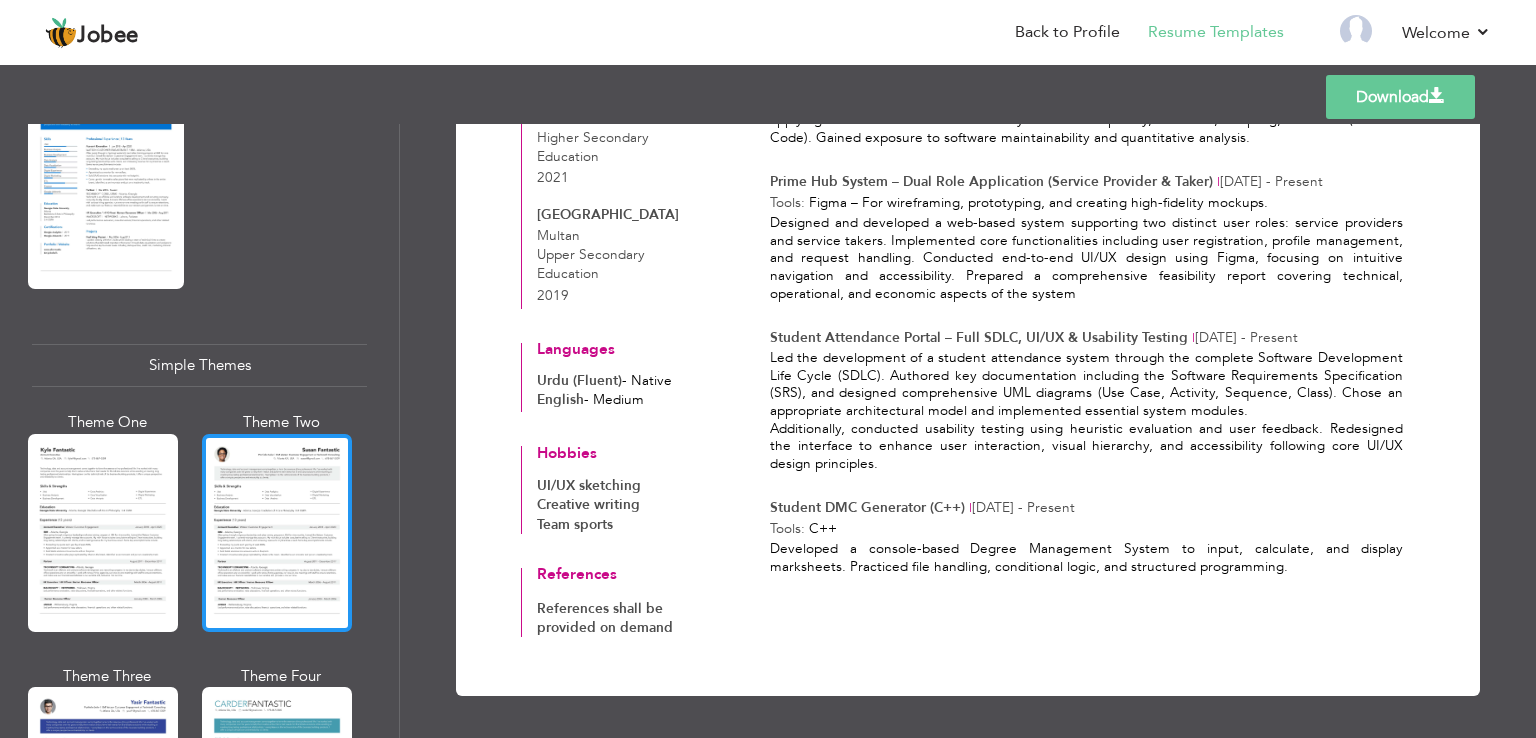 click at bounding box center [277, 533] 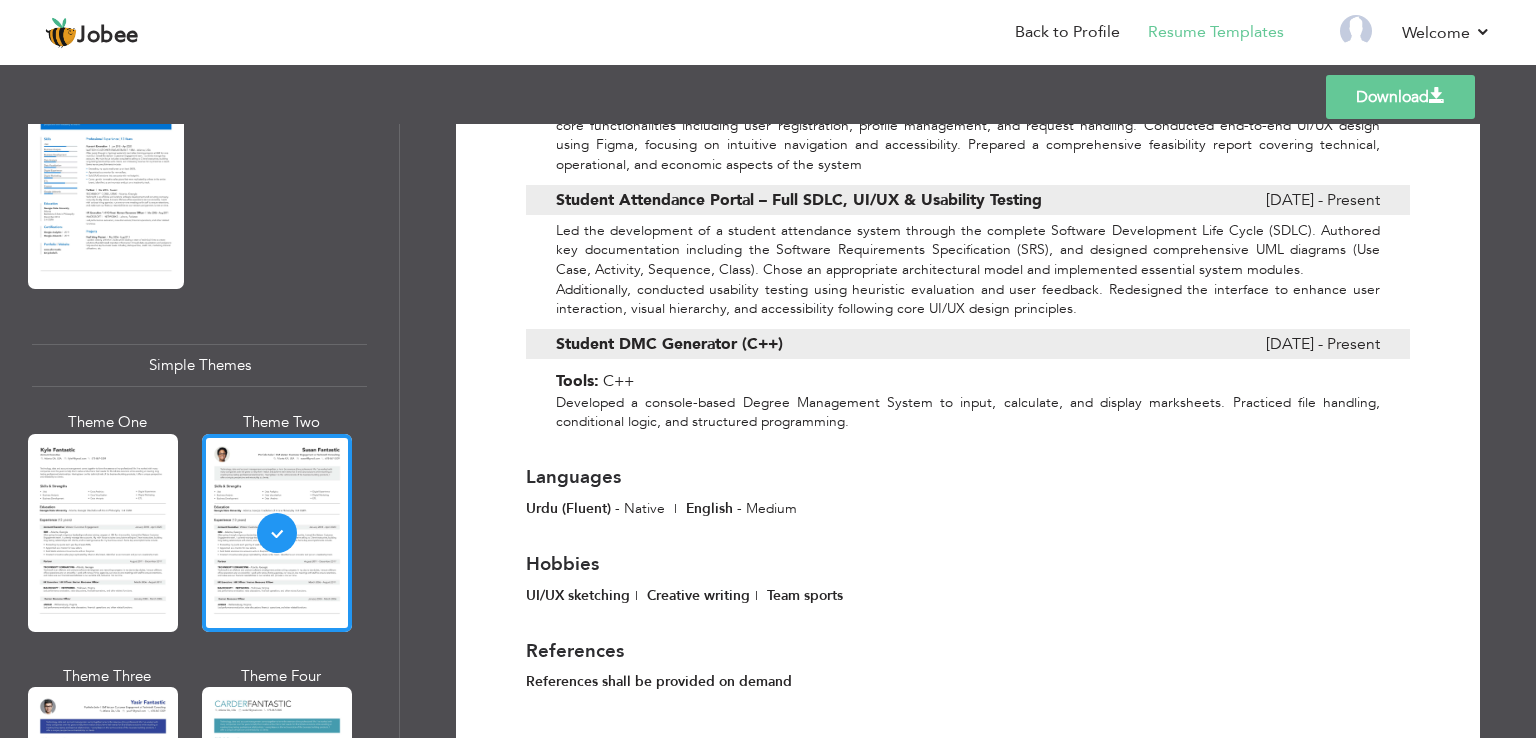 scroll, scrollTop: 1610, scrollLeft: 0, axis: vertical 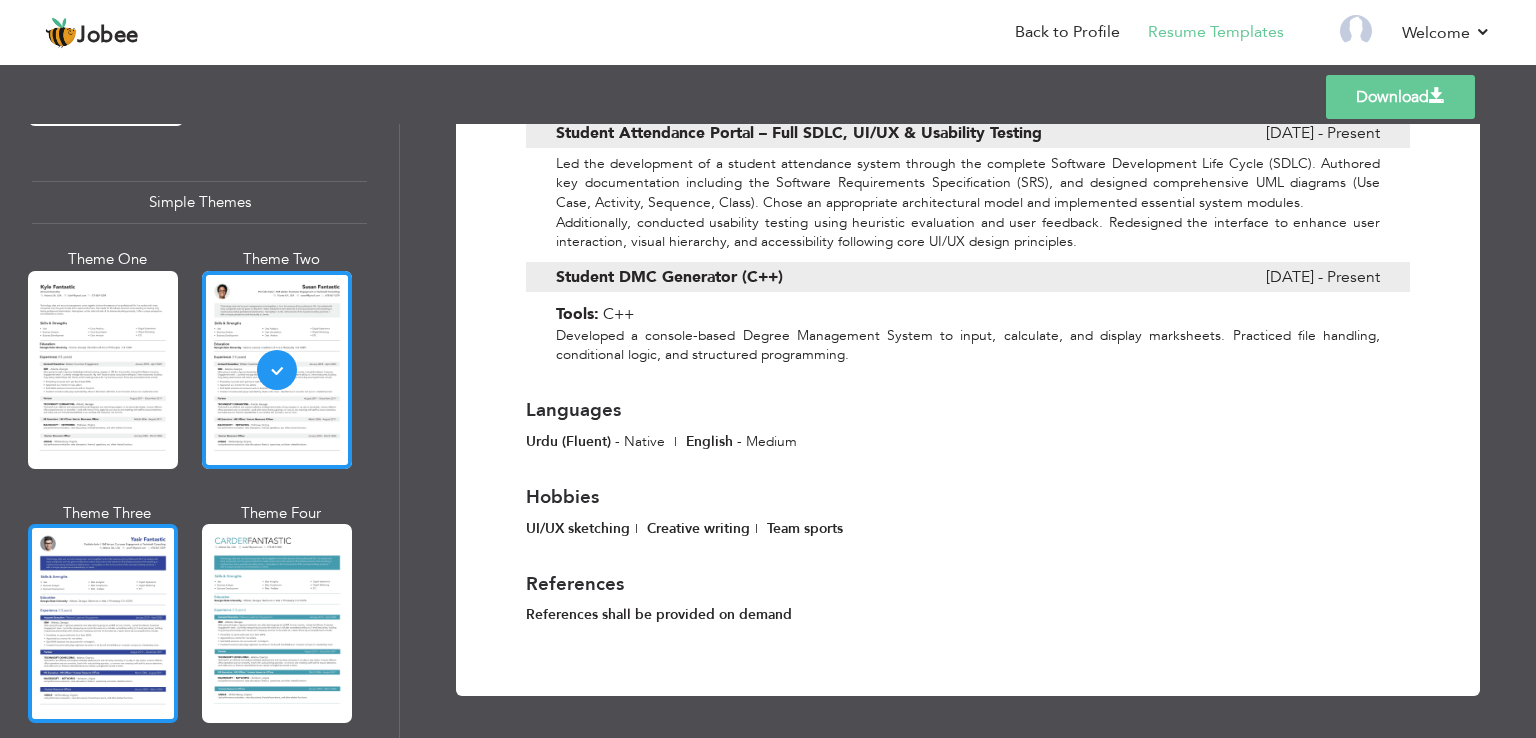click at bounding box center (103, 623) 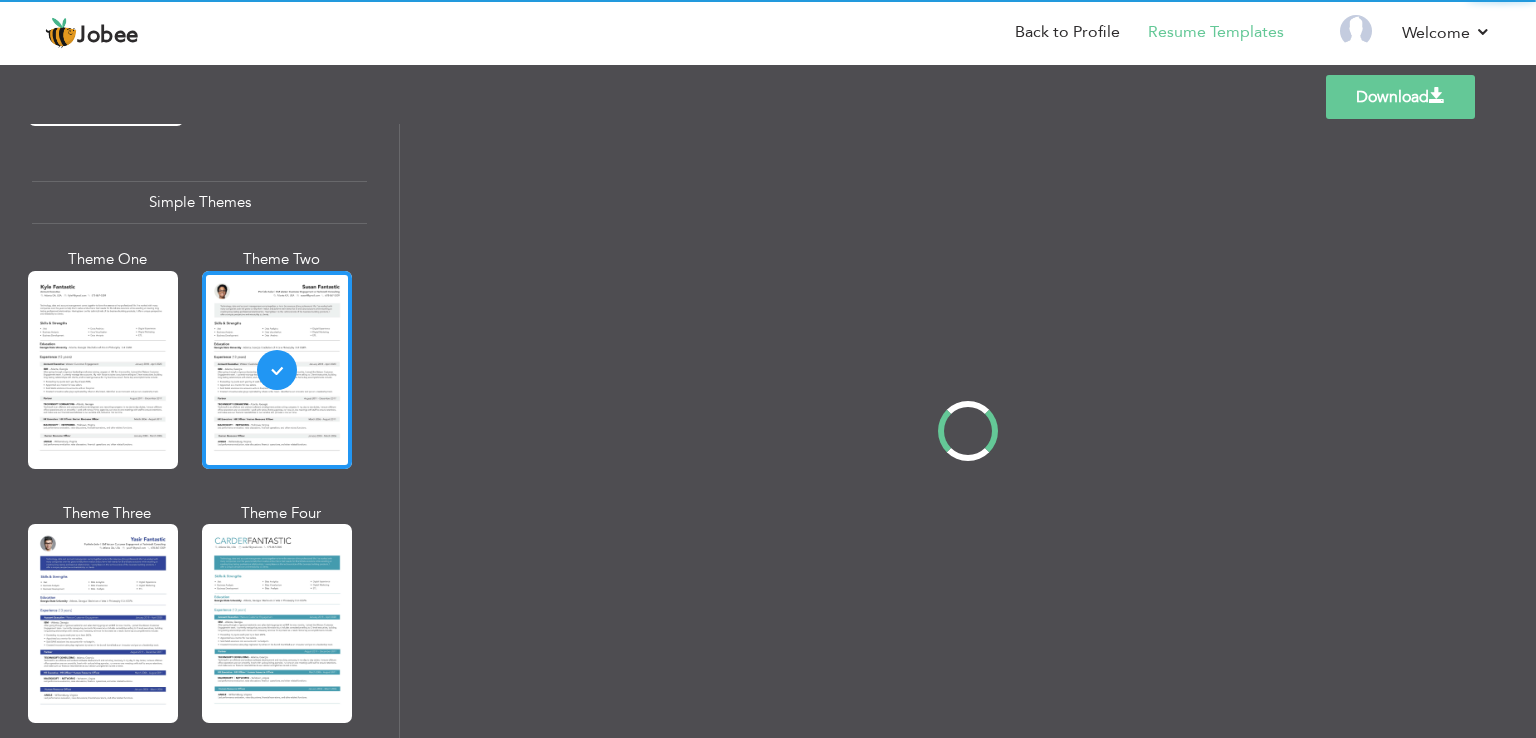 scroll, scrollTop: 0, scrollLeft: 0, axis: both 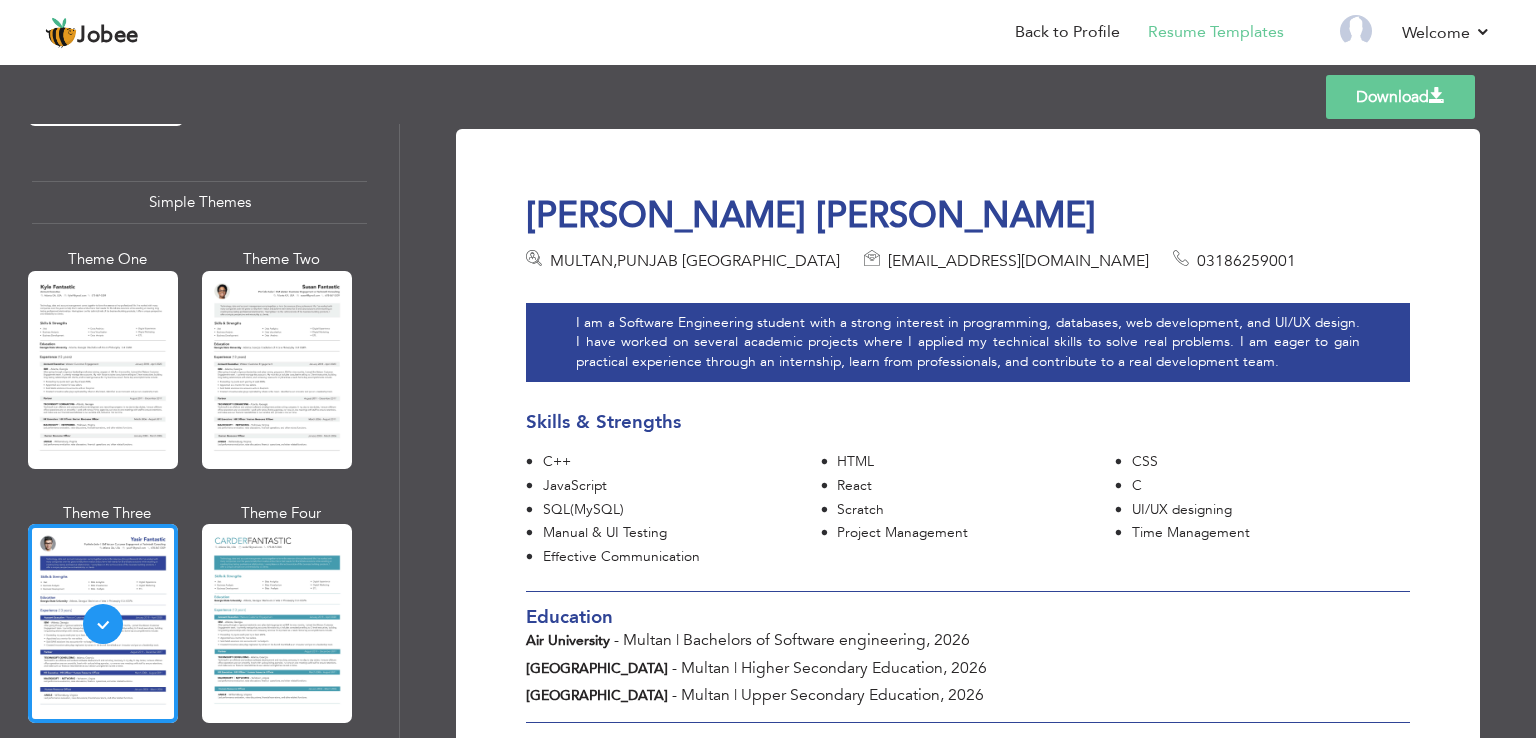 click on "Download" at bounding box center [1400, 97] 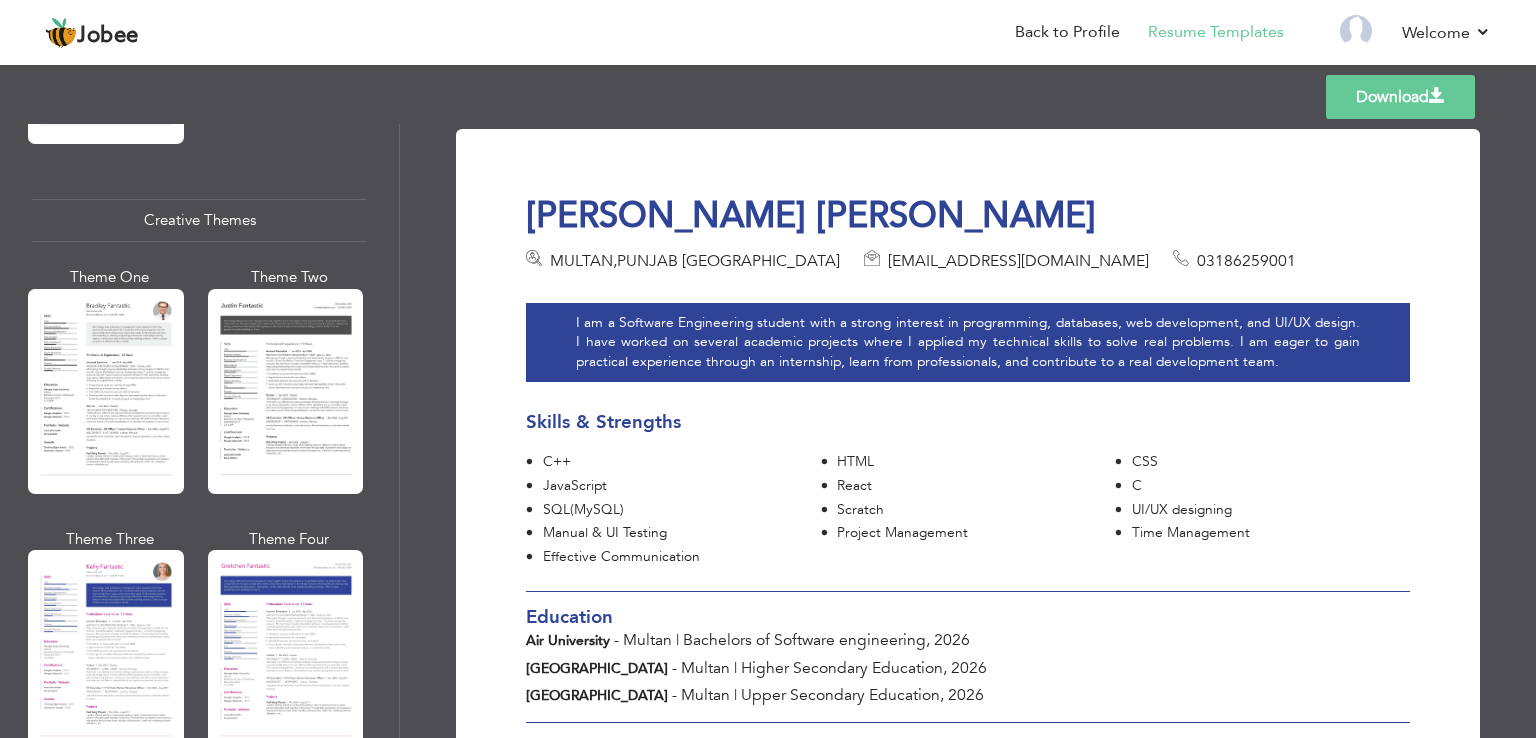 scroll, scrollTop: 2314, scrollLeft: 0, axis: vertical 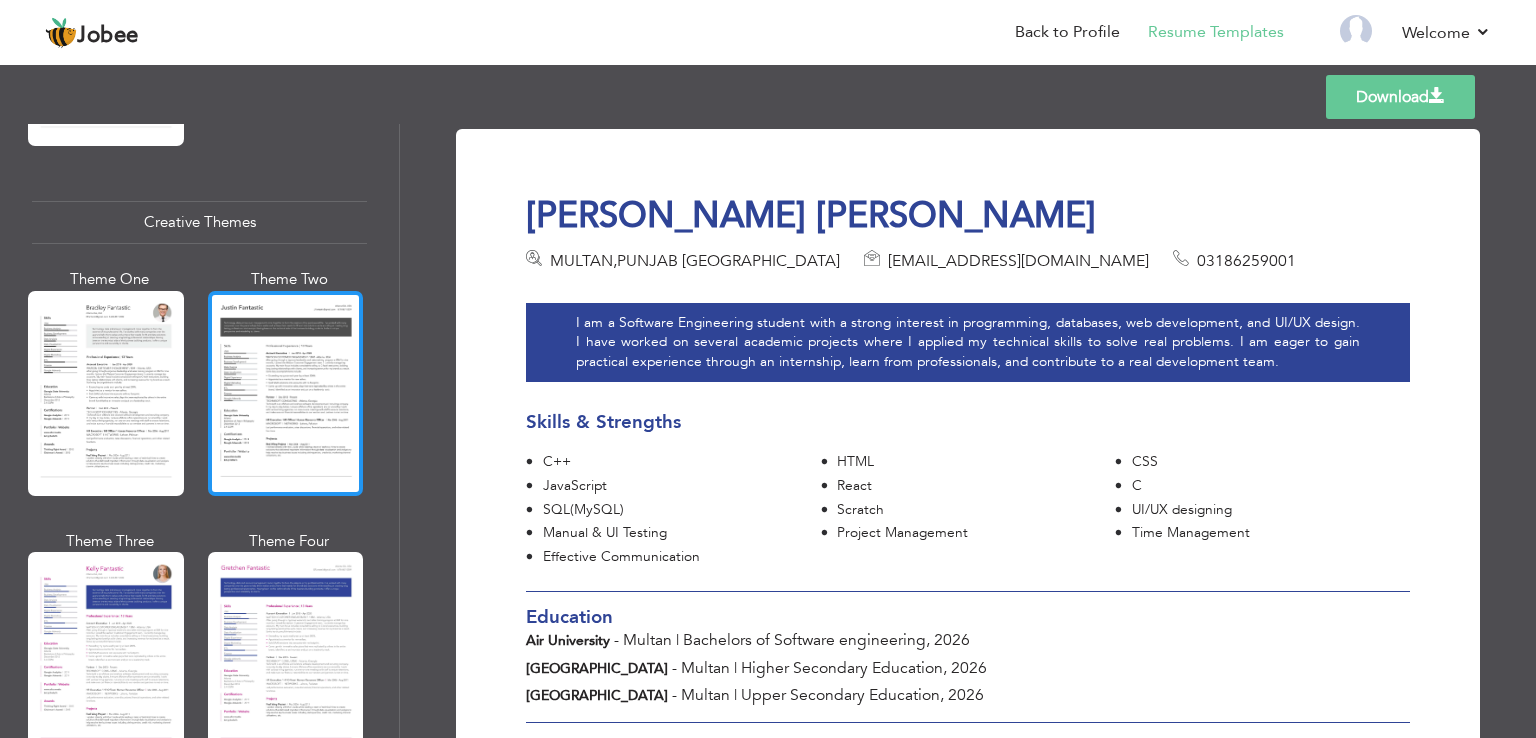 click at bounding box center (286, 393) 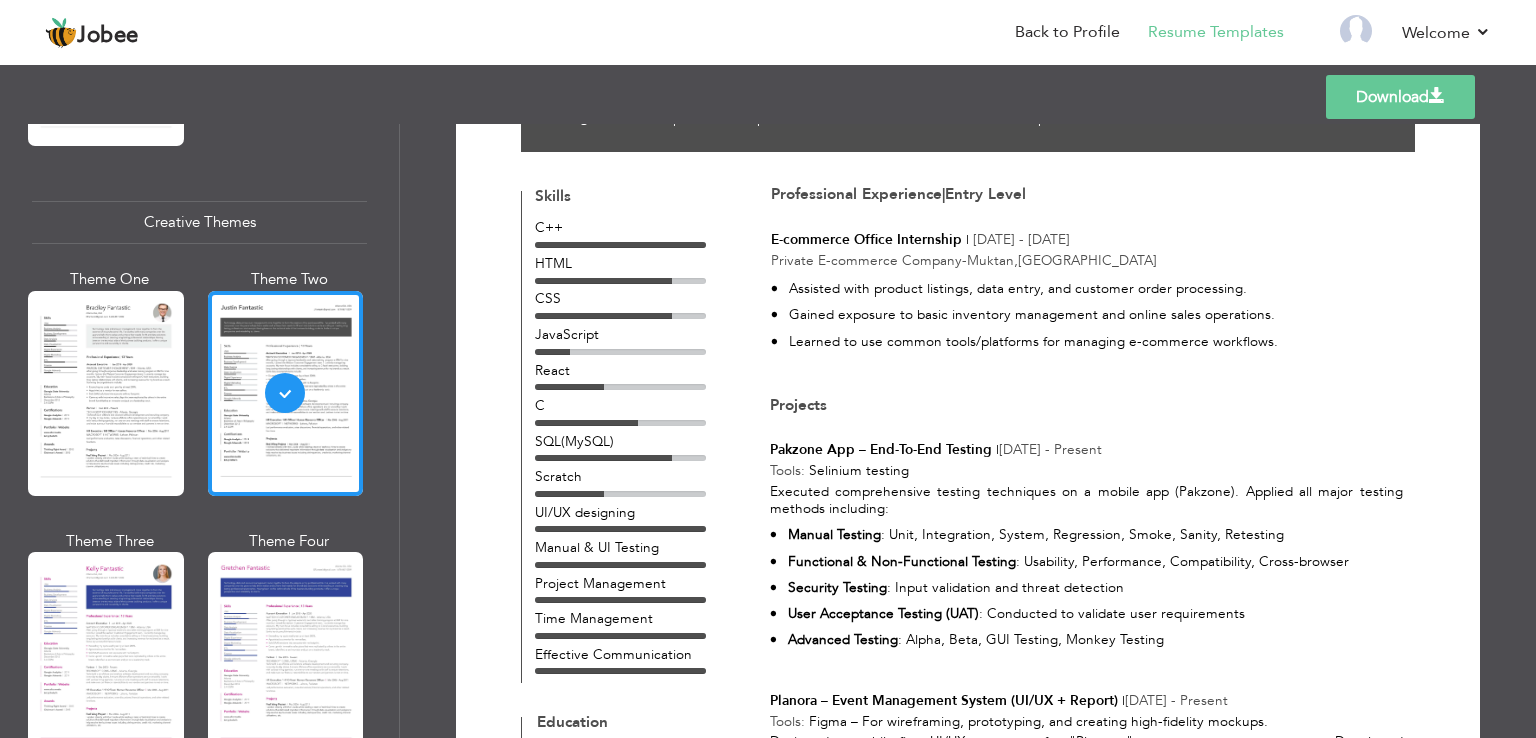 scroll, scrollTop: 16, scrollLeft: 0, axis: vertical 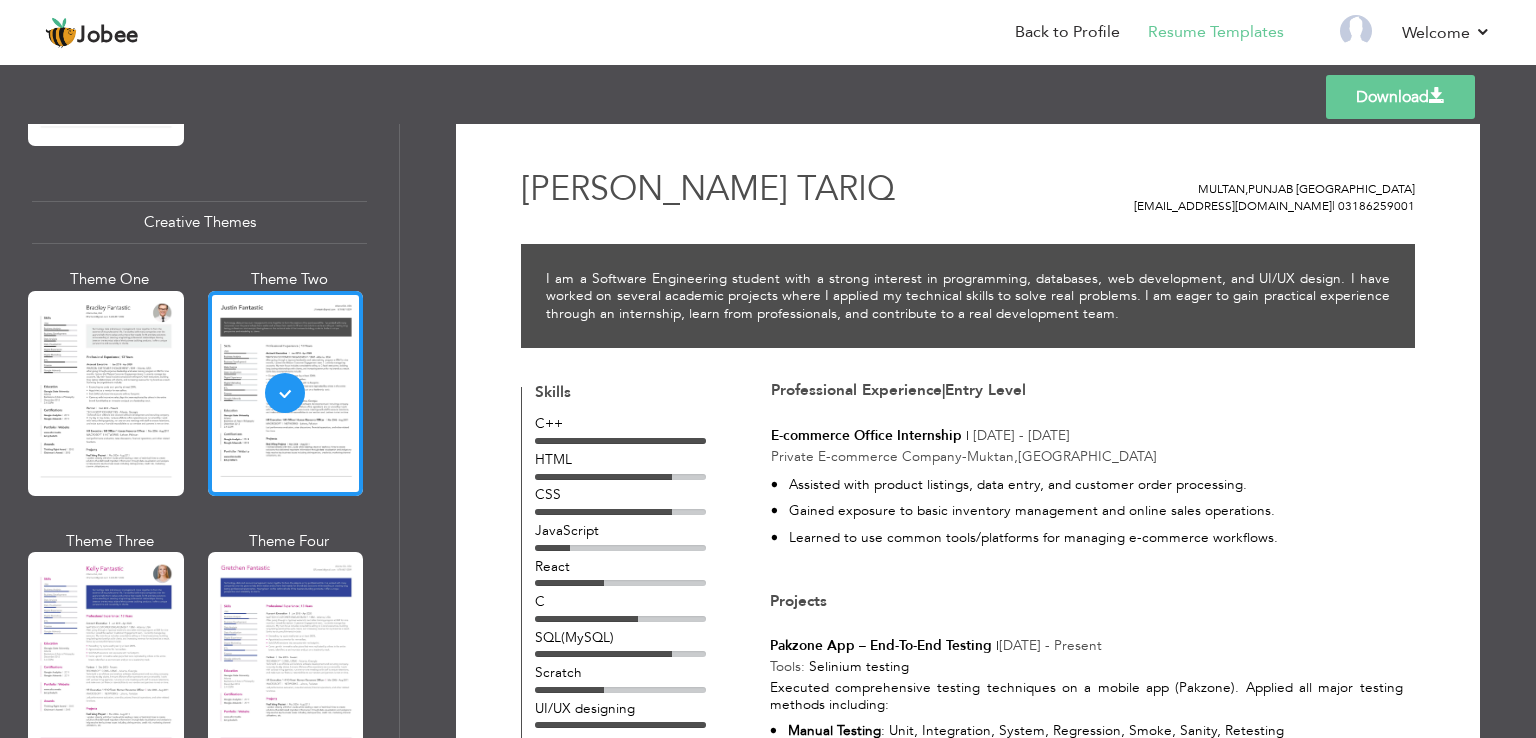 click at bounding box center [1437, 96] 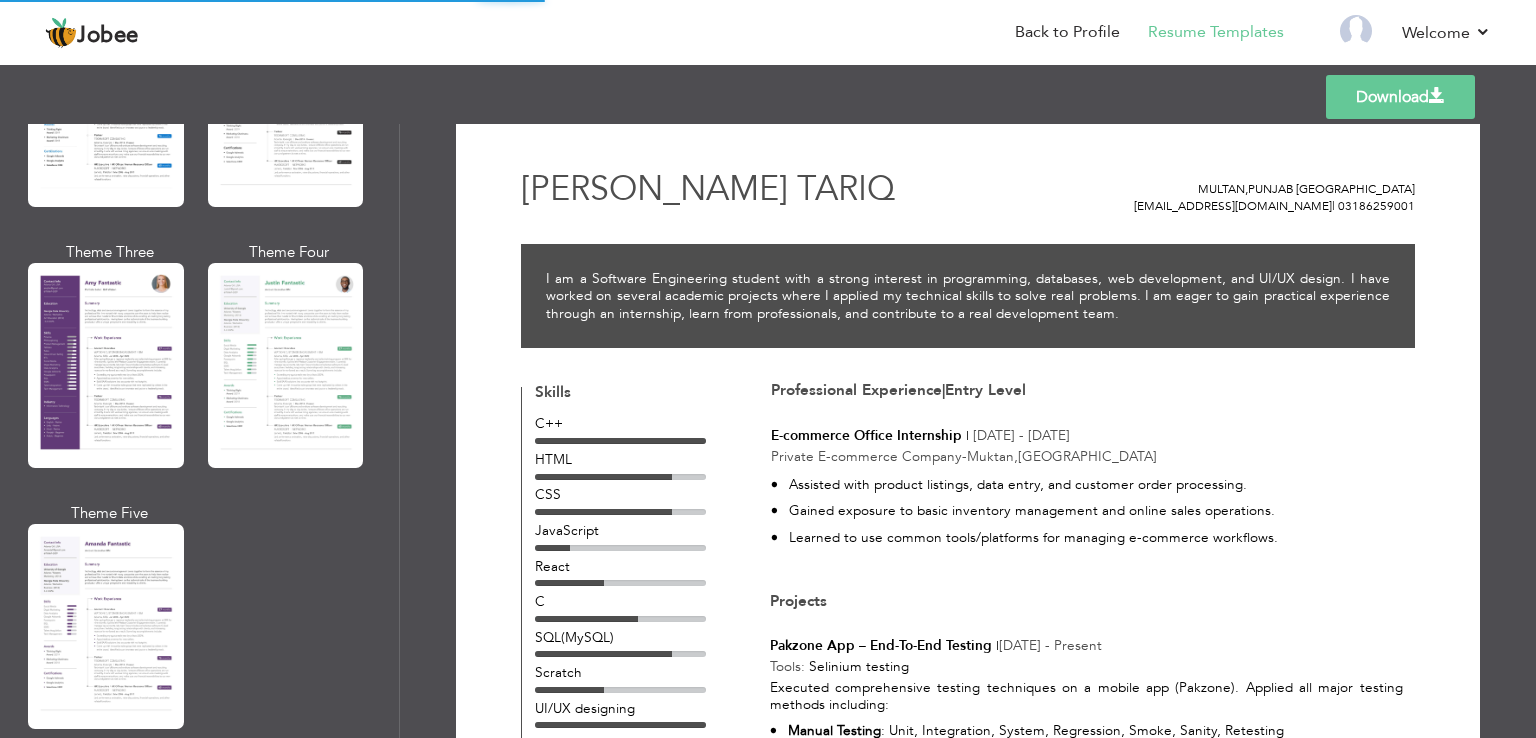 scroll, scrollTop: 1729, scrollLeft: 0, axis: vertical 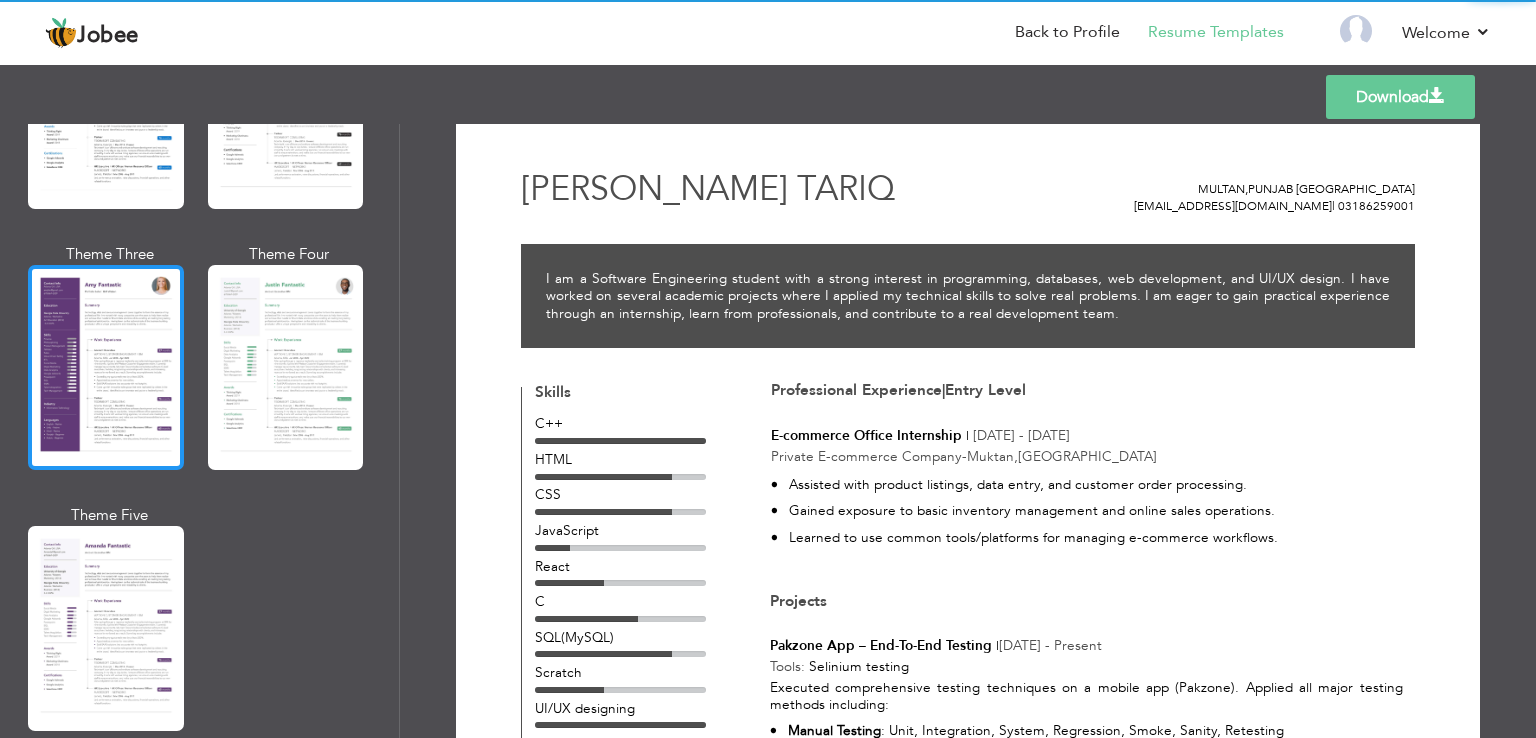 click at bounding box center (106, 367) 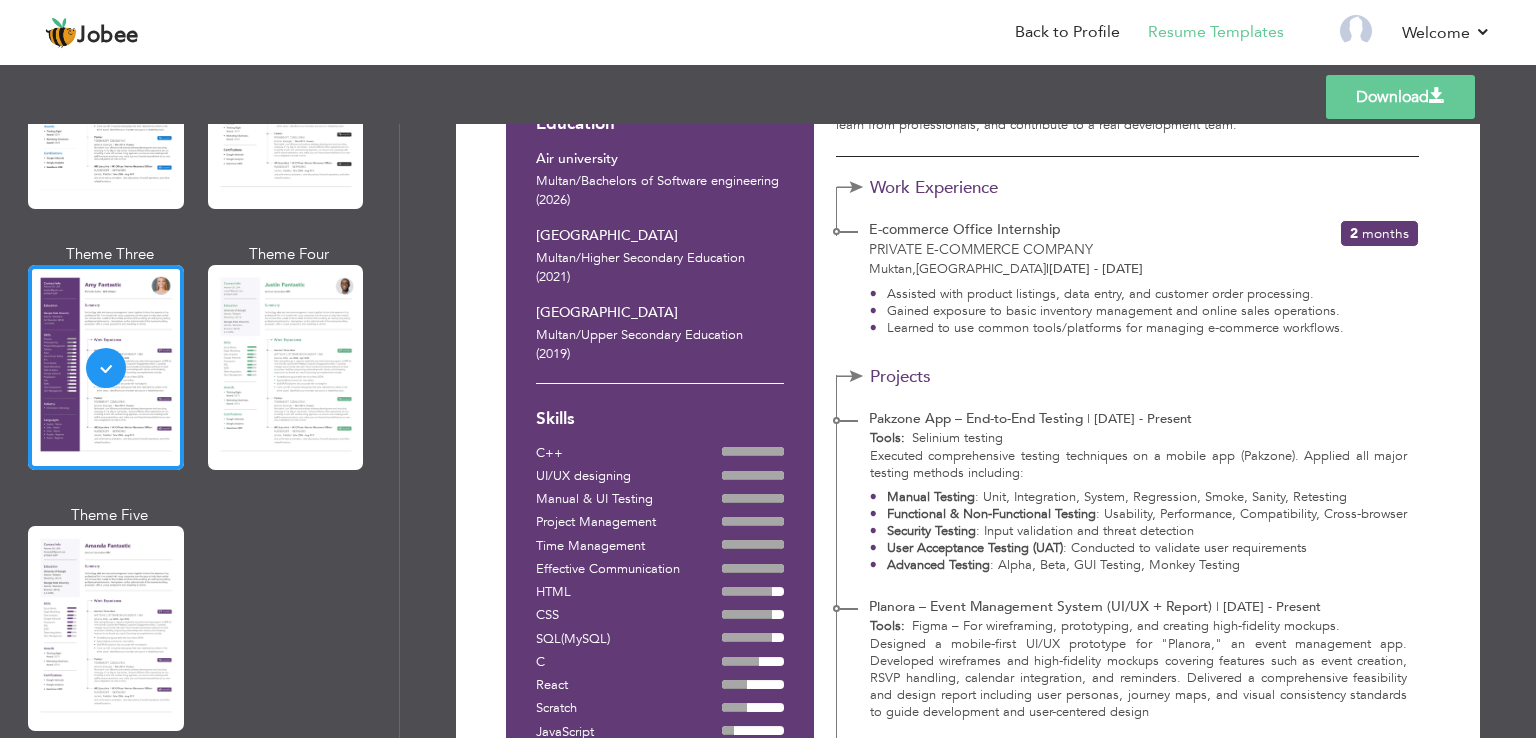scroll, scrollTop: 0, scrollLeft: 0, axis: both 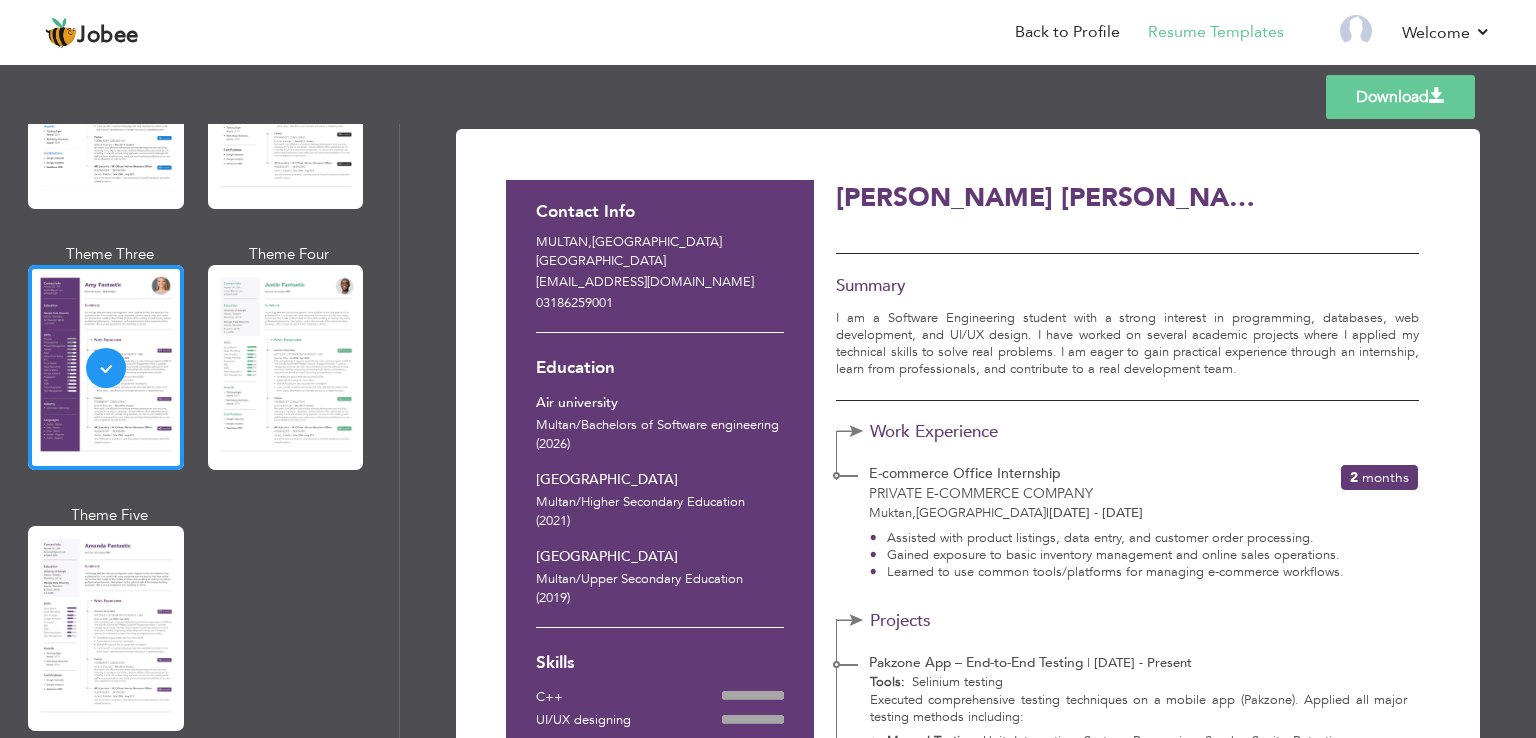 click on "Download" at bounding box center (1400, 97) 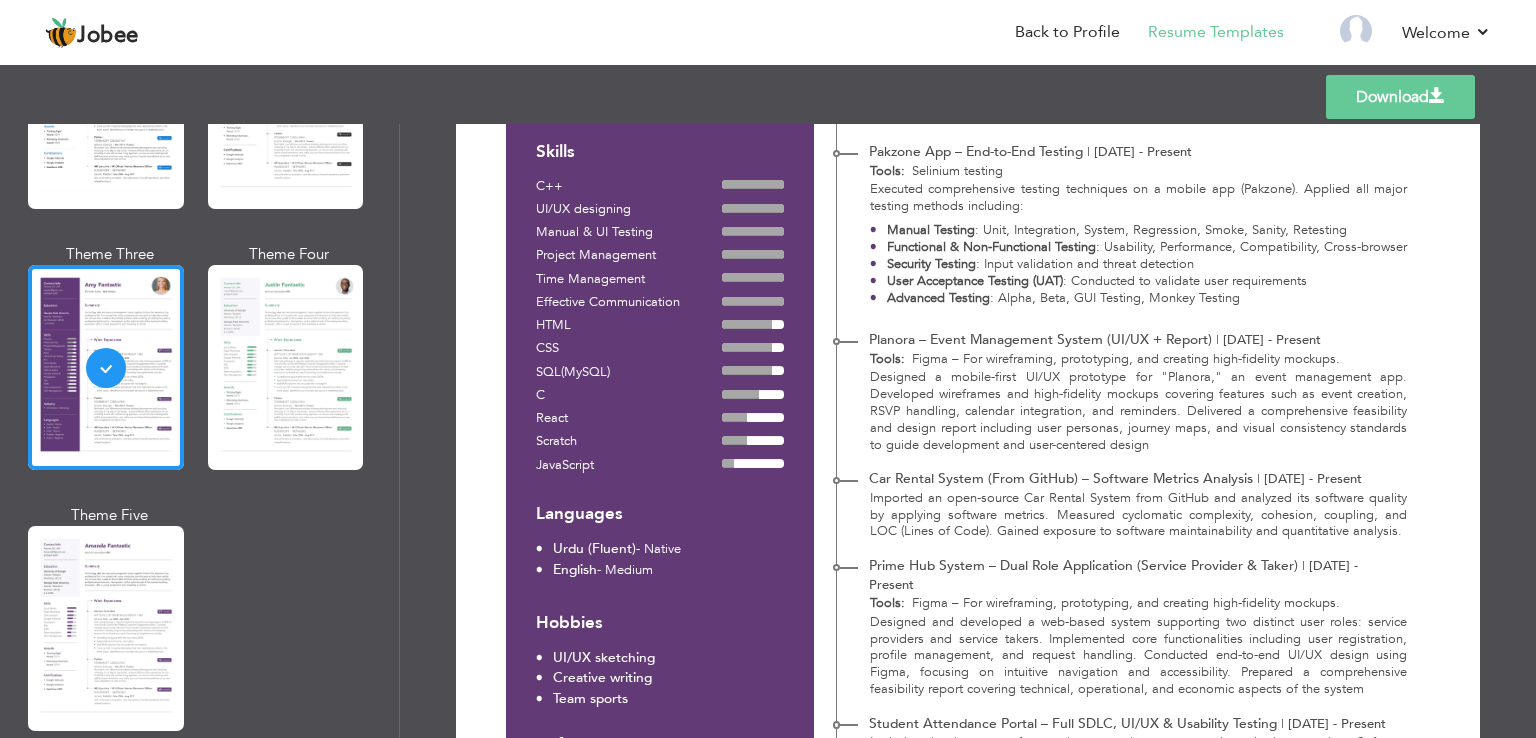 scroll, scrollTop: 848, scrollLeft: 0, axis: vertical 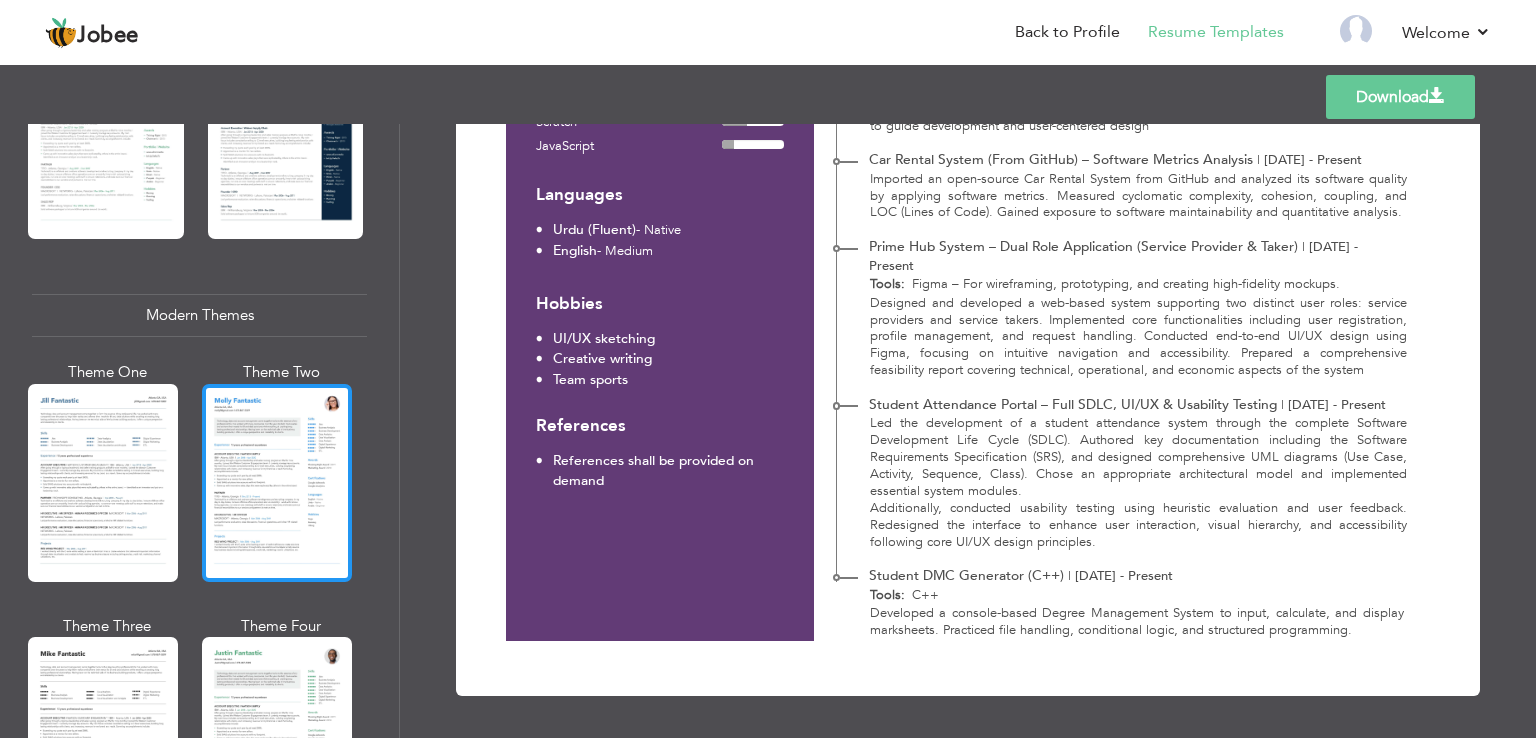 click at bounding box center [277, 483] 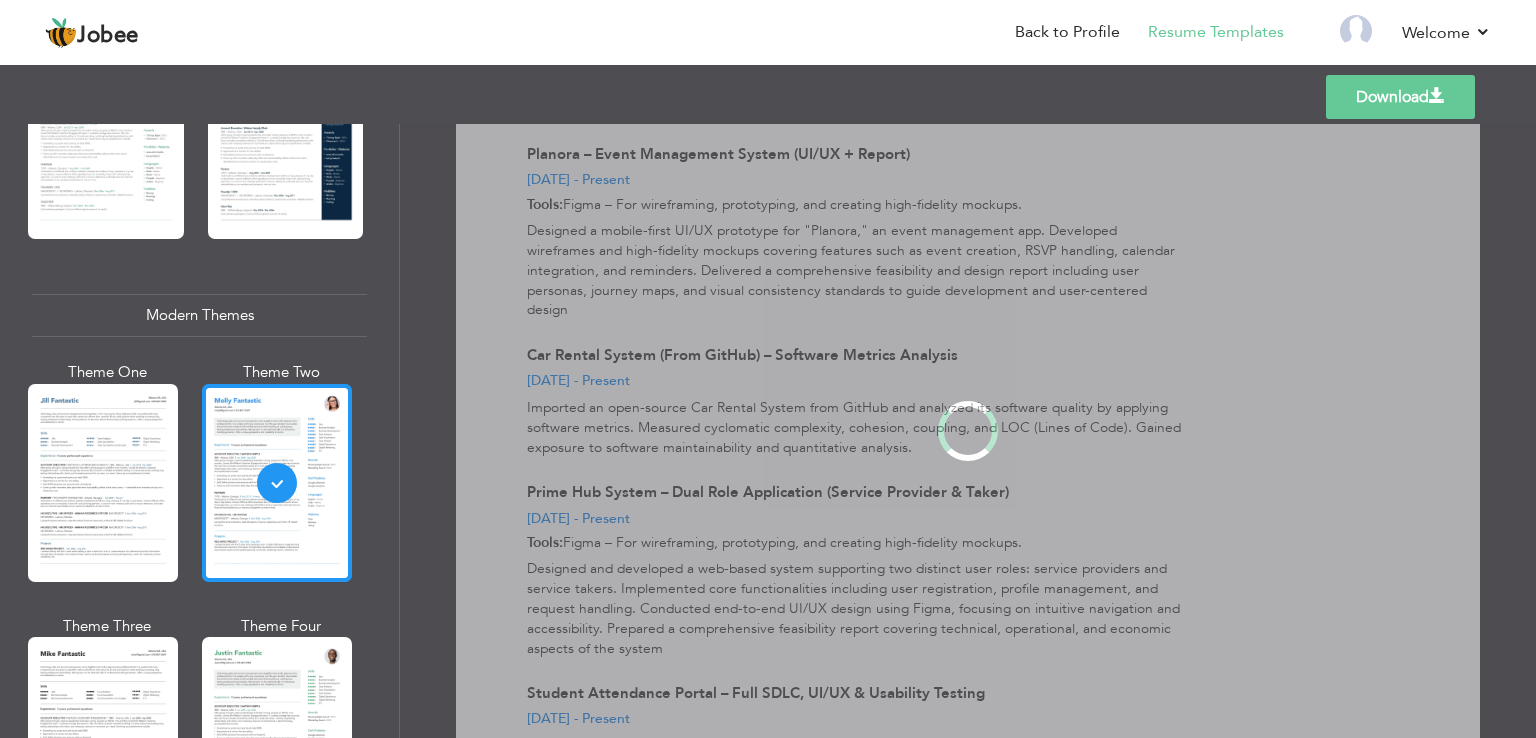 scroll, scrollTop: 0, scrollLeft: 0, axis: both 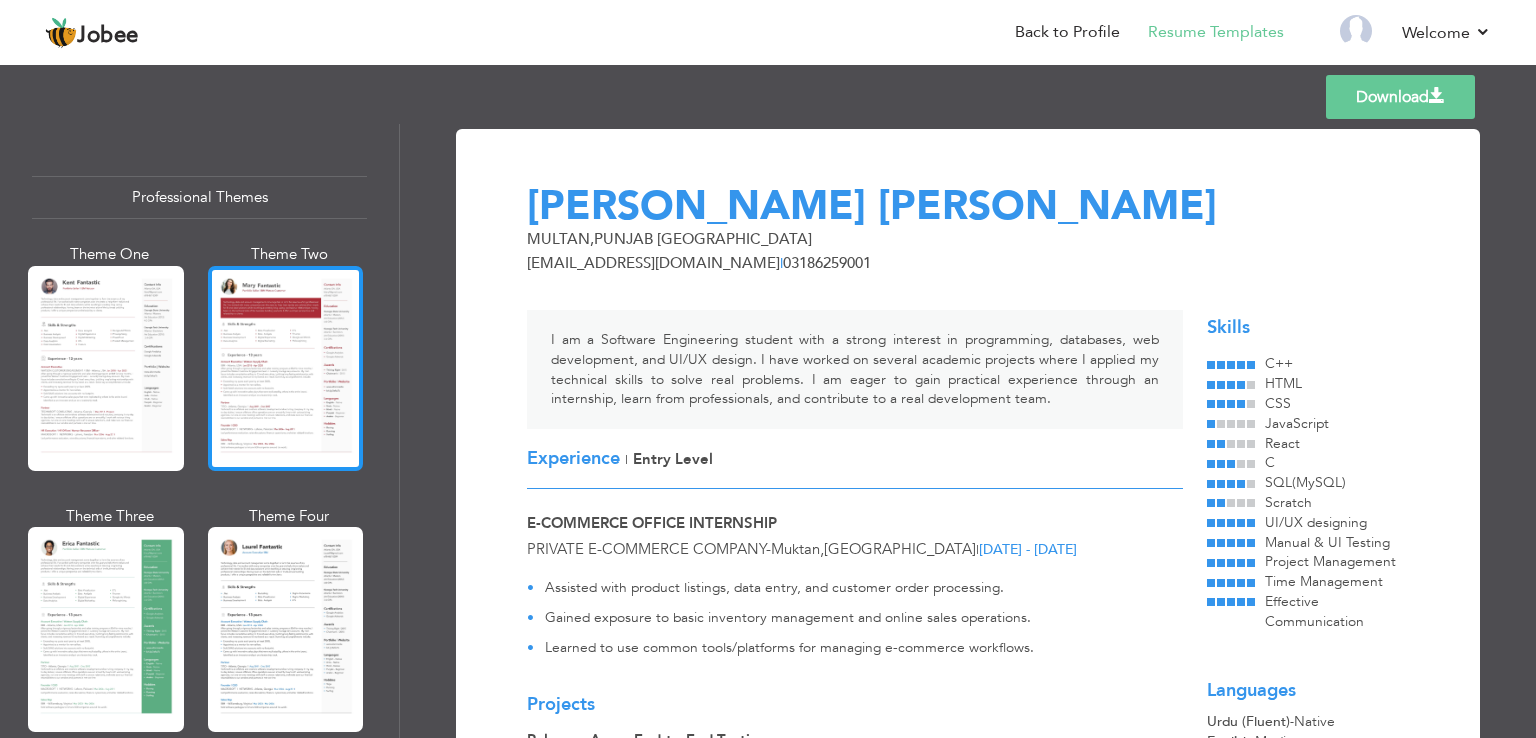 click at bounding box center [286, 368] 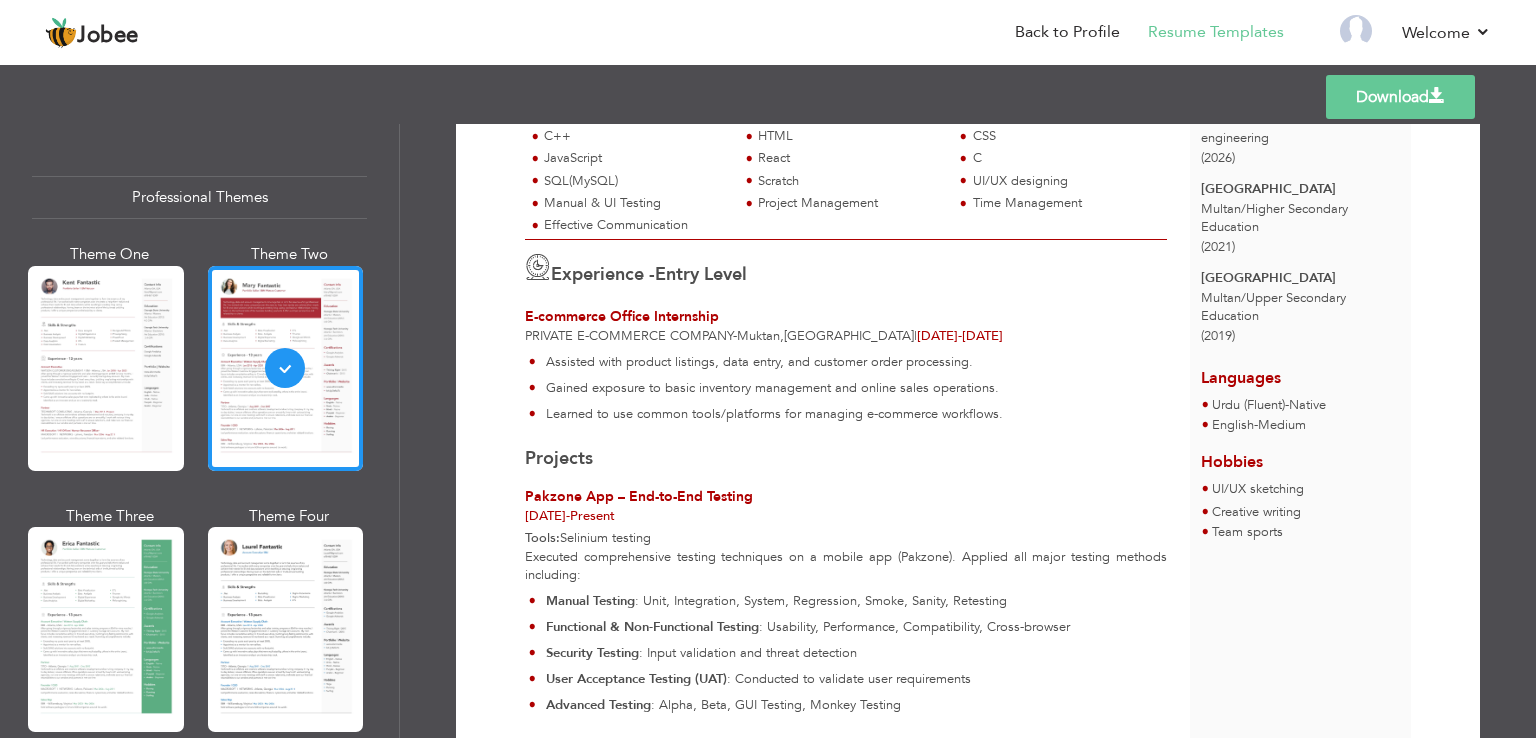 scroll, scrollTop: 0, scrollLeft: 0, axis: both 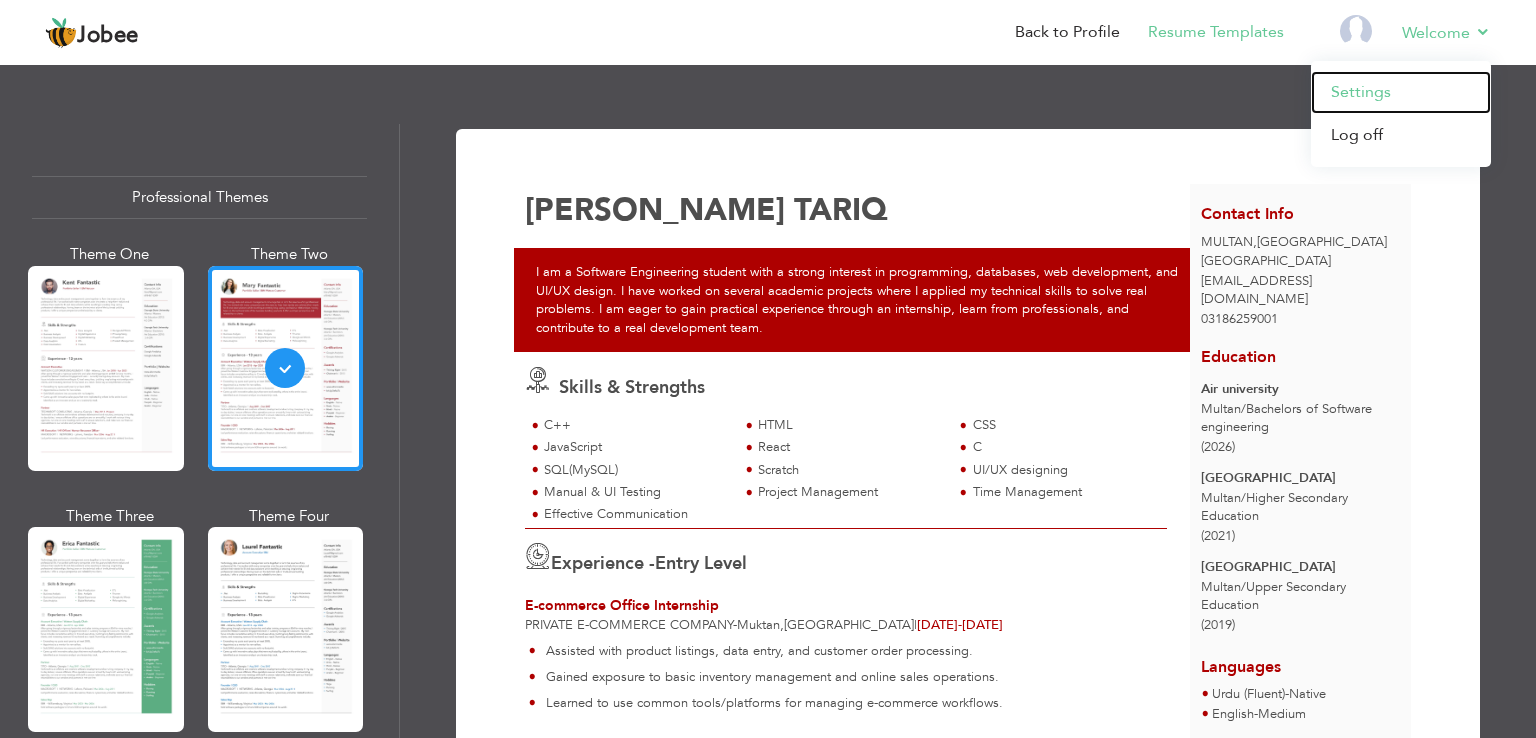 click on "Settings" at bounding box center [1401, 92] 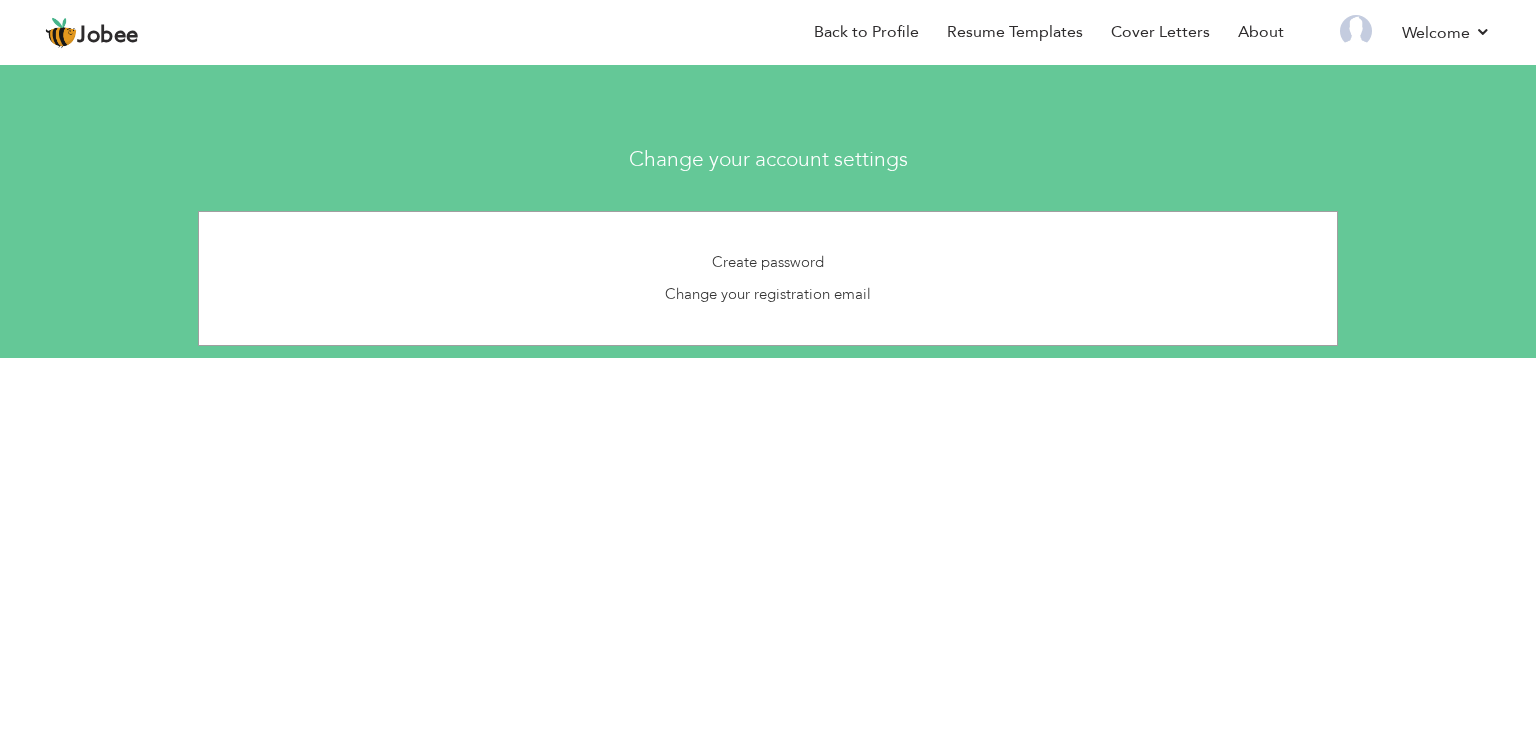 scroll, scrollTop: 0, scrollLeft: 0, axis: both 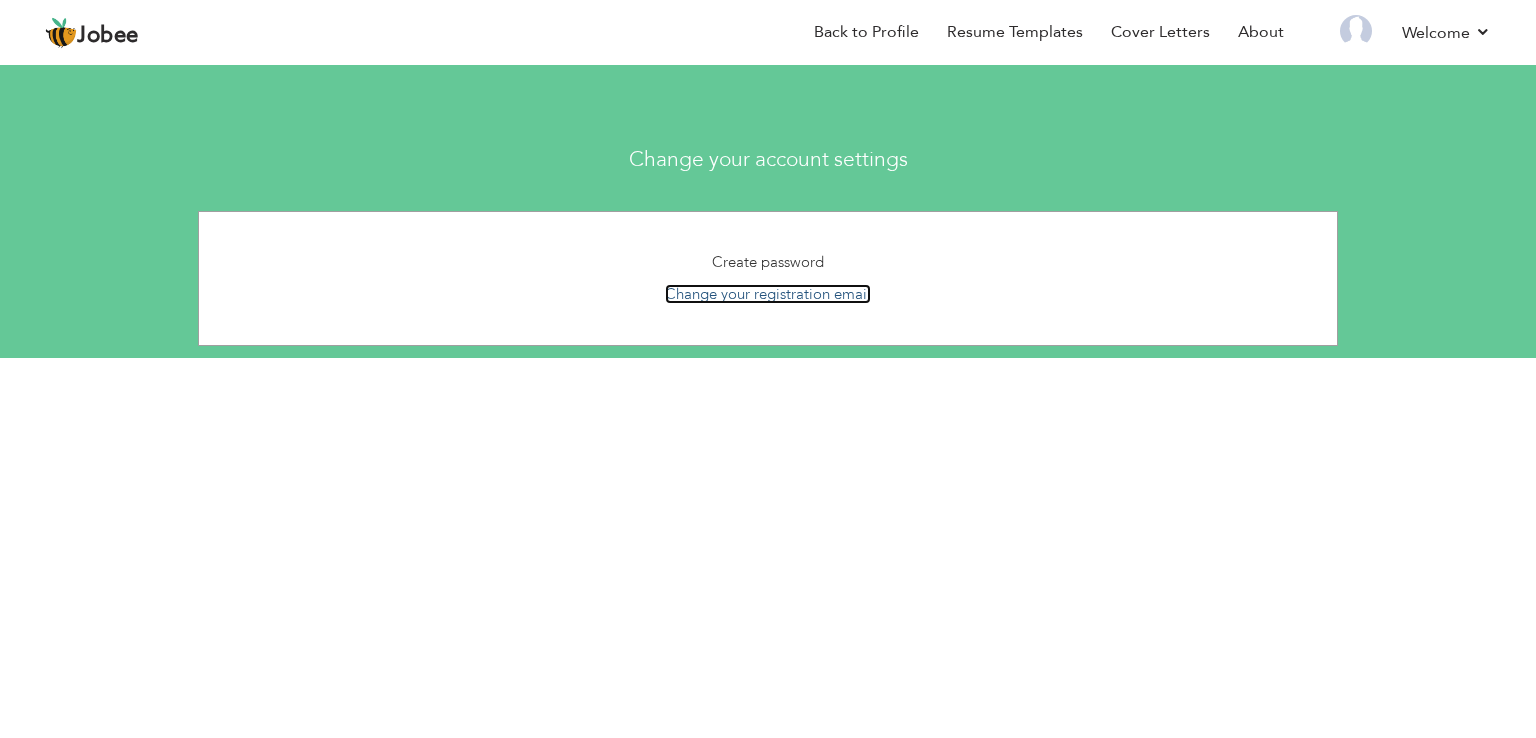 click on "Change your registration email" at bounding box center [768, 294] 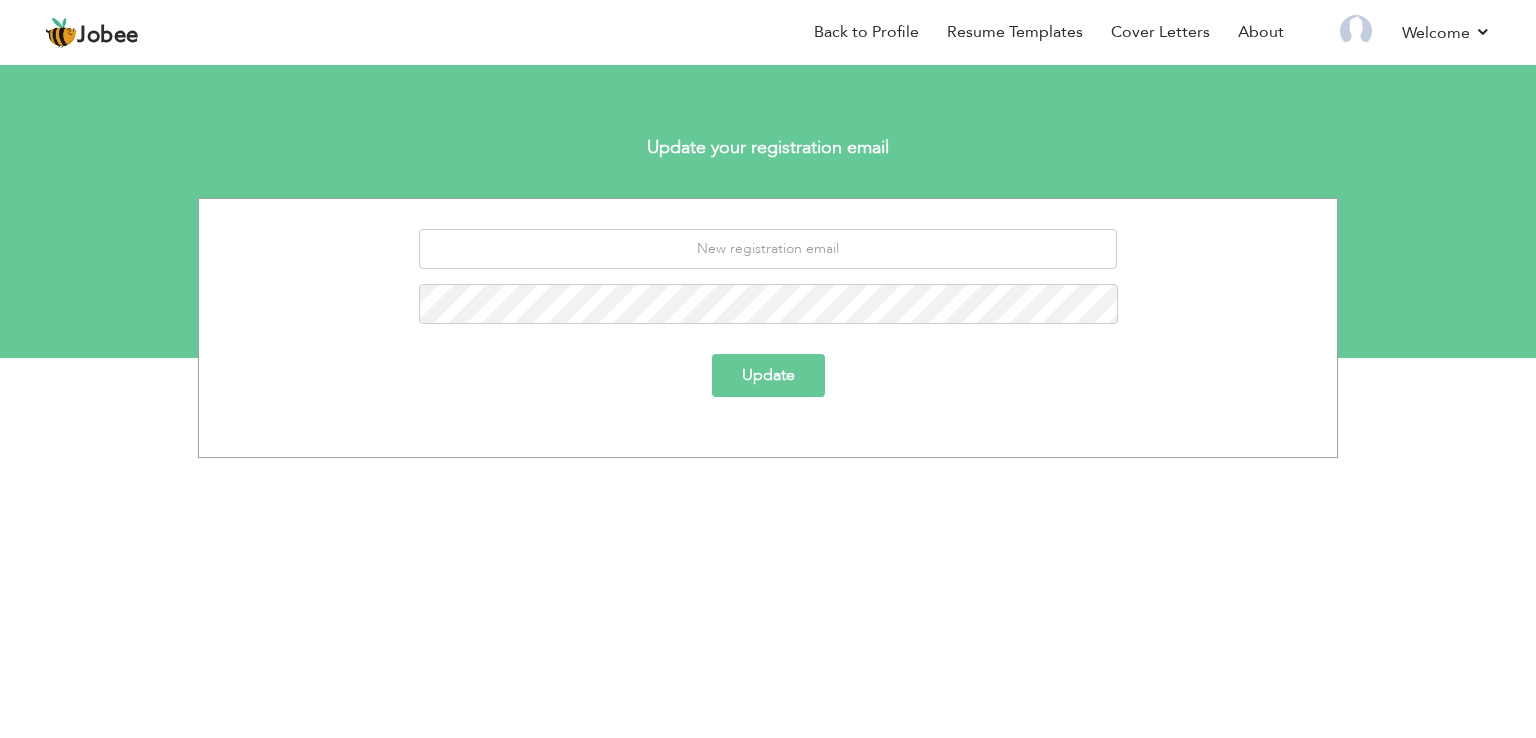 scroll, scrollTop: 0, scrollLeft: 0, axis: both 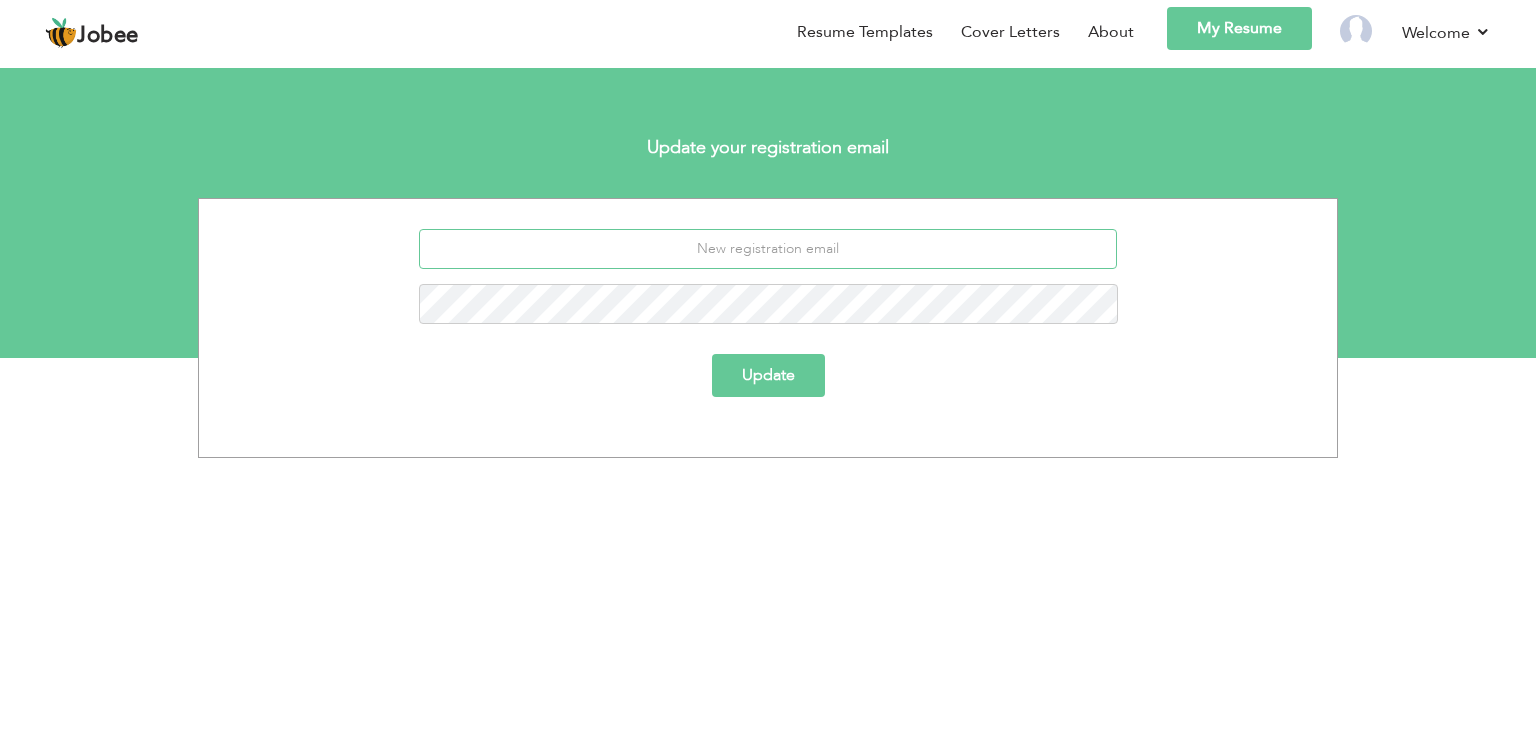 click at bounding box center [768, 249] 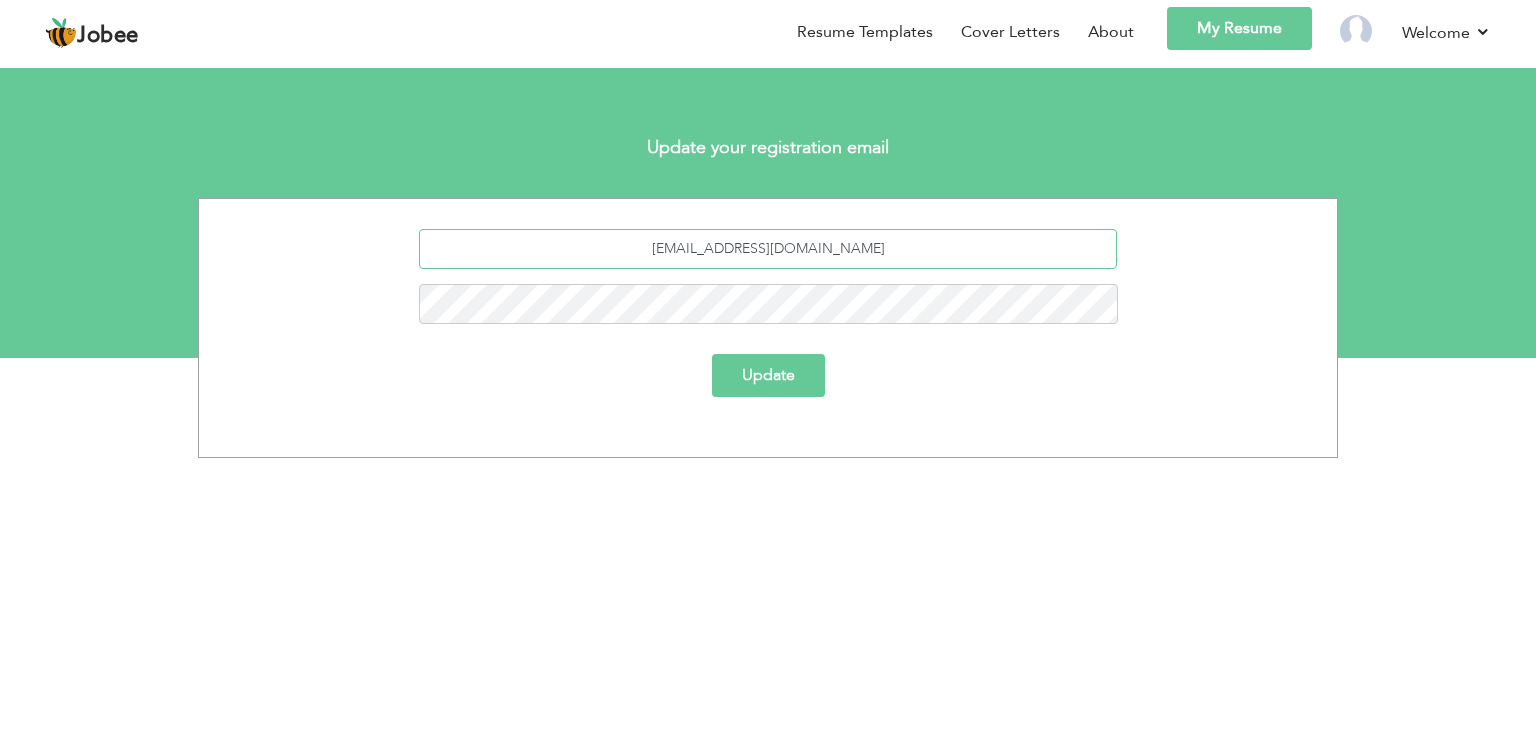 type on "raoabdulrehman1247@gmail.com" 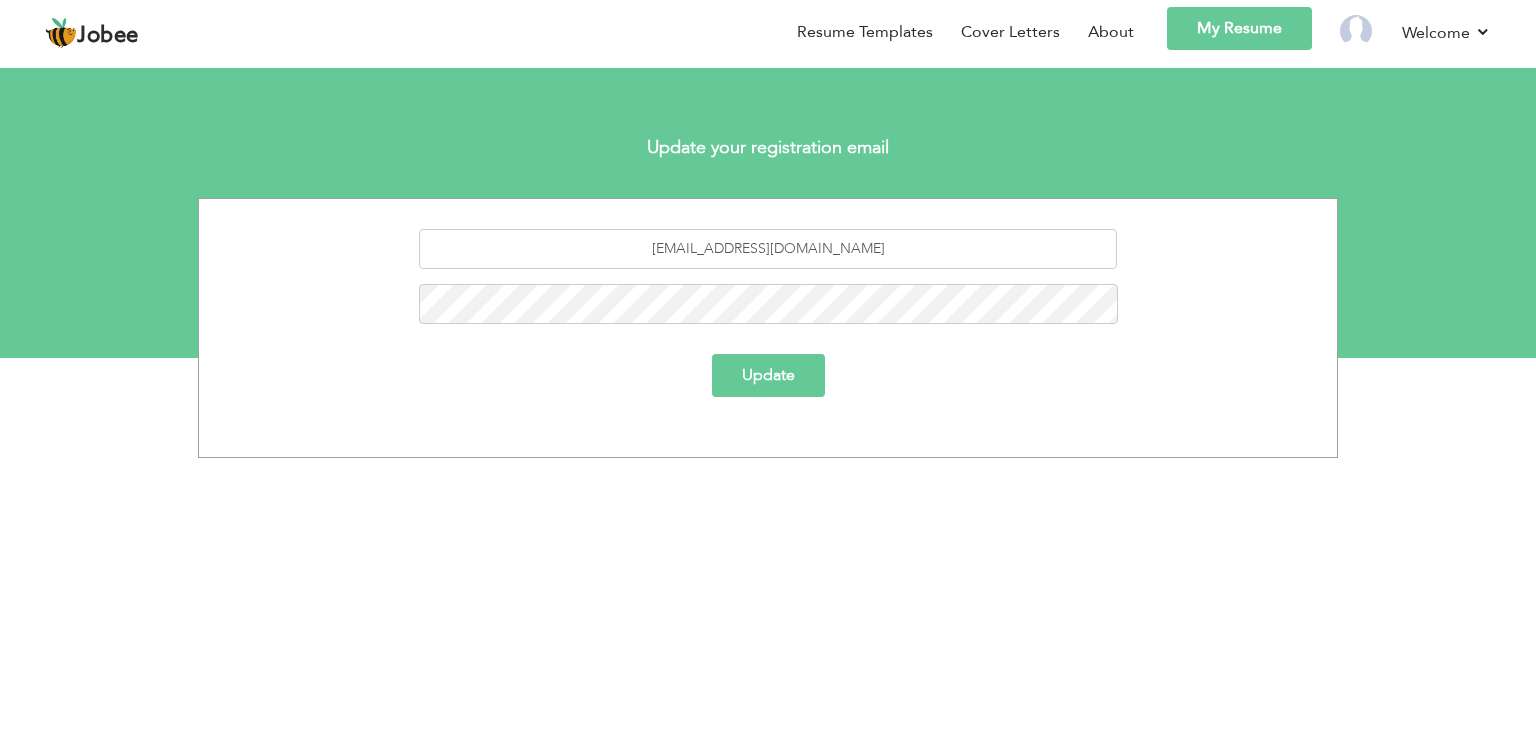 click on "Update" at bounding box center [768, 375] 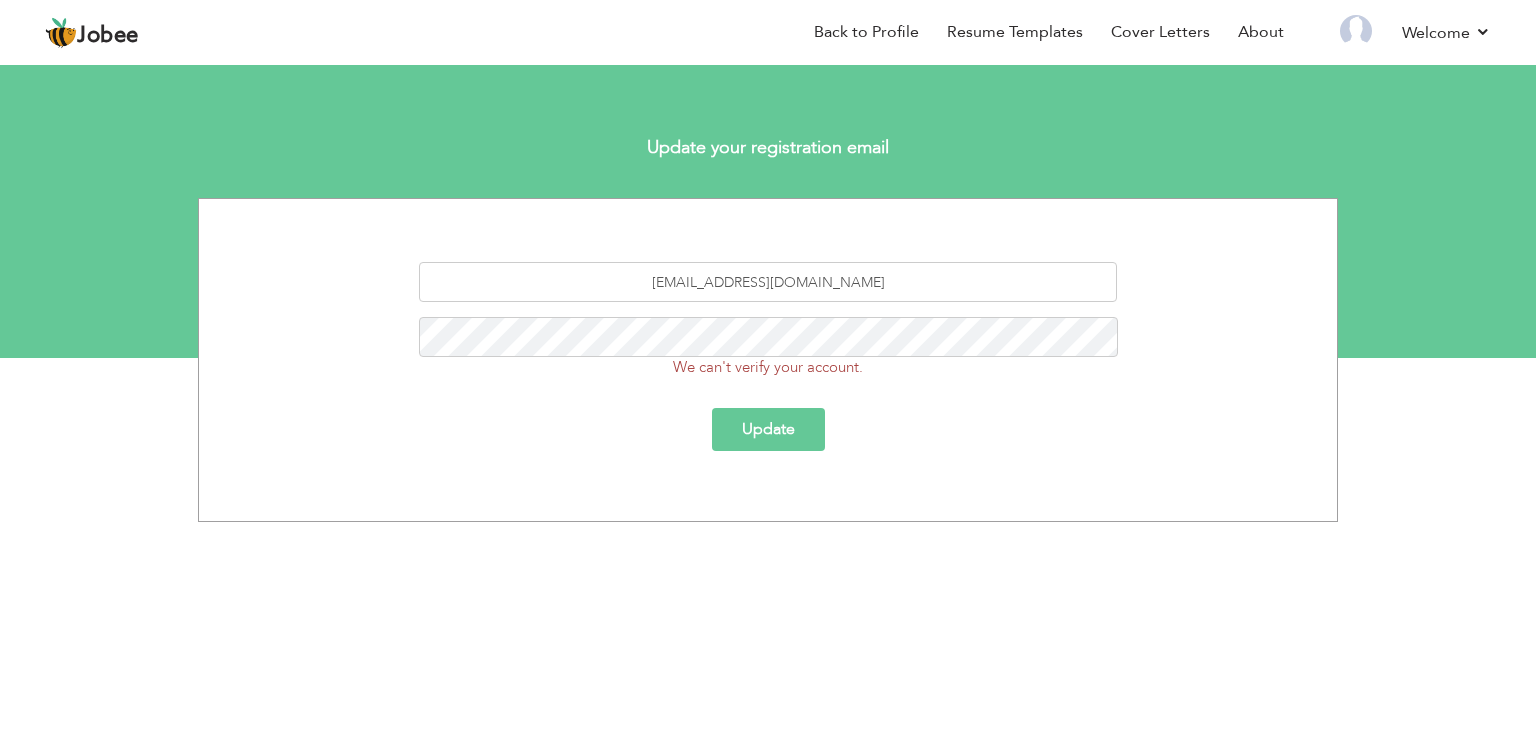 scroll, scrollTop: 0, scrollLeft: 0, axis: both 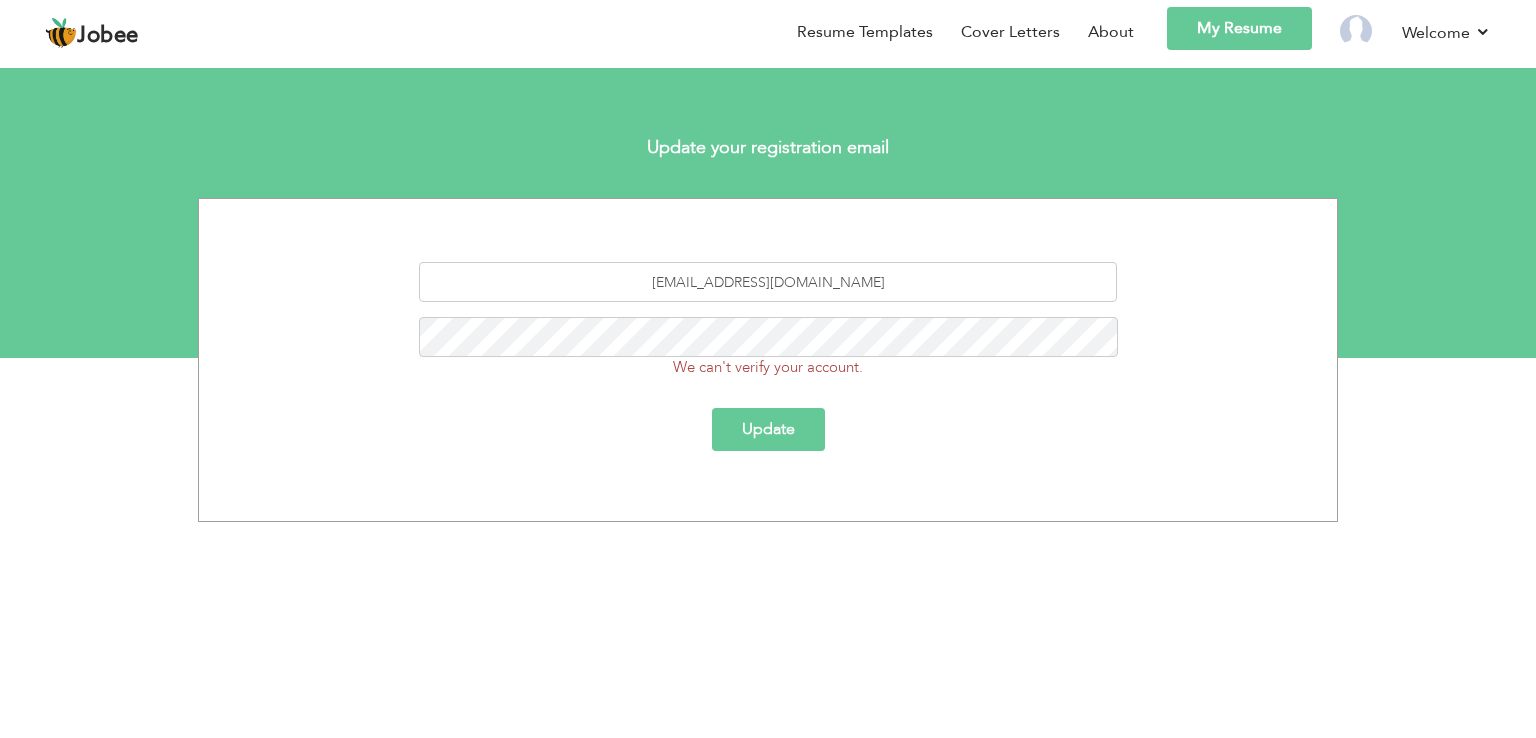 click on "Update" at bounding box center [768, 429] 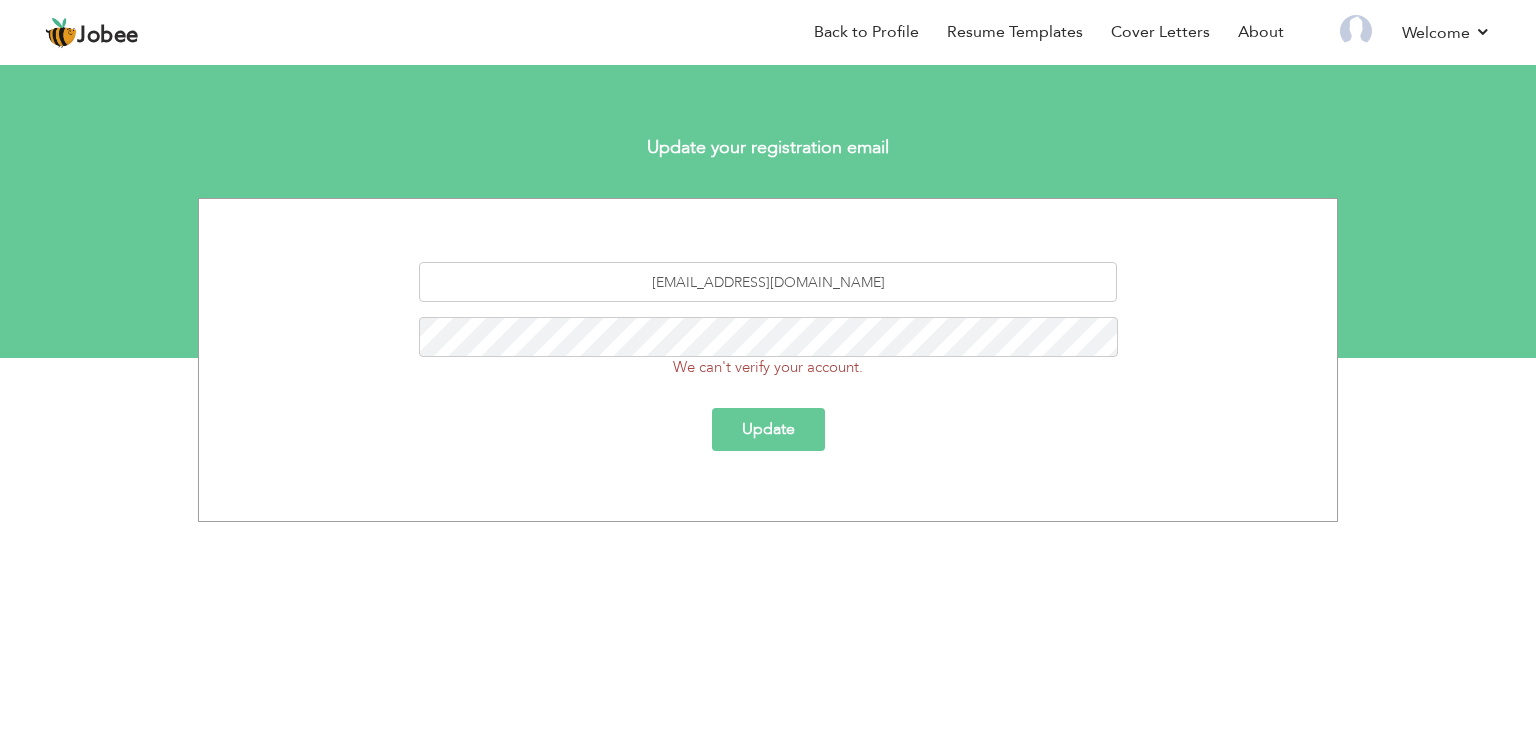 scroll, scrollTop: 0, scrollLeft: 0, axis: both 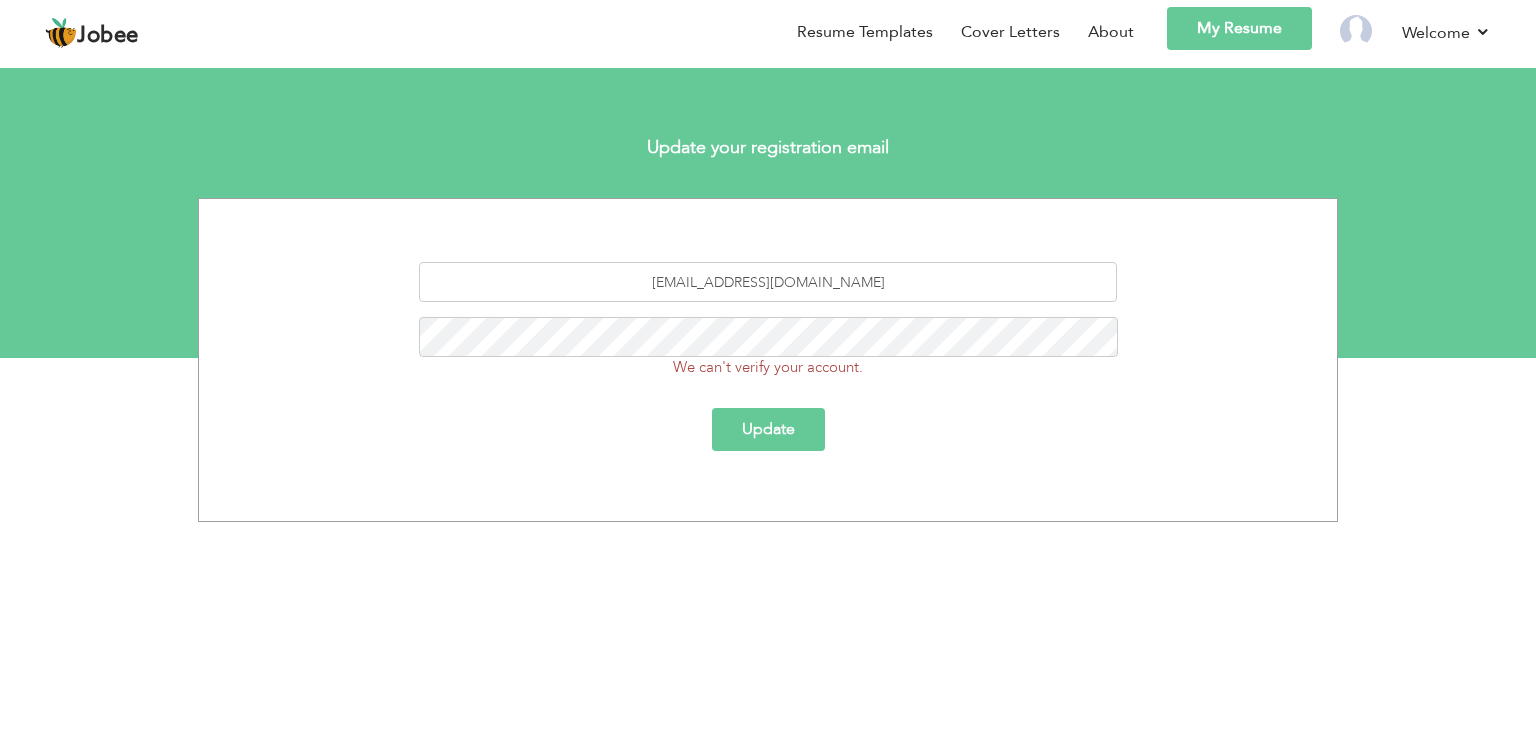 click on "Update" at bounding box center (768, 429) 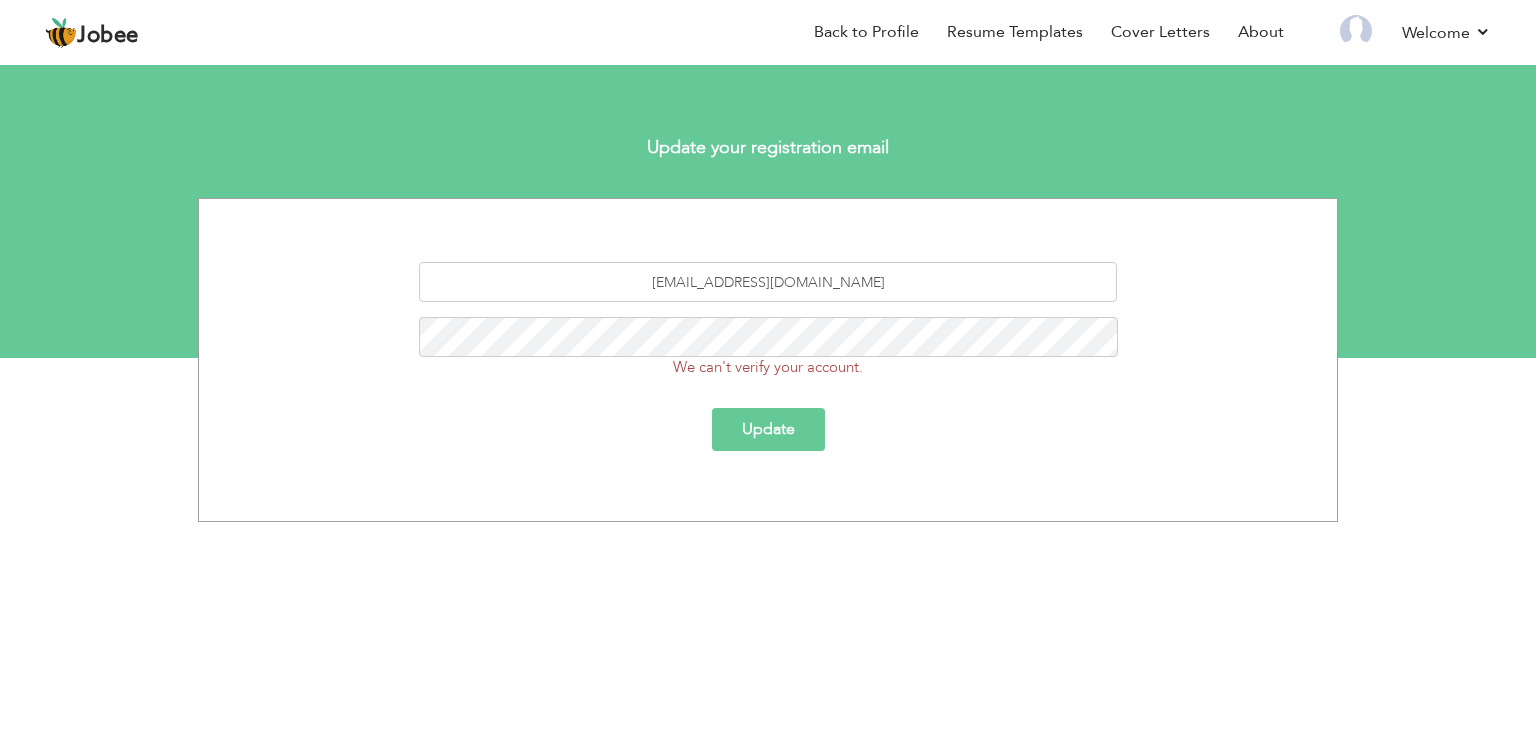 scroll, scrollTop: 0, scrollLeft: 0, axis: both 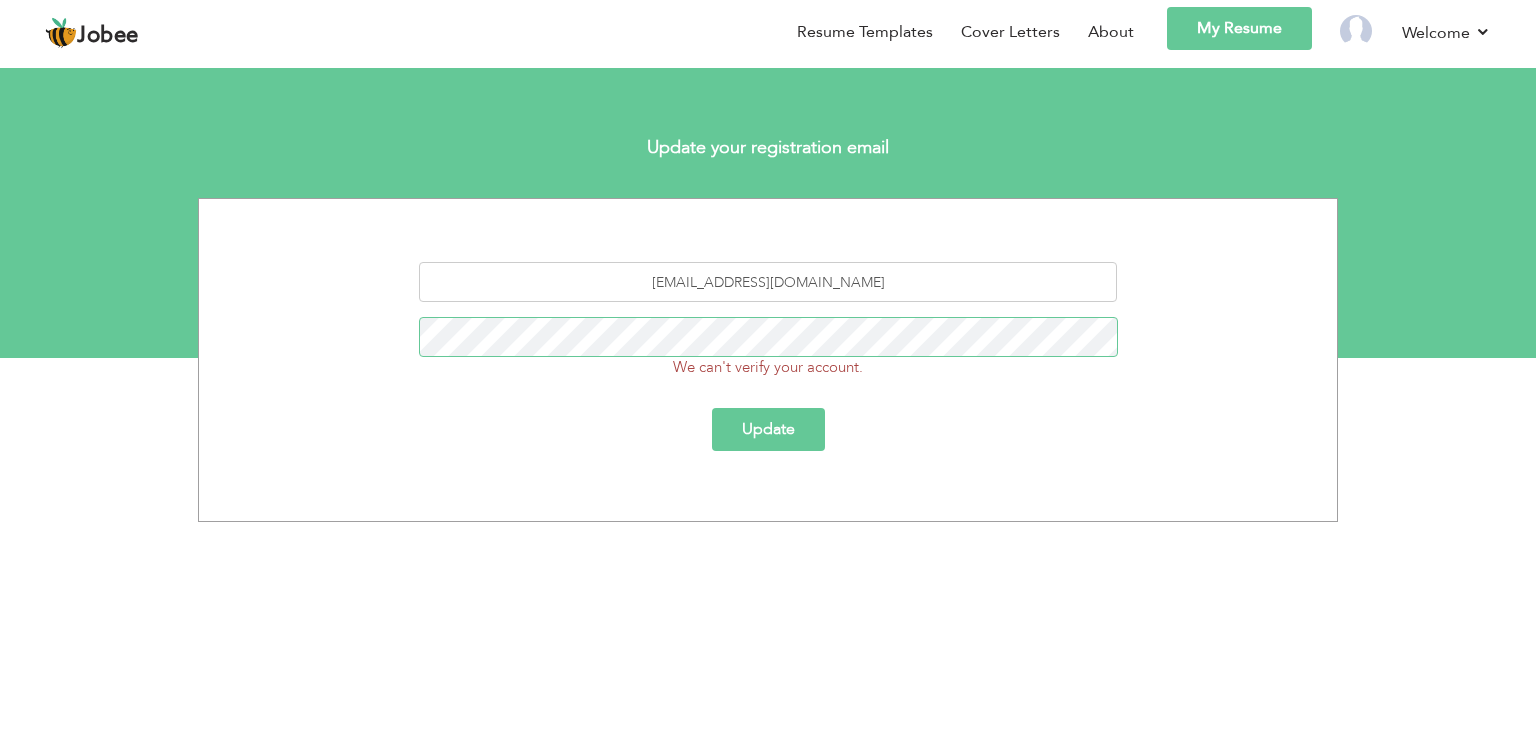click on "We can't verify your account." at bounding box center [768, 347] 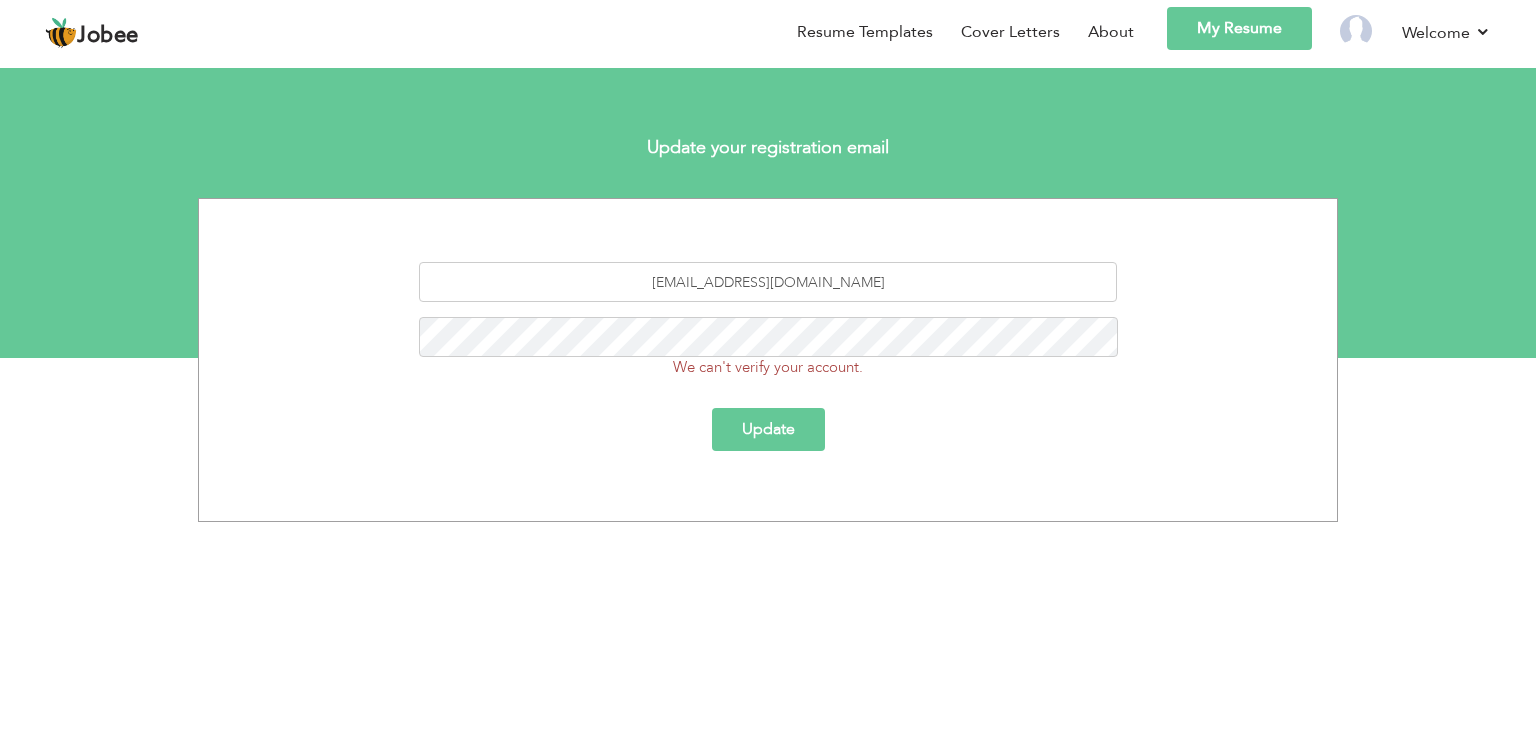 click on "[EMAIL_ADDRESS][DOMAIN_NAME]
We can't verify your account.
Update" at bounding box center [768, 369] 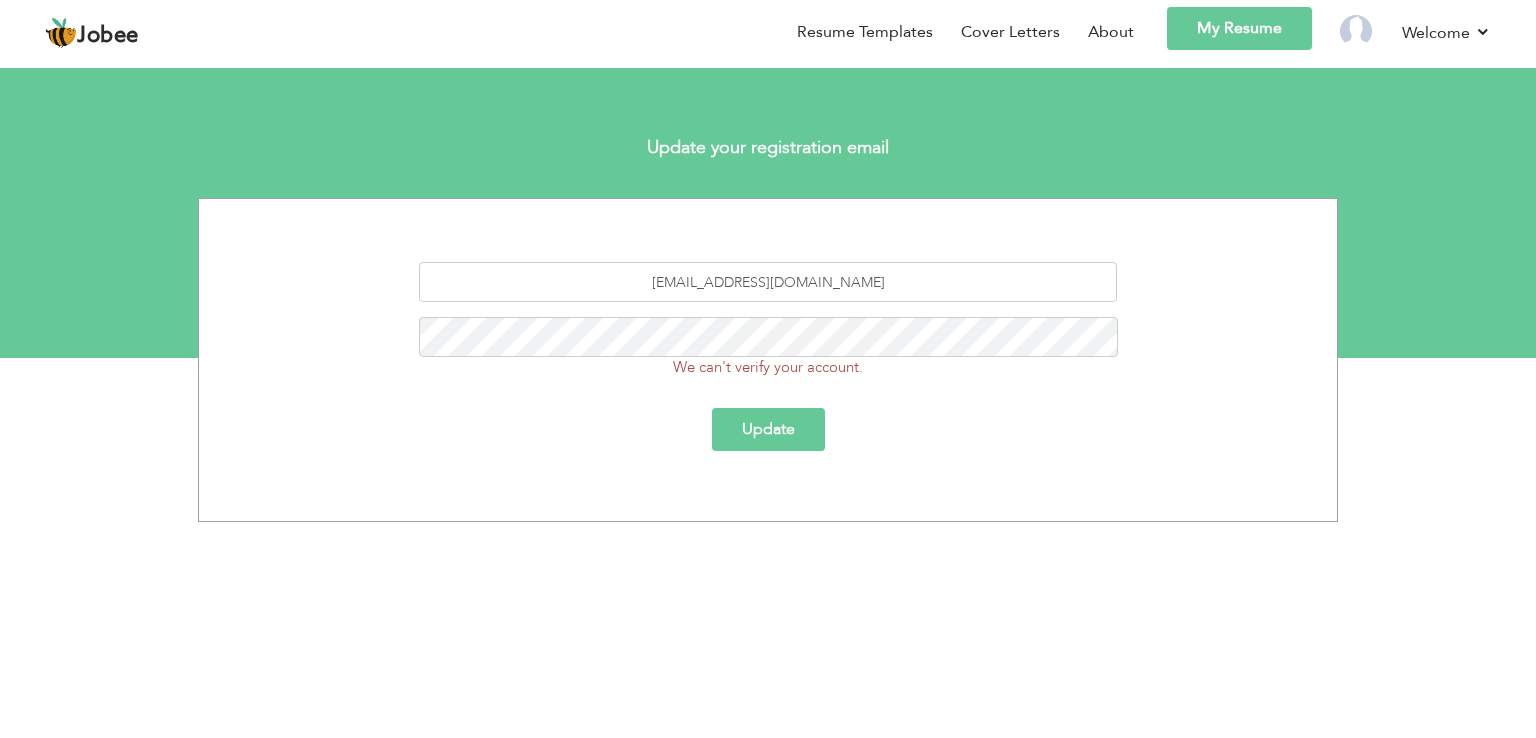 scroll, scrollTop: 0, scrollLeft: 0, axis: both 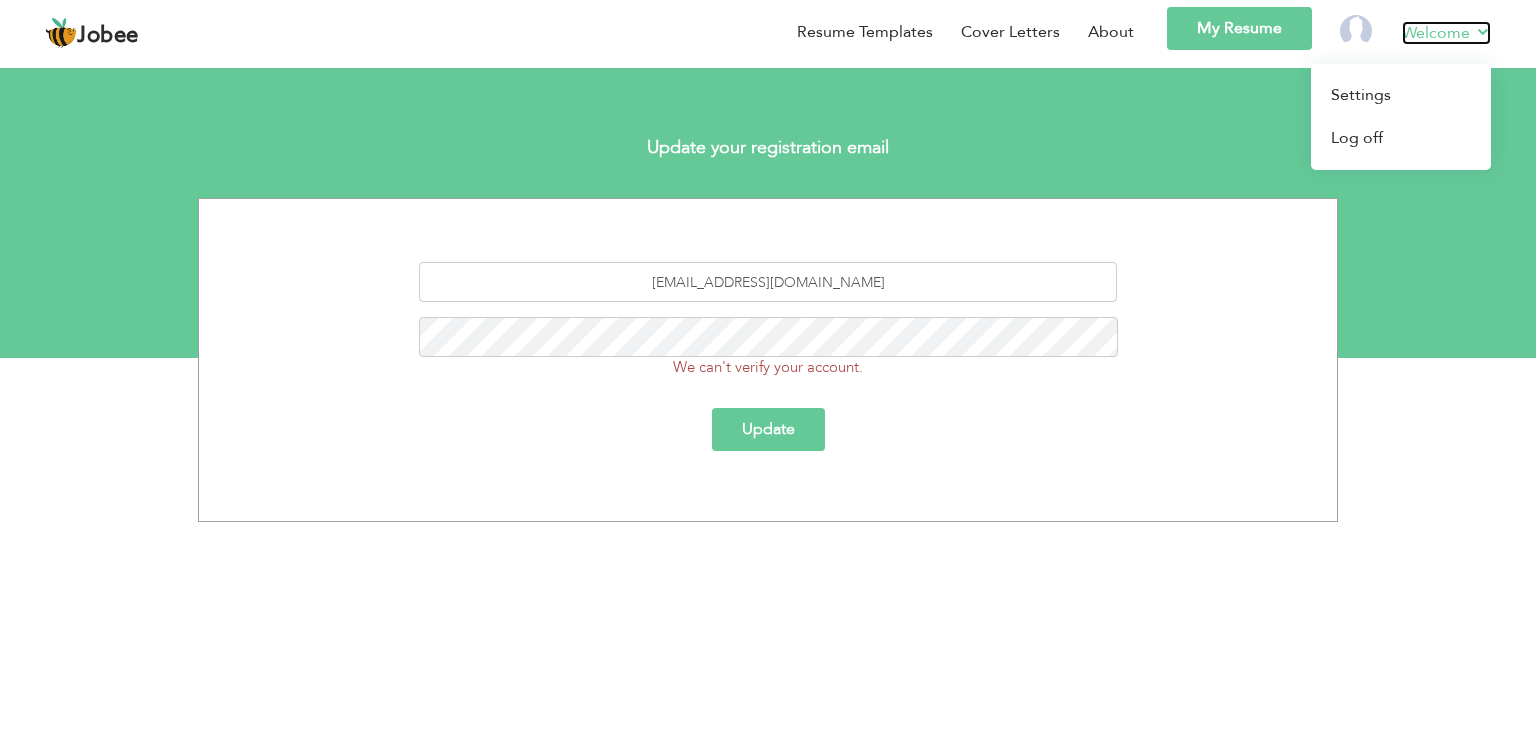 click on "Welcome" at bounding box center [1446, 33] 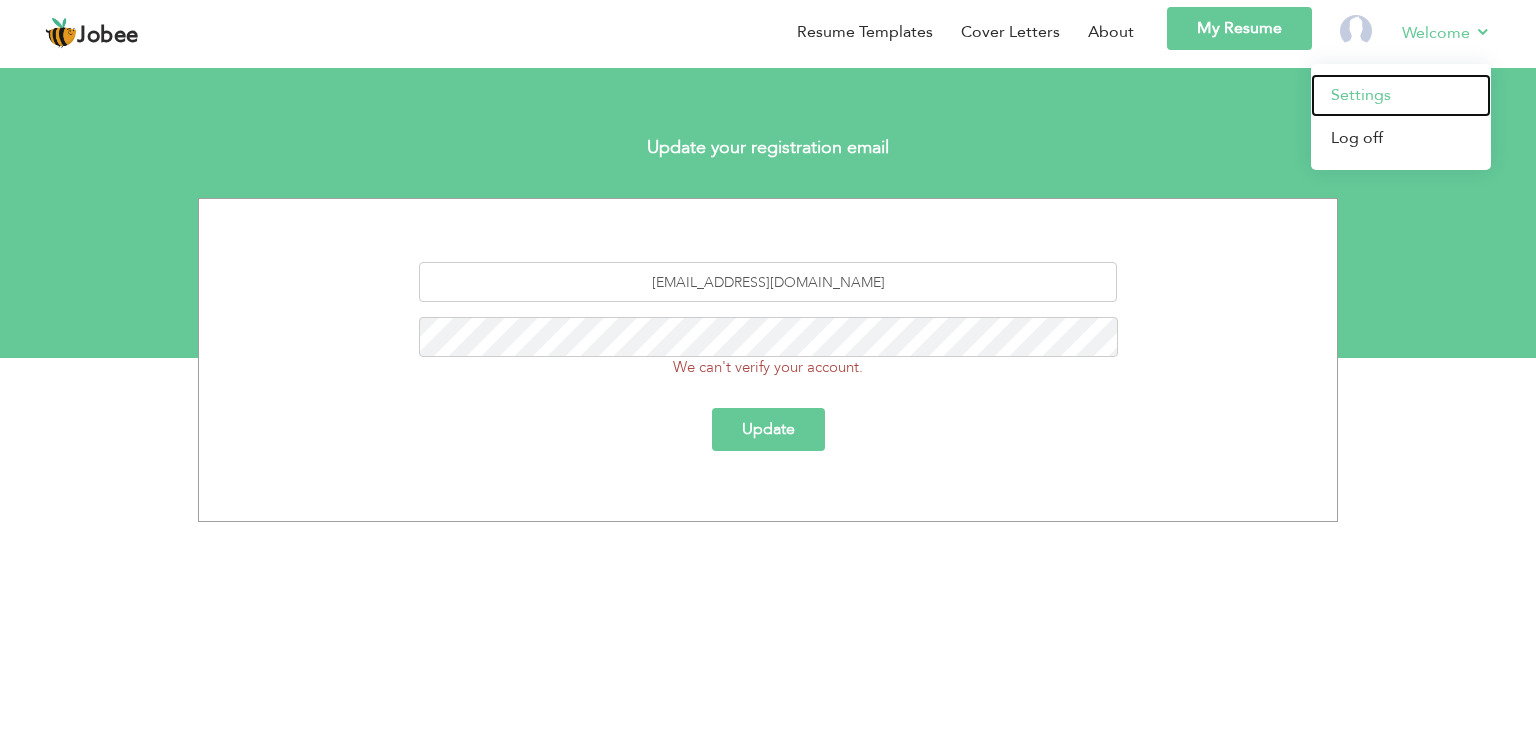 click on "Settings" at bounding box center [1401, 95] 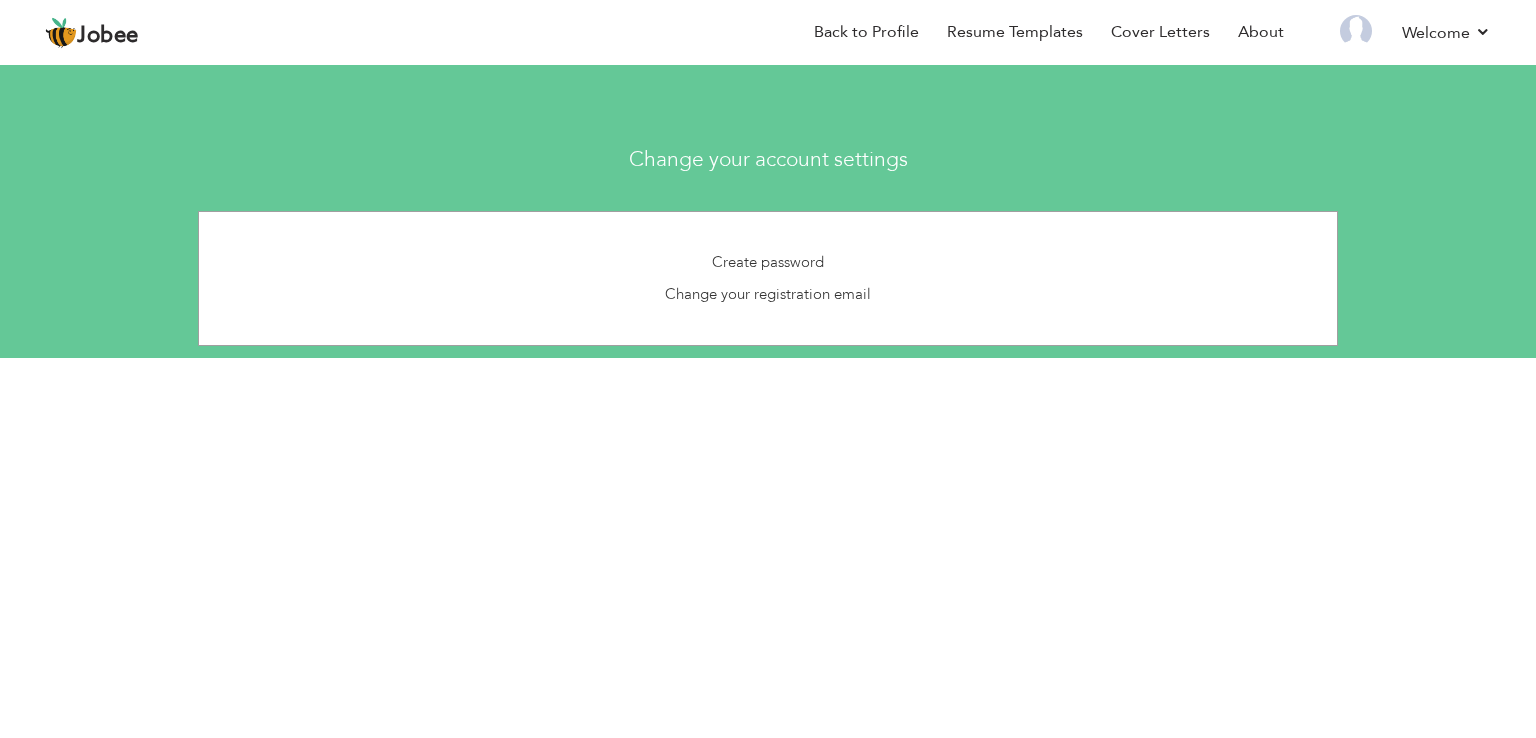 scroll, scrollTop: 0, scrollLeft: 0, axis: both 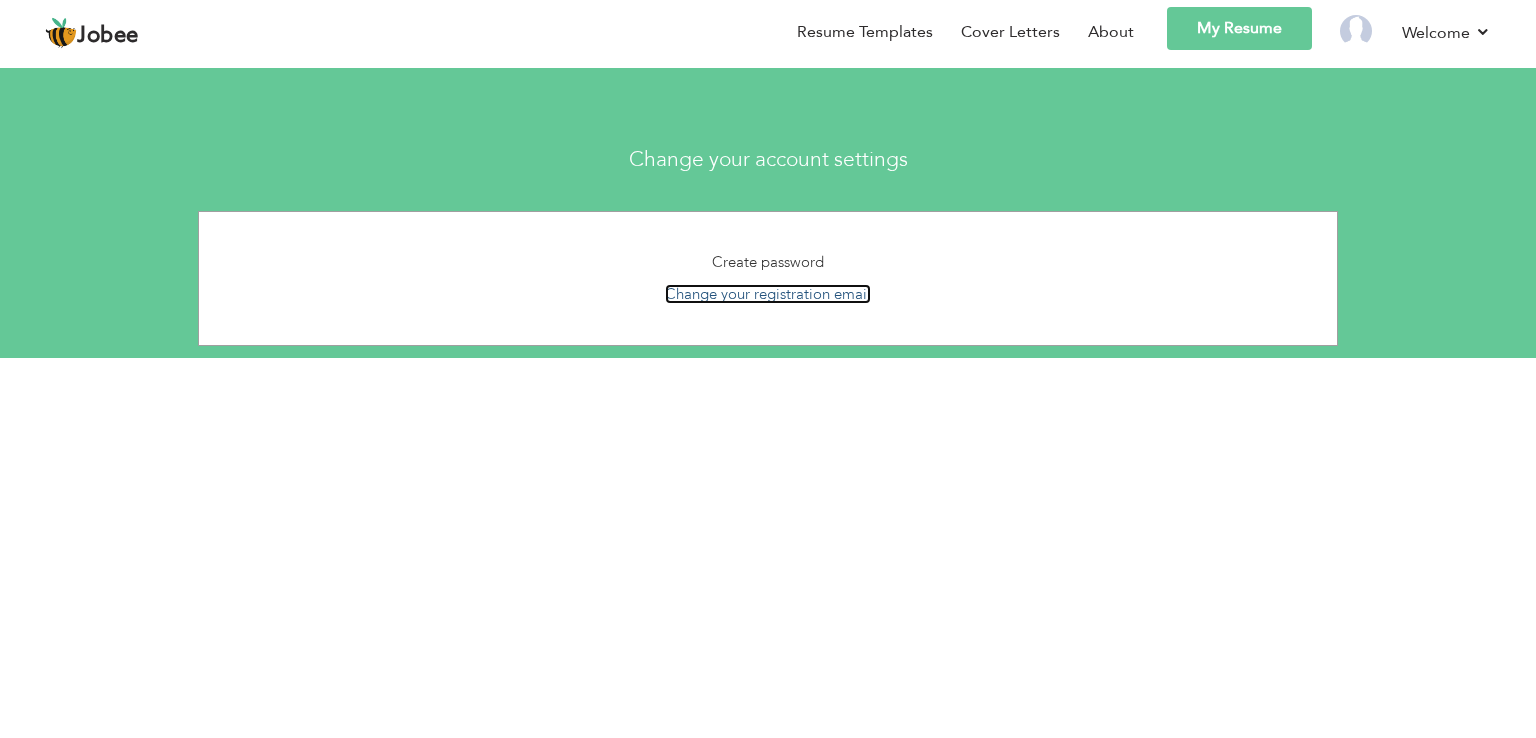 click on "Change your registration email" at bounding box center (768, 294) 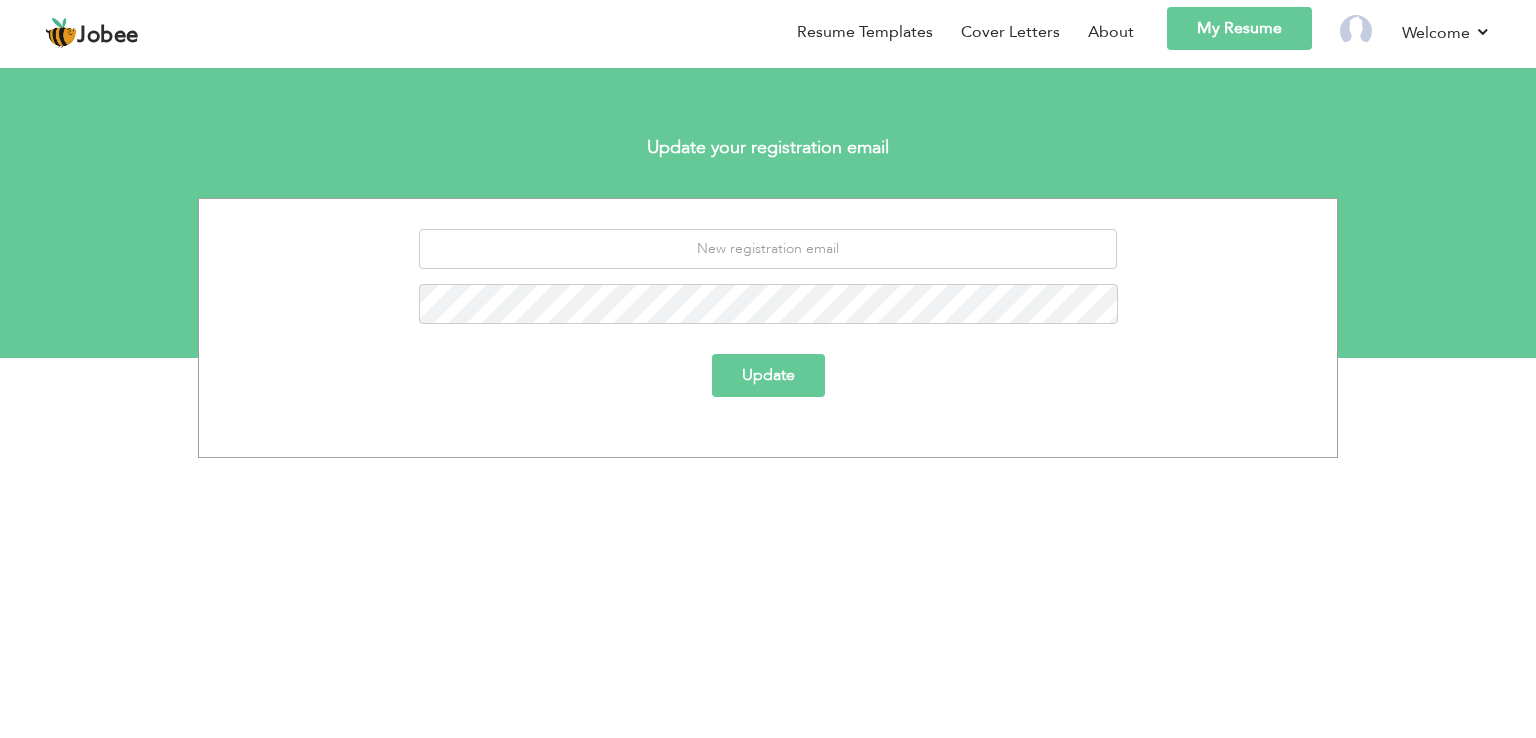 scroll, scrollTop: 0, scrollLeft: 0, axis: both 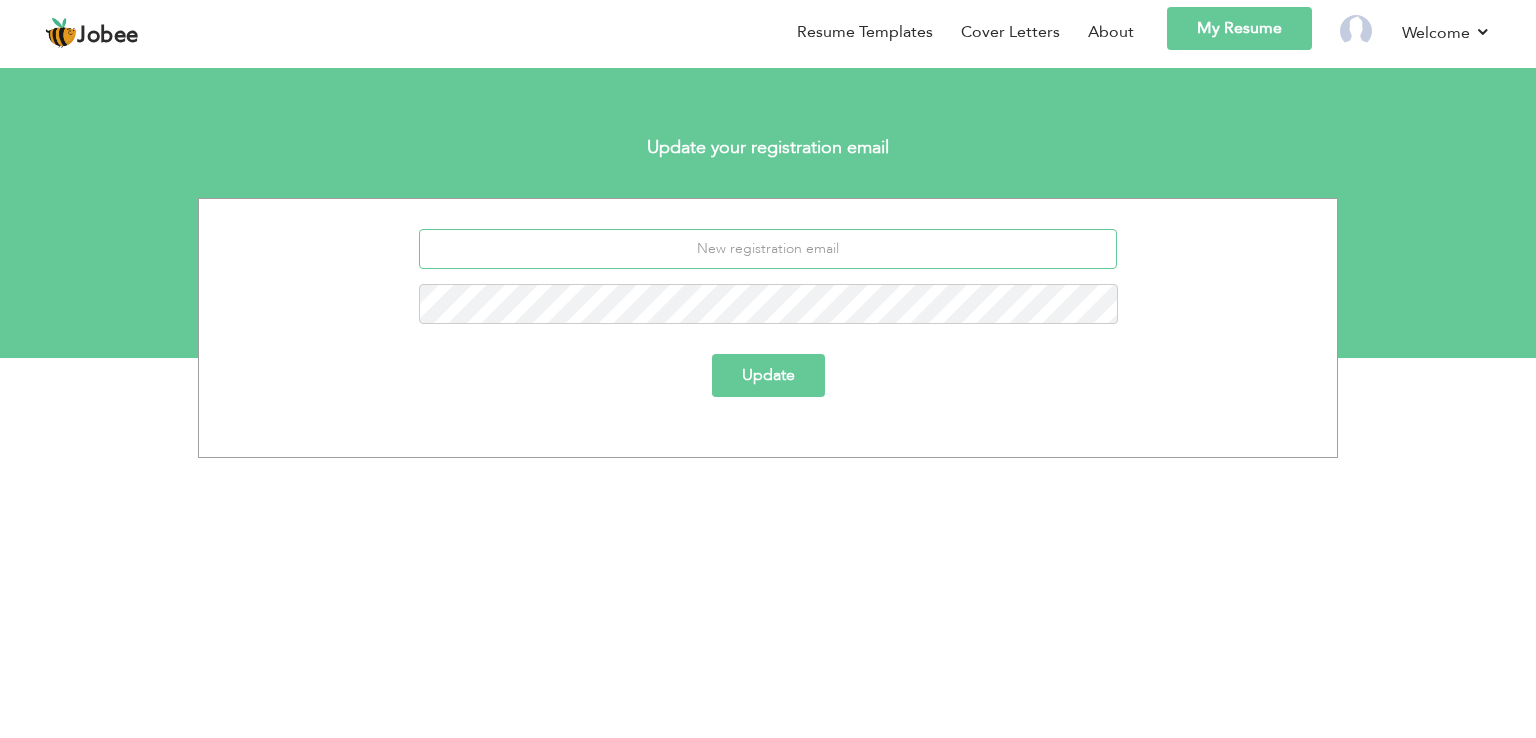click at bounding box center [768, 249] 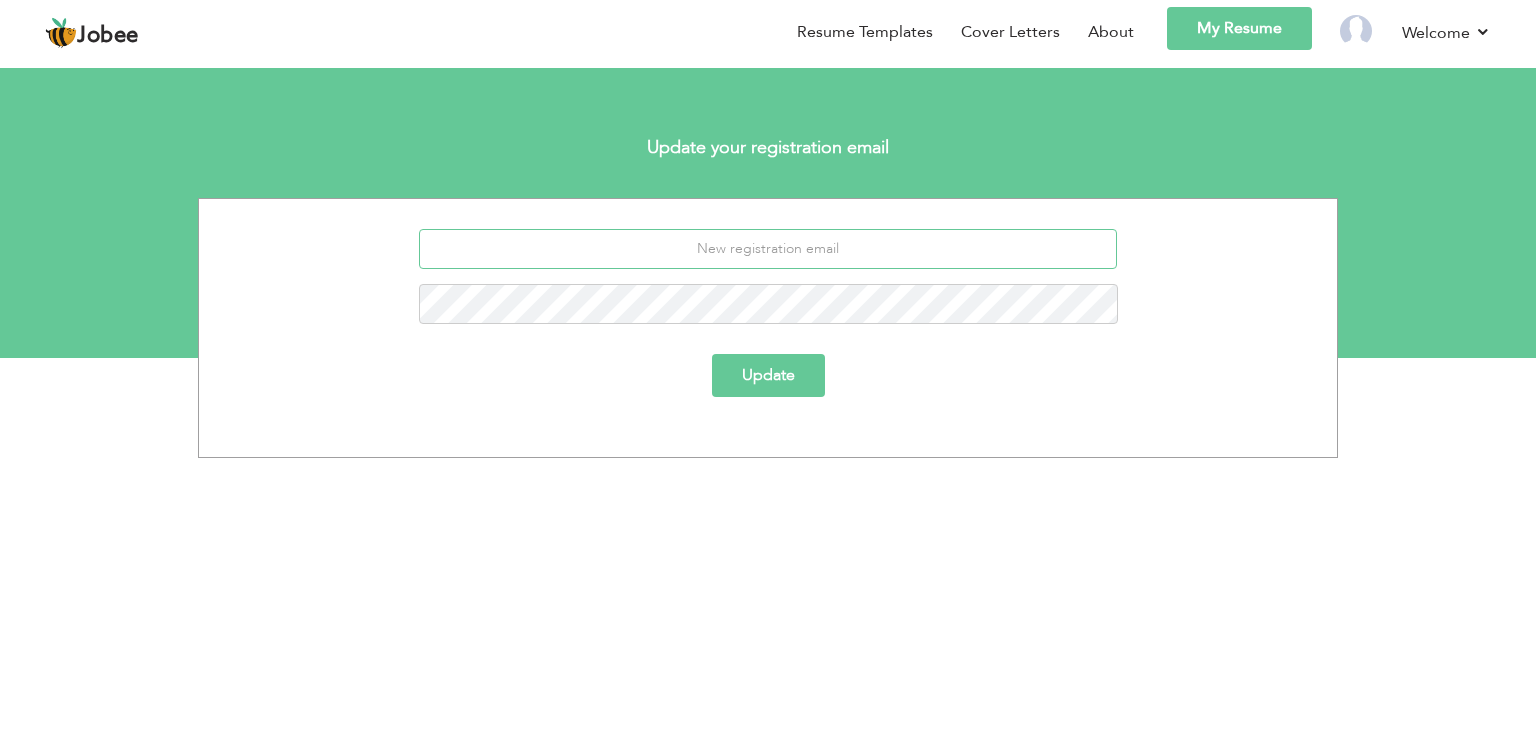 paste on "03186259001 raoabdulrehman1247@gmail.com" 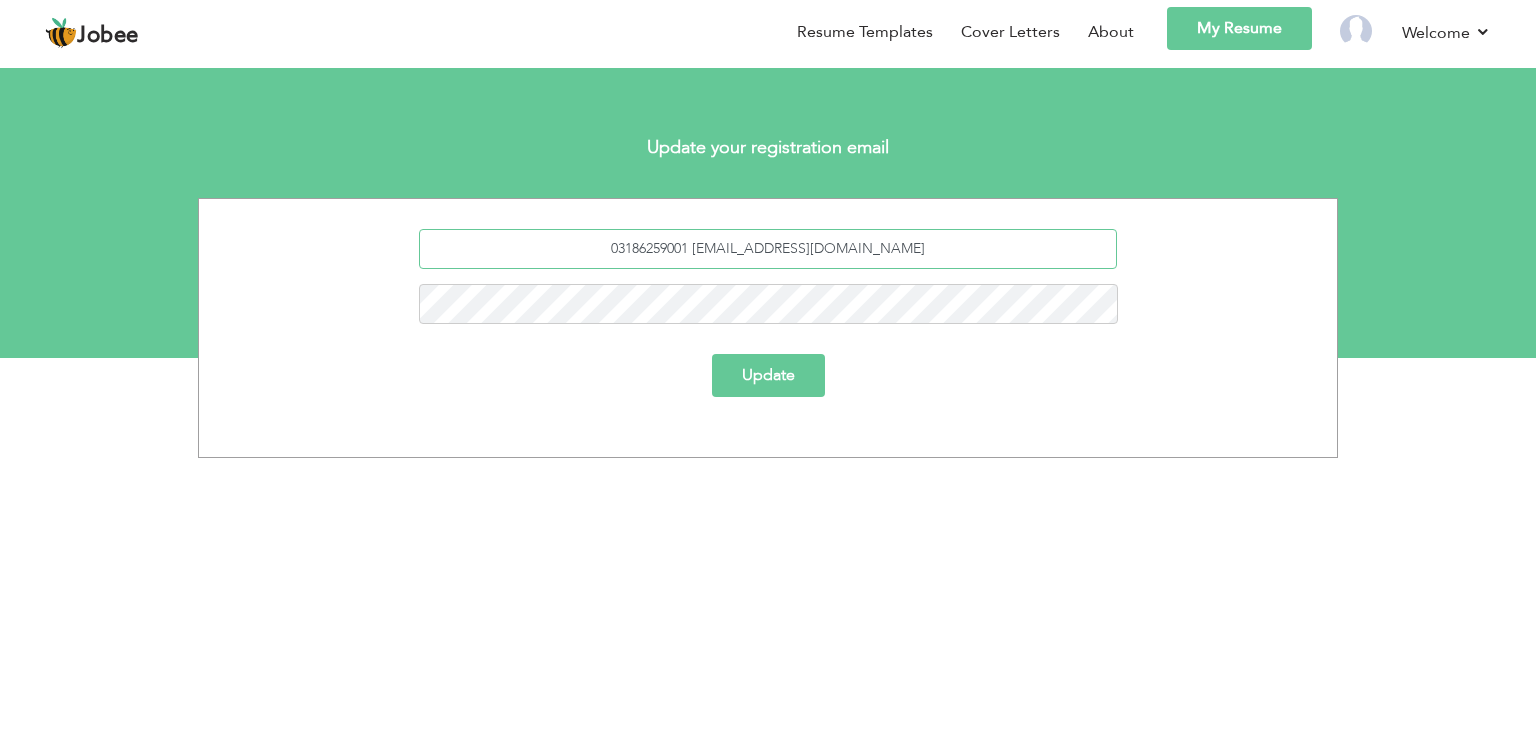 drag, startPoint x: 704, startPoint y: 247, endPoint x: 596, endPoint y: 259, distance: 108.66462 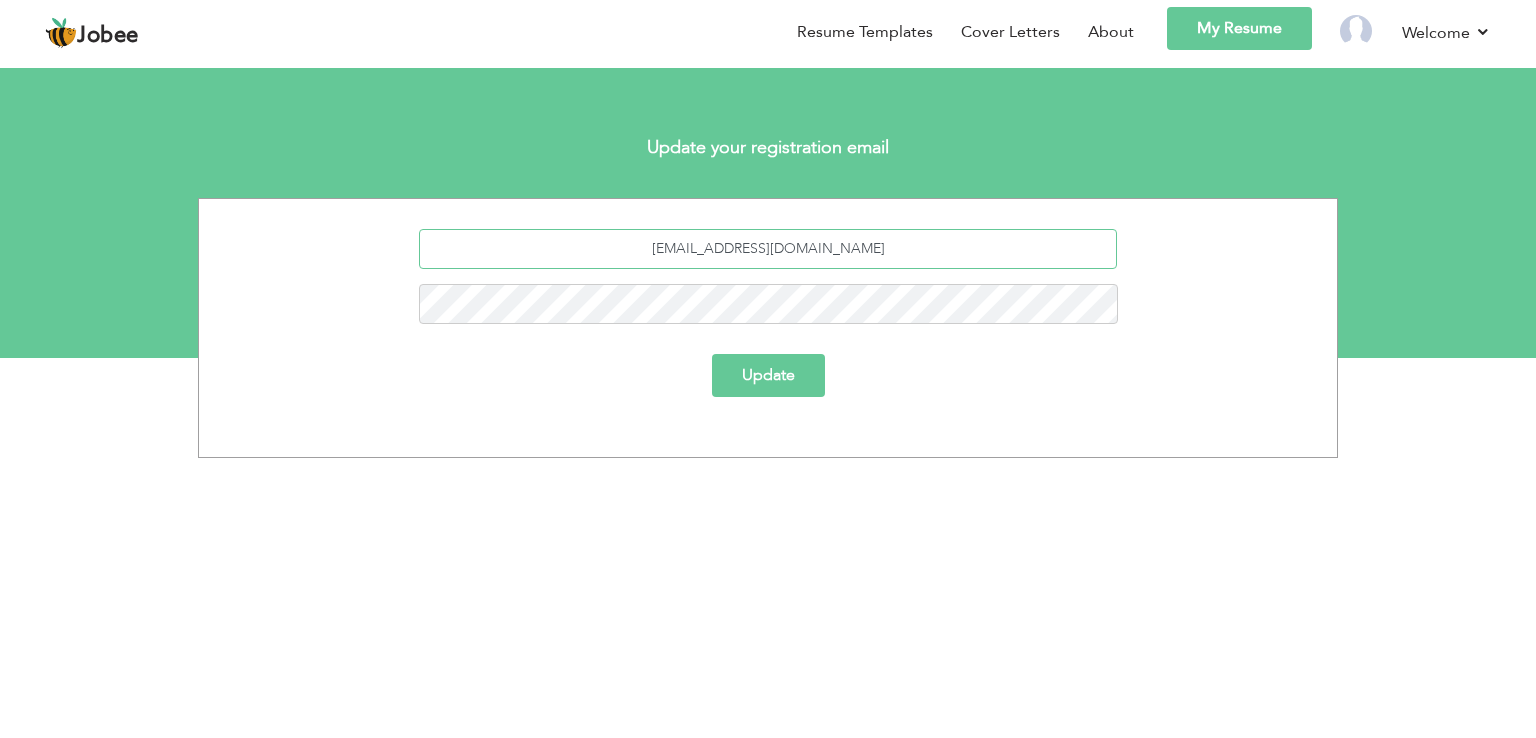 type on "[EMAIL_ADDRESS][DOMAIN_NAME]" 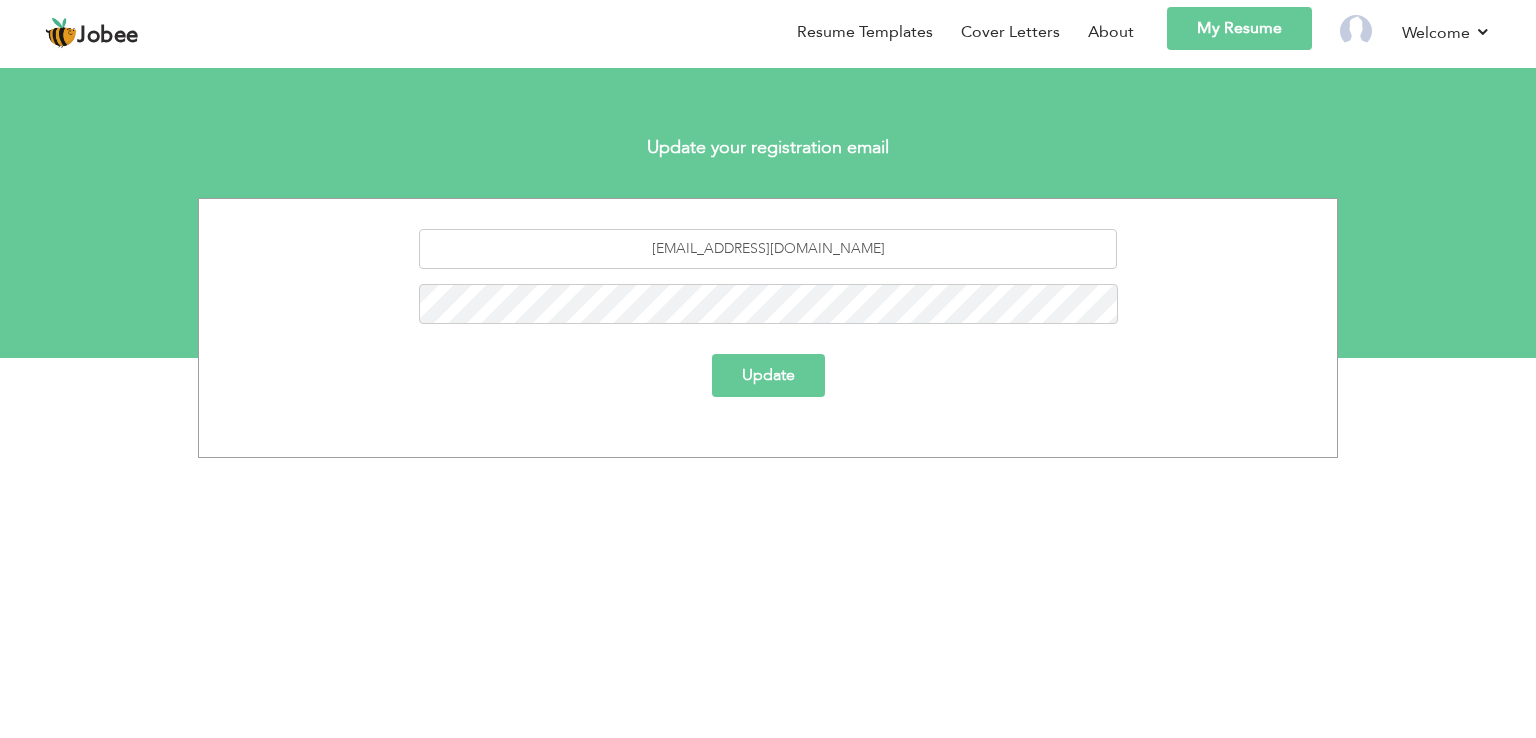 click on "Update" at bounding box center [768, 375] 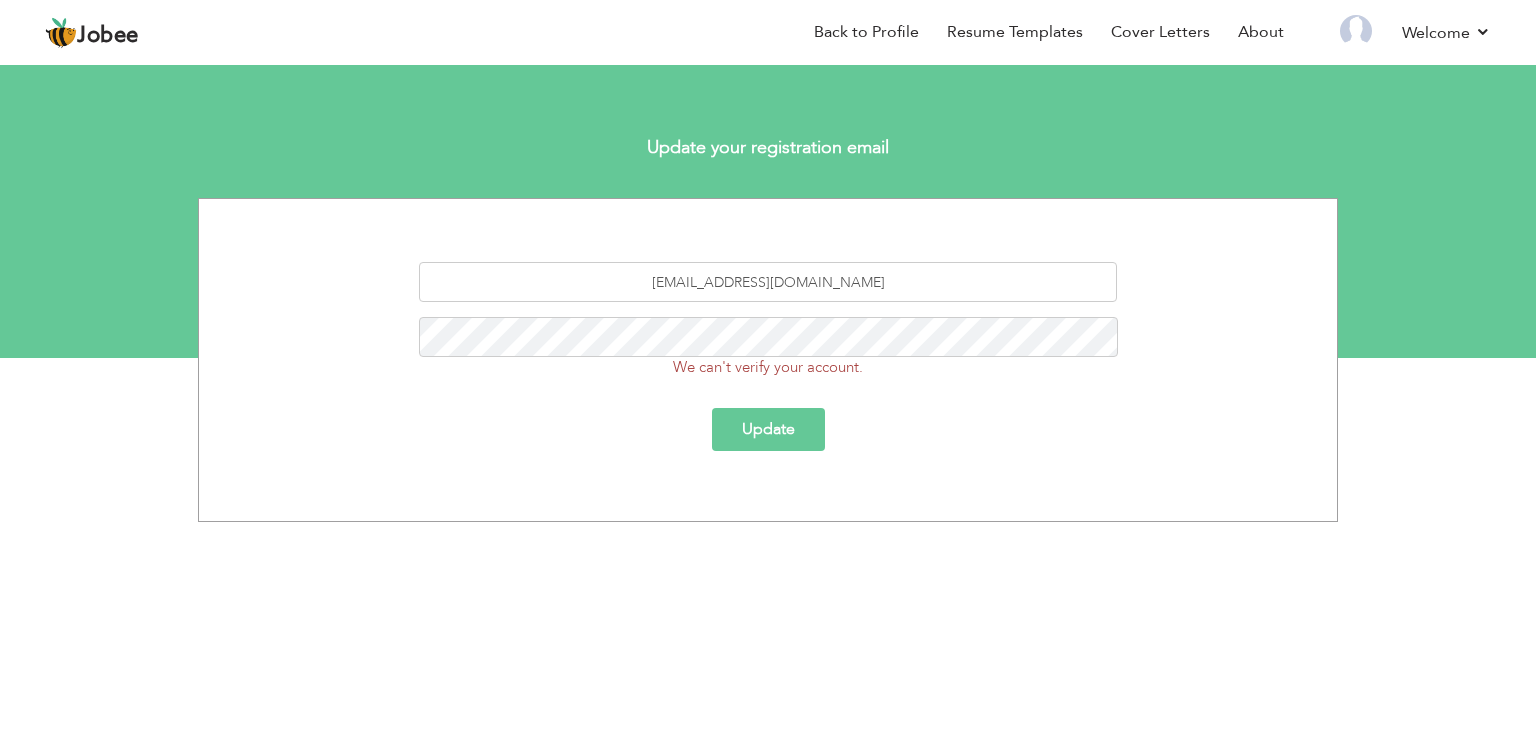 scroll, scrollTop: 0, scrollLeft: 0, axis: both 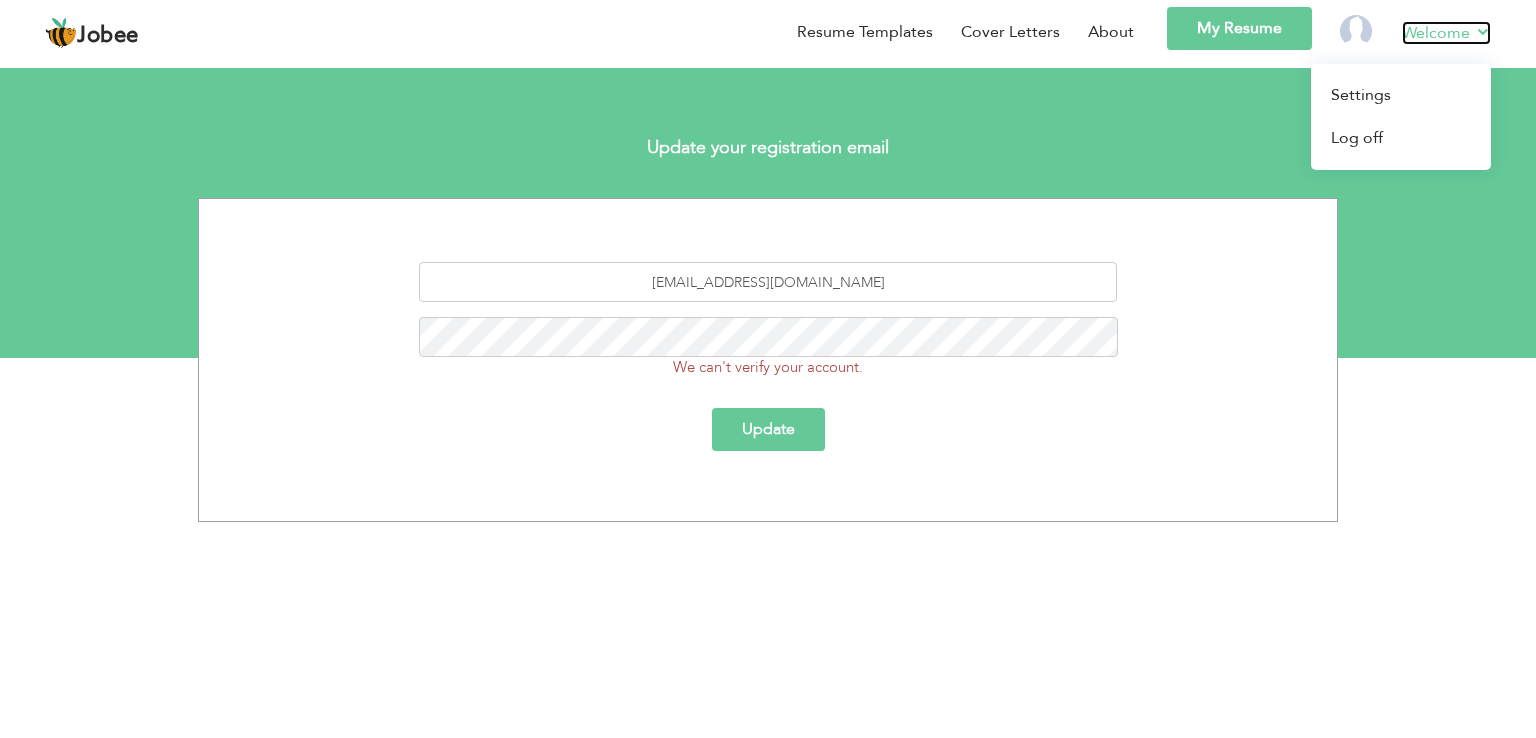 click on "Welcome" at bounding box center [1446, 33] 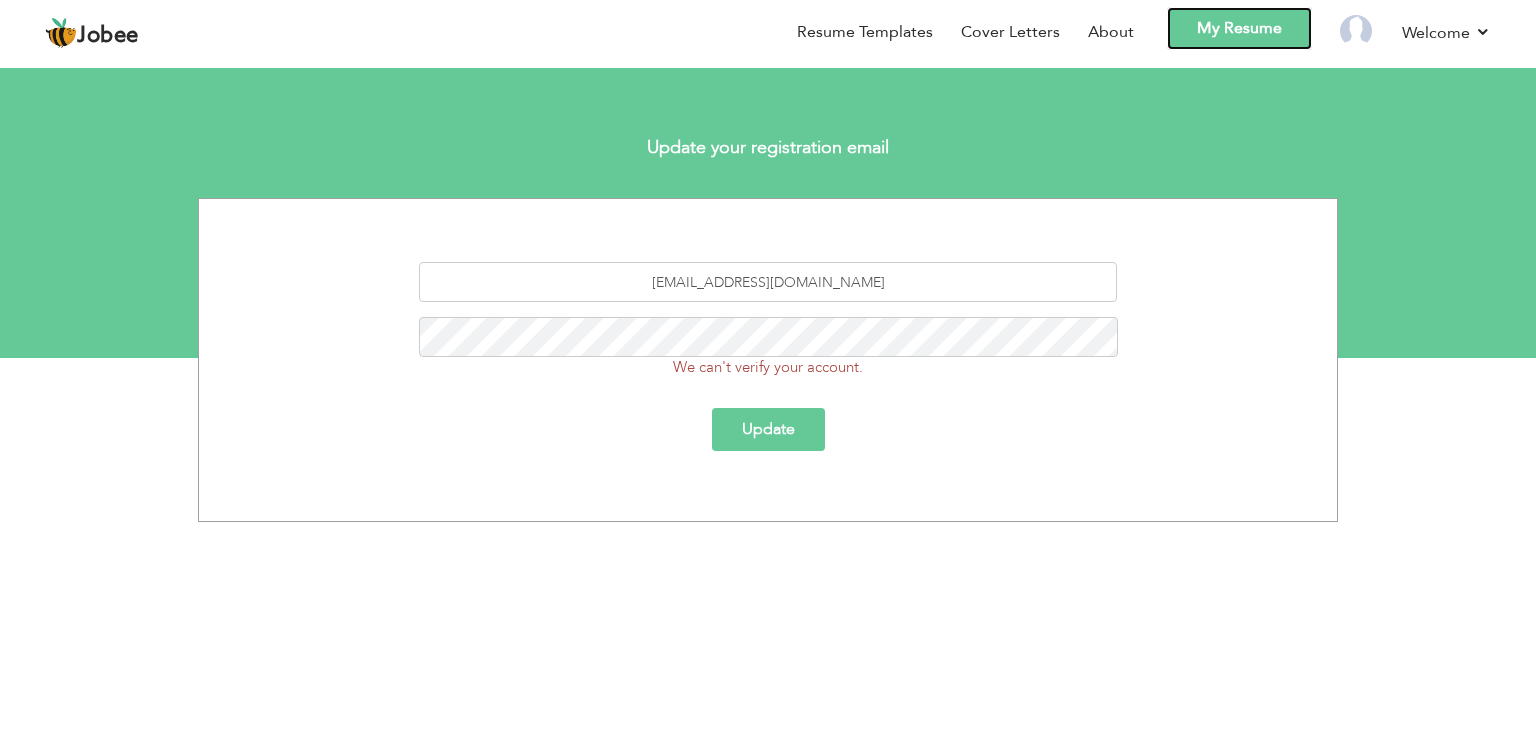 click on "My Resume" at bounding box center [1239, 28] 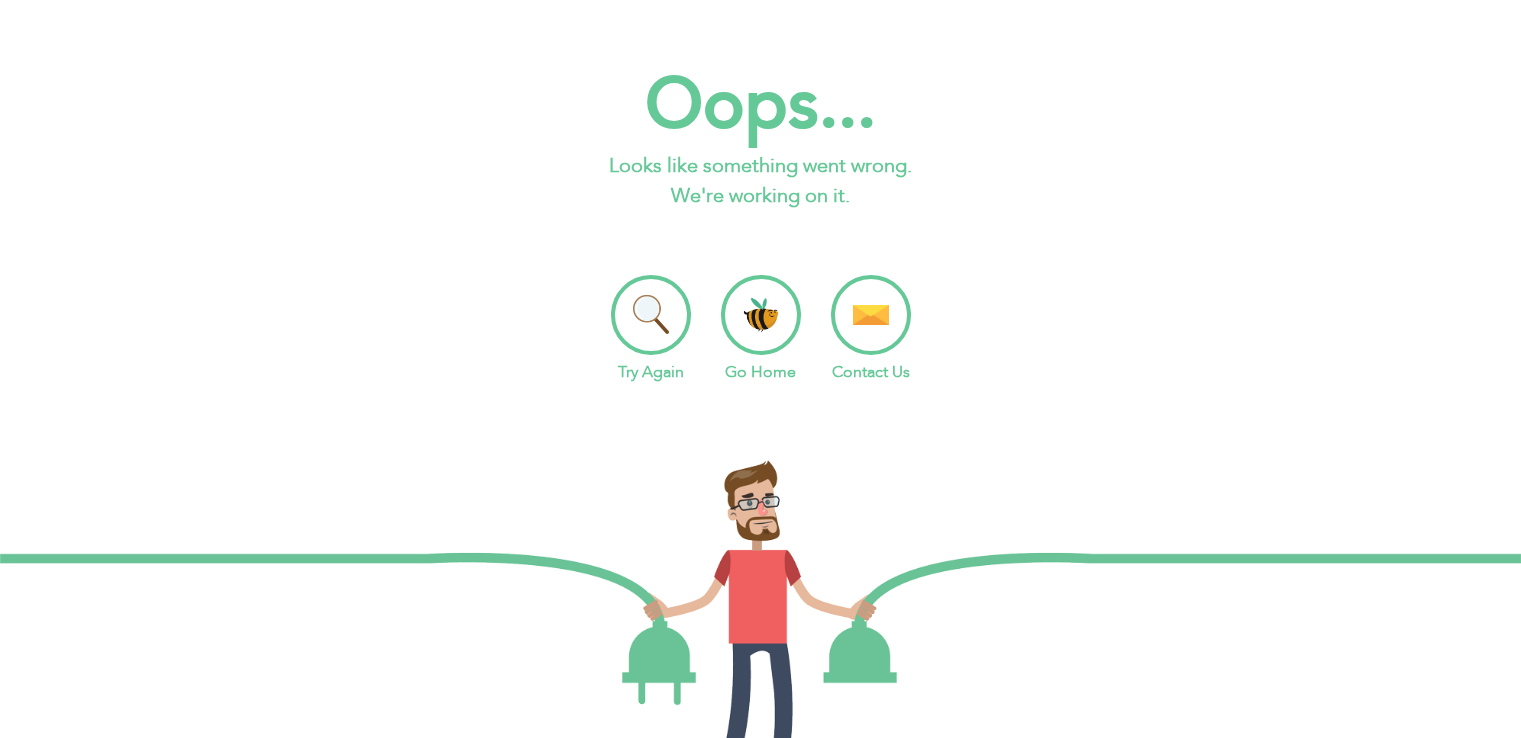 scroll, scrollTop: 0, scrollLeft: 0, axis: both 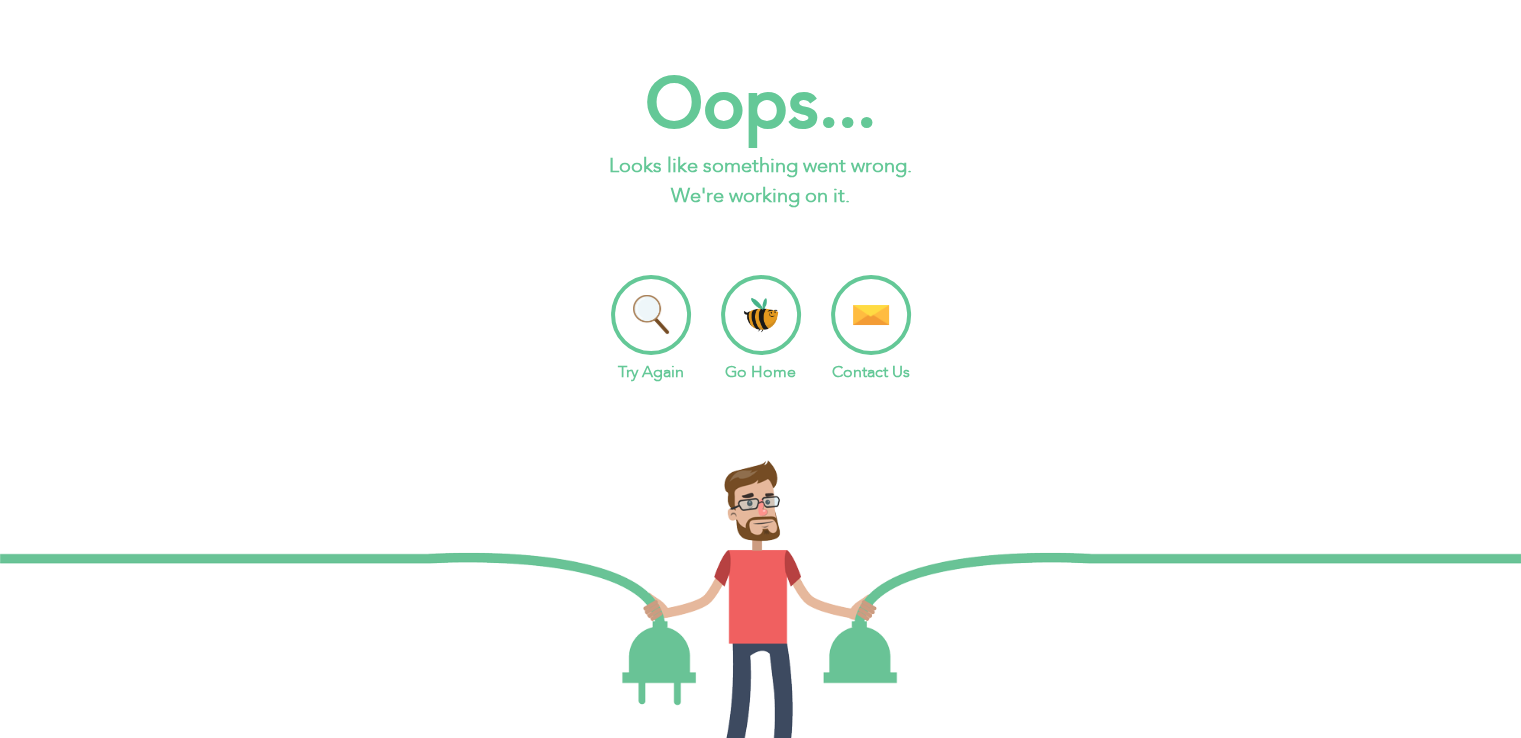 click on "Go Home" at bounding box center [761, 329] 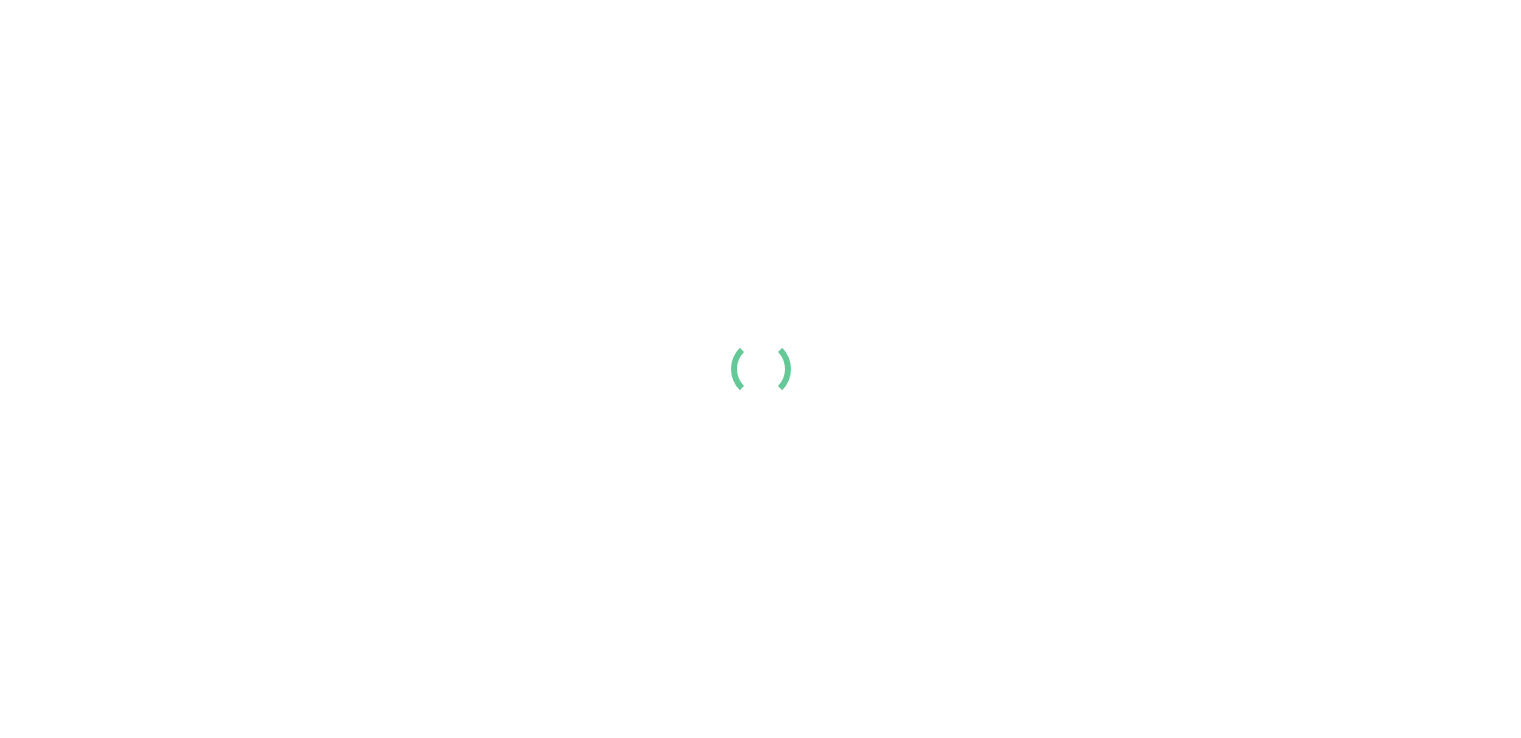 scroll, scrollTop: 0, scrollLeft: 0, axis: both 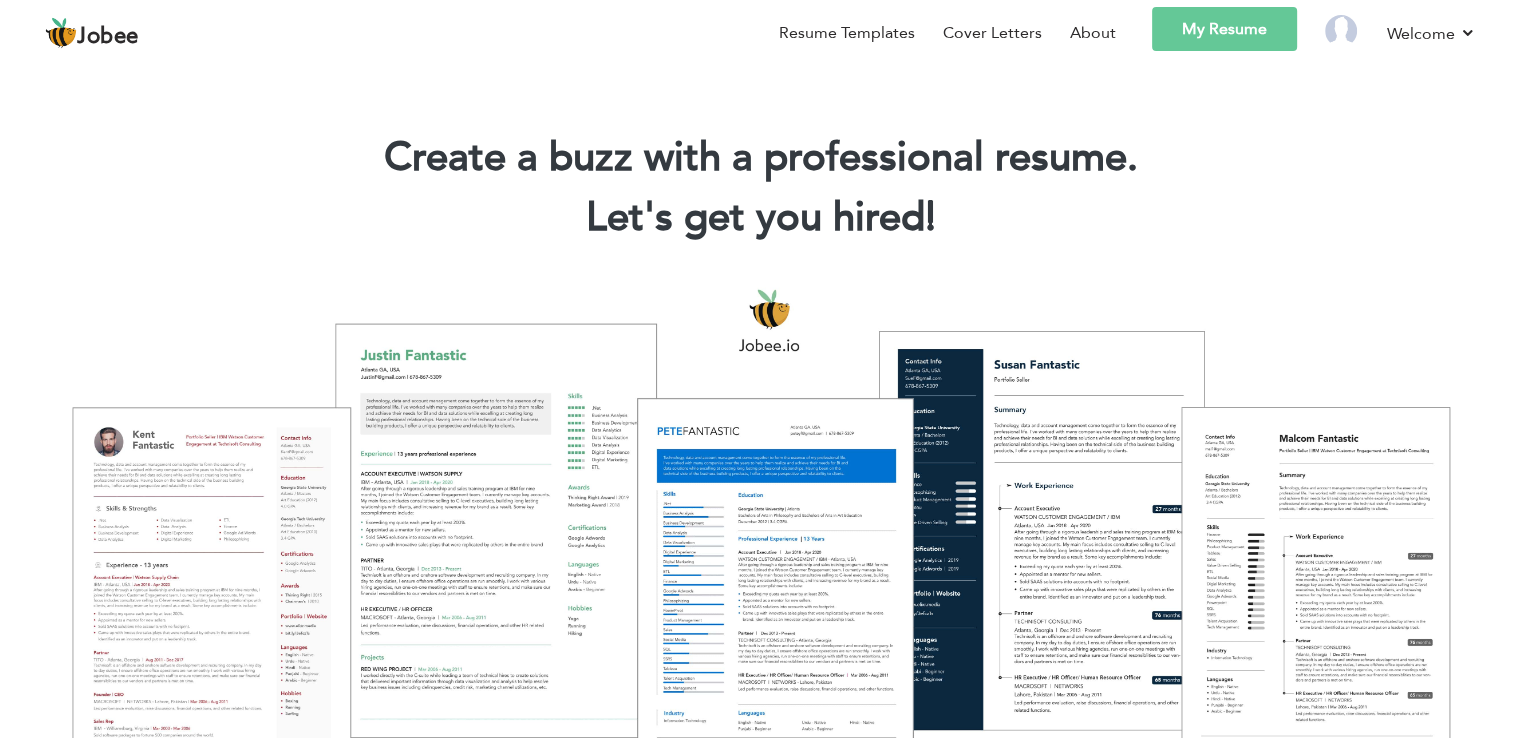click on "My Resume" at bounding box center [1224, 29] 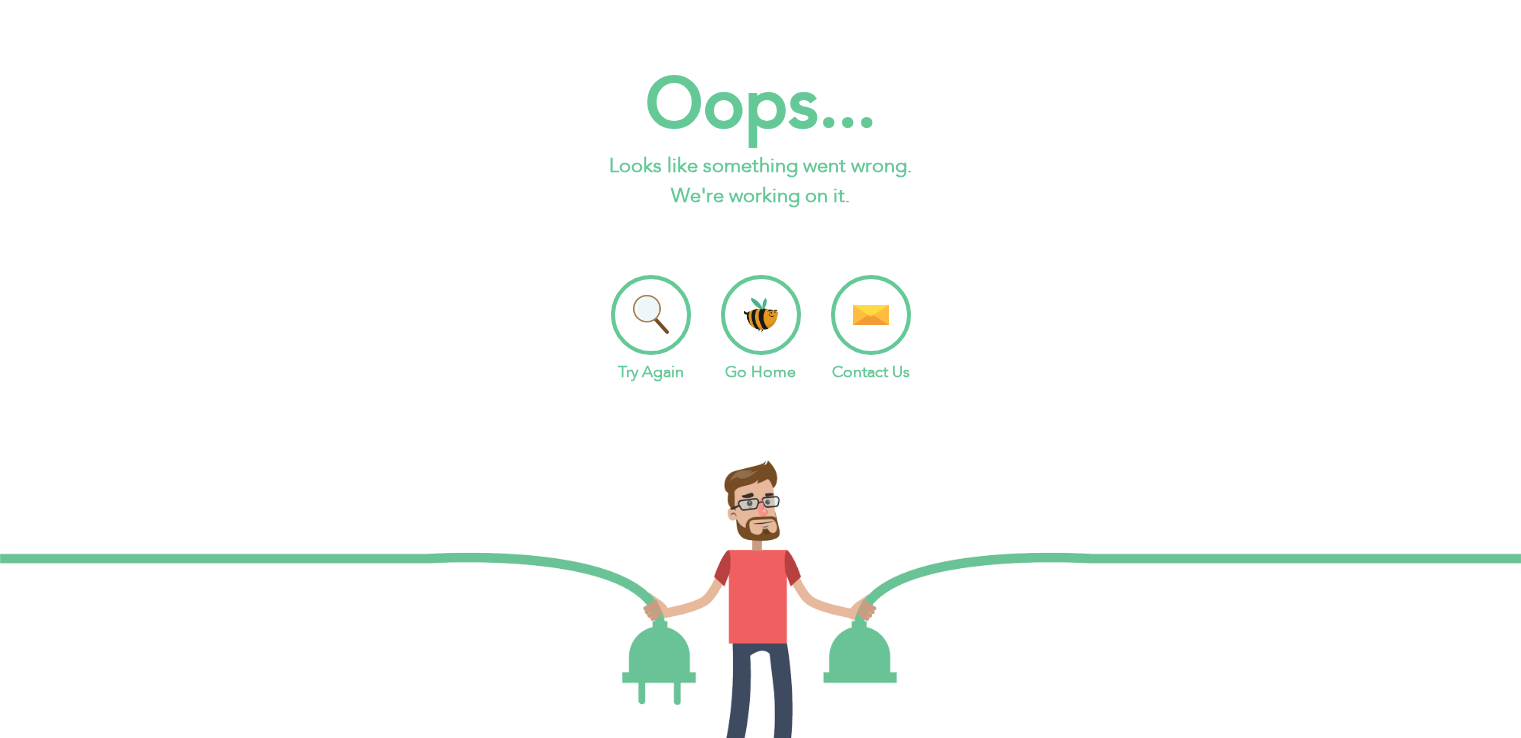 scroll, scrollTop: 0, scrollLeft: 0, axis: both 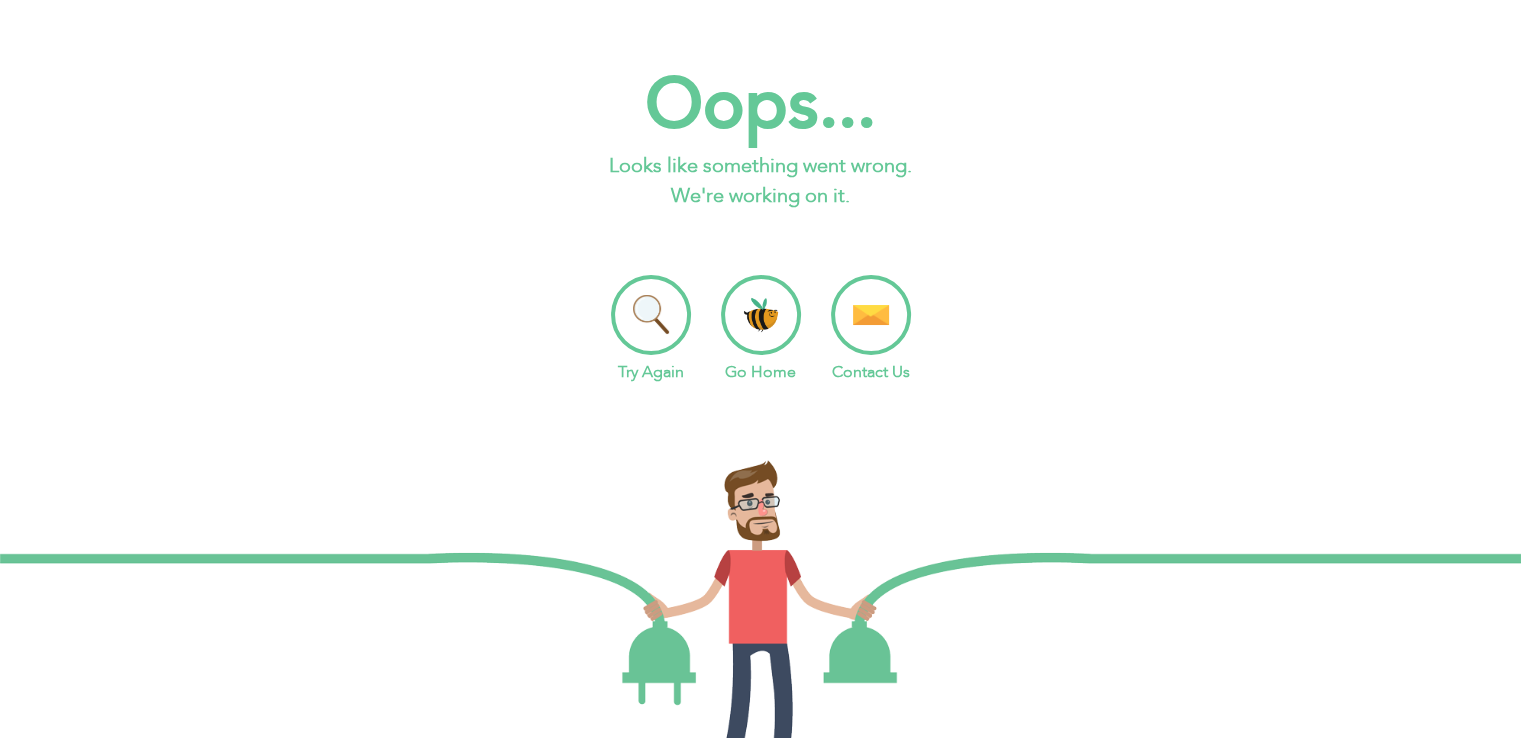 click on "Go Home" at bounding box center (761, 329) 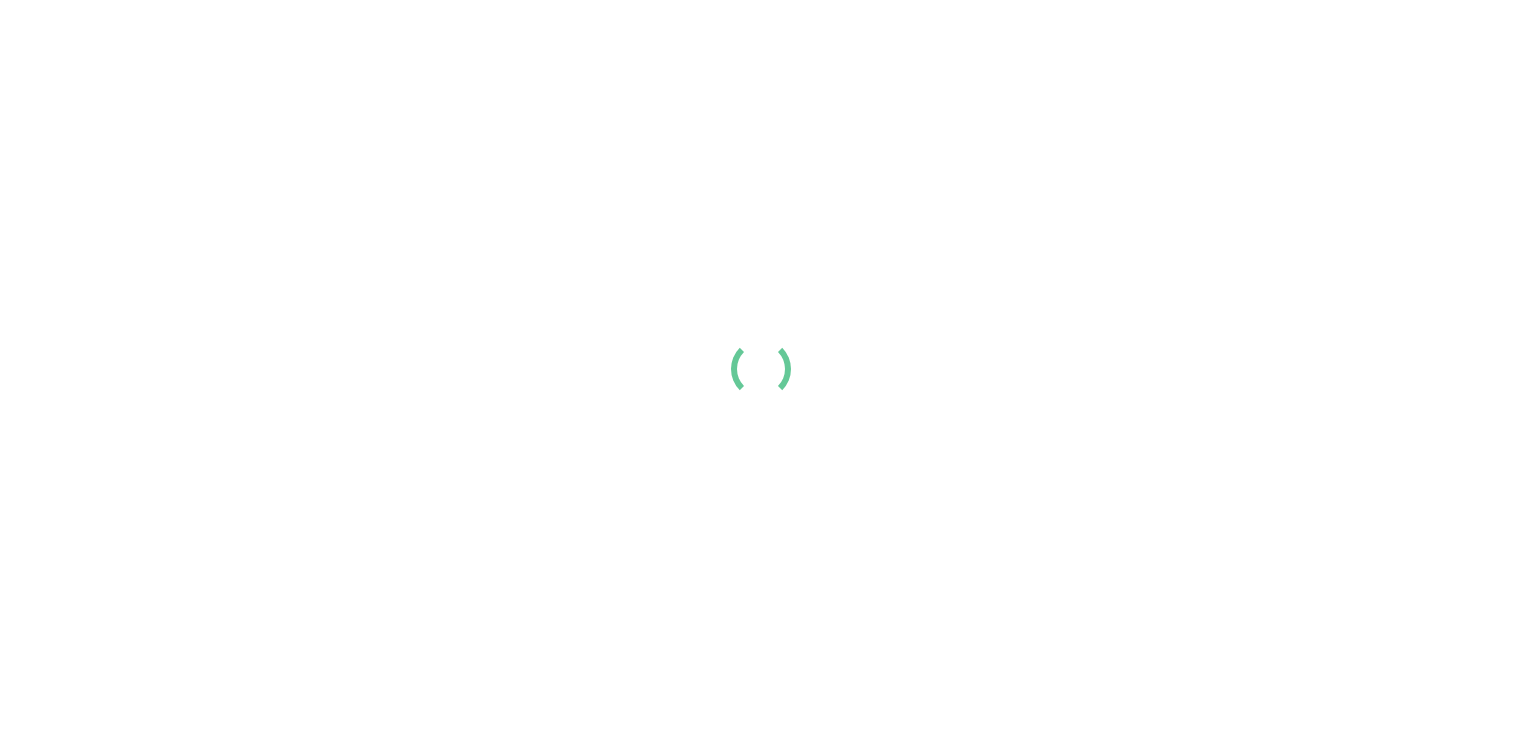 scroll, scrollTop: 0, scrollLeft: 0, axis: both 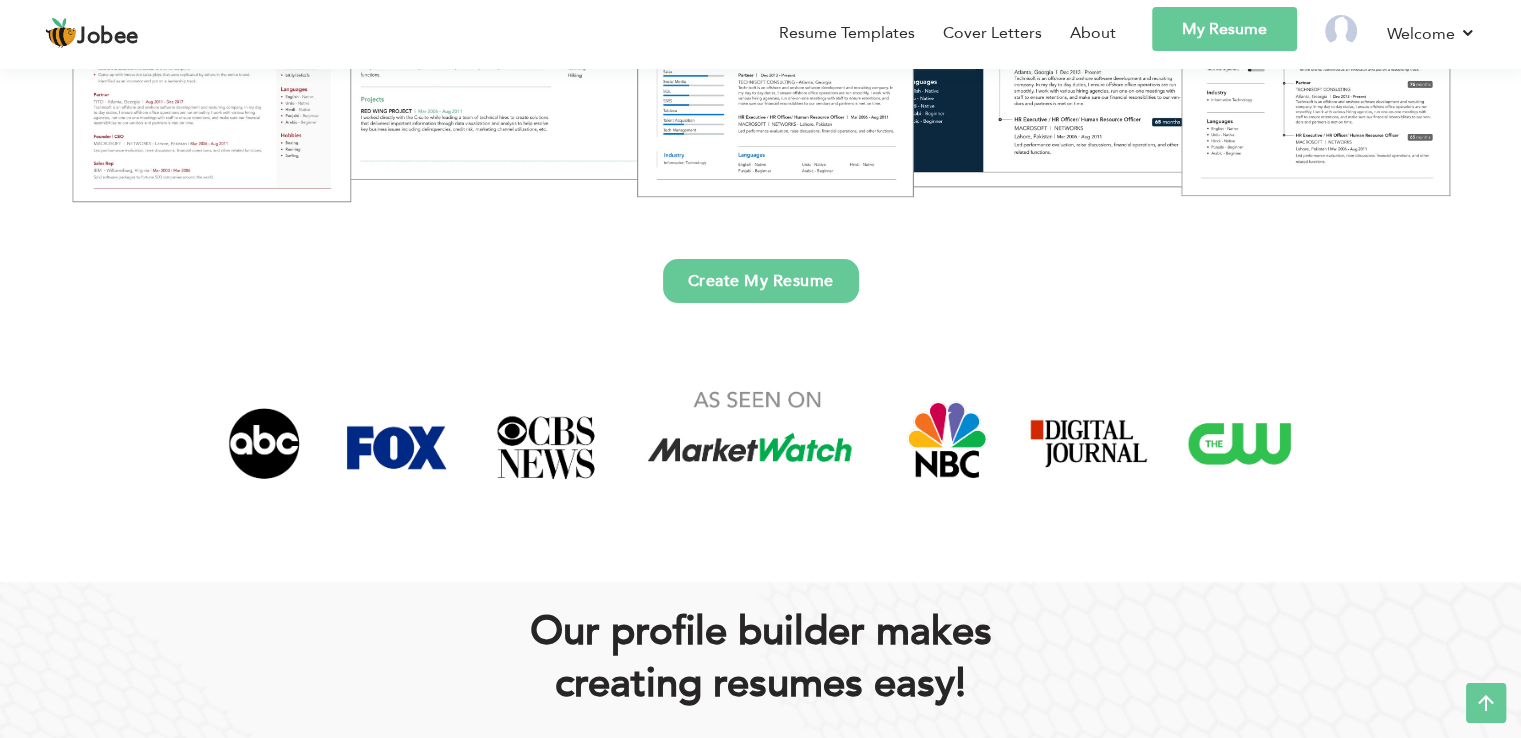 click on "Create My Resume" at bounding box center (761, 281) 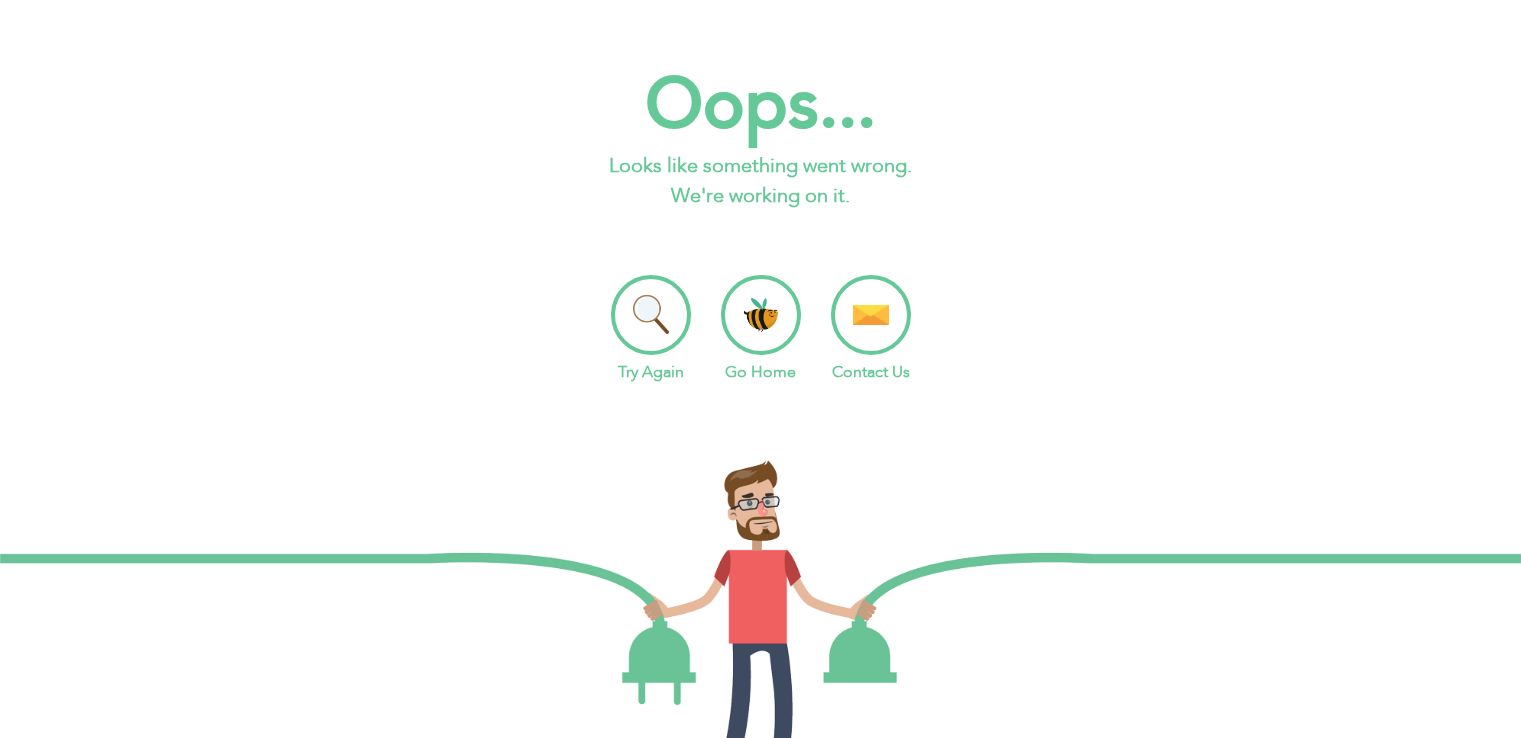 scroll, scrollTop: 0, scrollLeft: 0, axis: both 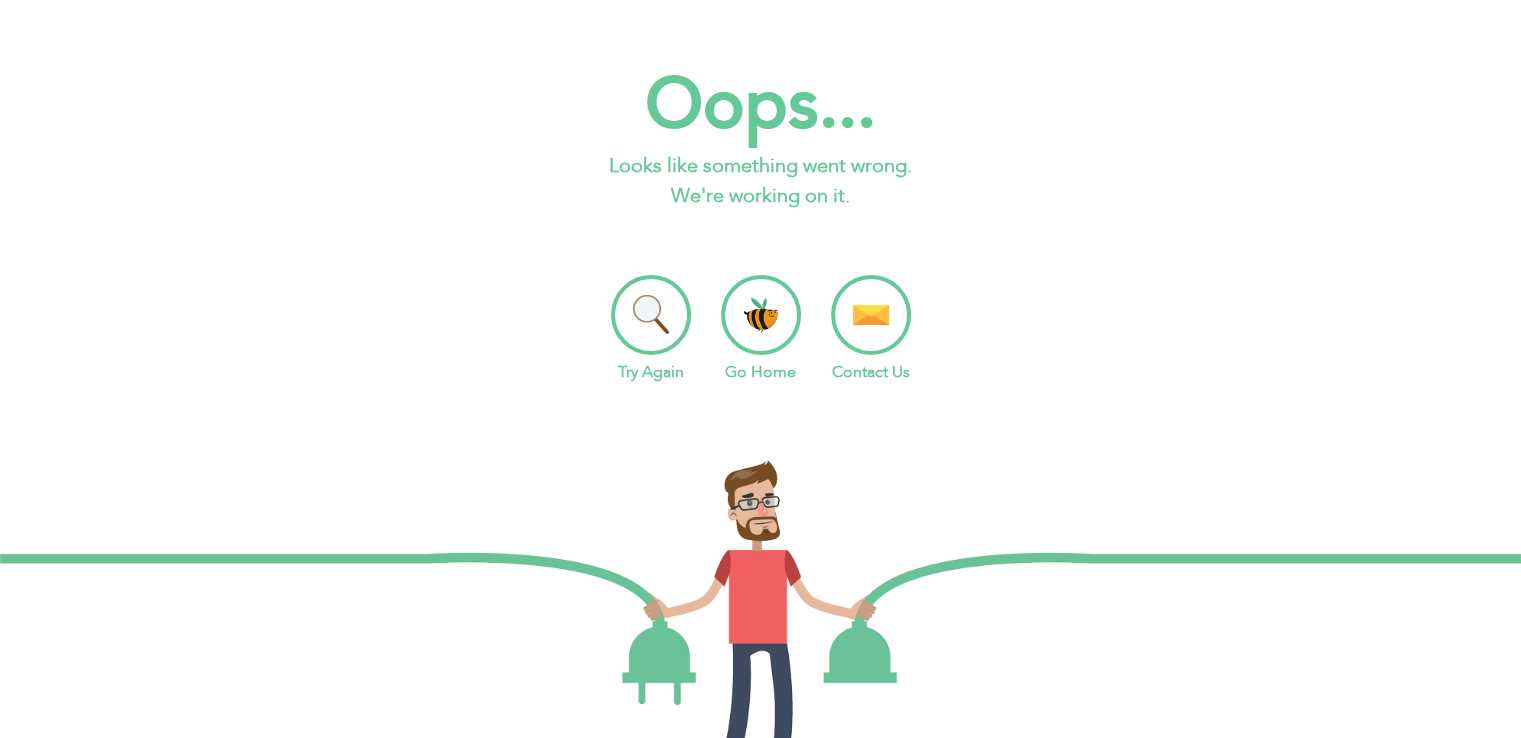 click on "Go Home" at bounding box center (761, 329) 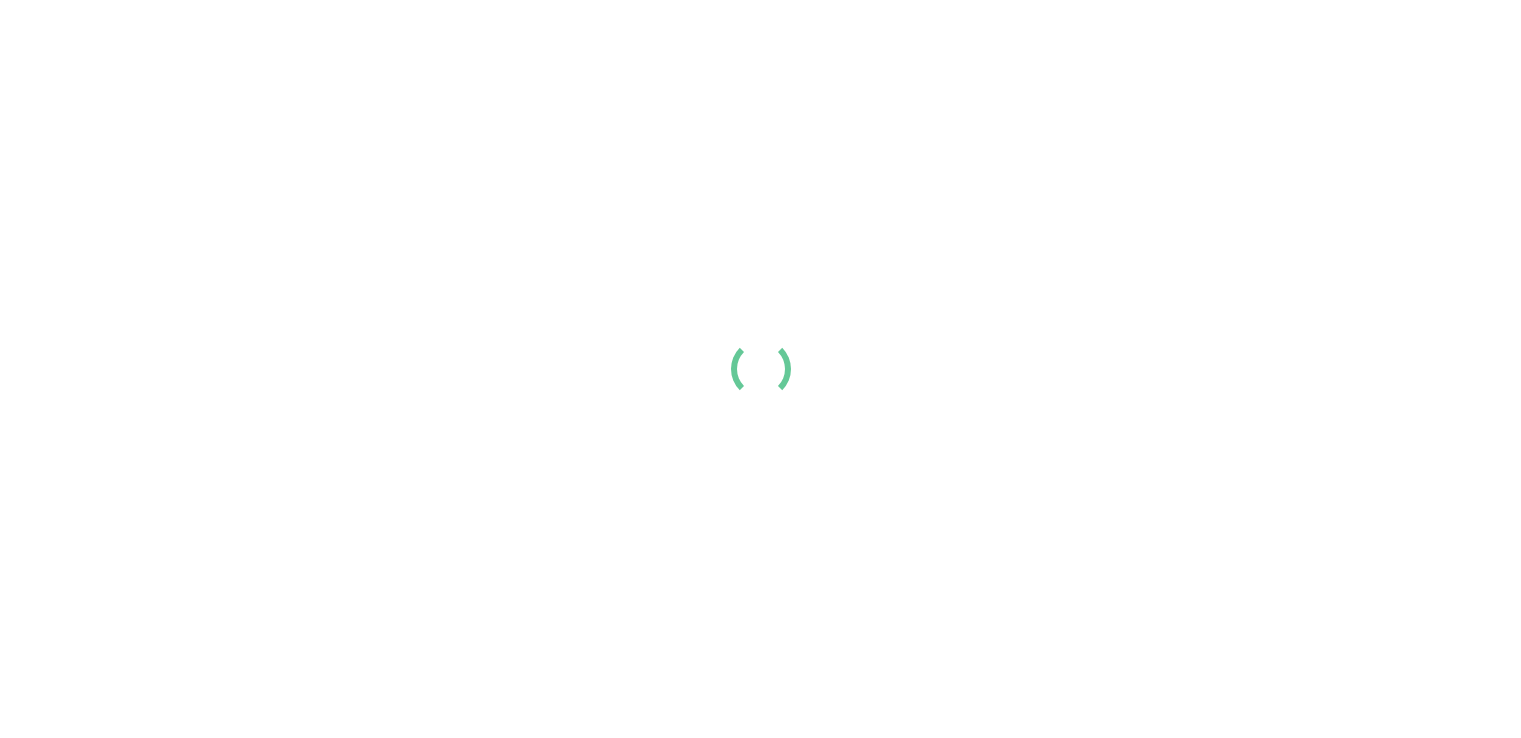 scroll, scrollTop: 0, scrollLeft: 0, axis: both 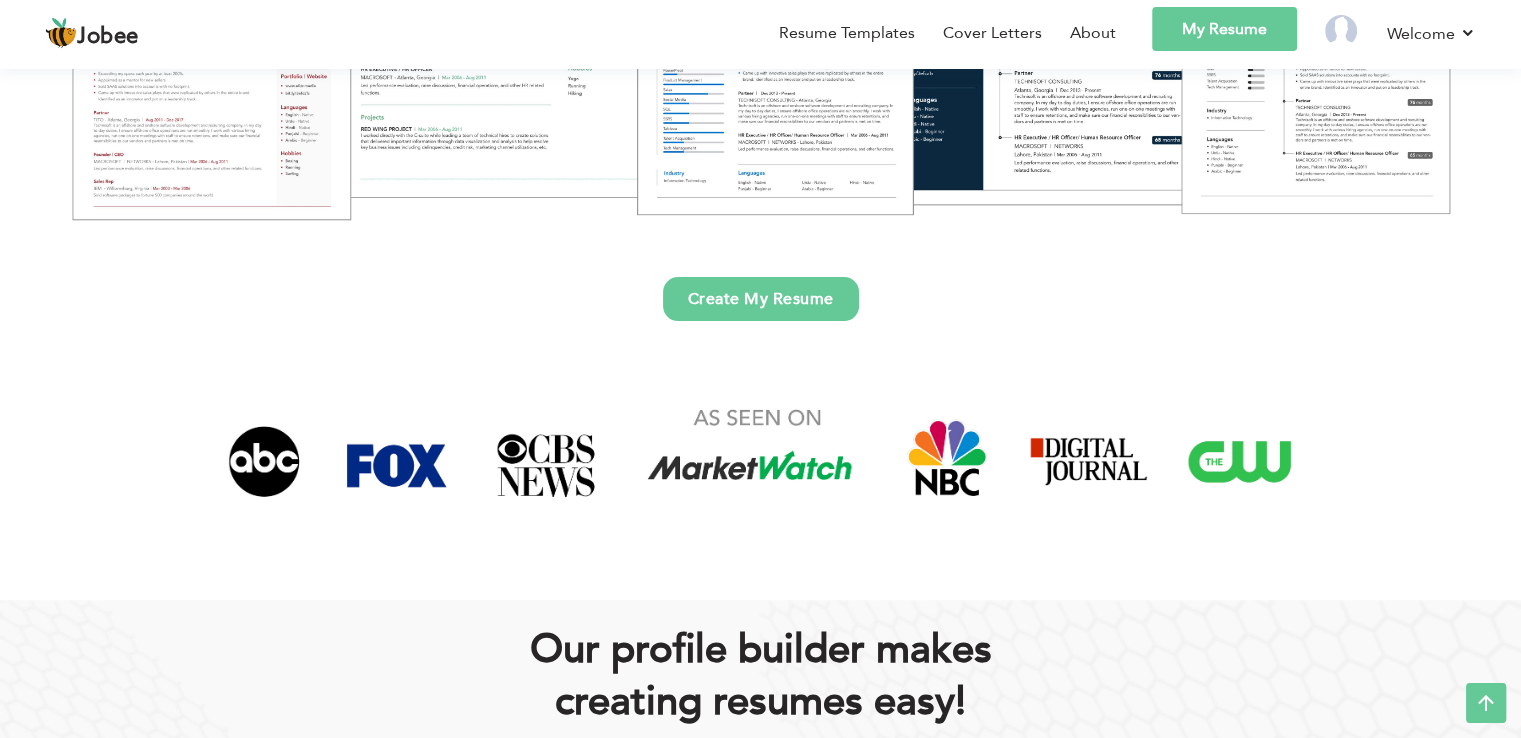 click on "Create My Resume" at bounding box center [761, 299] 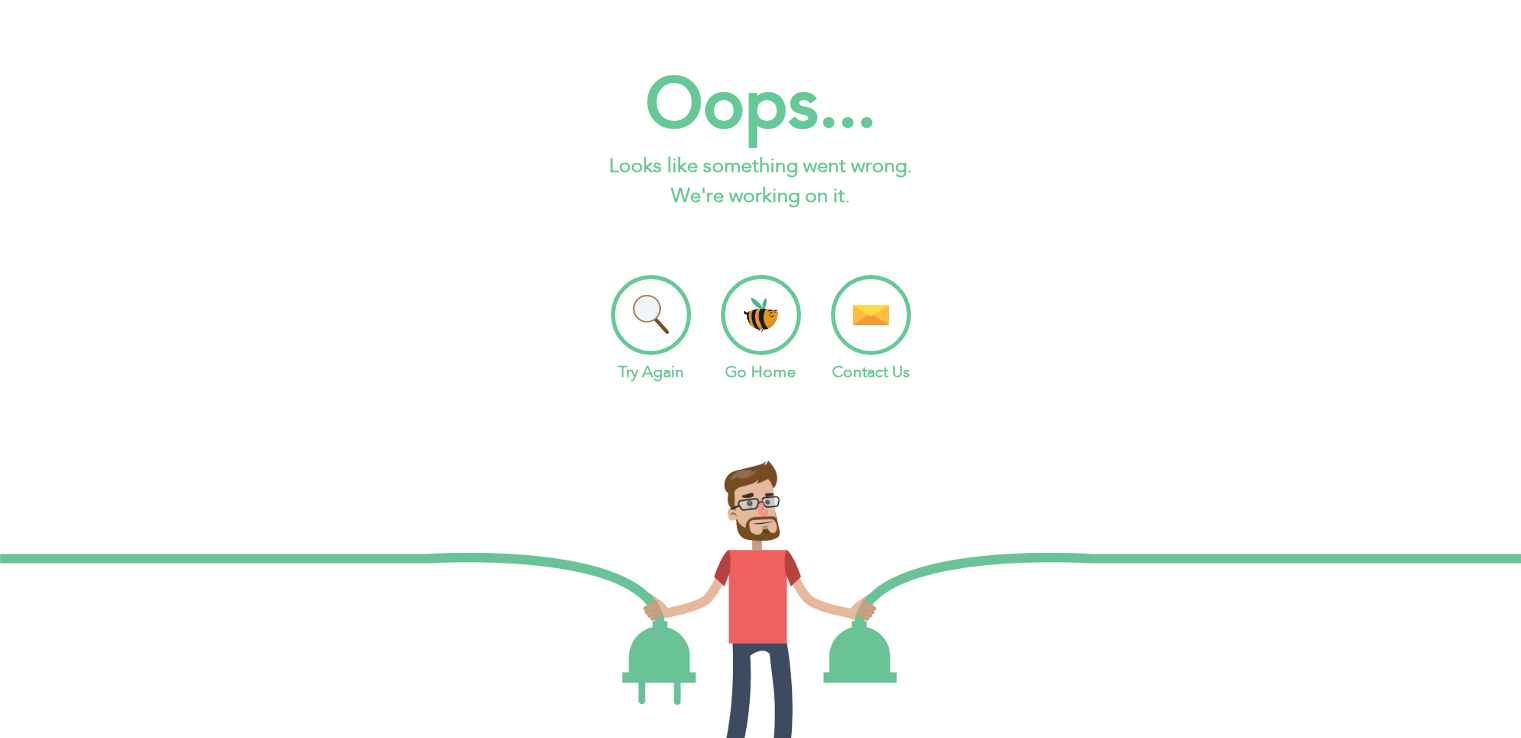 scroll, scrollTop: 0, scrollLeft: 0, axis: both 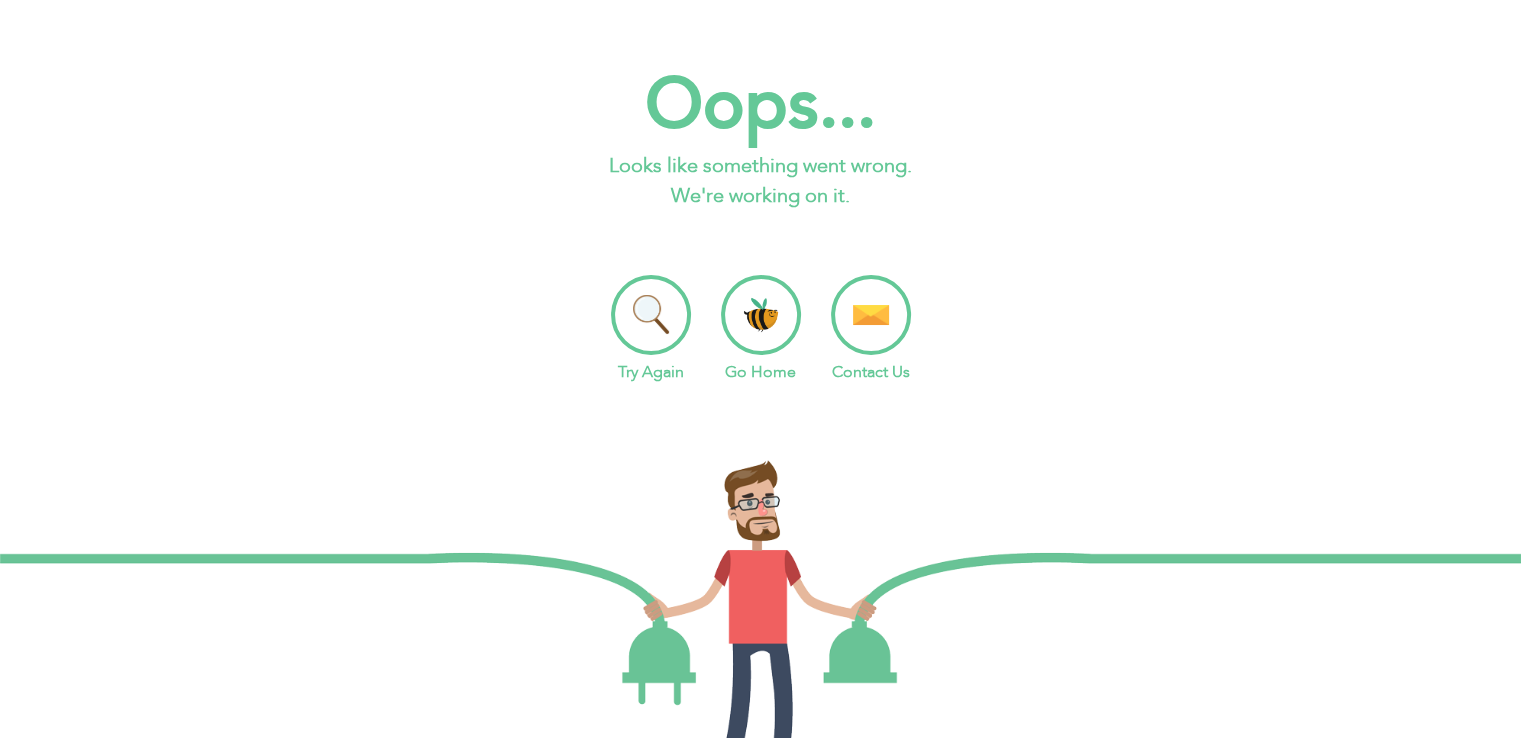 click on "Go Home" at bounding box center [761, 329] 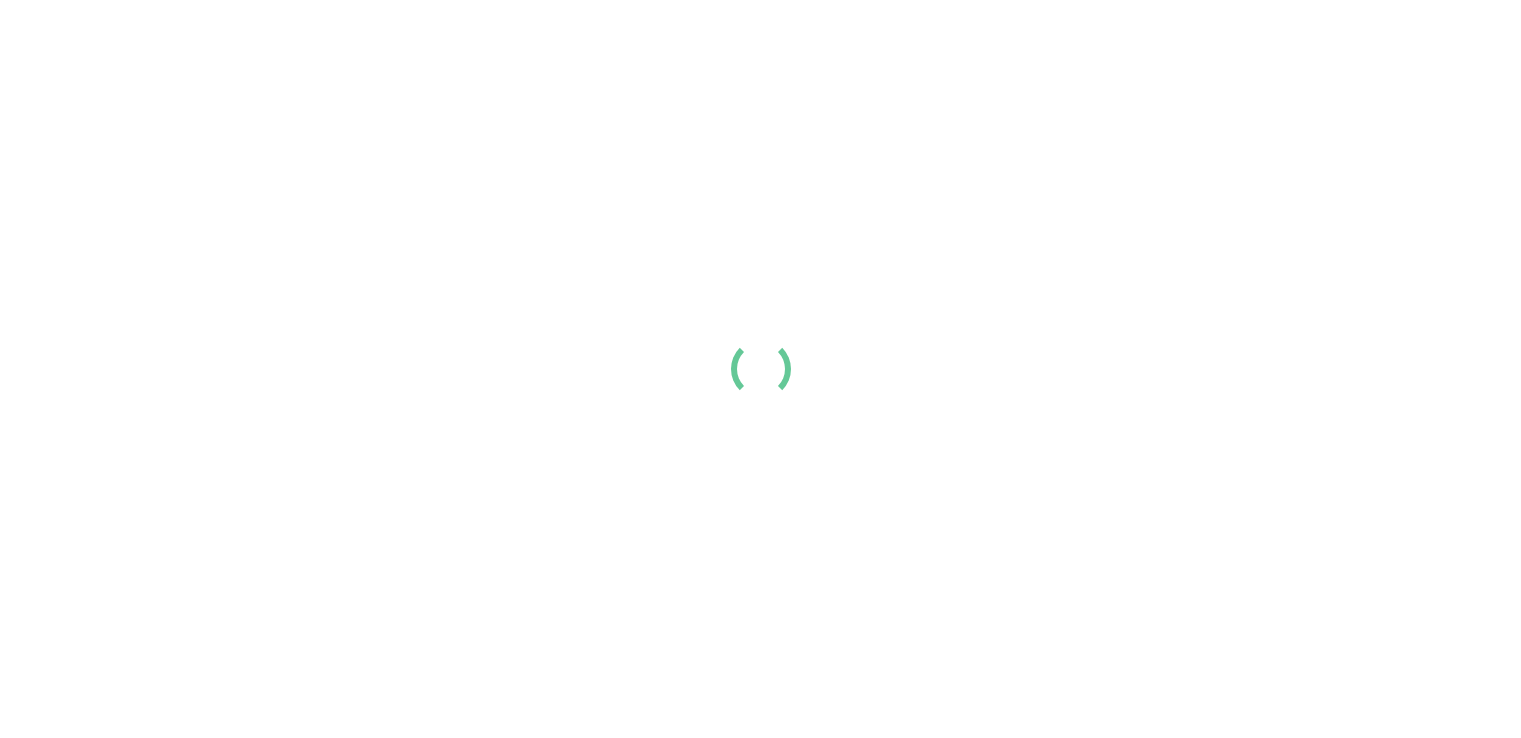 scroll, scrollTop: 0, scrollLeft: 0, axis: both 